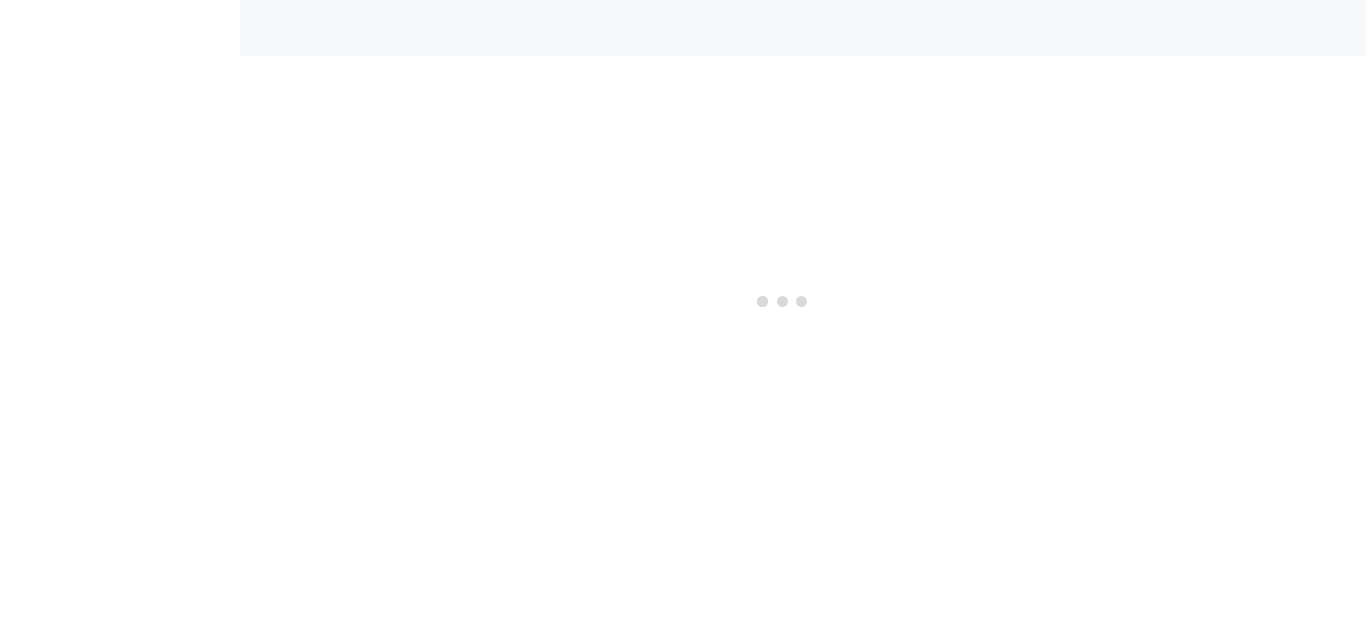 scroll, scrollTop: 0, scrollLeft: 0, axis: both 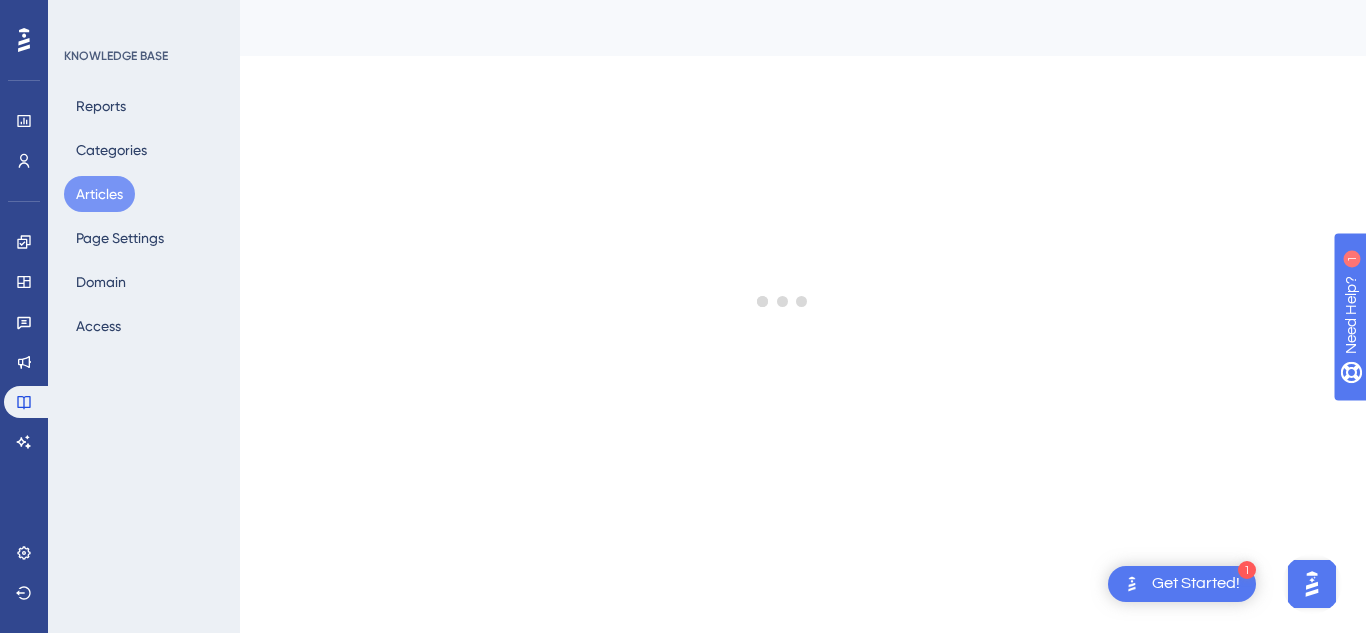 click on "Articles" at bounding box center [99, 194] 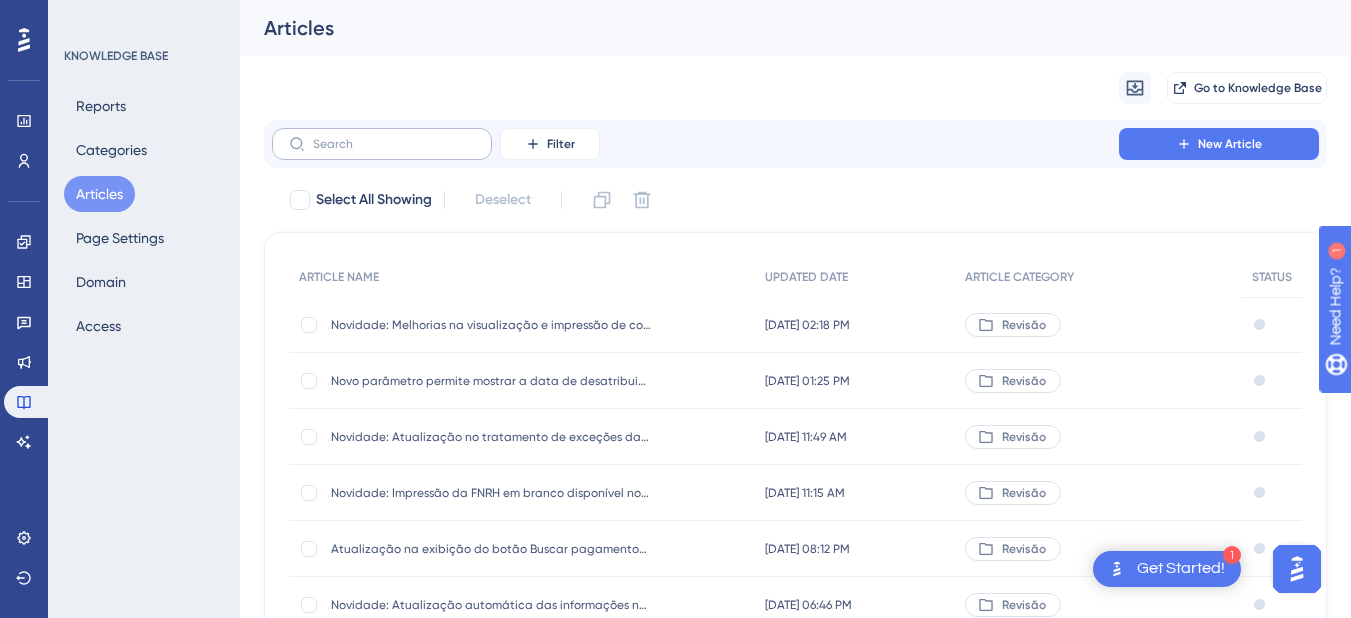 click at bounding box center [382, 144] 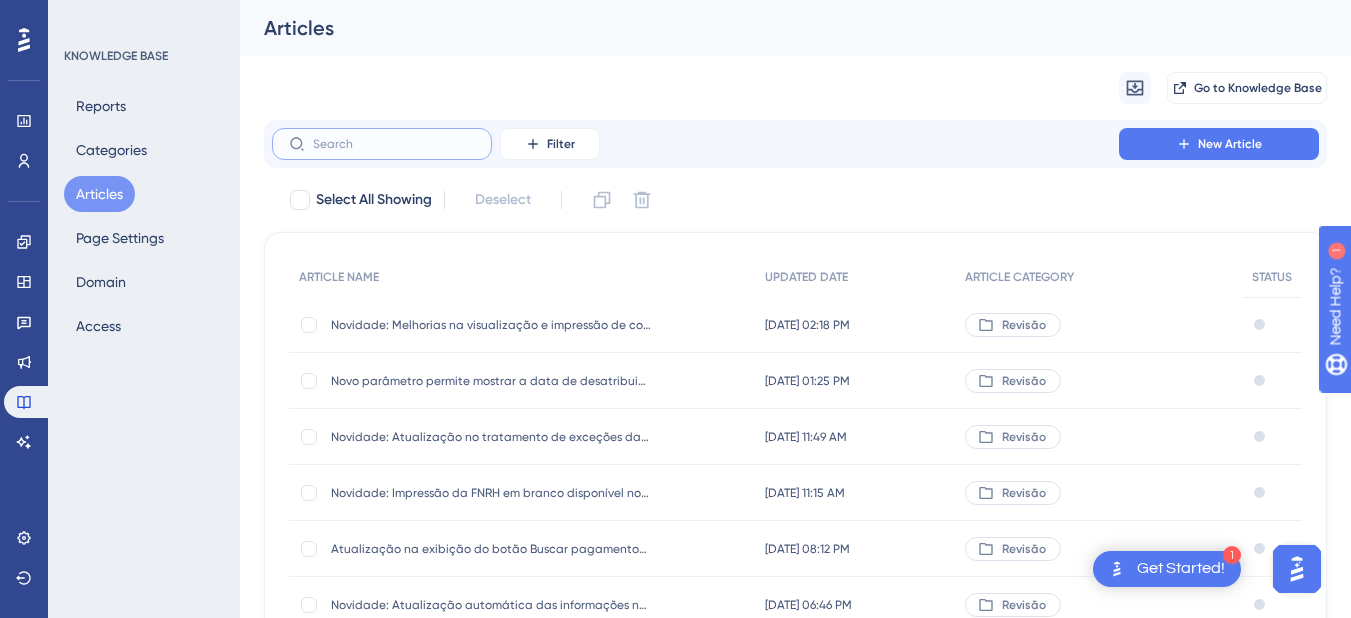 click at bounding box center (394, 144) 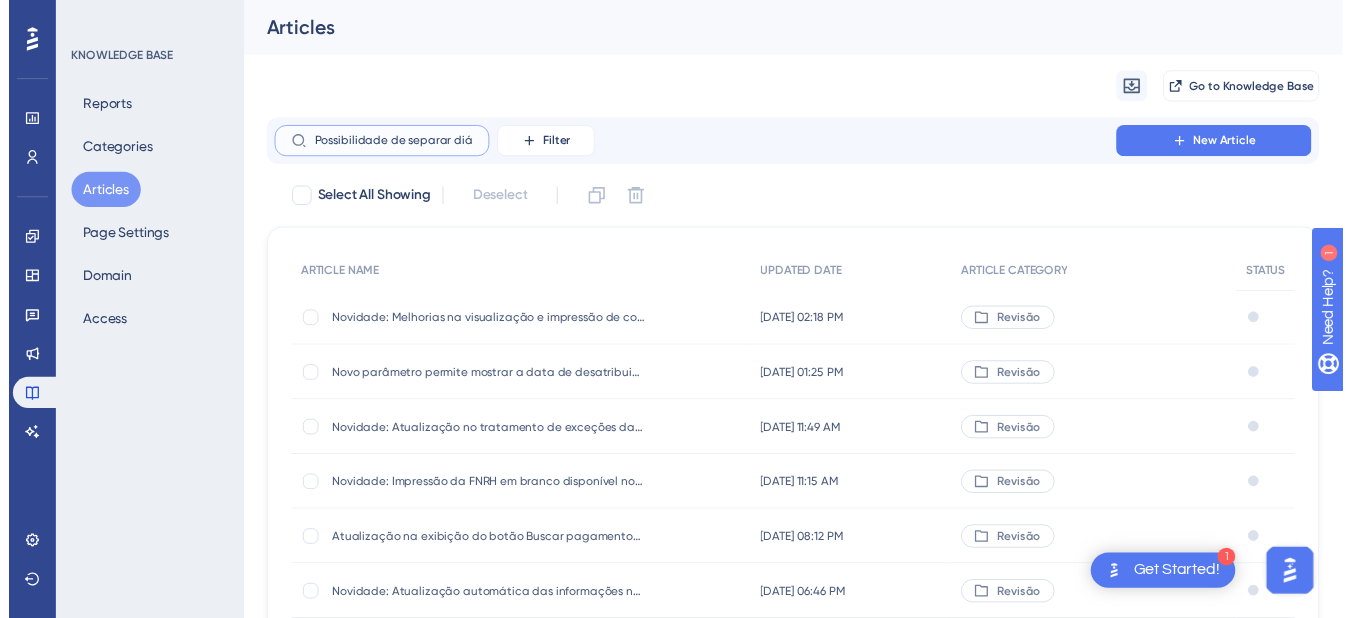 scroll, scrollTop: 0, scrollLeft: 444, axis: horizontal 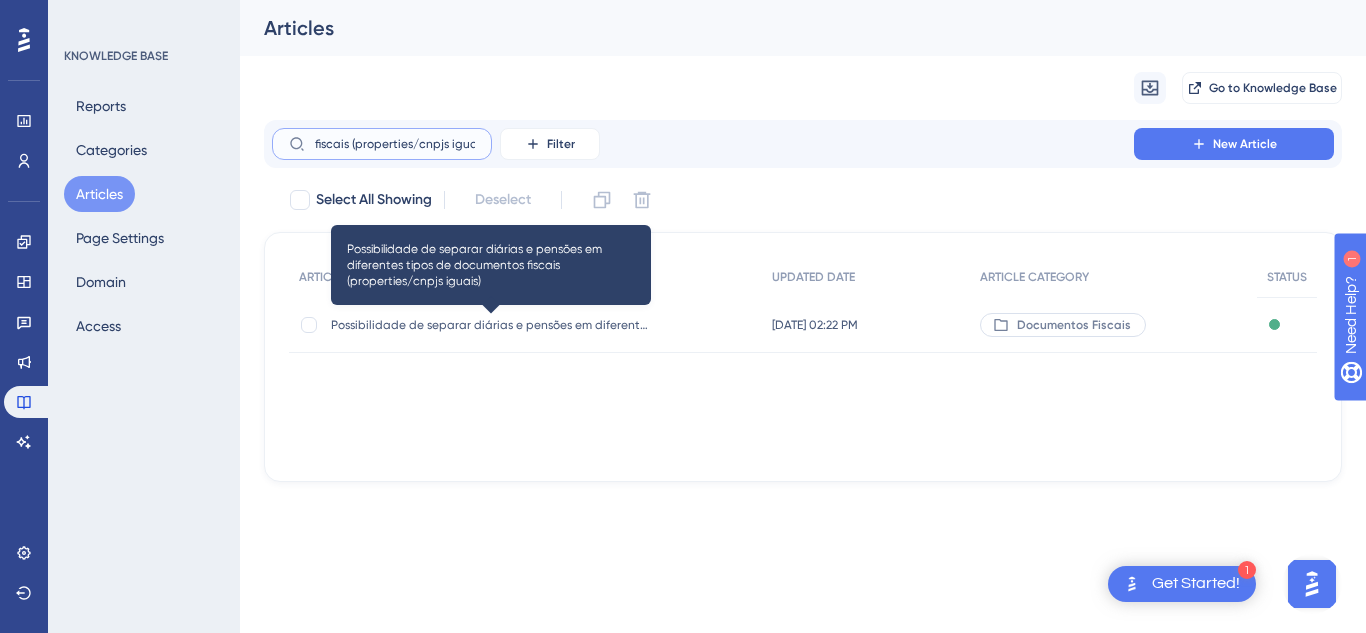 type on "Possibilidade de separar diárias e pensões em diferentes tipos de documentos fiscais (properties/cnpjs iguais)" 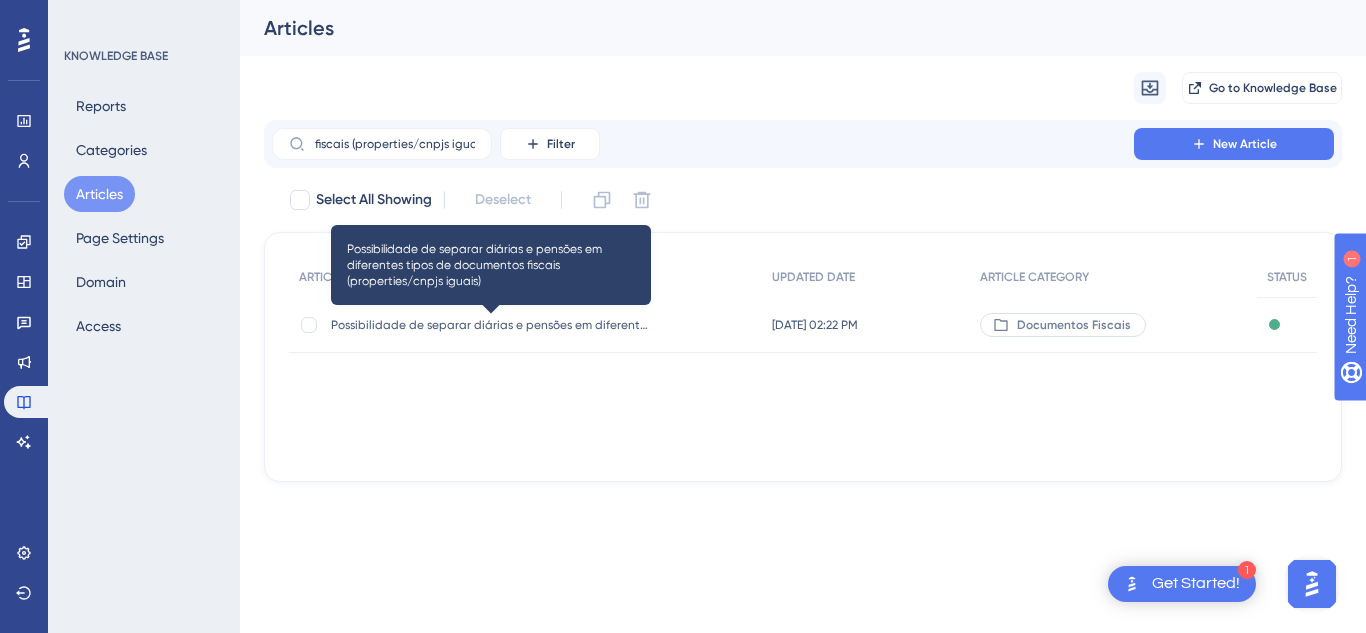 click on "Possibilidade de separar diárias e pensões em diferentes tipos de documentos fiscais (properties/cnpjs iguais)" at bounding box center [491, 325] 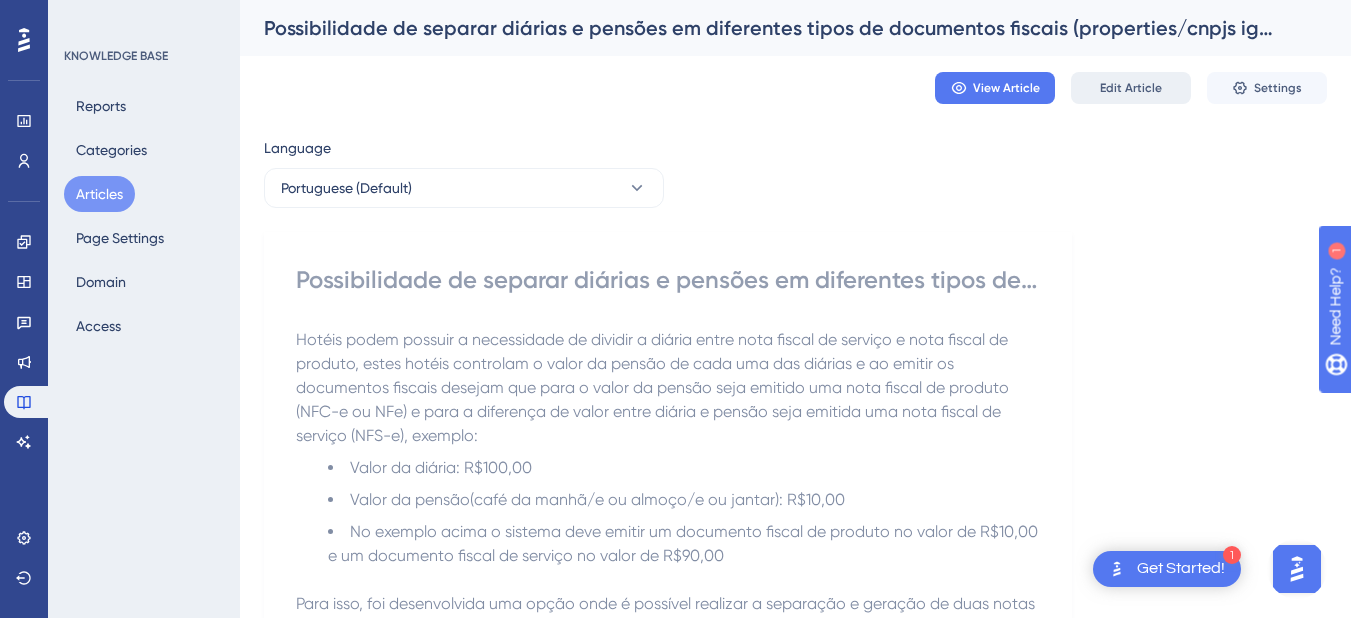 click on "Edit Article" at bounding box center (1131, 88) 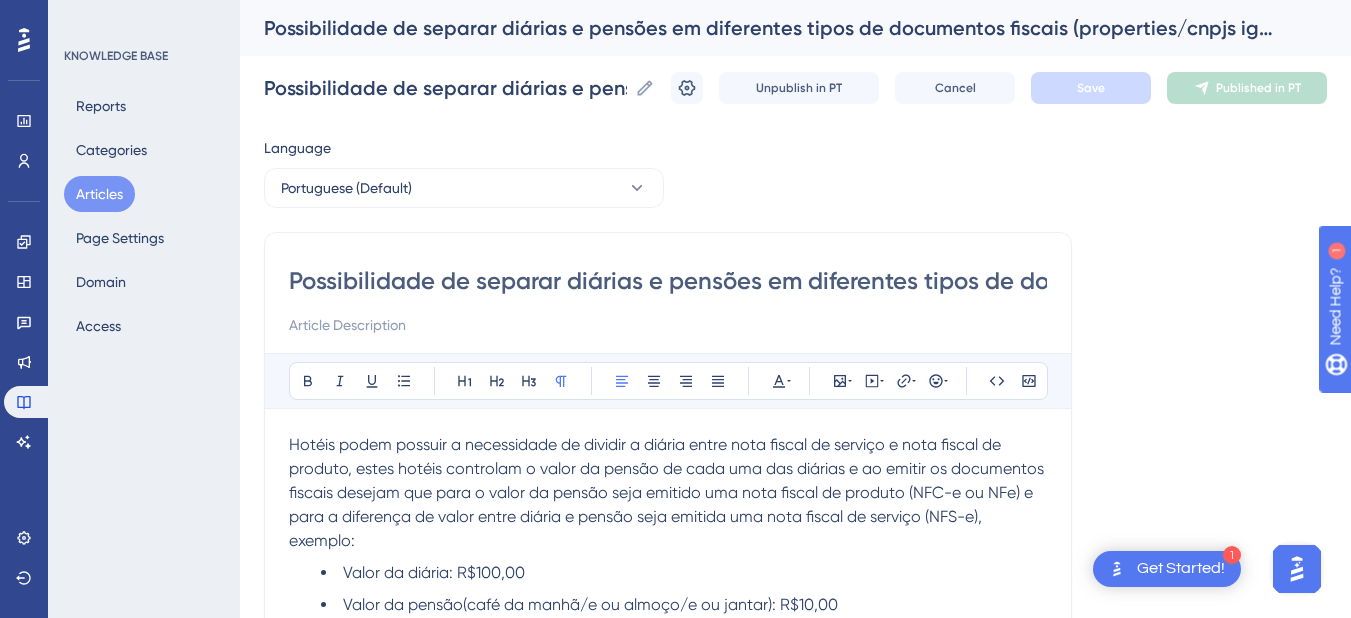 scroll, scrollTop: 1085, scrollLeft: 0, axis: vertical 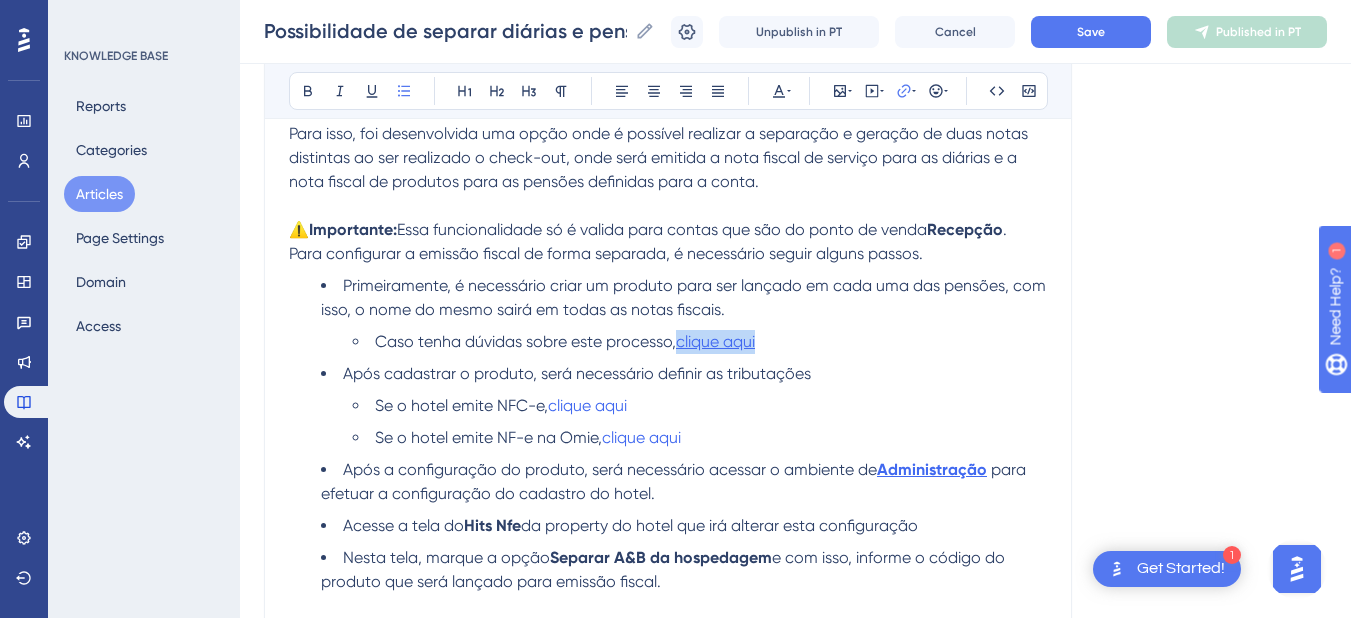 drag, startPoint x: 652, startPoint y: 311, endPoint x: 682, endPoint y: 347, distance: 46.8615 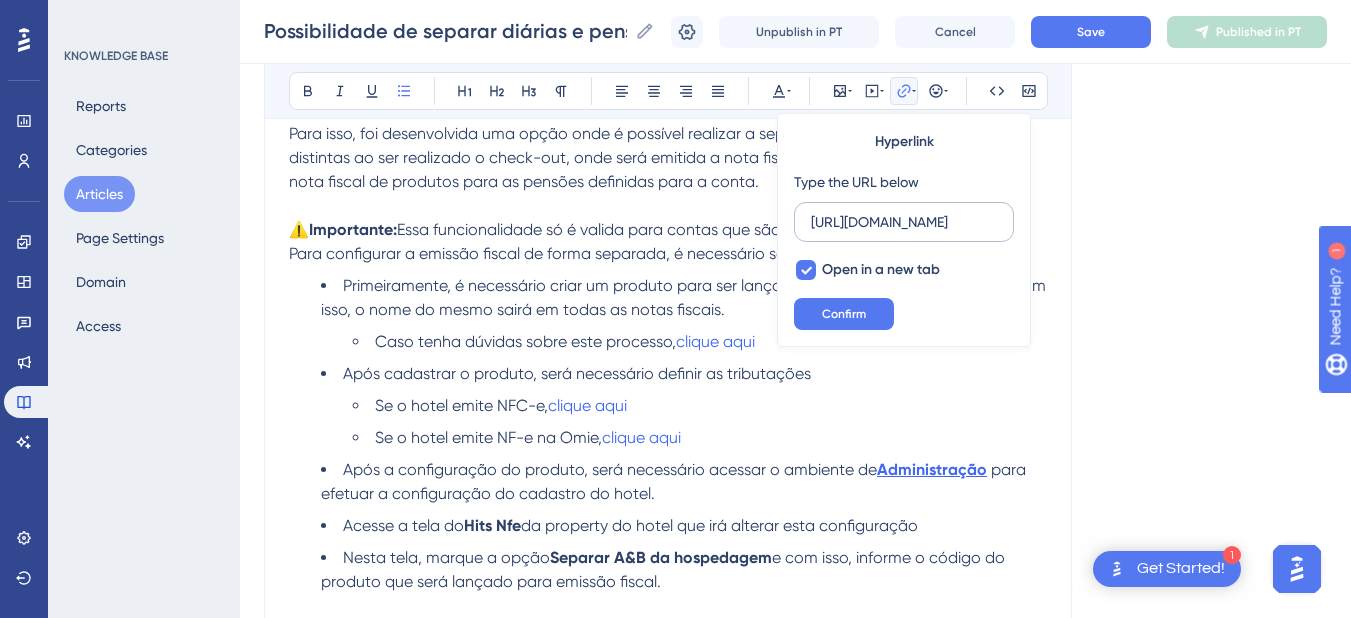 scroll, scrollTop: 0, scrollLeft: 779, axis: horizontal 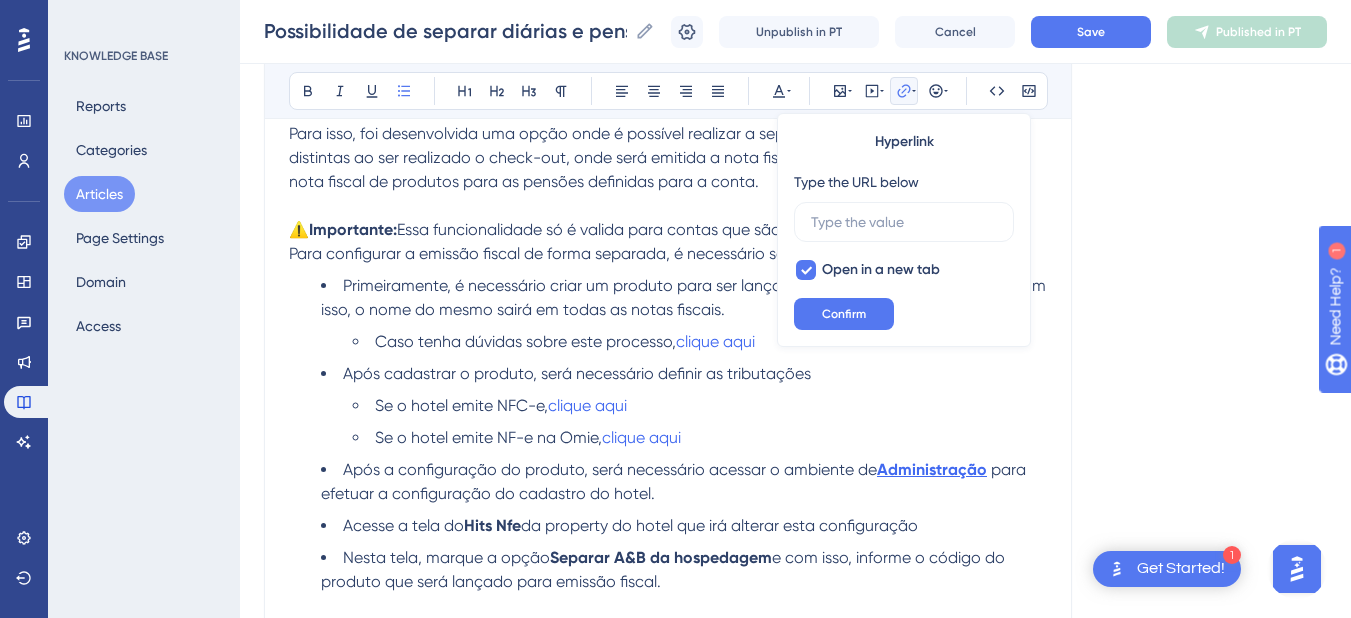 type 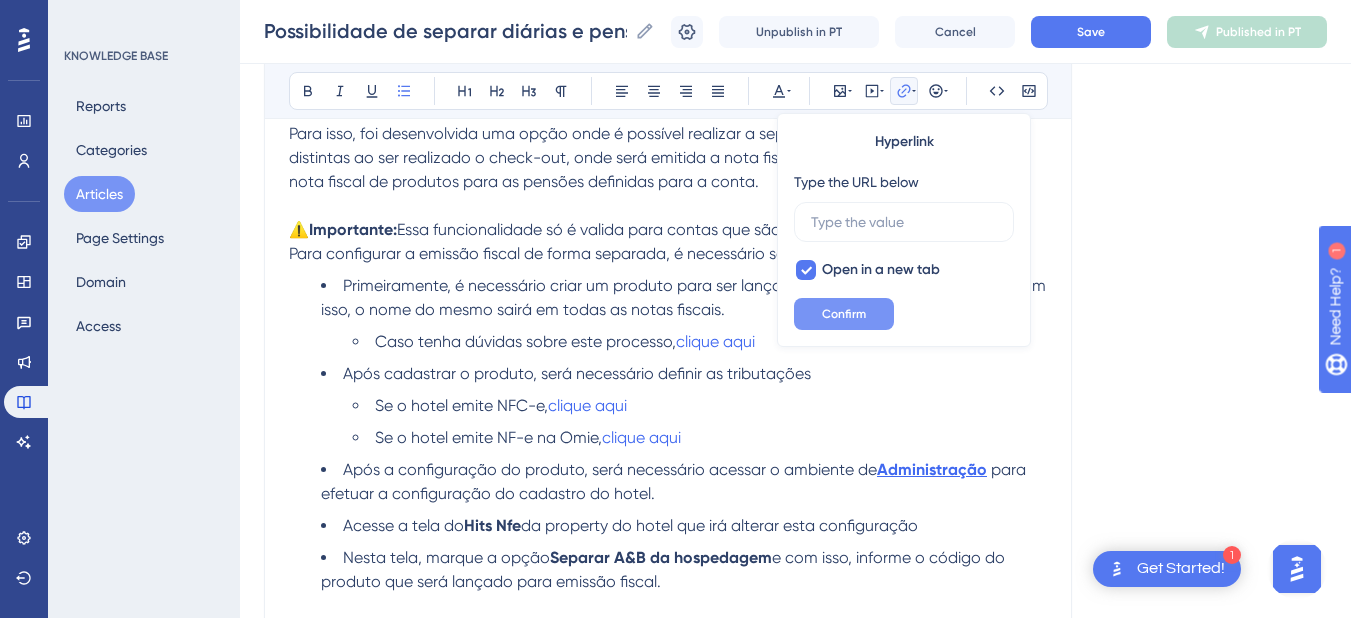 click on "Confirm" at bounding box center (844, 314) 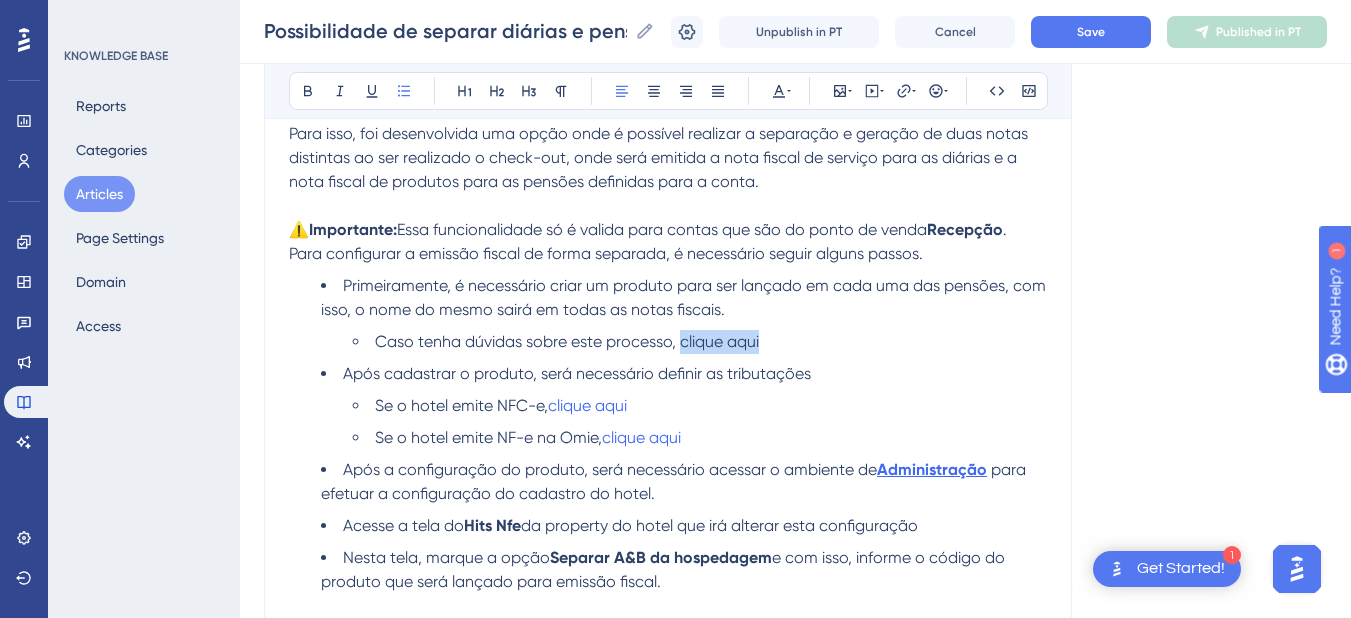 click on "Se o hotel emite NFC-e,  clique aqui" at bounding box center [700, 406] 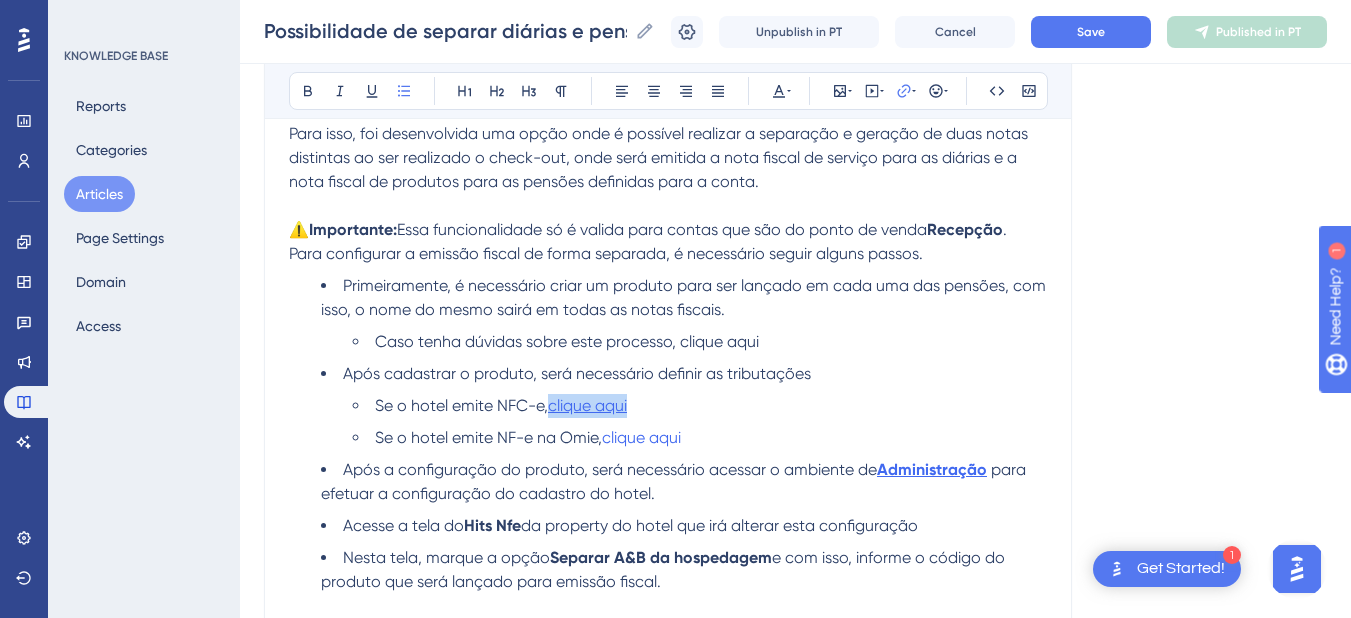 drag, startPoint x: 693, startPoint y: 407, endPoint x: 557, endPoint y: 402, distance: 136.09187 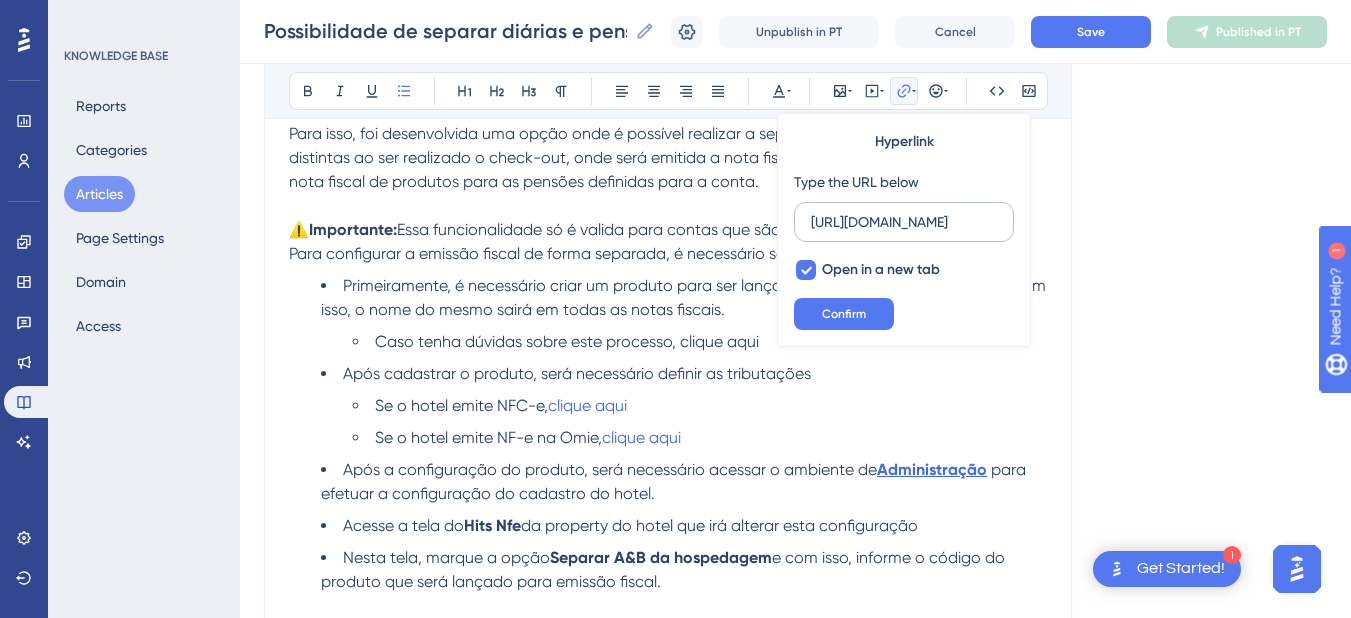 scroll, scrollTop: 0, scrollLeft: 597, axis: horizontal 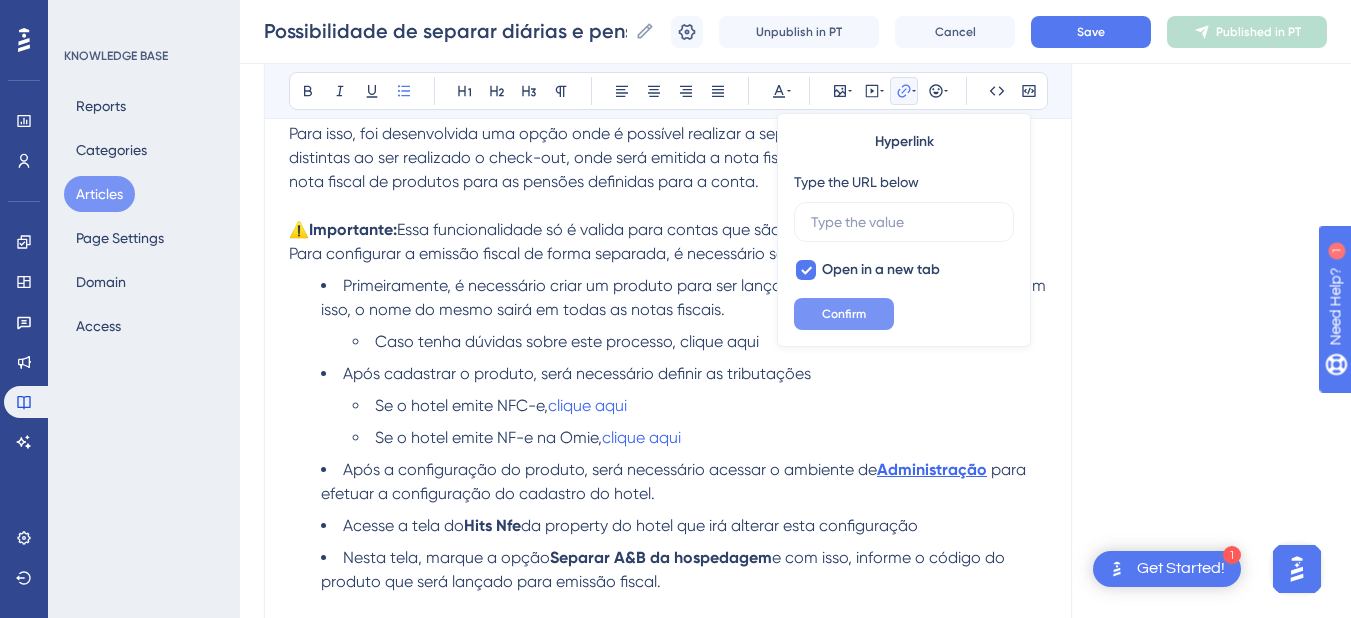 type 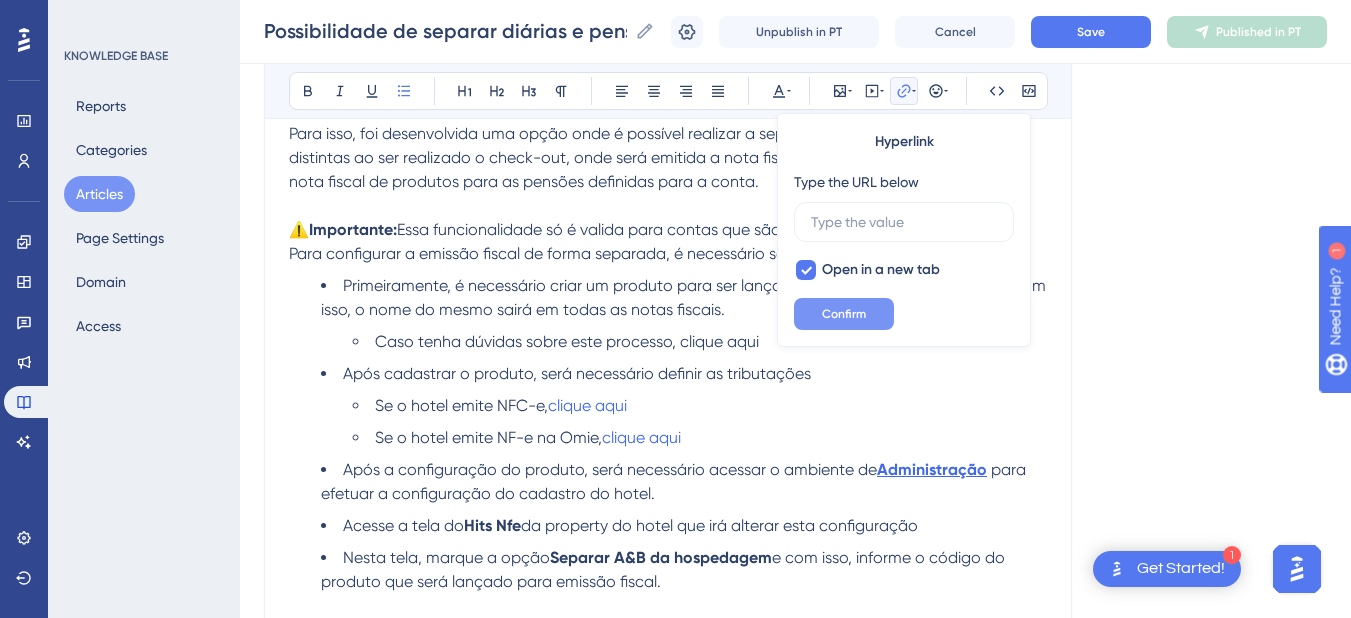 click on "Confirm" at bounding box center [844, 314] 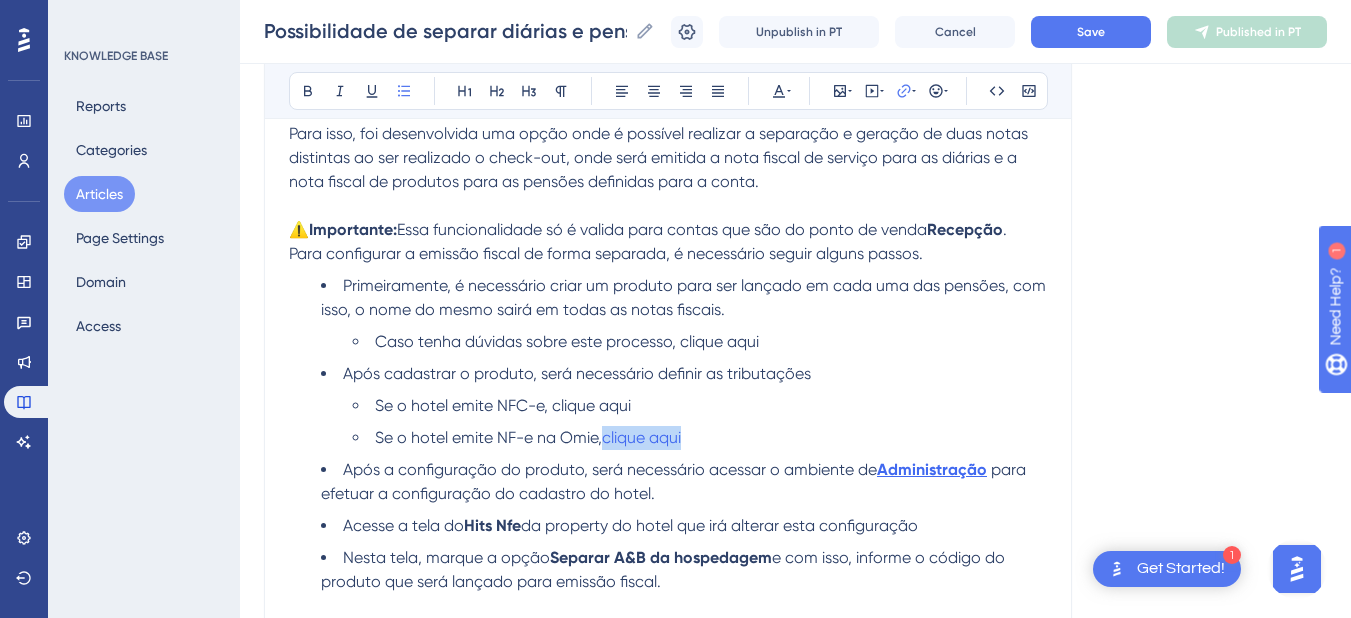 drag, startPoint x: 735, startPoint y: 441, endPoint x: 611, endPoint y: 447, distance: 124.14507 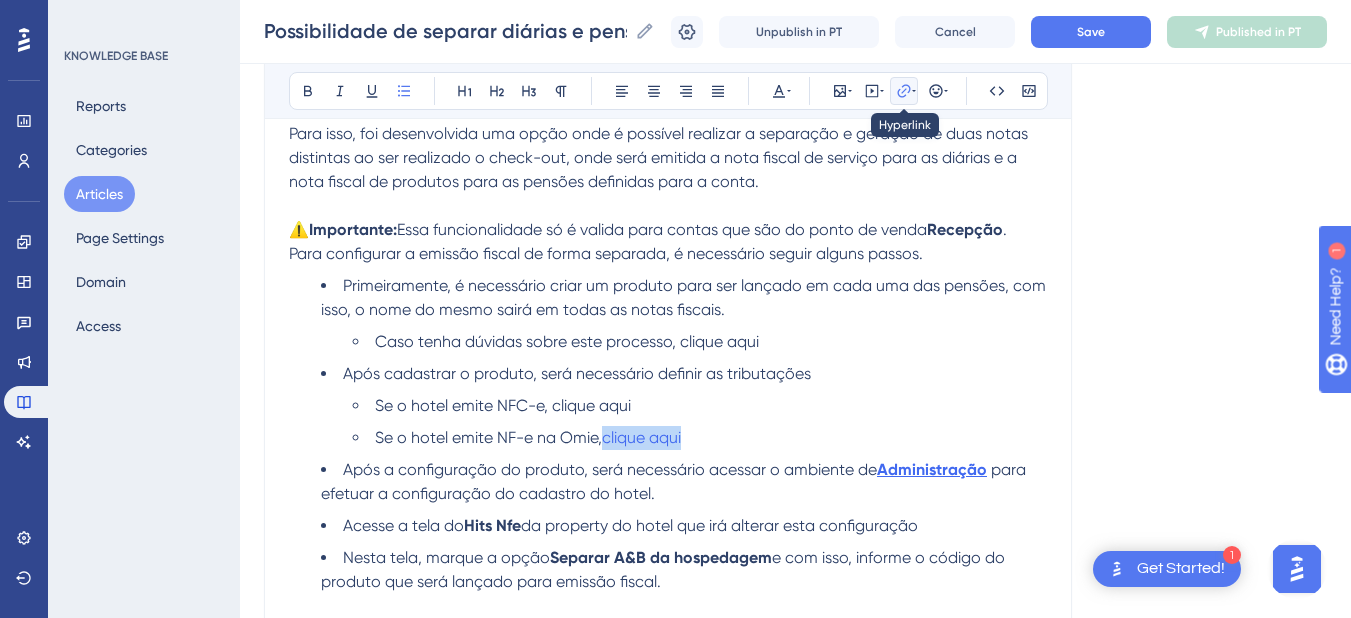 click 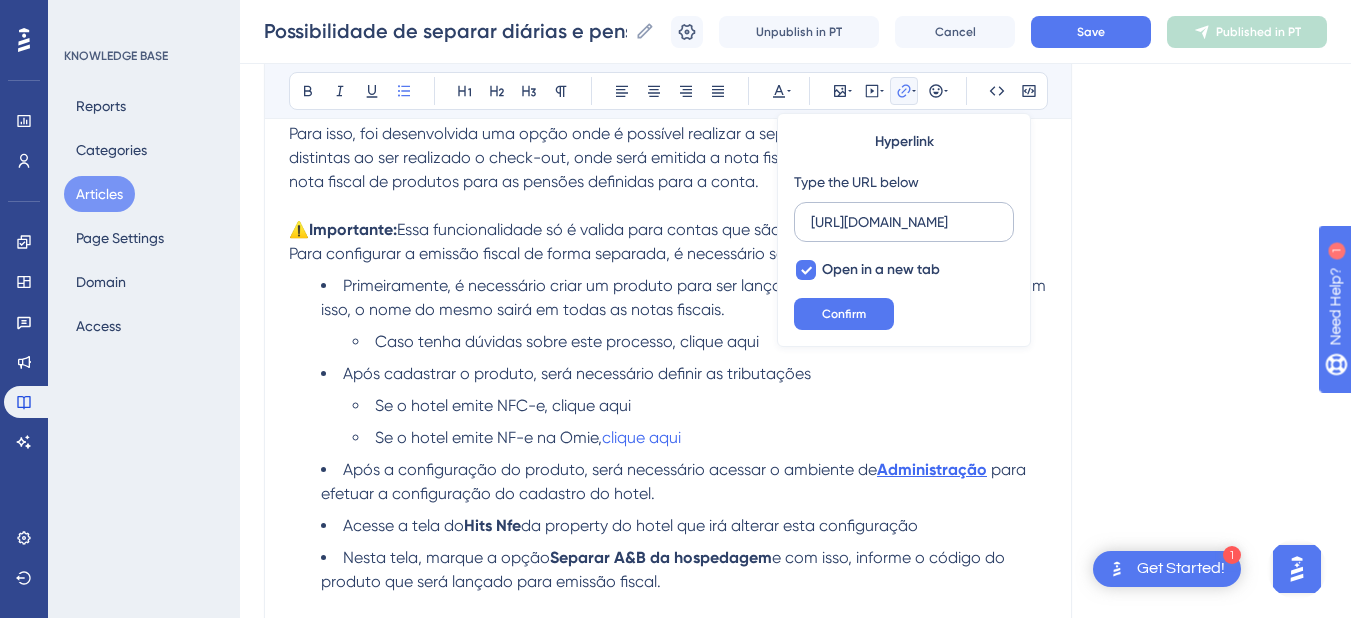 click on "[URL][DOMAIN_NAME]" at bounding box center [904, 222] 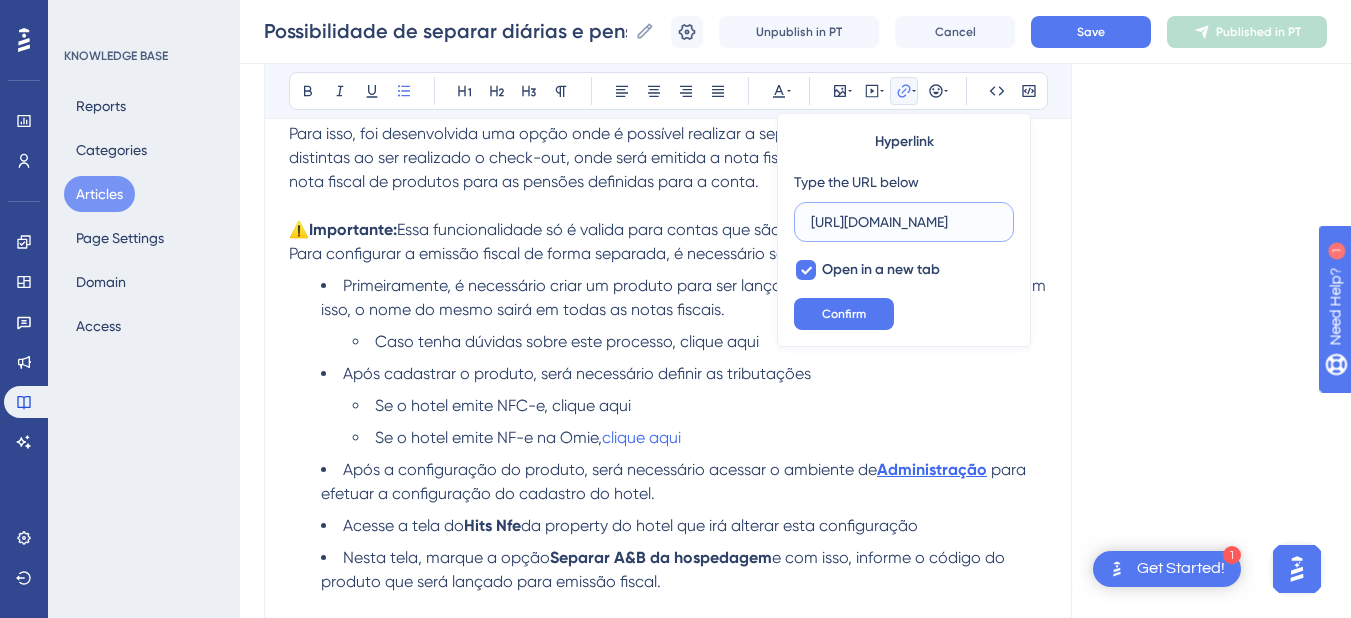 click on "[URL][DOMAIN_NAME]" at bounding box center [904, 222] 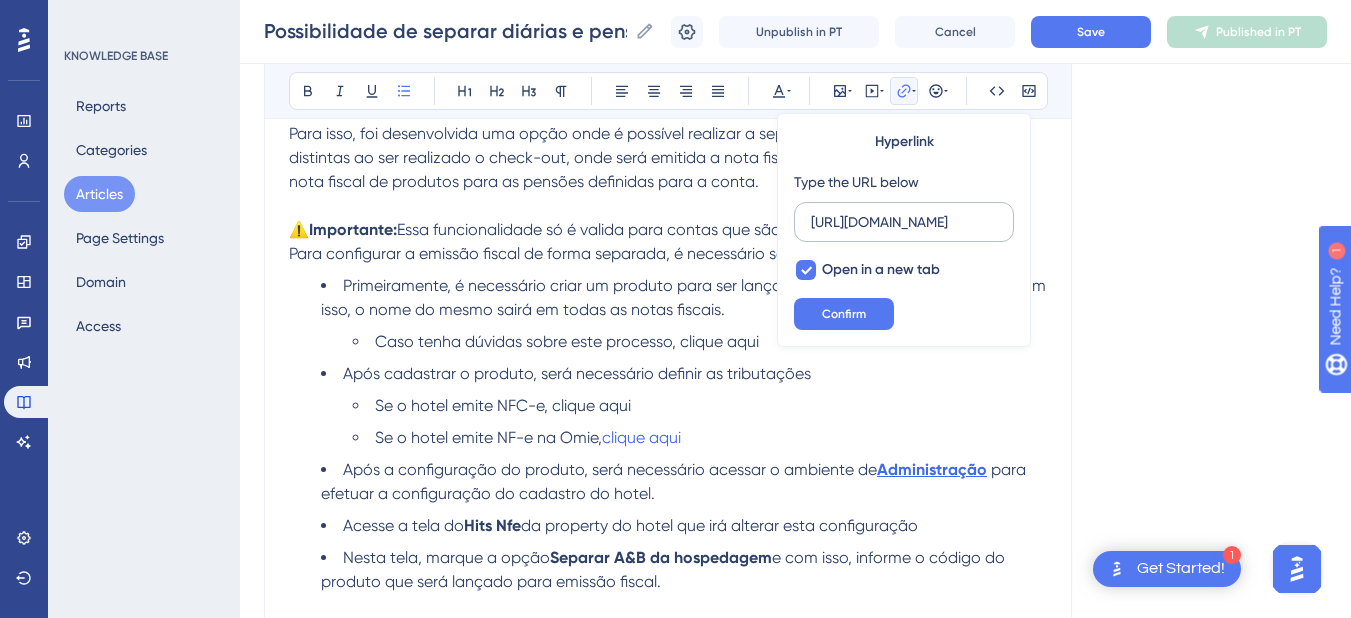 click on "[URL][DOMAIN_NAME]" at bounding box center [904, 222] 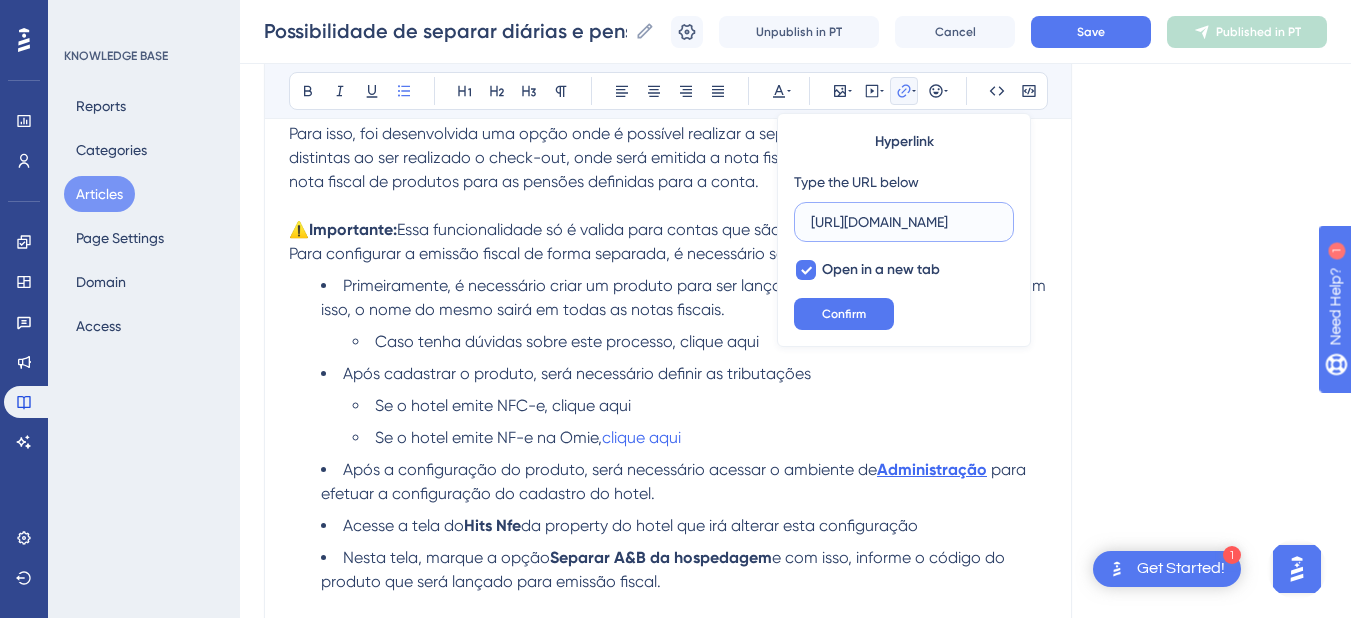 click on "[URL][DOMAIN_NAME]" at bounding box center (904, 222) 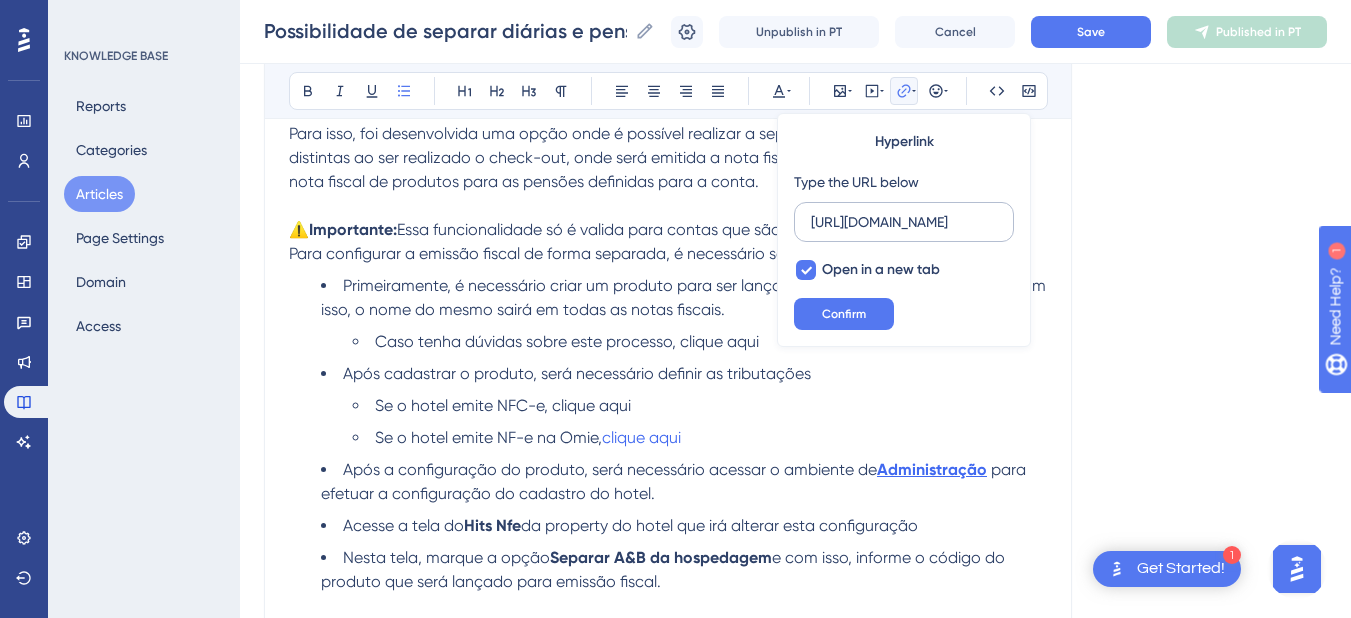 click on "[URL][DOMAIN_NAME]" at bounding box center (904, 222) 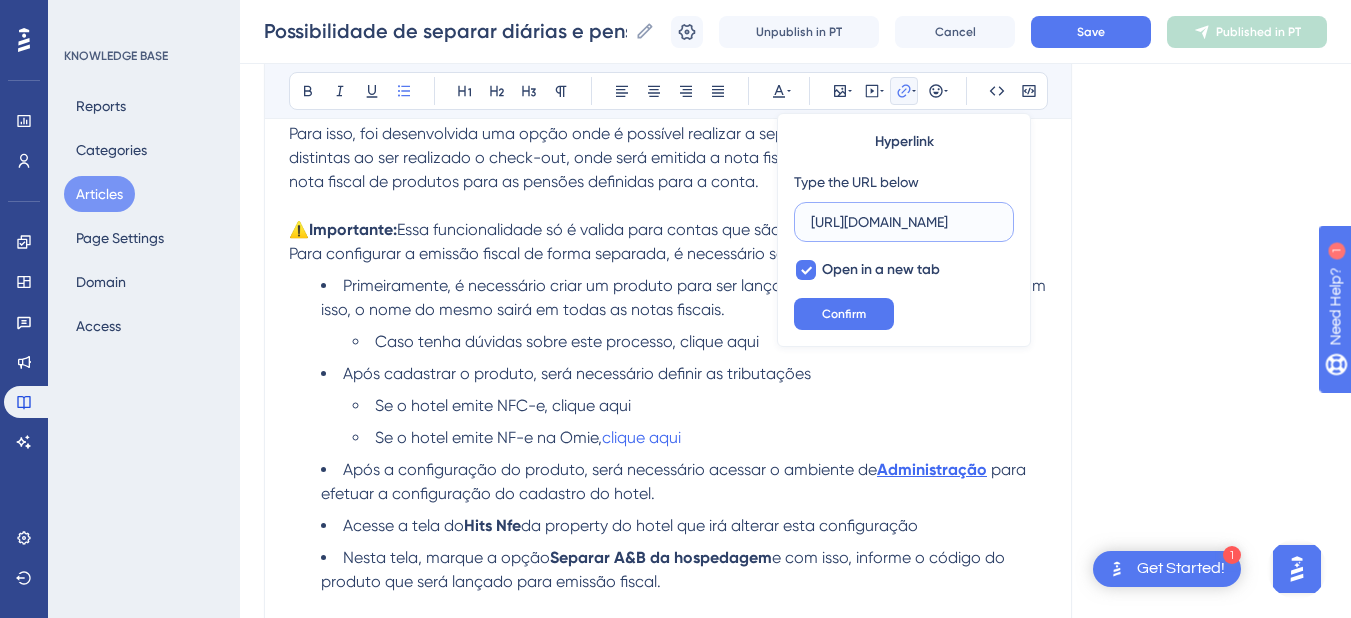 click on "[URL][DOMAIN_NAME]" at bounding box center [904, 222] 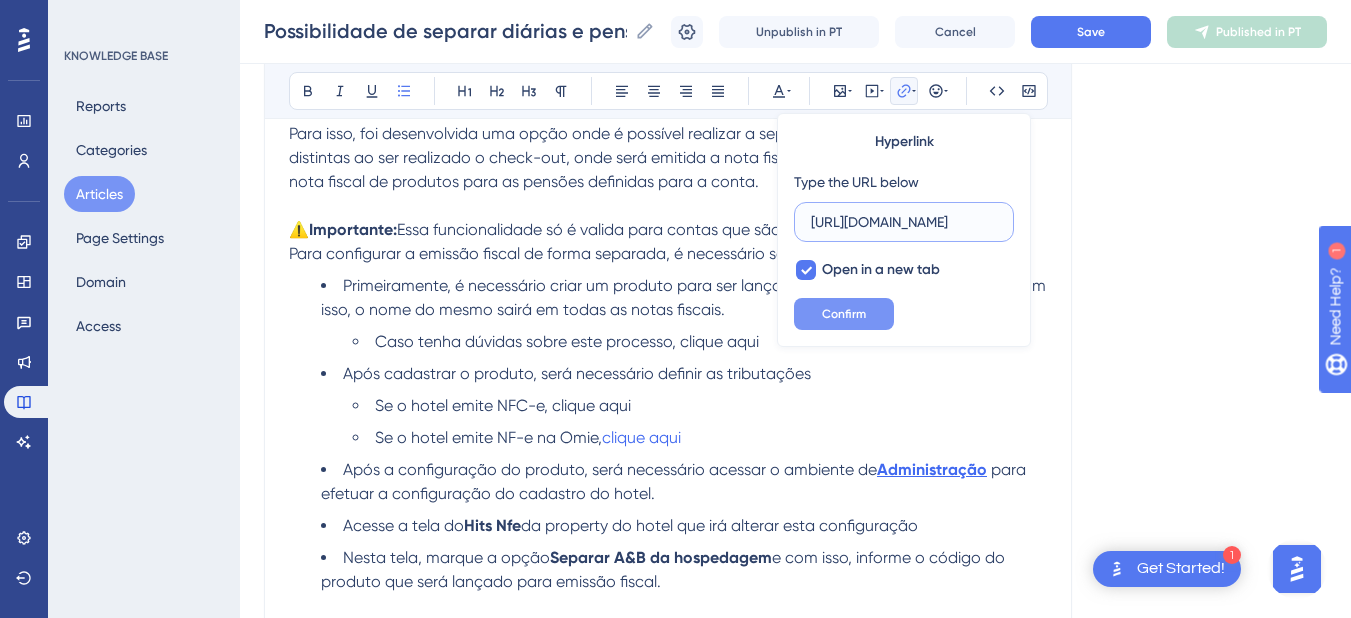 scroll, scrollTop: 0, scrollLeft: 697, axis: horizontal 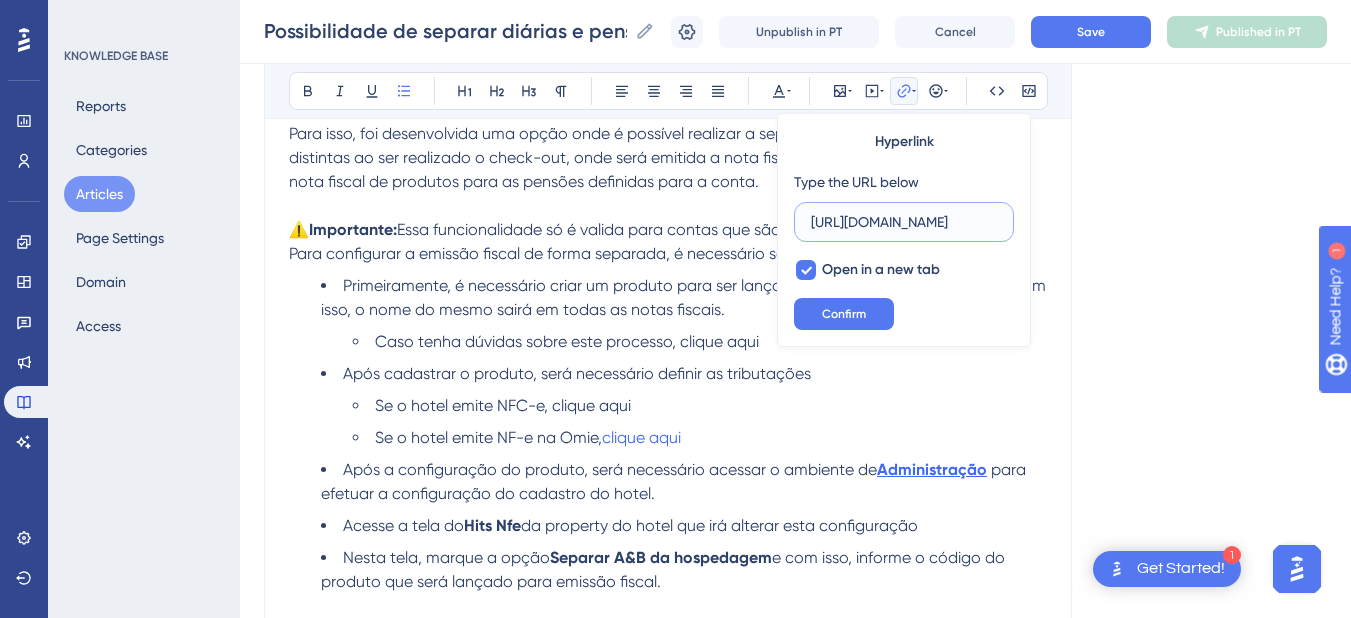 click on "[URL][DOMAIN_NAME]" at bounding box center [904, 222] 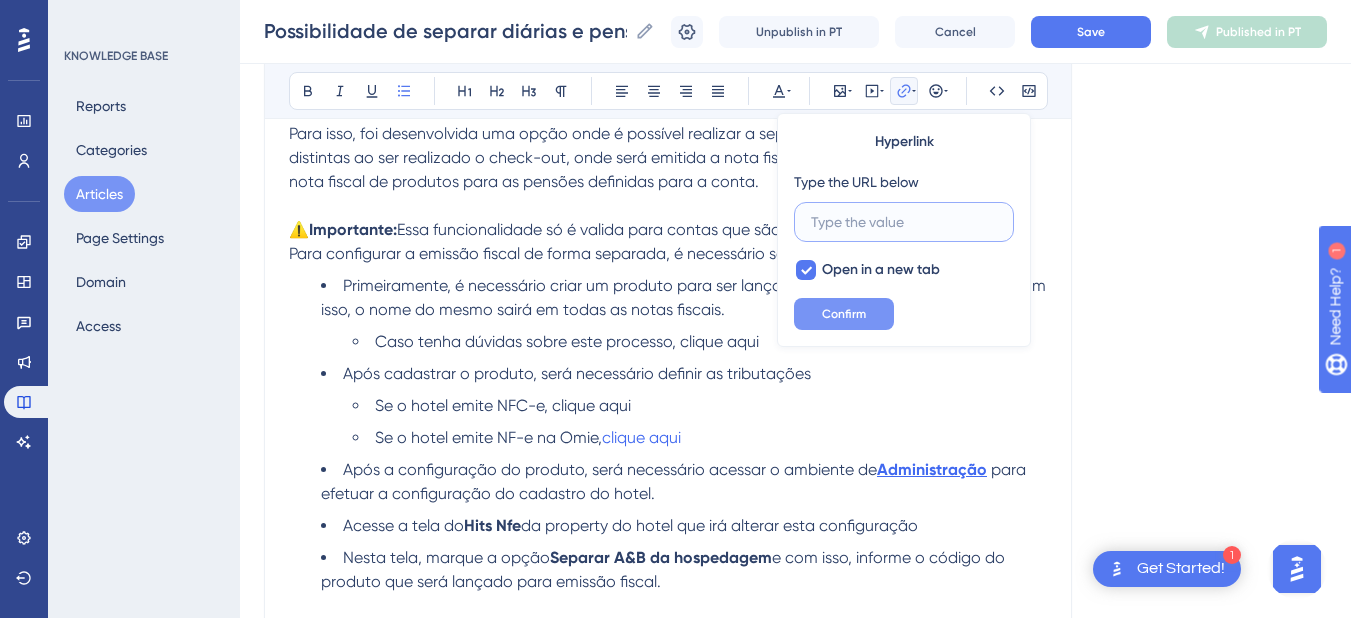 scroll, scrollTop: 0, scrollLeft: 0, axis: both 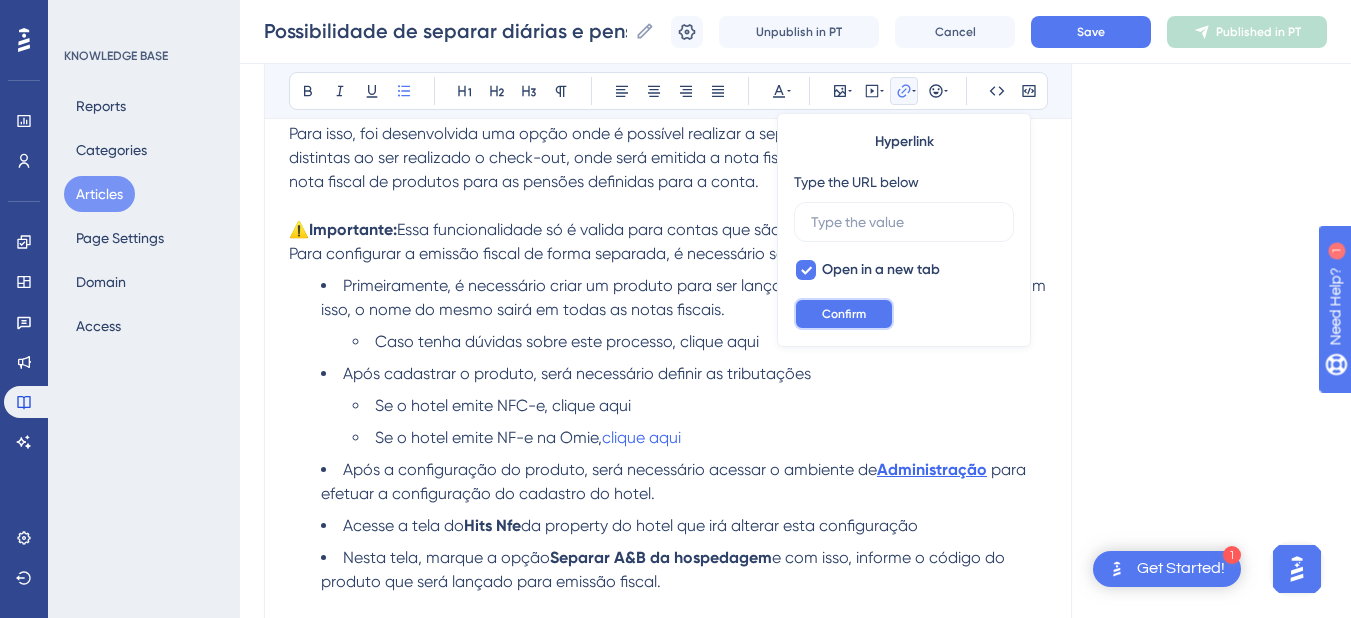 click on "Confirm" at bounding box center [844, 314] 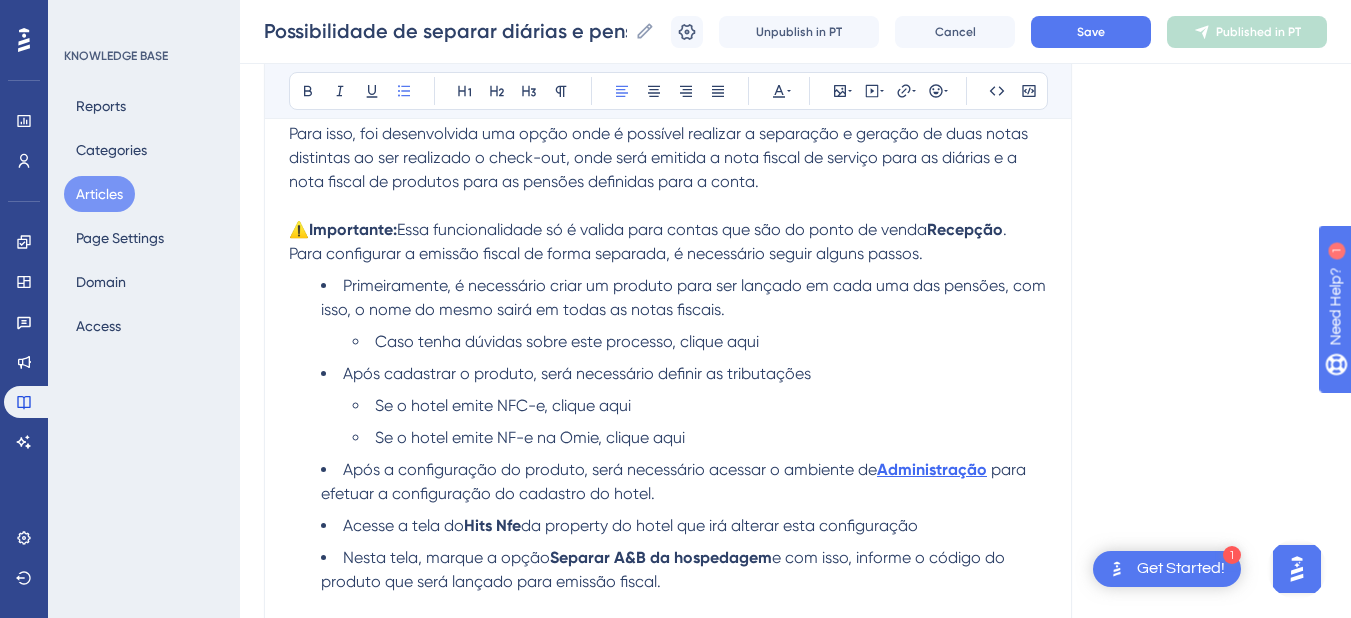 click on "Se o hotel emite NFC-e, clique aqui" at bounding box center (700, 406) 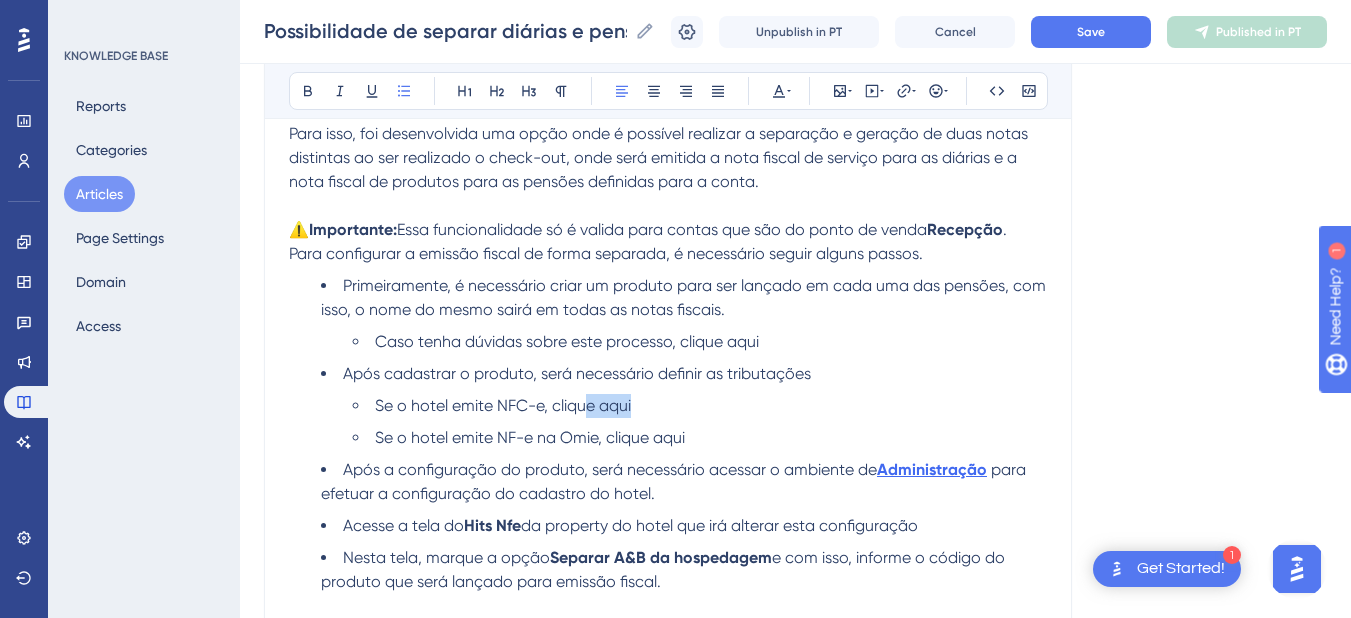 drag, startPoint x: 675, startPoint y: 404, endPoint x: 590, endPoint y: 412, distance: 85.37564 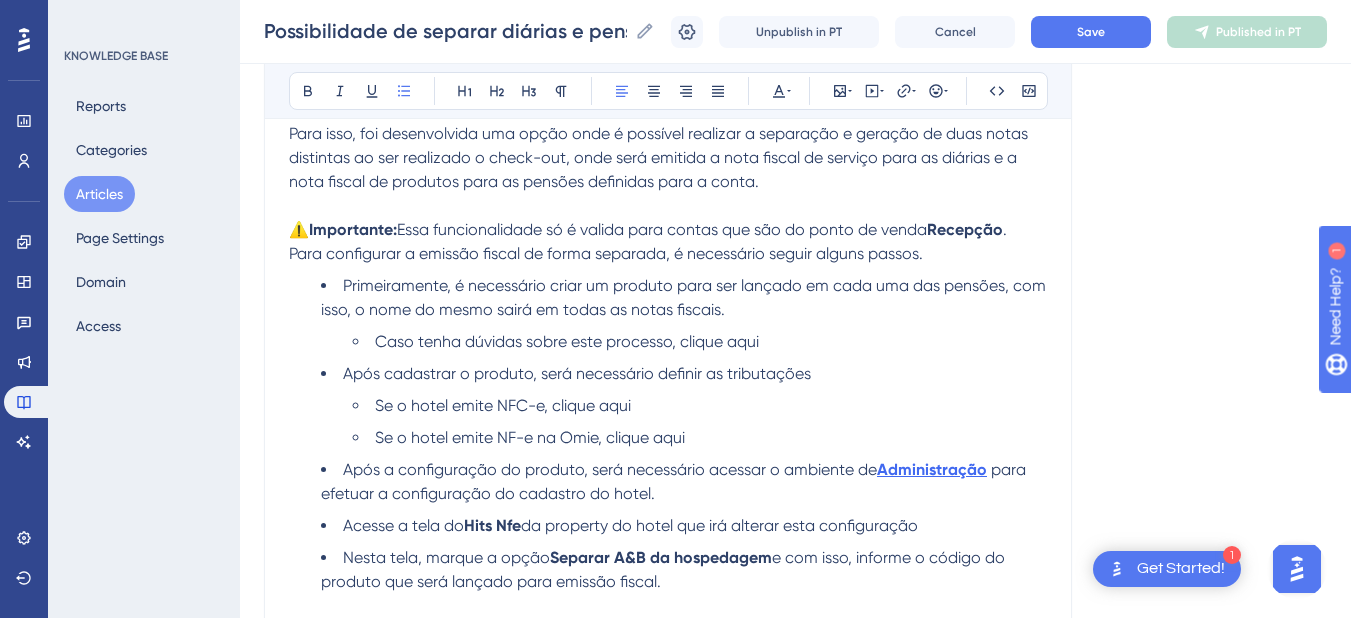click on "Caso tenha dúvidas sobre este processo, clique aqui" at bounding box center [700, 342] 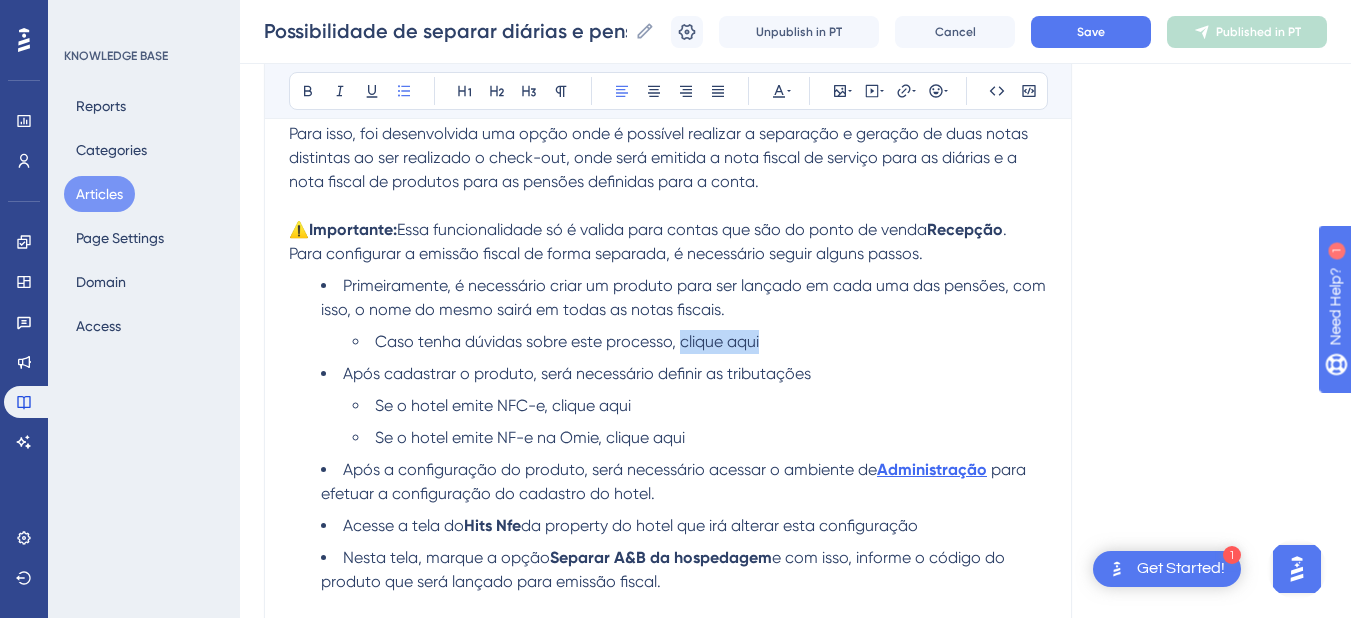 drag, startPoint x: 819, startPoint y: 339, endPoint x: 683, endPoint y: 342, distance: 136.03308 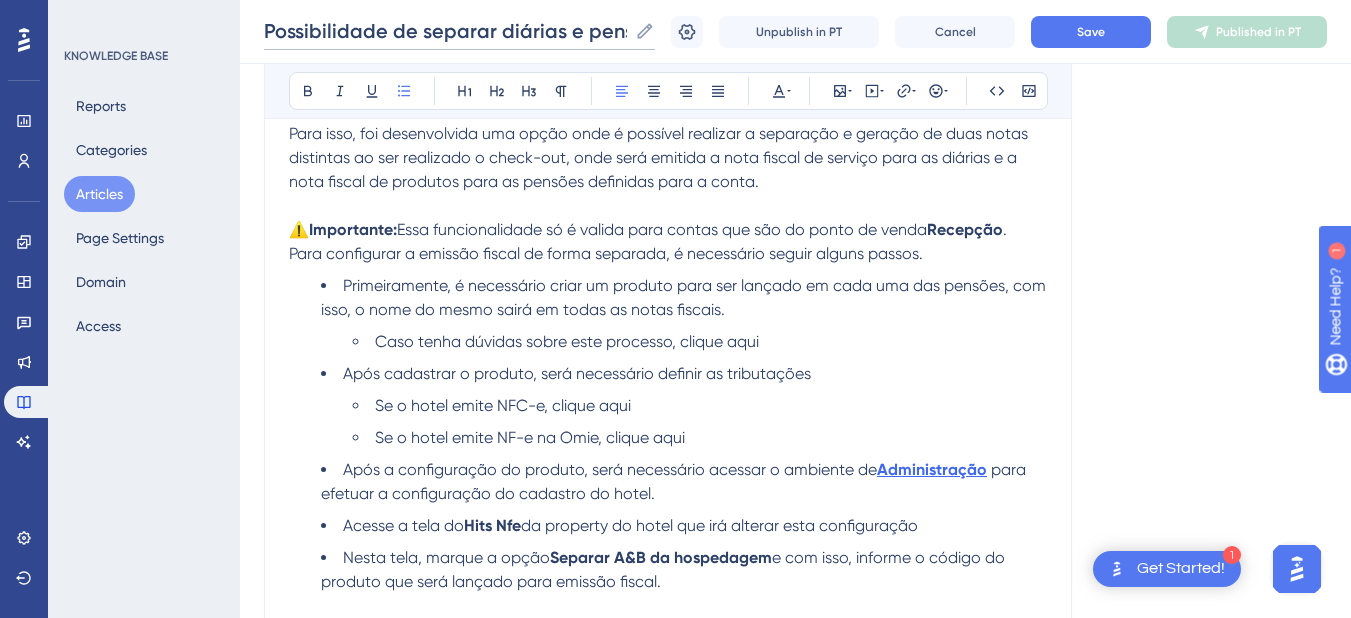 click on "Possibilidade de separar diárias e pensões em diferentes tipos de documentos fiscais (properties/cnpjs iguais)" at bounding box center (445, 31) 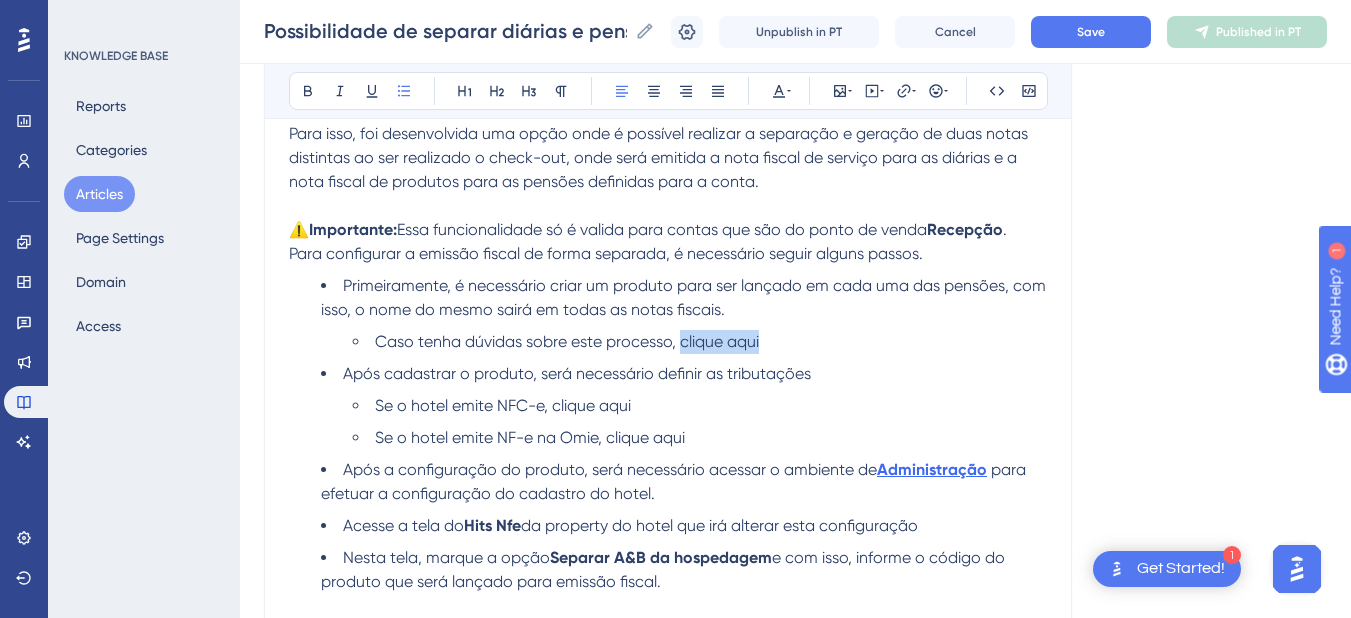 drag, startPoint x: 775, startPoint y: 338, endPoint x: 682, endPoint y: 341, distance: 93.04838 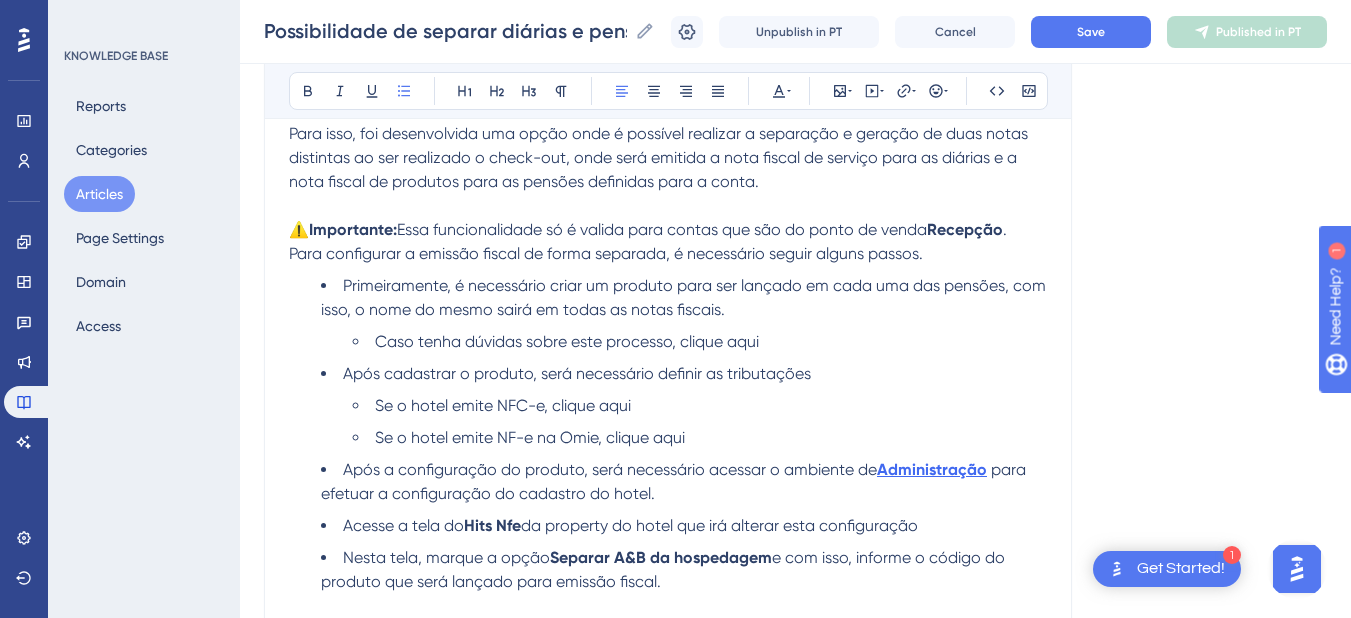click on "Caso tenha dúvidas sobre este processo, clique aqui" at bounding box center [567, 341] 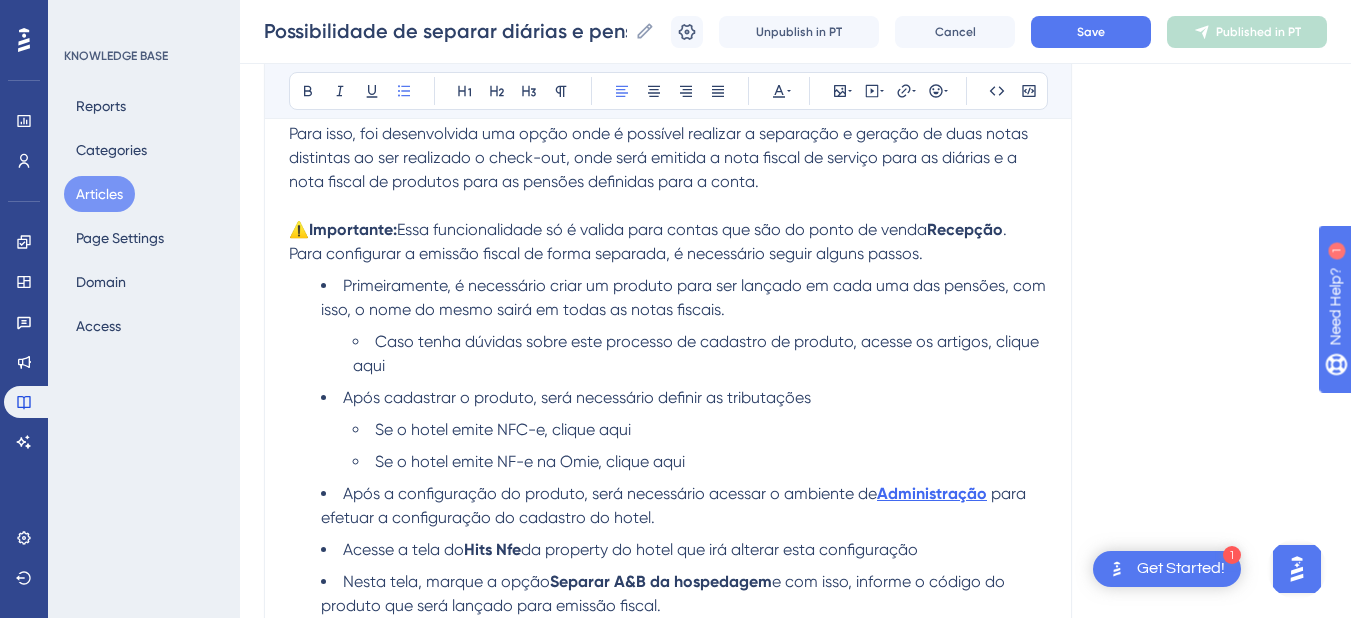 click on "Caso tenha dúvidas sobre este processo de cadastro de produto, acesse os artigos, clique aqui" at bounding box center [698, 353] 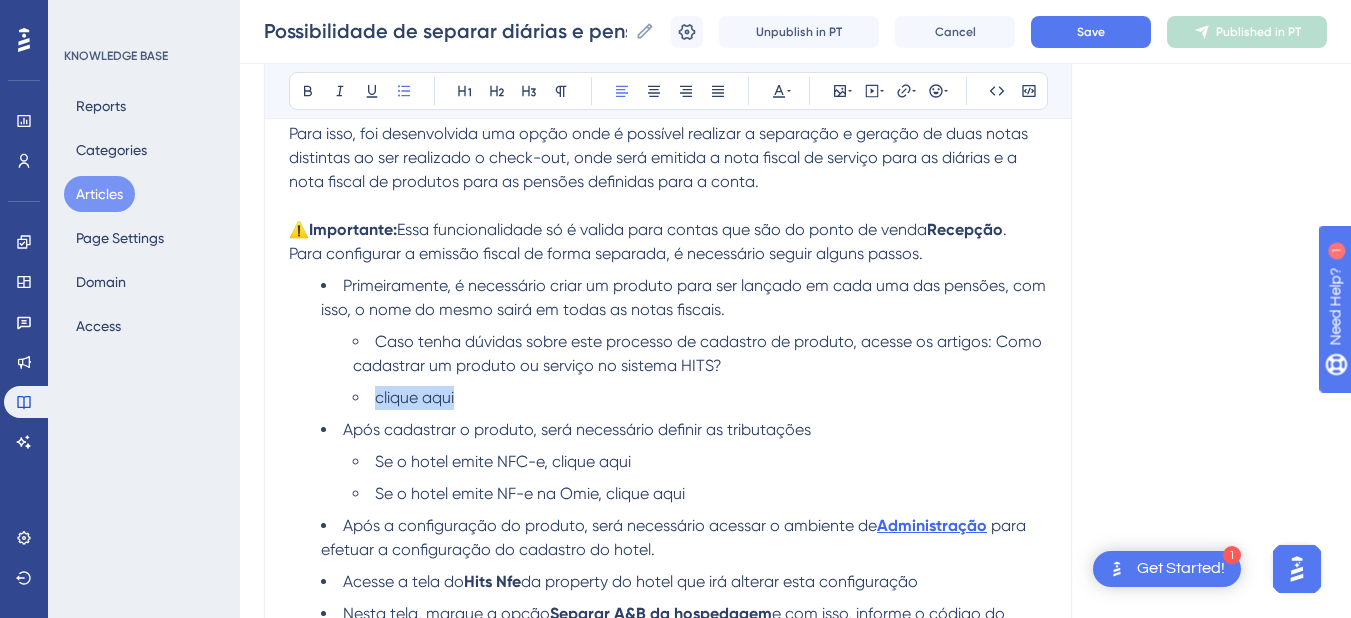 drag, startPoint x: 406, startPoint y: 404, endPoint x: 362, endPoint y: 403, distance: 44.011364 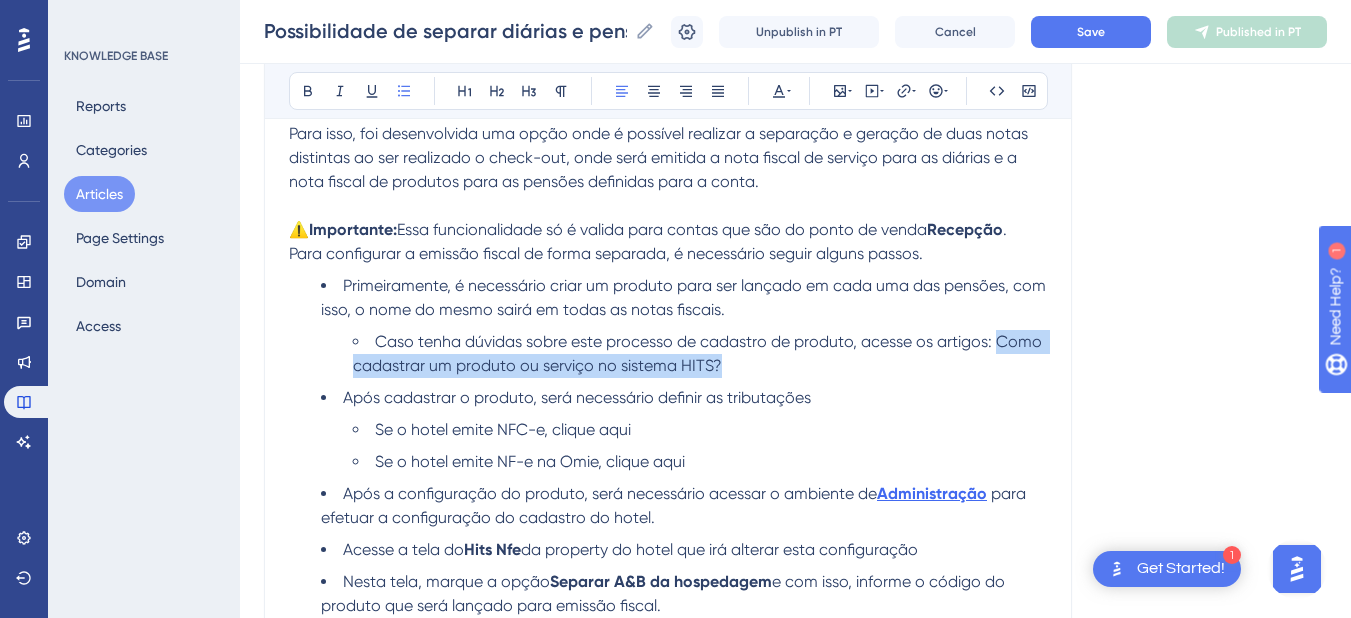drag, startPoint x: 739, startPoint y: 358, endPoint x: 996, endPoint y: 348, distance: 257.1945 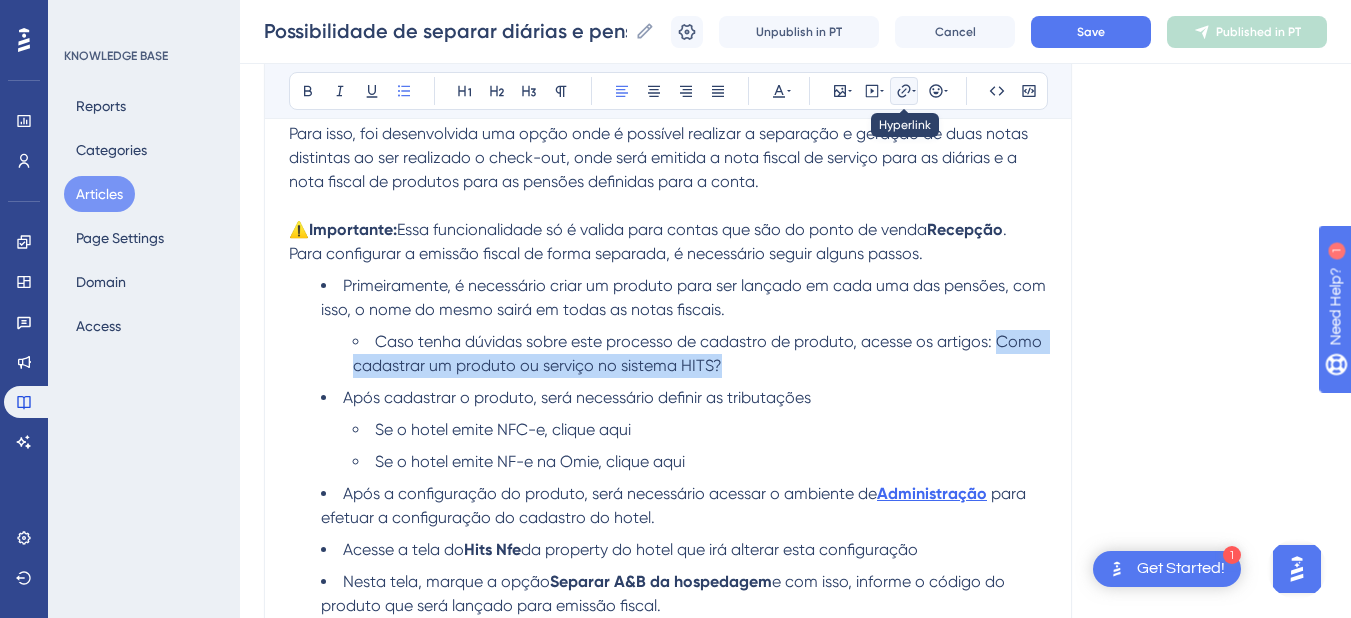 click 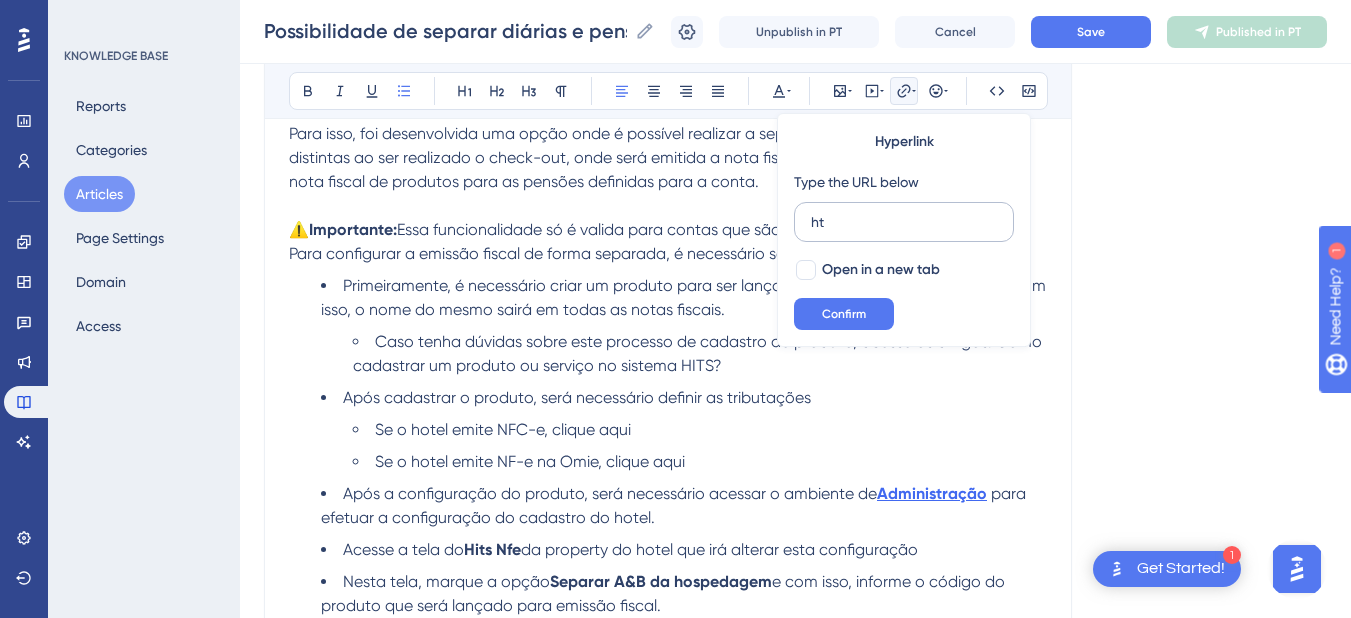 type on "h" 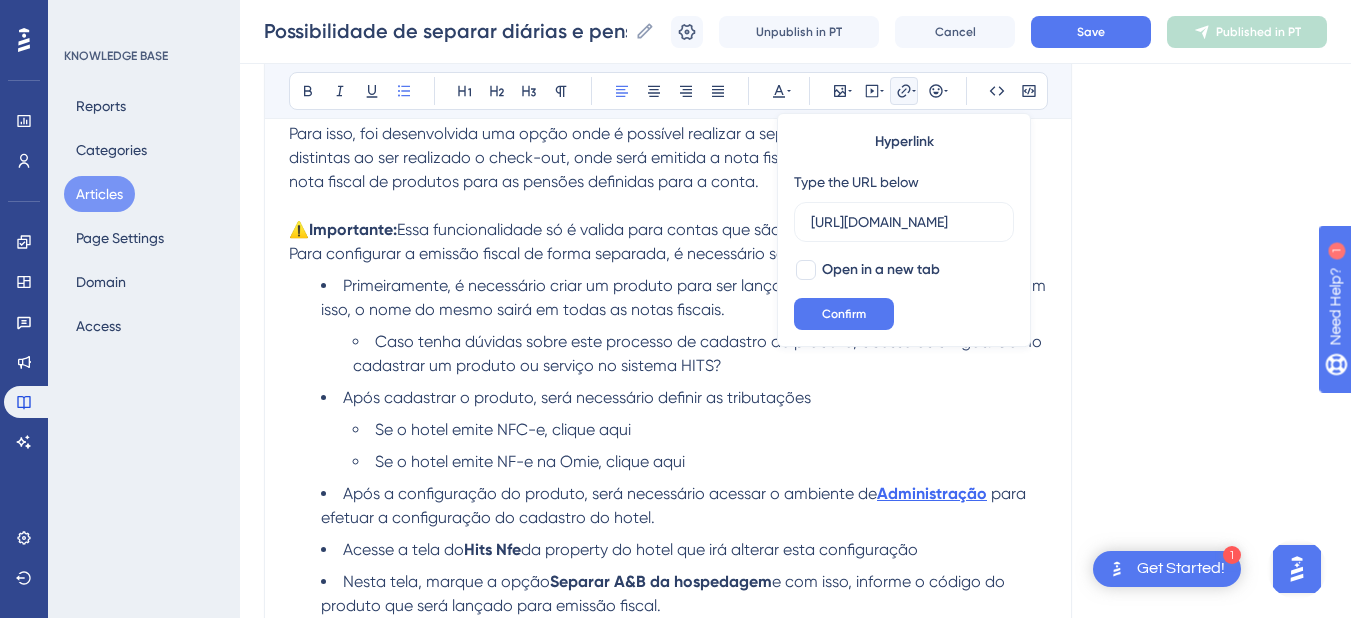 scroll, scrollTop: 0, scrollLeft: 547, axis: horizontal 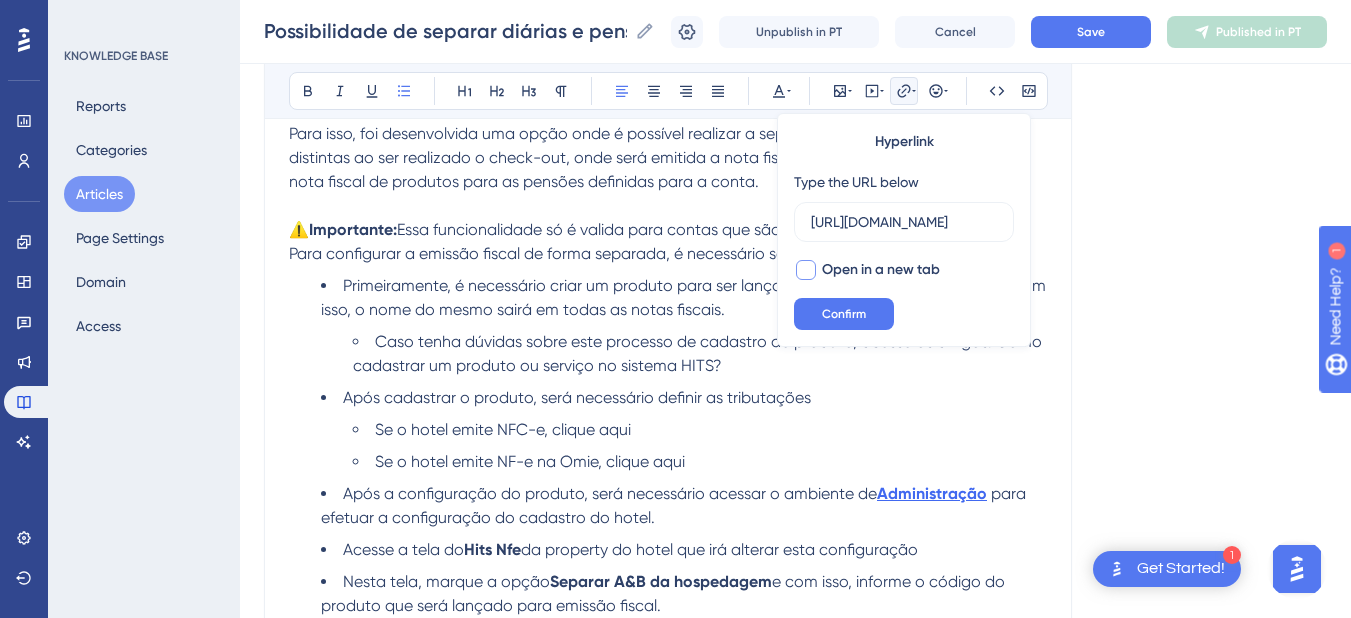 type on "[URL][DOMAIN_NAME]" 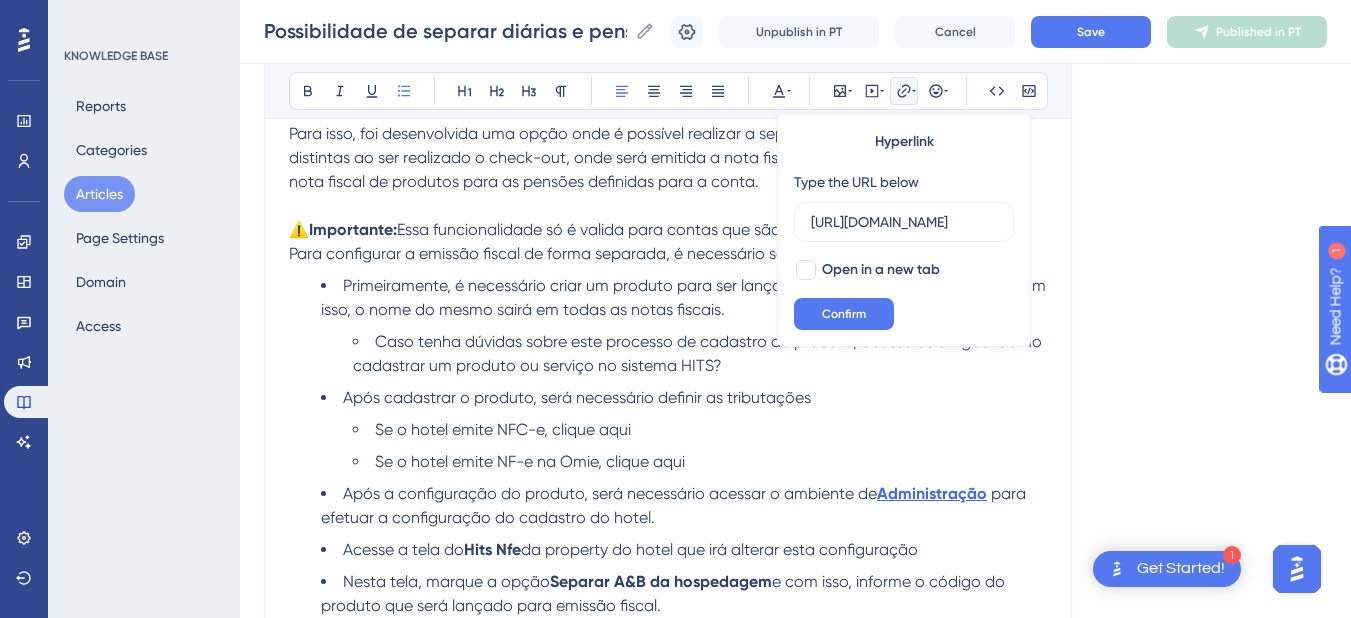 scroll, scrollTop: 0, scrollLeft: 0, axis: both 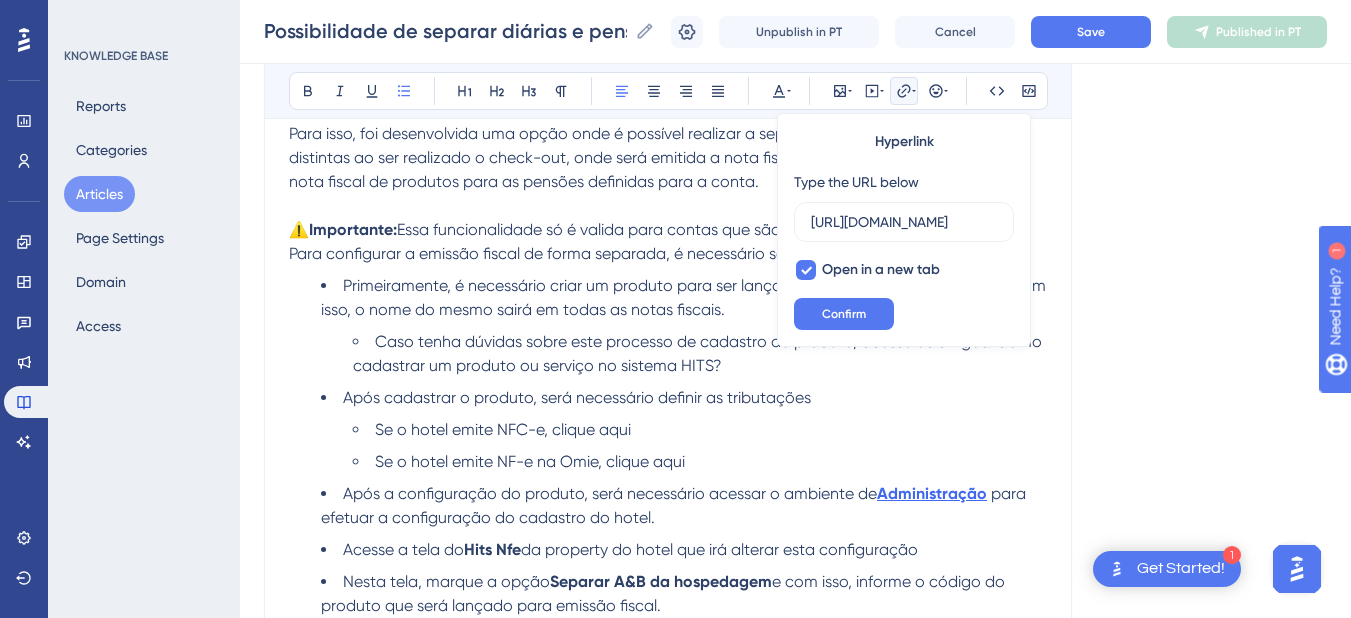 click on "Hyperlink Type the URL below [URL][DOMAIN_NAME] Open in a new tab Confirm" at bounding box center [904, 230] 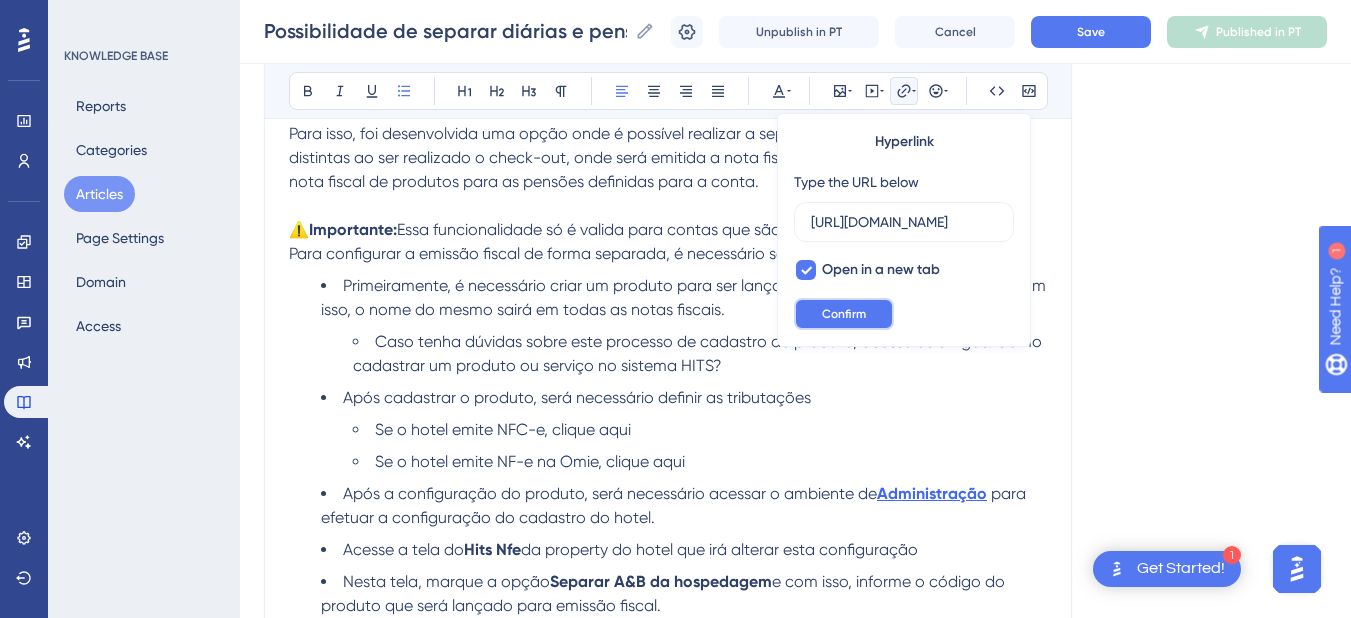 click on "Confirm" at bounding box center [844, 314] 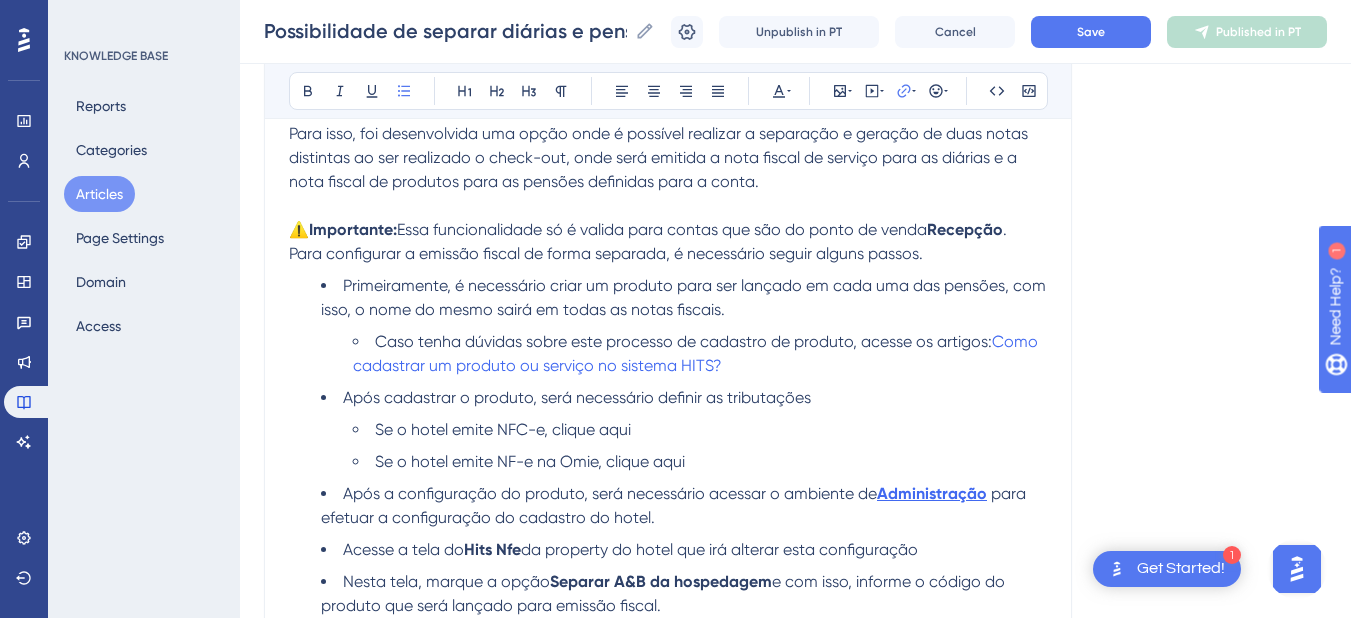 click on "Caso tenha dúvidas sobre este processo de cadastro de produto, acesse os artigos:  Como cadastrar um produto ou serviço no sistema HITS?" at bounding box center [700, 354] 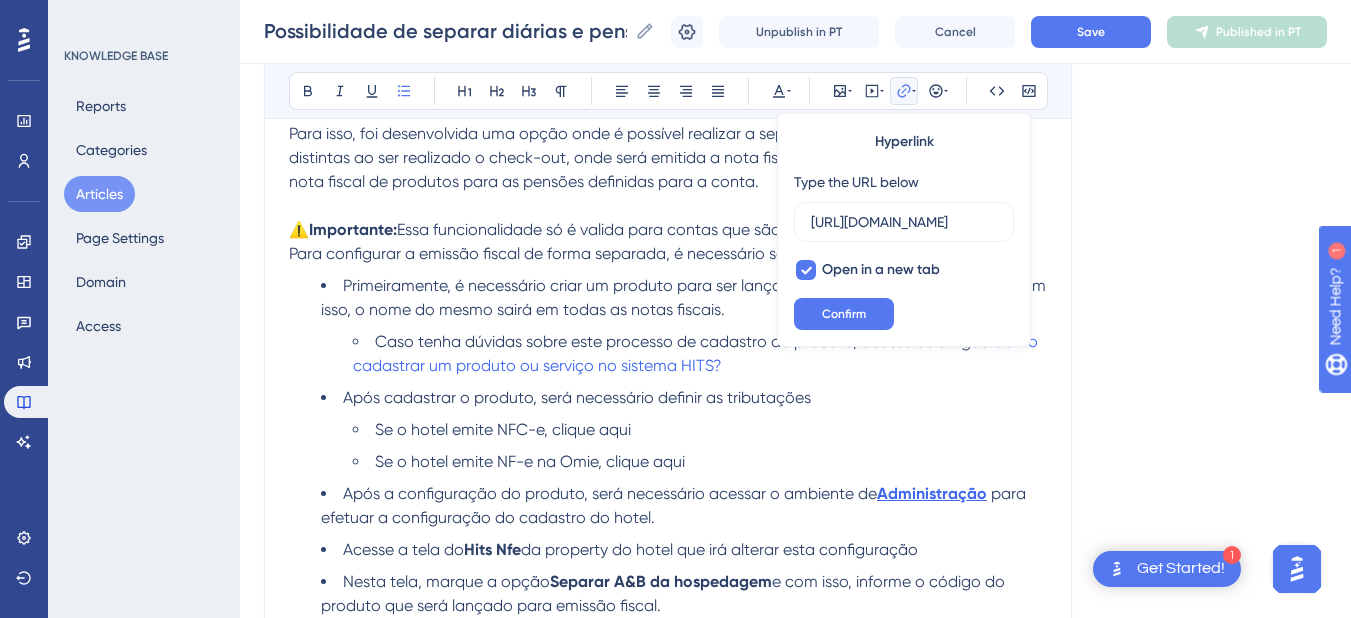 scroll, scrollTop: 0, scrollLeft: 551, axis: horizontal 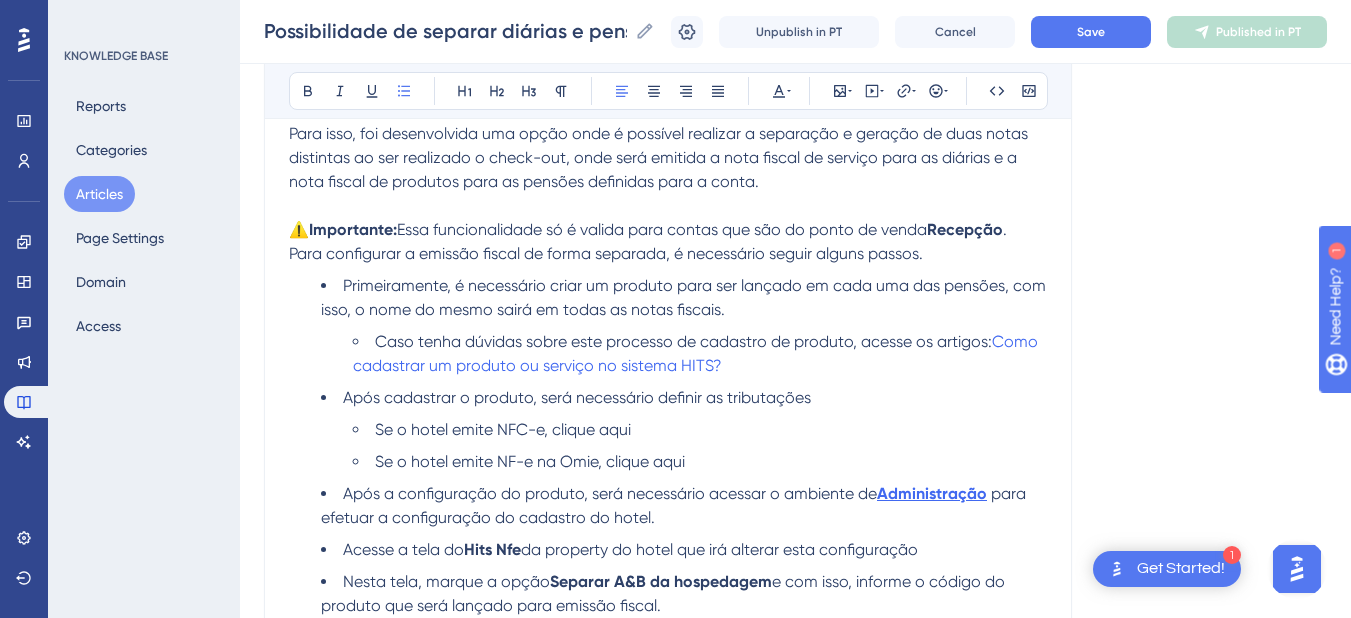 click on "Caso tenha dúvidas sobre este processo de cadastro de produto, acesse os artigos:  Como cadastrar um produto ou serviço no sistema HITS?" at bounding box center (700, 354) 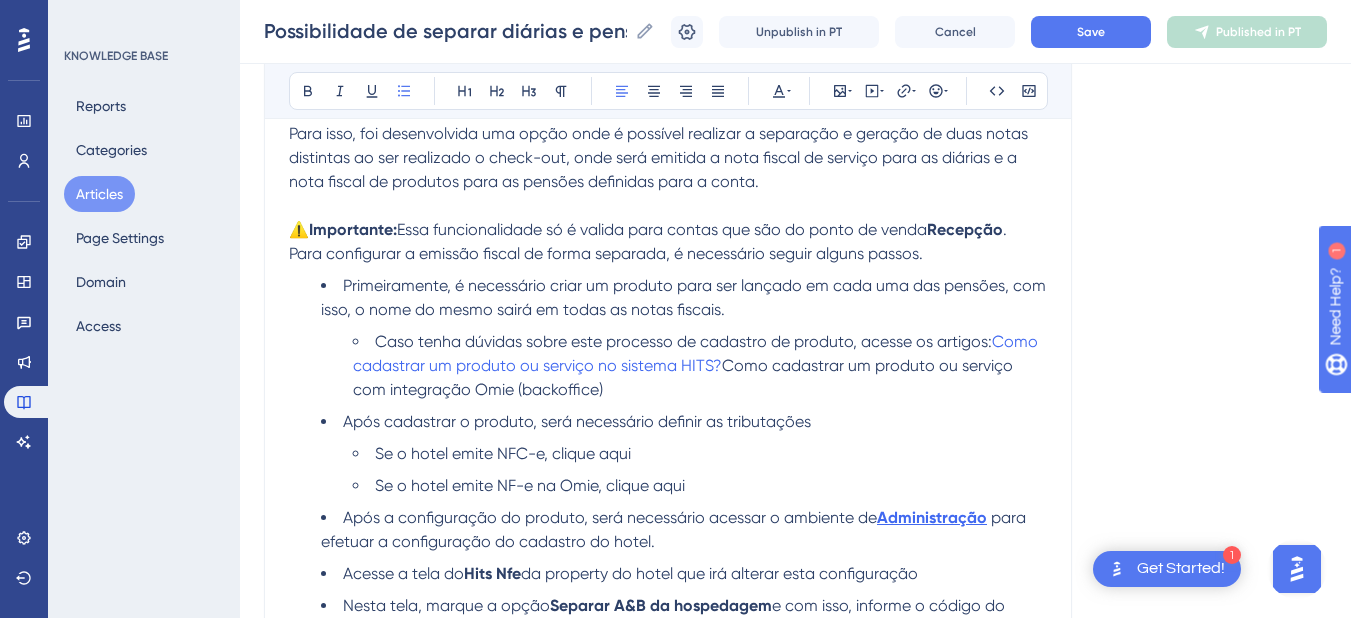 drag, startPoint x: 623, startPoint y: 398, endPoint x: 724, endPoint y: 369, distance: 105.080925 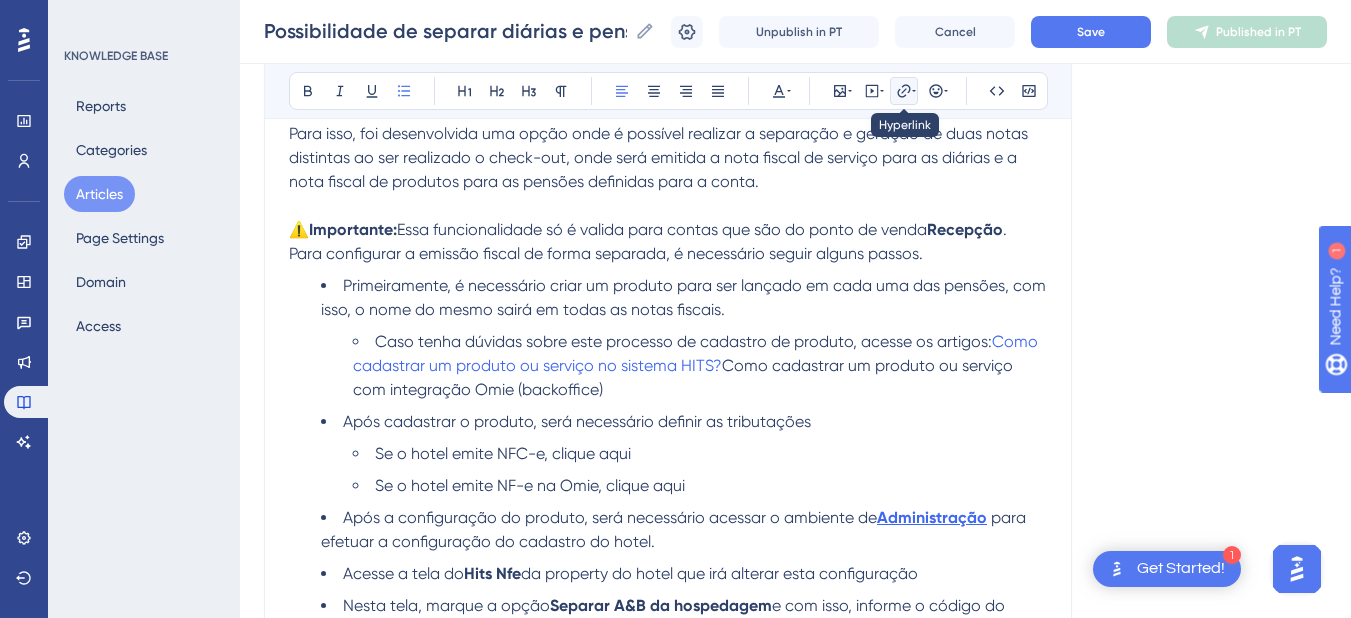 click 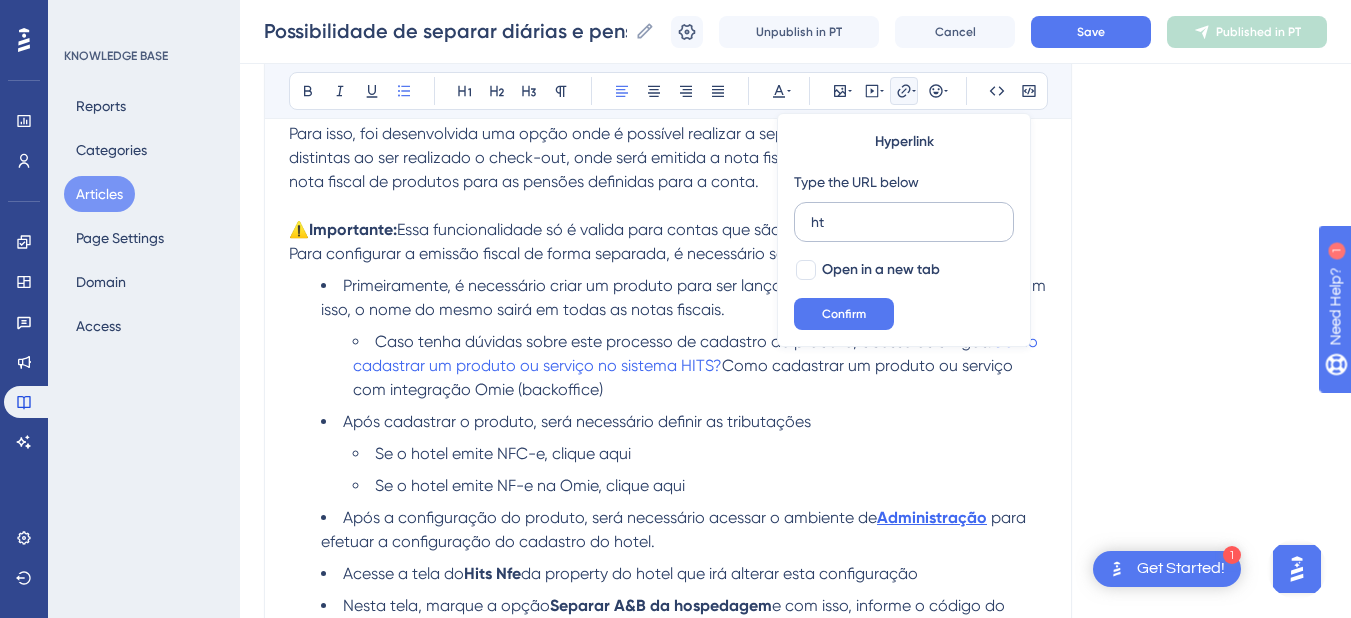 type on "h" 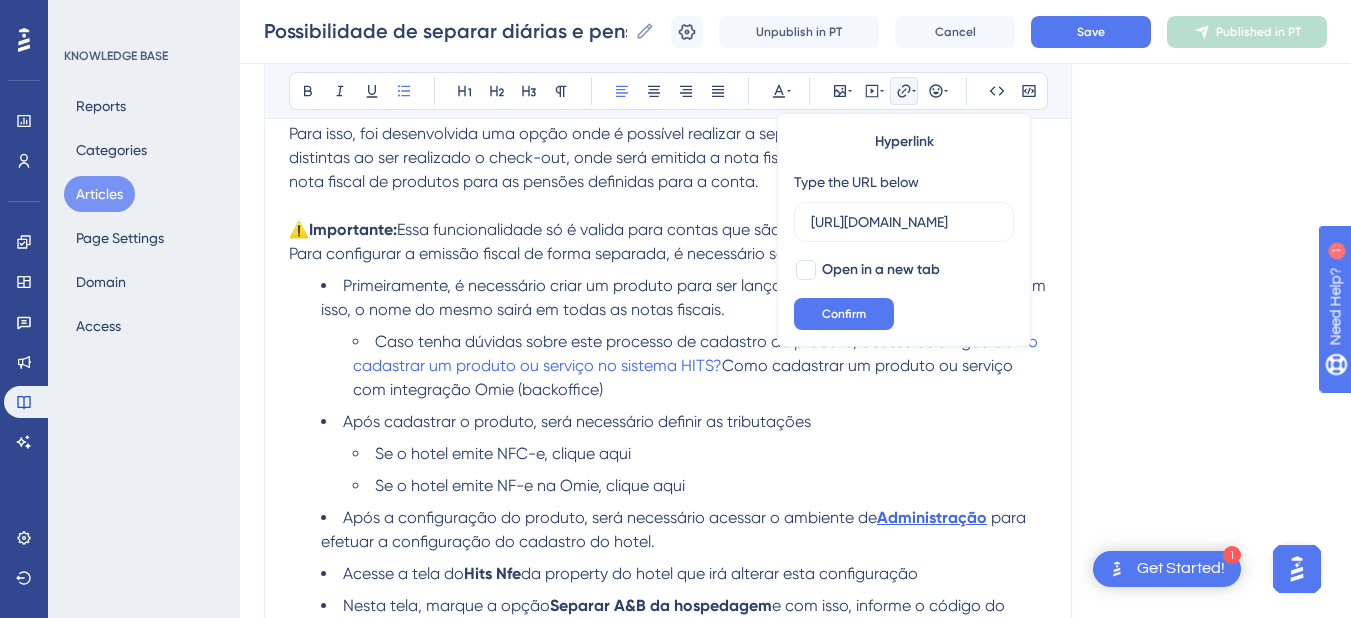 scroll, scrollTop: 0, scrollLeft: 564, axis: horizontal 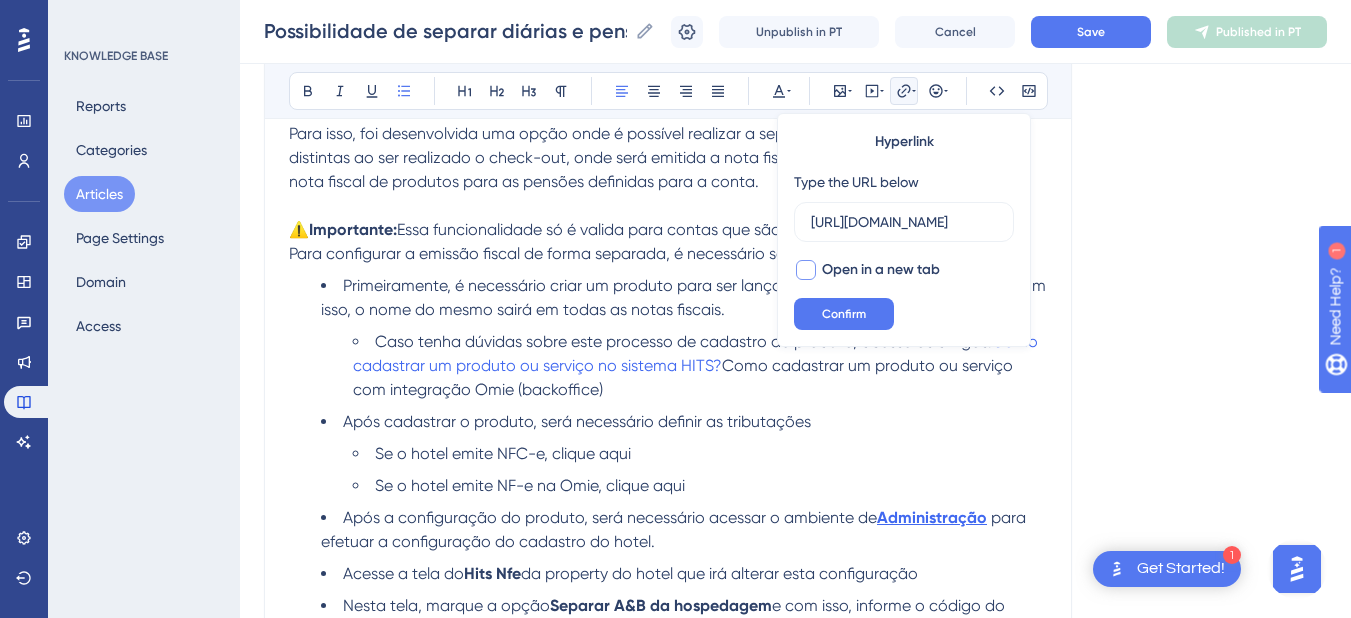 type on "[URL][DOMAIN_NAME]" 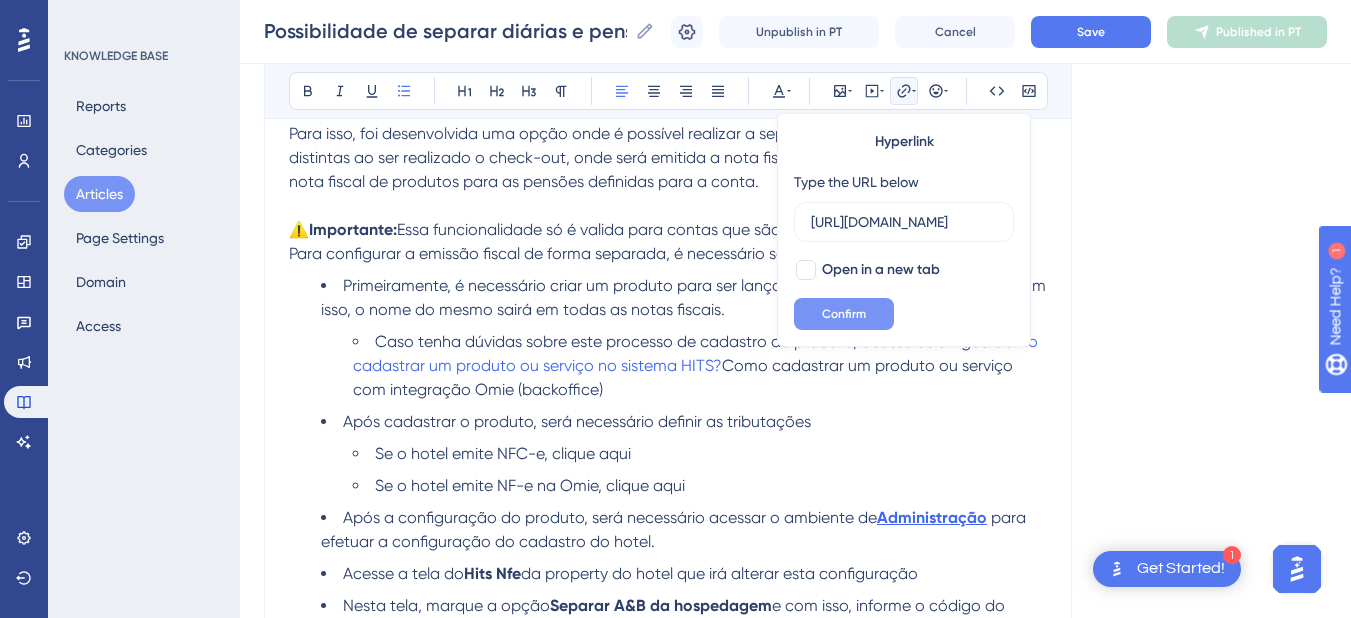 scroll, scrollTop: 0, scrollLeft: 0, axis: both 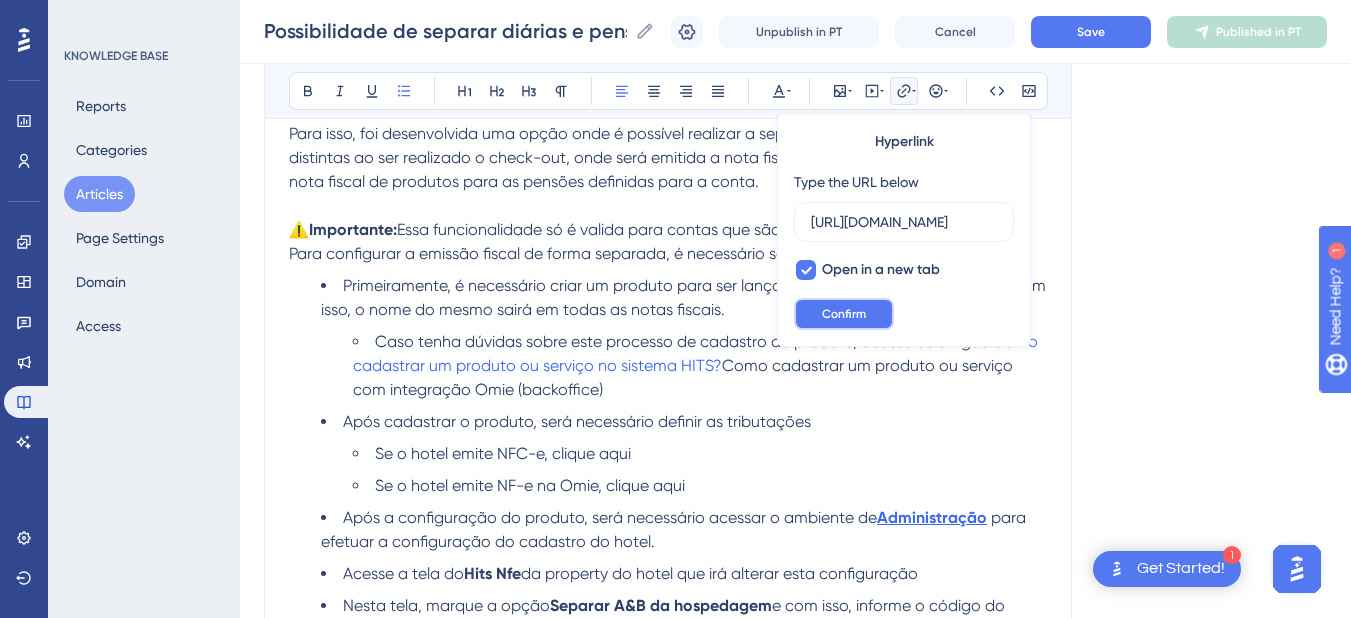 click on "Confirm" at bounding box center (844, 314) 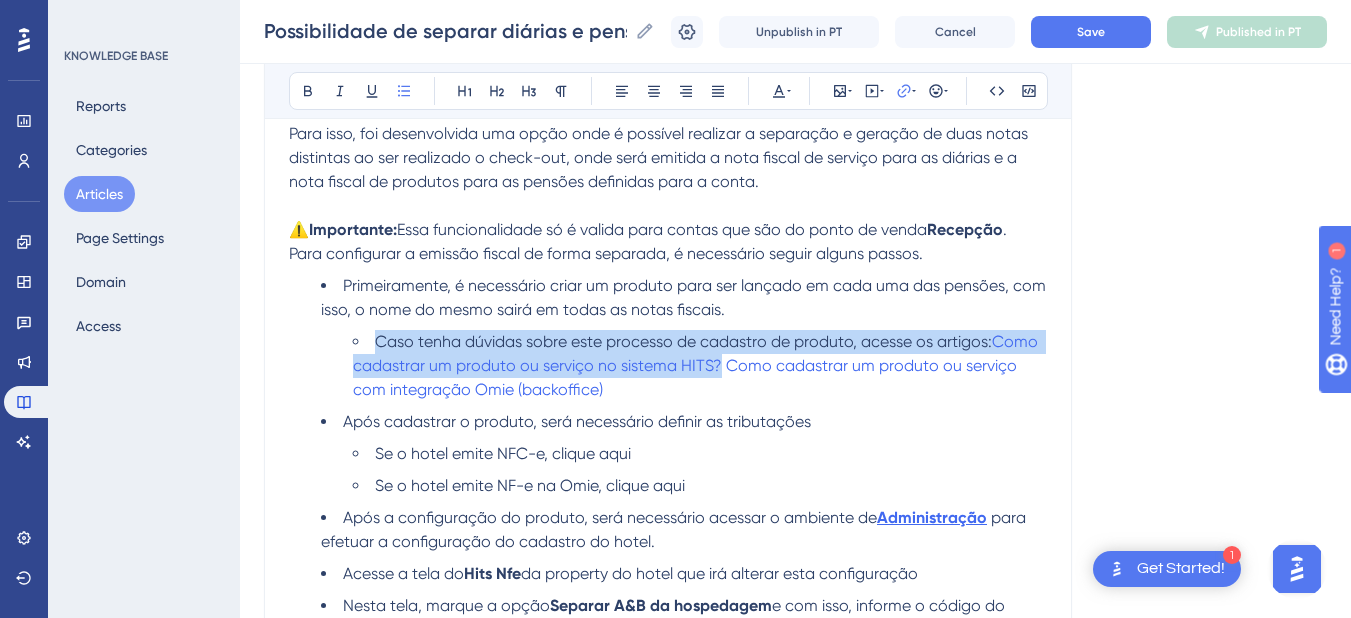 click on "Caso tenha dúvidas sobre este processo de cadastro de produto, acesse os artigos:  Como cadastrar um produto ou serviço no sistema HITS?   Como cadastrar um produto ou serviço com integração Omie (backoffice)" at bounding box center (700, 366) 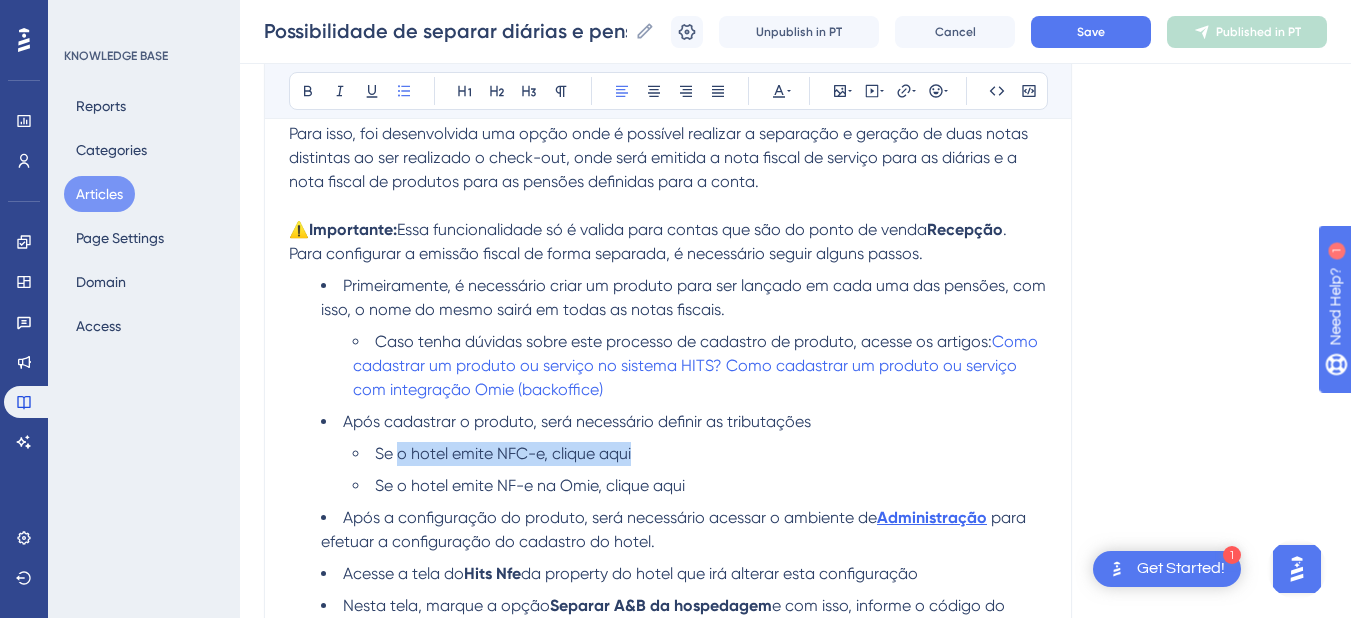 drag, startPoint x: 691, startPoint y: 461, endPoint x: 400, endPoint y: 462, distance: 291.0017 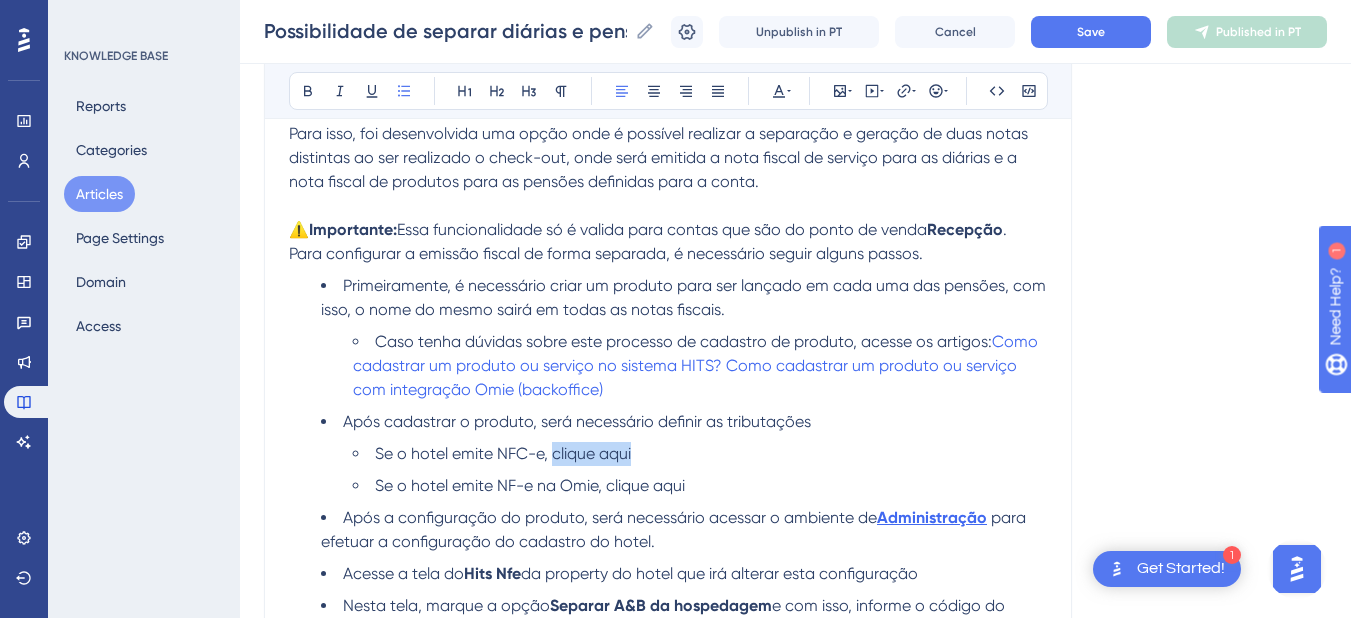 drag, startPoint x: 660, startPoint y: 455, endPoint x: 555, endPoint y: 458, distance: 105.04285 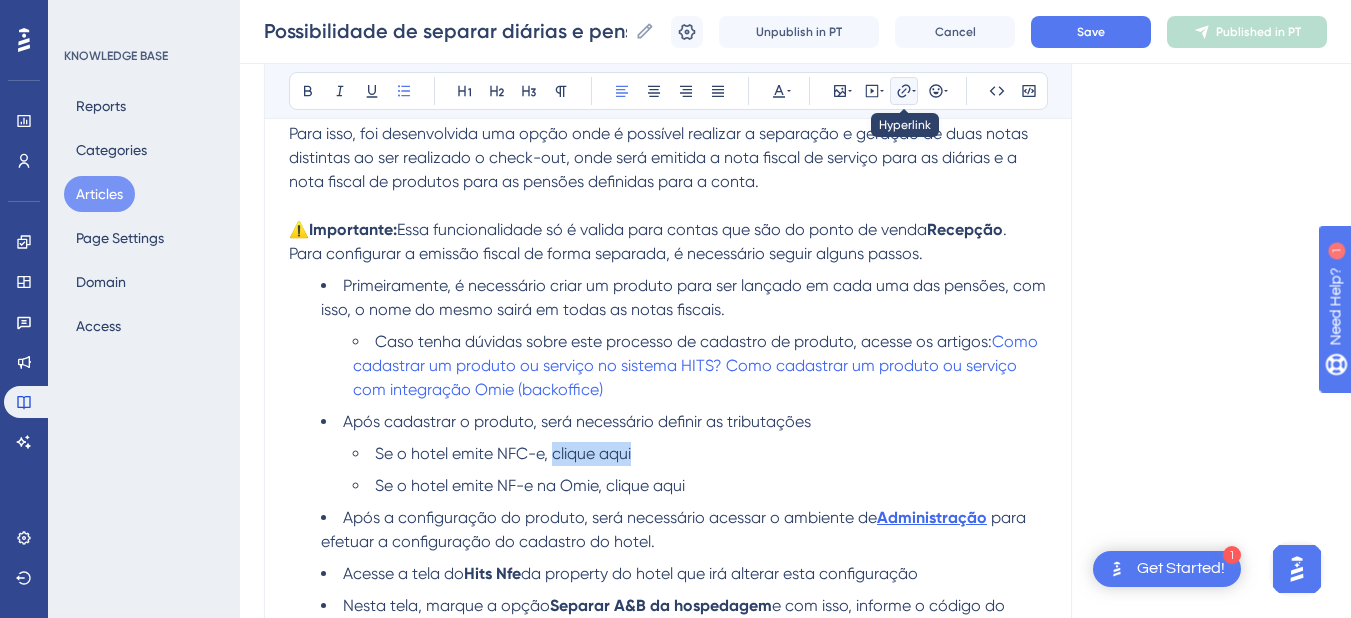 click 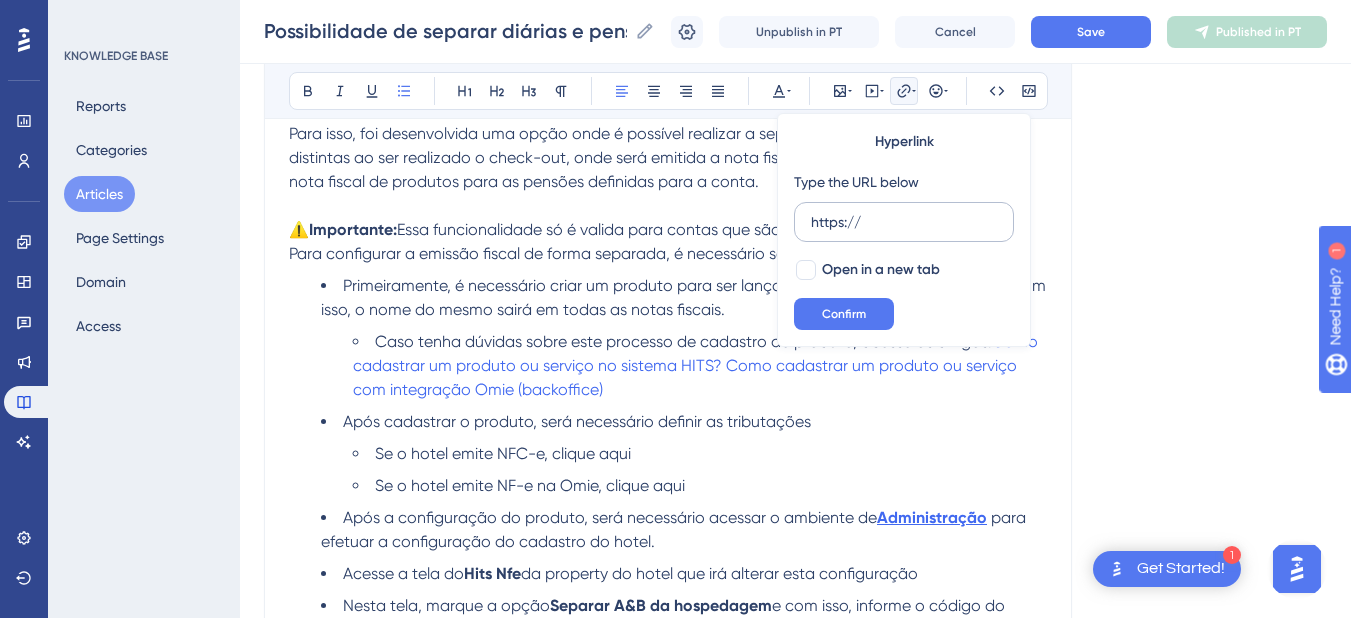 drag, startPoint x: 900, startPoint y: 218, endPoint x: 812, endPoint y: 215, distance: 88.051125 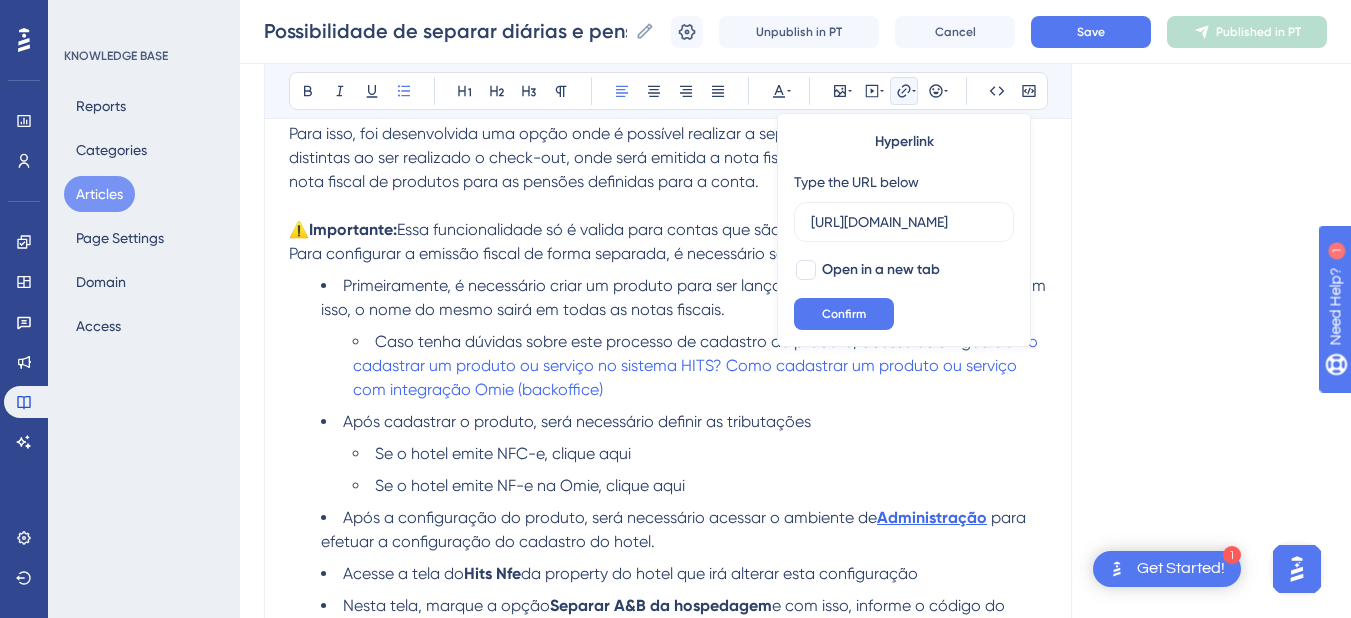 scroll, scrollTop: 0, scrollLeft: 391, axis: horizontal 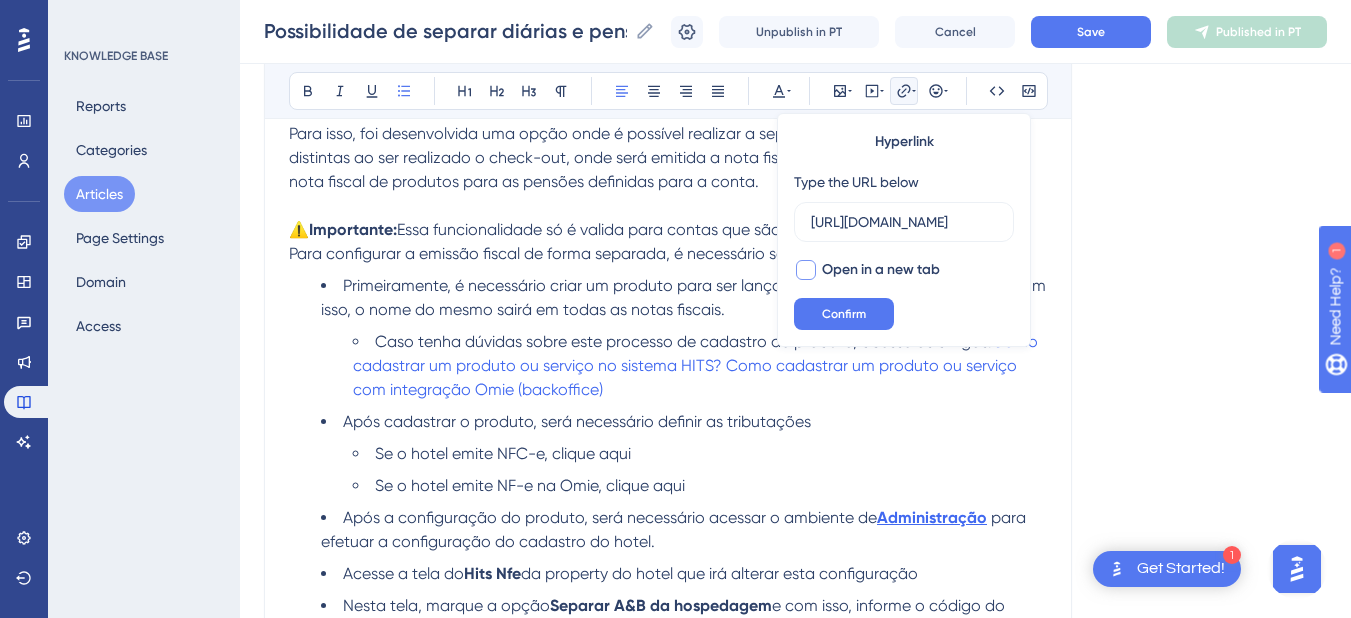 type on "[URL][DOMAIN_NAME]" 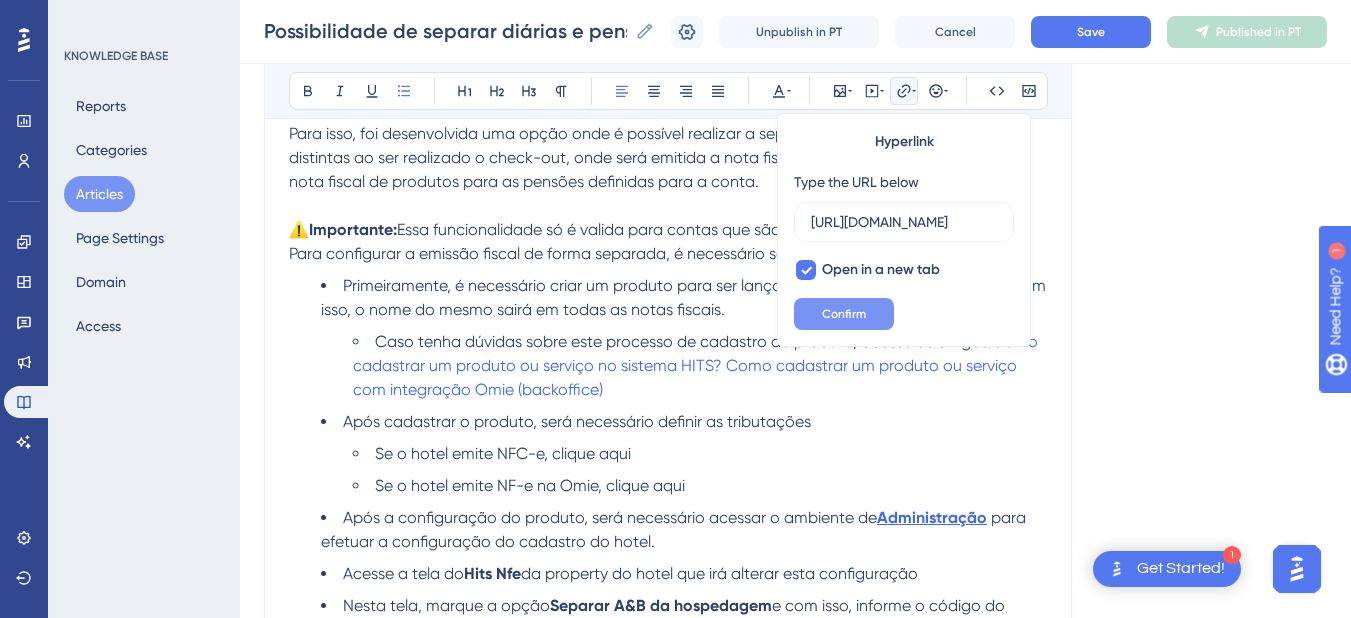 scroll, scrollTop: 0, scrollLeft: 0, axis: both 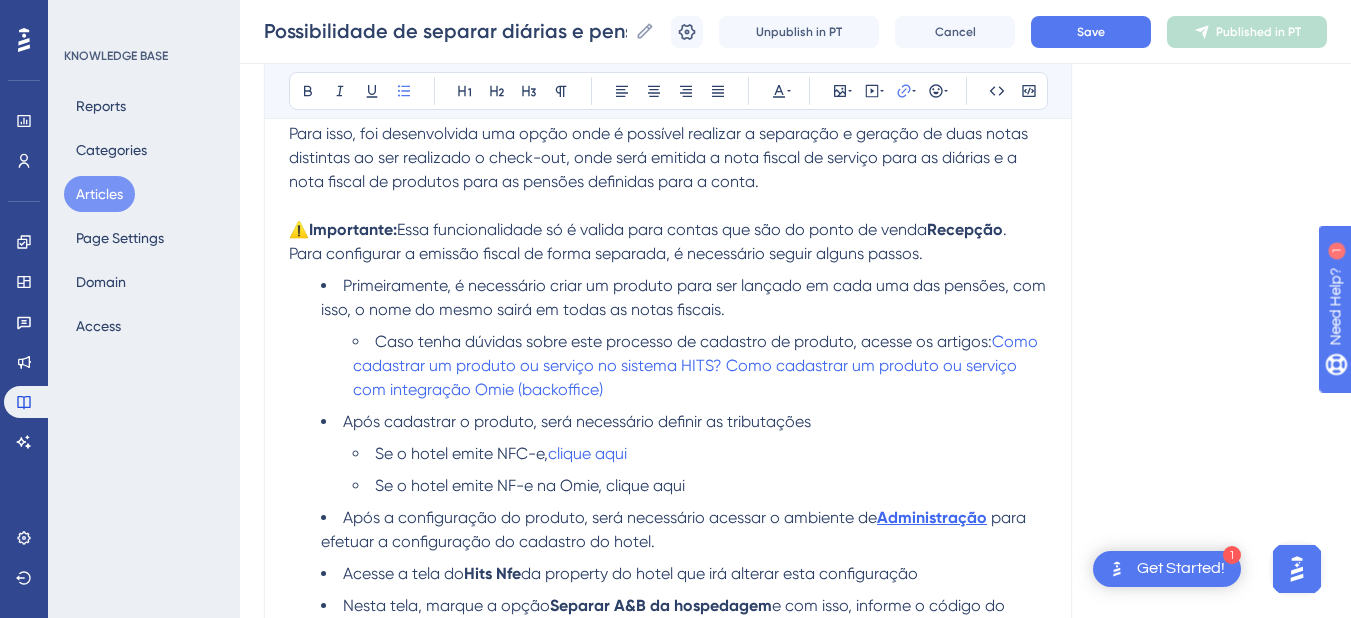 click on "Se o hotel emite NFC-e,  clique aqui" at bounding box center (700, 454) 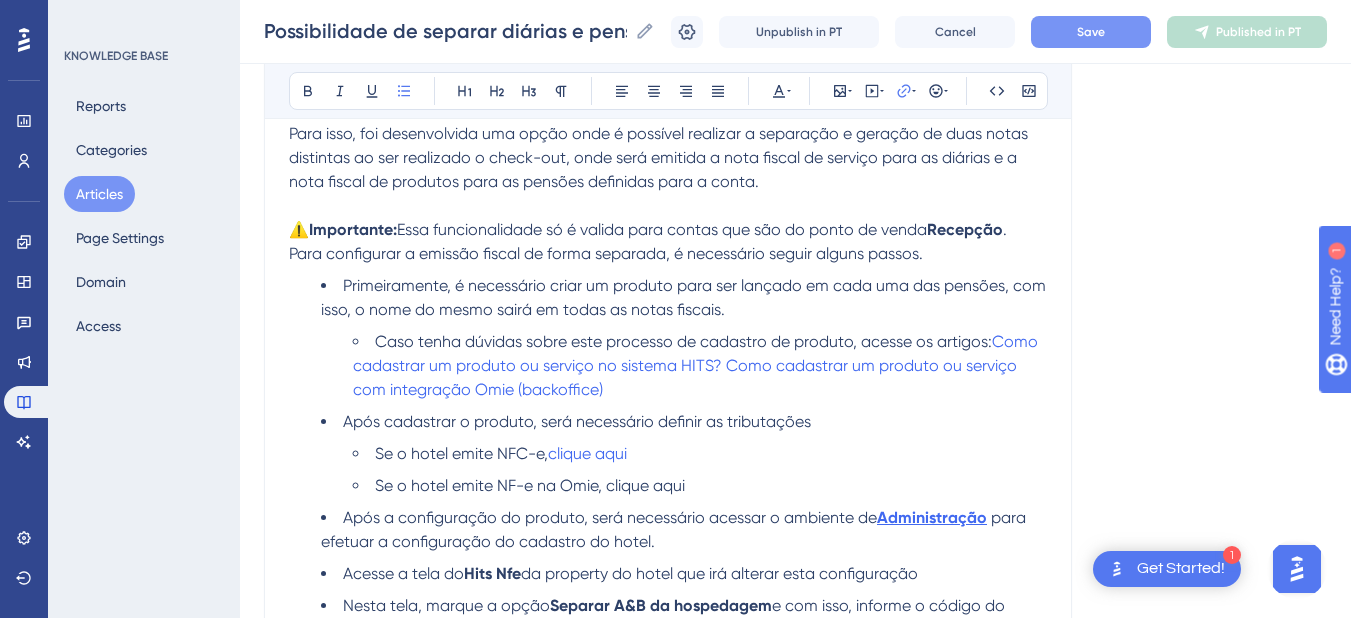 click on "Save" at bounding box center [1091, 32] 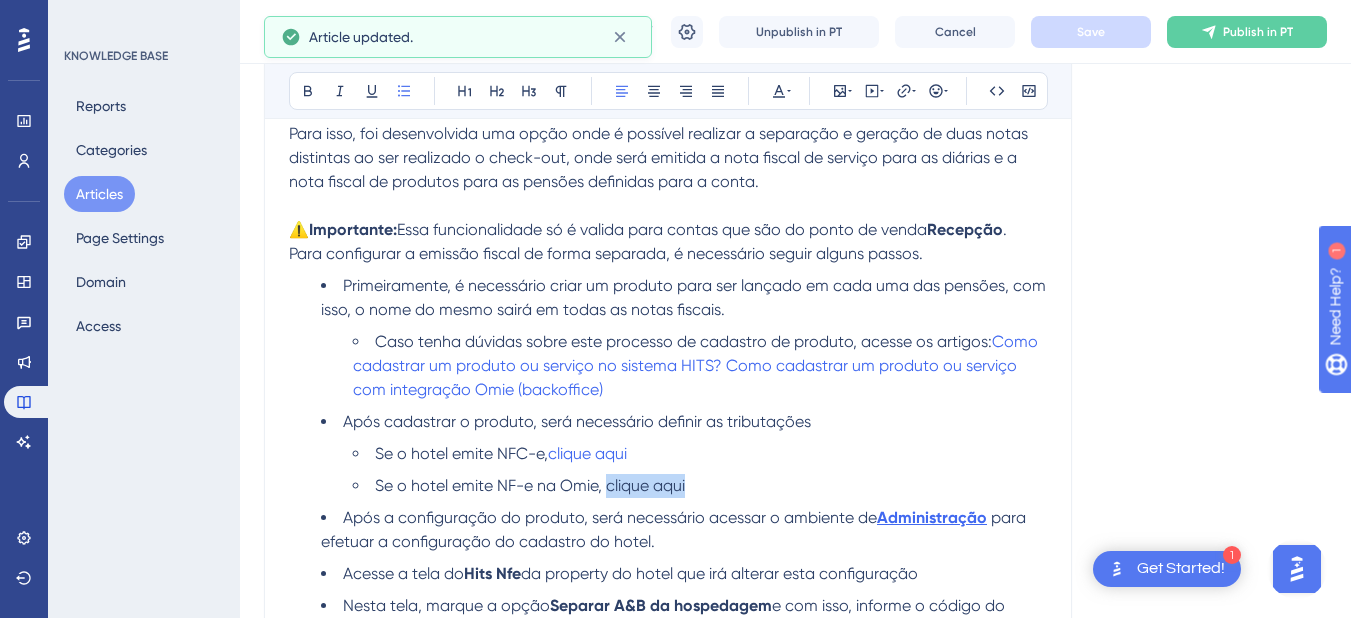 drag, startPoint x: 712, startPoint y: 476, endPoint x: 610, endPoint y: 483, distance: 102.239914 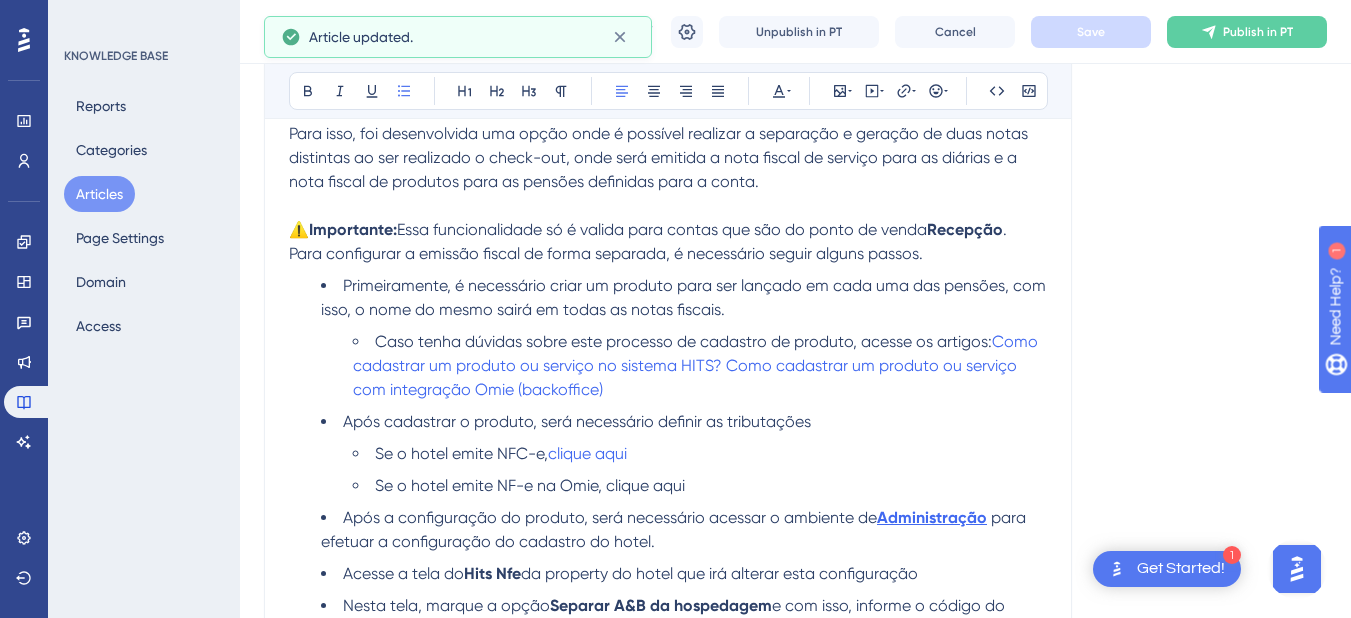 click on "Se o hotel emite NF-e na Omie, clique aqui" at bounding box center (530, 485) 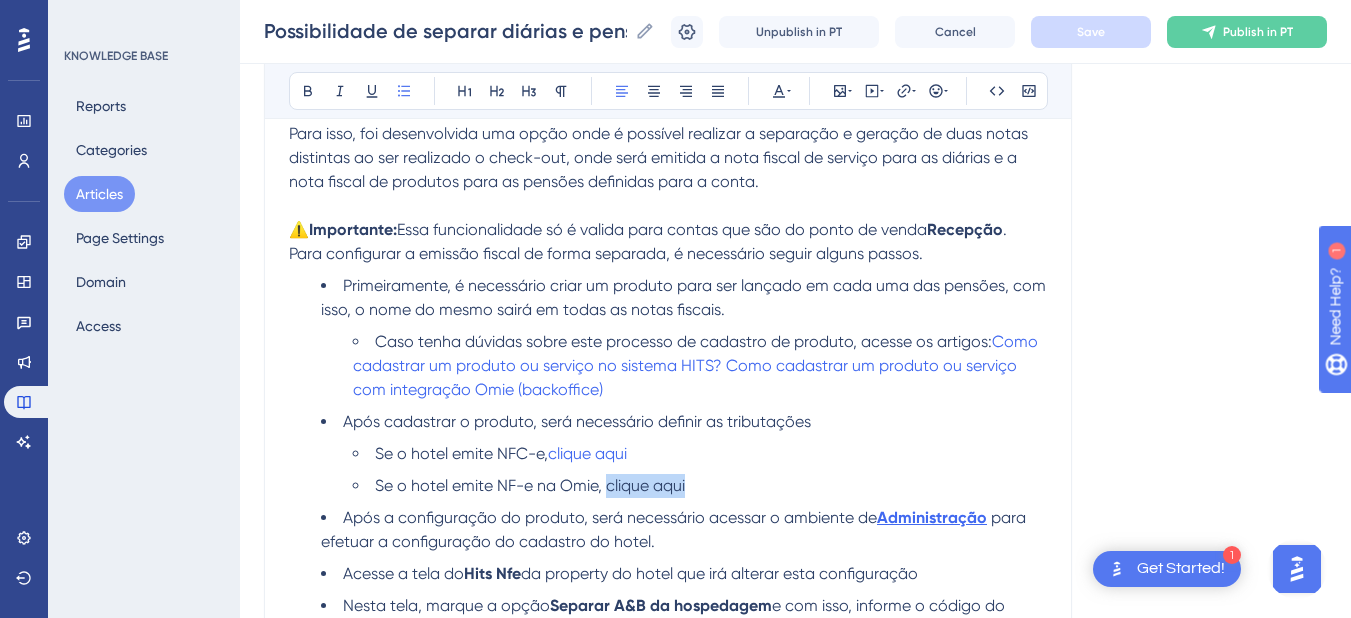 drag, startPoint x: 695, startPoint y: 484, endPoint x: 609, endPoint y: 487, distance: 86.05231 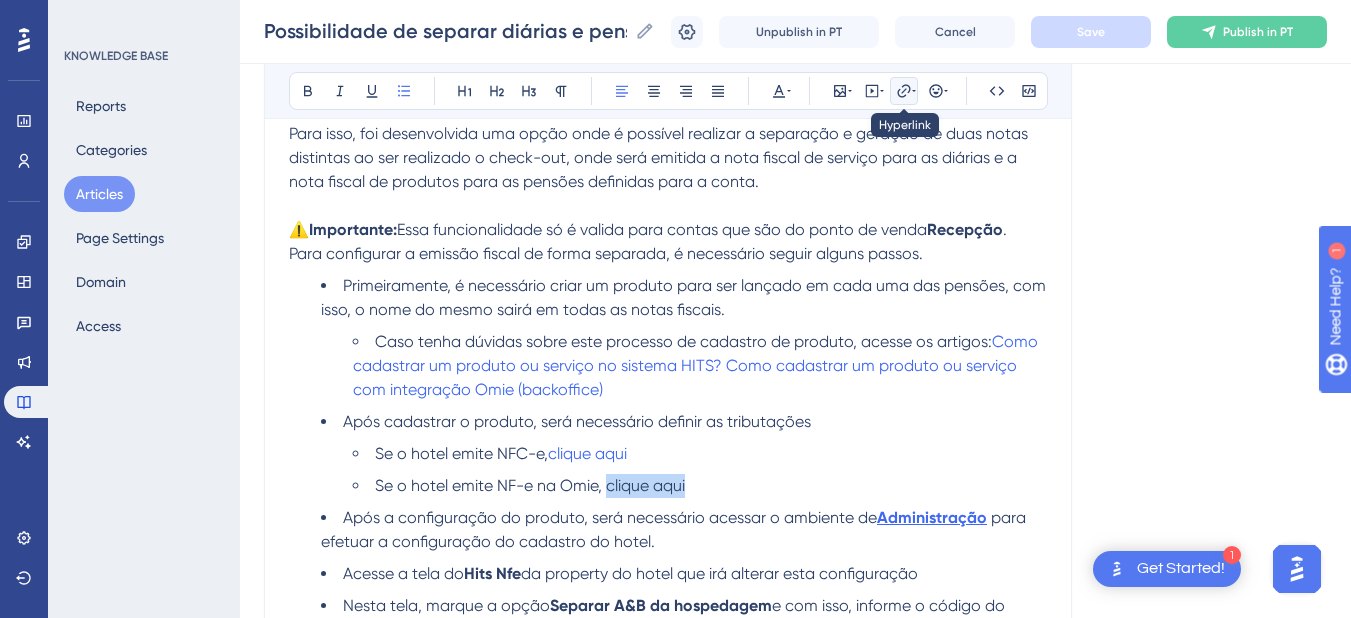 click 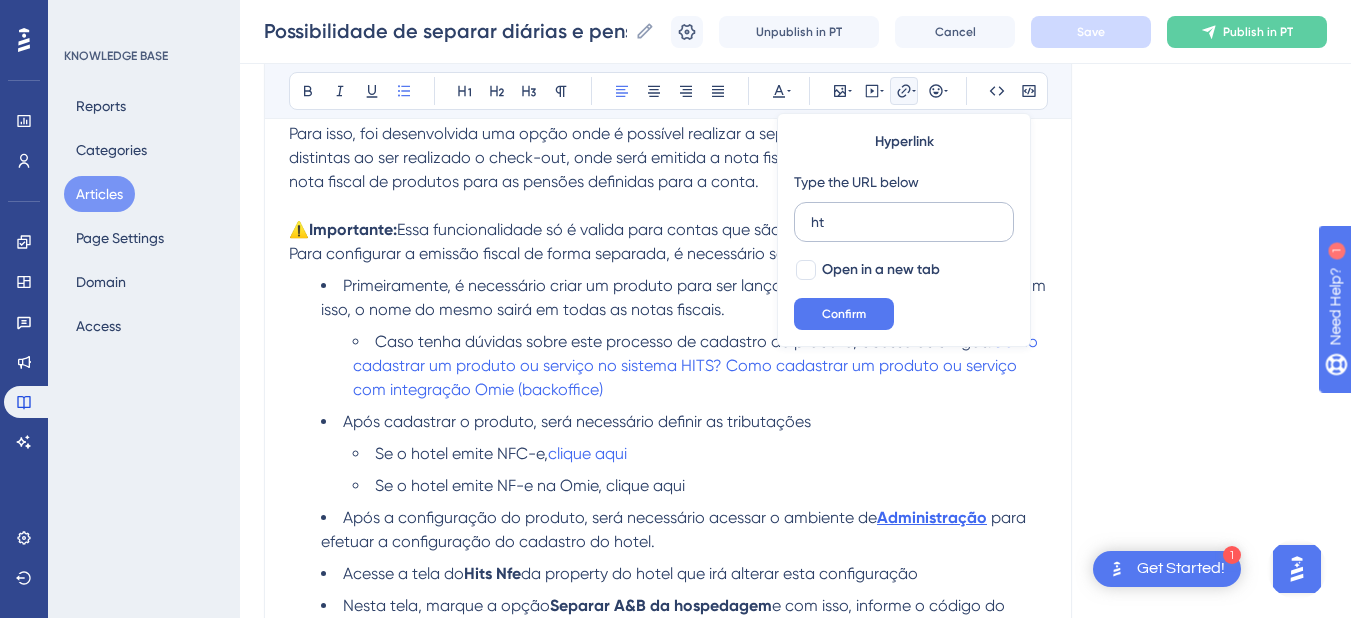 type on "h" 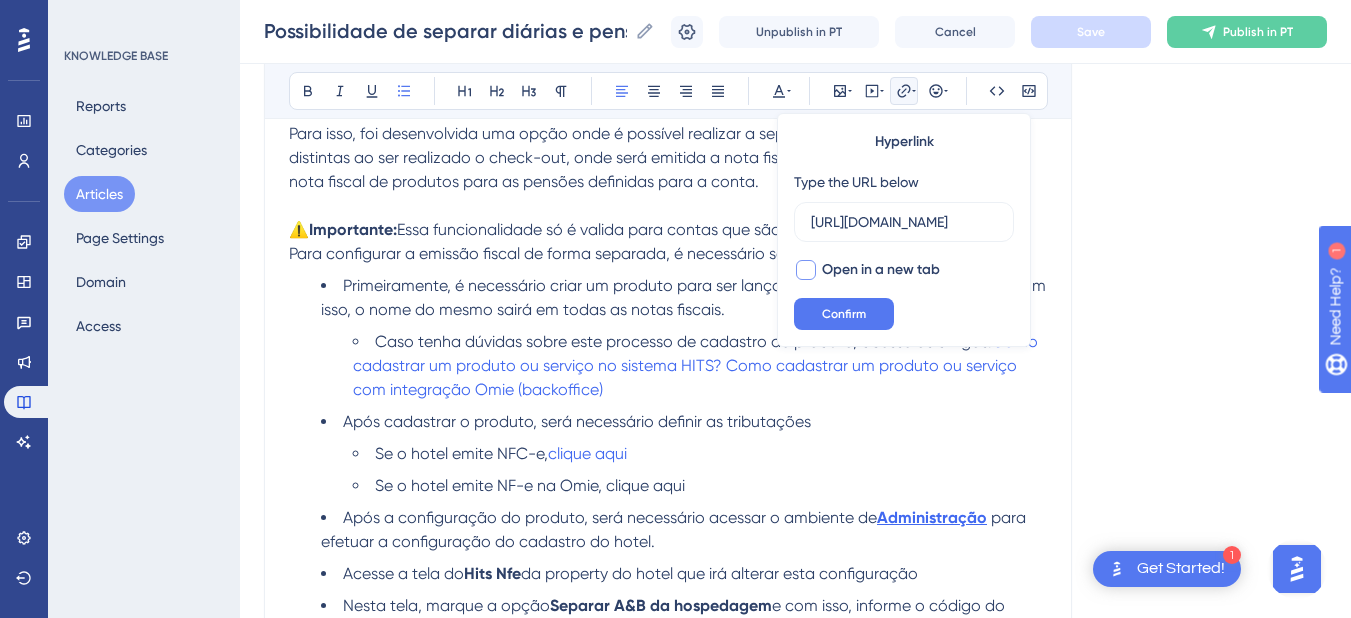 scroll, scrollTop: 0, scrollLeft: 571, axis: horizontal 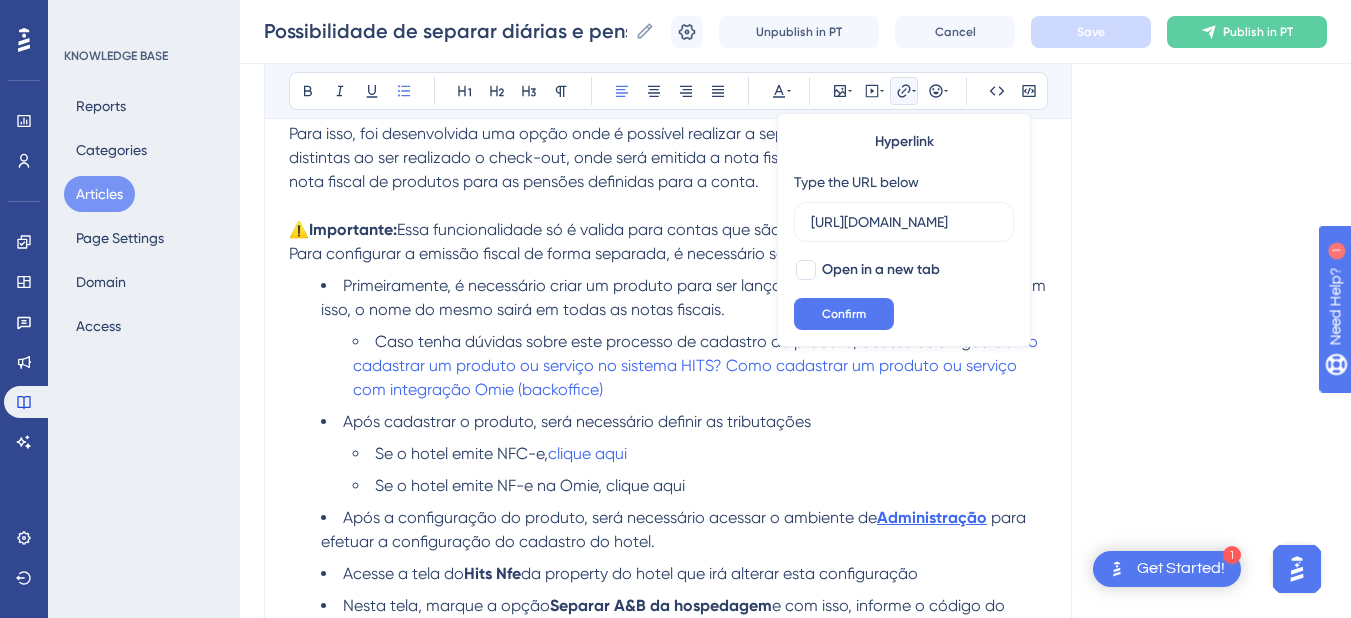 type on "[URL][DOMAIN_NAME]" 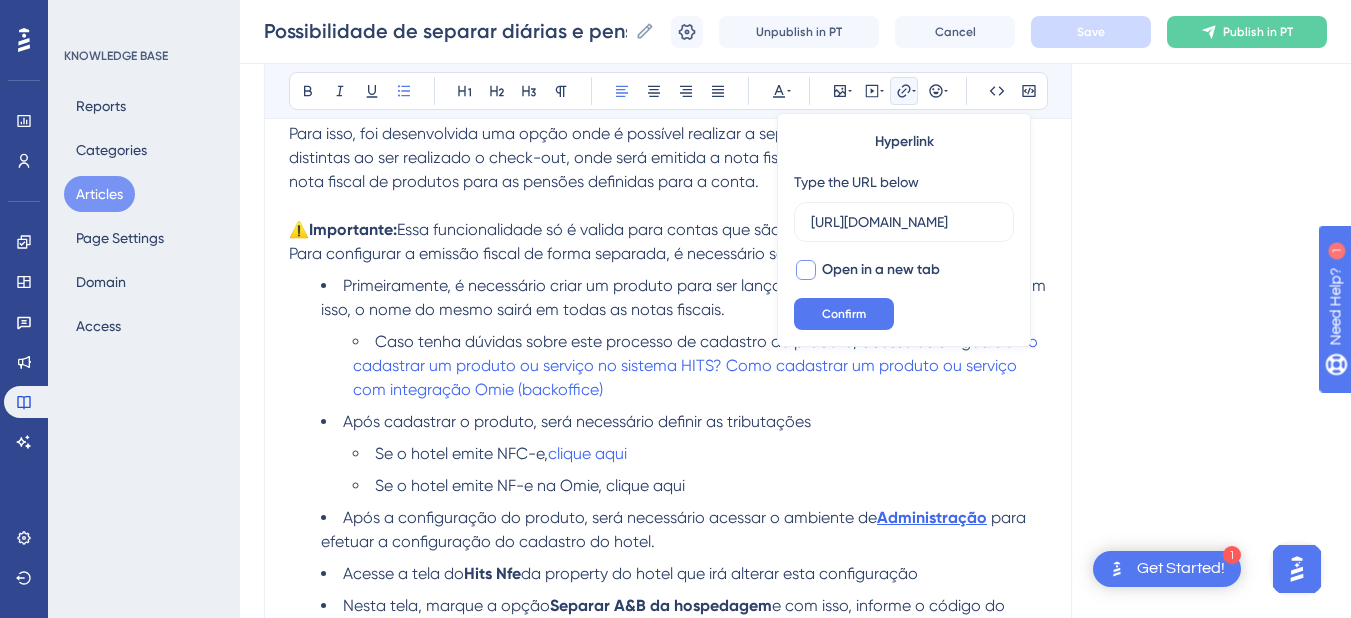 click on "Open in a new tab" at bounding box center (881, 270) 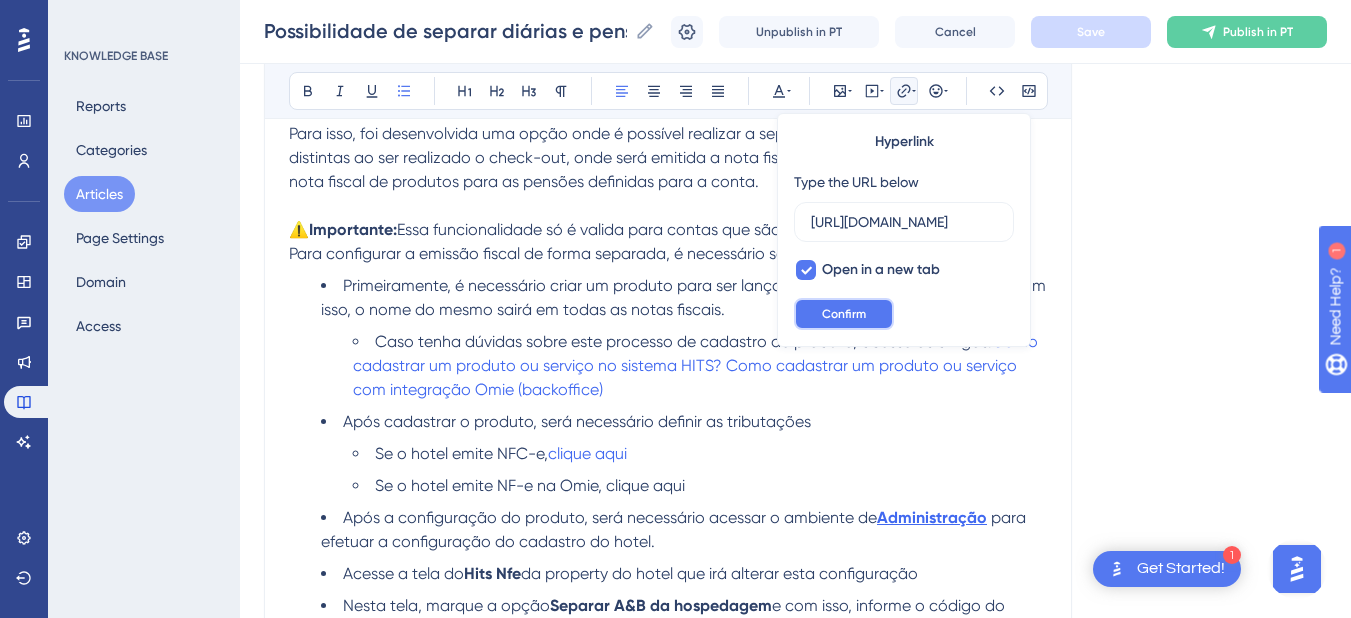 click on "Confirm" at bounding box center [844, 314] 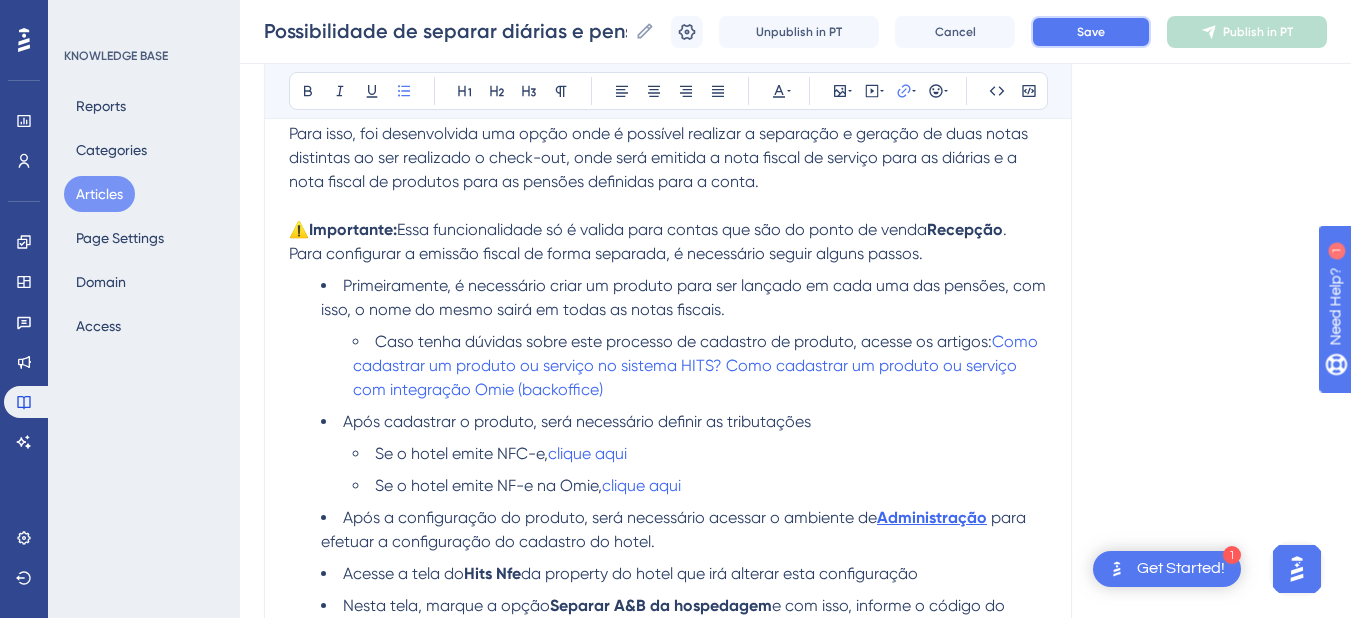 click on "Save" at bounding box center (1091, 32) 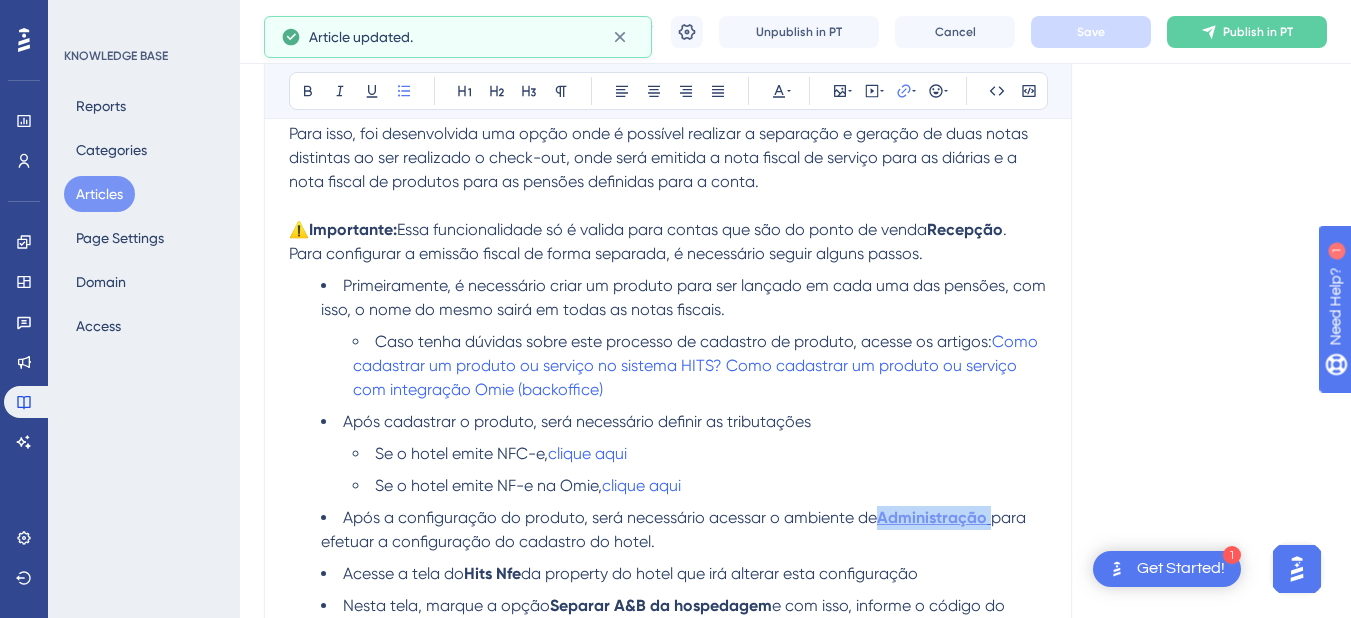 drag, startPoint x: 978, startPoint y: 519, endPoint x: 881, endPoint y: 523, distance: 97.082436 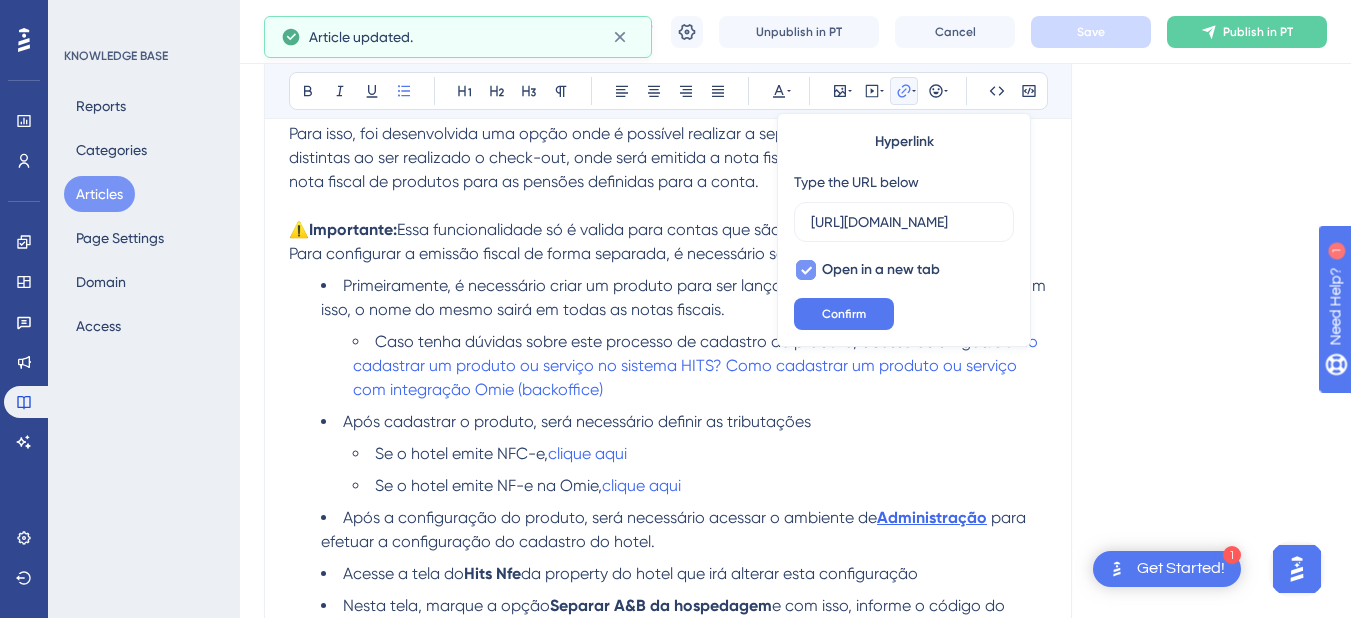 scroll, scrollTop: 0, scrollLeft: 43, axis: horizontal 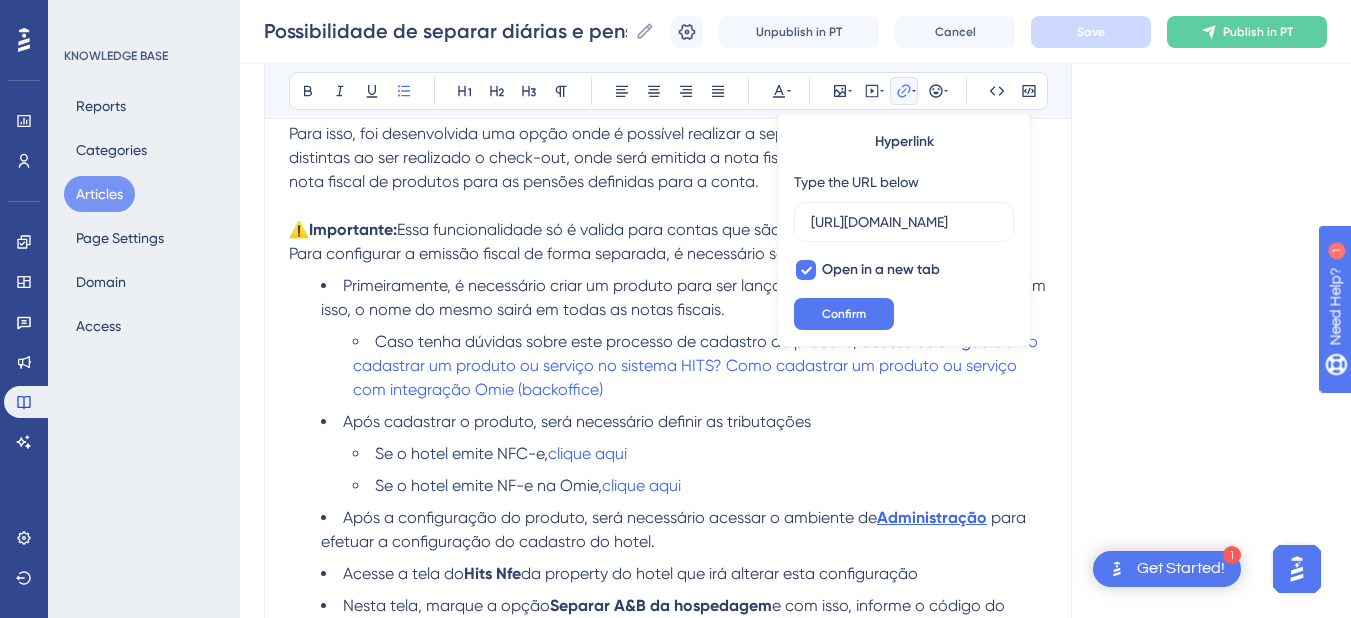 click on "Se o hotel emite NF-e na Omie,  clique aqui" at bounding box center [700, 486] 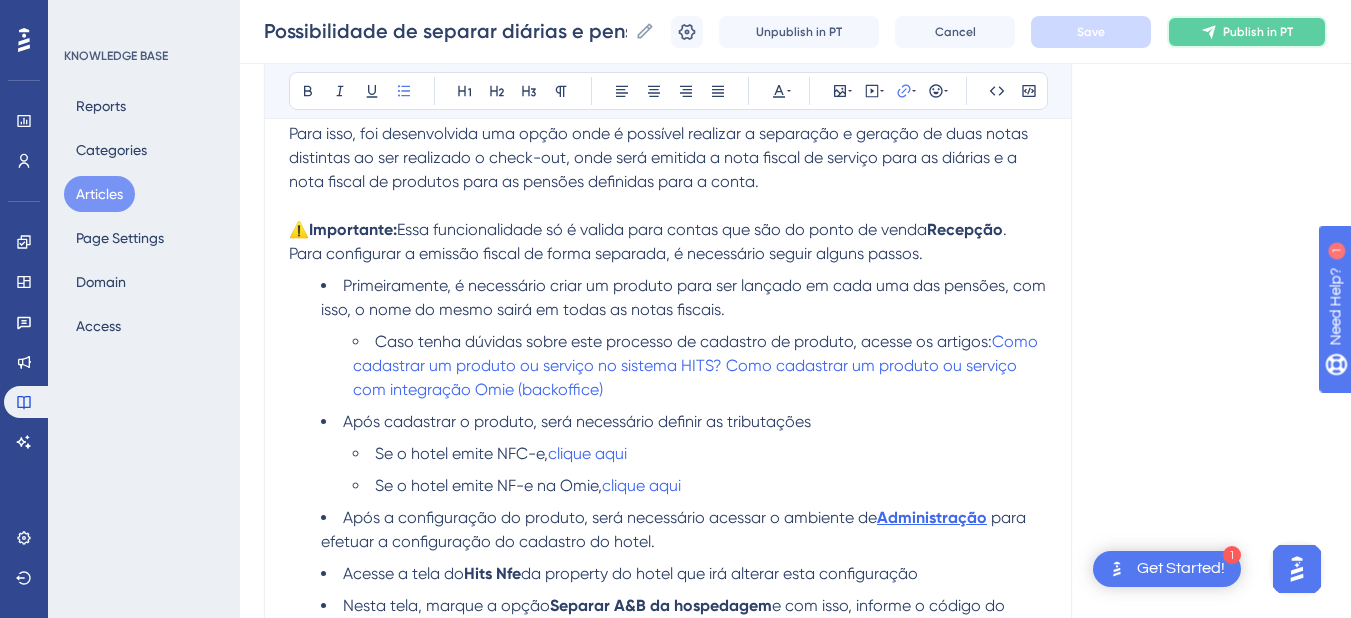 click 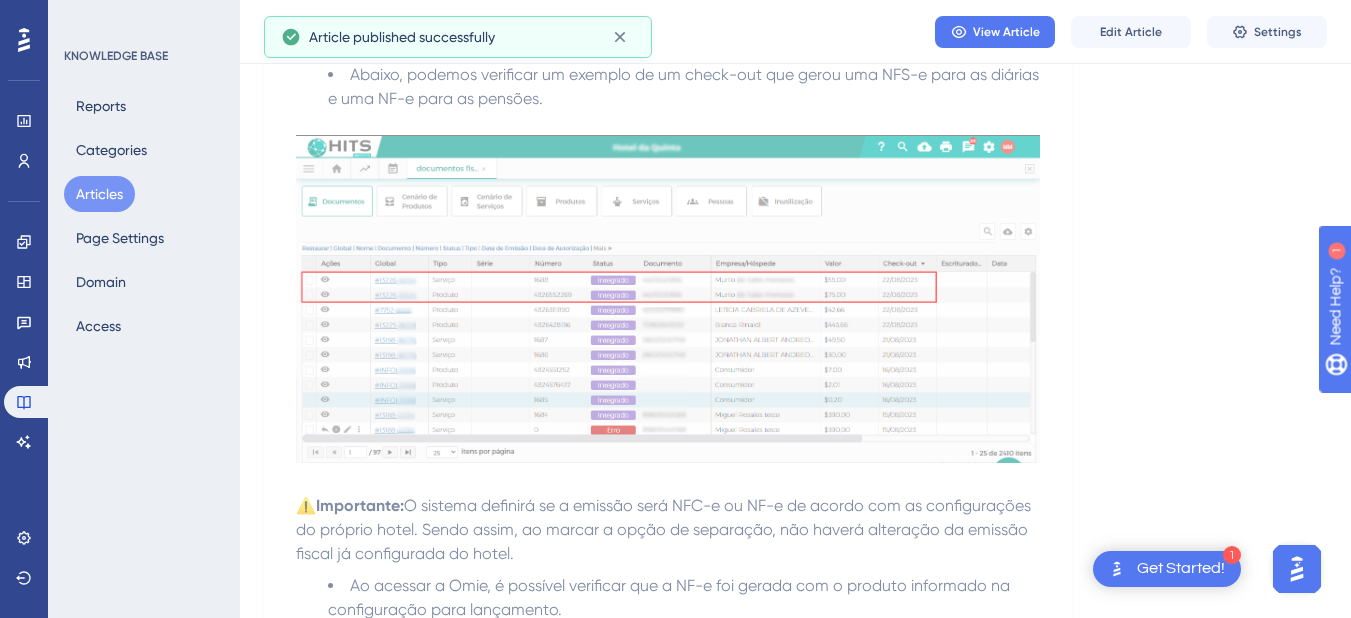 scroll, scrollTop: 2292, scrollLeft: 0, axis: vertical 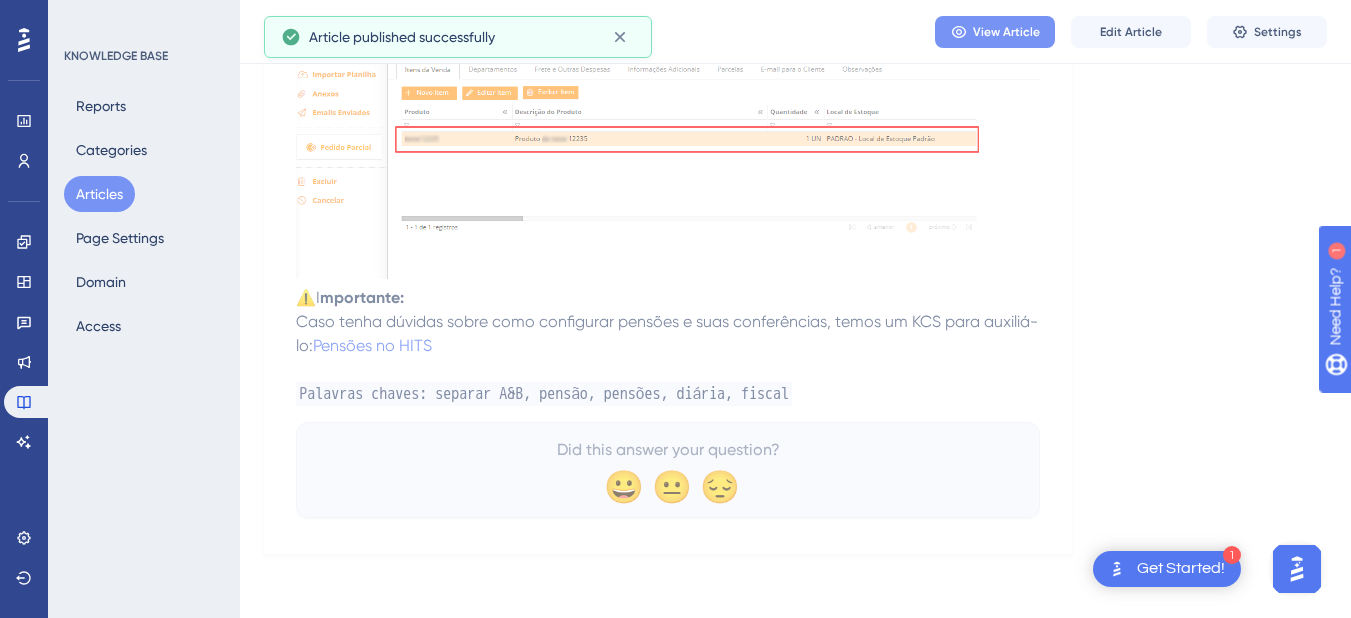 click on "View Article" at bounding box center [1006, 32] 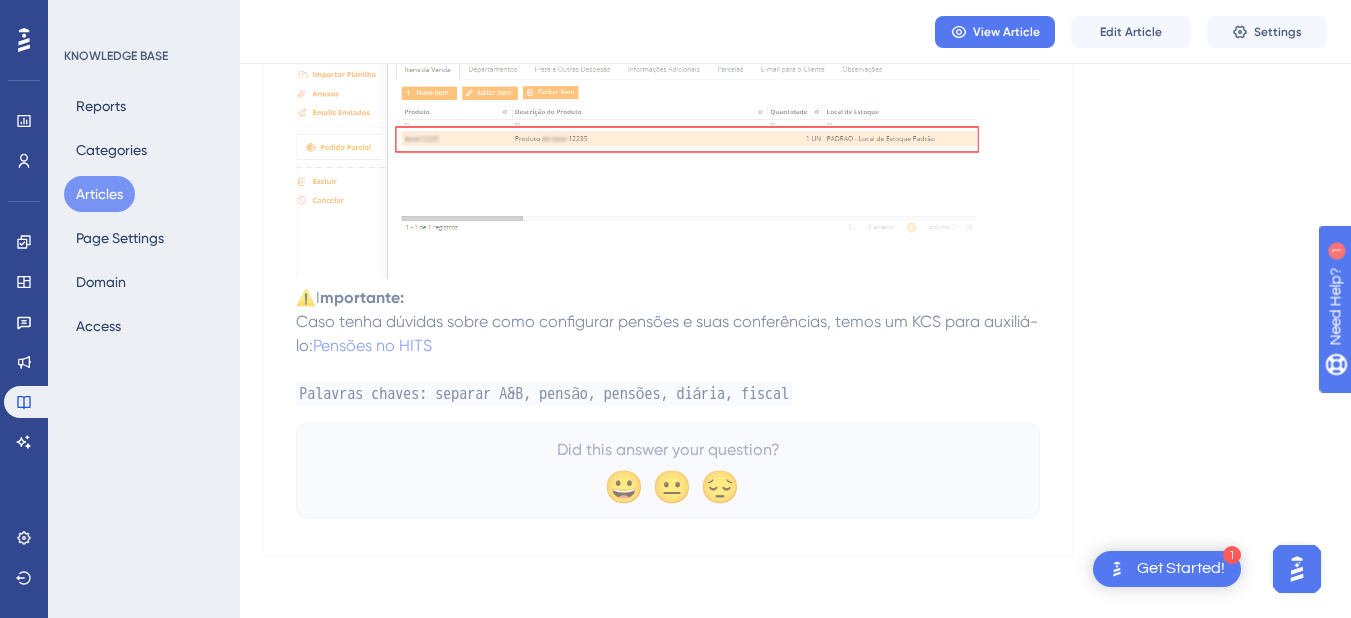 click on "Articles" at bounding box center [99, 194] 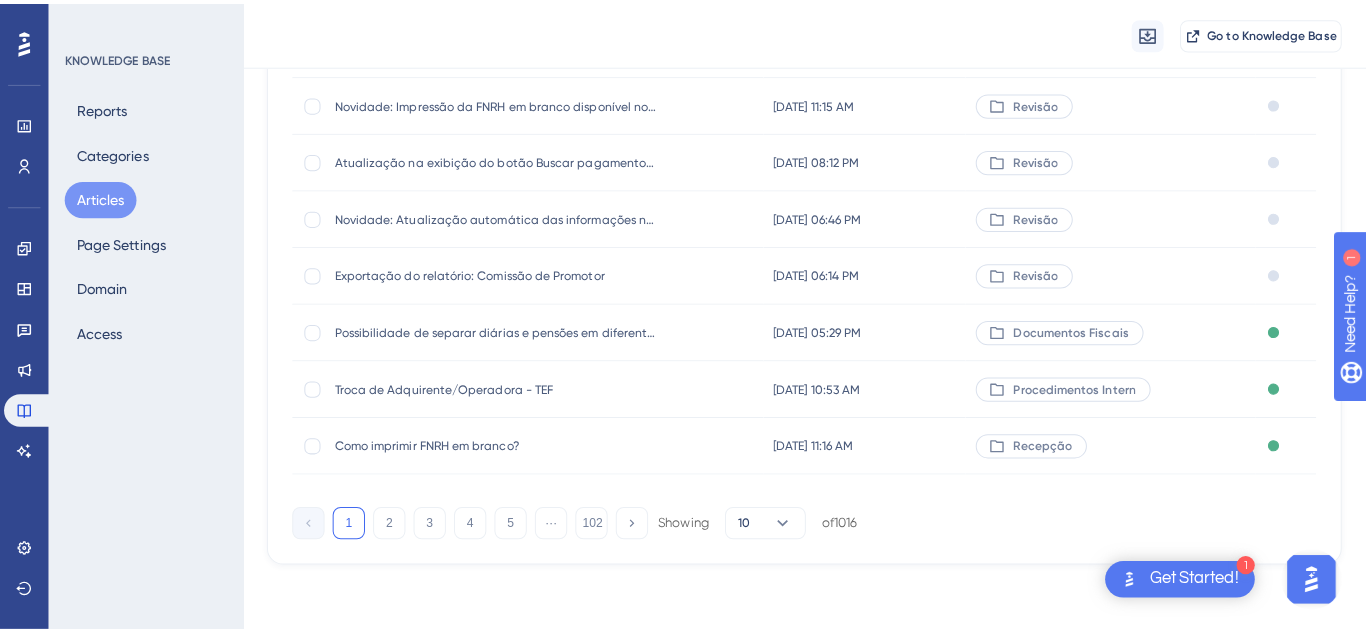 scroll, scrollTop: 0, scrollLeft: 0, axis: both 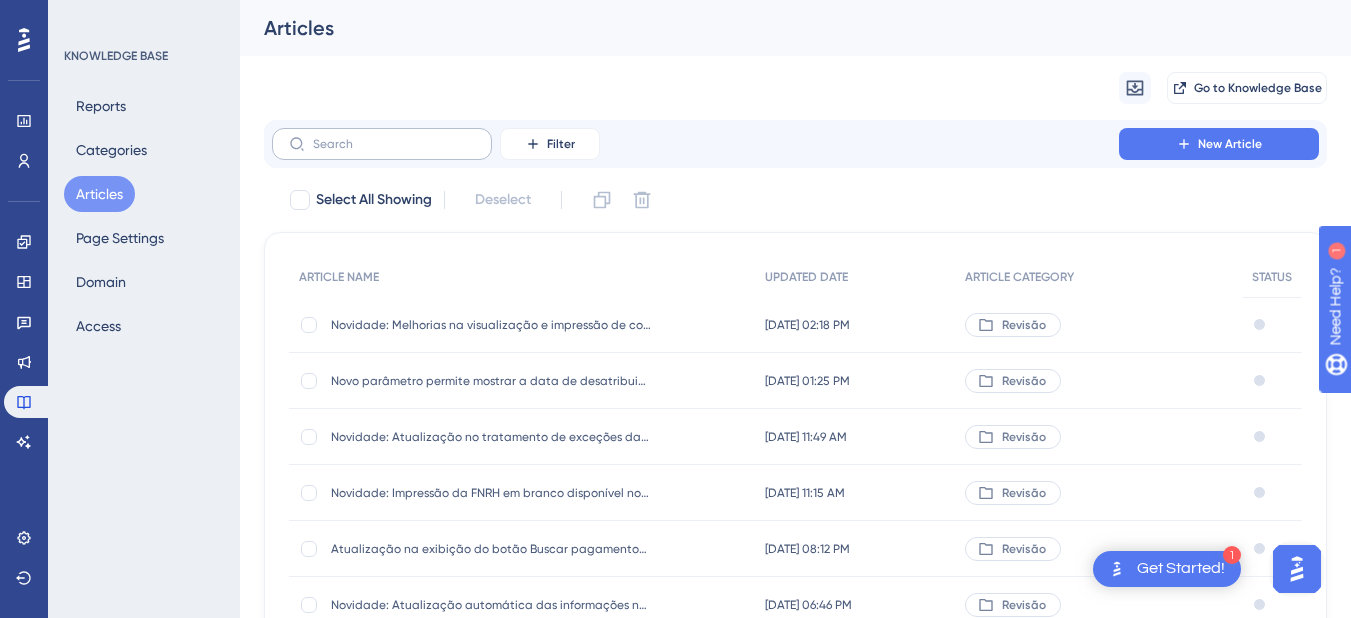 click at bounding box center (382, 144) 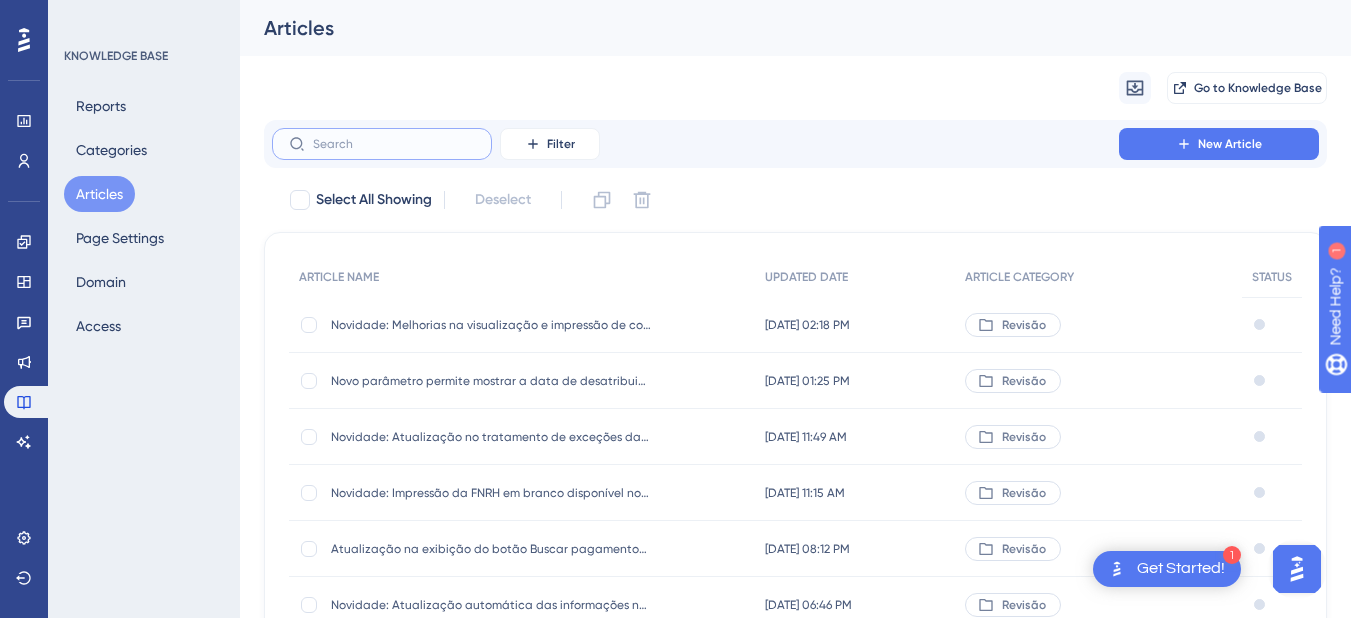 click at bounding box center (394, 144) 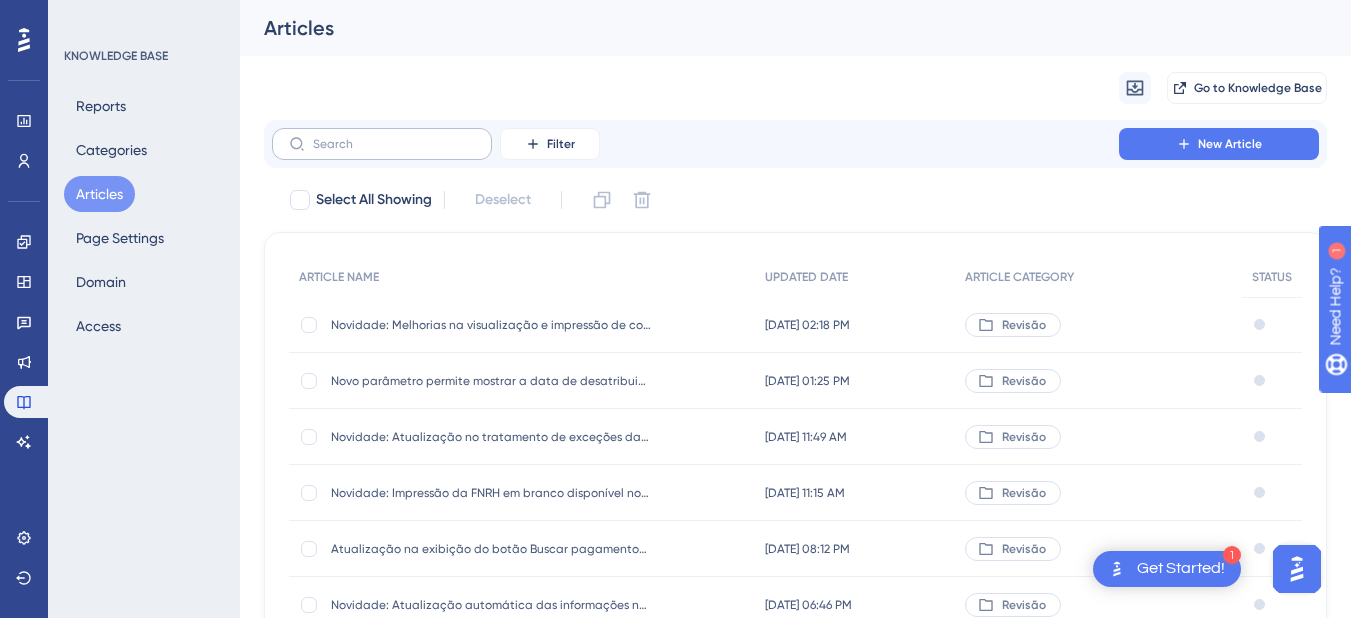drag, startPoint x: 400, startPoint y: 151, endPoint x: 336, endPoint y: 131, distance: 67.052216 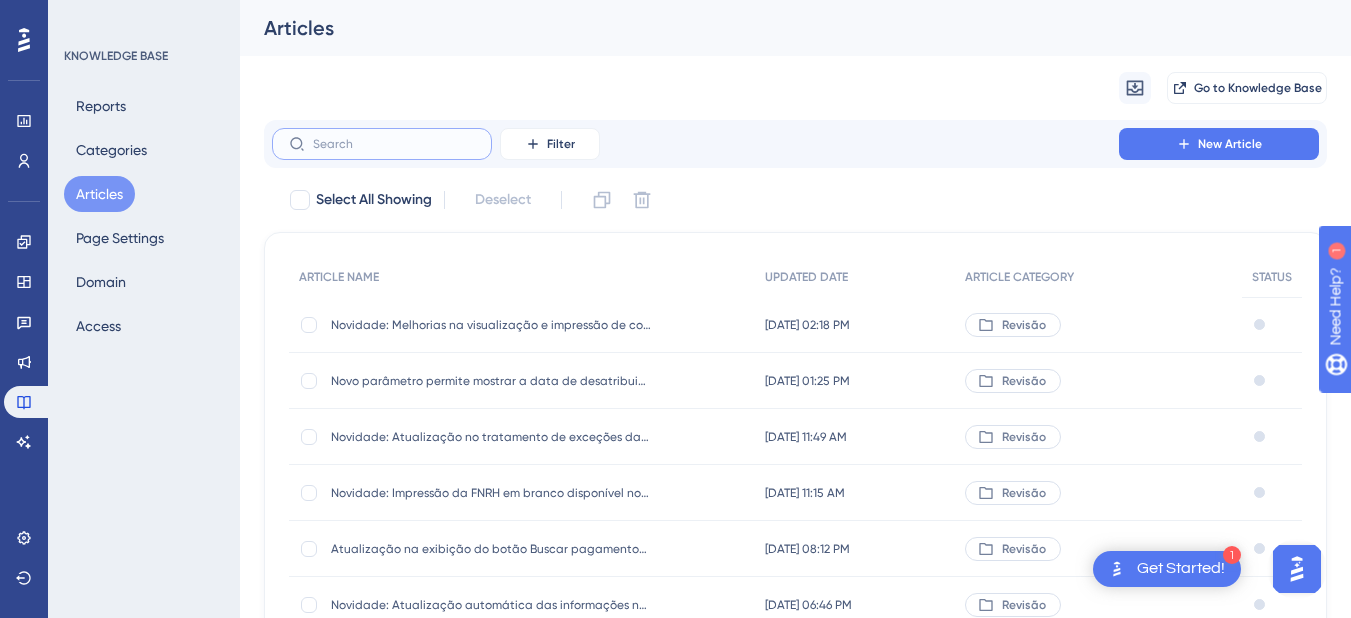 click at bounding box center [394, 144] 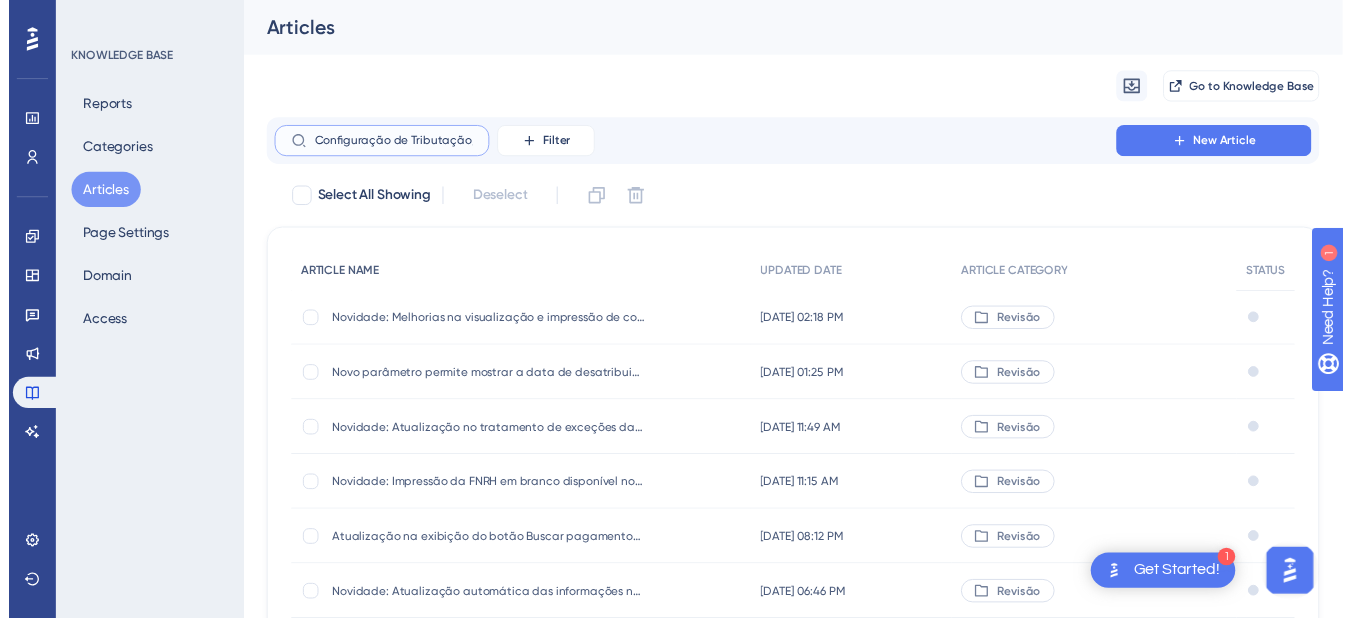 scroll, scrollTop: 0, scrollLeft: 304, axis: horizontal 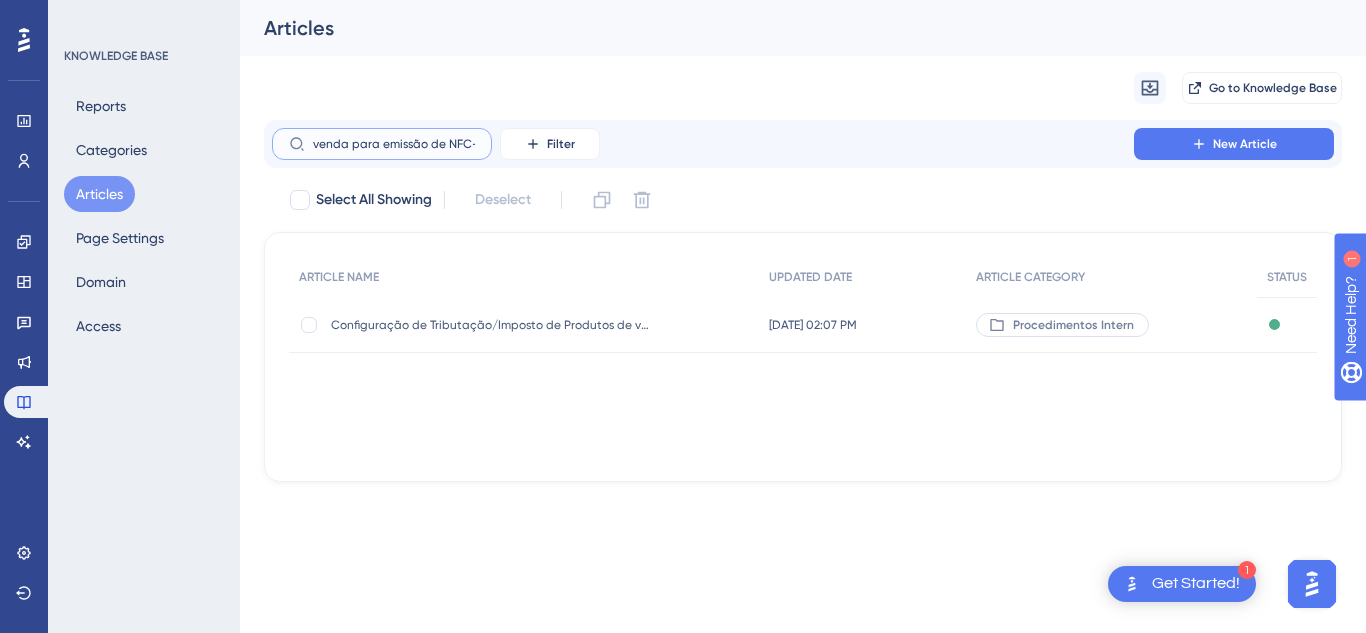 type on "Configuração de Tributação/Imposto de Produtos de venda para emissão de NFC-e" 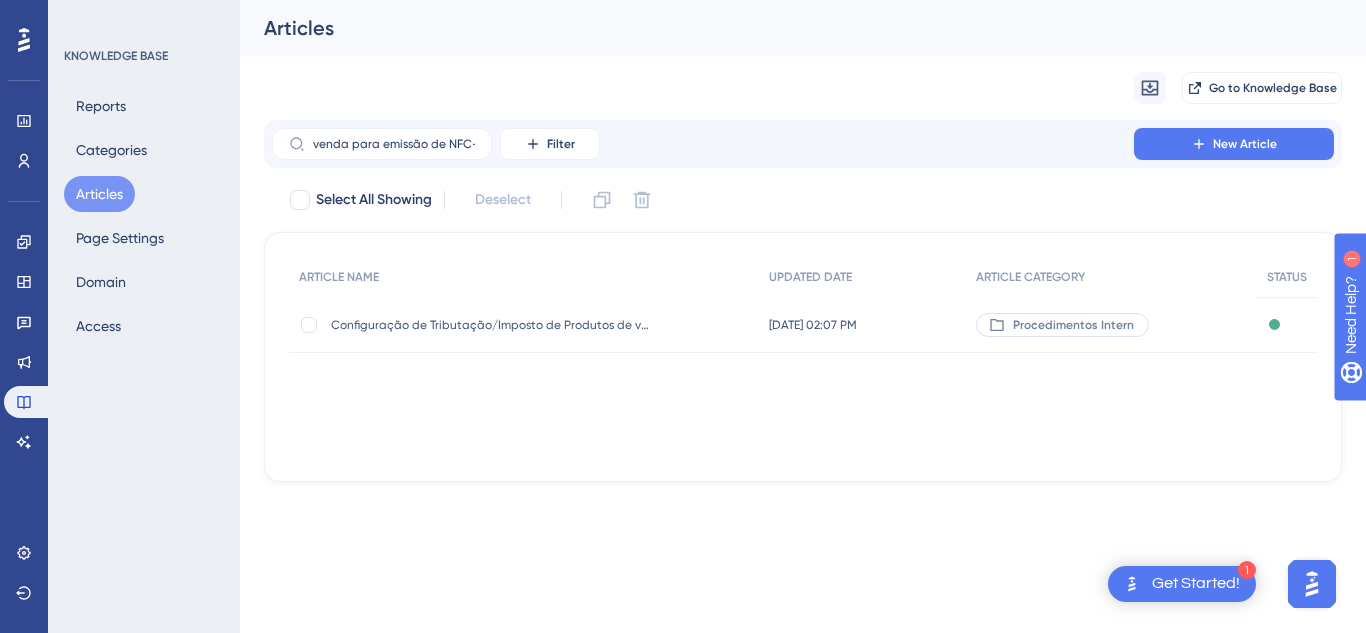 click on "Configuração de Tributação/Imposto de Produtos de venda para emissão de NFC-e Configuração de Tributação/Imposto de Produtos de venda para emissão de NFC-e" at bounding box center (491, 325) 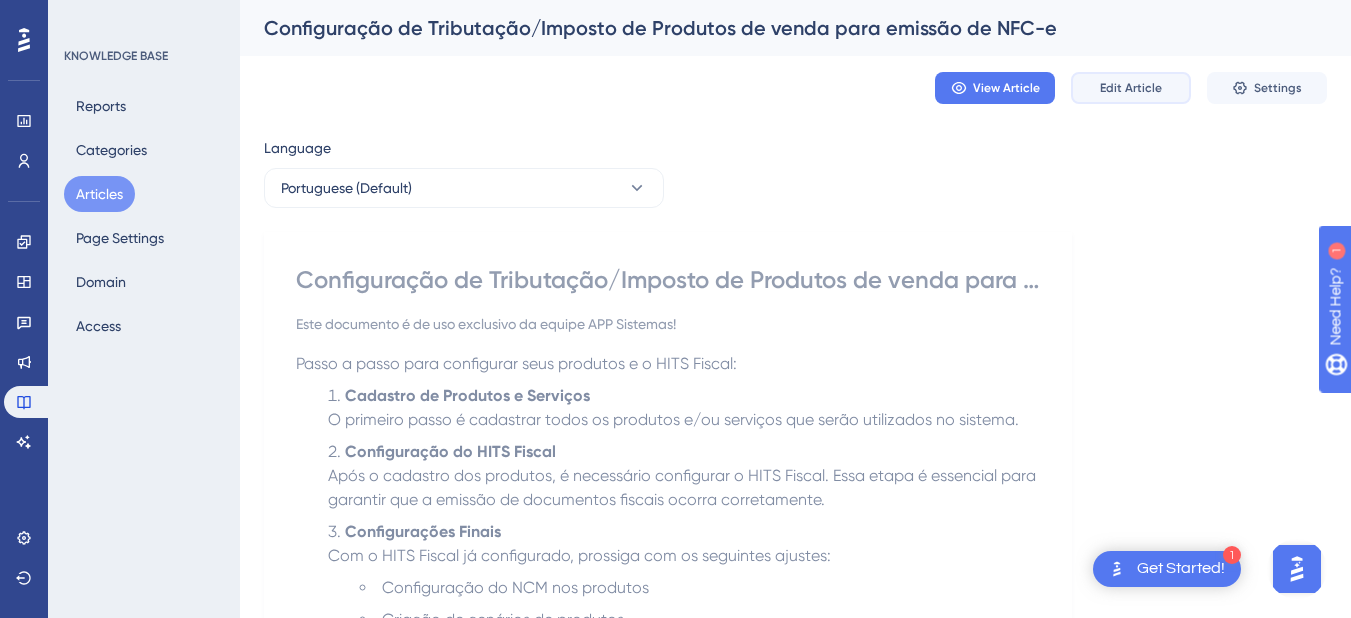 click on "Edit Article" at bounding box center [1131, 88] 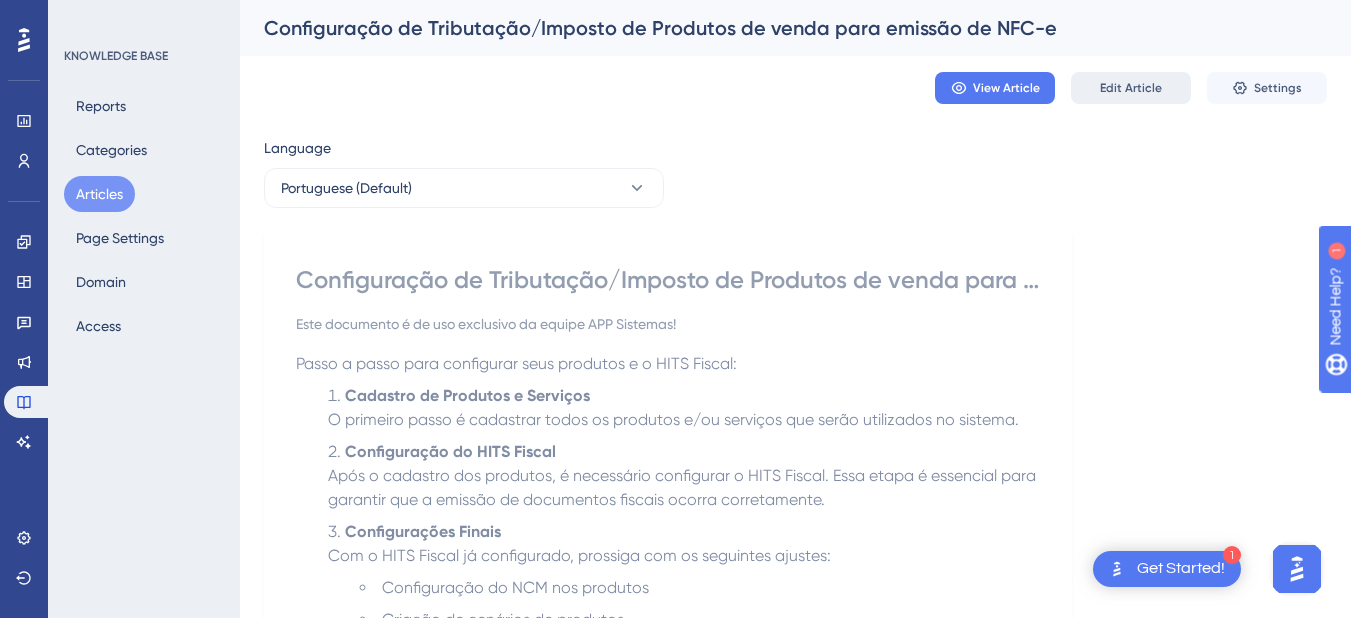scroll, scrollTop: 173, scrollLeft: 0, axis: vertical 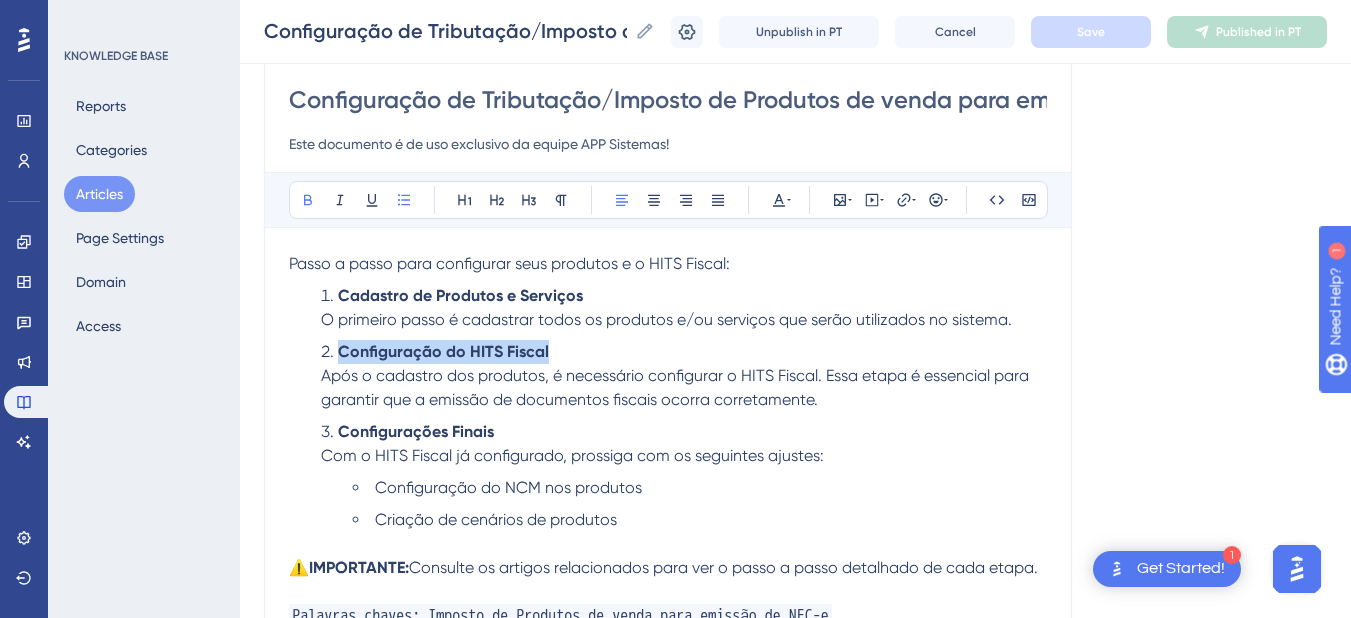 drag, startPoint x: 557, startPoint y: 358, endPoint x: 338, endPoint y: 343, distance: 219.51309 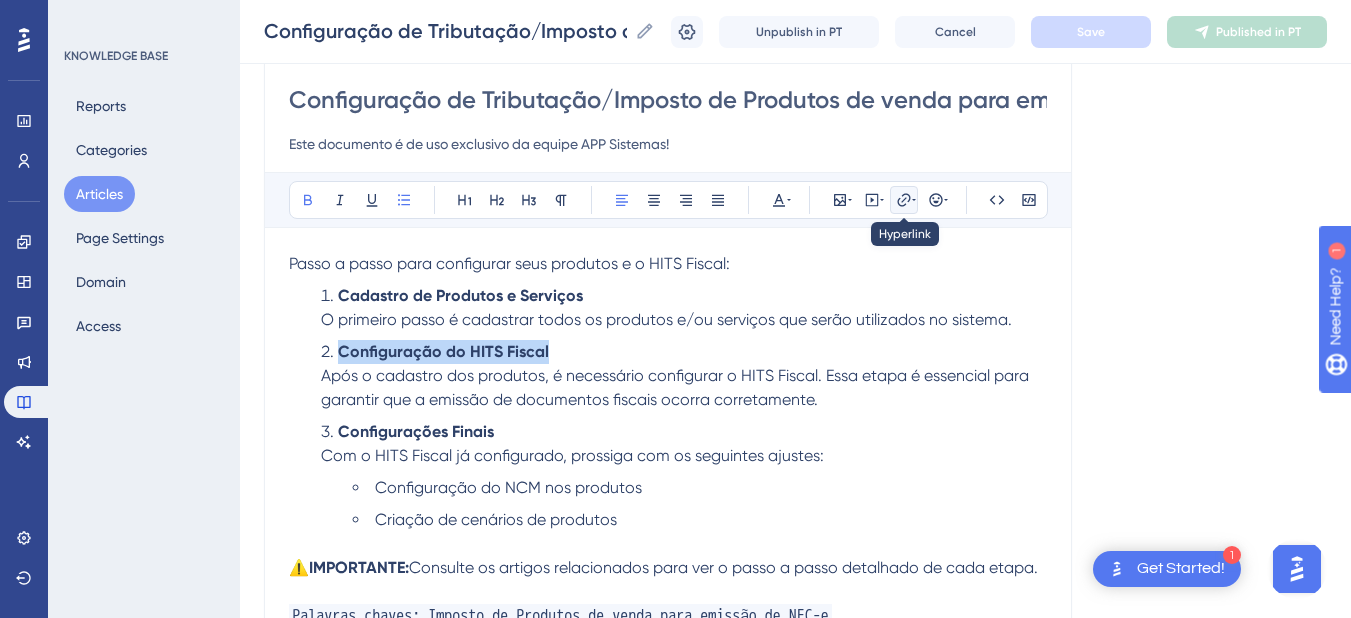 click 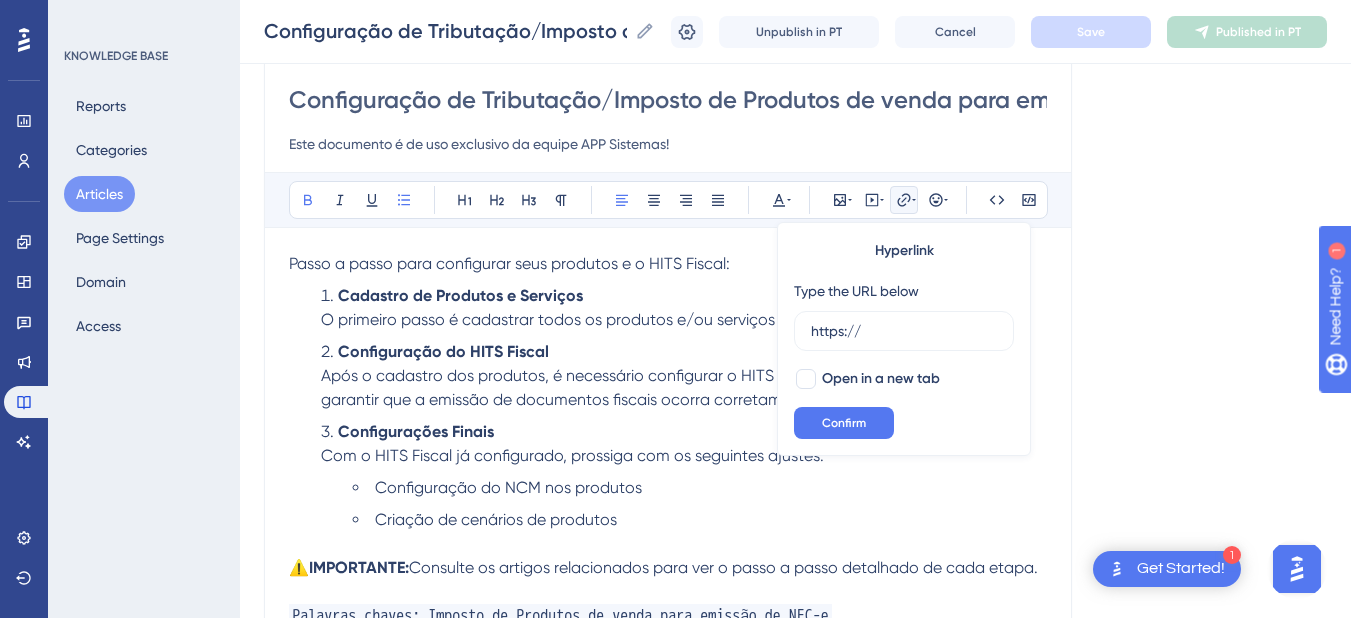 click 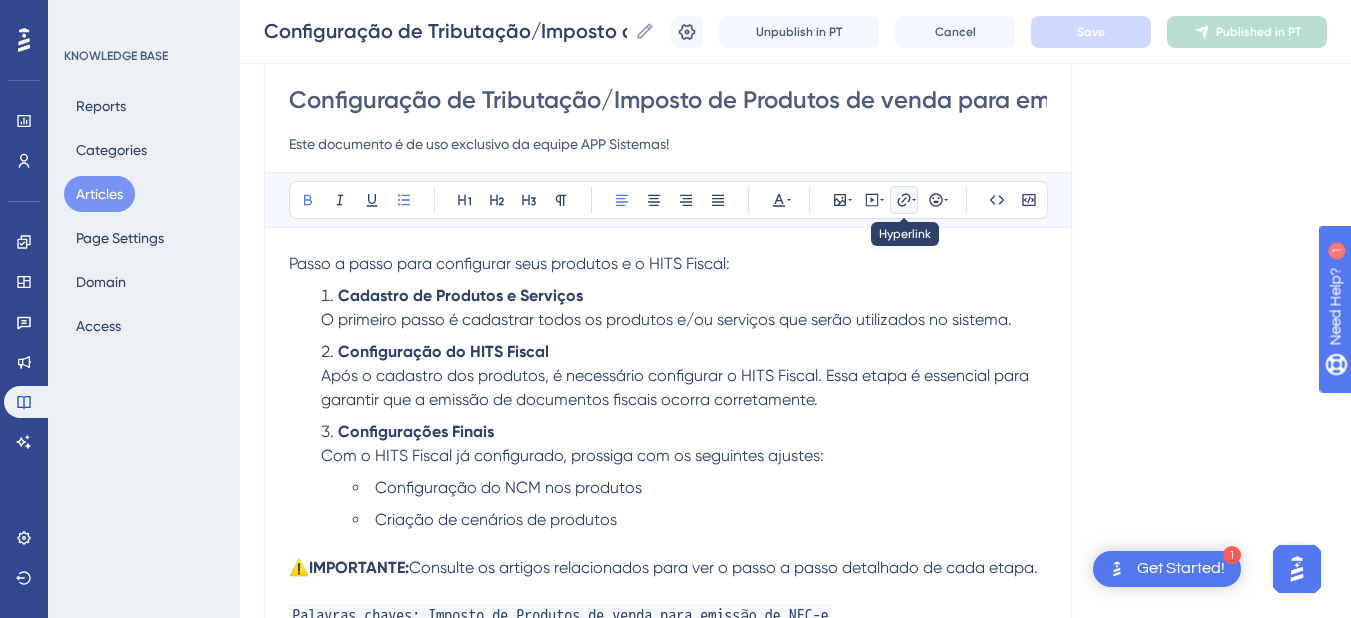 click 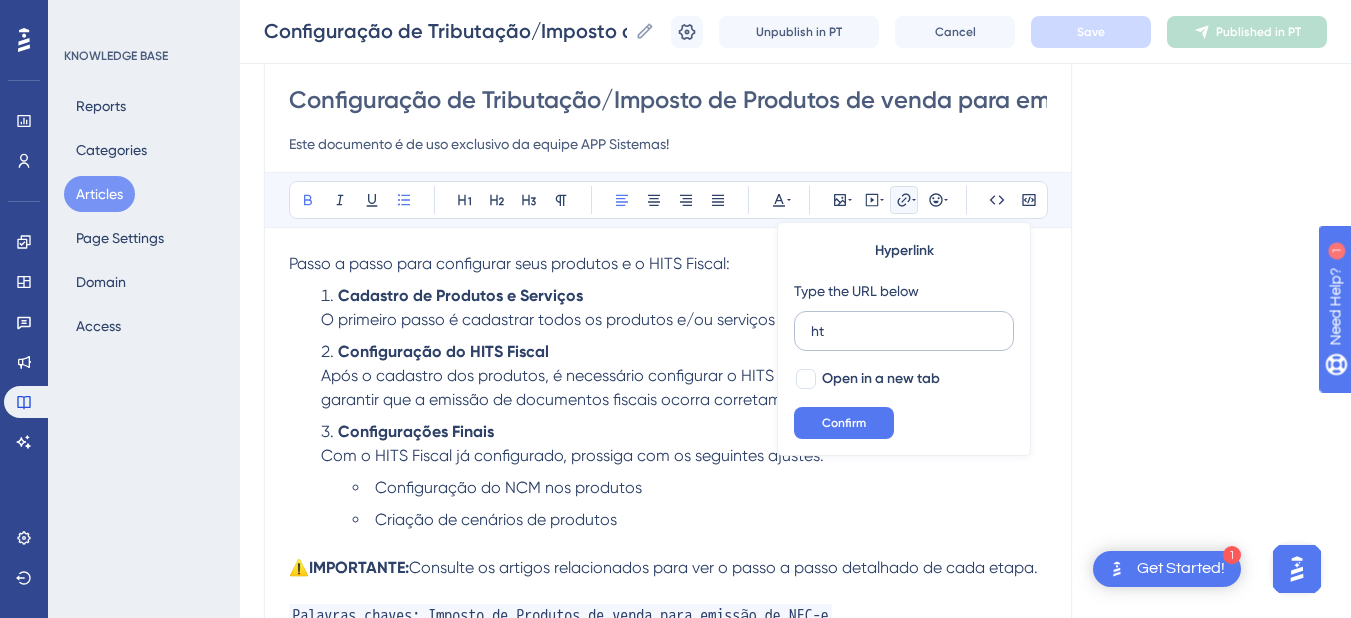 type on "h" 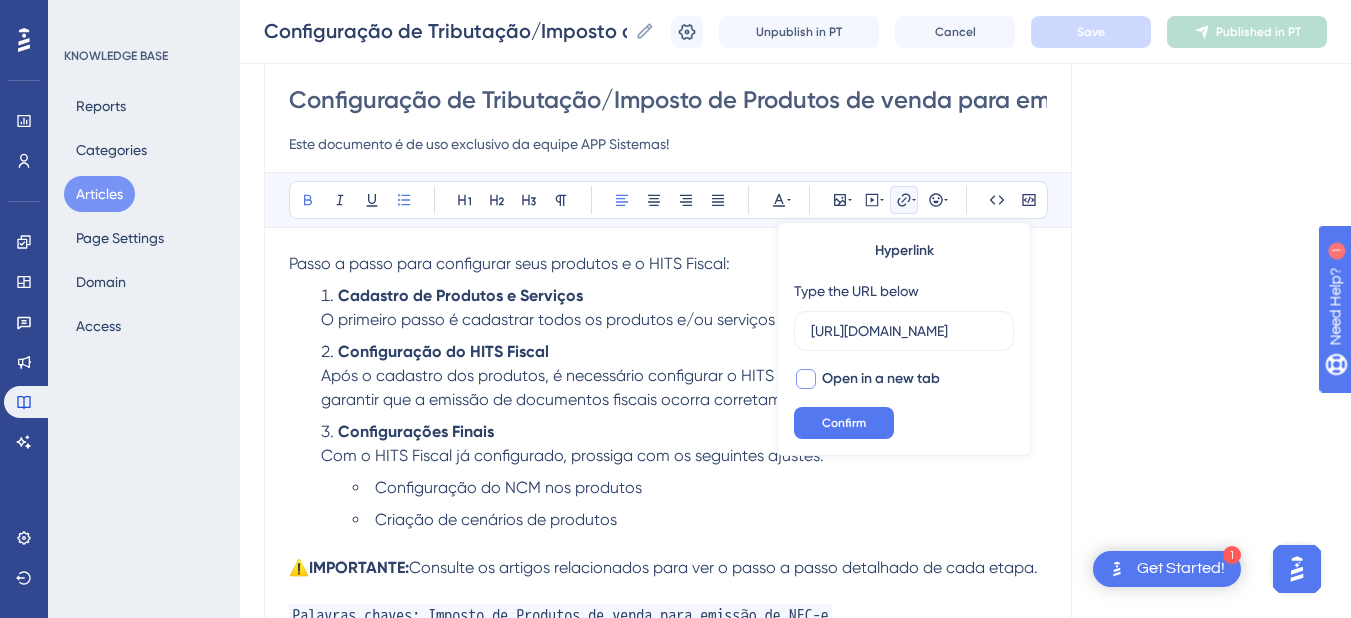 scroll, scrollTop: 0, scrollLeft: 354, axis: horizontal 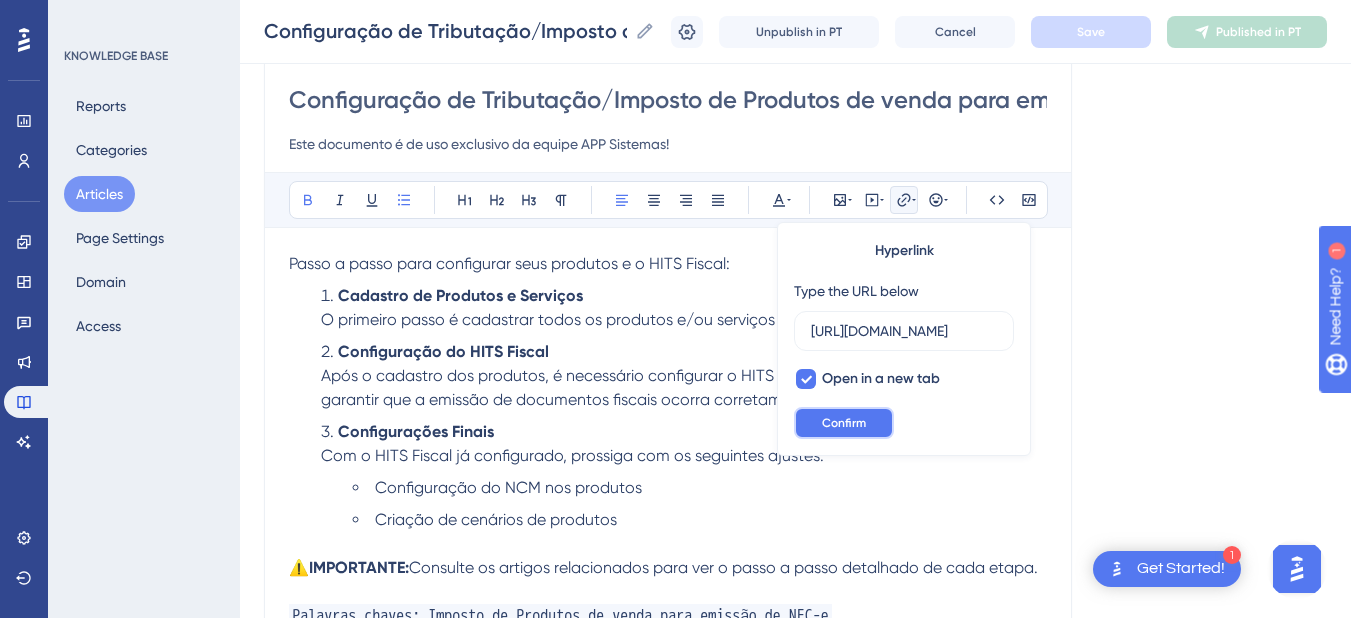 click on "Confirm" at bounding box center [844, 423] 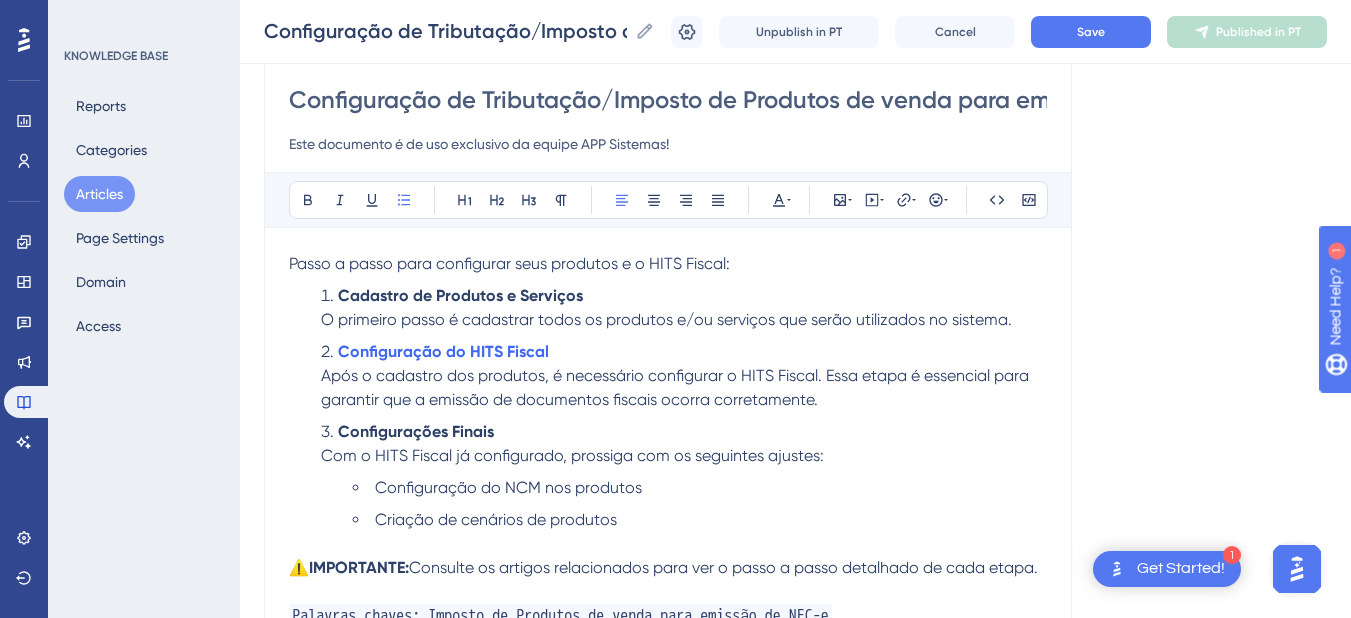 click on "Configuração do NCM nos produtos" at bounding box center [700, 488] 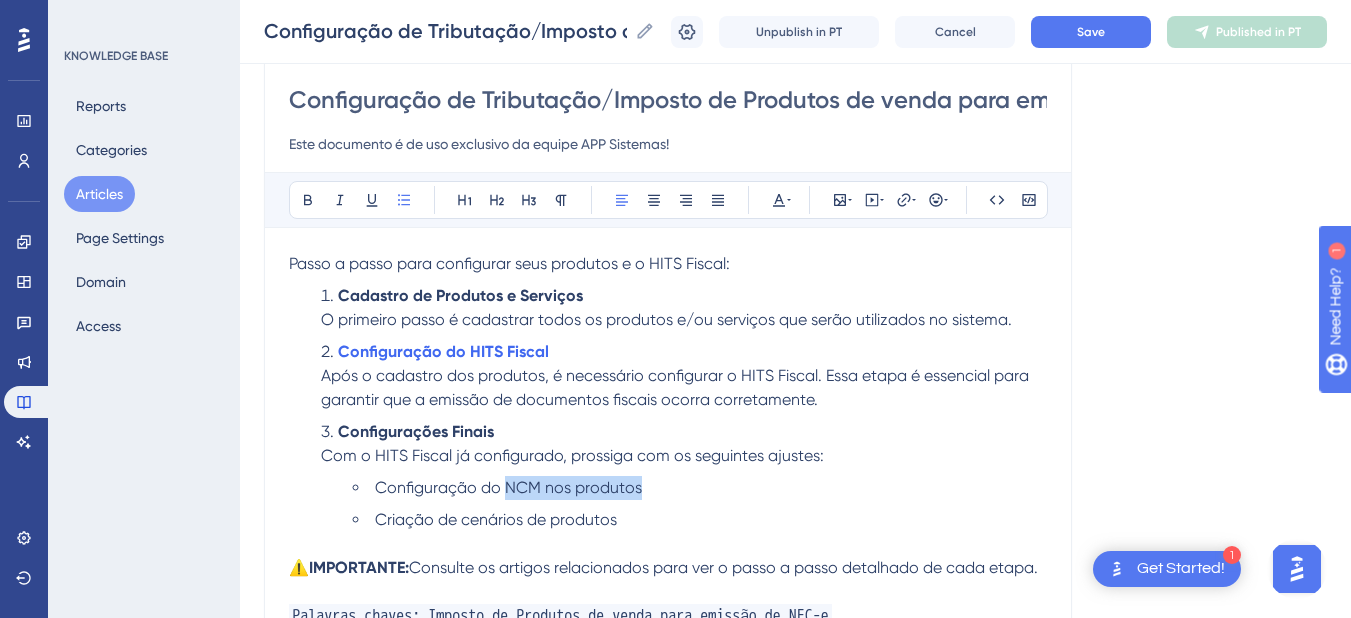 drag, startPoint x: 720, startPoint y: 479, endPoint x: 509, endPoint y: 490, distance: 211.28653 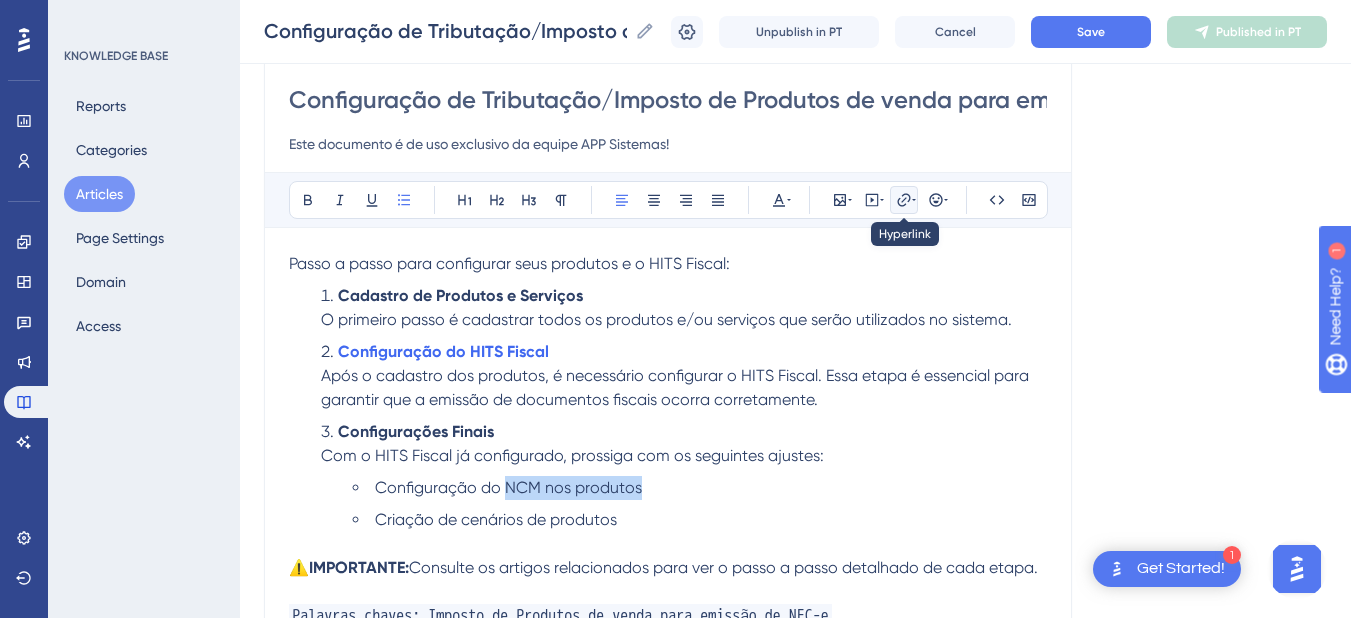 click 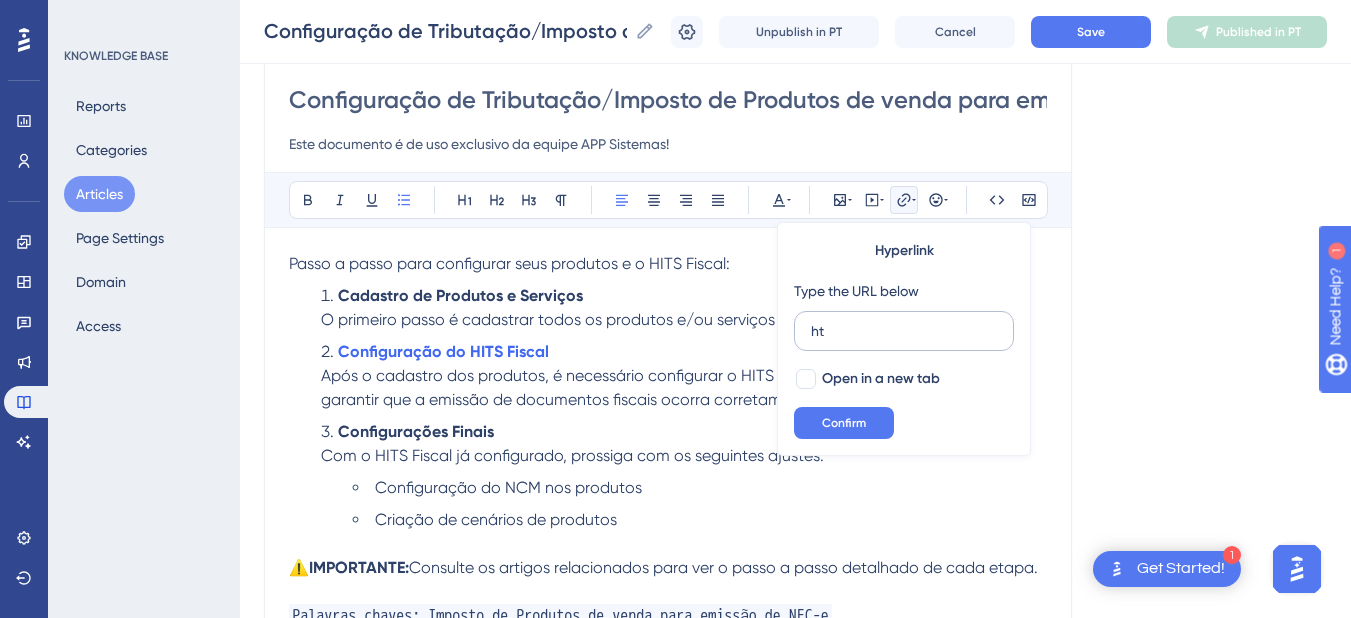 type on "h" 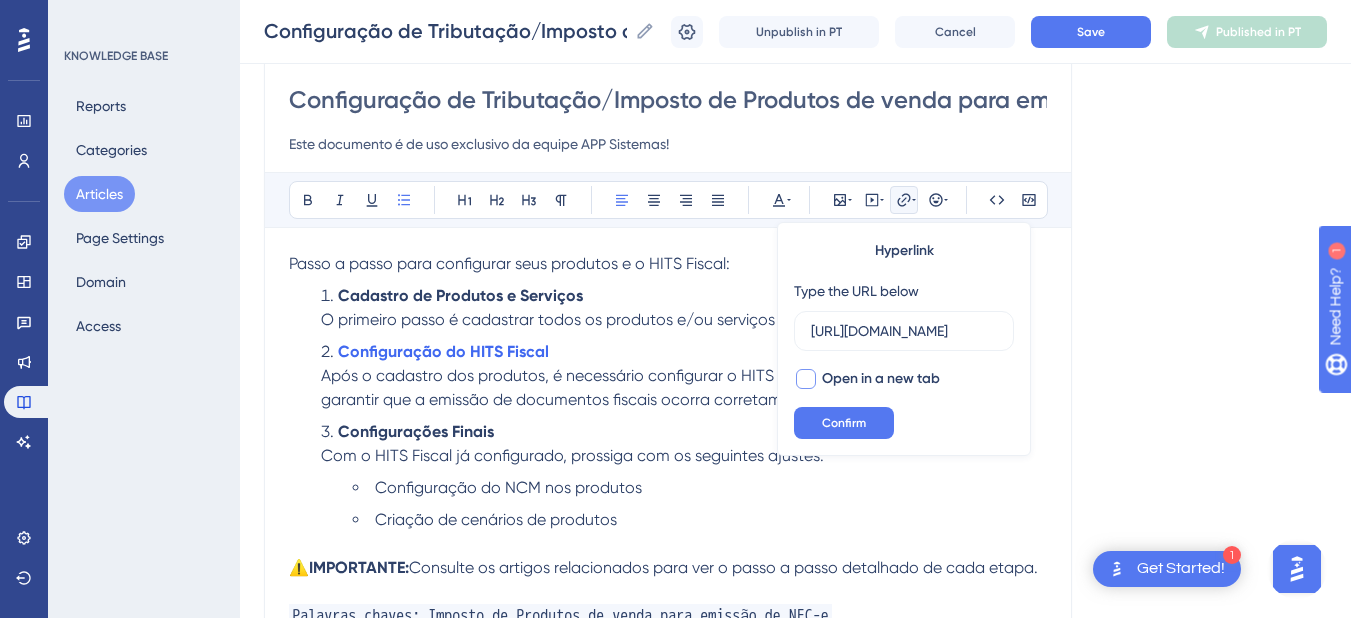 scroll, scrollTop: 0, scrollLeft: 435, axis: horizontal 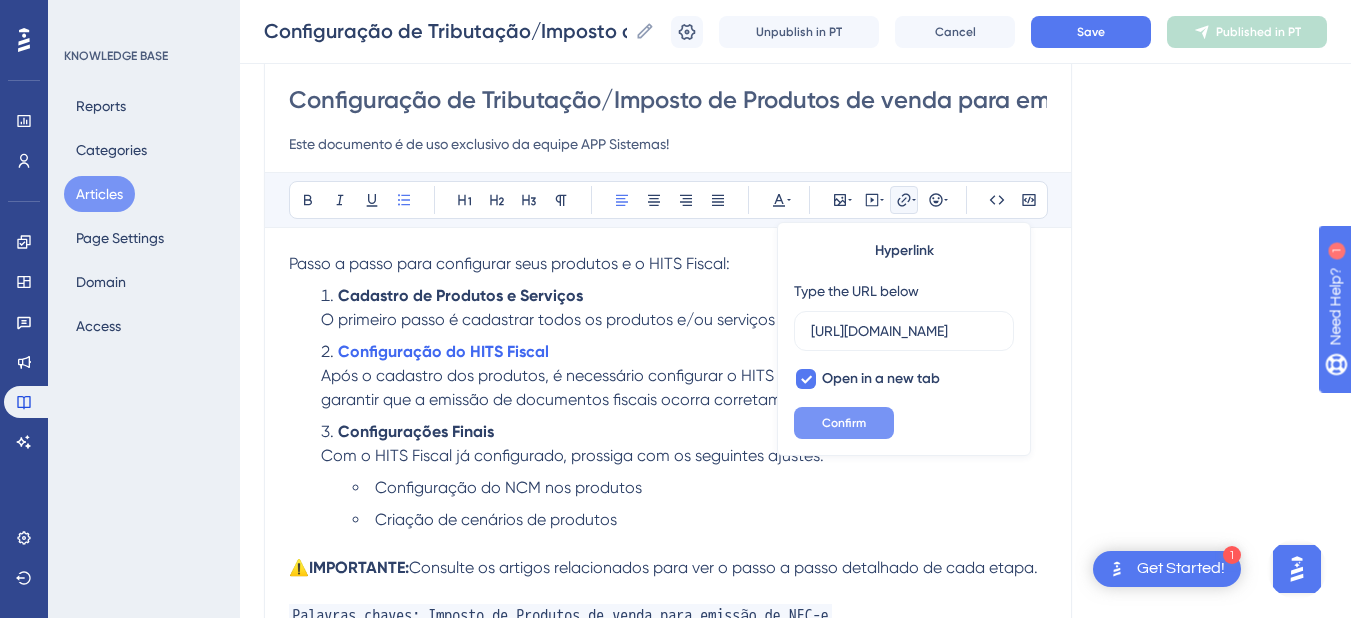 click on "Confirm" at bounding box center [844, 423] 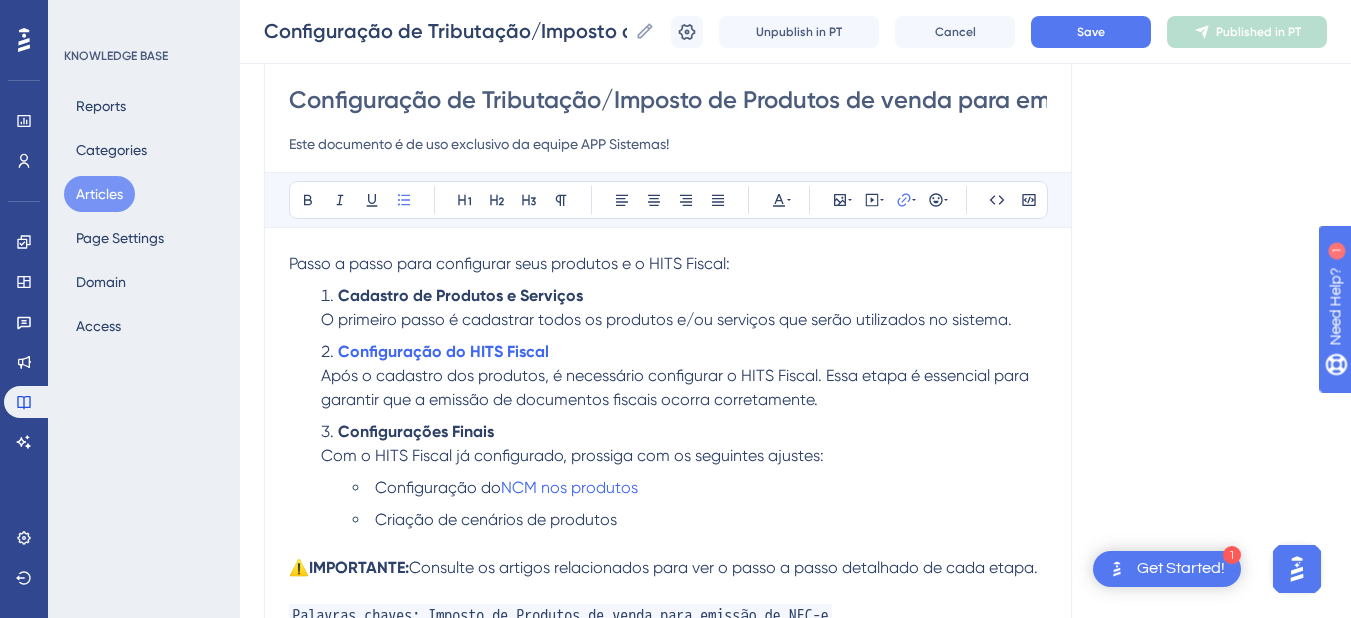 click on "Criação de cenários de produtos" at bounding box center [700, 520] 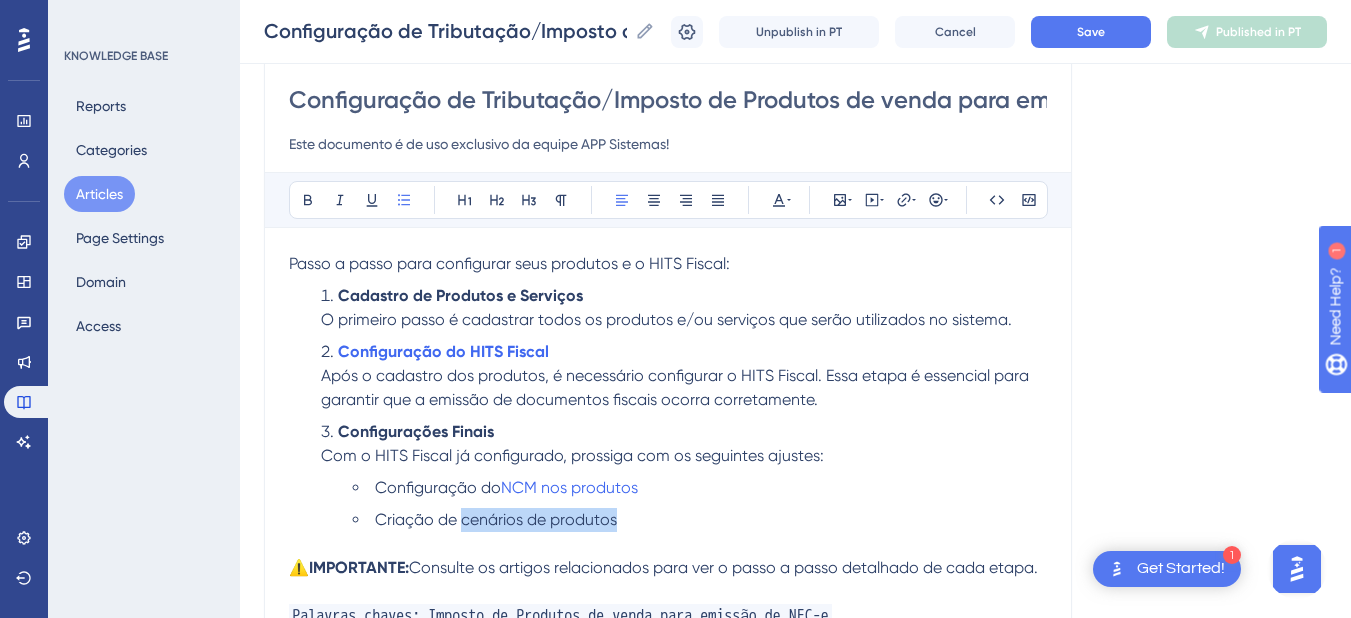 drag, startPoint x: 652, startPoint y: 517, endPoint x: 463, endPoint y: 522, distance: 189.06613 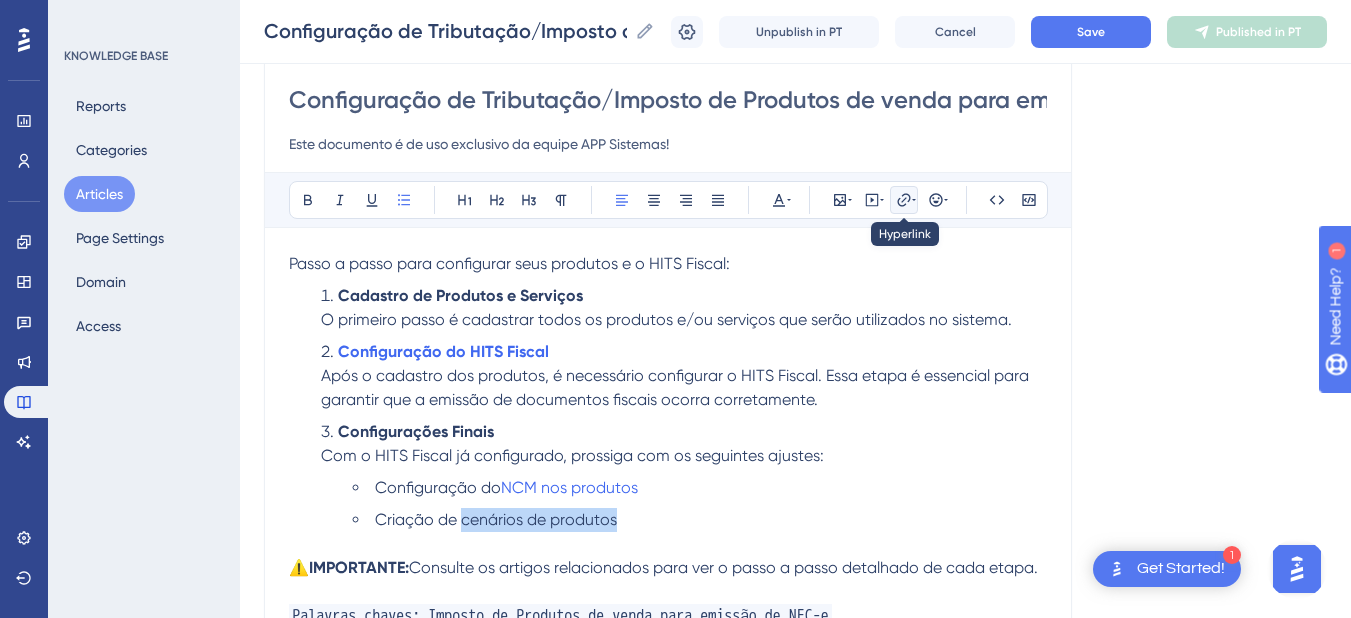 click 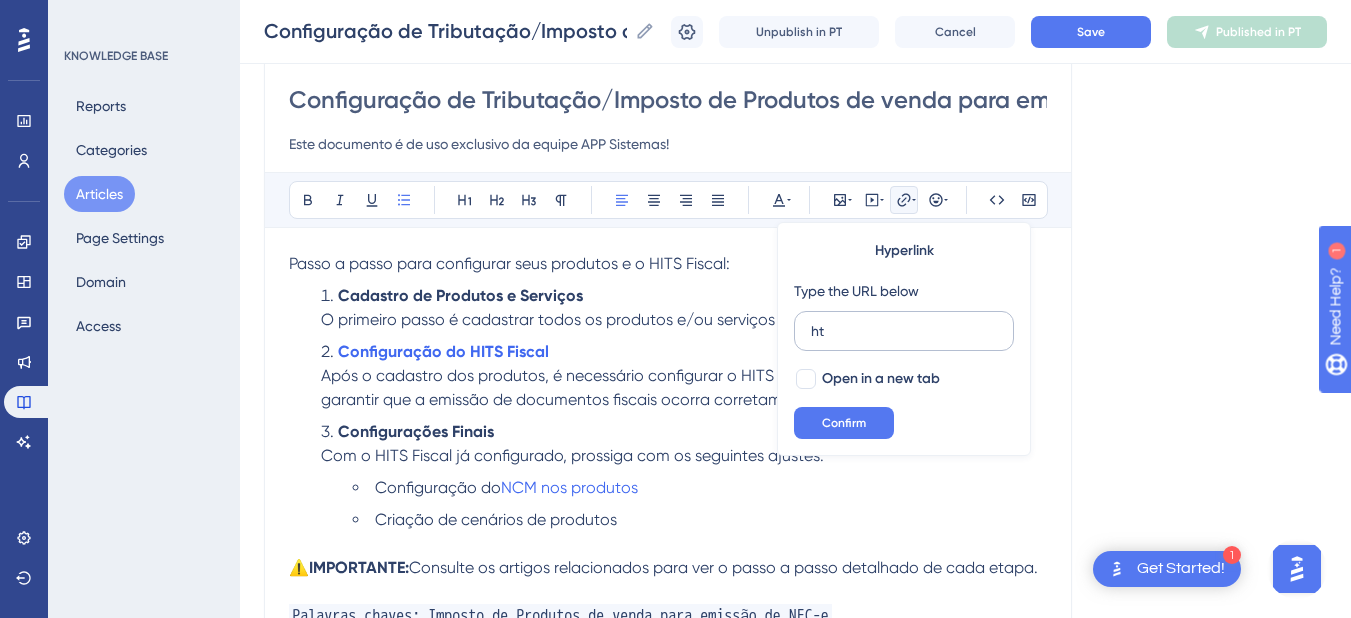 type on "h" 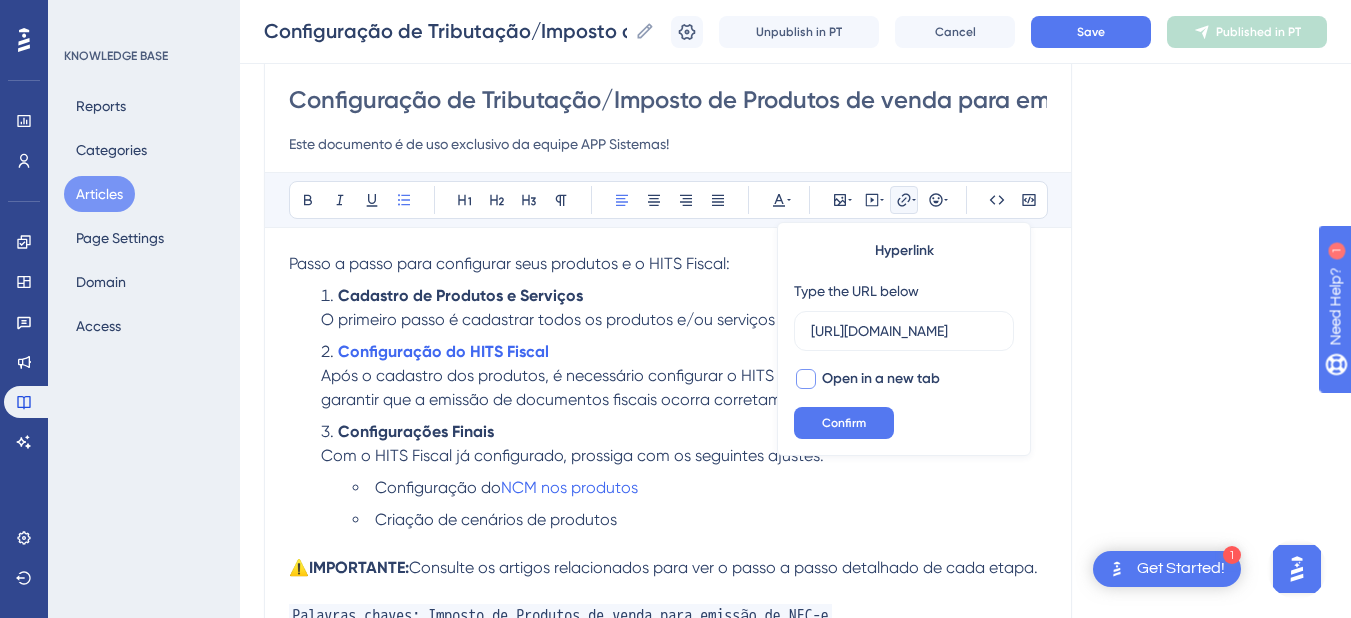 scroll, scrollTop: 0, scrollLeft: 441, axis: horizontal 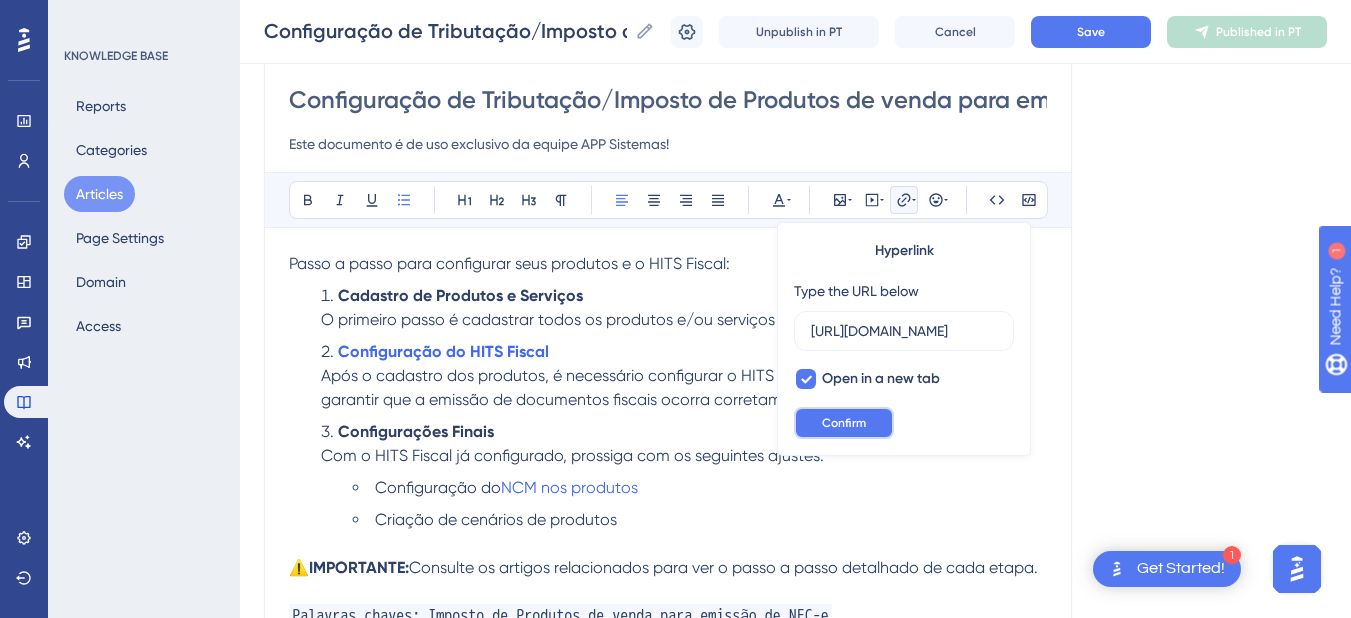 click on "Confirm" at bounding box center [844, 423] 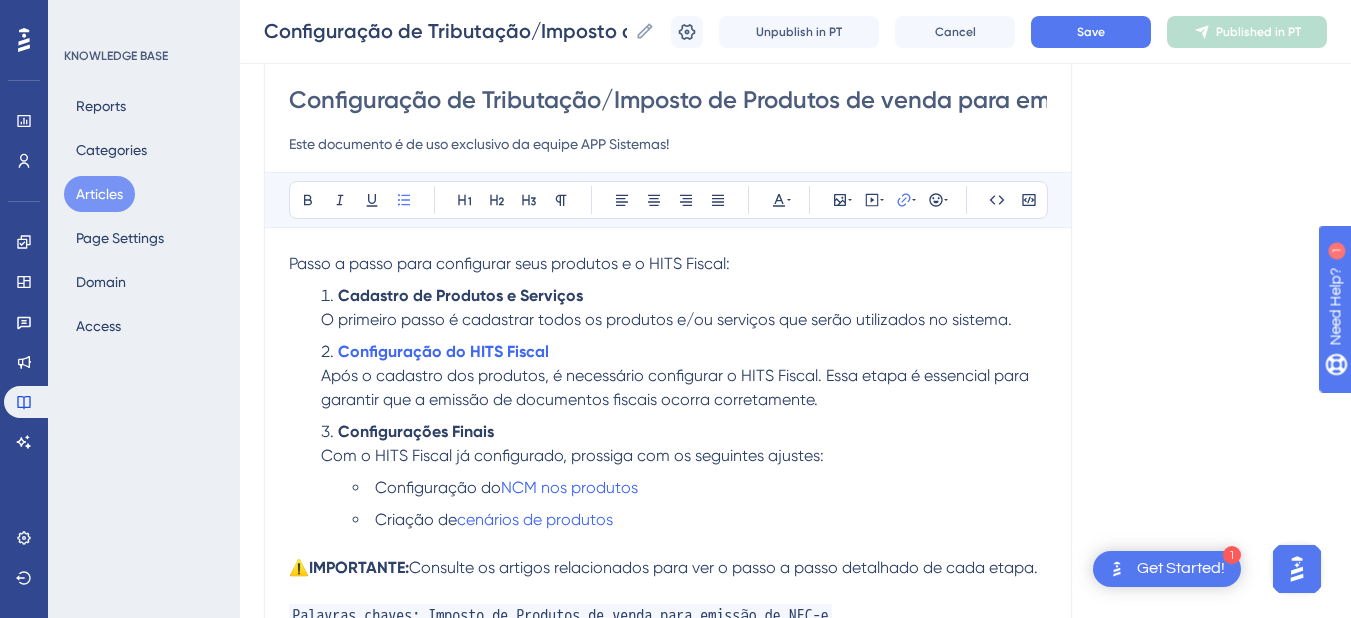 click on "Criação de  cenários de produtos" at bounding box center [700, 520] 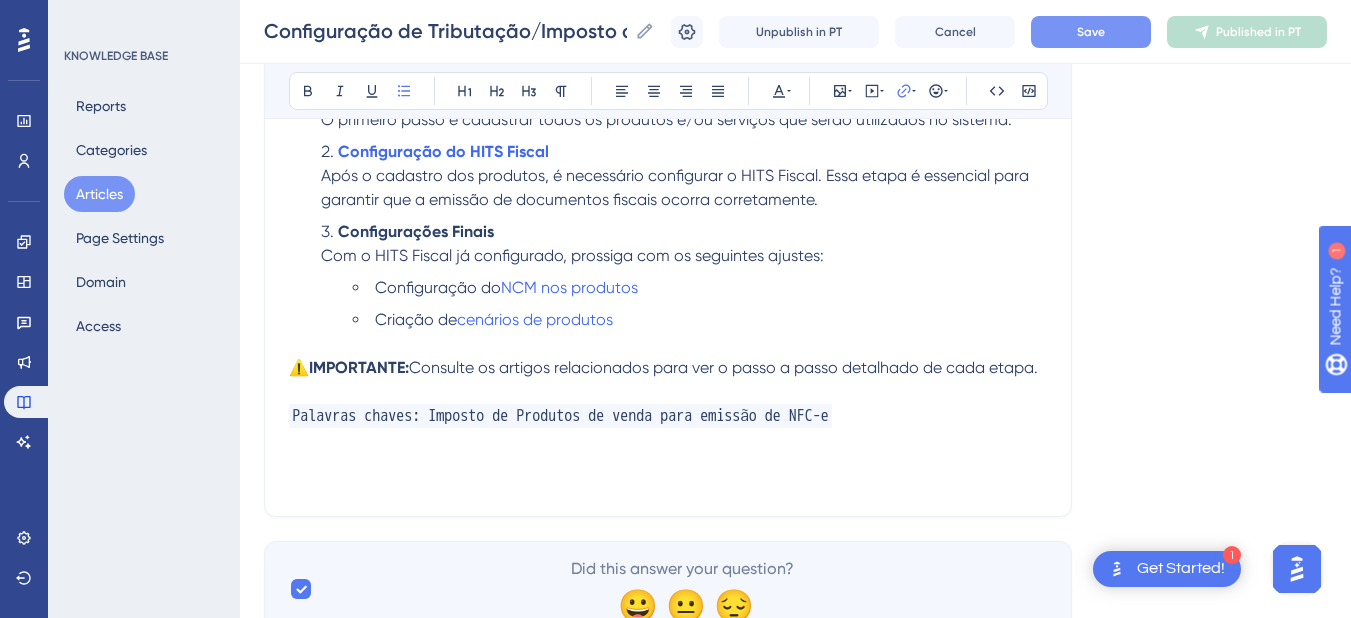 click on "Save" at bounding box center [1091, 32] 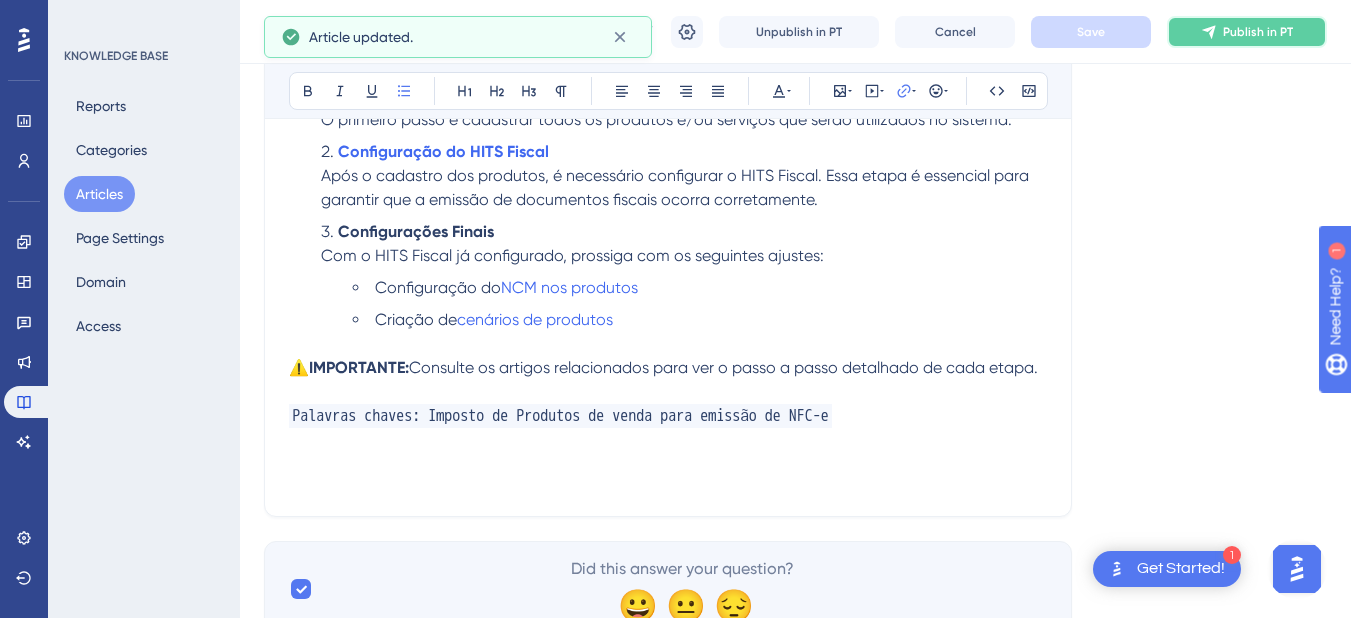 click on "Publish in PT" at bounding box center [1247, 32] 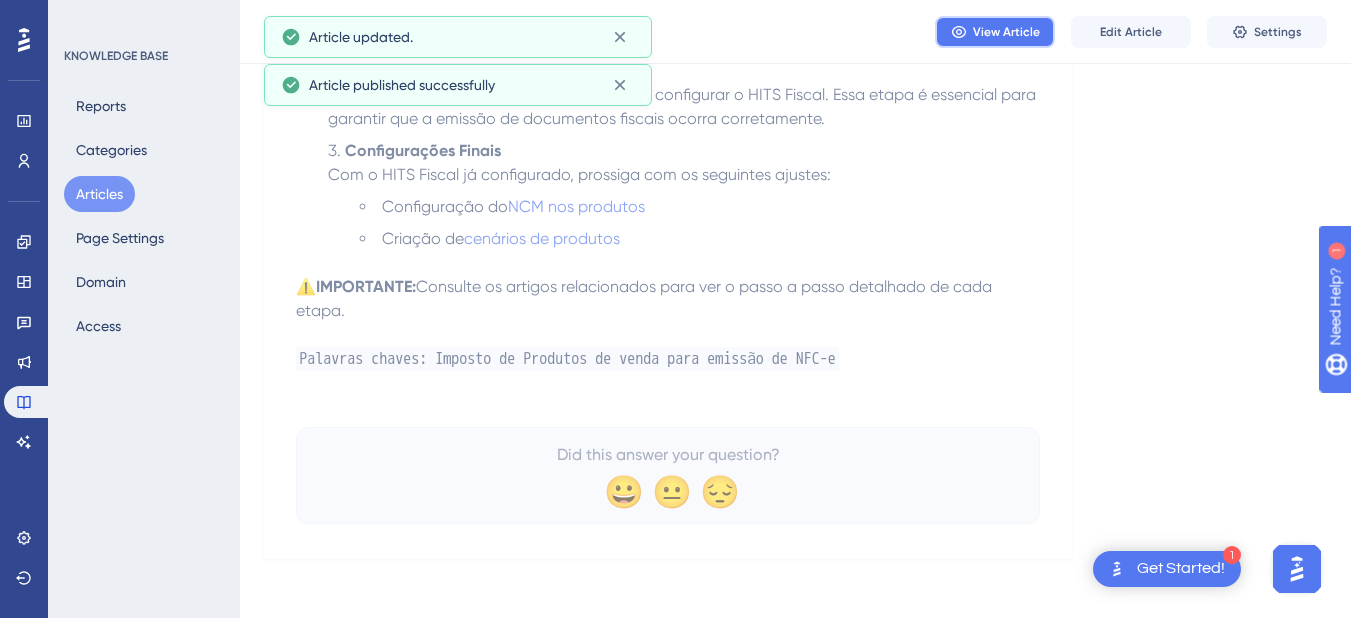 click on "View Article" at bounding box center (995, 32) 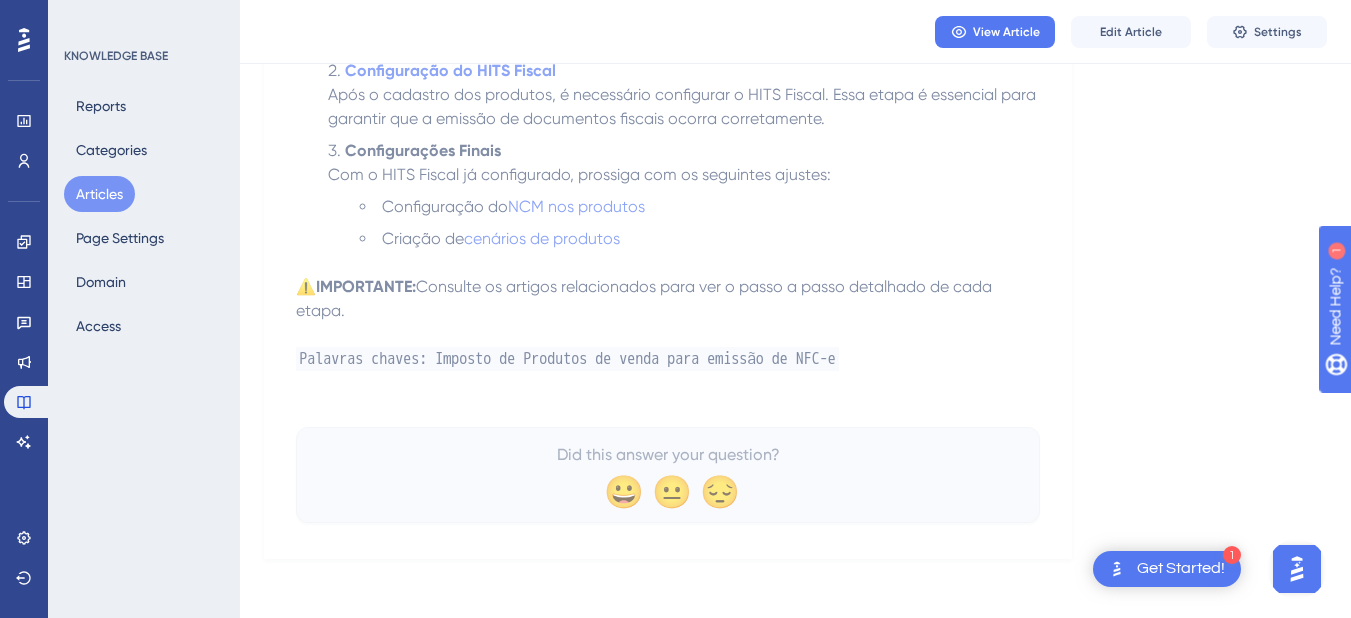 drag, startPoint x: 98, startPoint y: 198, endPoint x: 21, endPoint y: 28, distance: 186.62529 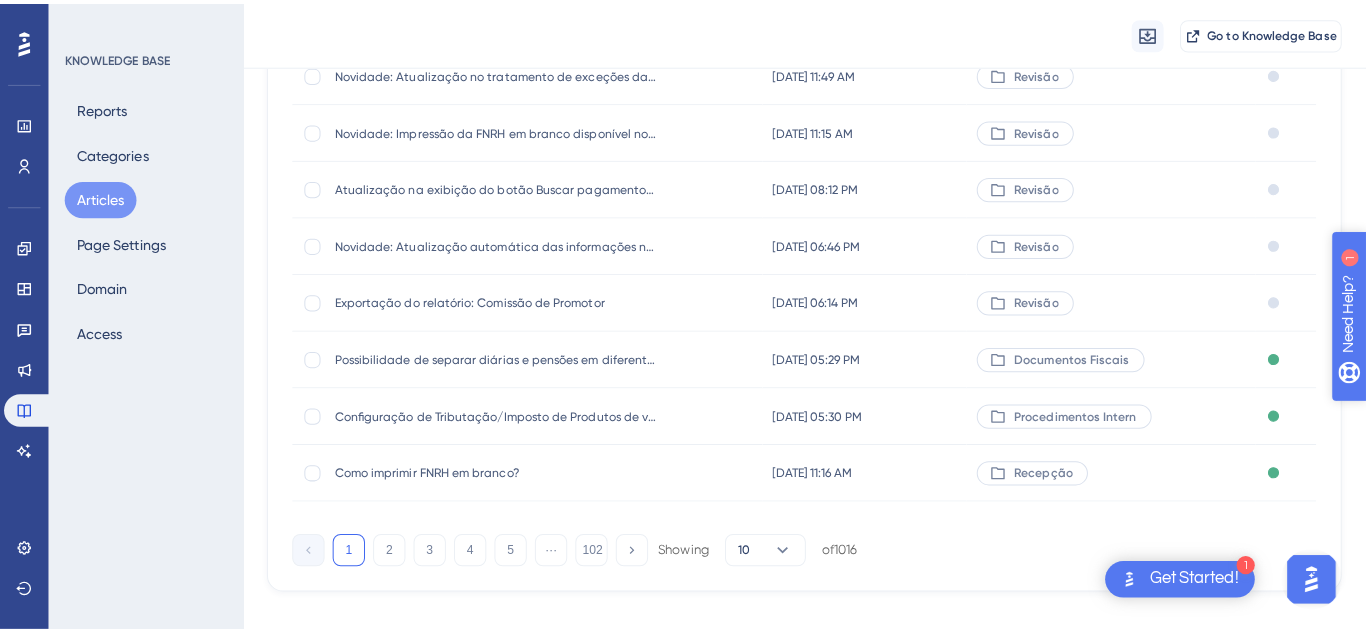 scroll, scrollTop: 0, scrollLeft: 0, axis: both 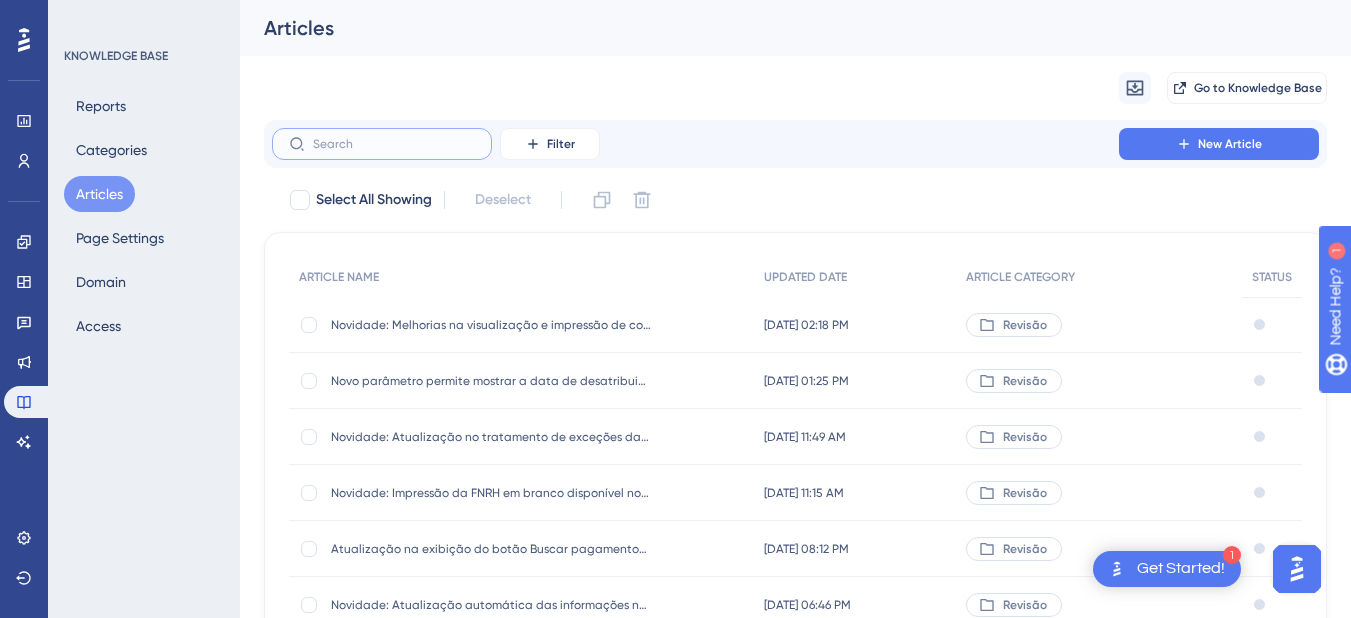 click at bounding box center [394, 144] 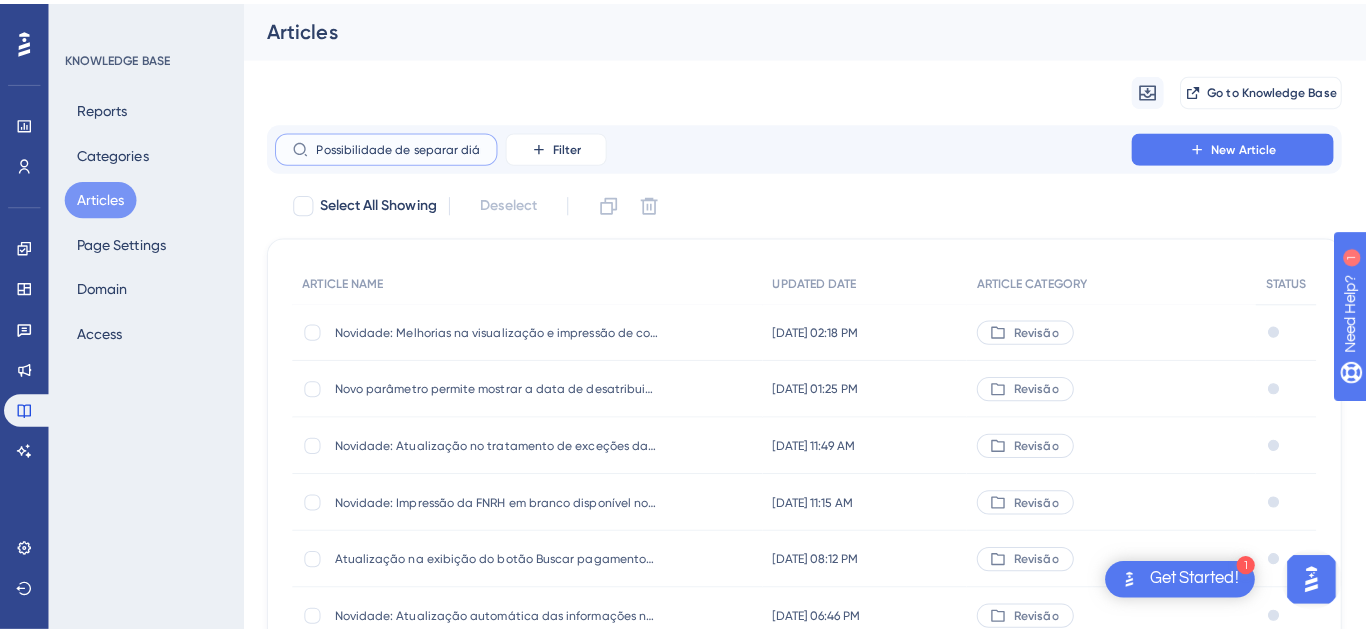 scroll, scrollTop: 0, scrollLeft: 444, axis: horizontal 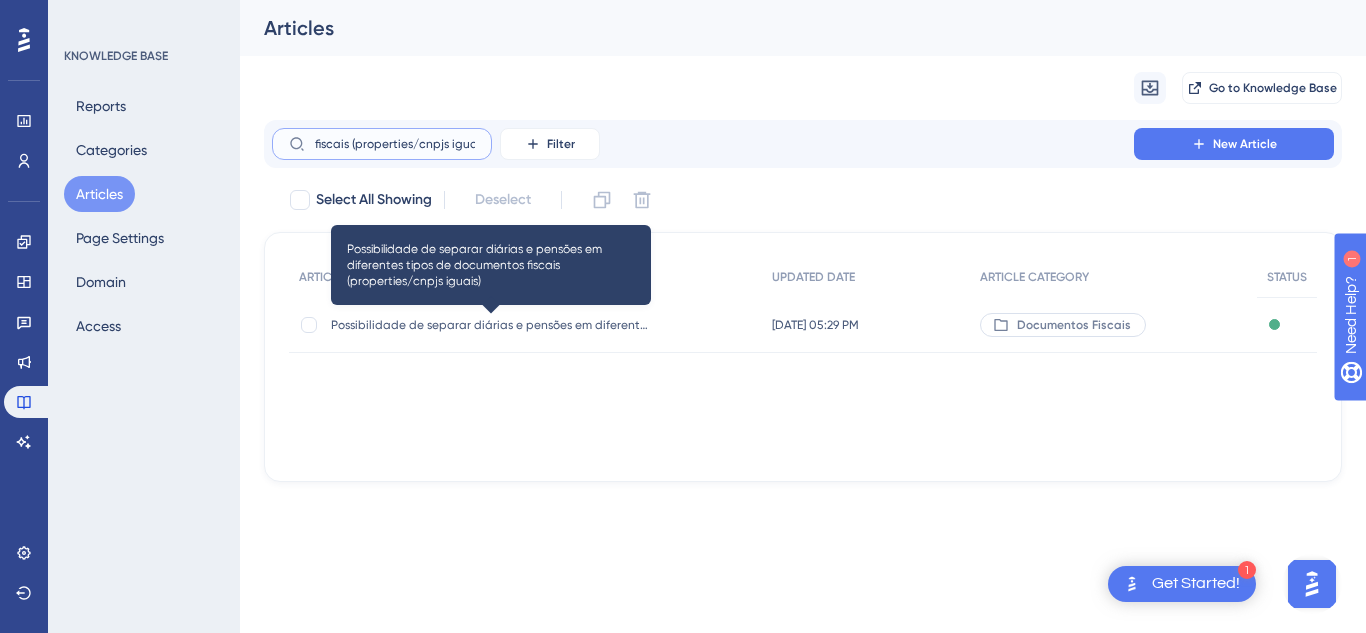 type on "Possibilidade de separar diárias e pensões em diferentes tipos de documentos fiscais (properties/cnpjs iguais)" 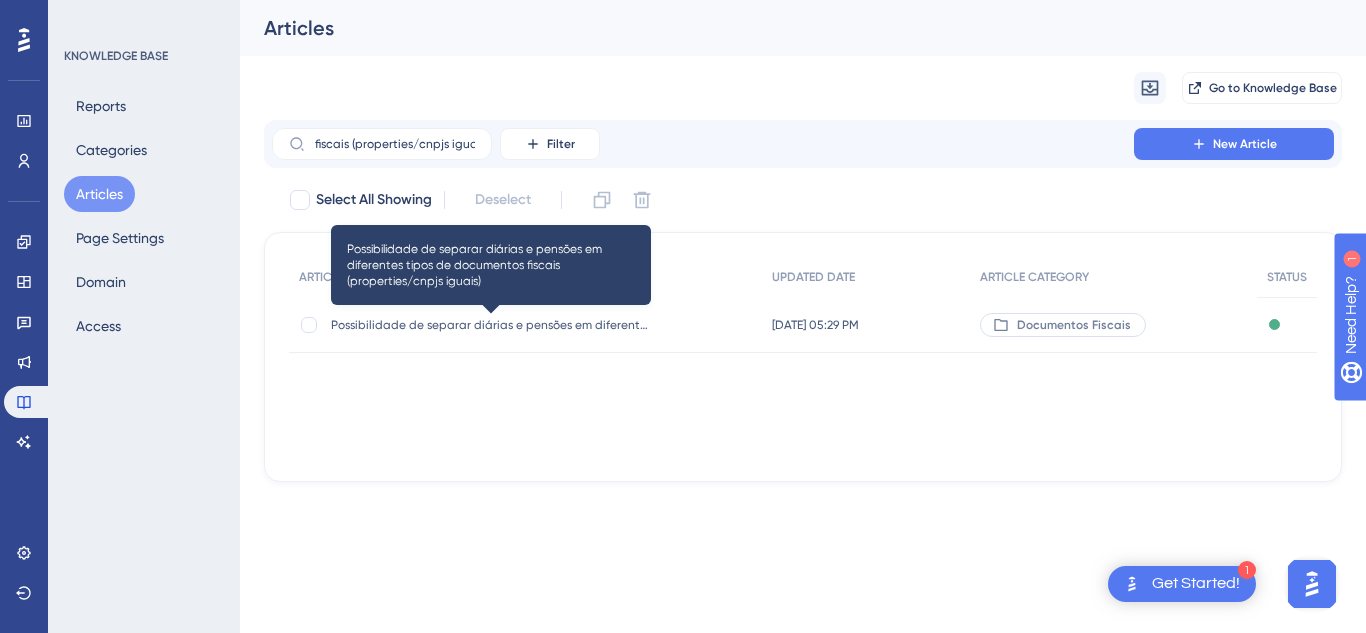 click on "Possibilidade de separar diárias e pensões em diferentes tipos de documentos fiscais (properties/cnpjs iguais)" at bounding box center (491, 325) 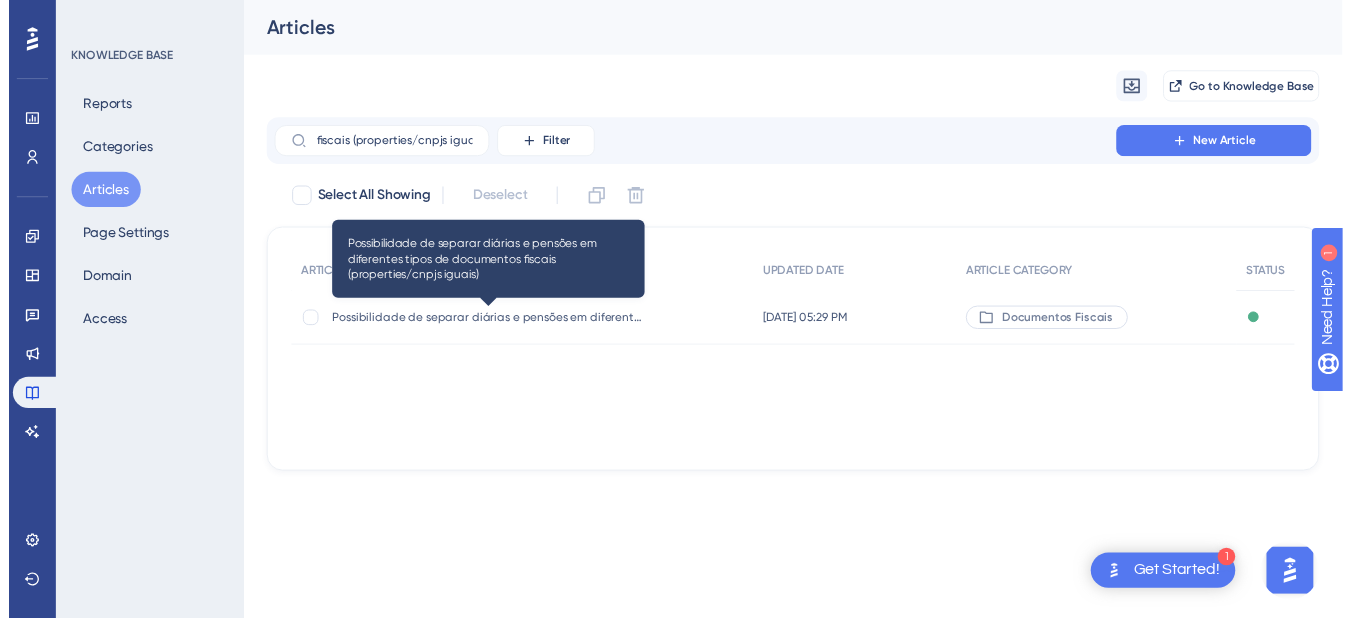 scroll, scrollTop: 0, scrollLeft: 0, axis: both 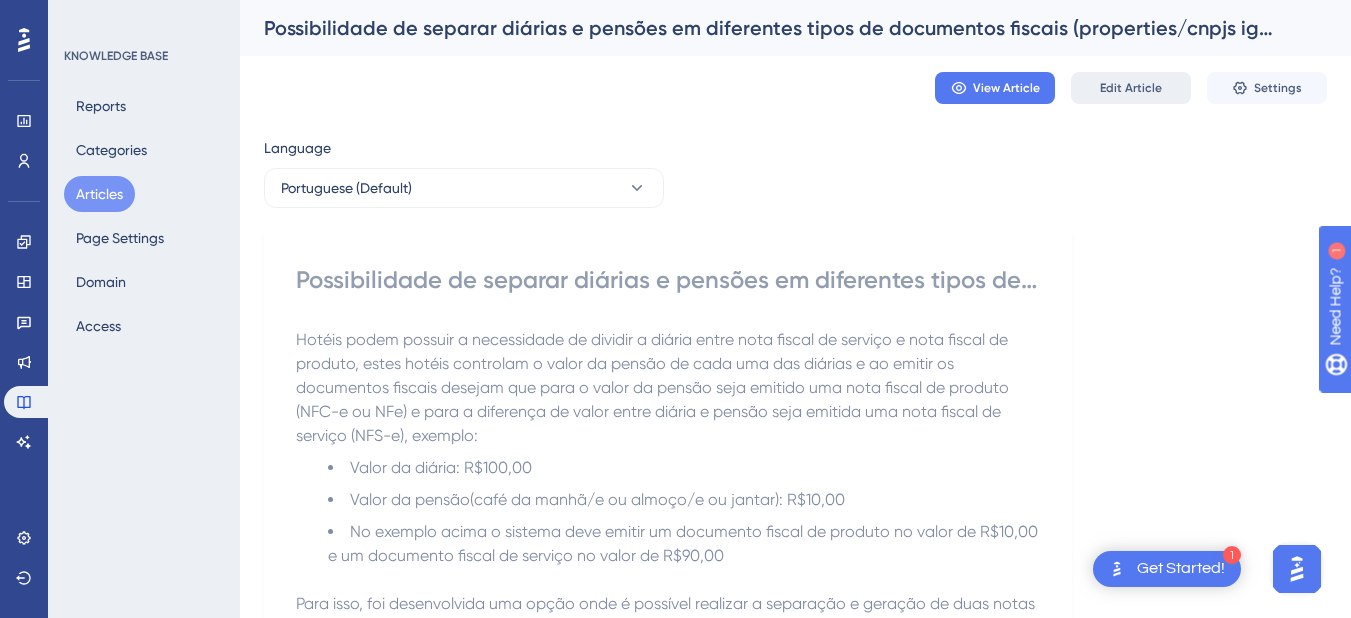 click on "Edit Article" at bounding box center (1131, 88) 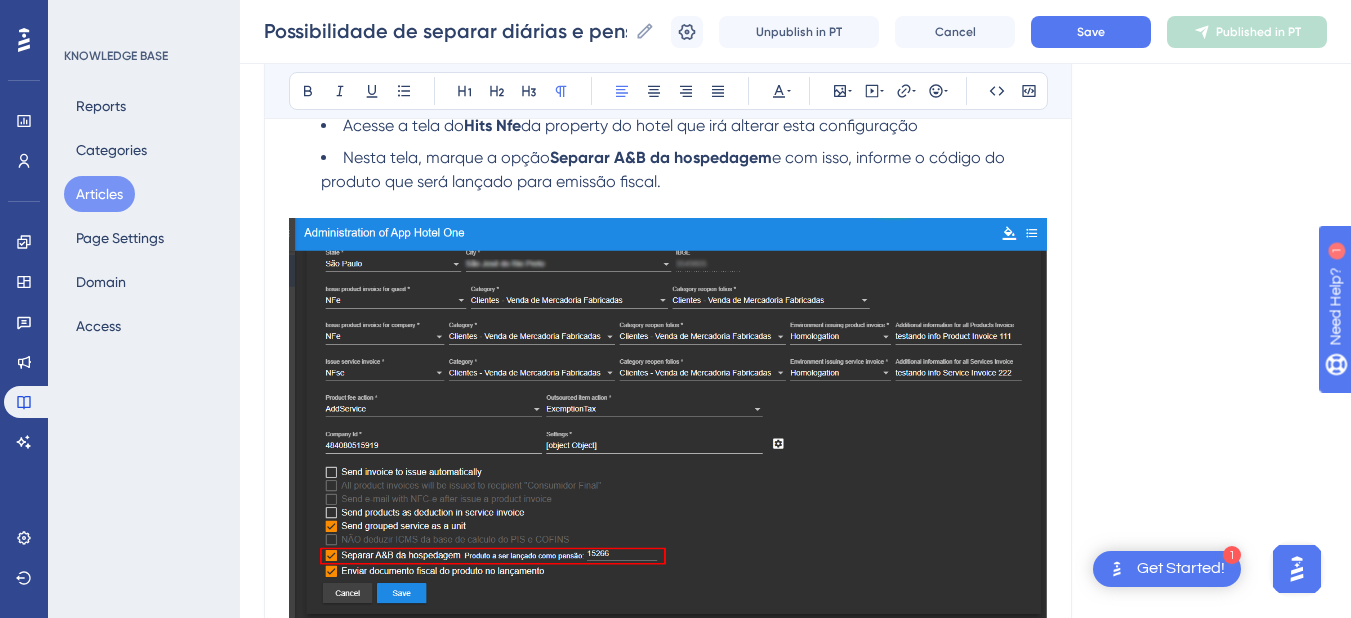 scroll, scrollTop: 615, scrollLeft: 0, axis: vertical 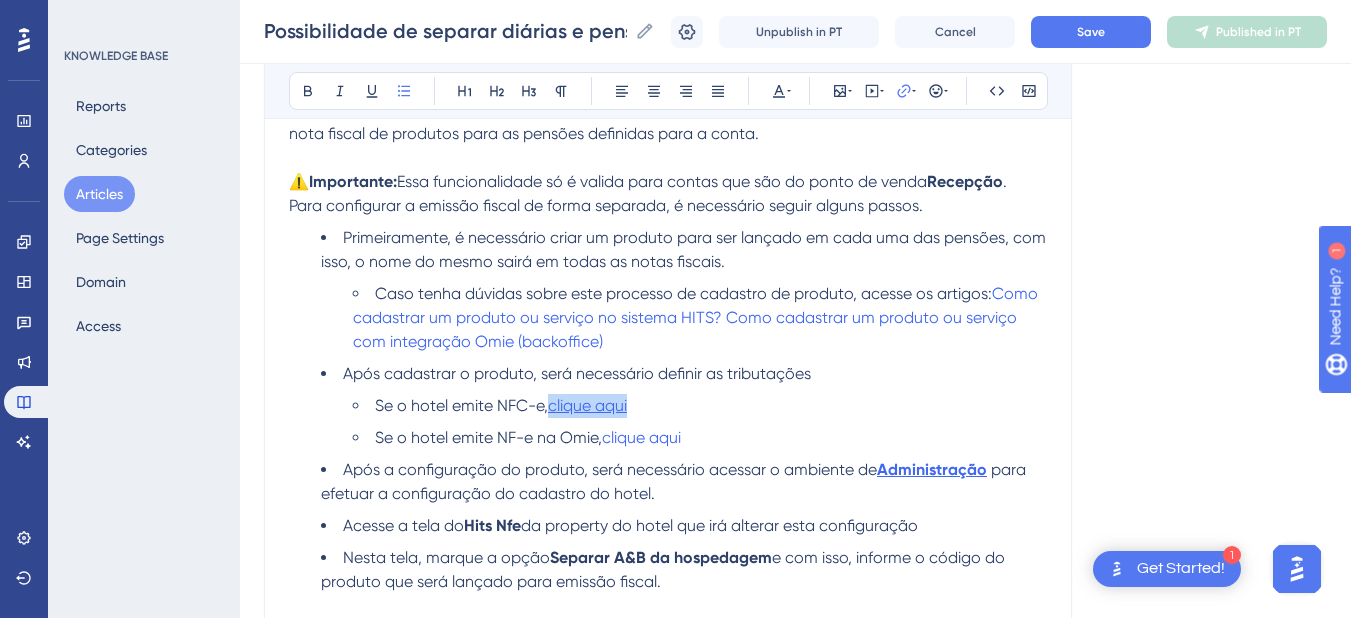 drag, startPoint x: 674, startPoint y: 408, endPoint x: 555, endPoint y: 403, distance: 119.104996 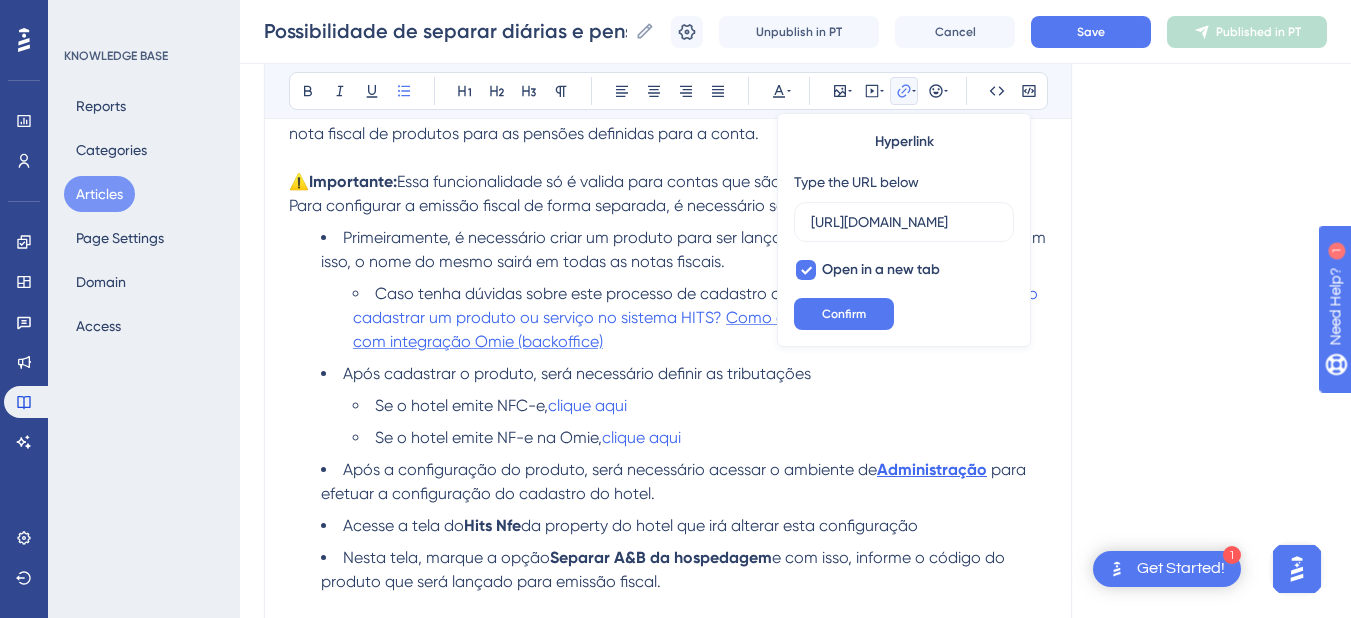scroll, scrollTop: 0, scrollLeft: 391, axis: horizontal 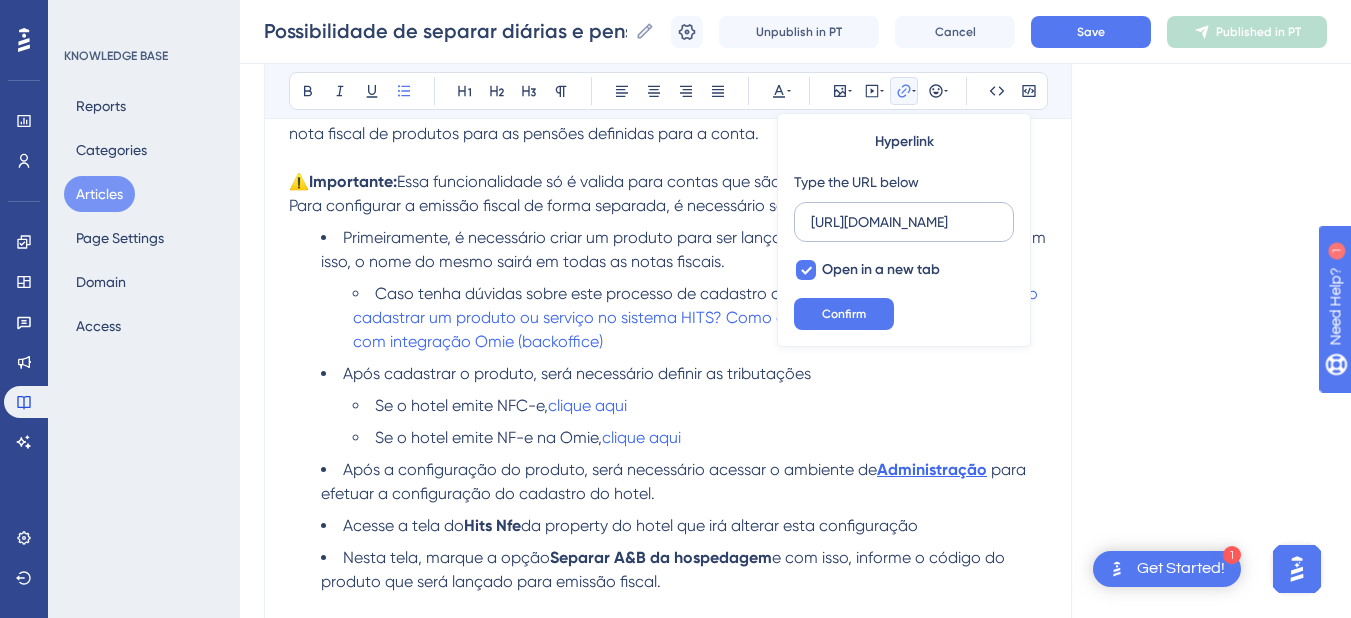 click on "[URL][DOMAIN_NAME]" at bounding box center [904, 222] 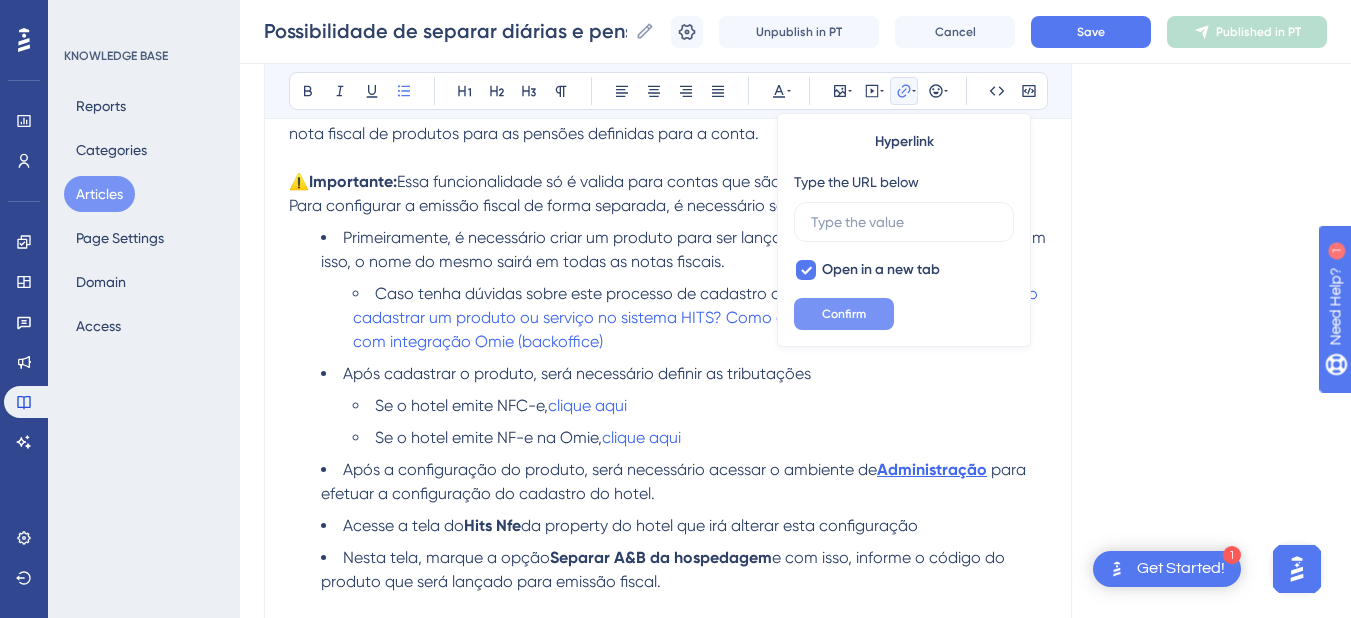 scroll, scrollTop: 0, scrollLeft: 0, axis: both 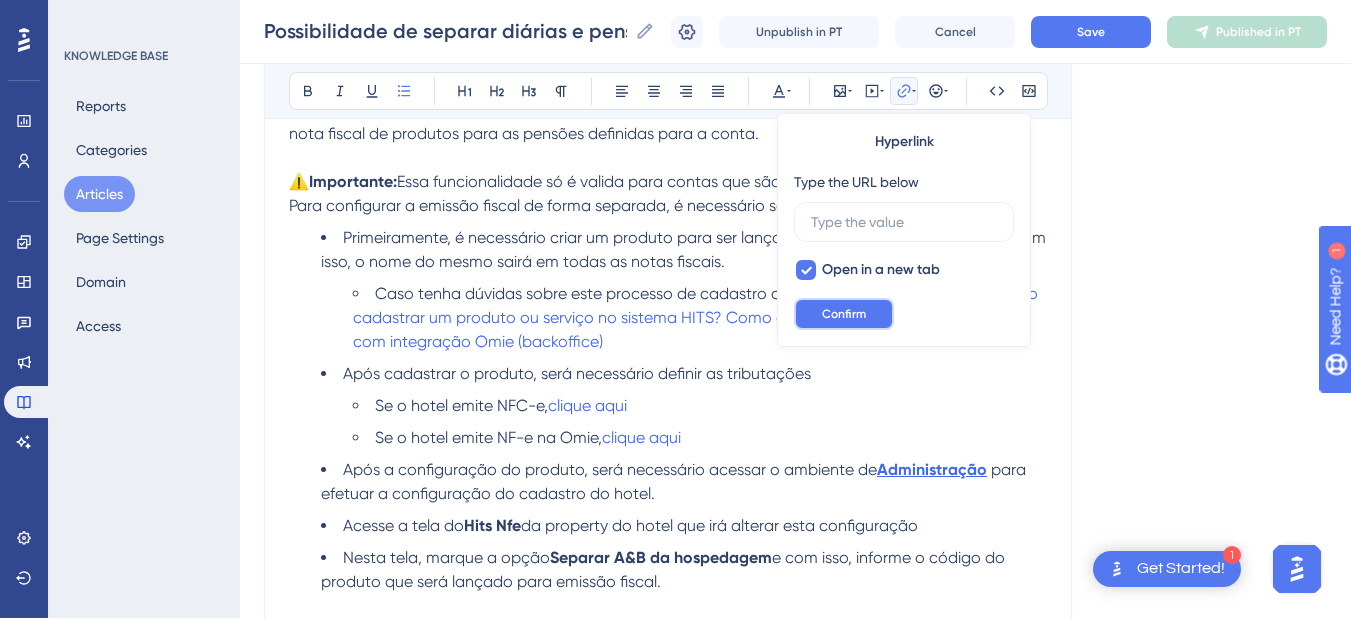 click on "Confirm" at bounding box center (844, 314) 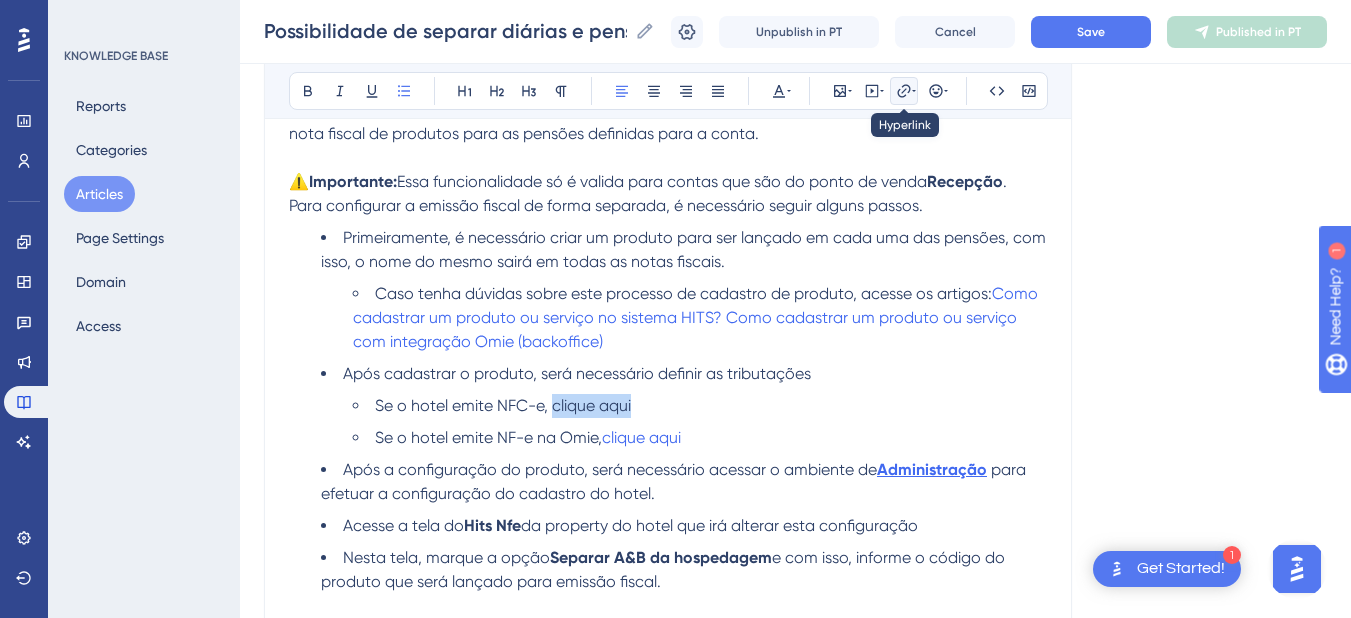 click 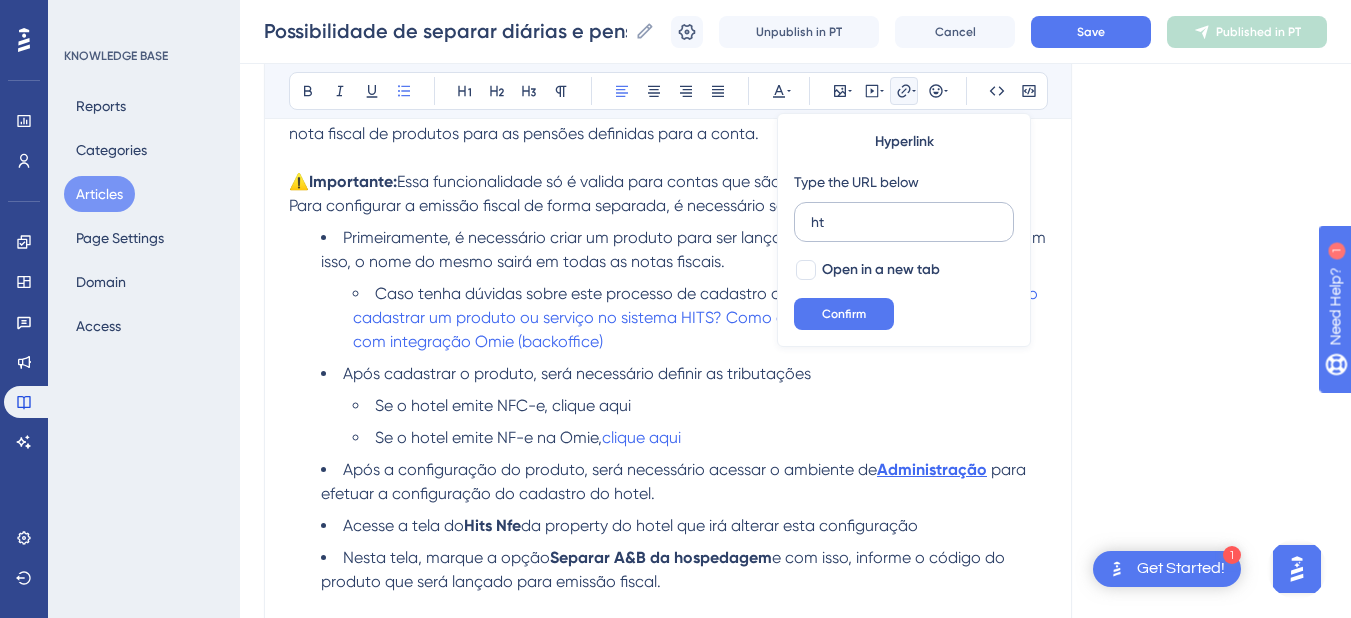 type on "h" 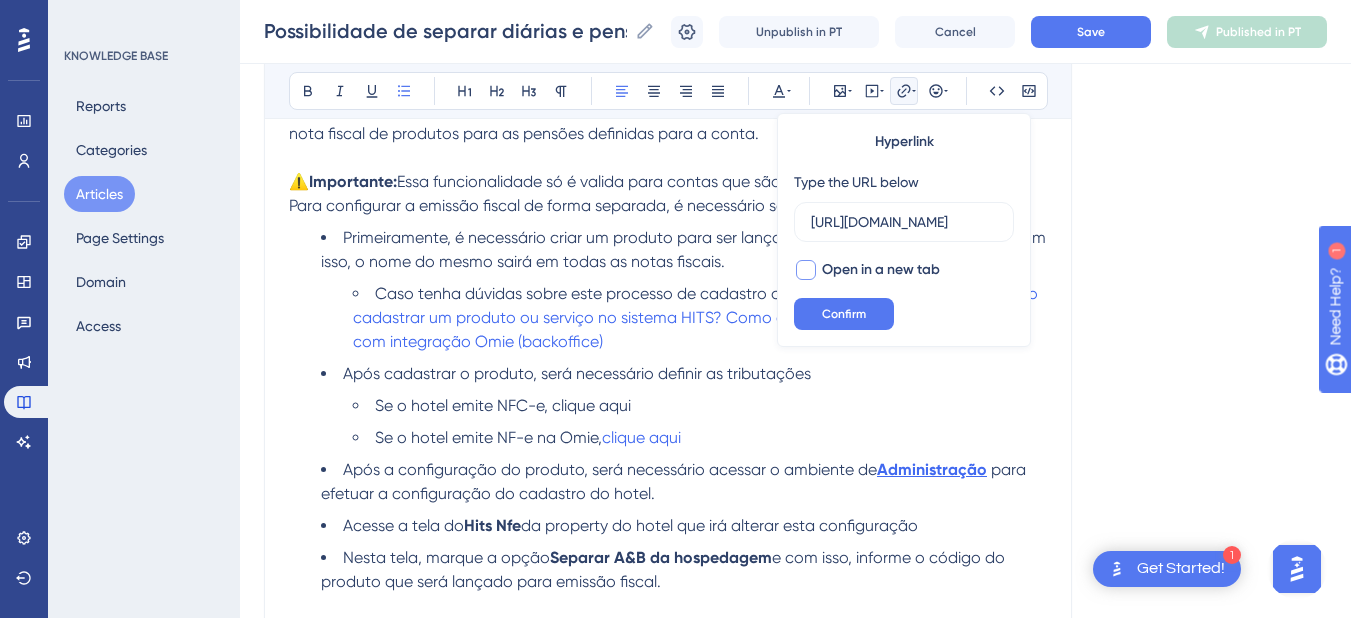 scroll, scrollTop: 0, scrollLeft: 522, axis: horizontal 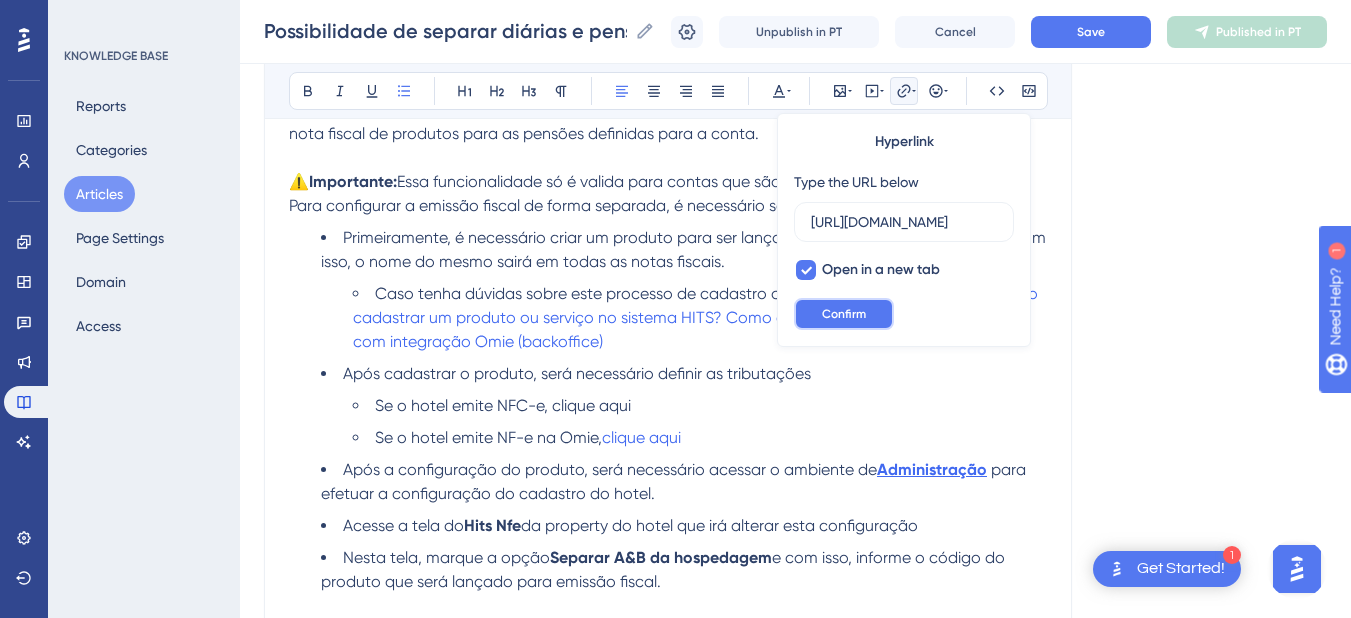 click on "Confirm" at bounding box center (844, 314) 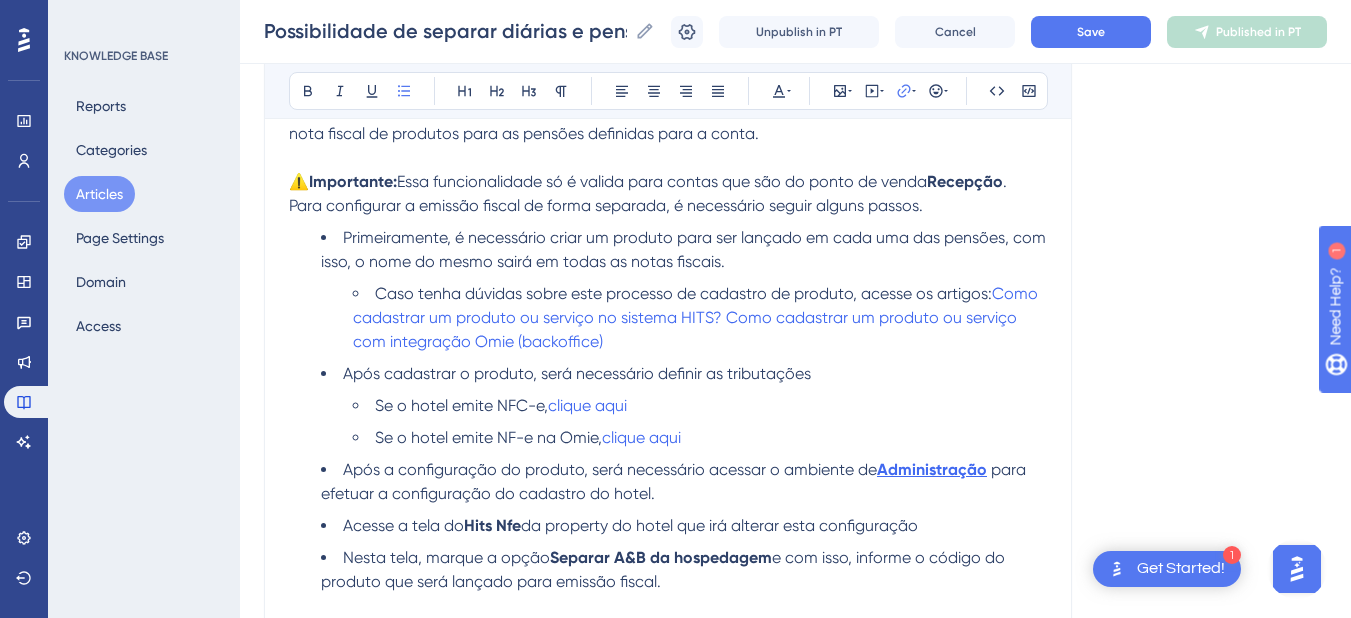 click on "Primeiramente, é necessário criar um produto para ser lançado em cada uma das pensões, com isso, o nome do mesmo sairá em todas as notas fiscais. Caso tenha dúvidas sobre este processo de cadastro de produto, acesse os artigos:  Como cadastrar um produto ou serviço no sistema HITS?   Como cadastrar um produto ou serviço com integração Omie (backoffice) Após cadastrar o produto, será necessário definir as tributações Se o hotel emite NFC-e,  clique aqui Se o hotel emite NF-e na Omie,  clique aqui Após a configuração do produto, será necessário acessar o ambiente de  Administração   para efetuar a configuração do cadastro do hotel. Acesse a tela do  Hits Nfe  da property do hotel que irá alterar esta configuração Nesta tela, marque a opção  Separar A&B da hospedagem  e com isso, informe o código do produto que será lançado para emissão fiscal." at bounding box center (668, 410) 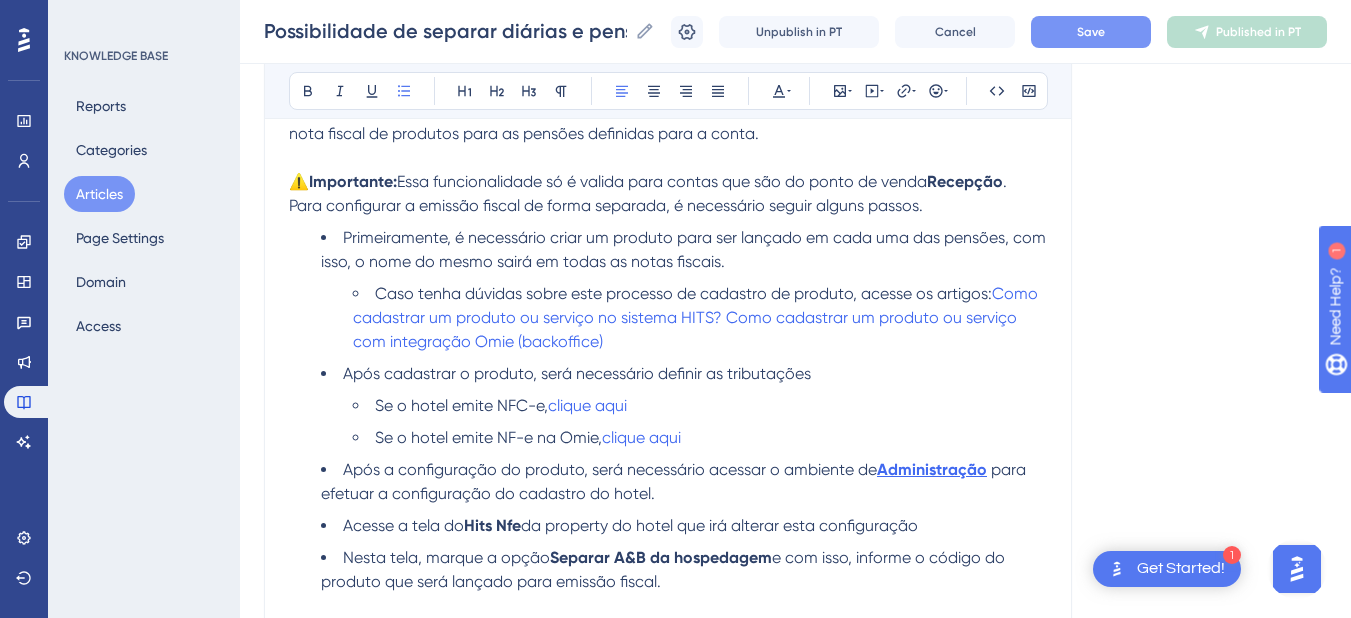 click on "Save" at bounding box center [1091, 32] 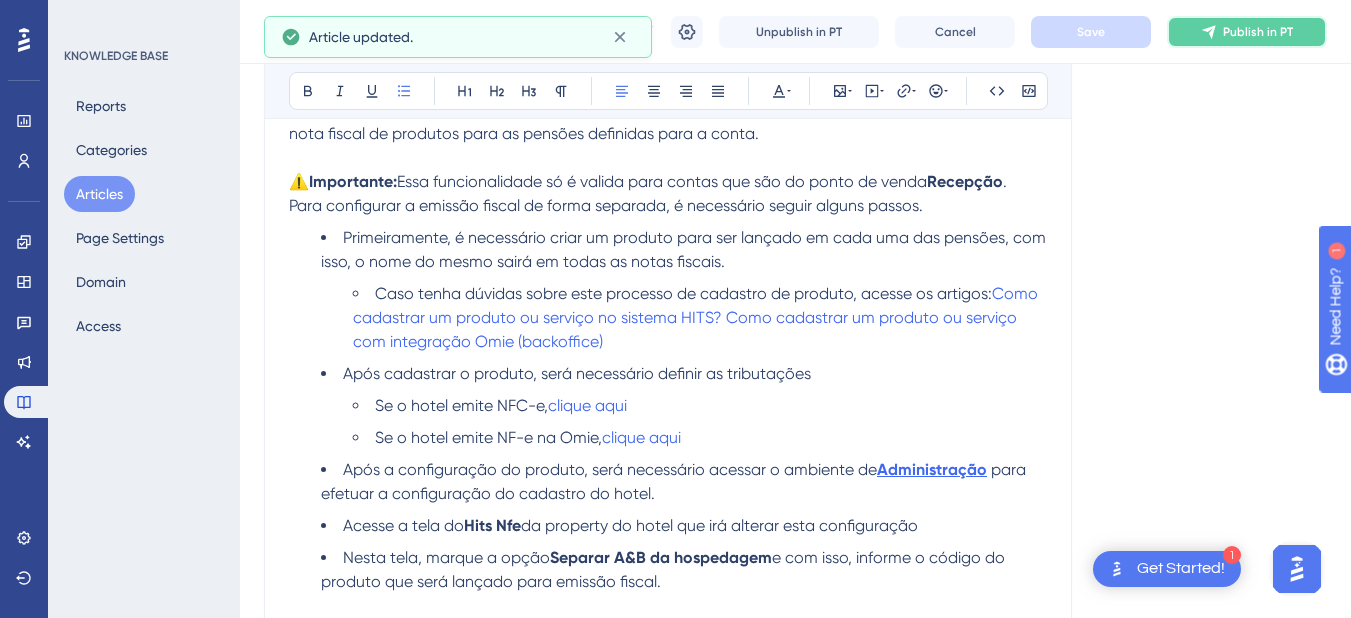 click on "Publish in PT" at bounding box center [1258, 32] 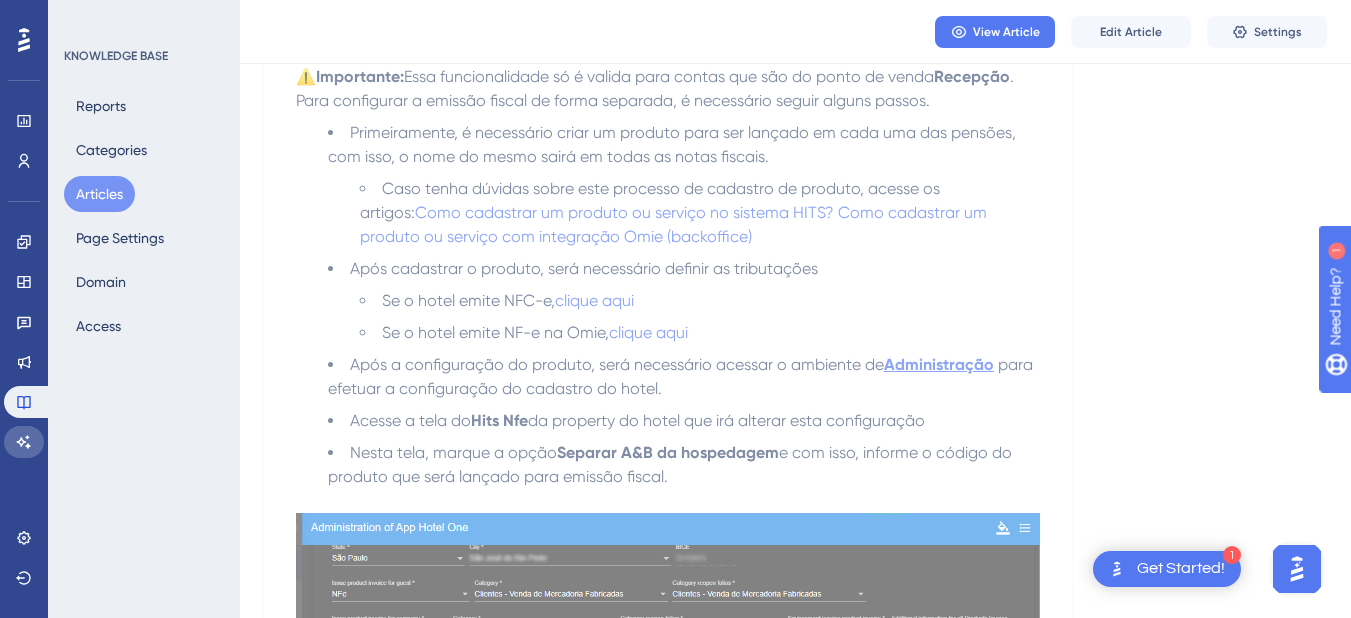 click 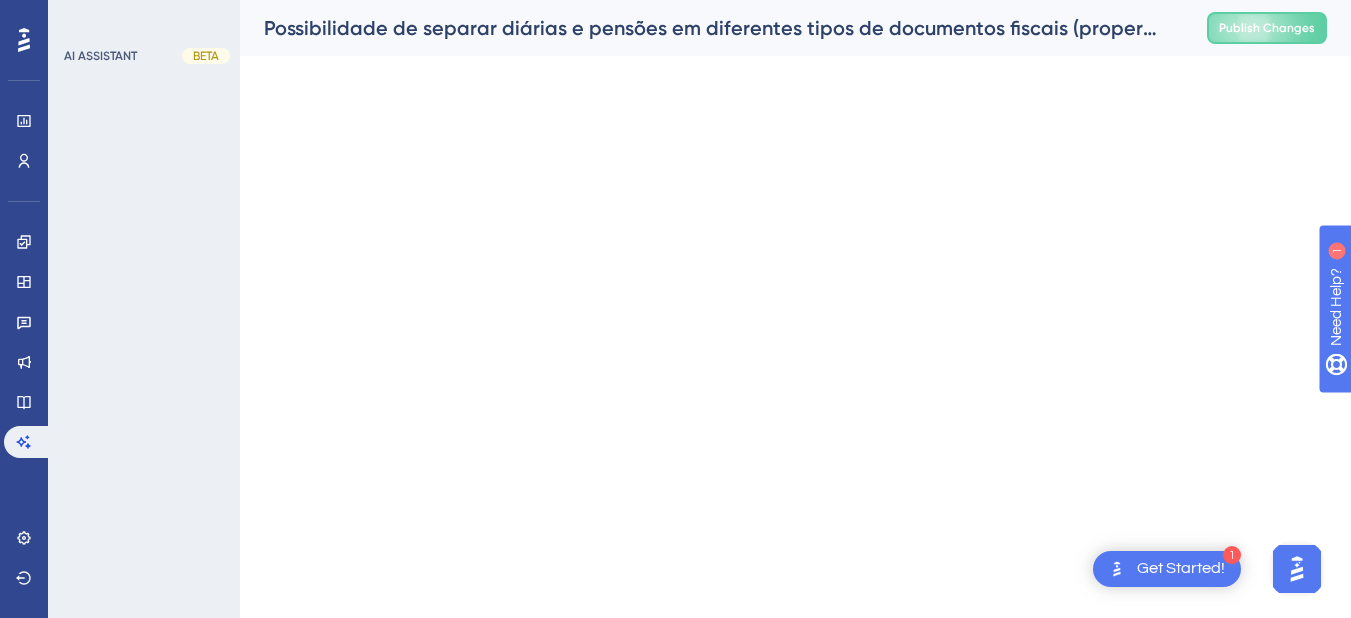 scroll, scrollTop: 0, scrollLeft: 0, axis: both 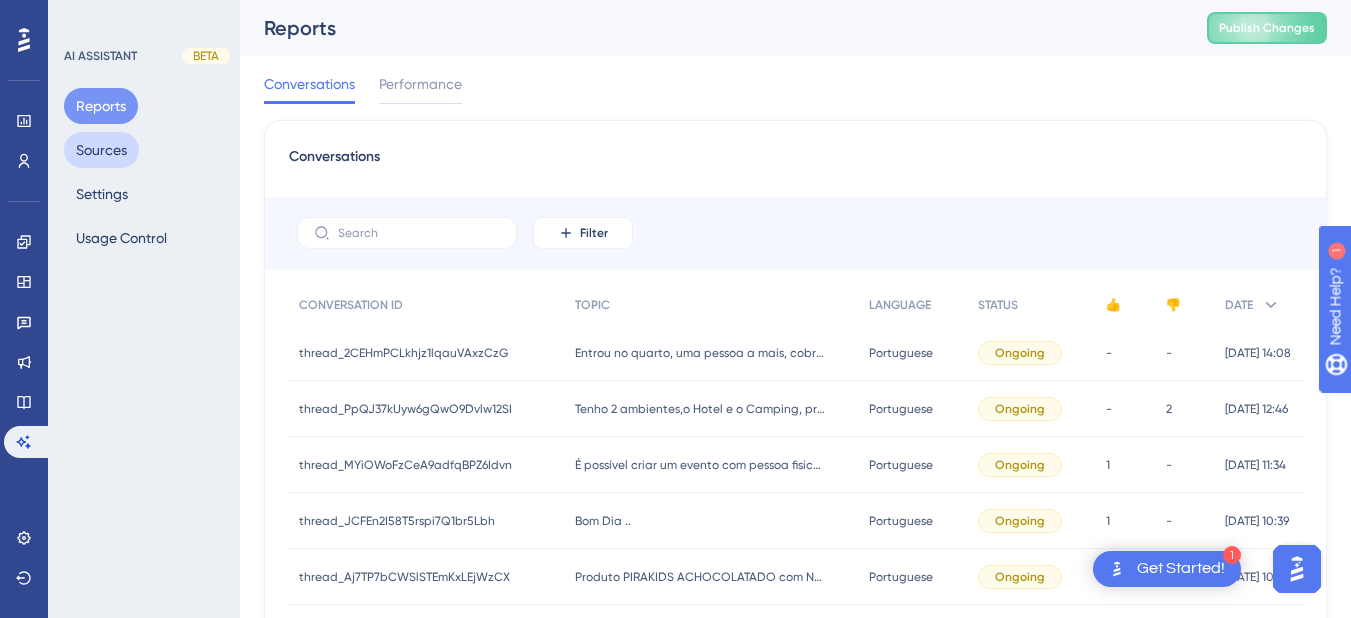 click on "Sources" at bounding box center (101, 150) 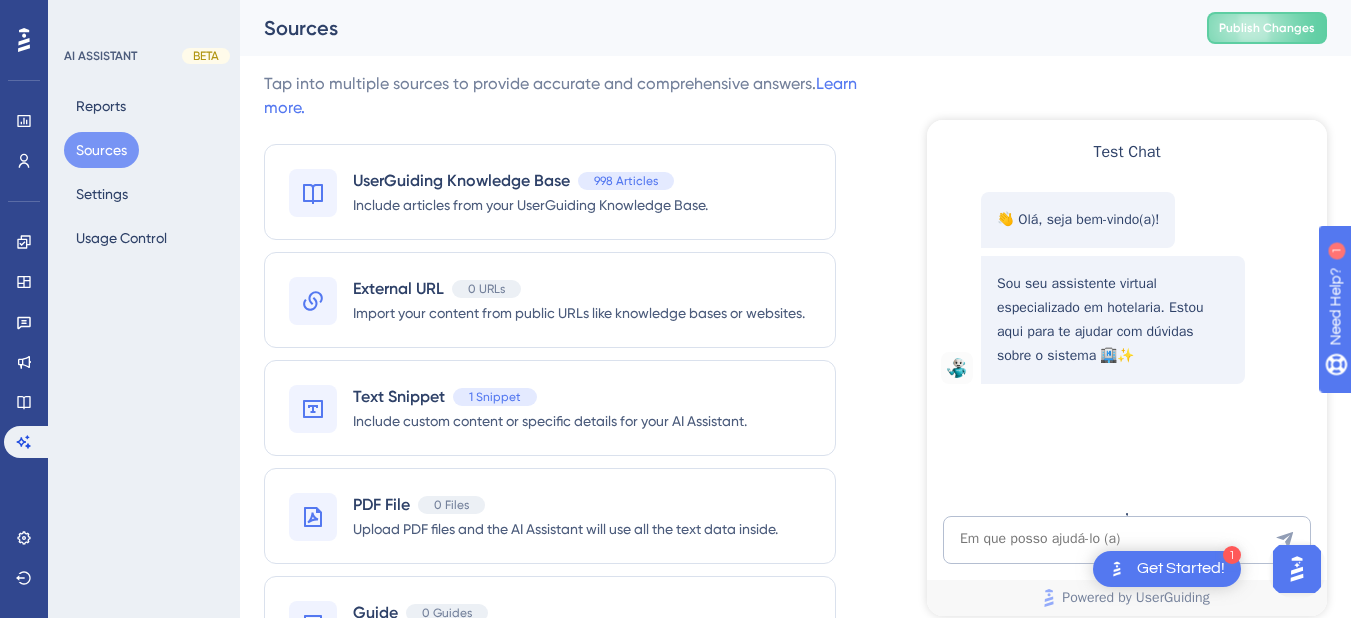 scroll, scrollTop: 0, scrollLeft: 0, axis: both 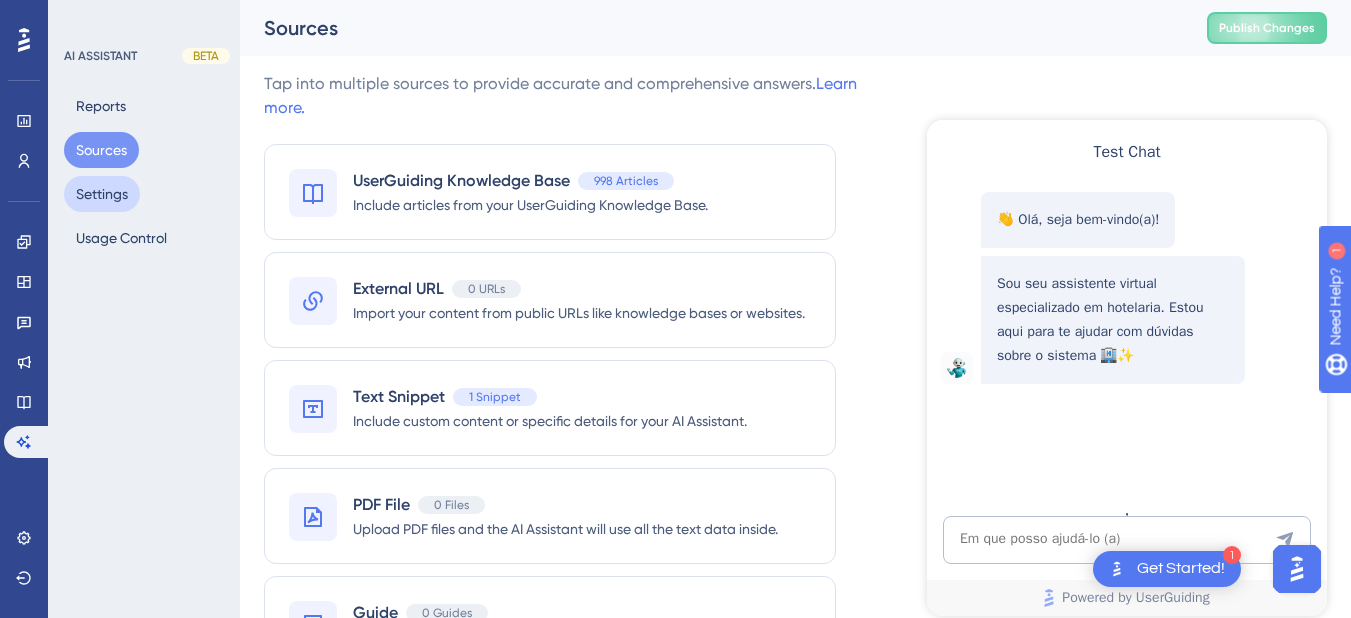 click on "Settings" at bounding box center (102, 194) 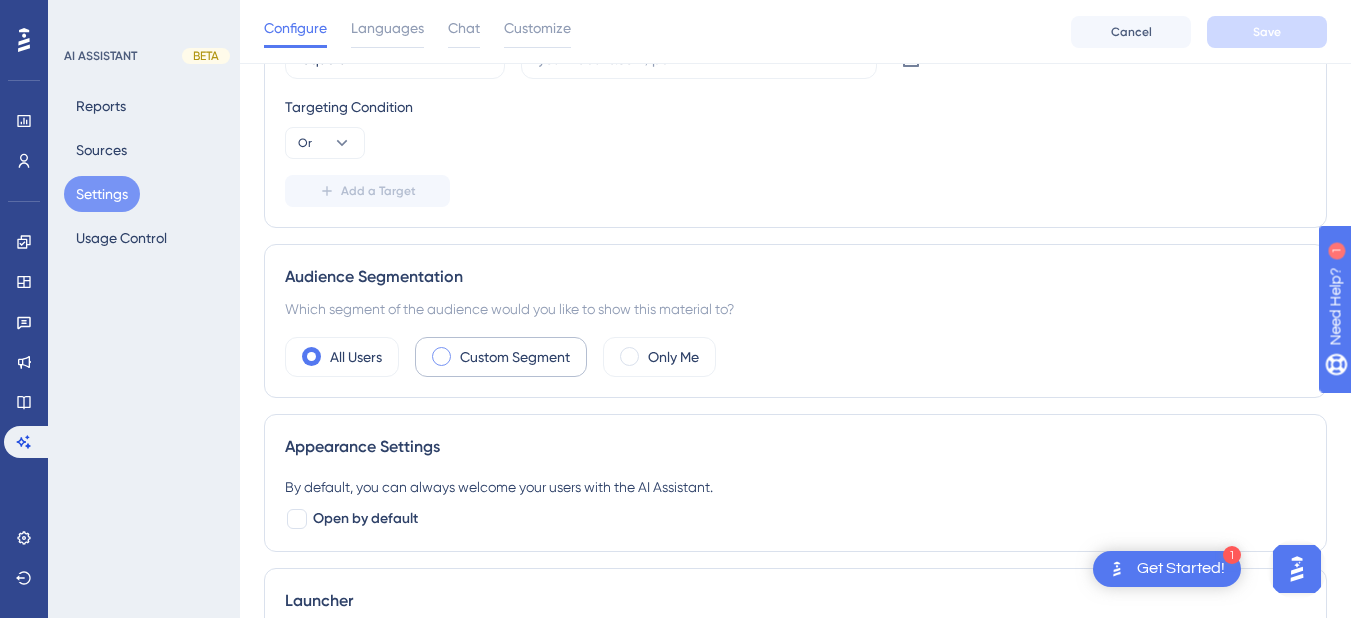 scroll, scrollTop: 800, scrollLeft: 0, axis: vertical 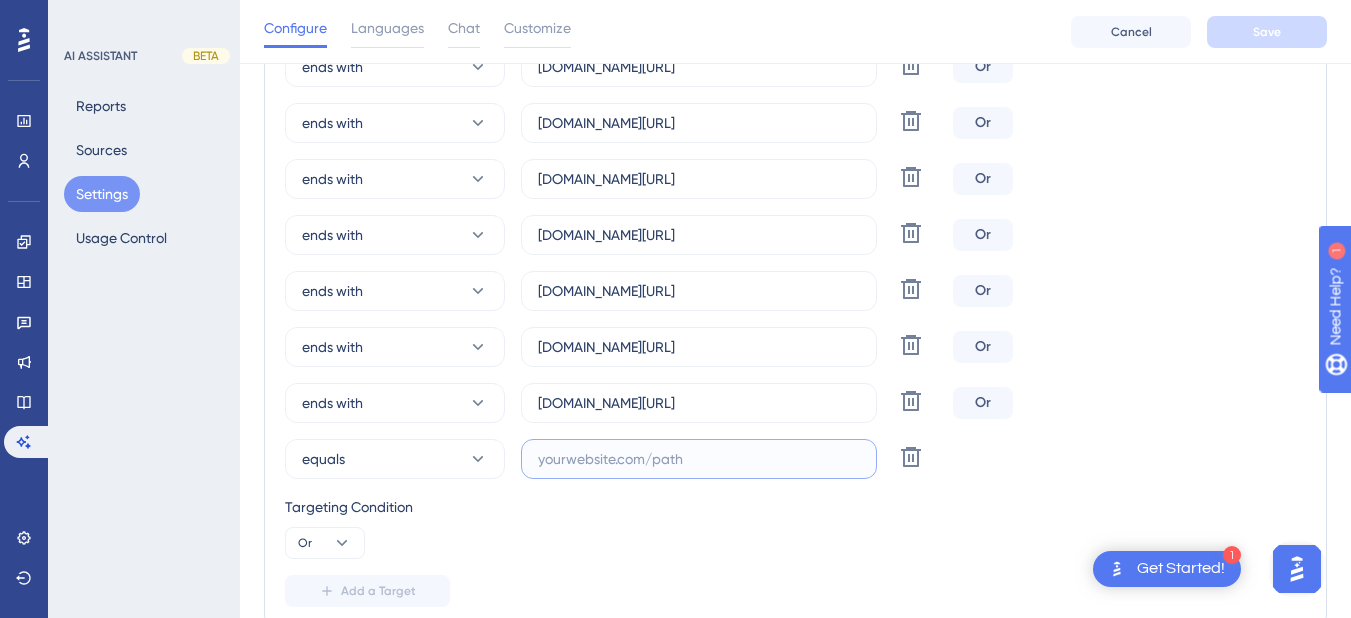 click at bounding box center [699, 459] 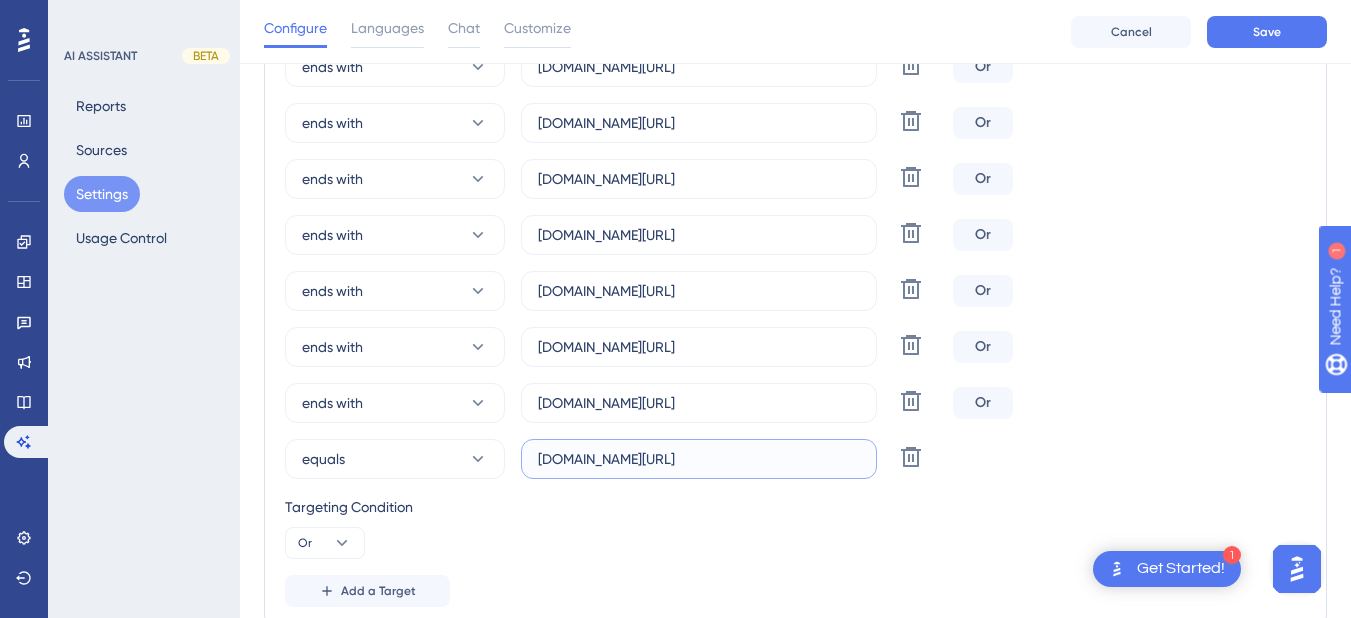 scroll, scrollTop: 1000, scrollLeft: 0, axis: vertical 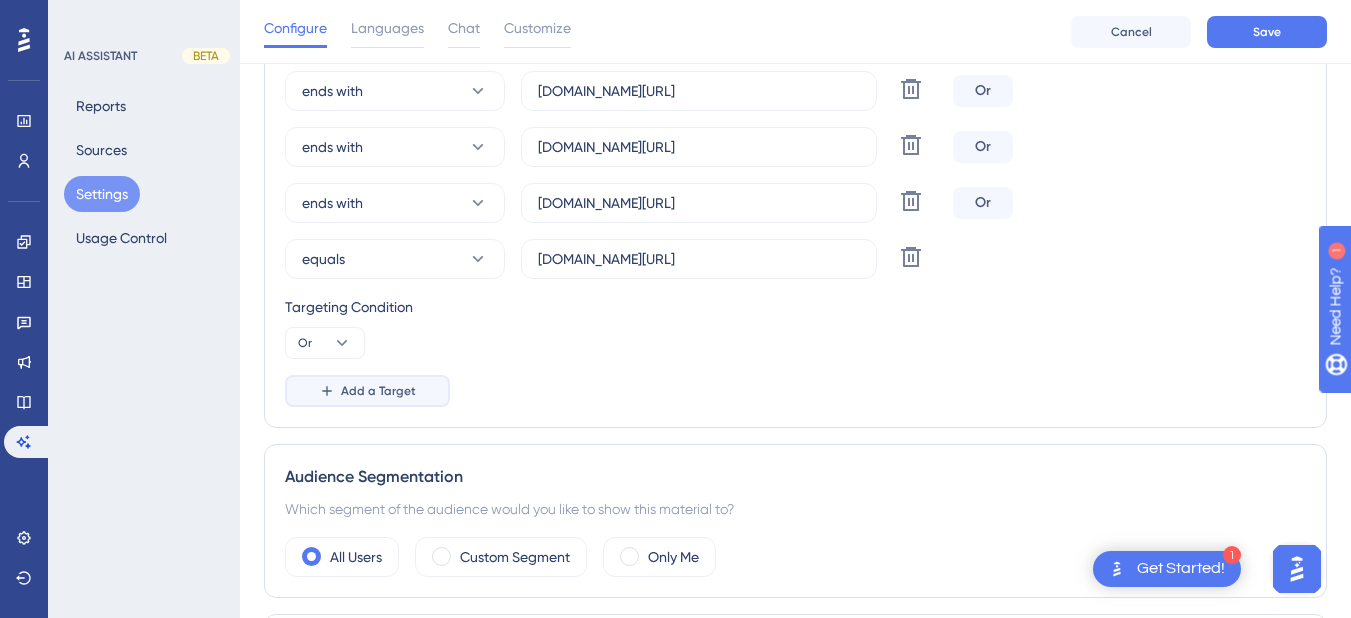 click on "Add a Target" at bounding box center [378, 391] 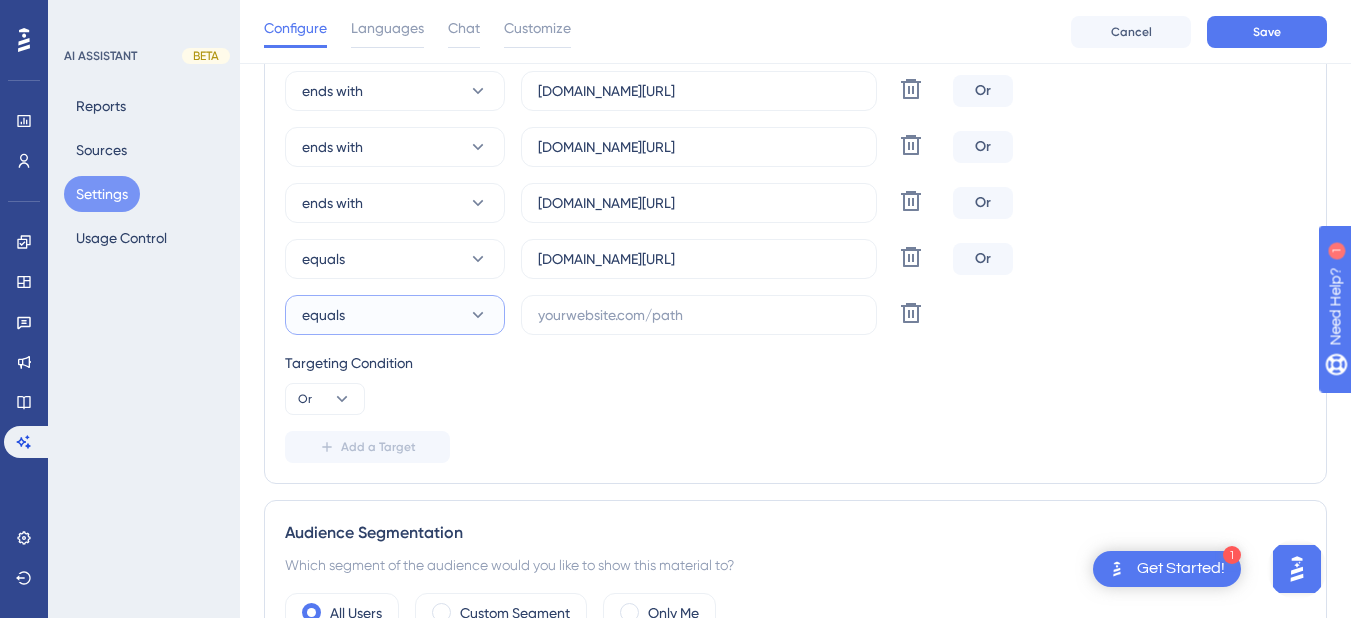 click on "equals" at bounding box center [395, 315] 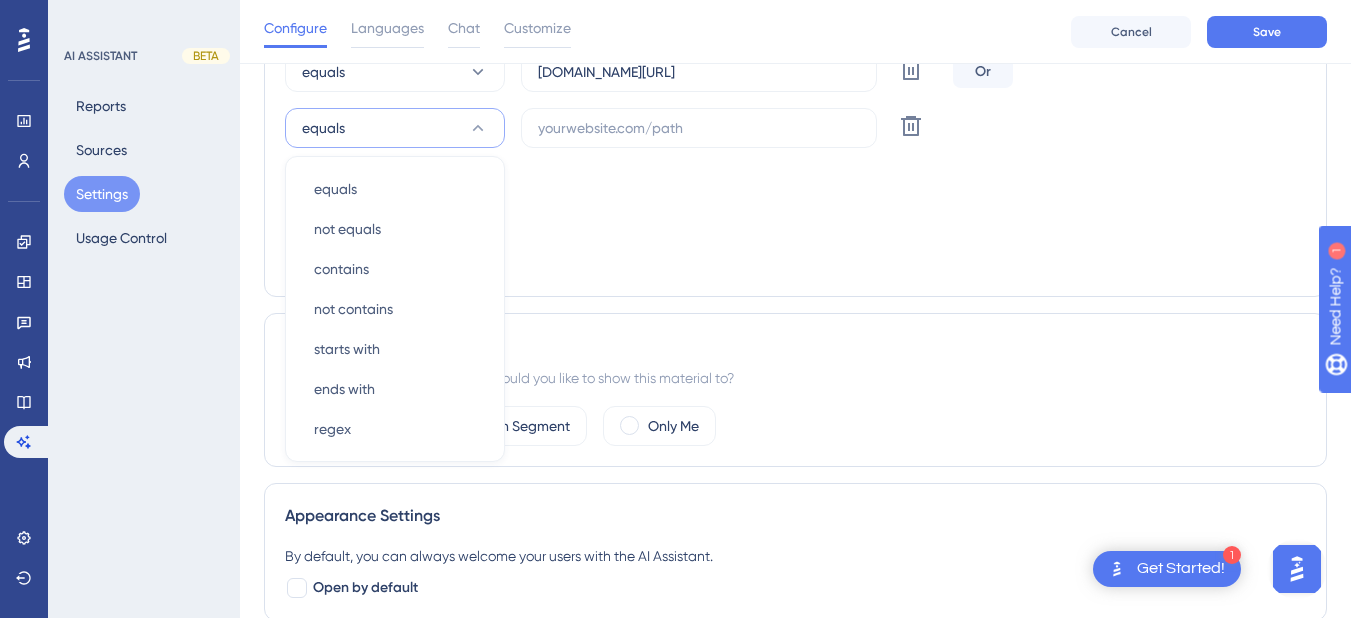 click on "Add a Target" at bounding box center (795, 260) 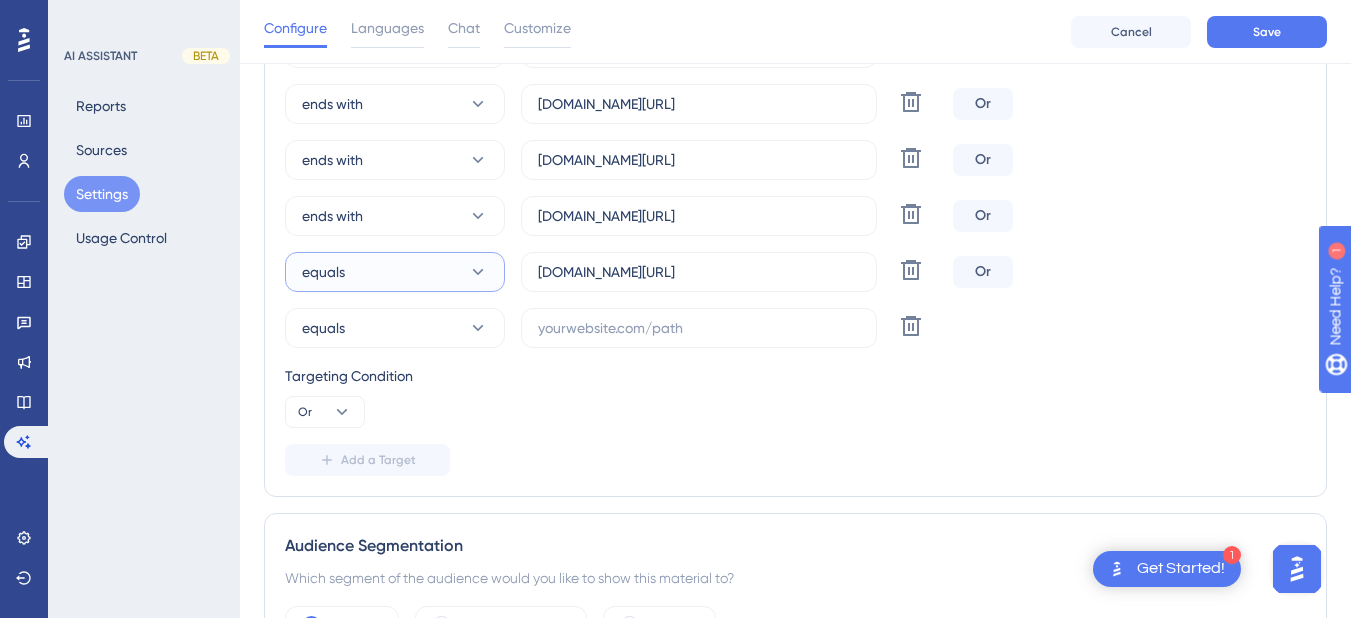 click on "equals" at bounding box center (395, 272) 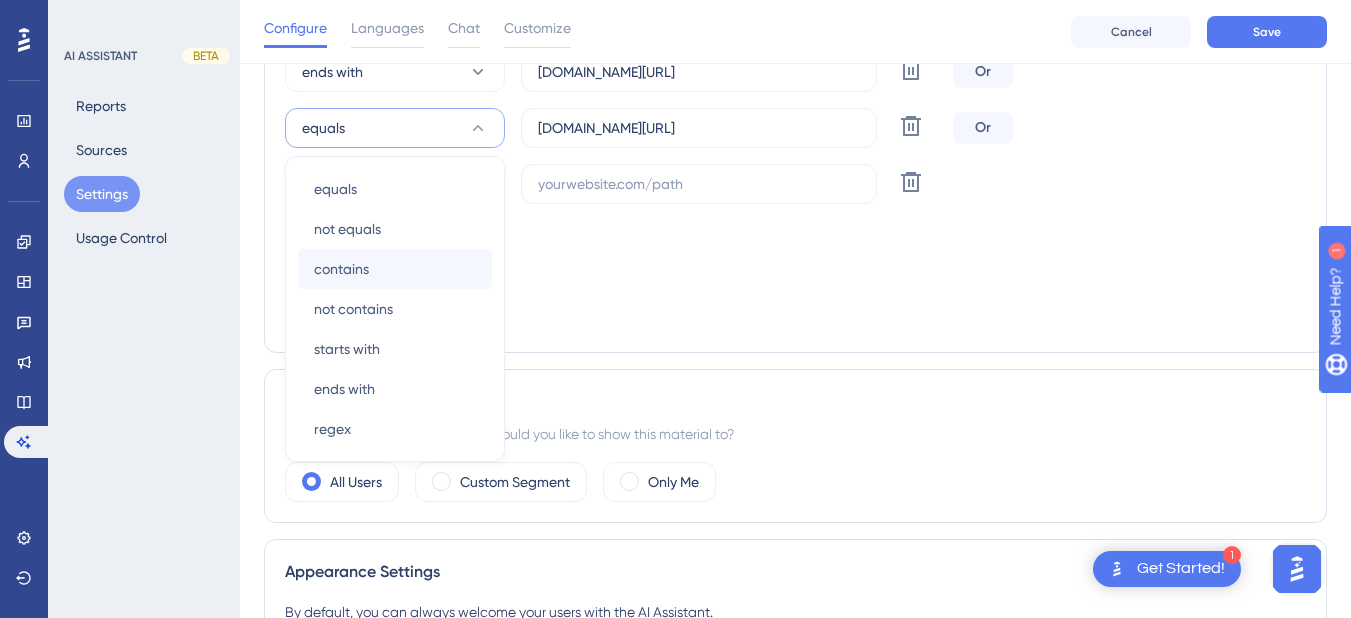 scroll, scrollTop: 1331, scrollLeft: 0, axis: vertical 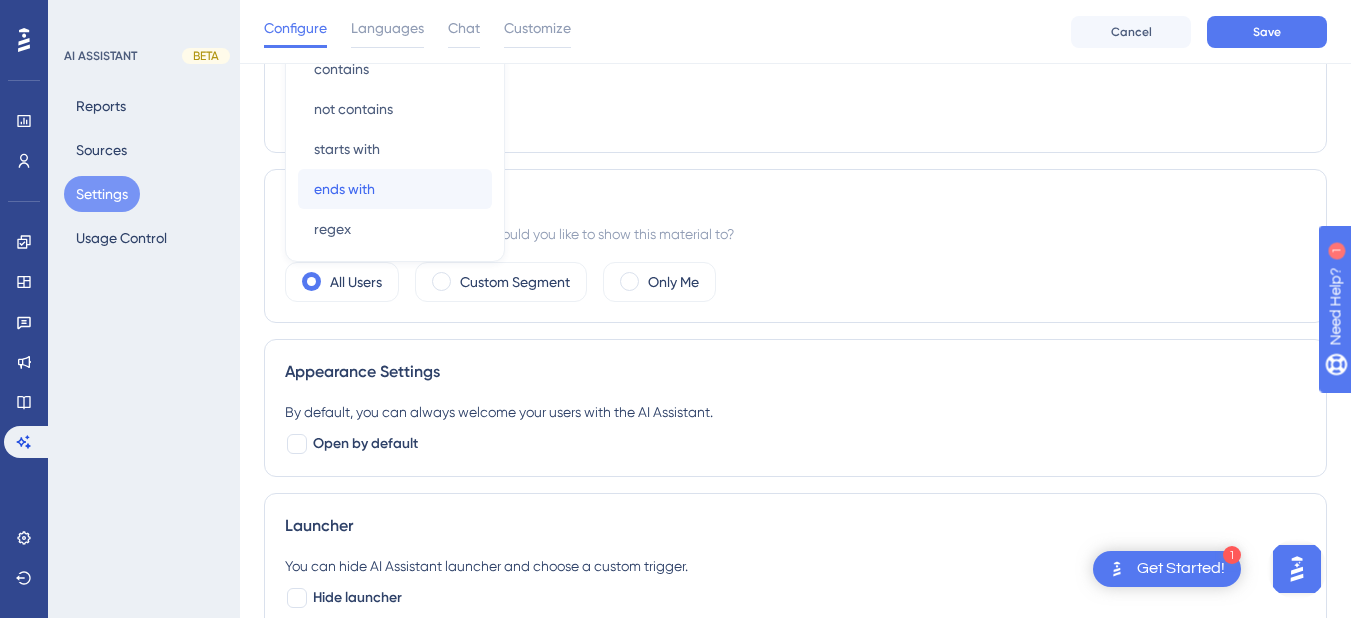 click on "ends with" at bounding box center [344, 189] 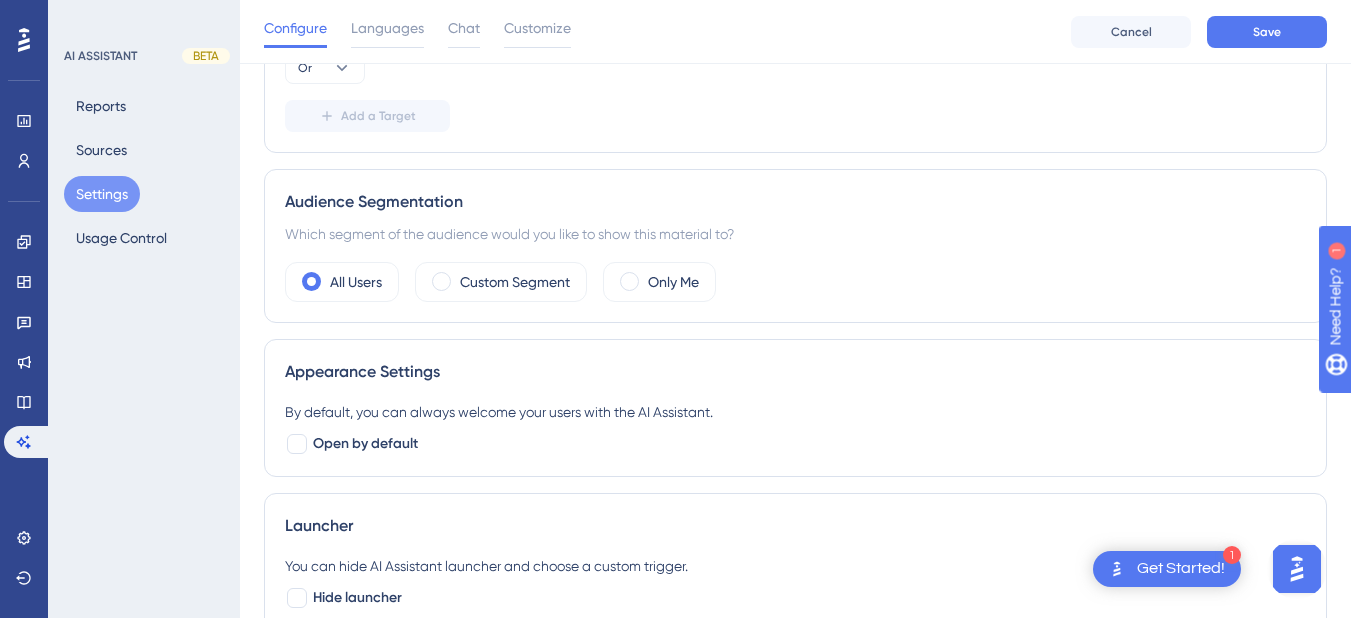 scroll, scrollTop: 931, scrollLeft: 0, axis: vertical 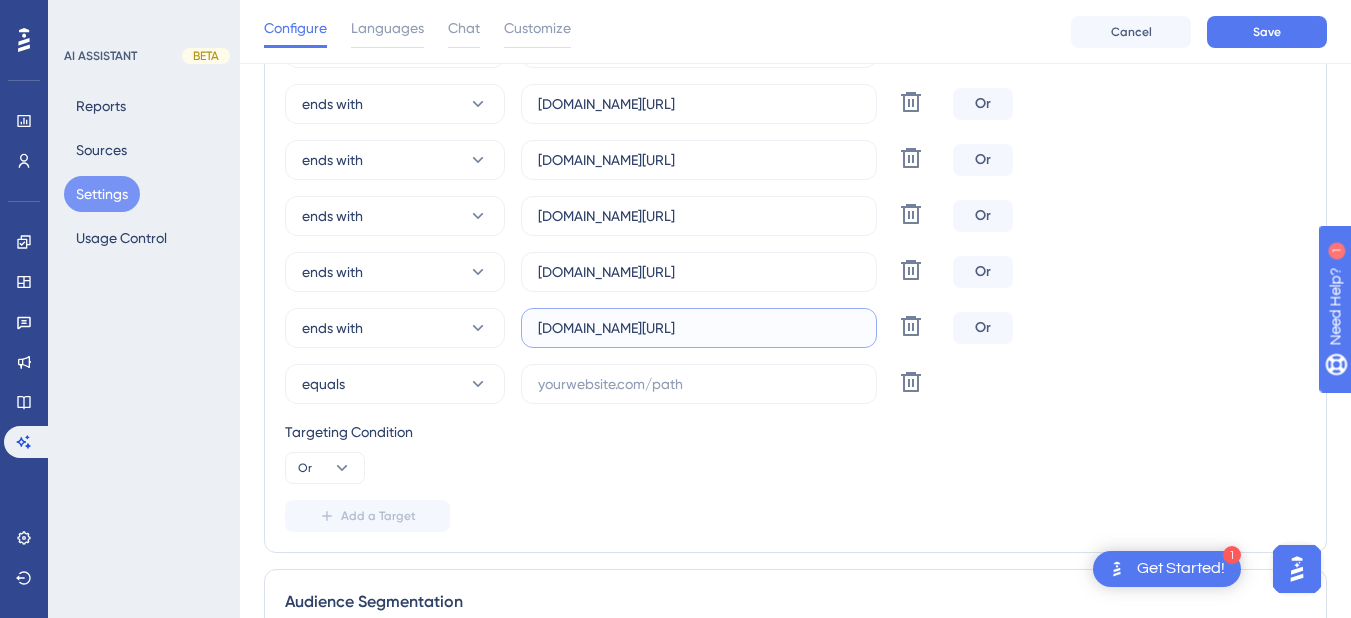 click on "[DOMAIN_NAME][URL]" at bounding box center (699, 328) 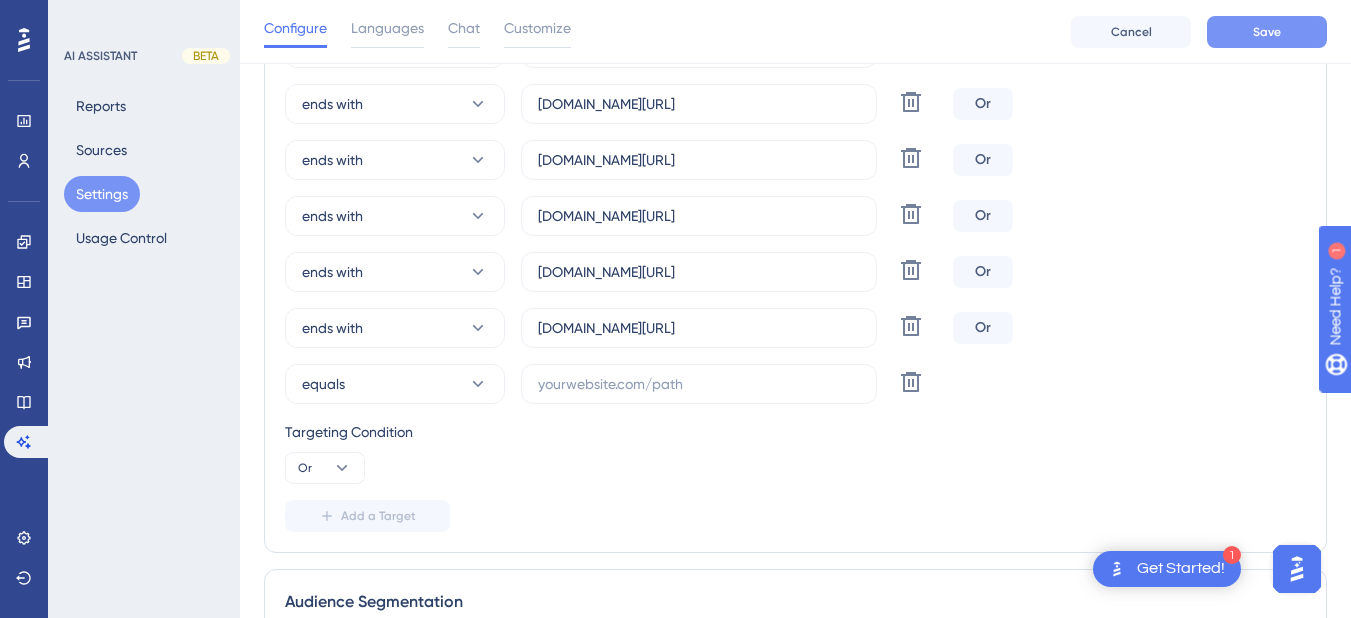 click on "Save" at bounding box center [1267, 32] 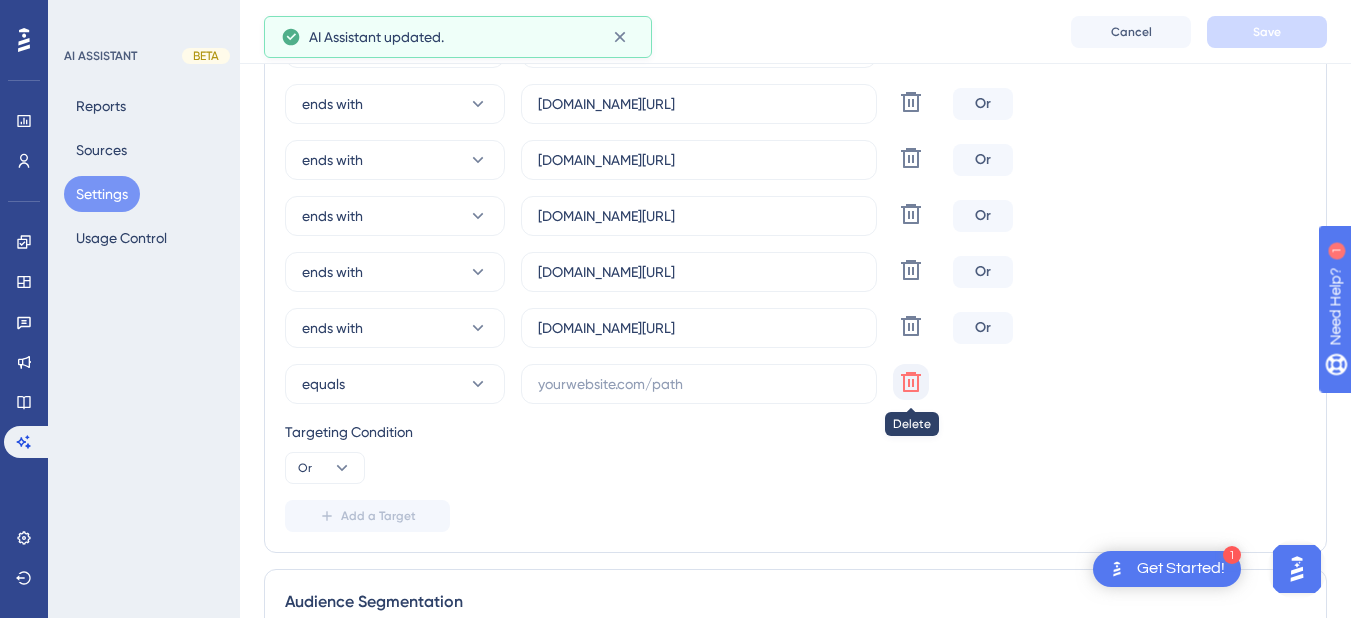 click 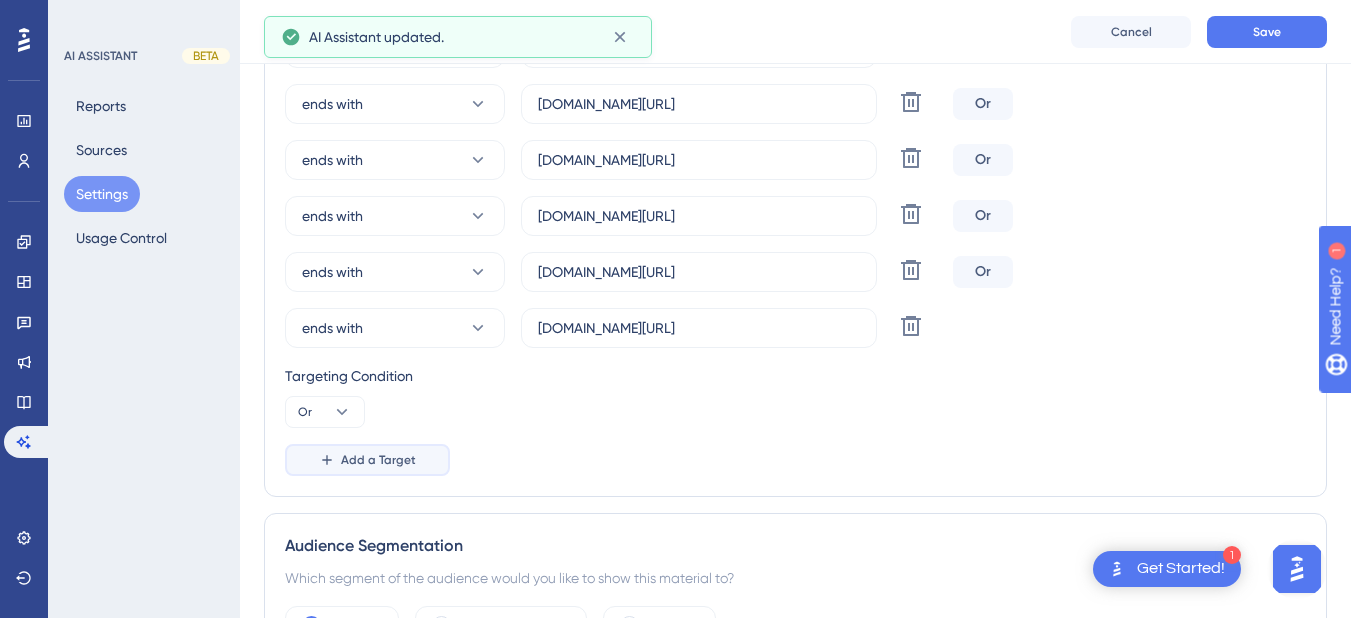 click on "Add a Target" at bounding box center (378, 460) 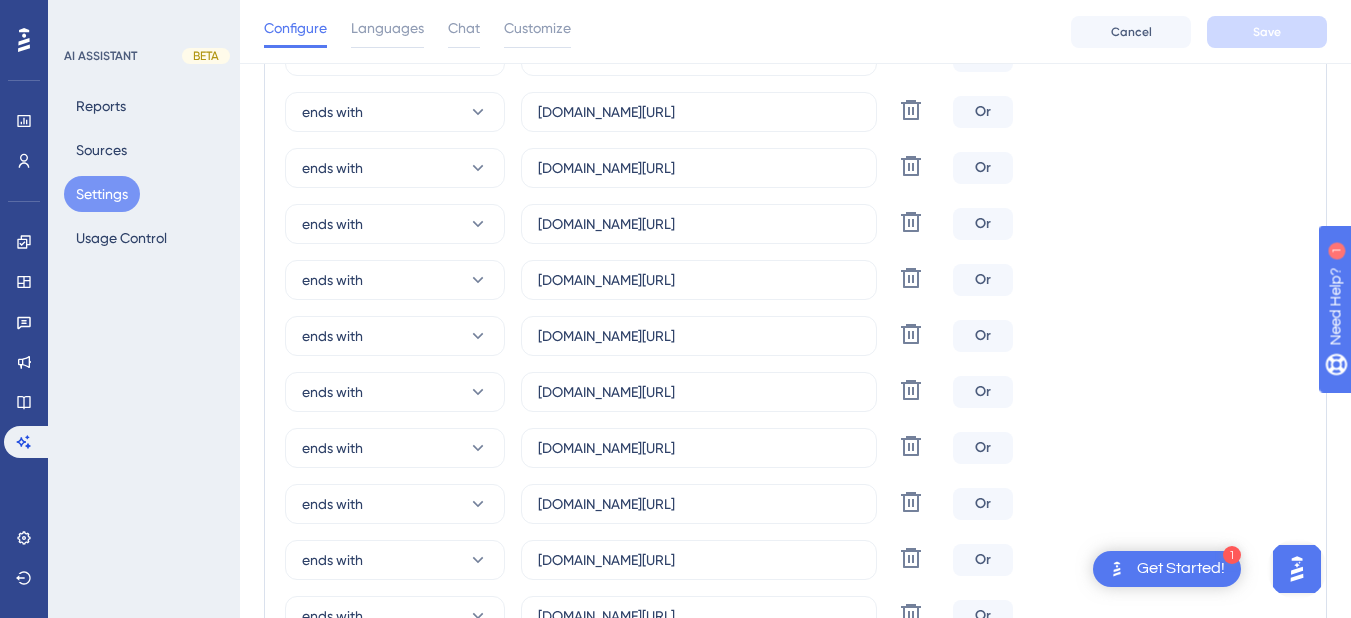 scroll, scrollTop: 931, scrollLeft: 0, axis: vertical 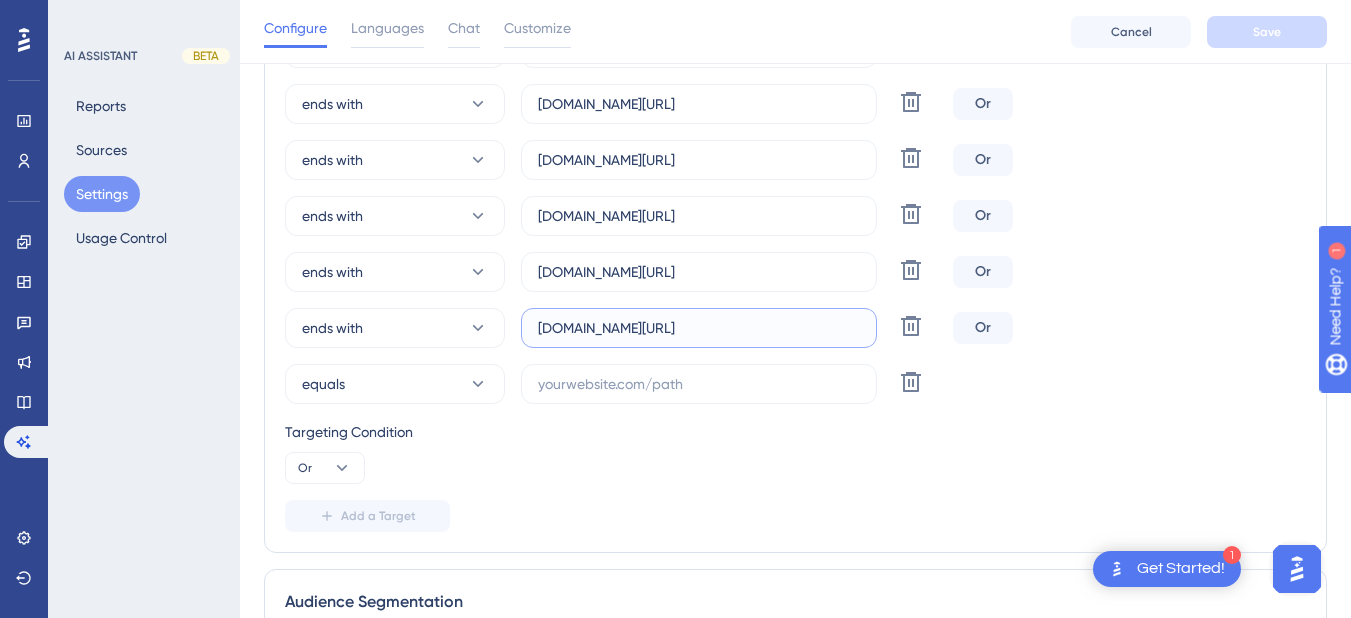 click on "[DOMAIN_NAME][URL]" at bounding box center (699, 328) 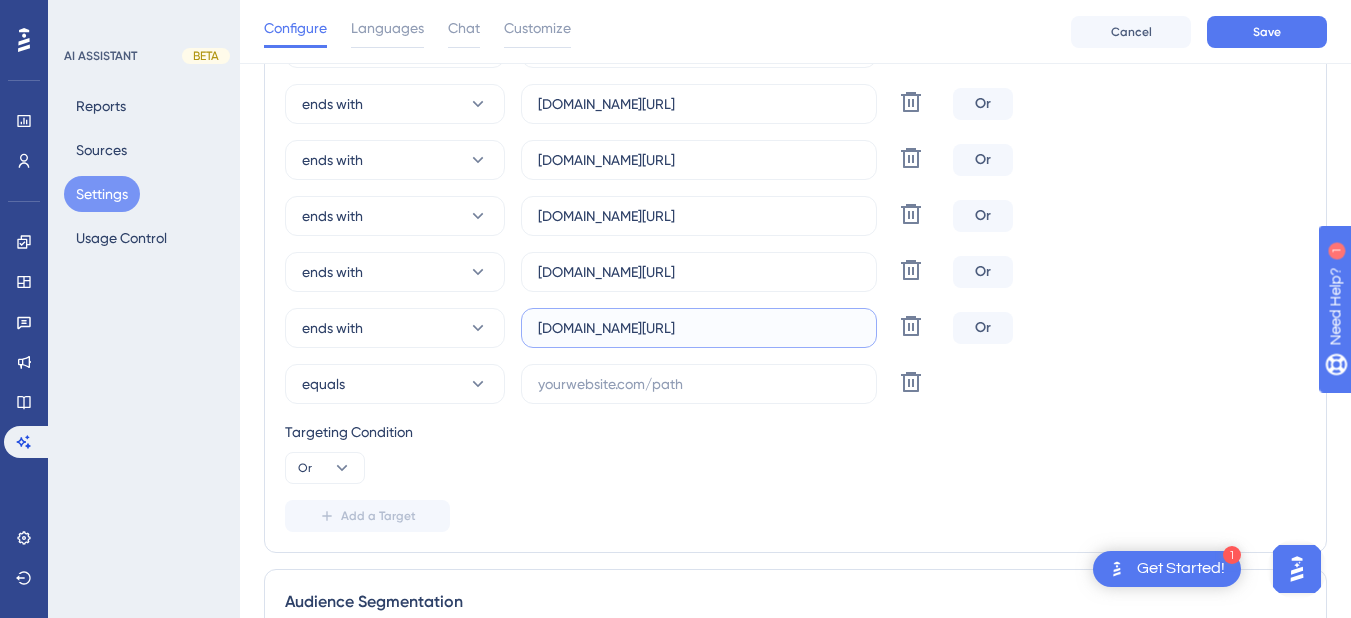 type on "[DOMAIN_NAME][URL]" 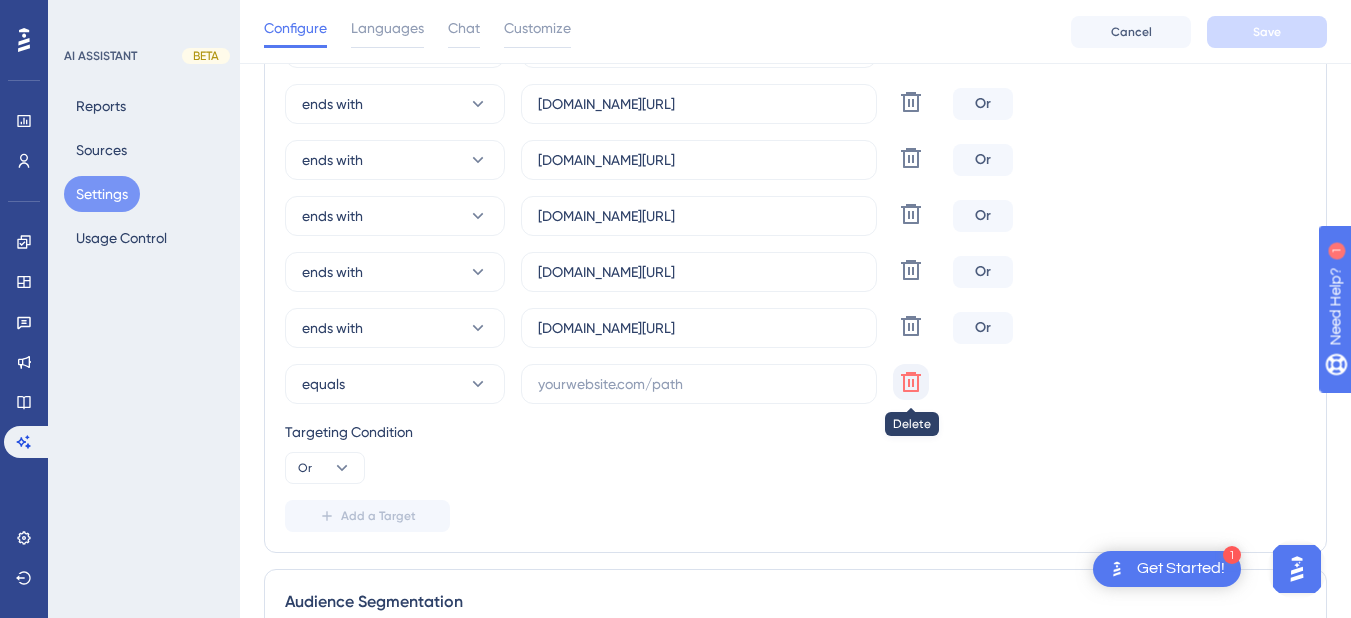 click at bounding box center (911, -570) 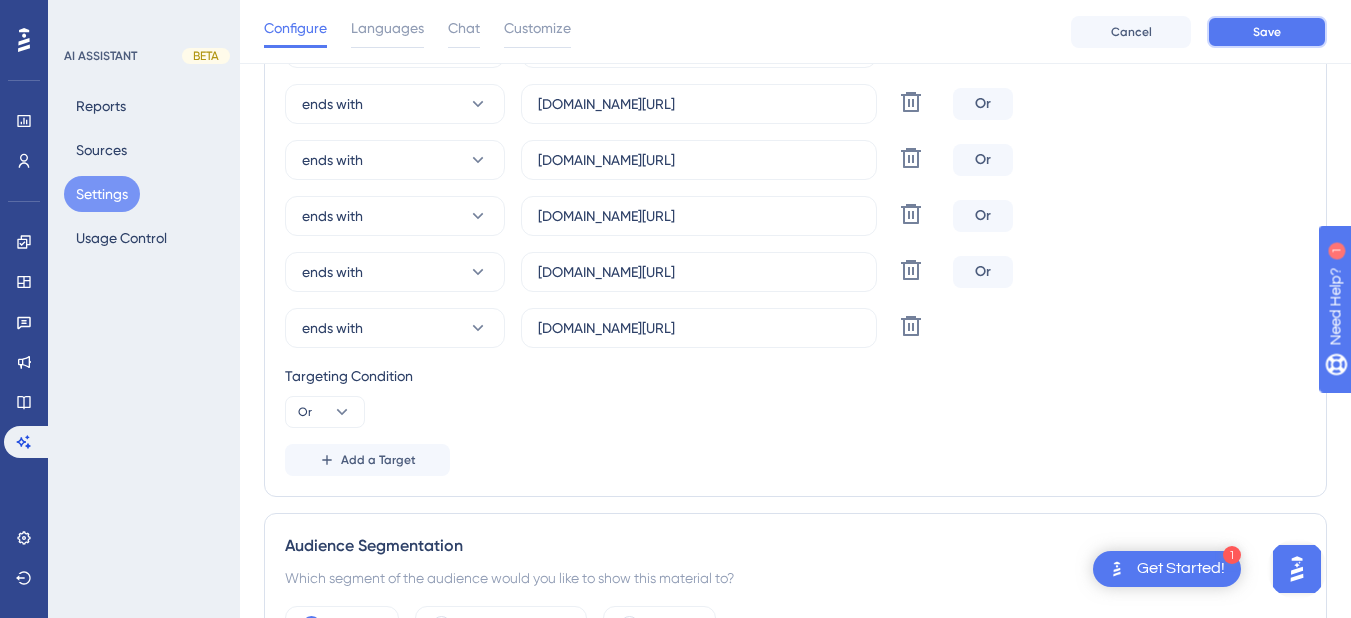 click on "Save" at bounding box center [1267, 32] 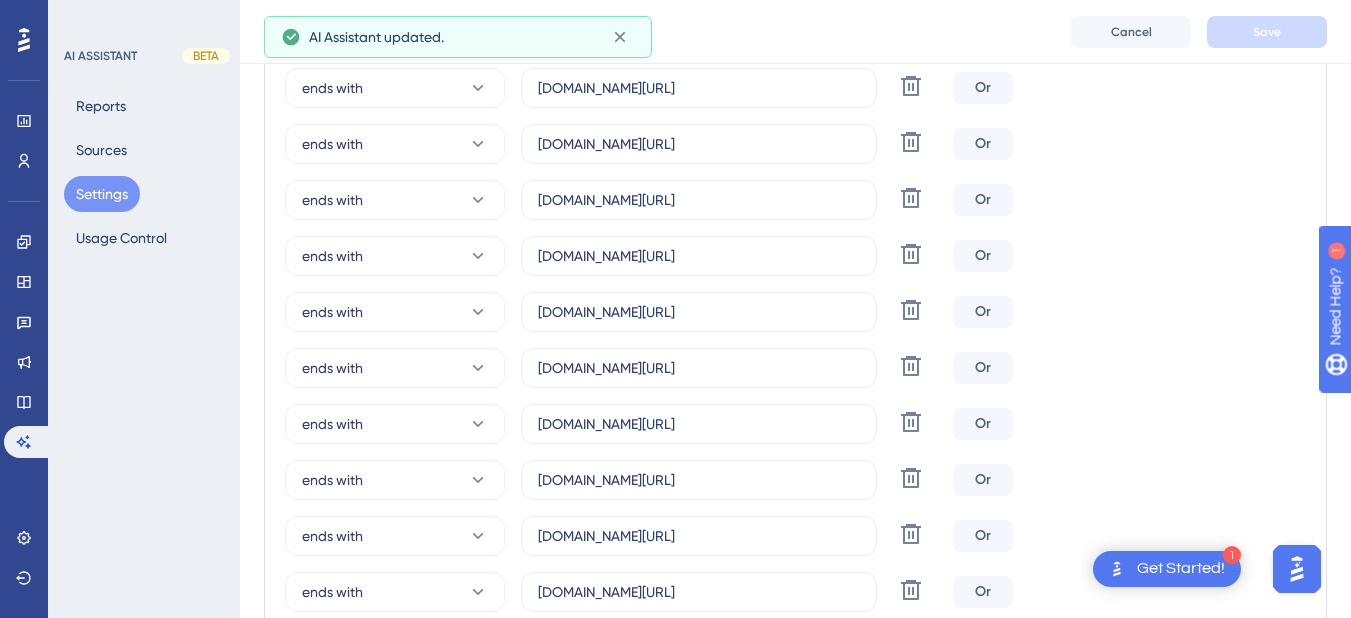 scroll, scrollTop: 731, scrollLeft: 0, axis: vertical 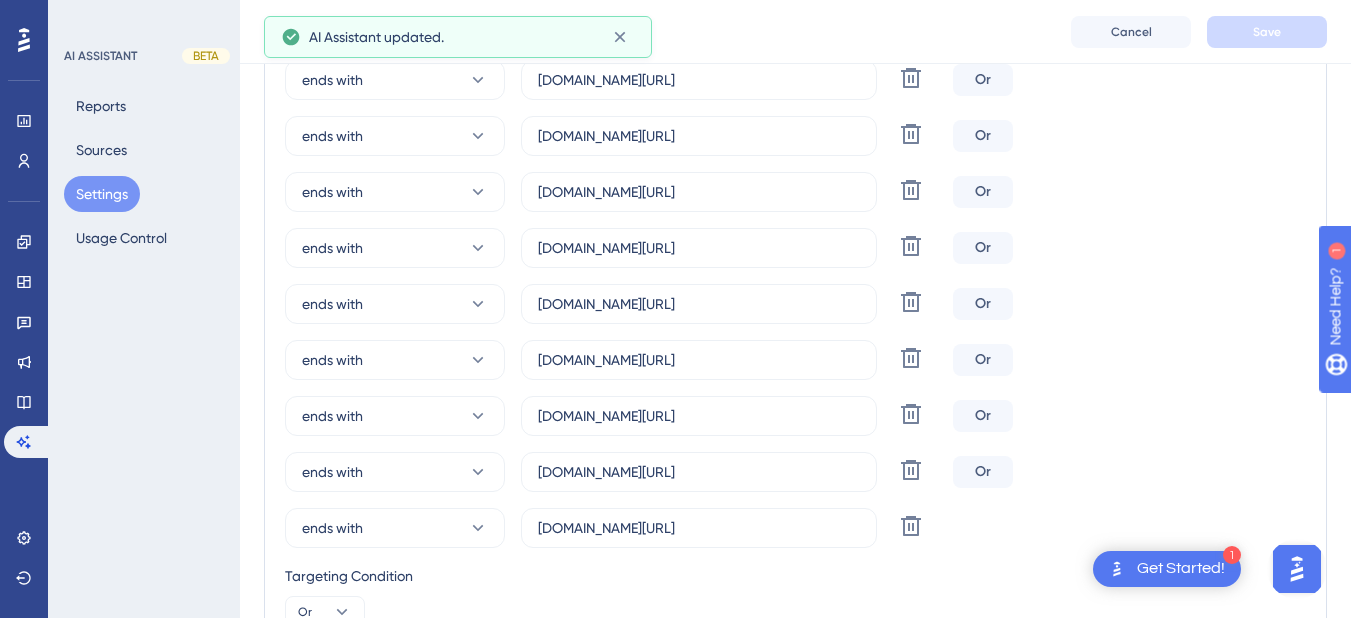 click on "Settings" at bounding box center [102, 194] 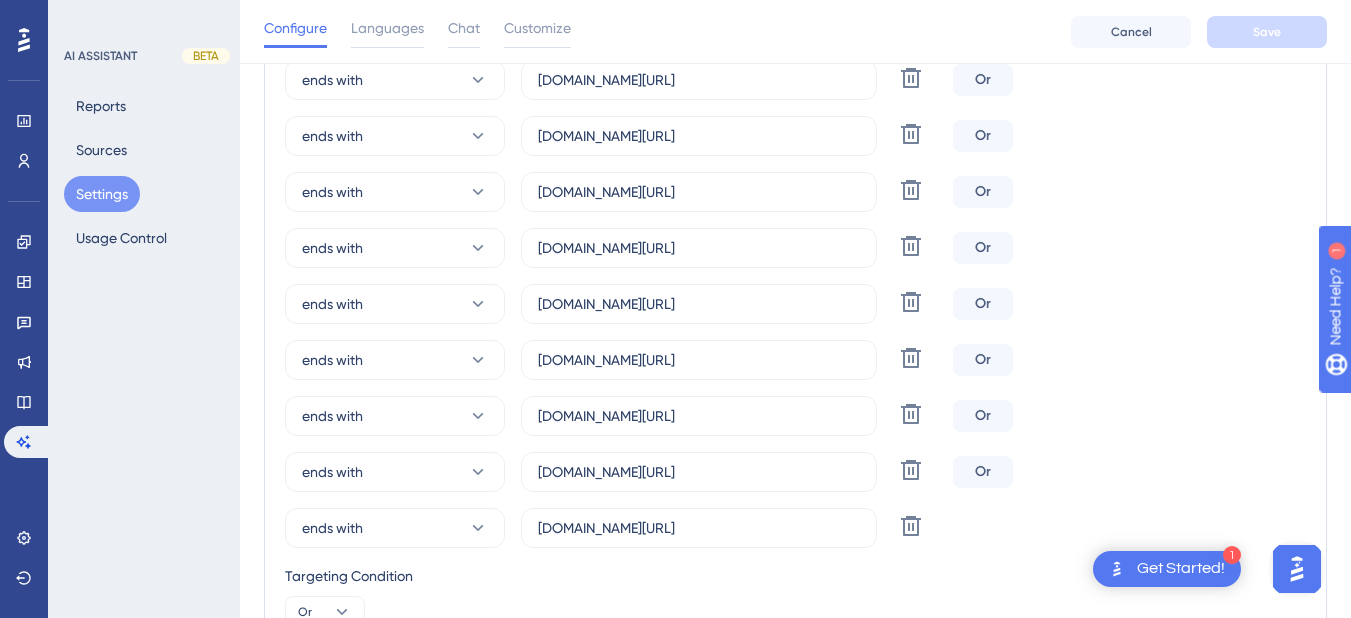 click on "Settings" at bounding box center (102, 194) 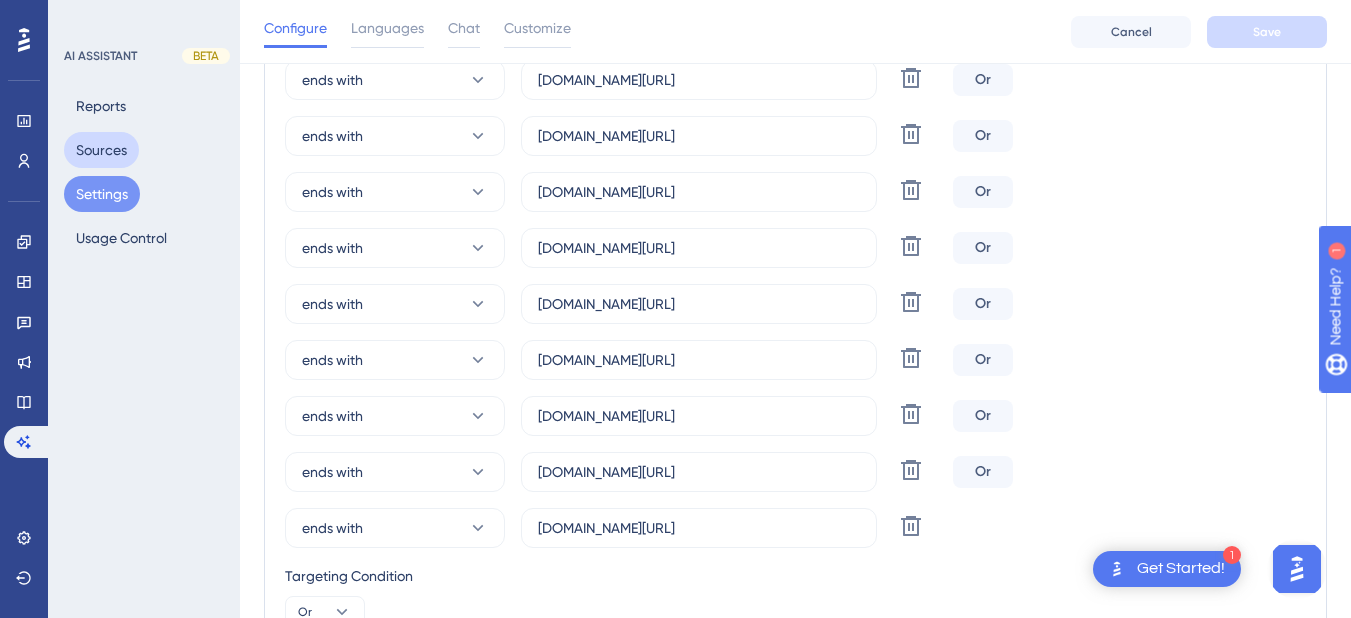 click on "Sources" at bounding box center [101, 150] 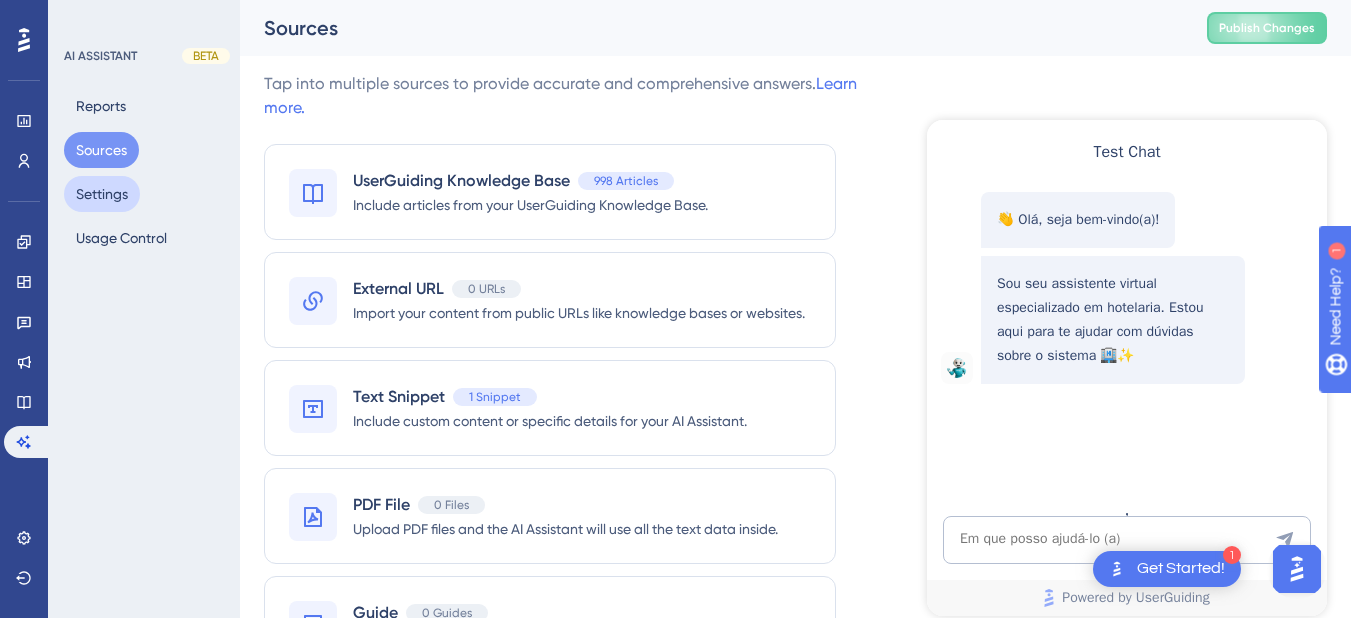 scroll, scrollTop: 0, scrollLeft: 0, axis: both 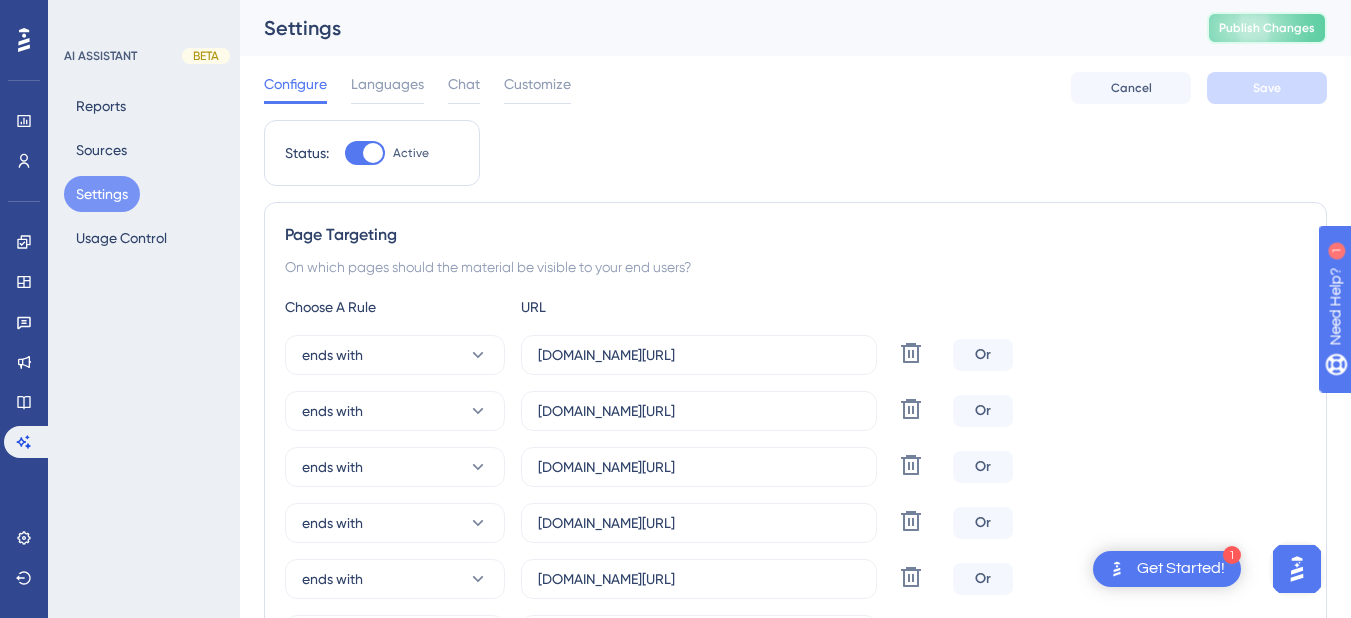 click on "Publish Changes" at bounding box center [1267, 28] 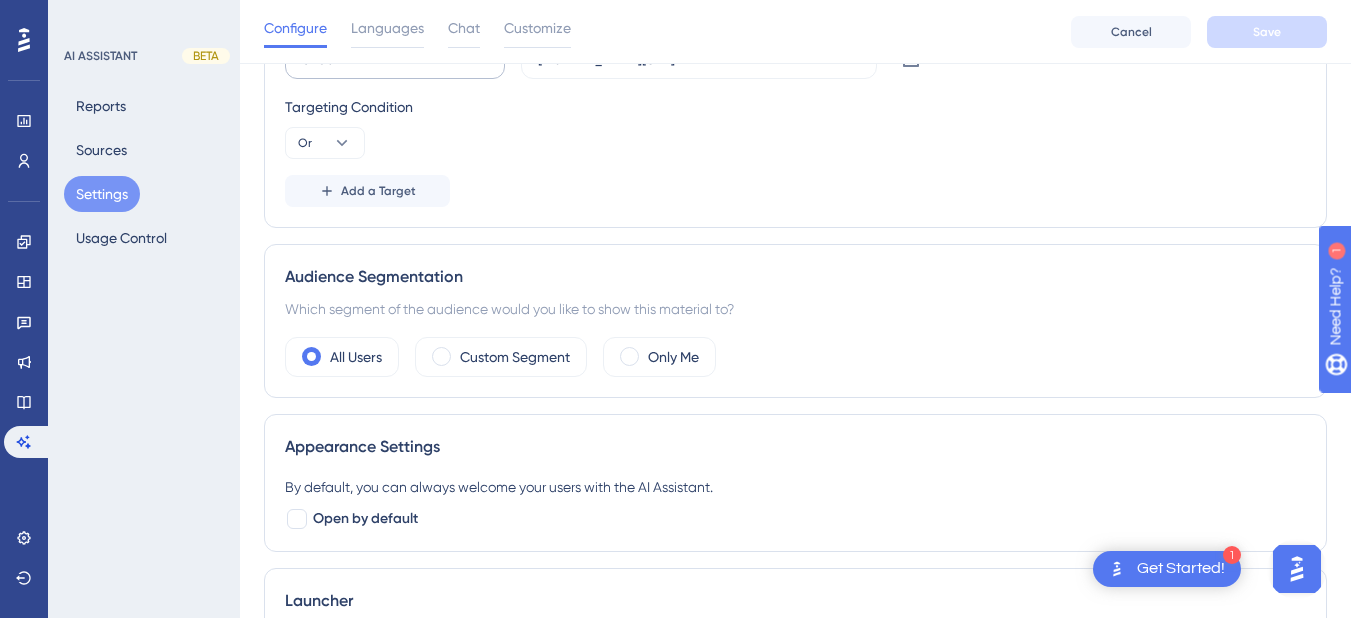 scroll, scrollTop: 1000, scrollLeft: 0, axis: vertical 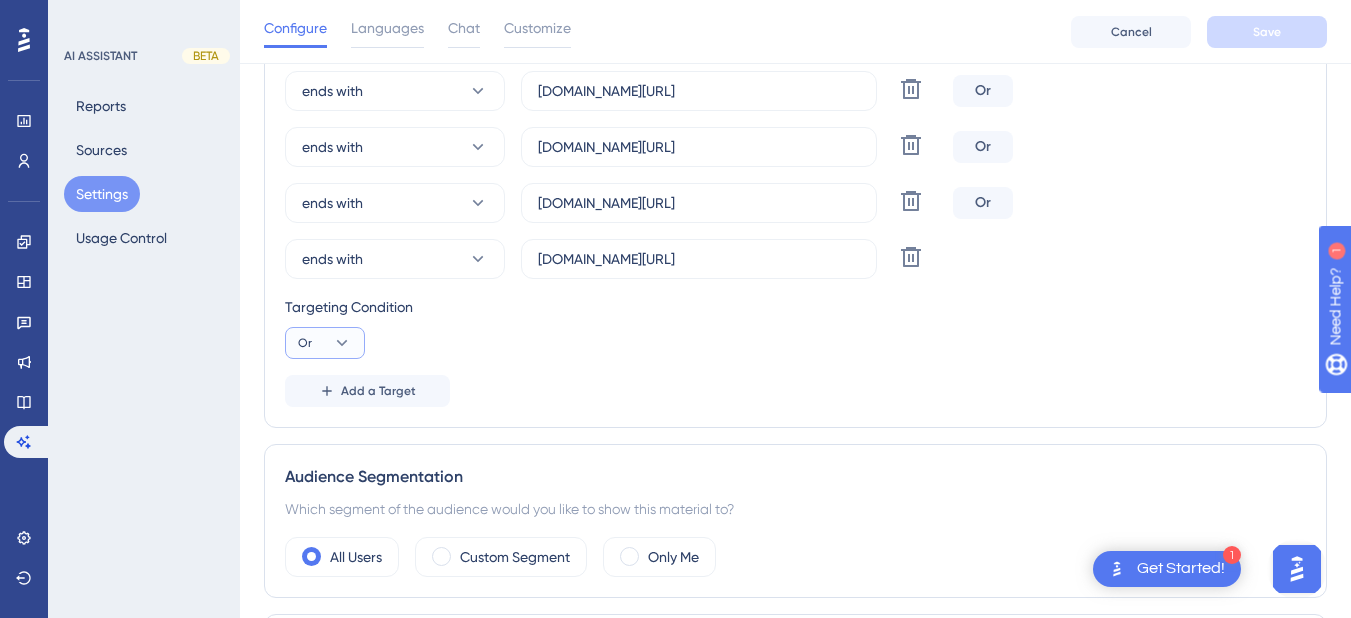 click 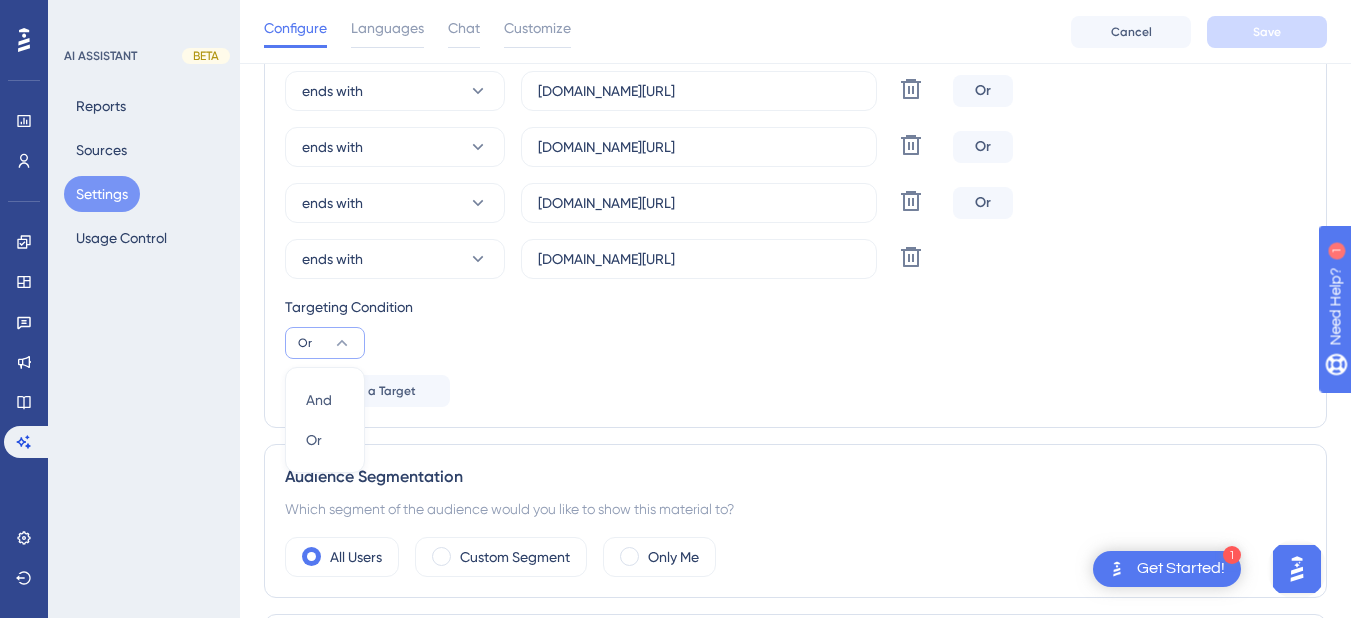 click on "Targeting Condition Or And And Or Or" at bounding box center (795, 327) 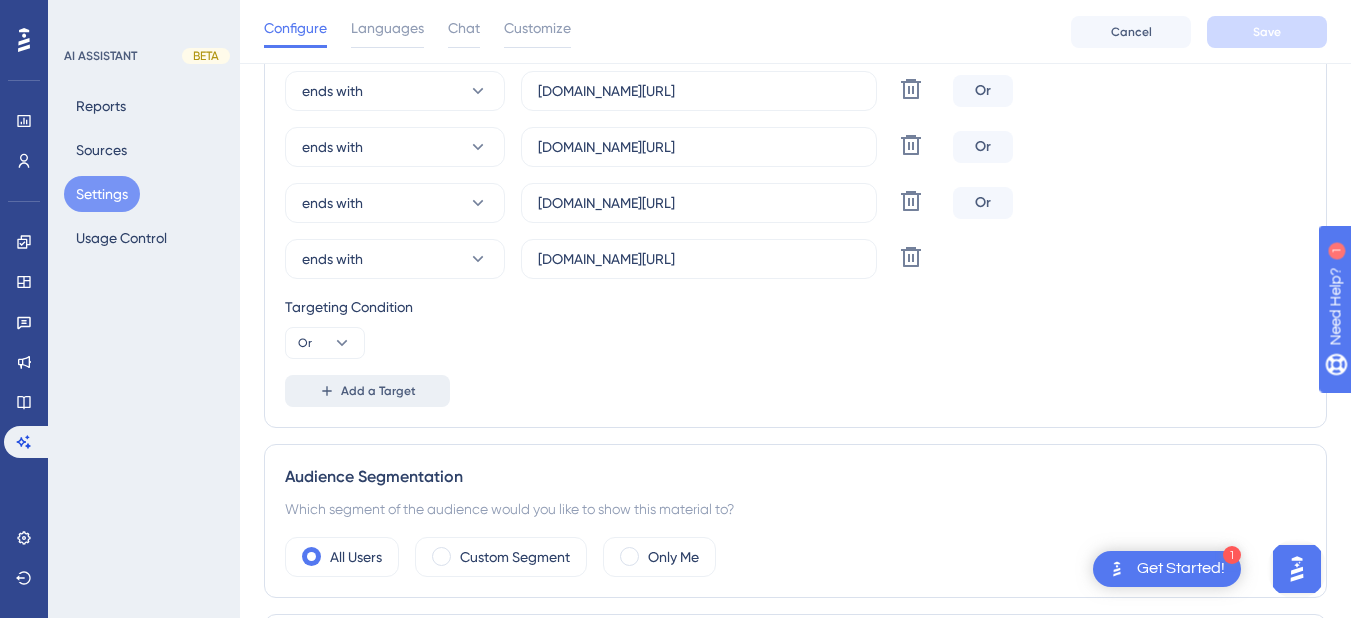 click on "Add a Target" at bounding box center [378, 391] 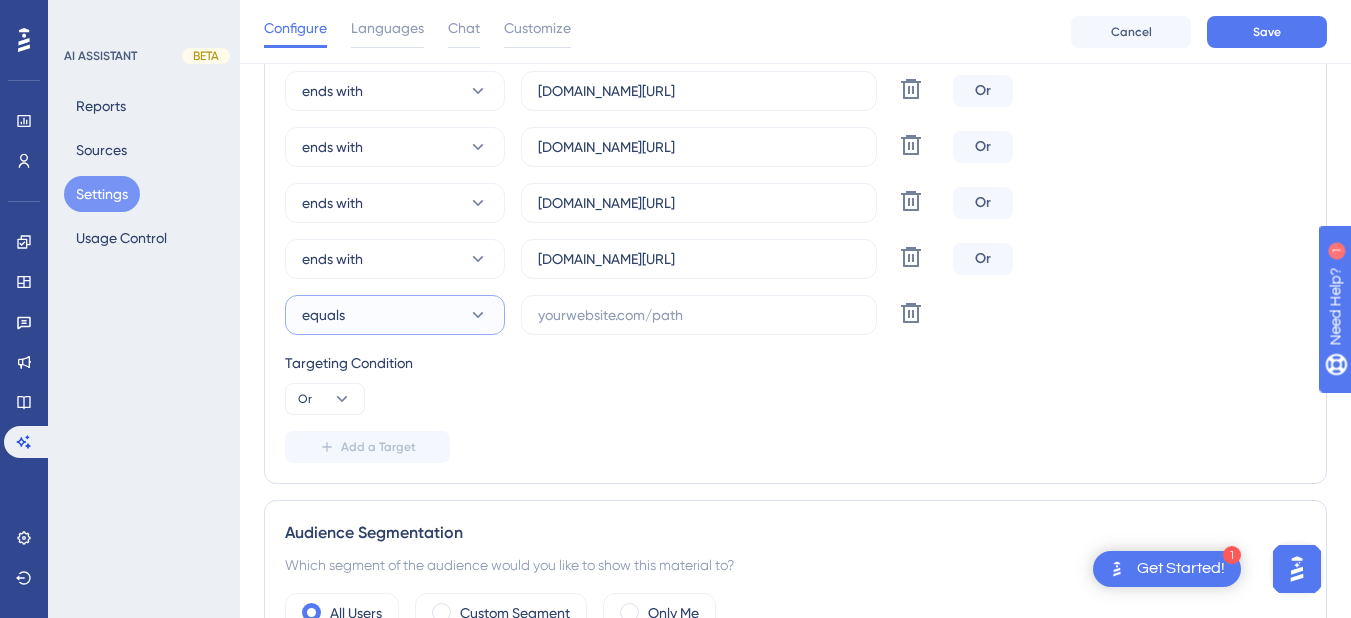click on "equals" at bounding box center [395, 315] 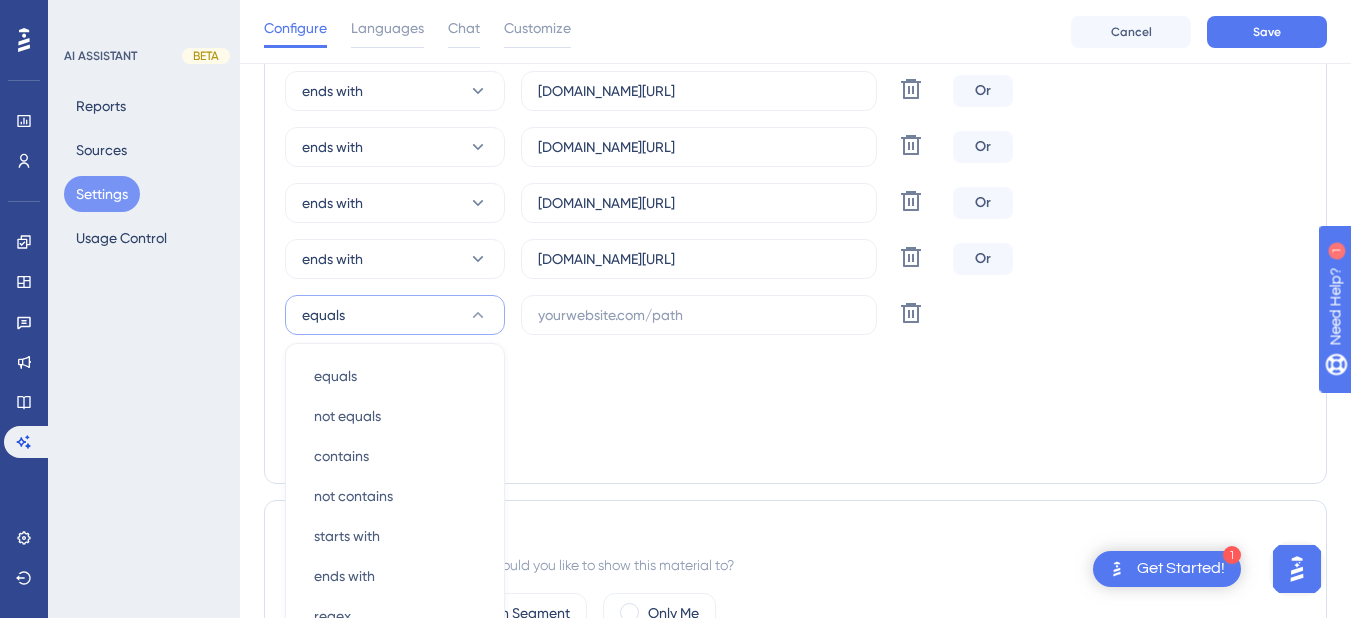 scroll, scrollTop: 1185, scrollLeft: 0, axis: vertical 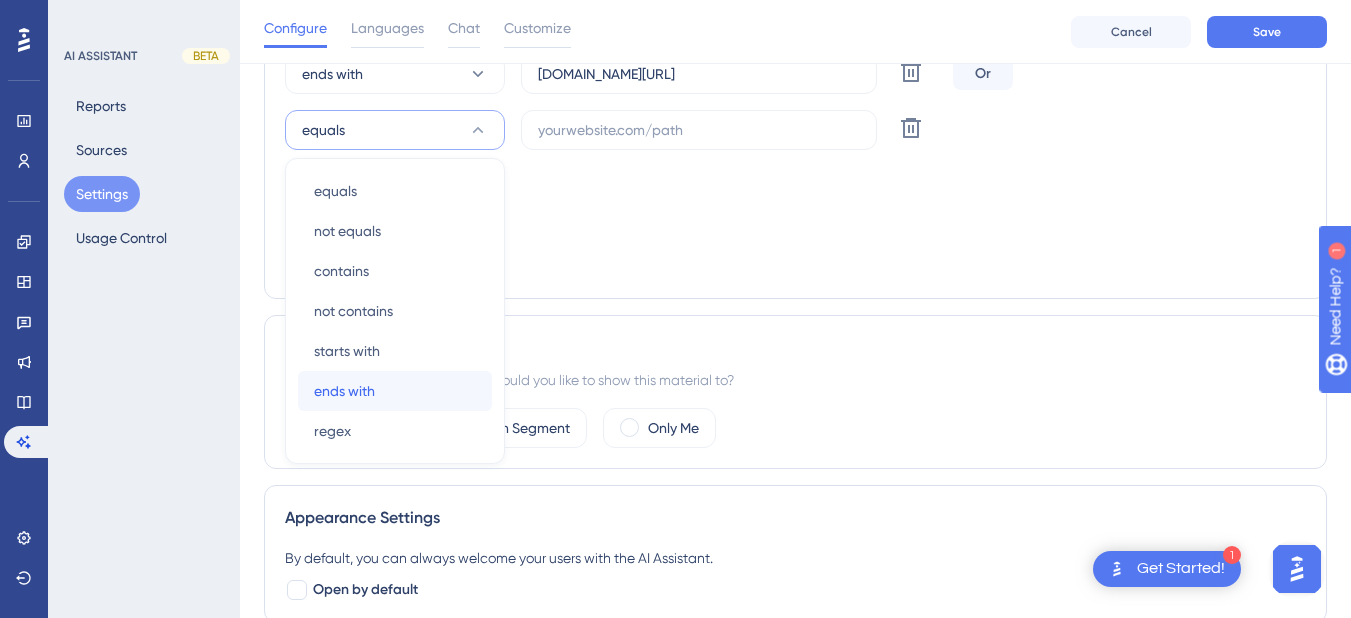 click on "ends with" at bounding box center (344, 391) 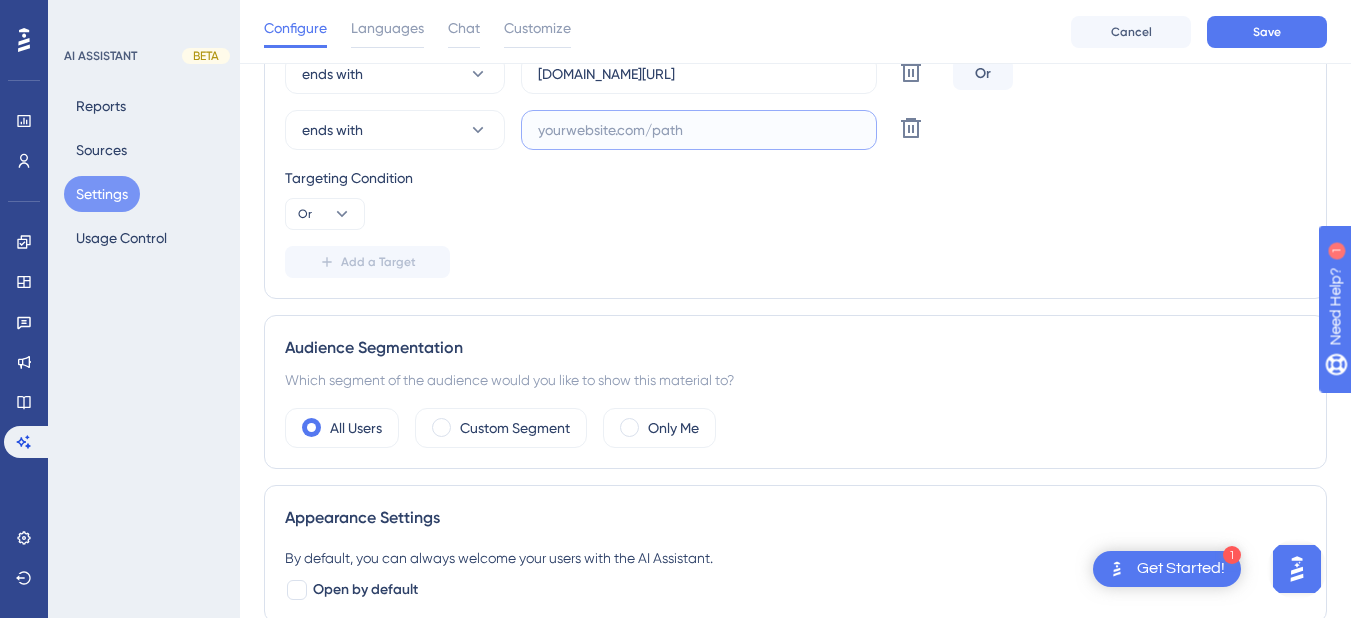 click at bounding box center (699, 130) 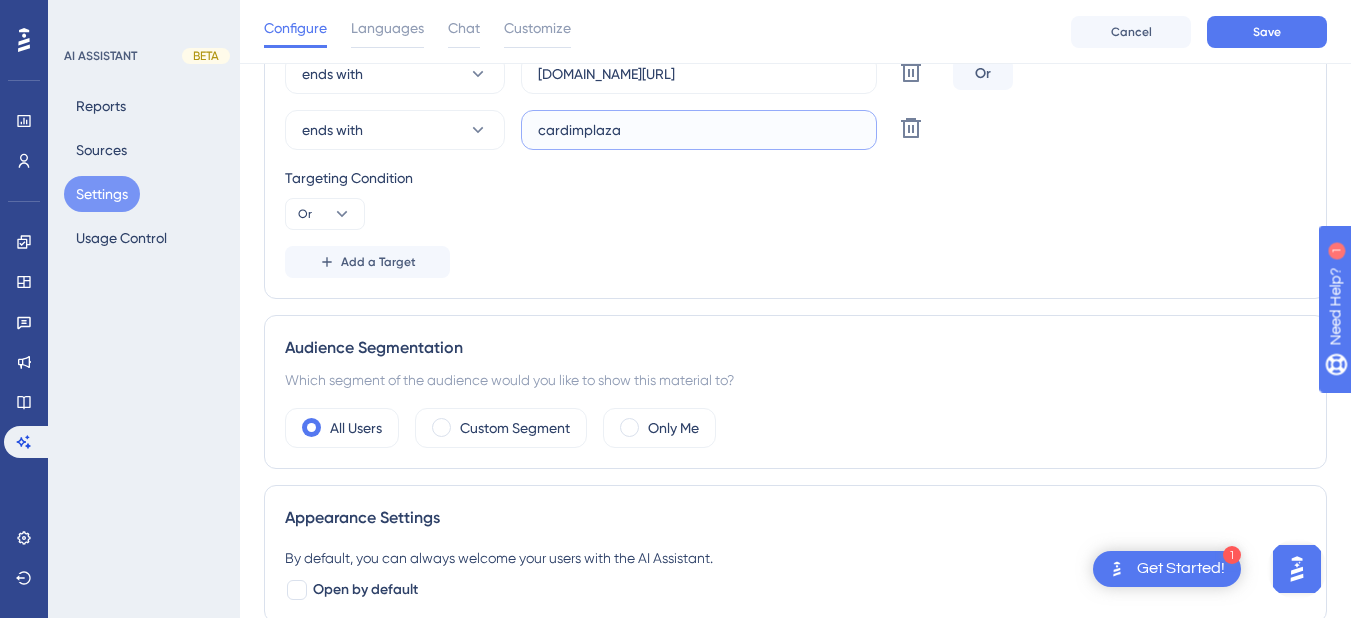 drag, startPoint x: 664, startPoint y: 119, endPoint x: 517, endPoint y: 127, distance: 147.21753 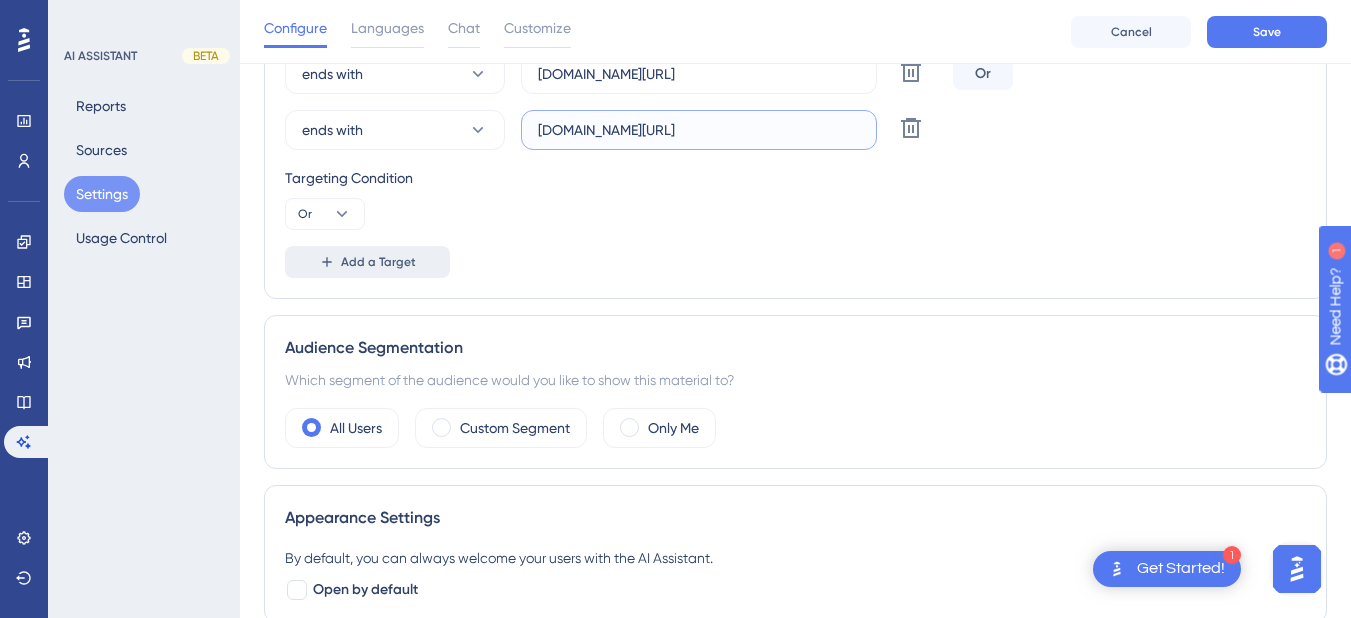 type on "[DOMAIN_NAME][URL]" 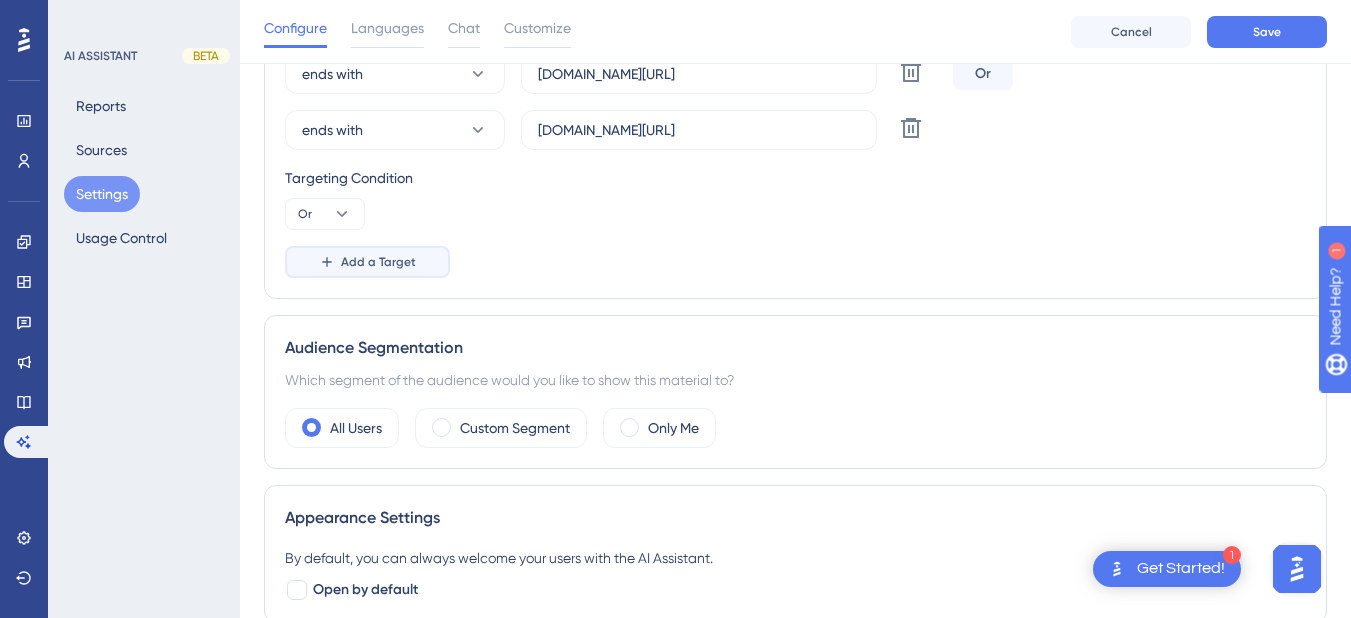 click on "Add a Target" at bounding box center (378, 262) 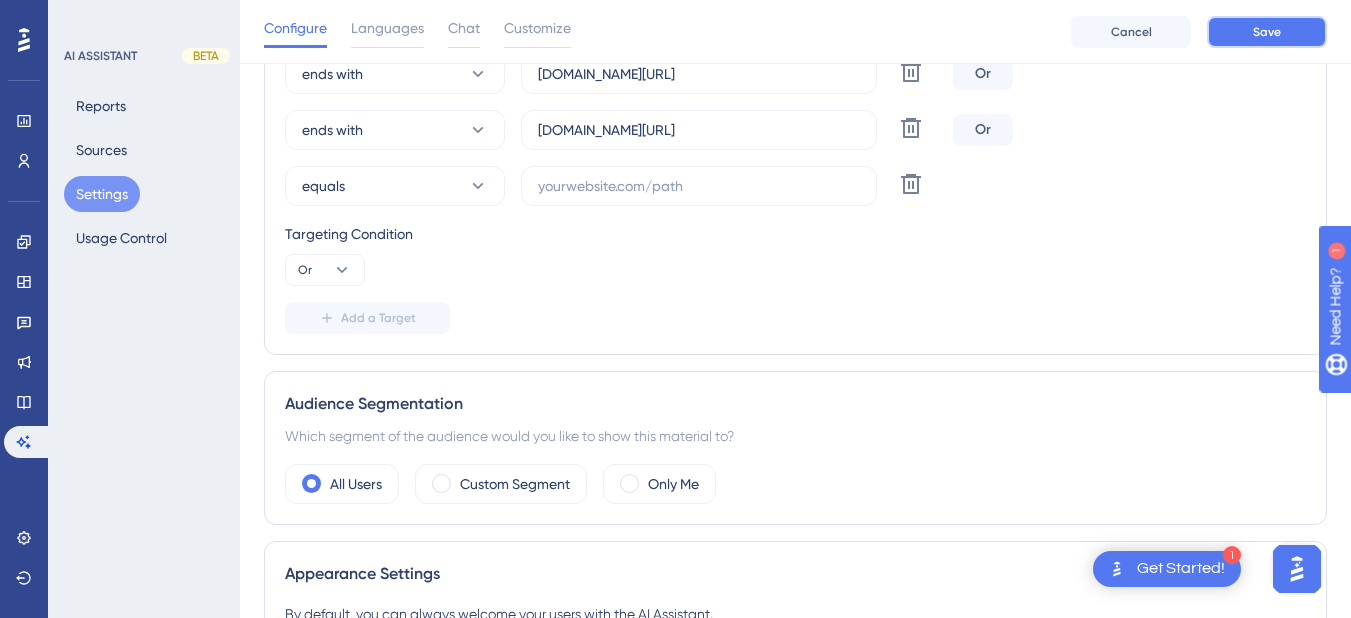 click on "Save" at bounding box center [1267, 32] 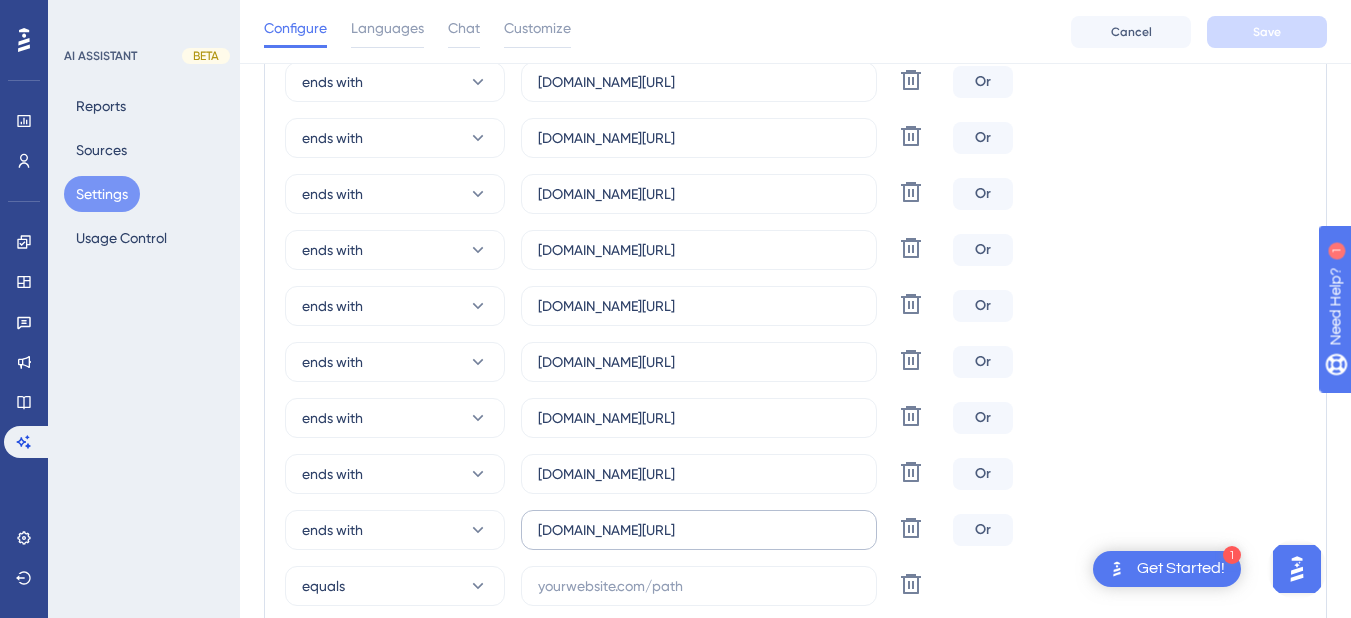 scroll, scrollTop: 985, scrollLeft: 0, axis: vertical 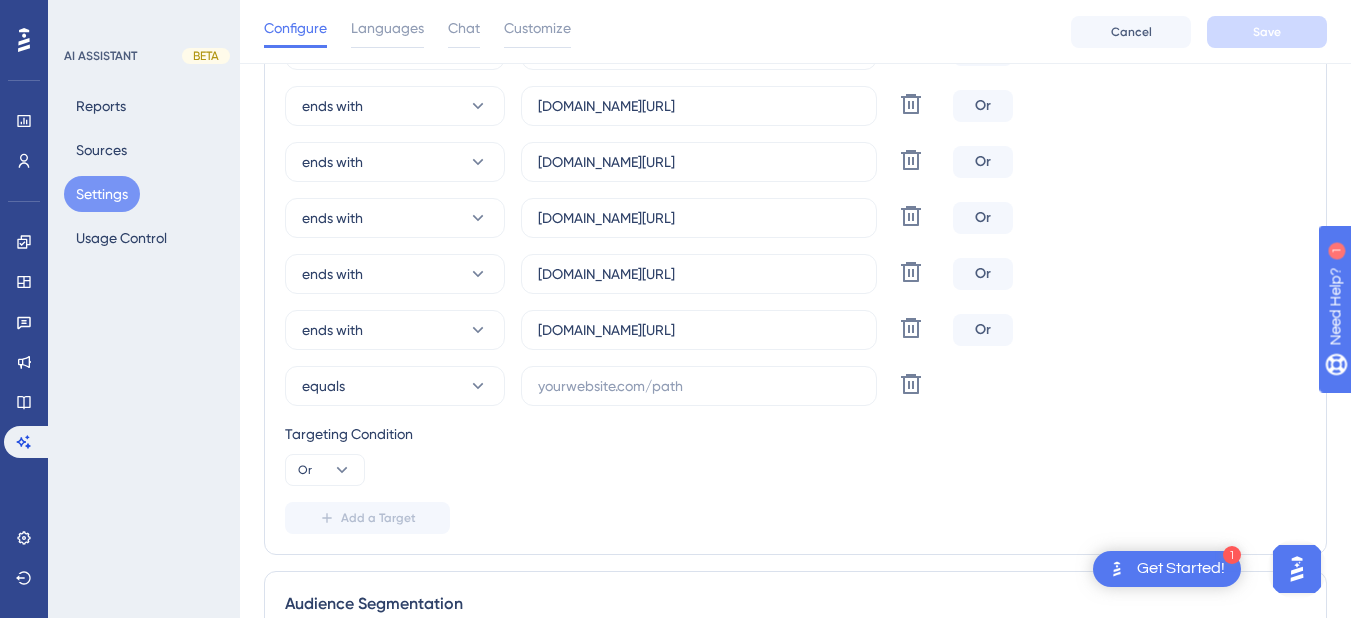 click on "Settings" at bounding box center (102, 194) 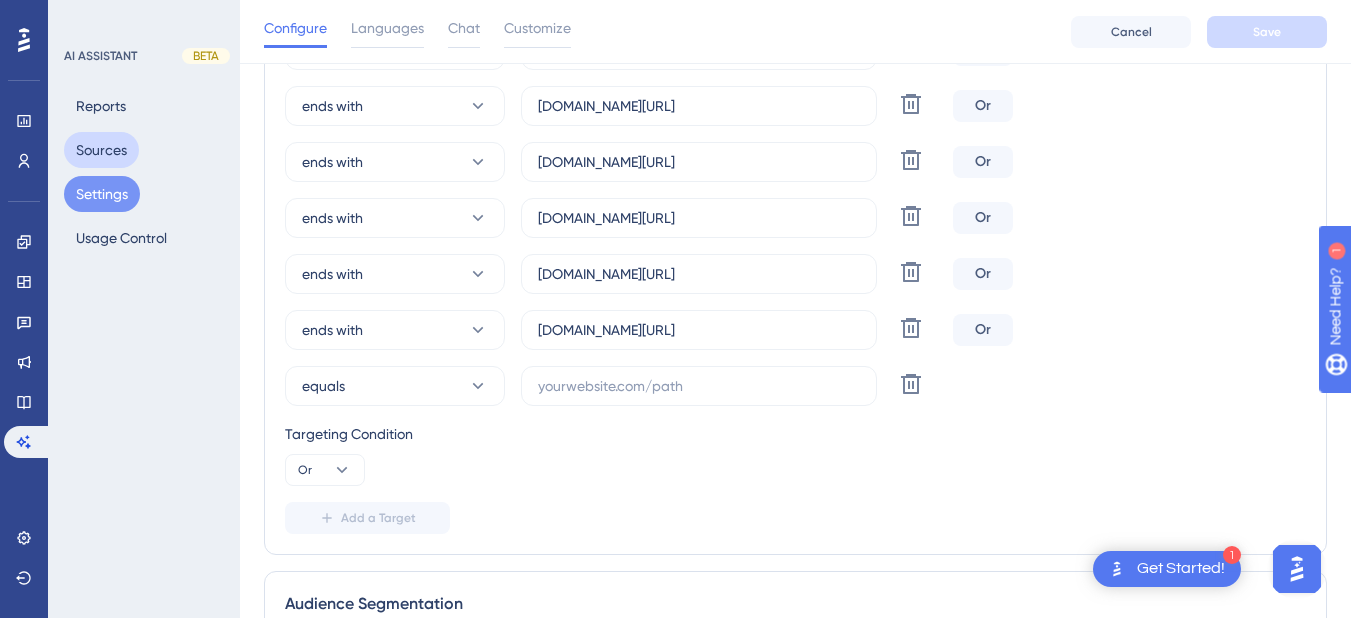 click on "Sources" at bounding box center [101, 150] 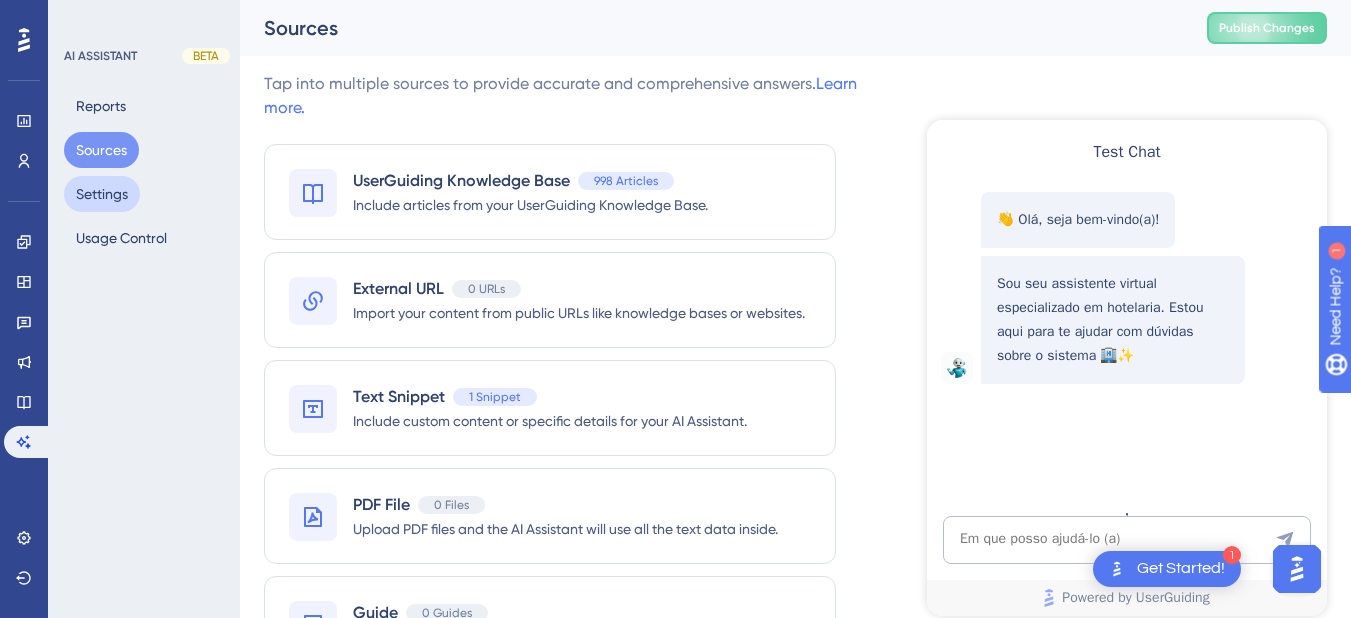 scroll, scrollTop: 0, scrollLeft: 0, axis: both 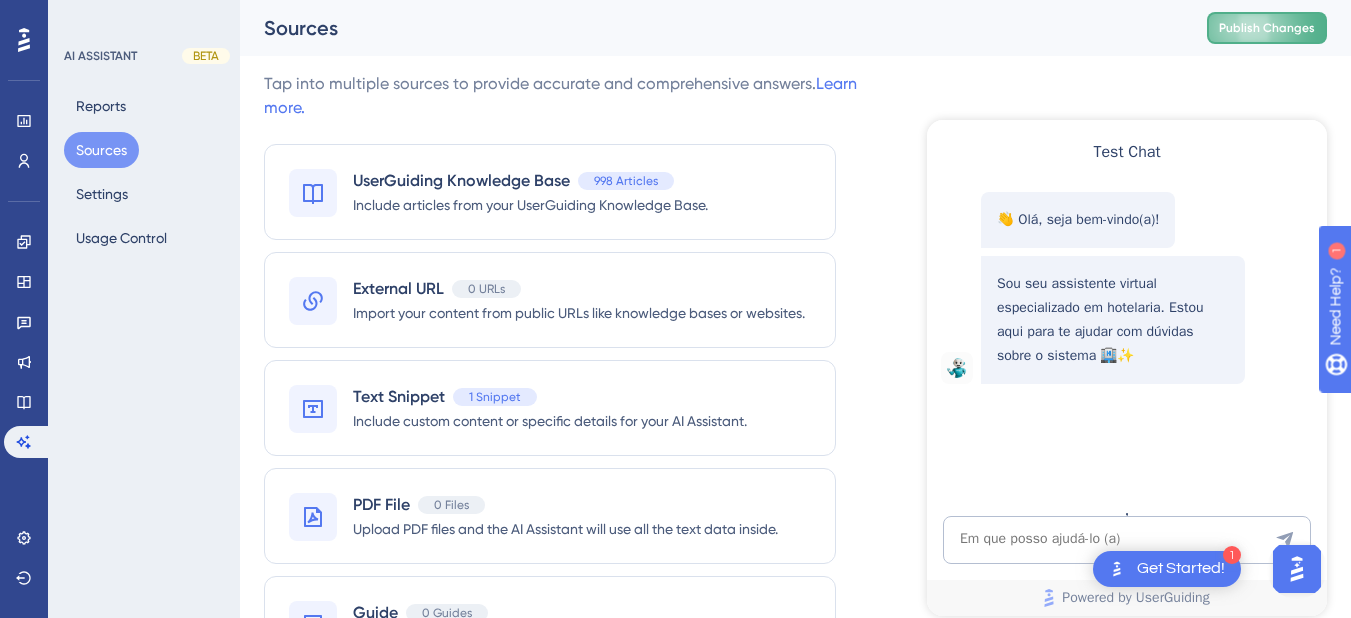 click on "Publish Changes" at bounding box center [1267, 28] 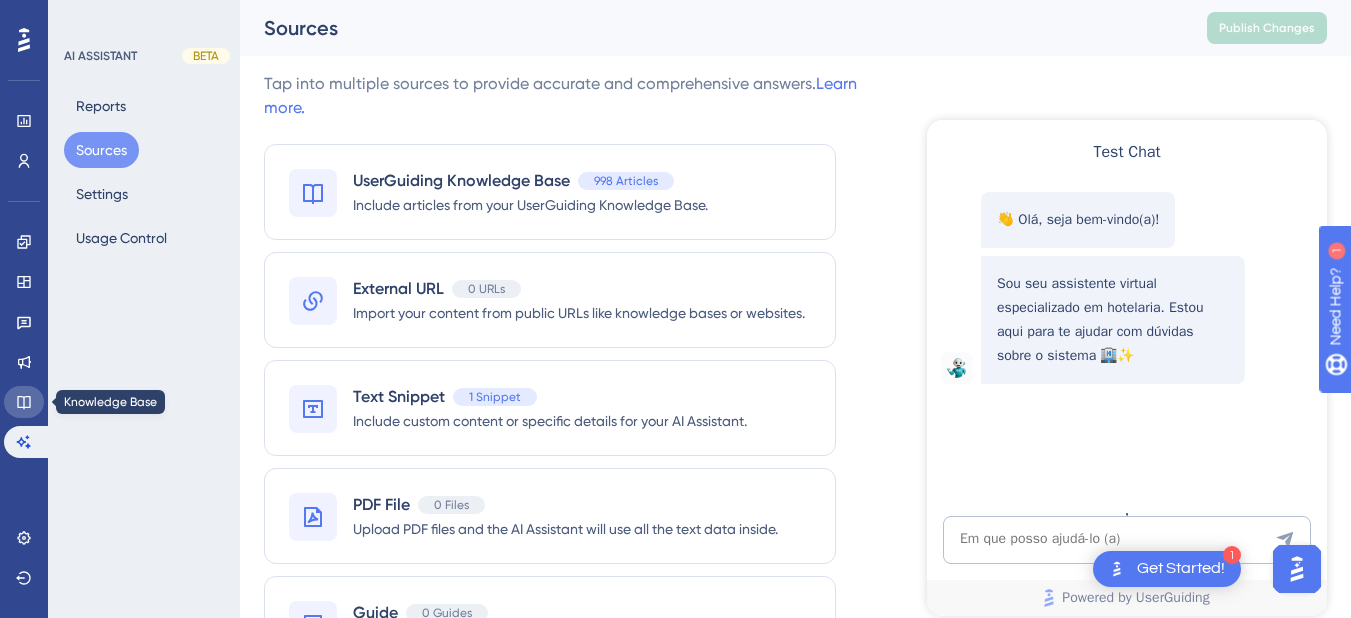 click 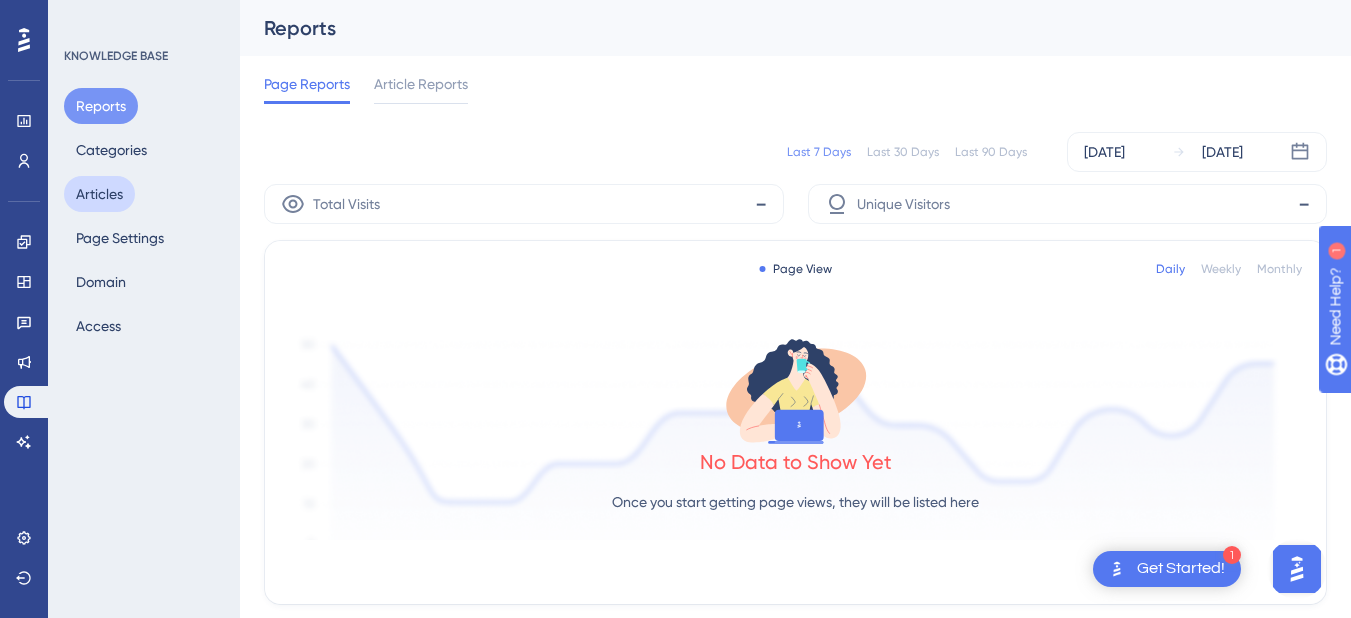 click on "Articles" at bounding box center (99, 194) 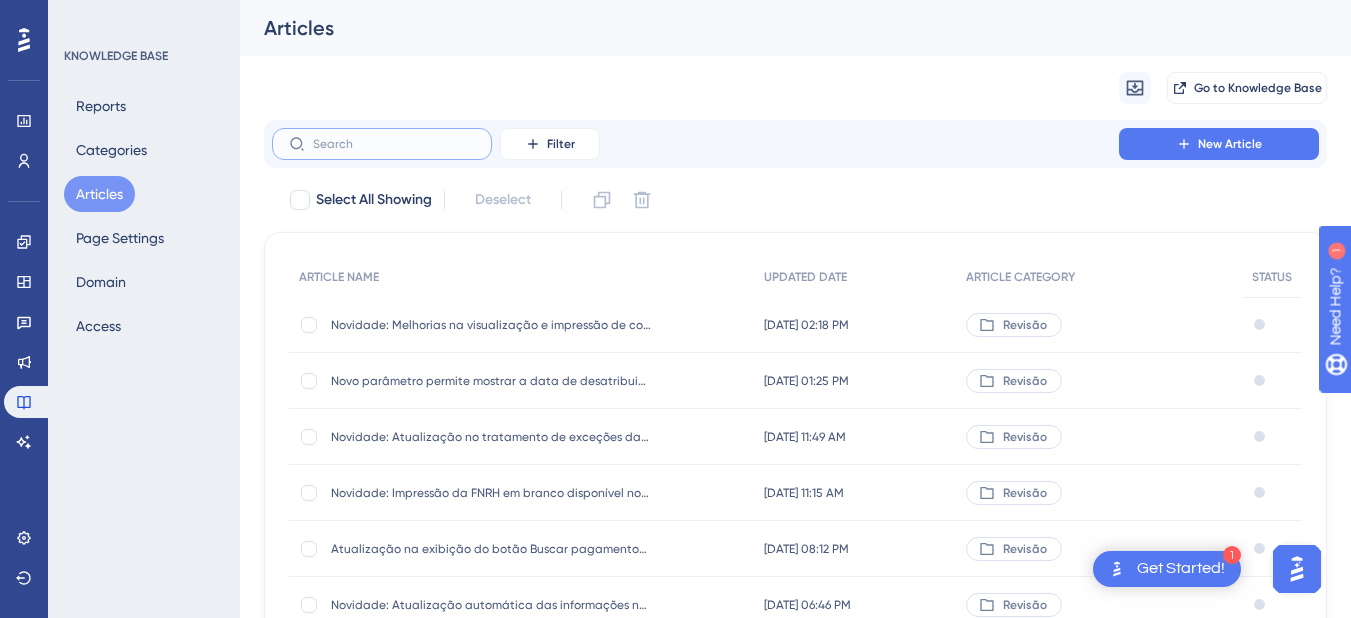 click at bounding box center (394, 144) 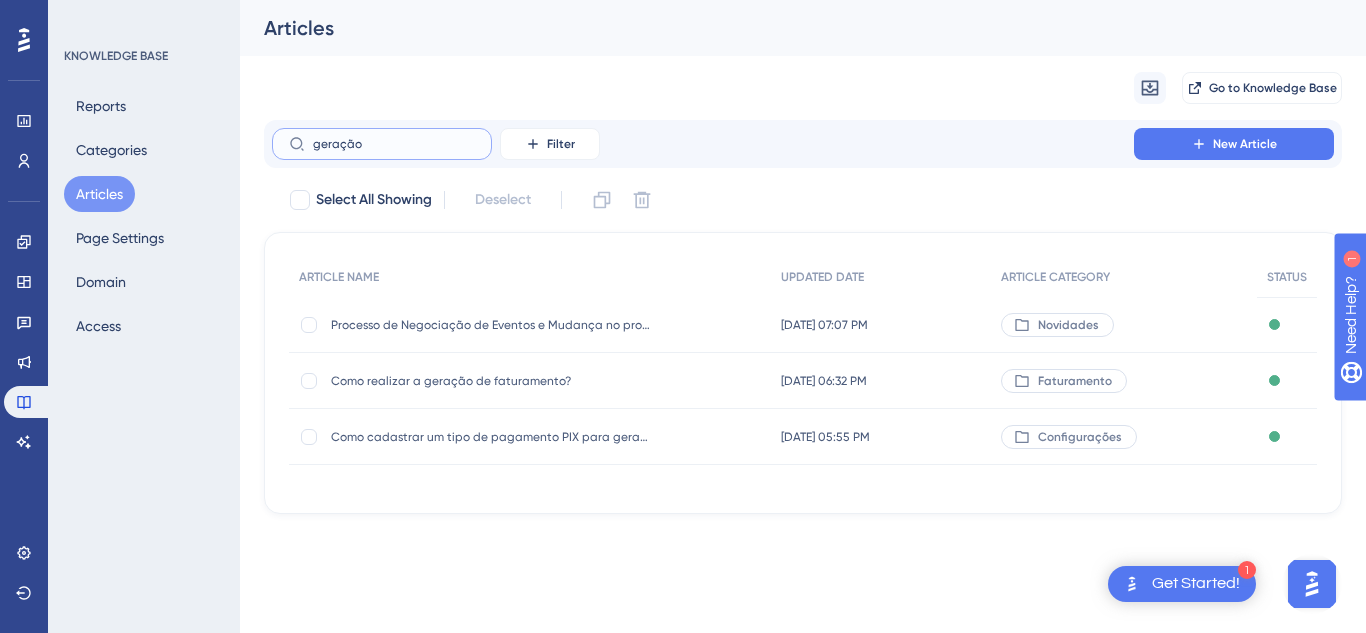 type on "geração" 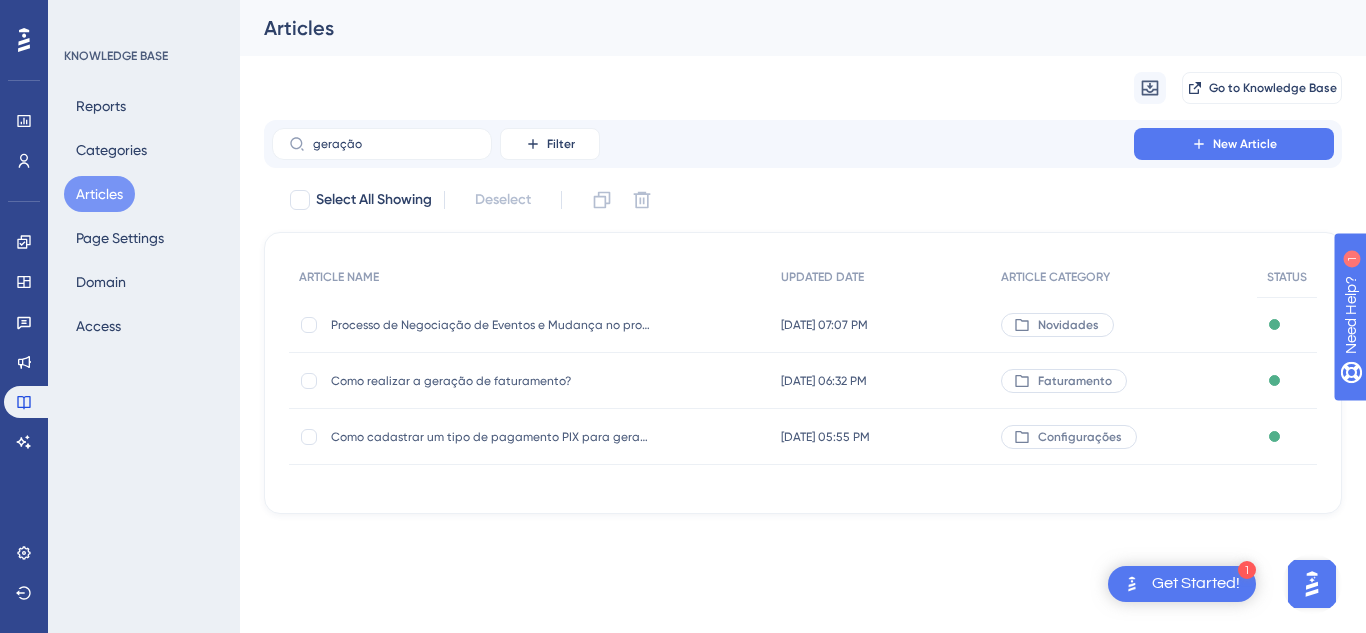 click on "Como realizar a geração de faturamento?" at bounding box center (491, 381) 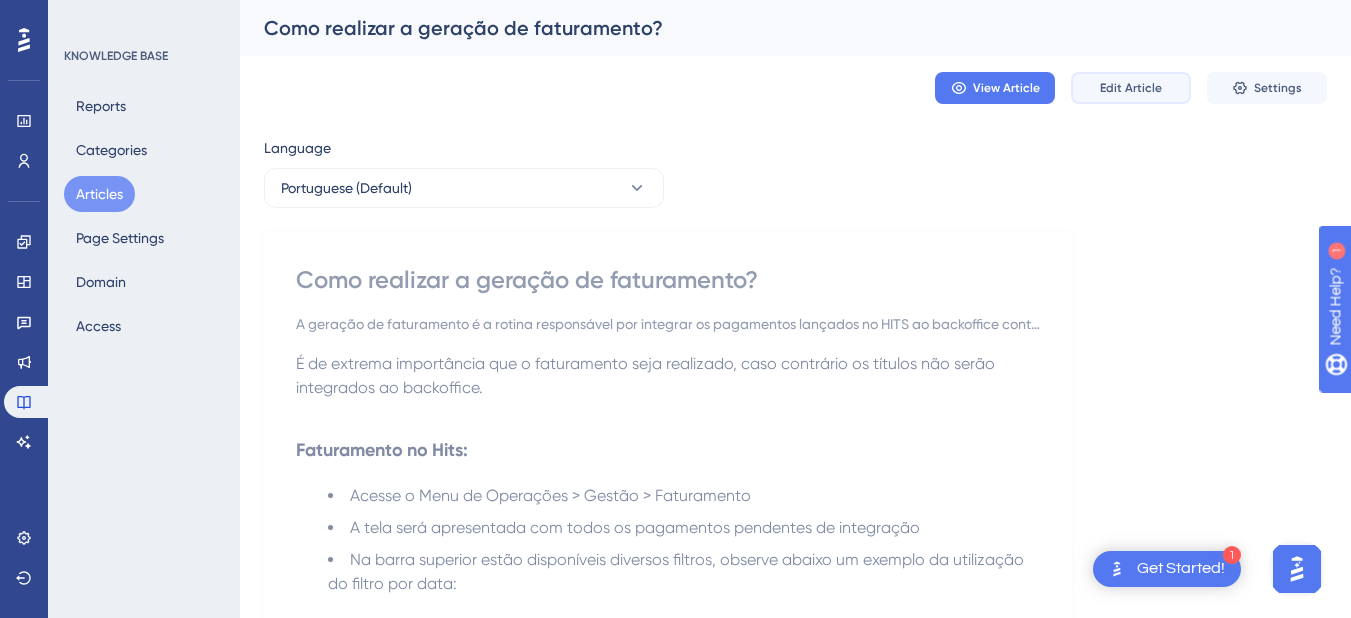 click on "Edit Article" at bounding box center (1131, 88) 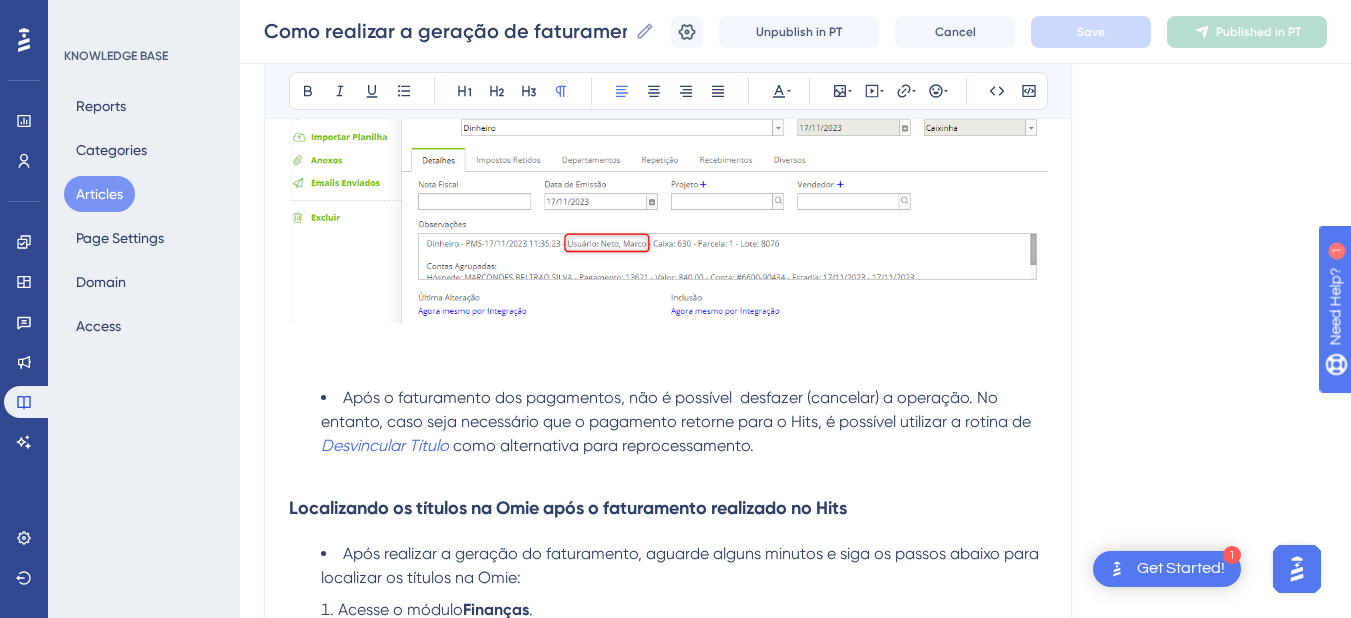scroll, scrollTop: 3125, scrollLeft: 0, axis: vertical 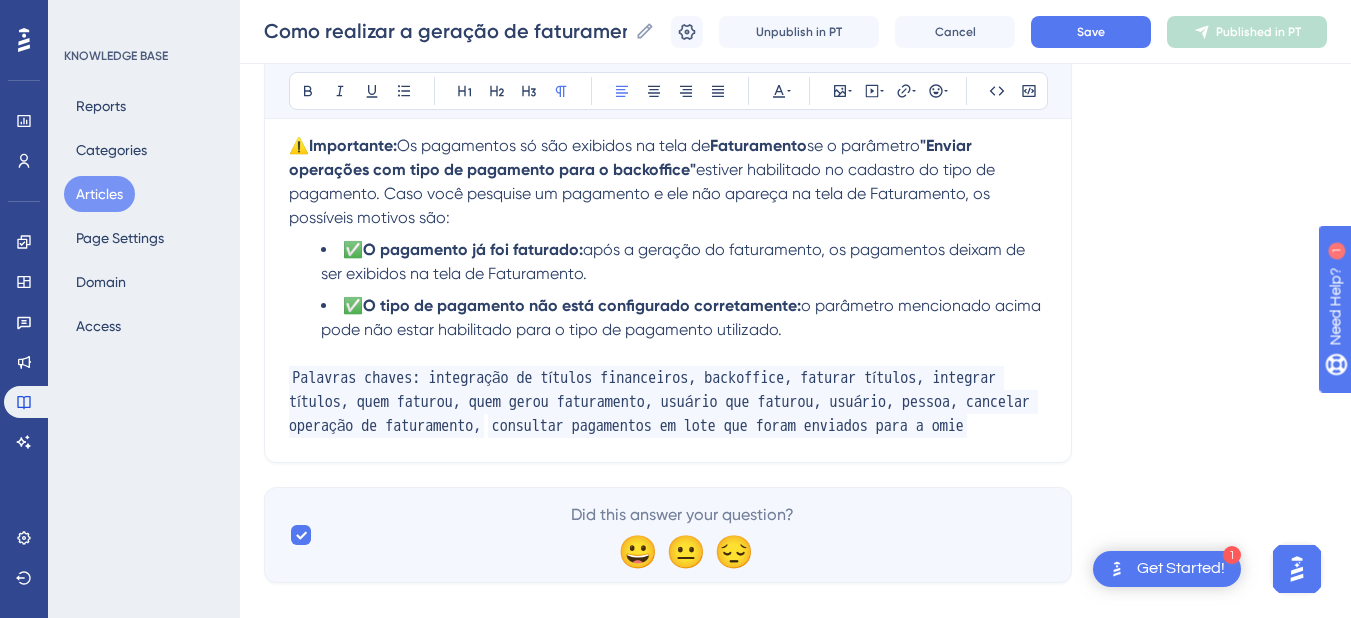 click on "Palavras chaves: integração de títulos financeiros, backoffice, faturar títulos, integrar títulos, quem faturou, quem gerou faturamento, usuário que faturou, usuário, pessoa, cancelar operação de faturamento,   consultar pagamentos em lote que foram enviados para a omie" at bounding box center (668, 402) 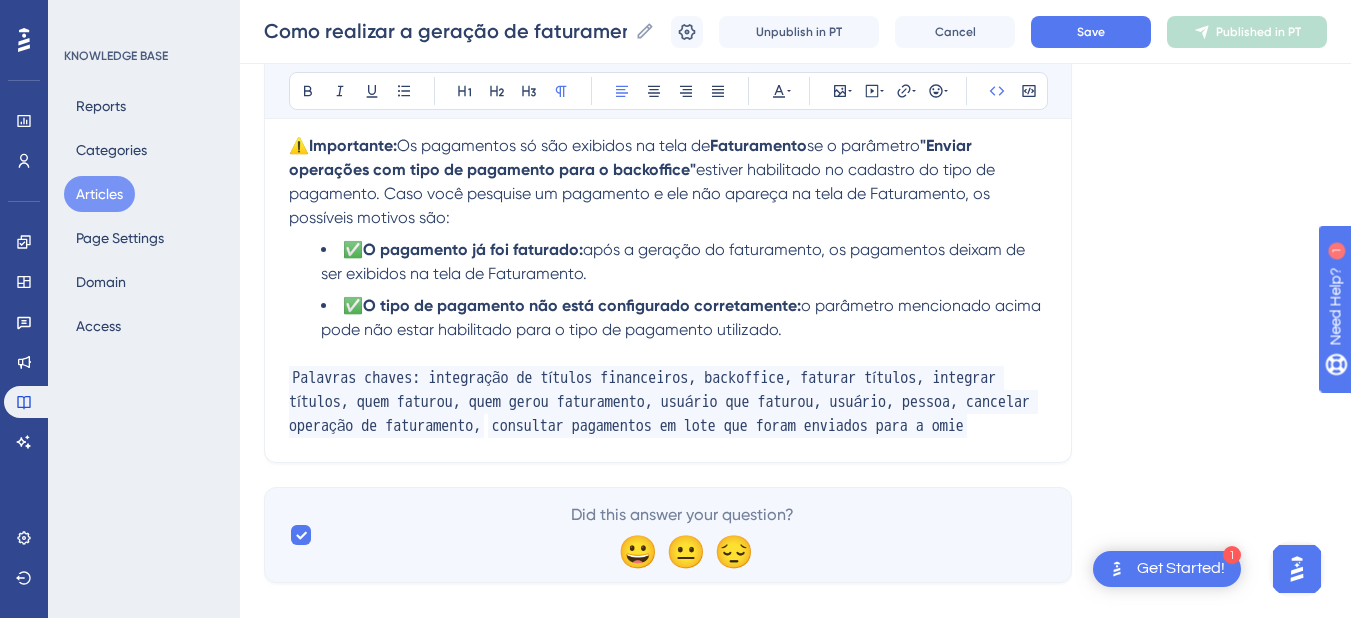 type 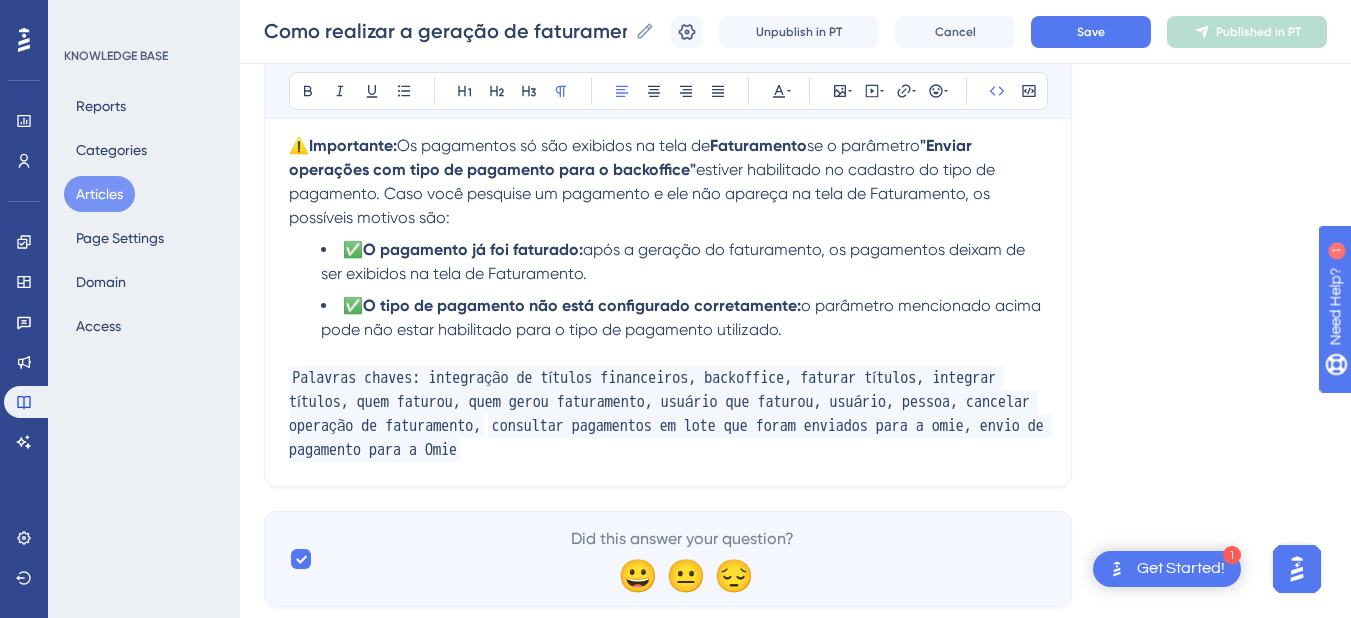 click on "consultar pagamentos em lote que foram enviados para a omie, envio de pagamento para a Omie" at bounding box center (670, 438) 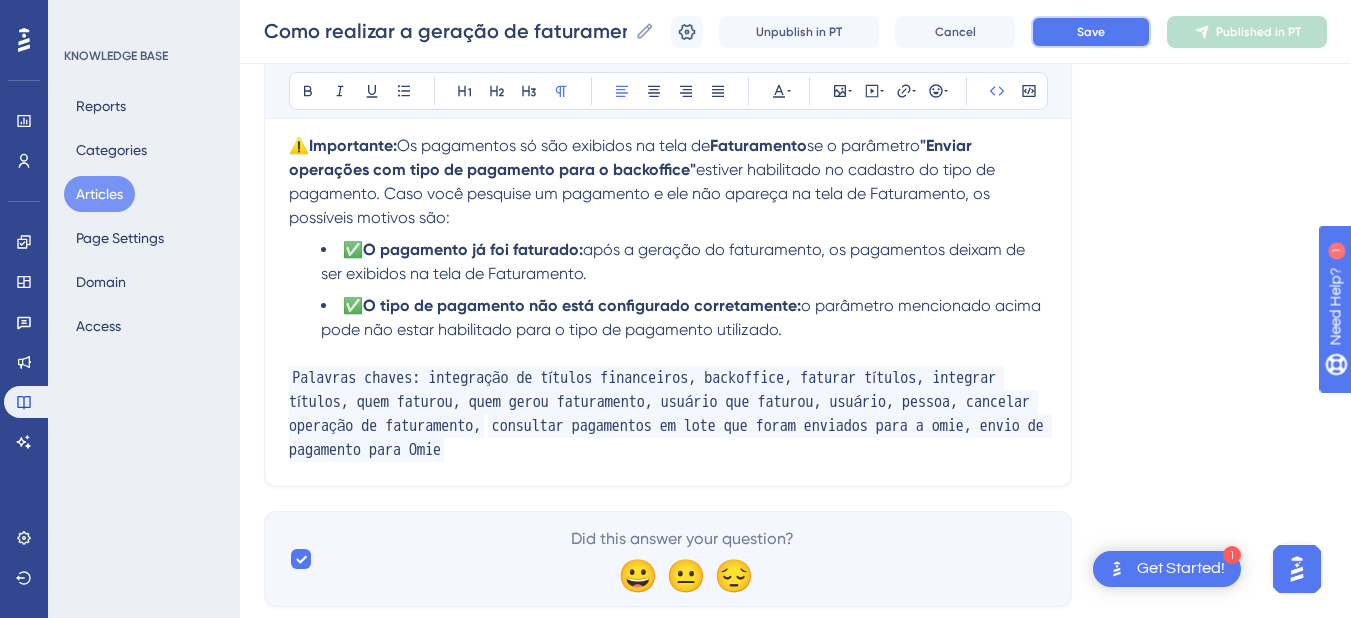 click on "Save" at bounding box center [1091, 32] 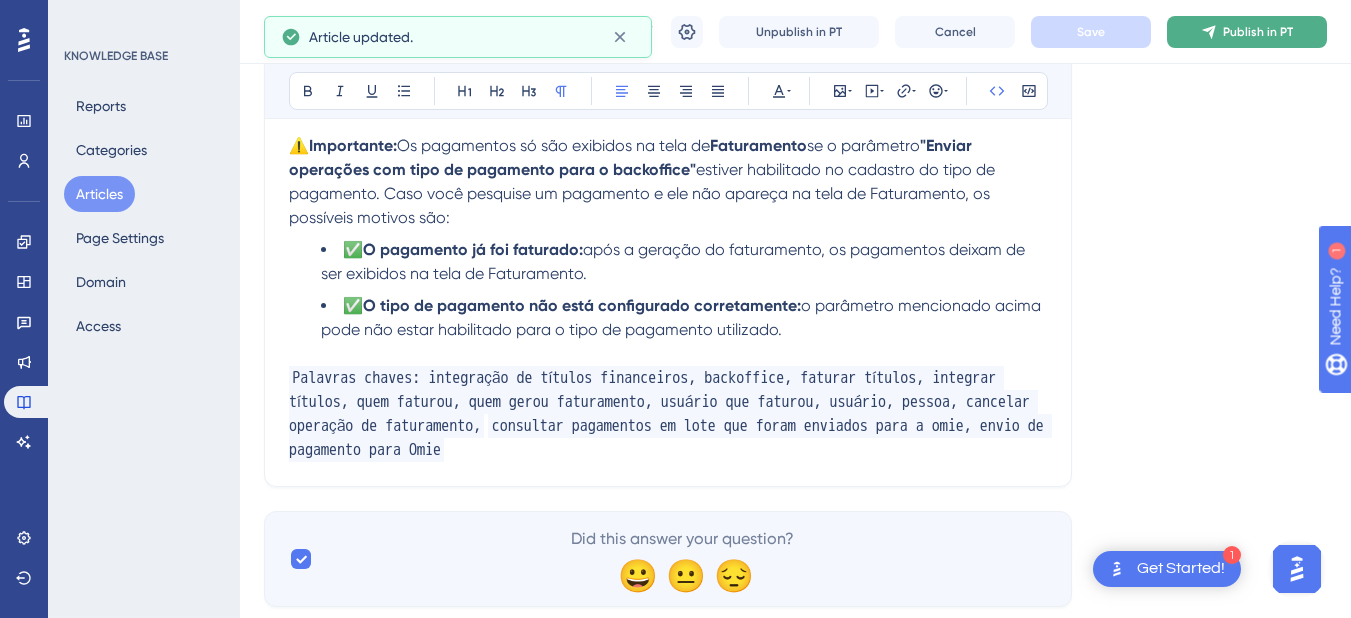 click 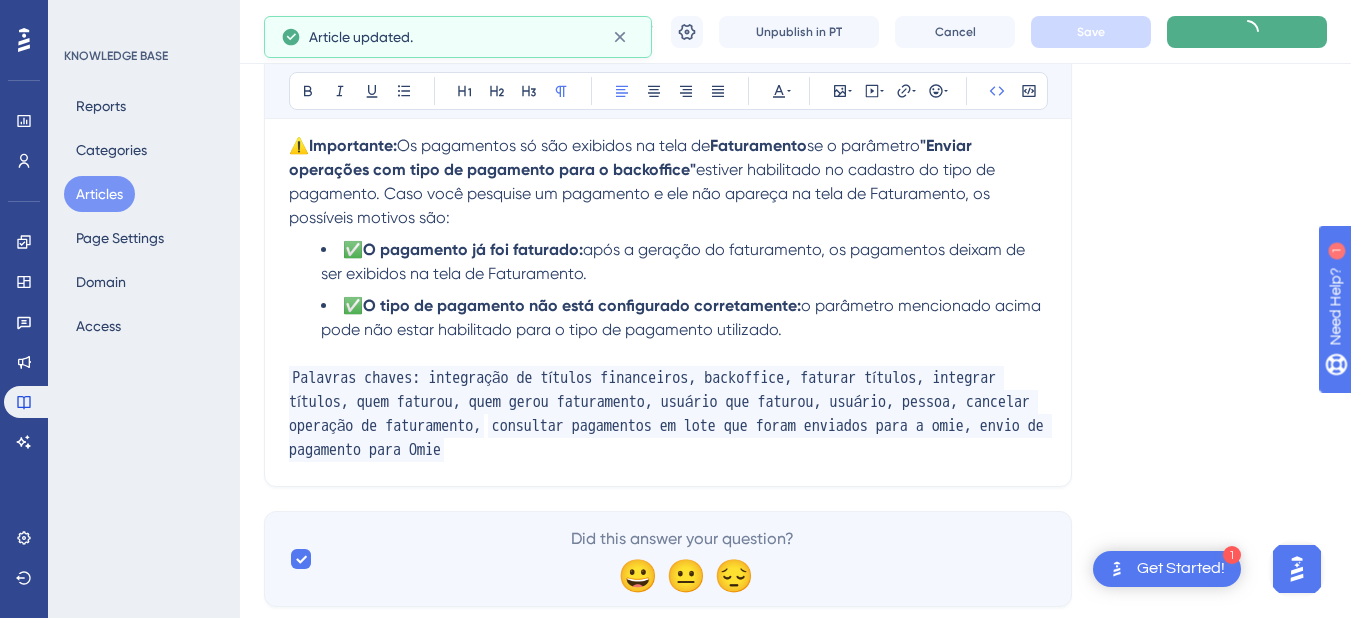 scroll, scrollTop: 3104, scrollLeft: 0, axis: vertical 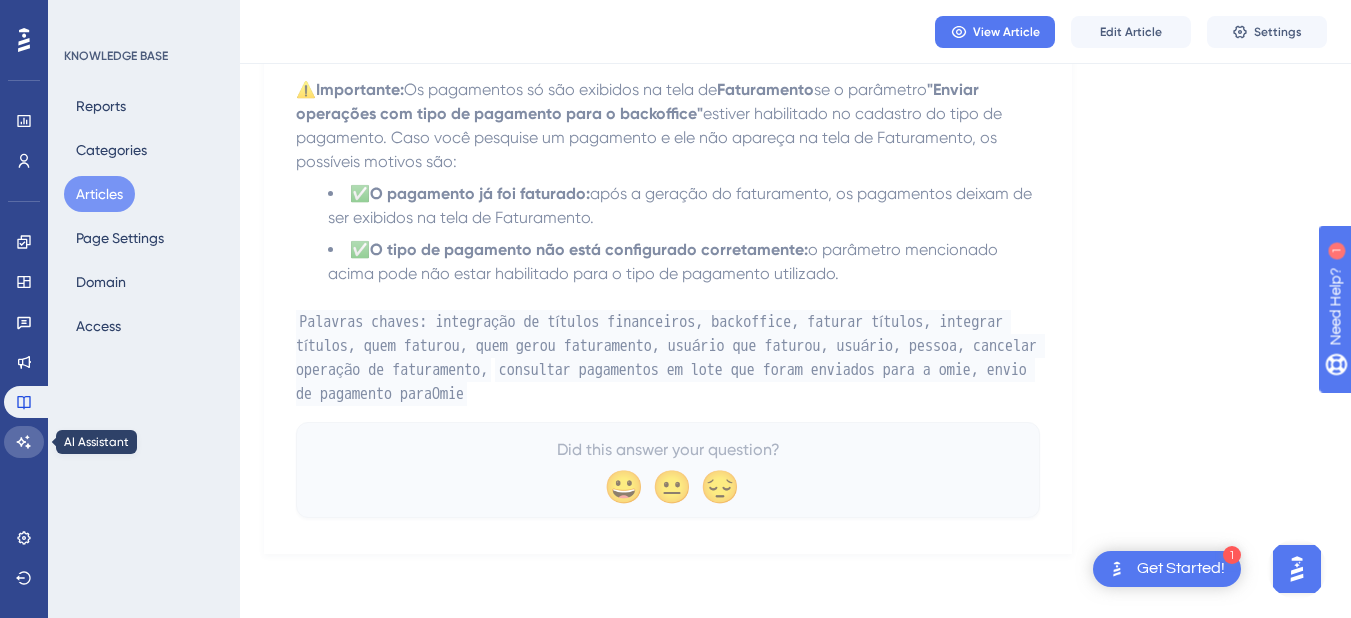 drag, startPoint x: 29, startPoint y: 440, endPoint x: 75, endPoint y: 403, distance: 59.03389 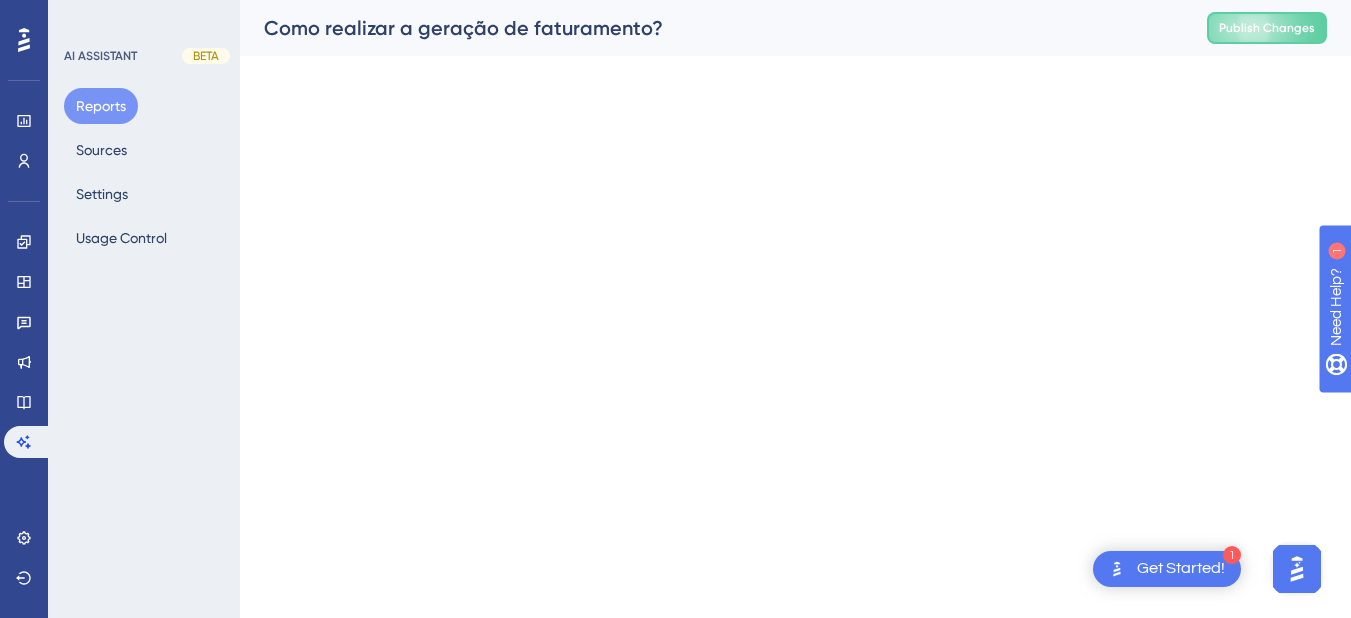scroll, scrollTop: 0, scrollLeft: 0, axis: both 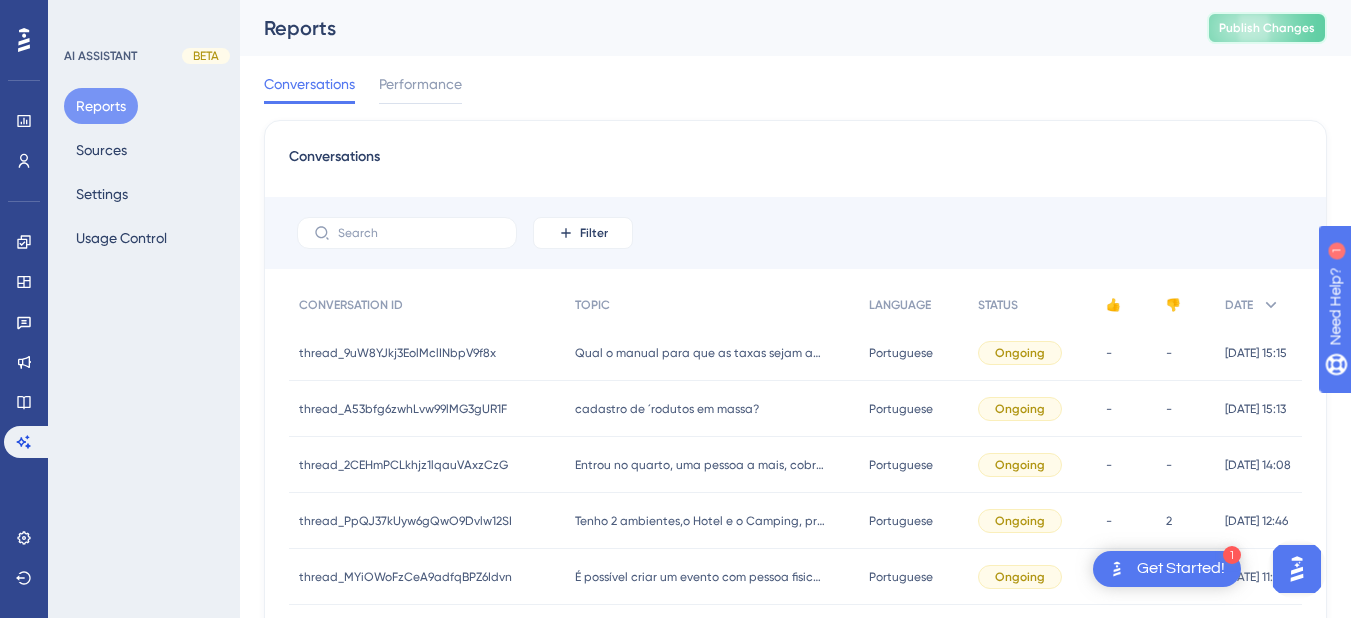 click on "Publish Changes" at bounding box center (1267, 28) 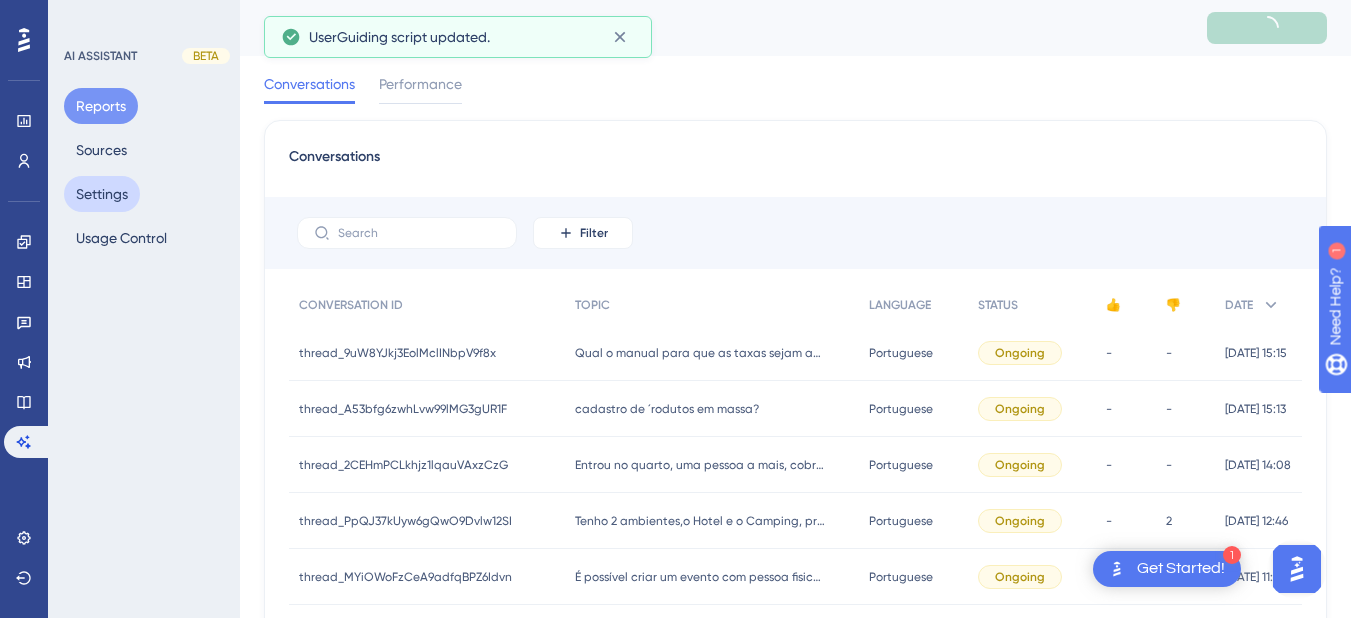 click on "Settings" at bounding box center (102, 194) 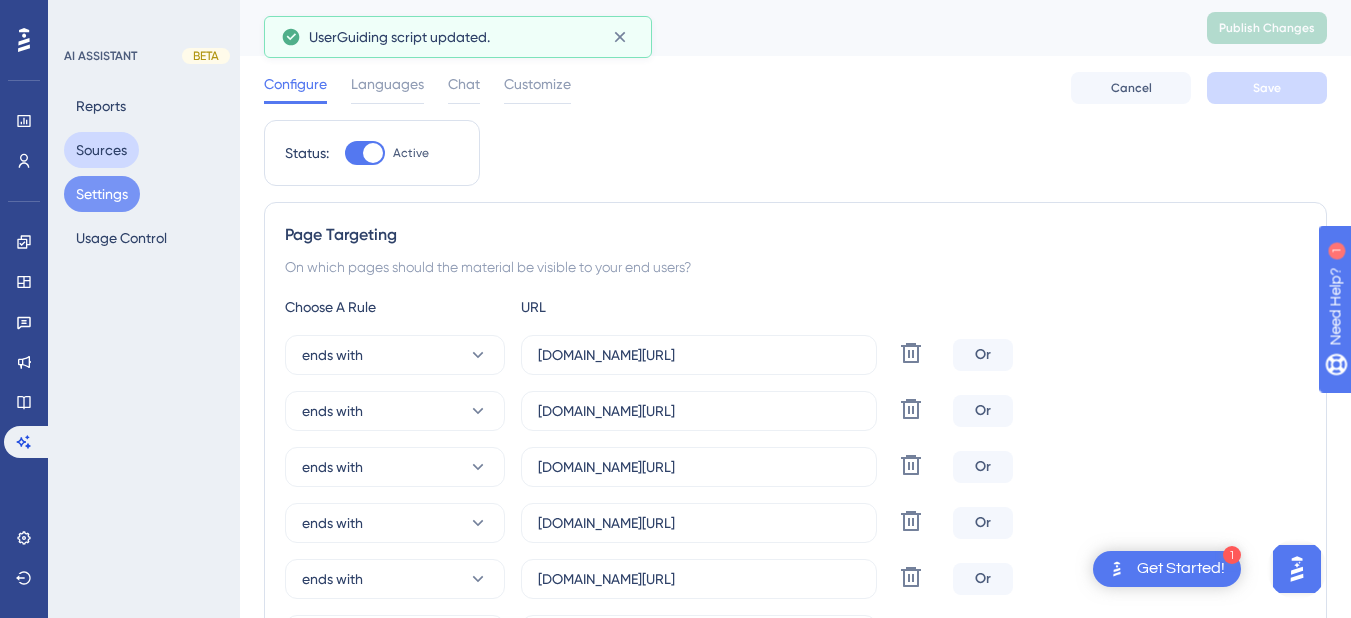 click on "Sources" at bounding box center (101, 150) 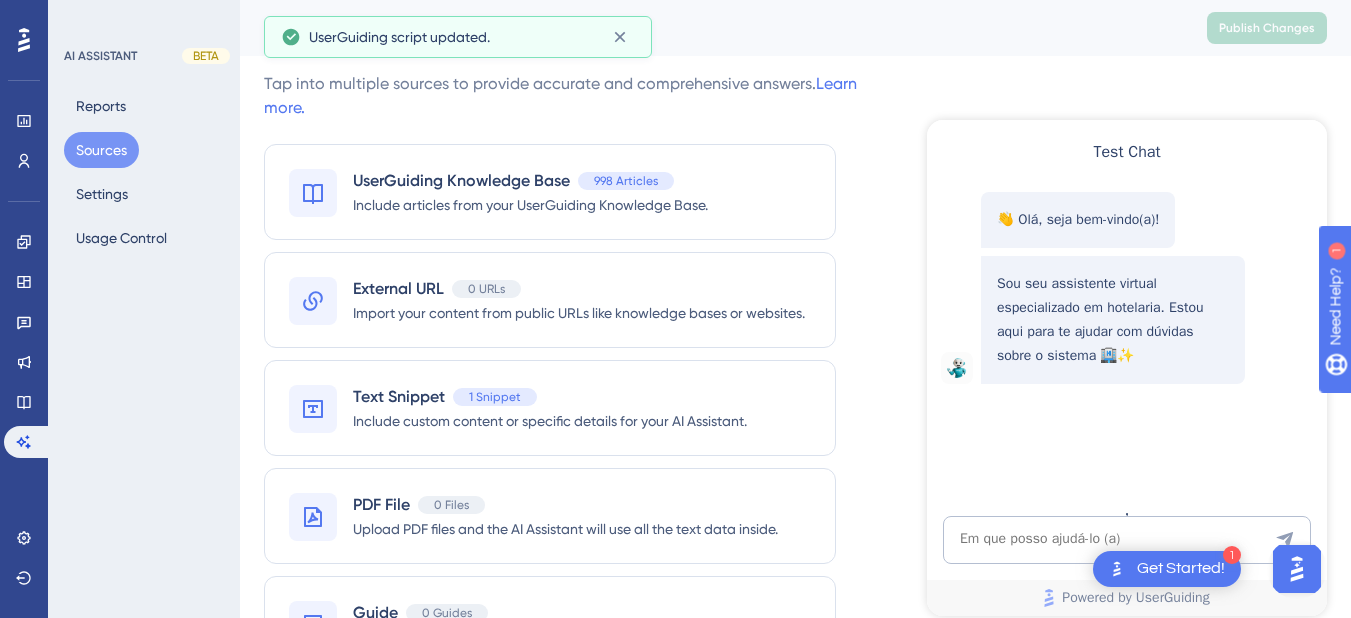 scroll, scrollTop: 0, scrollLeft: 0, axis: both 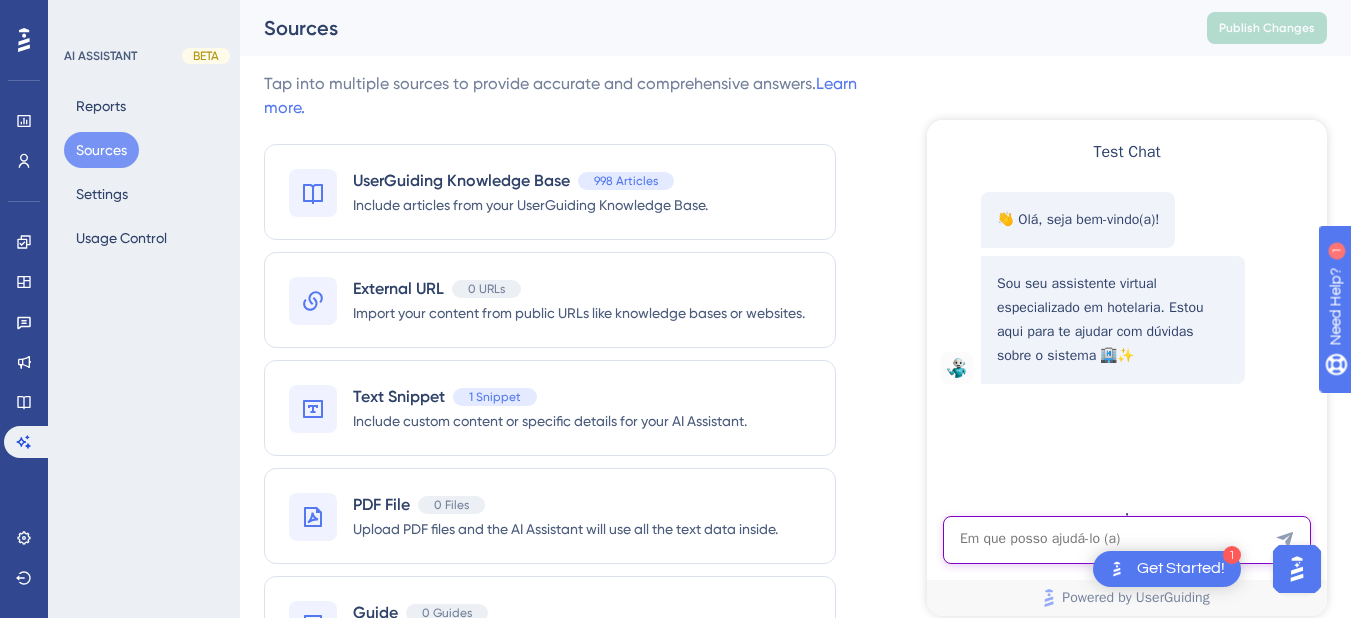 click at bounding box center (1127, 540) 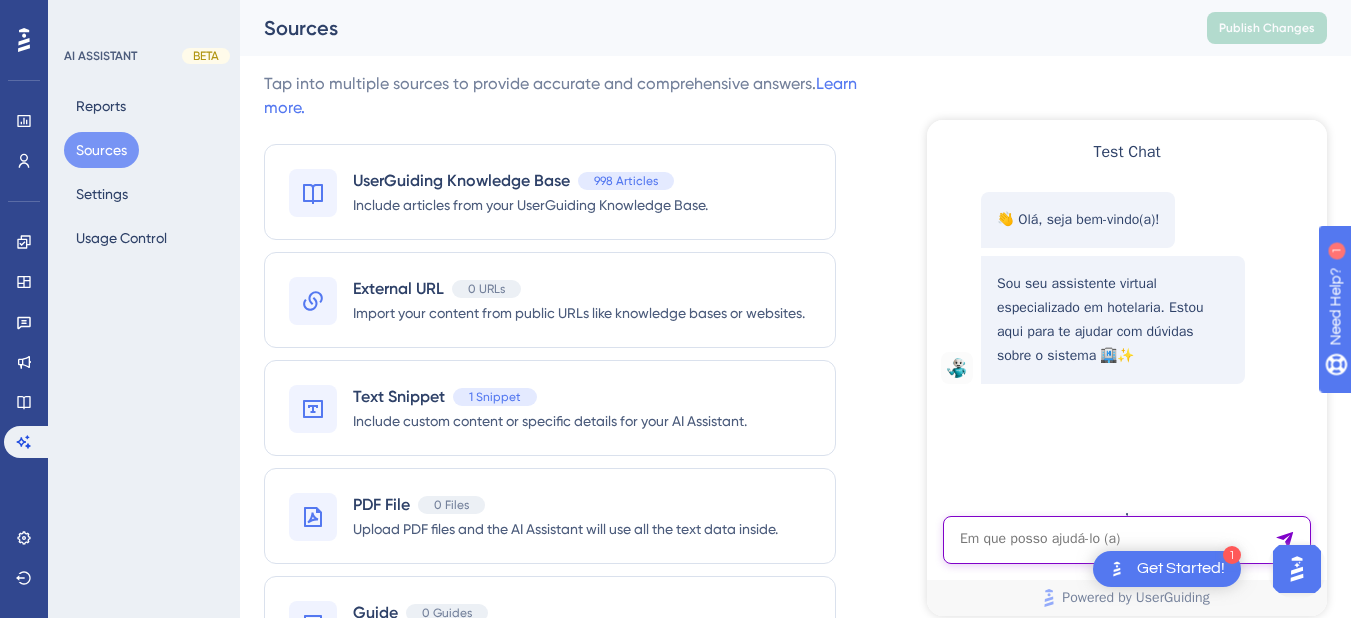 paste on "Enviei elo crédito da TEF para OMIE ja Faz uns 30 min acredito, e não chega" 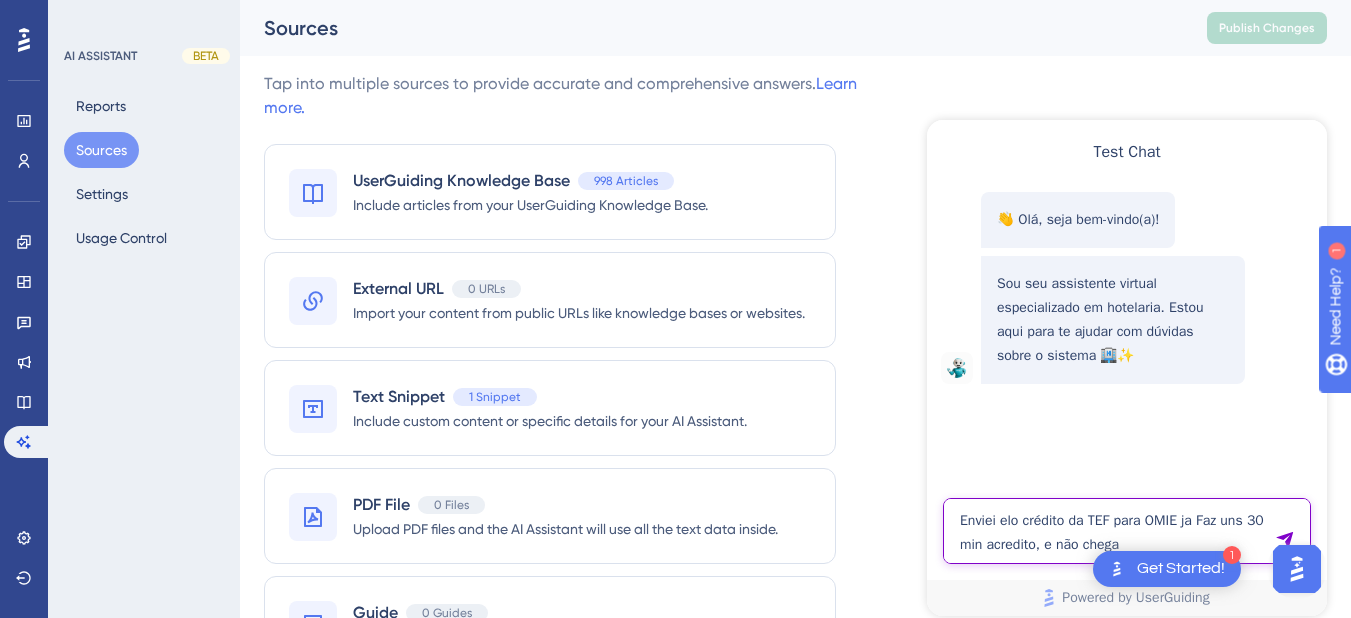type on "Enviei elo crédito da TEF para OMIE ja Faz uns 30 min acredito, e não chega" 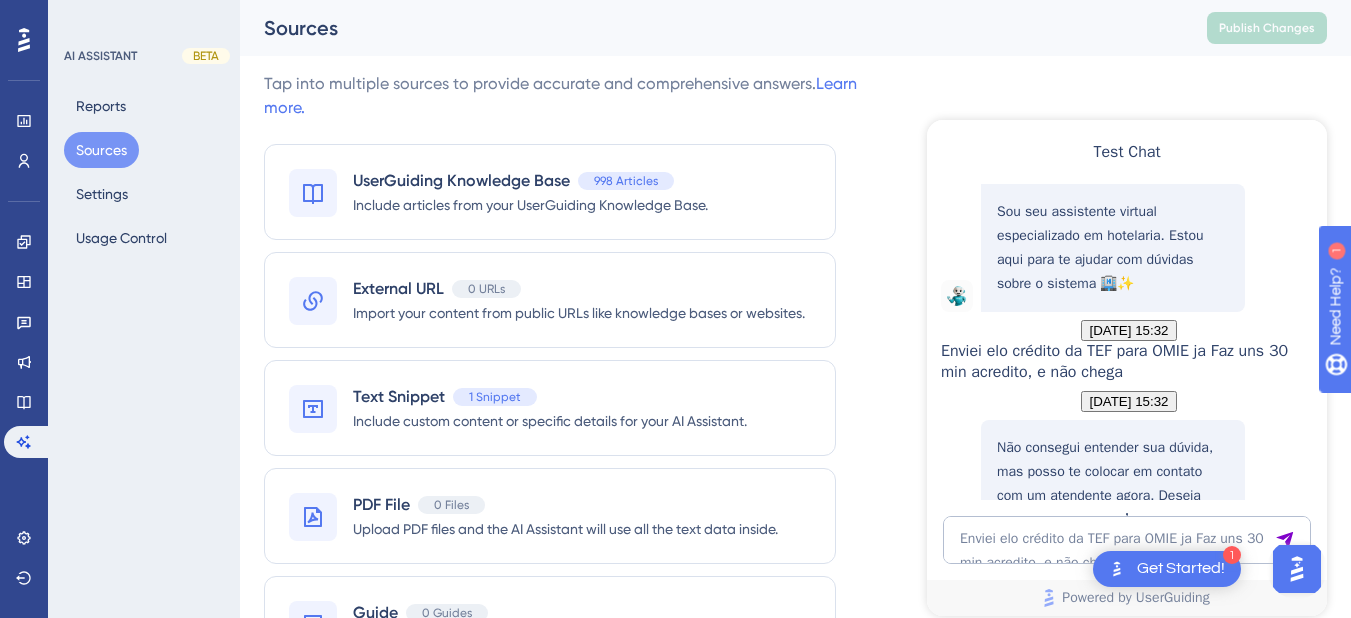 scroll, scrollTop: 286, scrollLeft: 0, axis: vertical 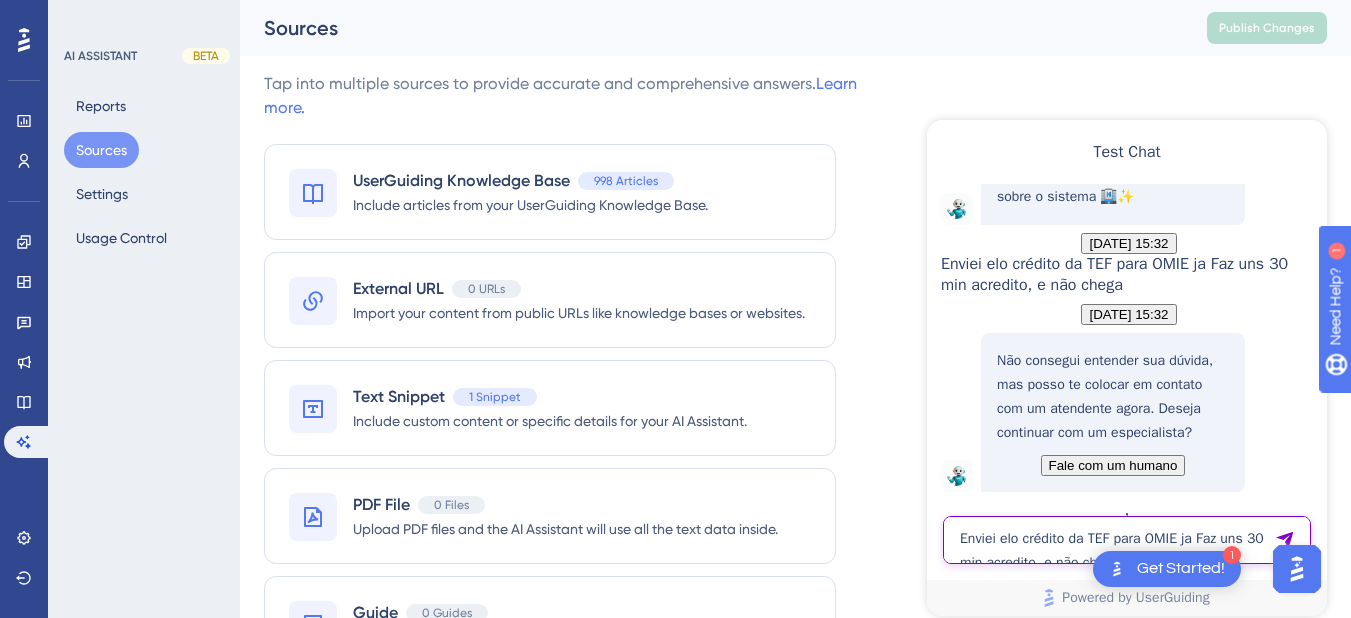 click on "Enviei elo crédito da TEF para OMIE ja Faz uns 30 min acredito, e não chega" at bounding box center (1127, 540) 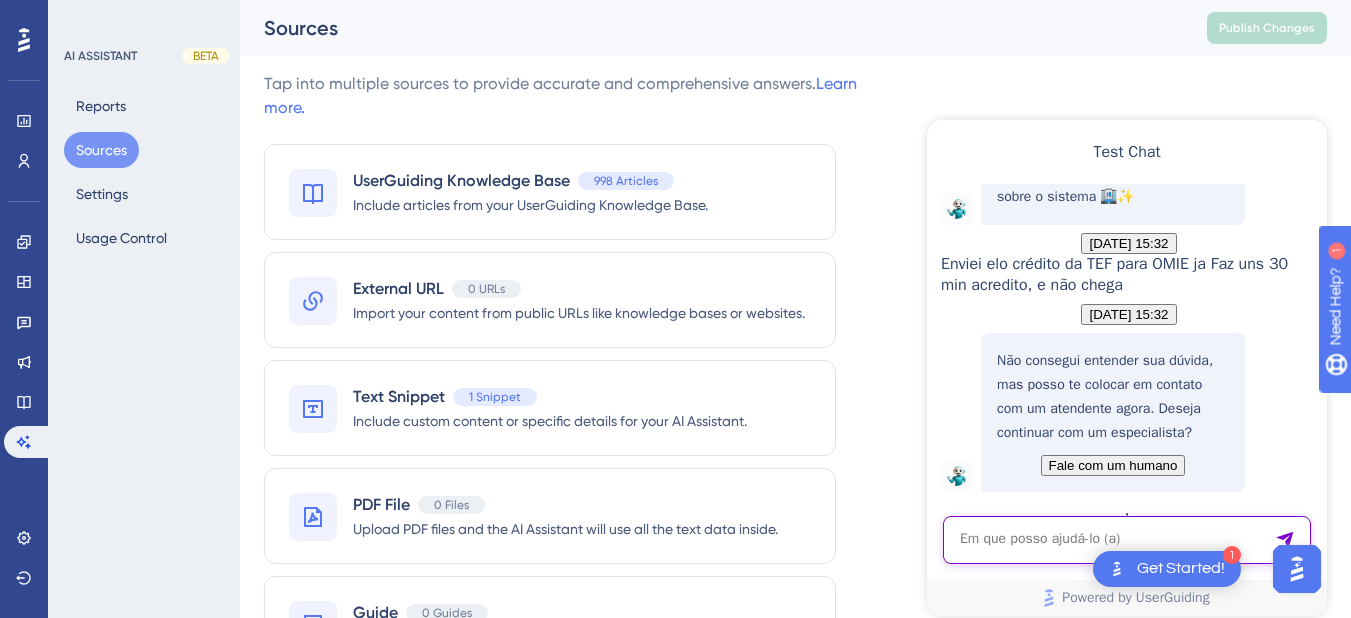 paste on "Enviei elo crédito da TEF para OMIE ja Faz uns 30 min acredito, e não chega" 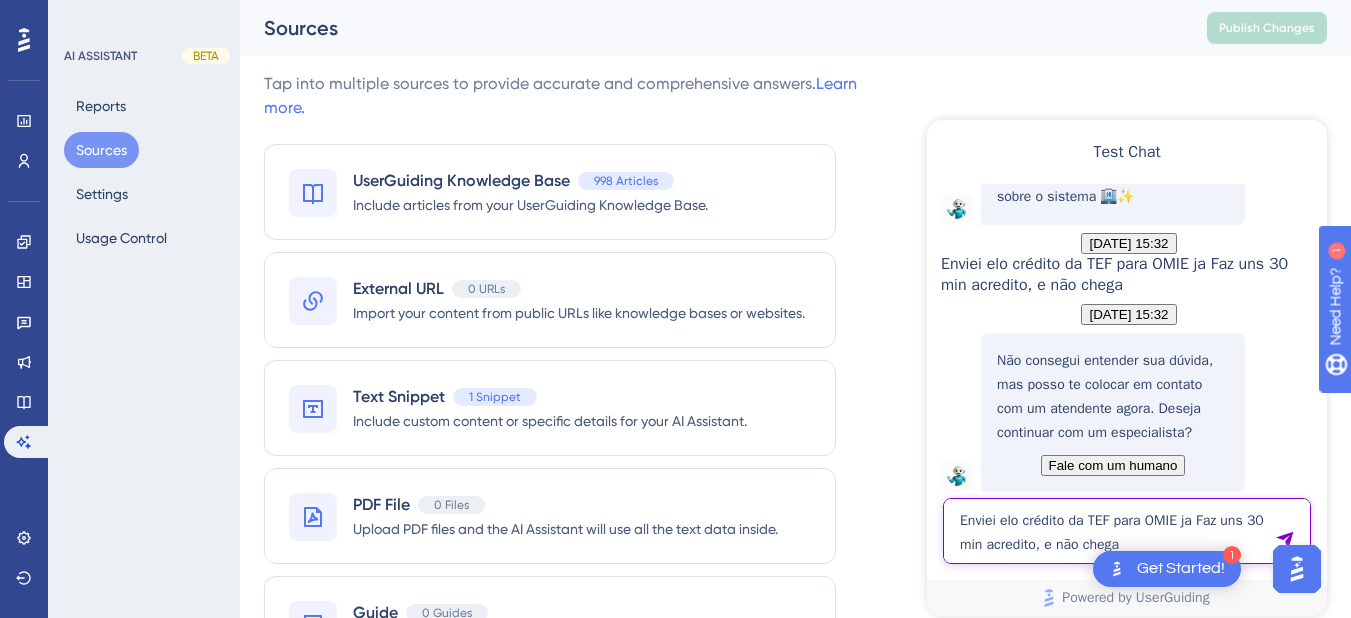 type on "Enviei elo crédito da TEF para OMIE ja Faz uns 30 min acredito, e não chega" 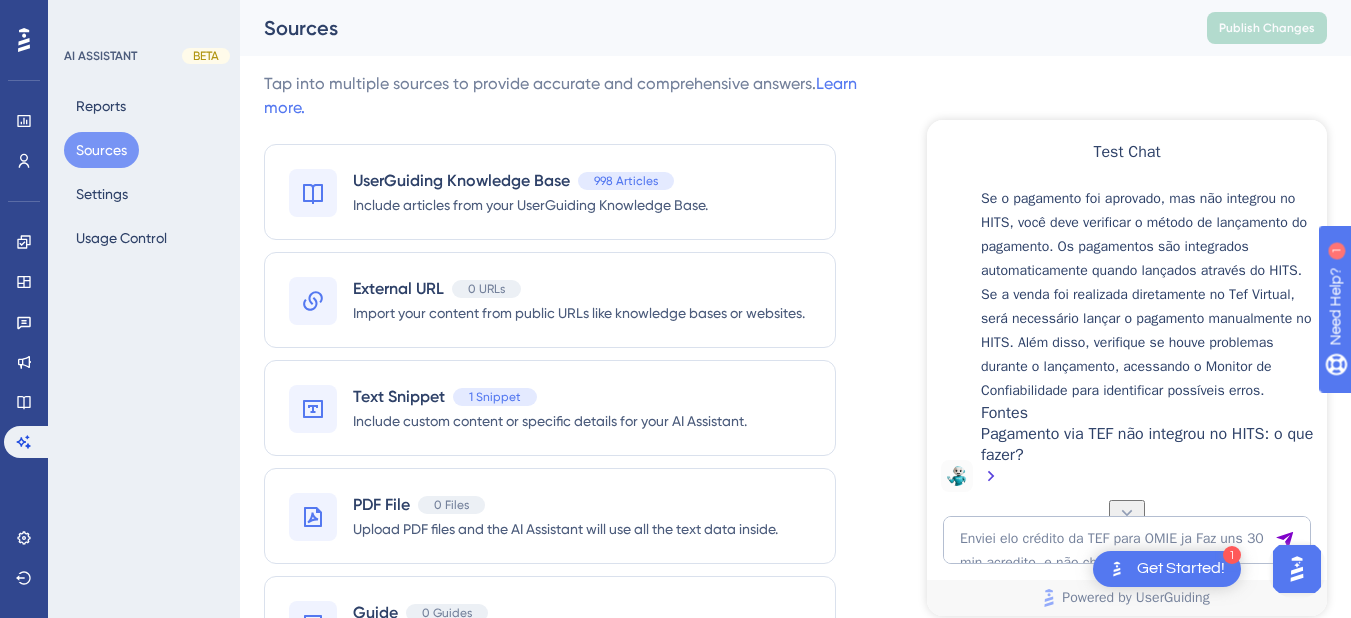 scroll, scrollTop: 488, scrollLeft: 0, axis: vertical 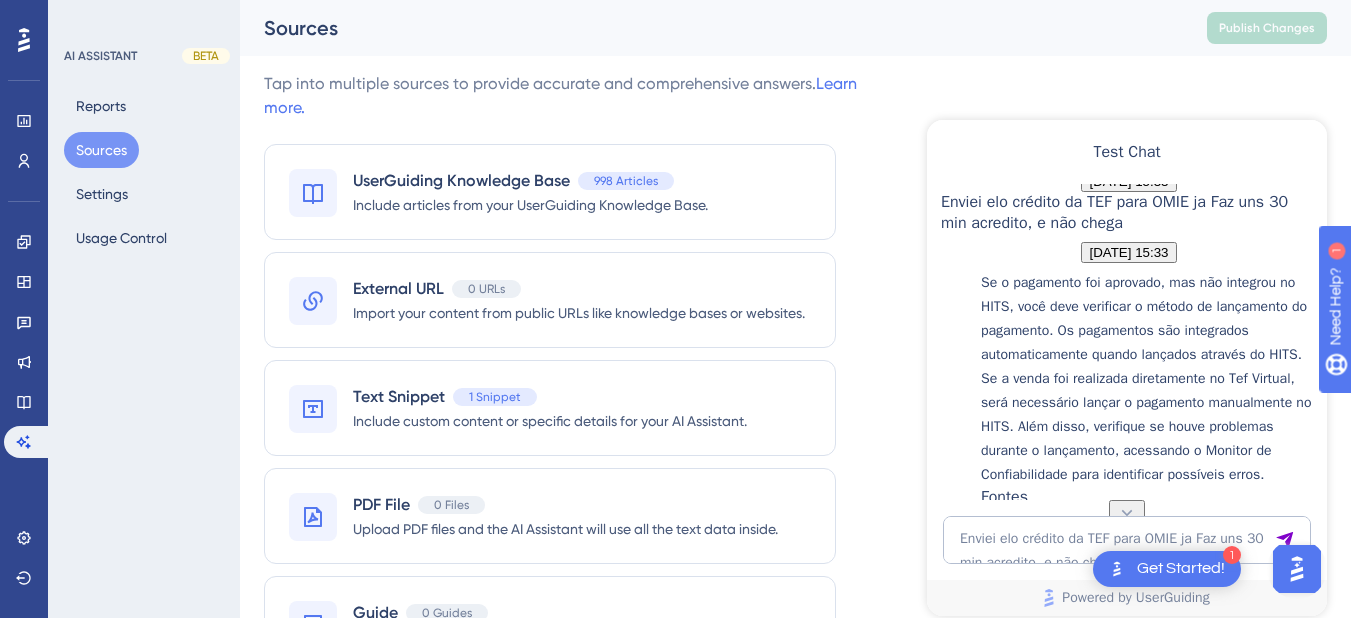 click on "Enviei elo crédito da TEF para OMIE ja Faz uns 30 min acredito, e não chega" at bounding box center [1114, -55] 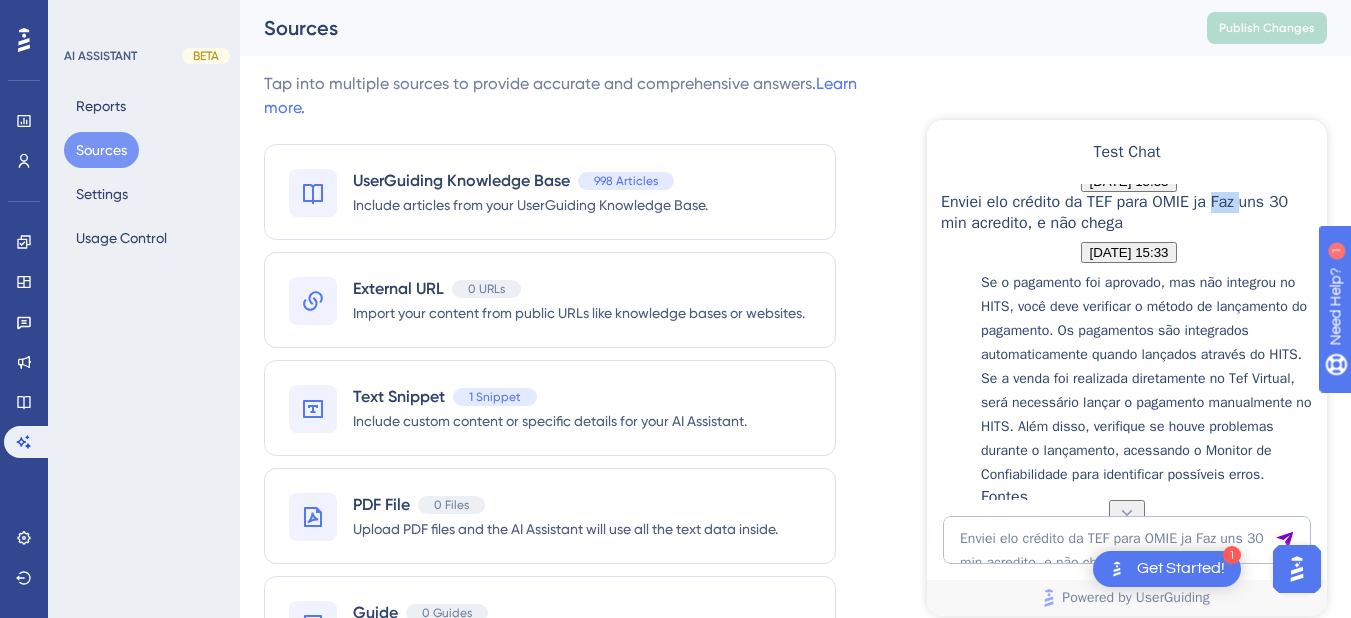 click on "Enviei elo crédito da TEF para OMIE ja Faz uns 30 min acredito, e não chega" at bounding box center [1114, -55] 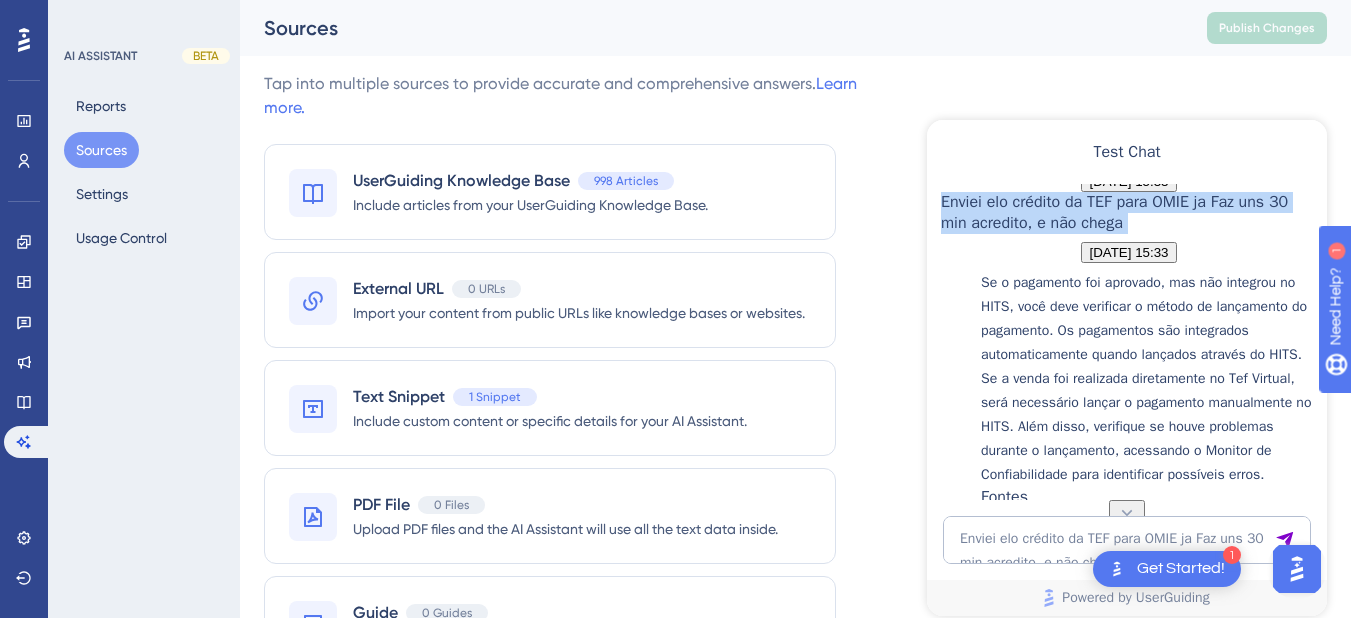 click on "Enviei elo crédito da TEF para OMIE ja Faz uns 30 min acredito, e não chega" at bounding box center [1114, -55] 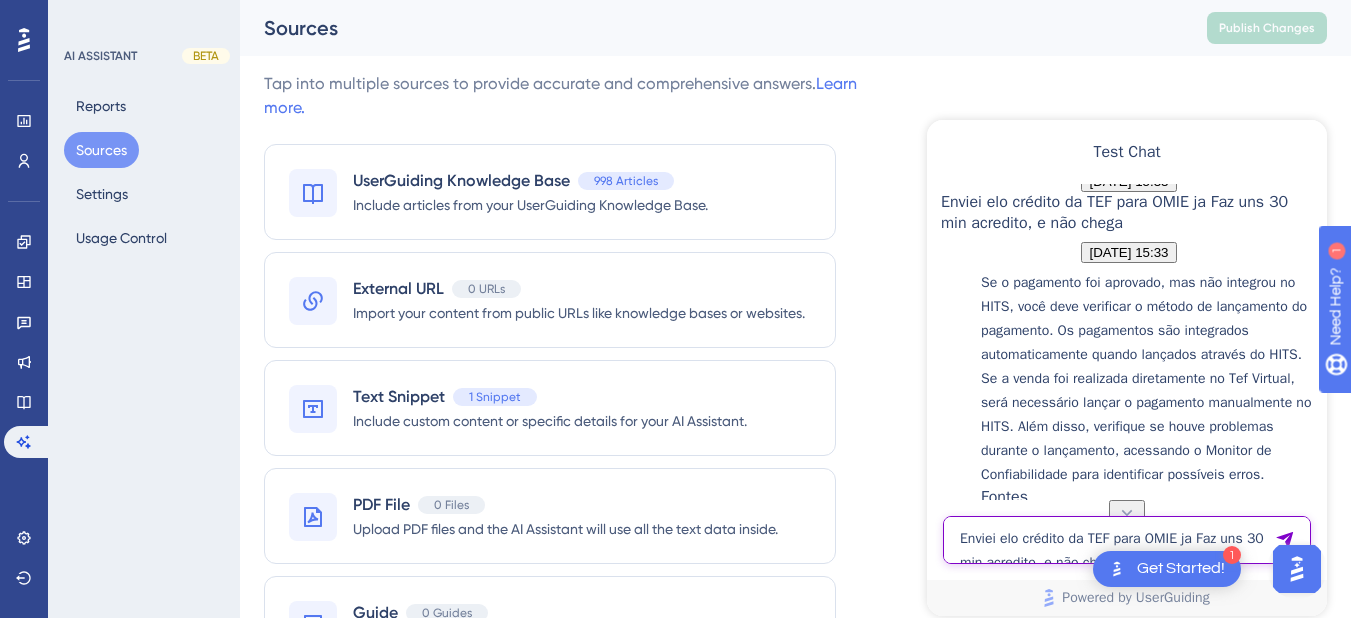 click on "Enviei elo crédito da TEF para OMIE ja Faz uns 30 min acredito, e não chega" at bounding box center [1127, 540] 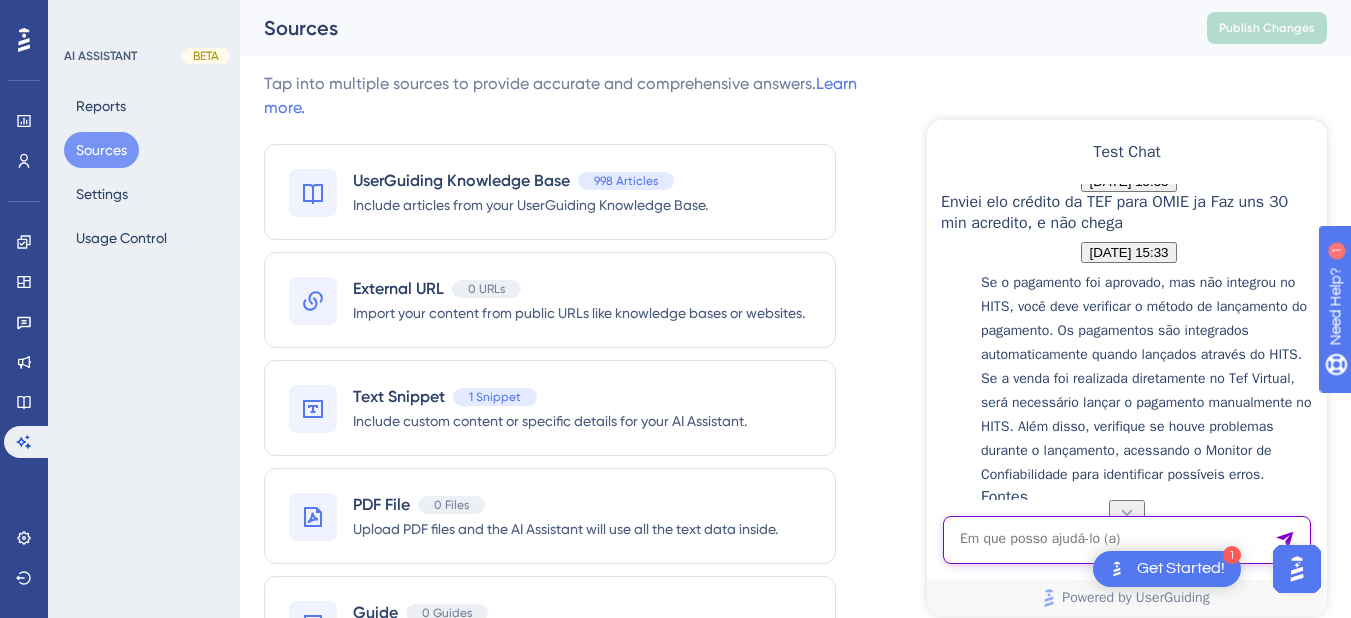 paste on "Enviei elo crédito da TEF para OMIE ja Faz uns 30 min acredito, e não chega" 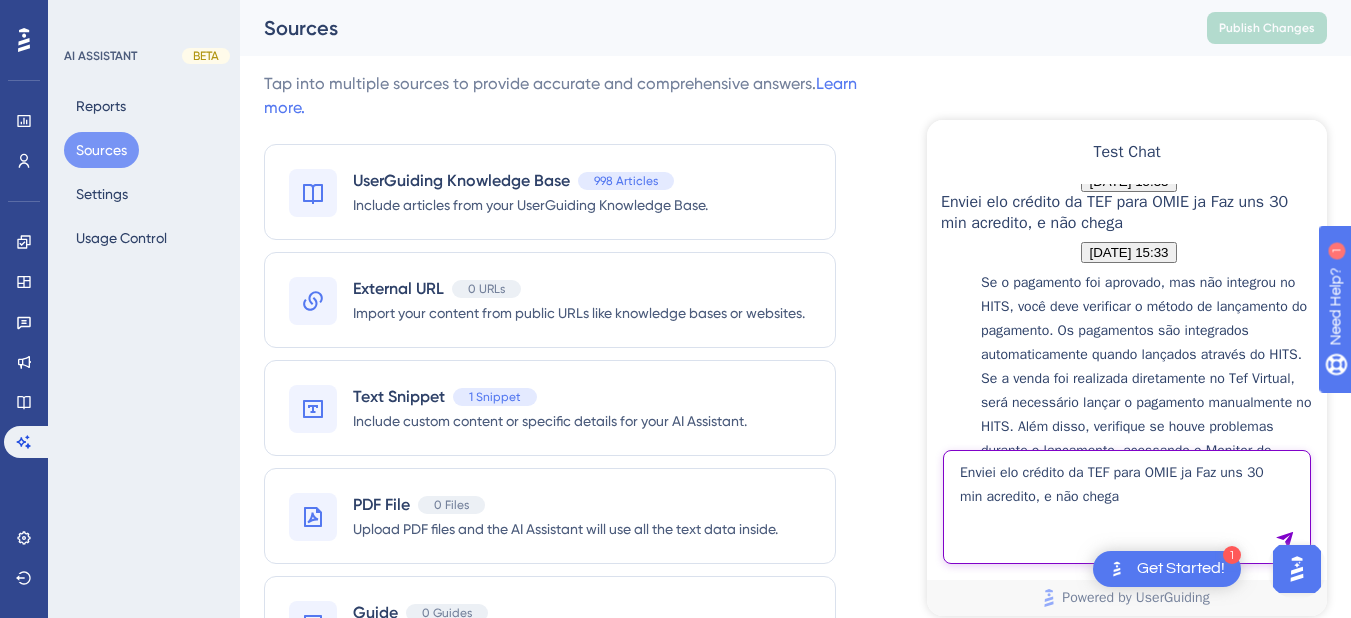 drag, startPoint x: 1179, startPoint y: 505, endPoint x: 1178, endPoint y: 477, distance: 28.01785 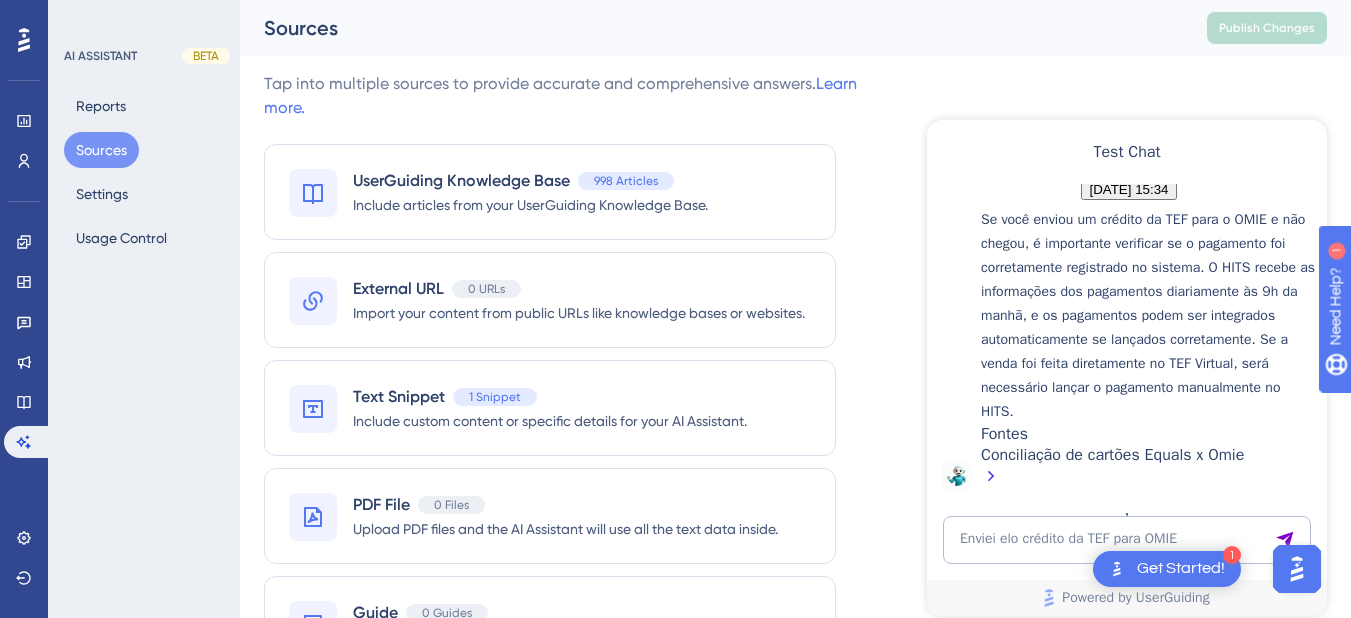 scroll, scrollTop: 1394, scrollLeft: 0, axis: vertical 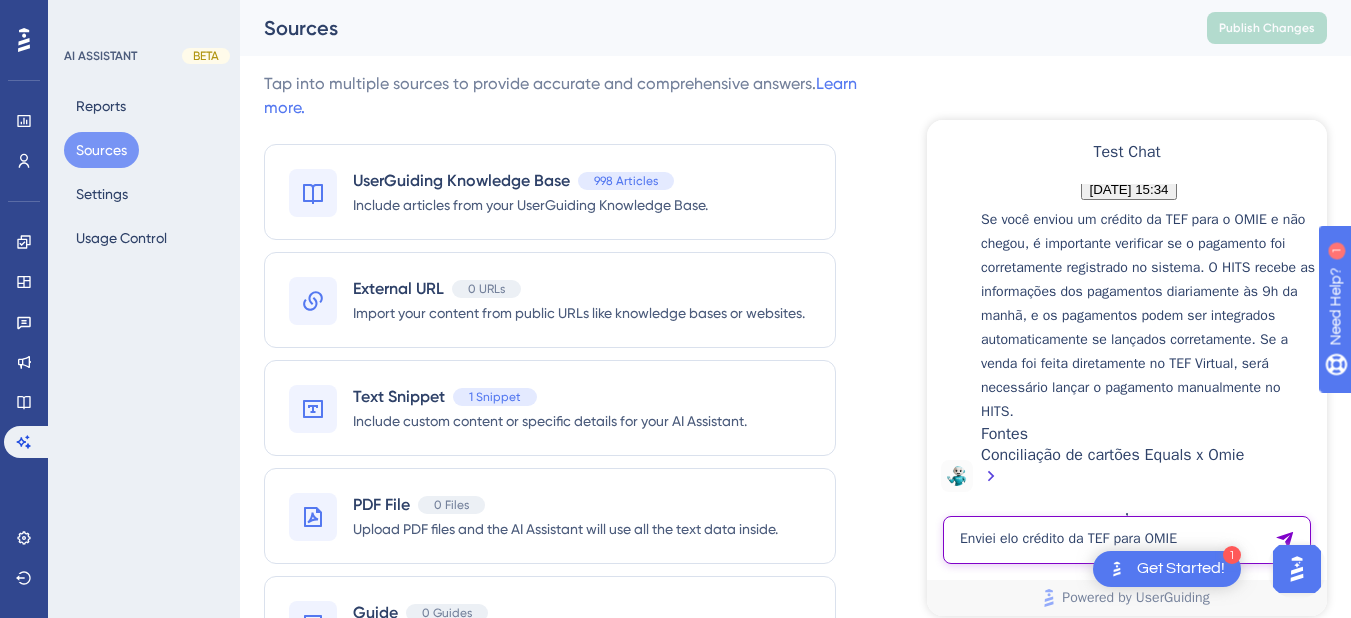 click on "Enviei elo crédito da TEF para OMIE" at bounding box center (1127, 540) 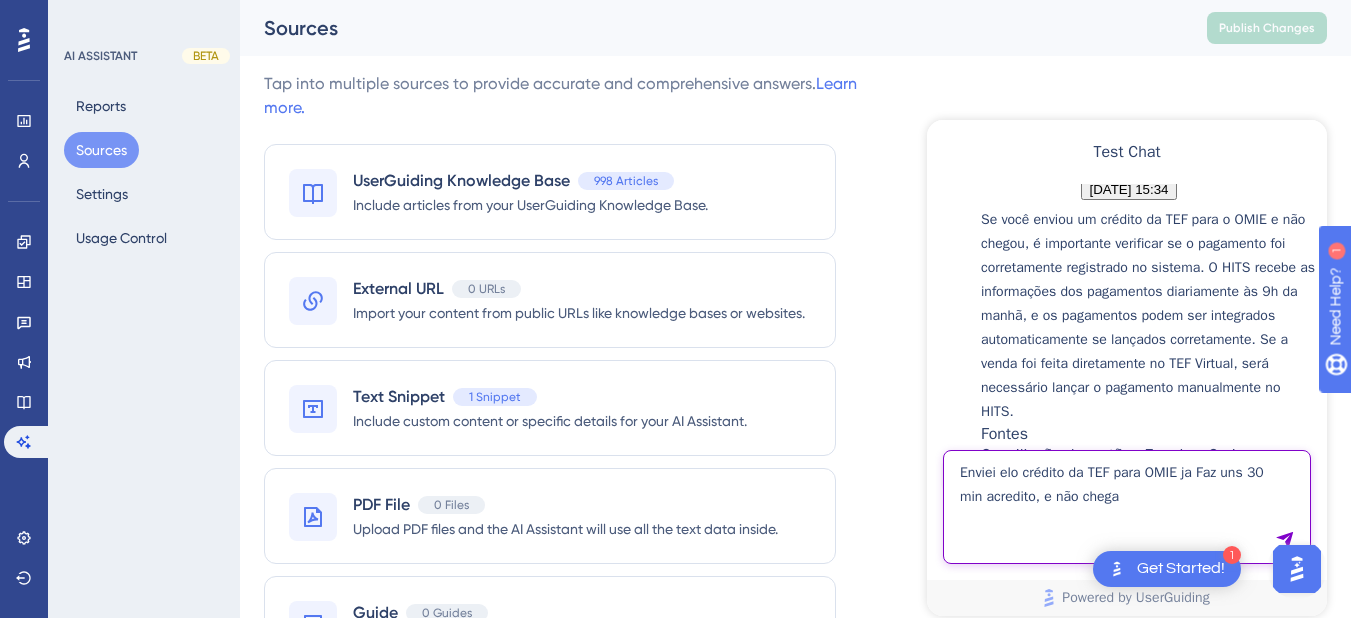 click on "Enviei elo crédito da TEF para OMIE ja Faz uns 30 min acredito, e não chega" at bounding box center [1127, 507] 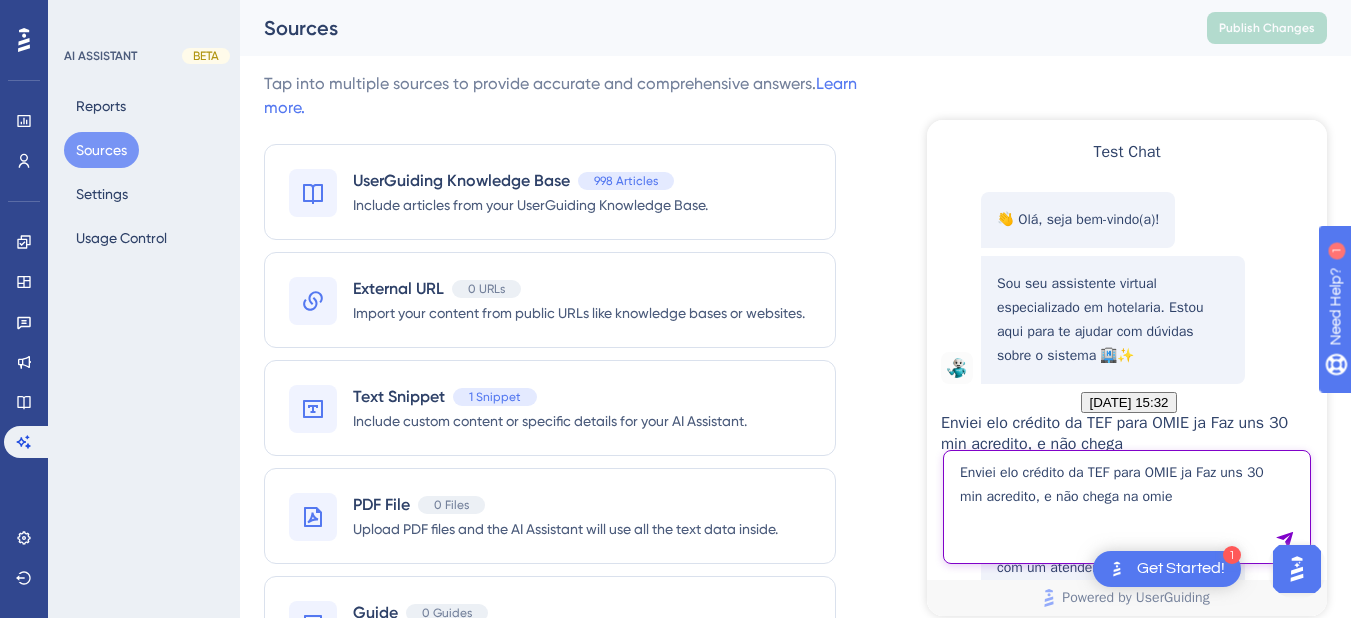 type on "Enviei elo crédito da TEF para OMIE ja Faz uns 30 min acredito, e não chega na omie" 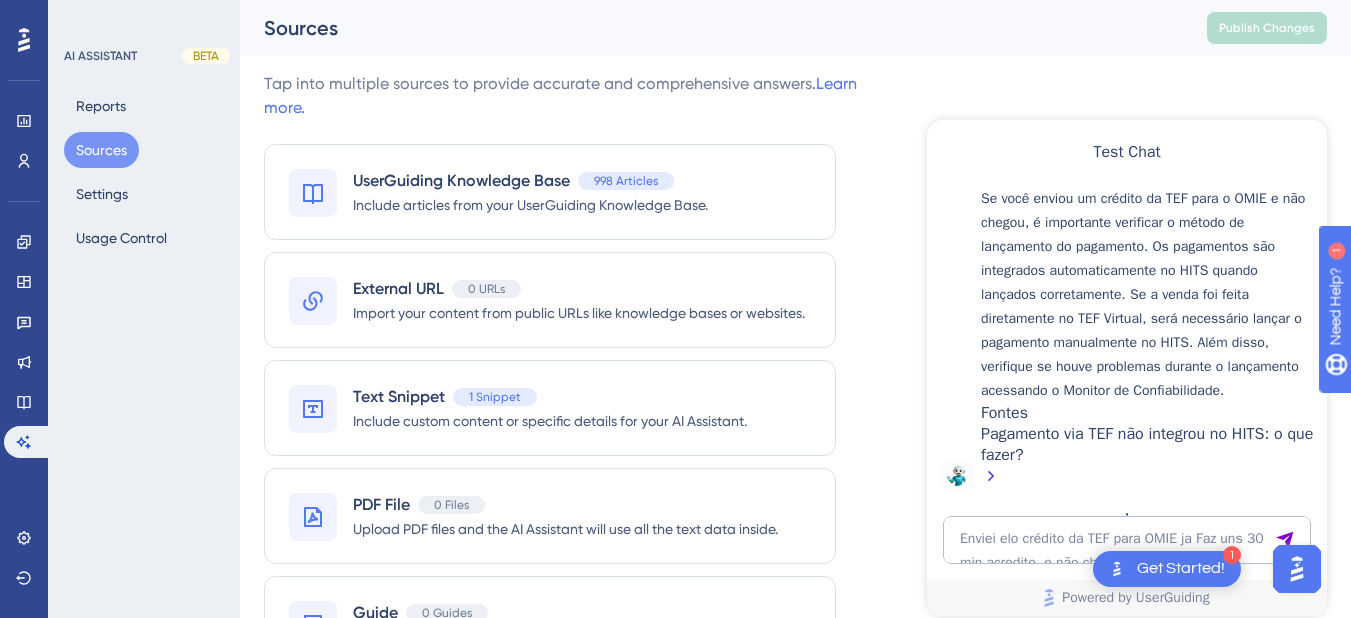 scroll, scrollTop: 1772, scrollLeft: 0, axis: vertical 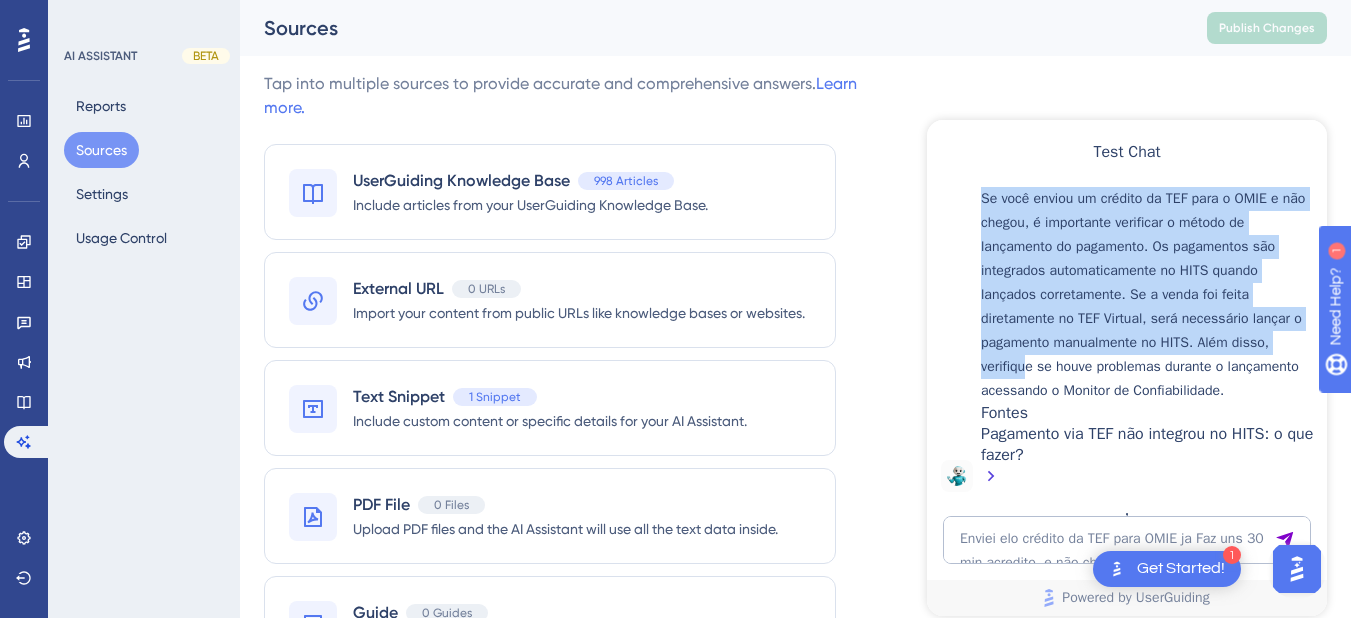 drag, startPoint x: 995, startPoint y: 360, endPoint x: 1114, endPoint y: 316, distance: 126.873955 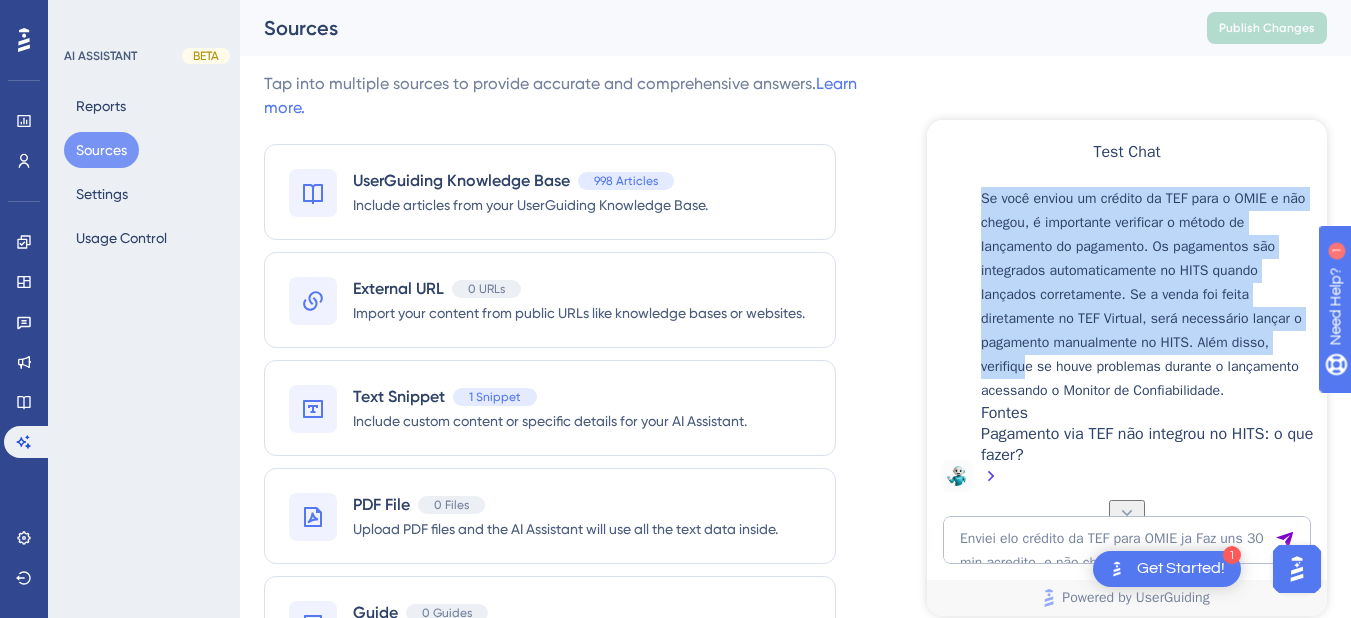 scroll, scrollTop: 1572, scrollLeft: 0, axis: vertical 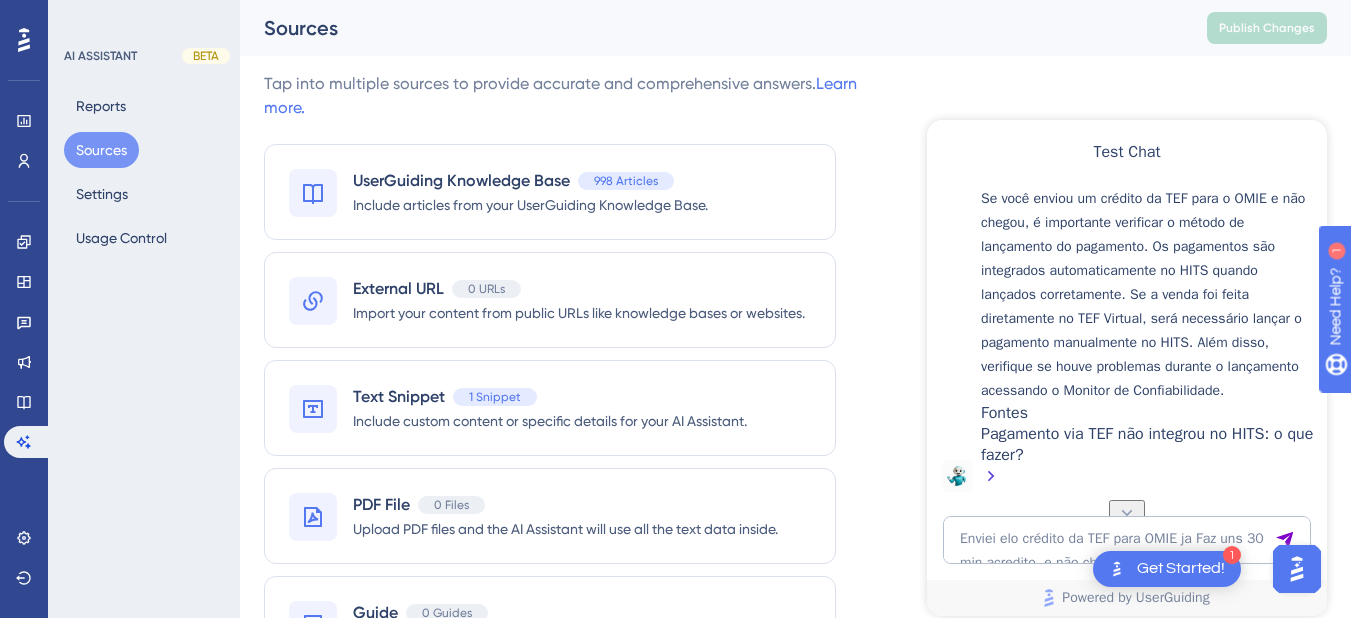 click on "Enviei elo crédito da TEF para OMIE ja Faz uns 30 min acredito, e não chega na omie" at bounding box center (1114, -923) 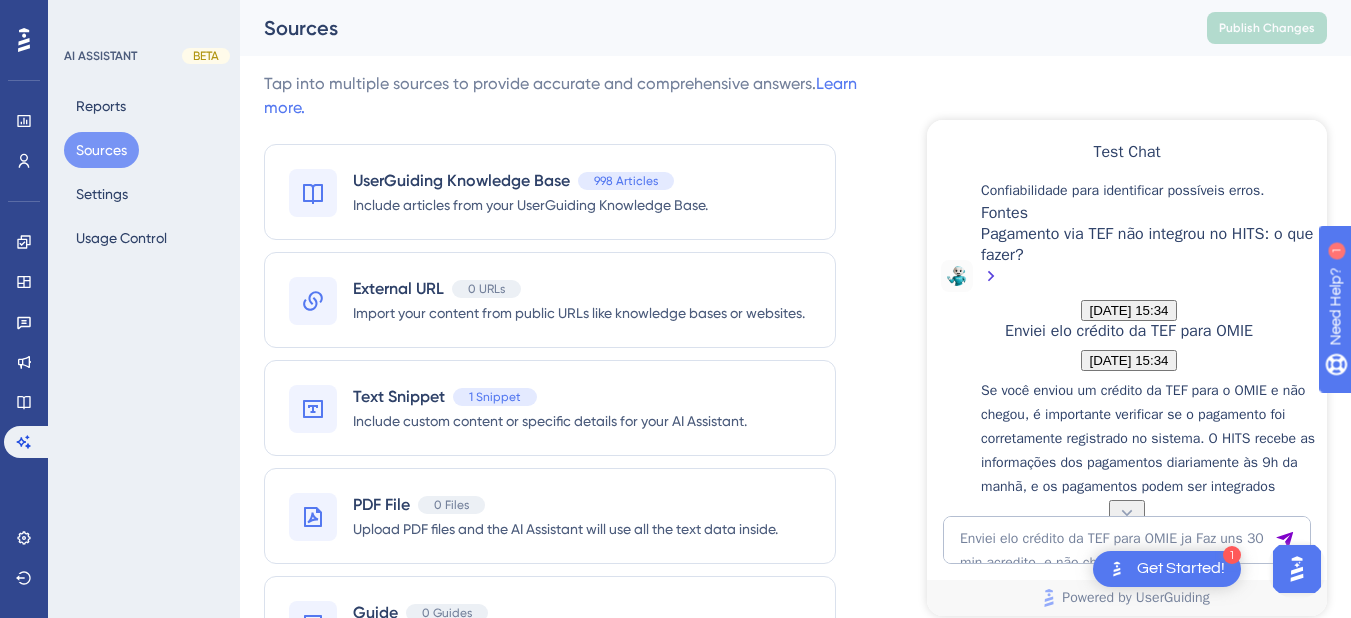 scroll, scrollTop: 572, scrollLeft: 0, axis: vertical 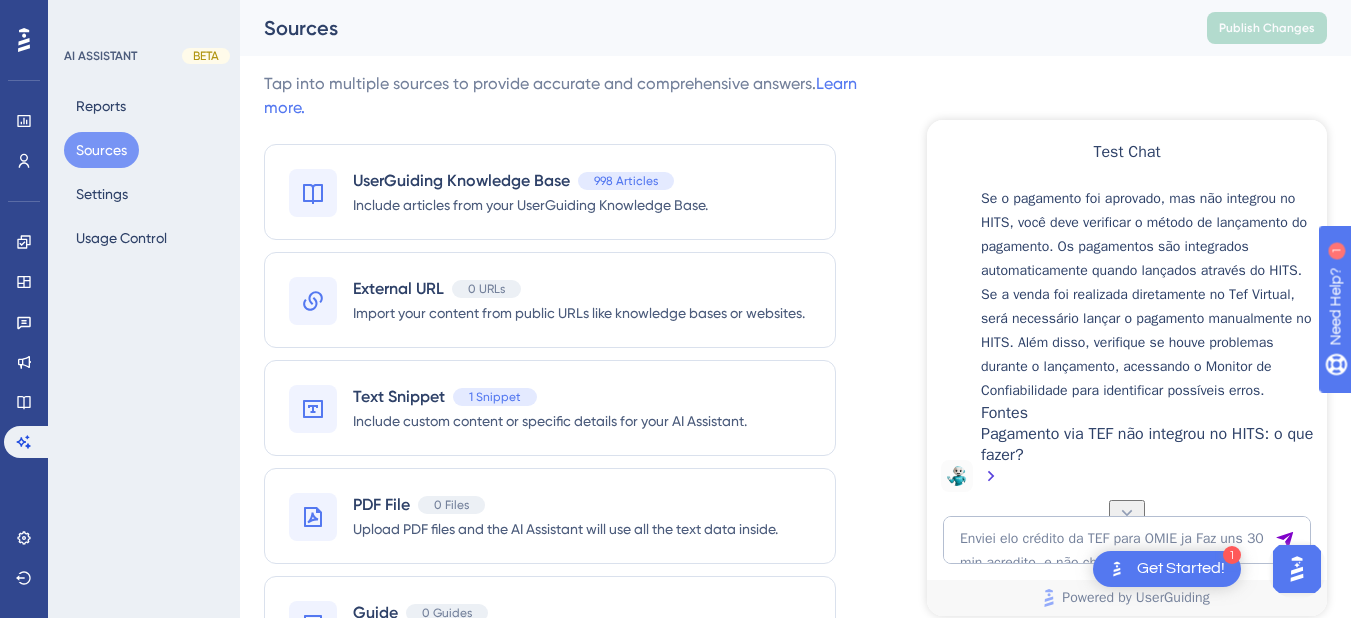 click on "Enviei elo crédito da TEF para OMIE ja Faz uns 30 min acredito, e não chega" at bounding box center (1114, -139) 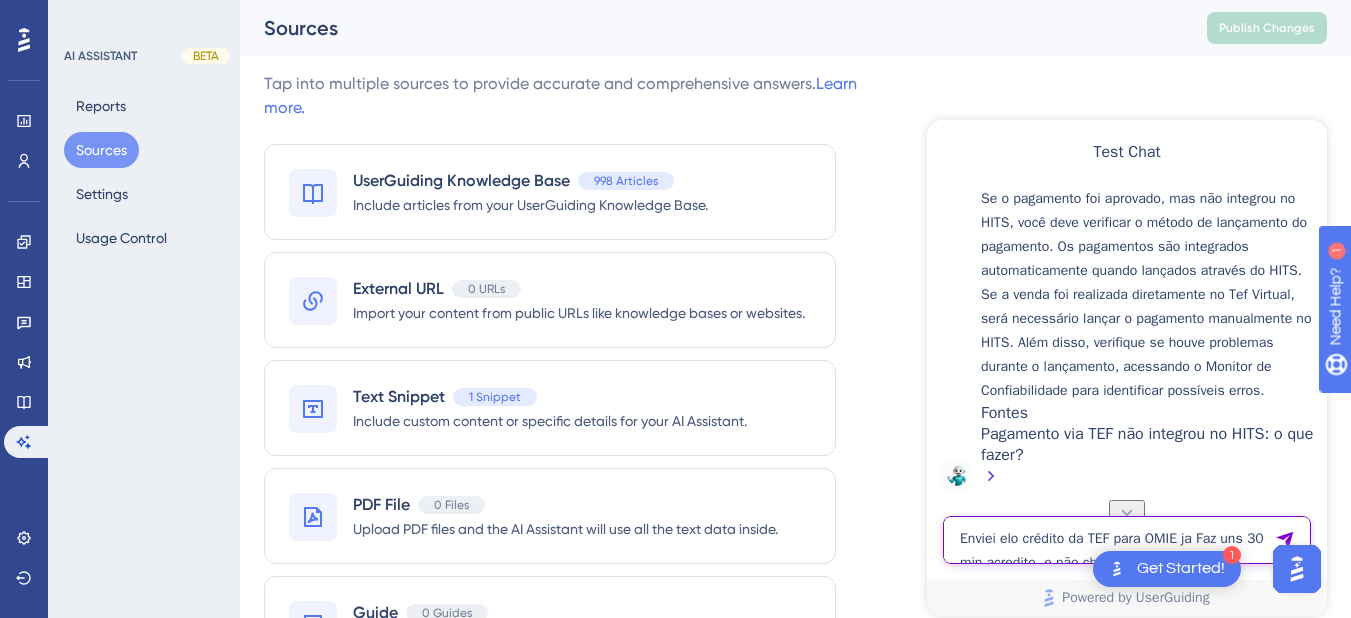 click on "Enviei elo crédito da TEF para OMIE ja Faz uns 30 min acredito, e não chega na omie" at bounding box center [1127, 540] 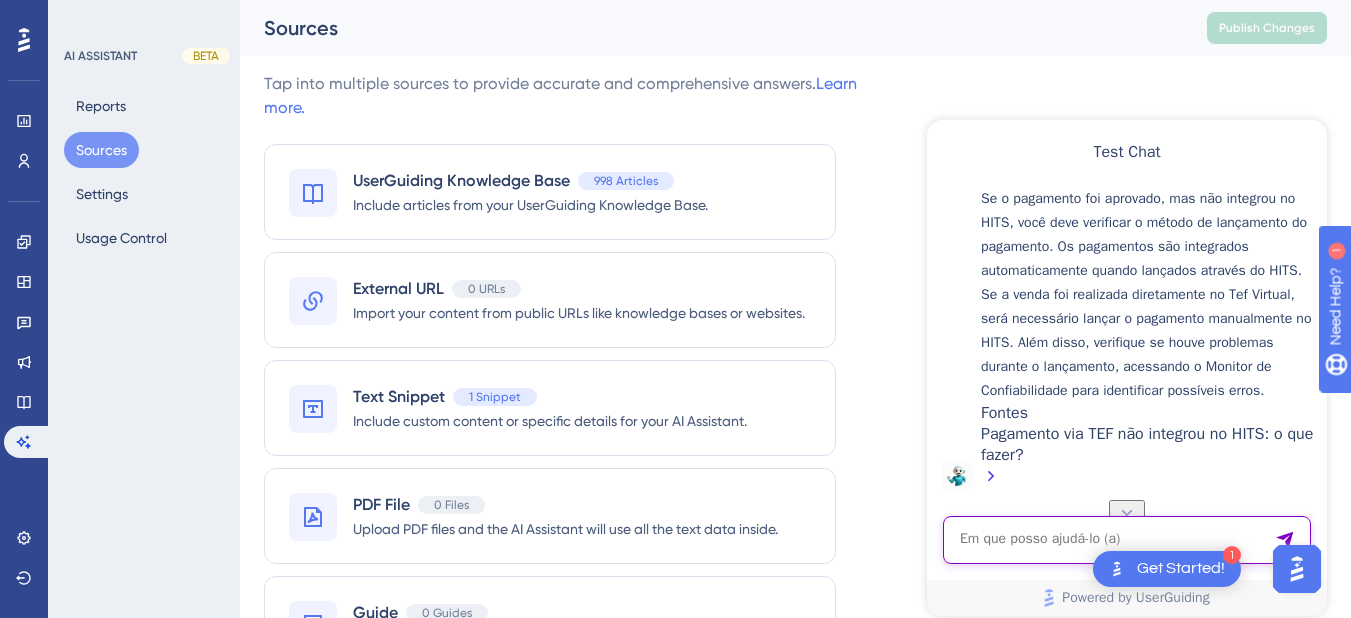 paste on "Enviei elo crédito da TEF para OMIE ja Faz uns 30 min acredito, e não chega" 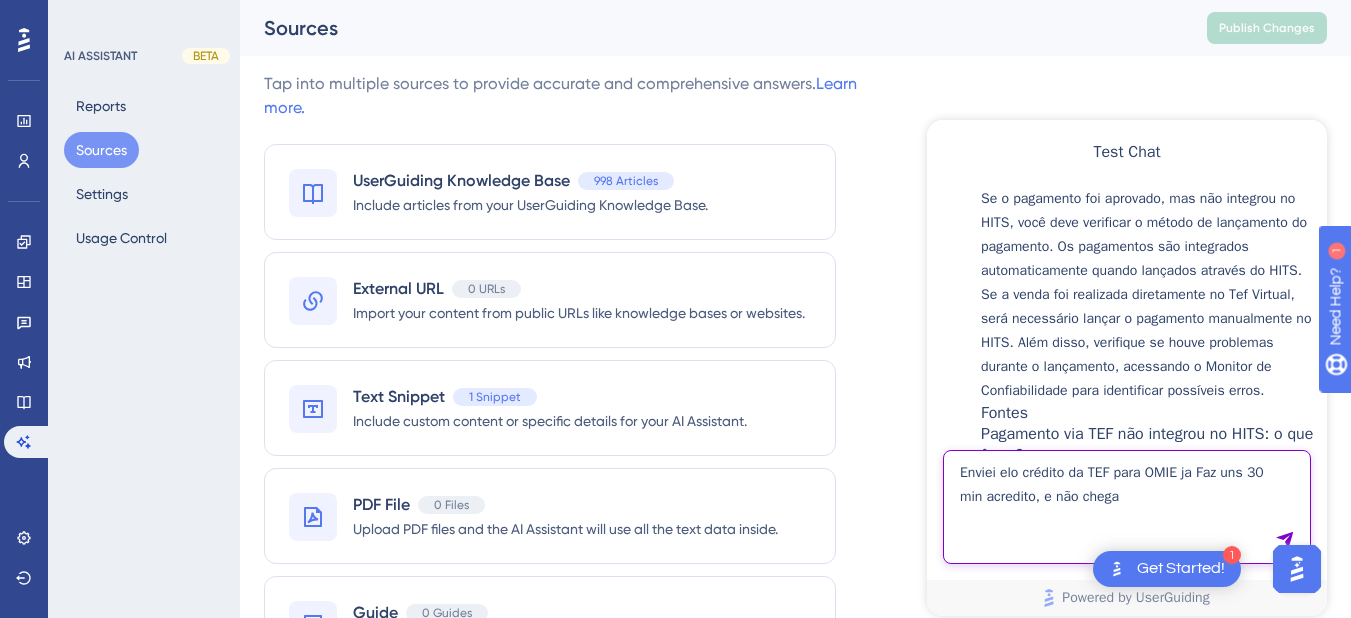 click on "Enviei elo crédito da TEF para OMIE ja Faz uns 30 min acredito, e não chega" at bounding box center (1127, 507) 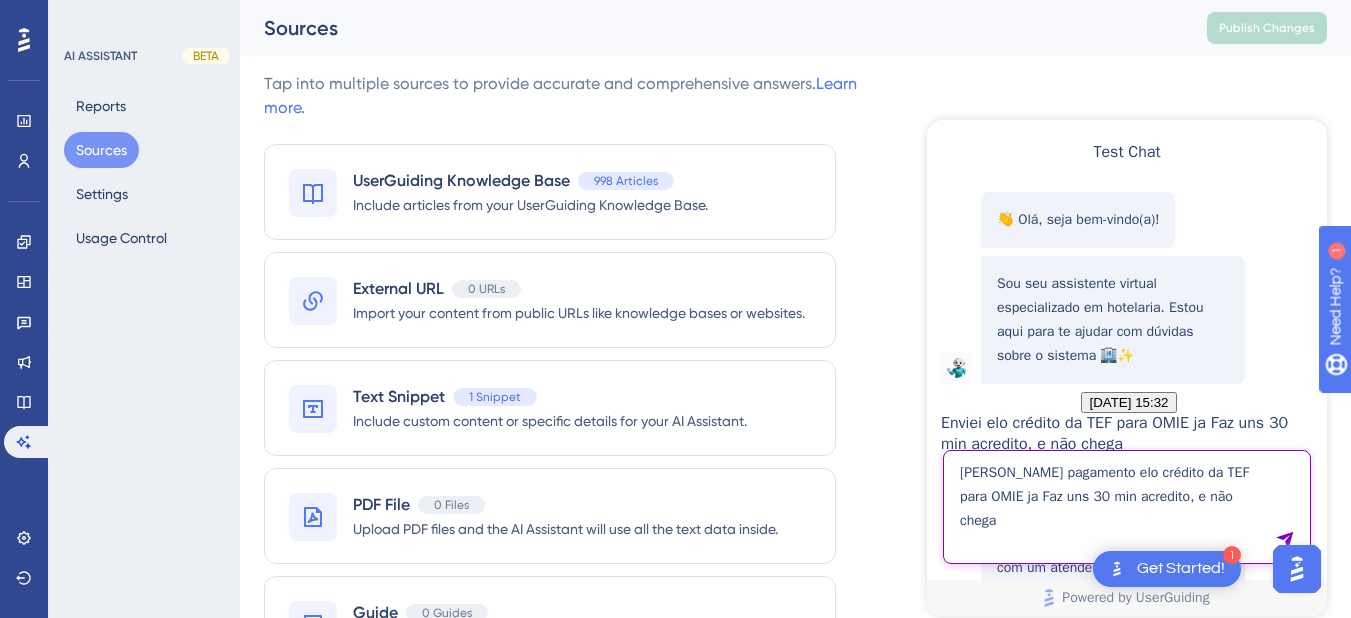 type on "[PERSON_NAME] pagamento elo crédito da TEF para OMIE ja Faz uns 30 min acredito, e não chega" 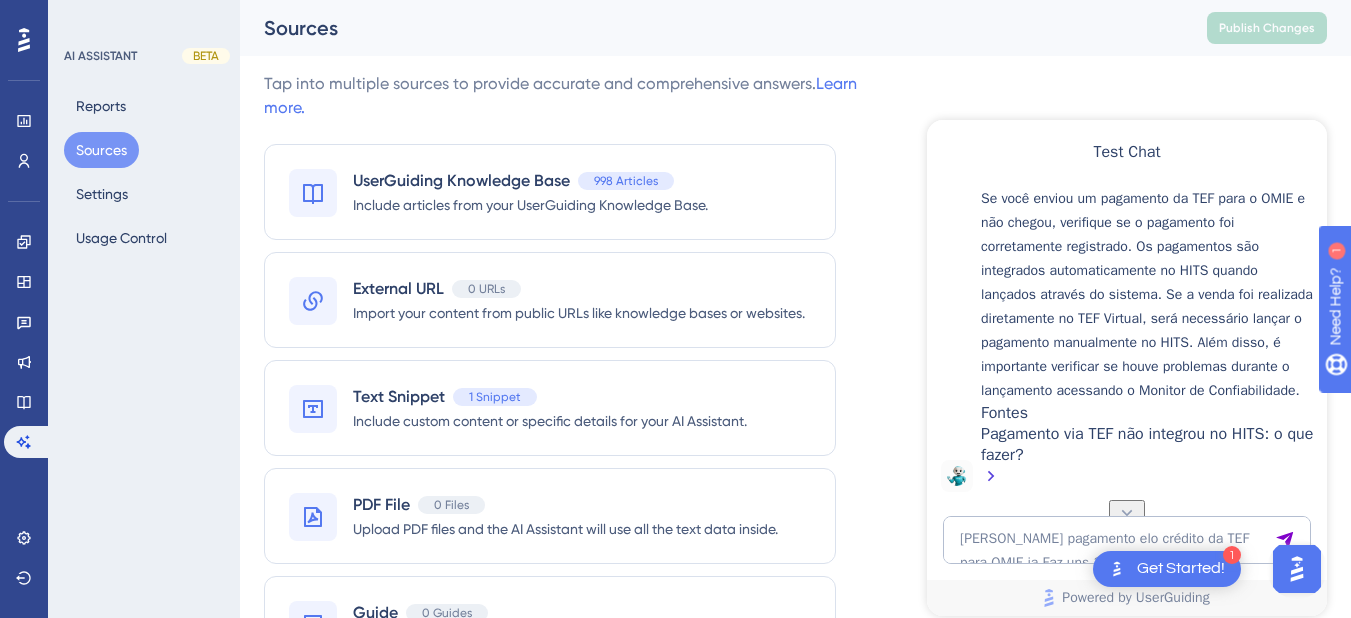 scroll, scrollTop: 2574, scrollLeft: 0, axis: vertical 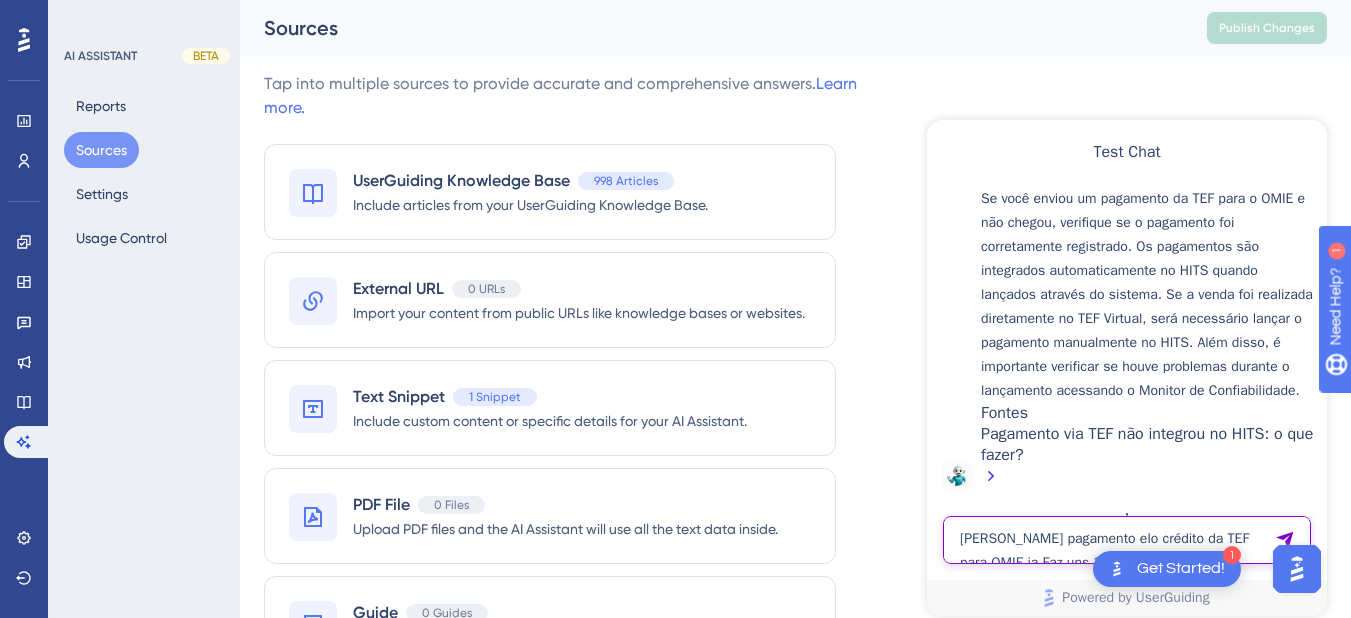 click on "[PERSON_NAME] pagamento elo crédito da TEF para OMIE ja Faz uns 30 min acredito, e não chega" at bounding box center [1127, 540] 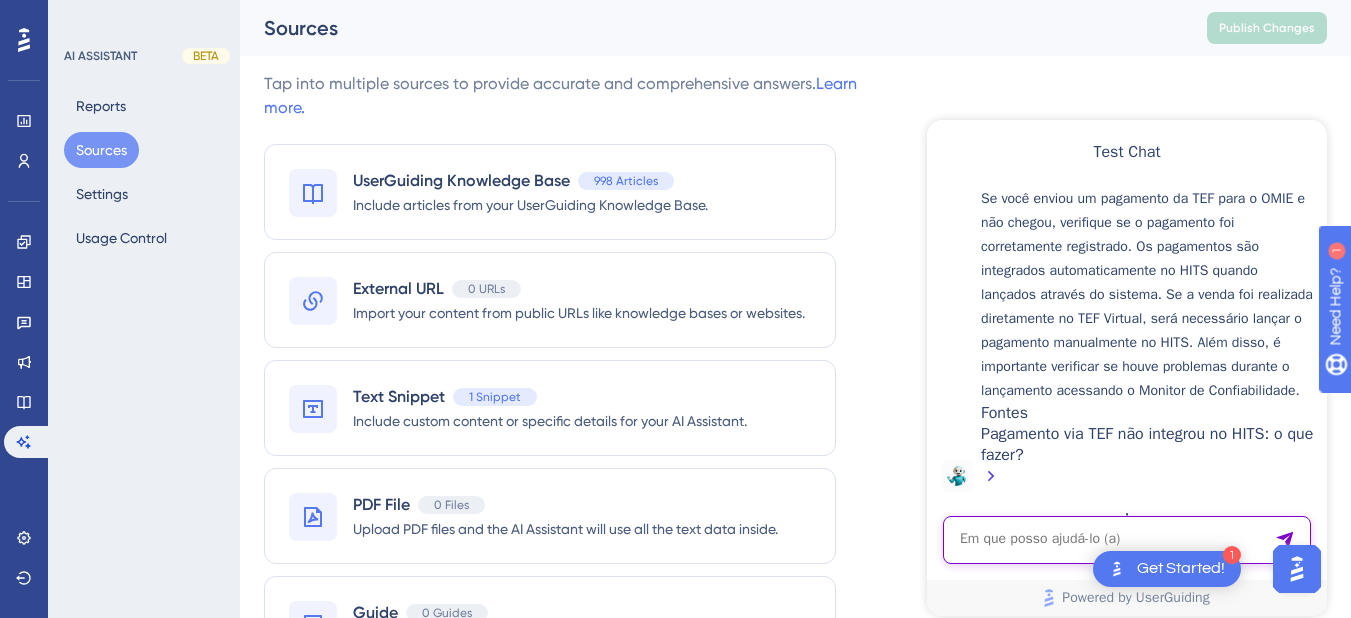 paste on "Enviei elo crédito da TEF para OMIE ja Faz uns 30 min acredito, e não chega" 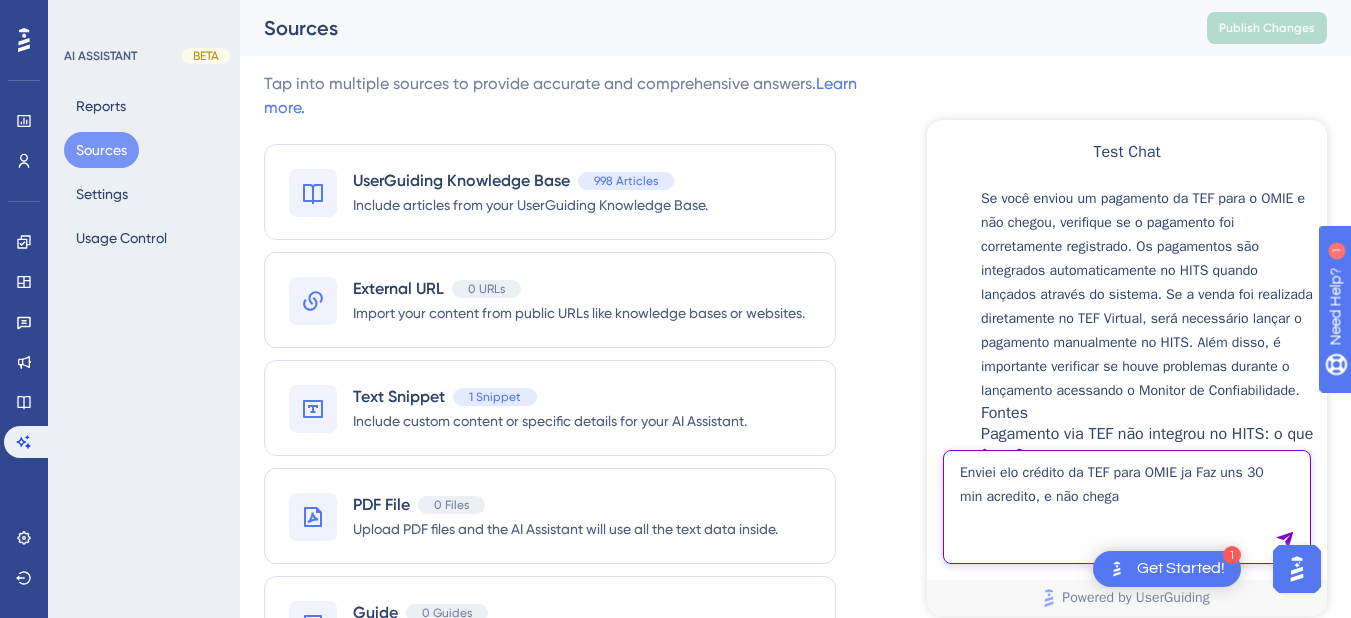 click on "Enviei elo crédito da TEF para OMIE ja Faz uns 30 min acredito, e não chega" at bounding box center (1127, 507) 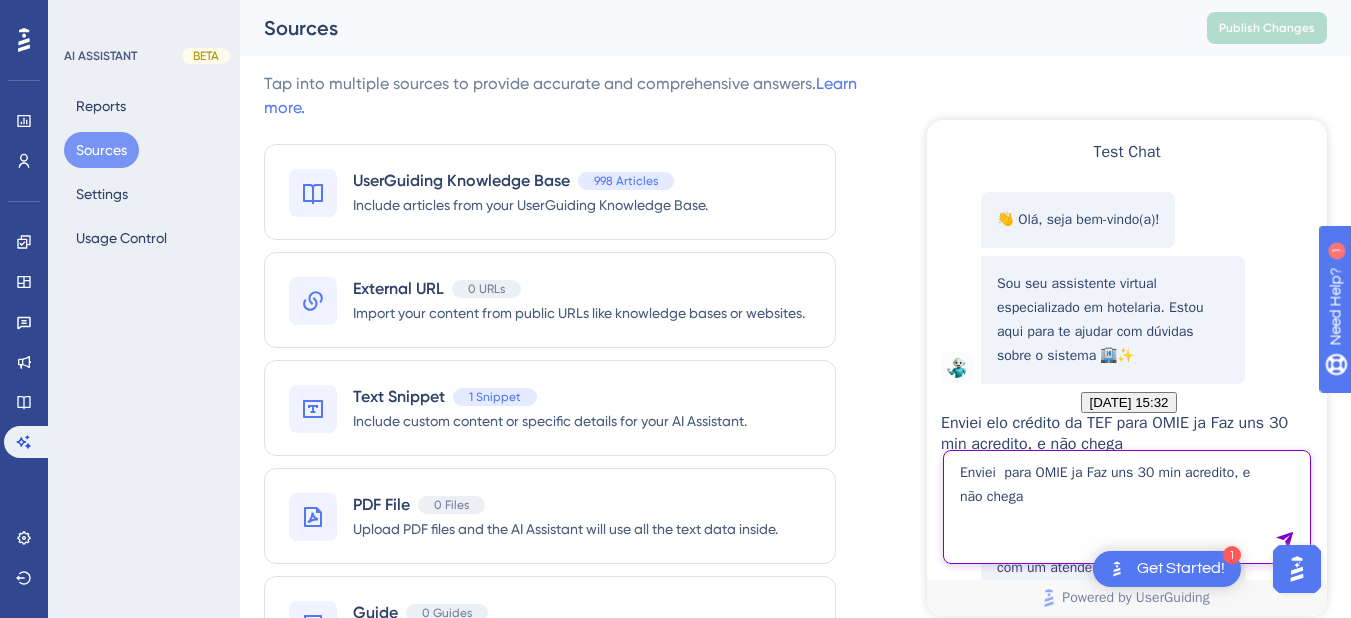 click on "Enviei  para OMIE ja Faz uns 30 min acredito, e não chega" at bounding box center (1127, 507) 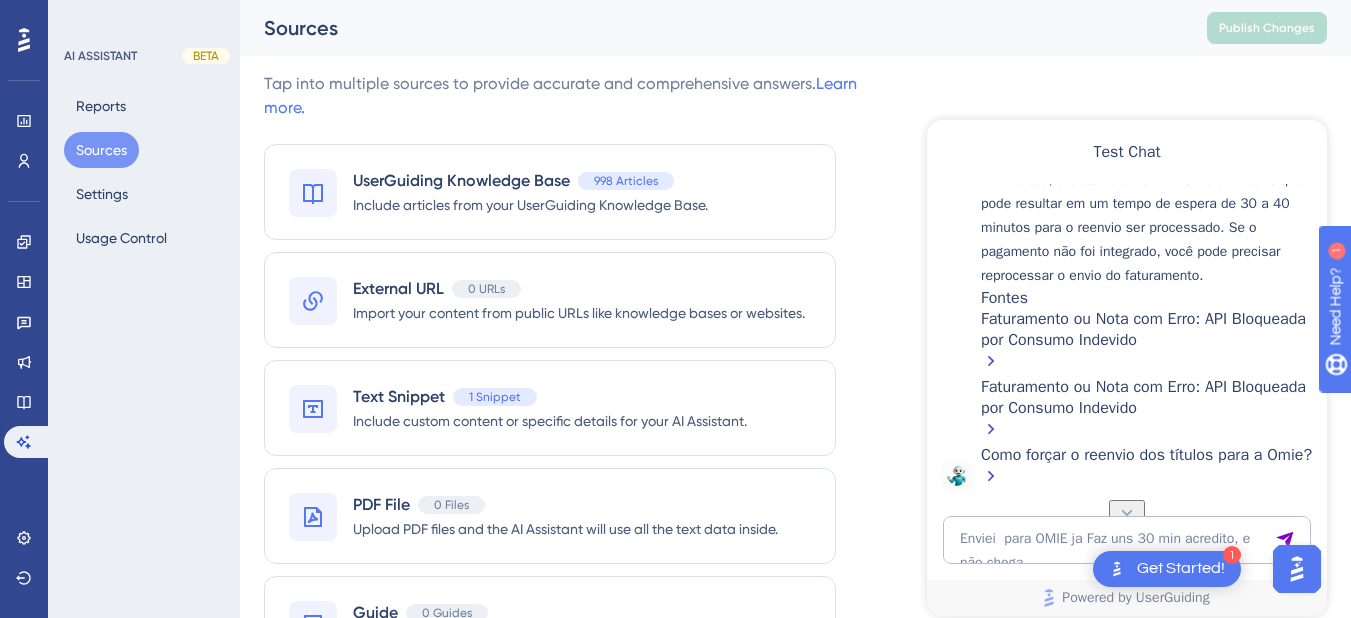 scroll, scrollTop: 2920, scrollLeft: 0, axis: vertical 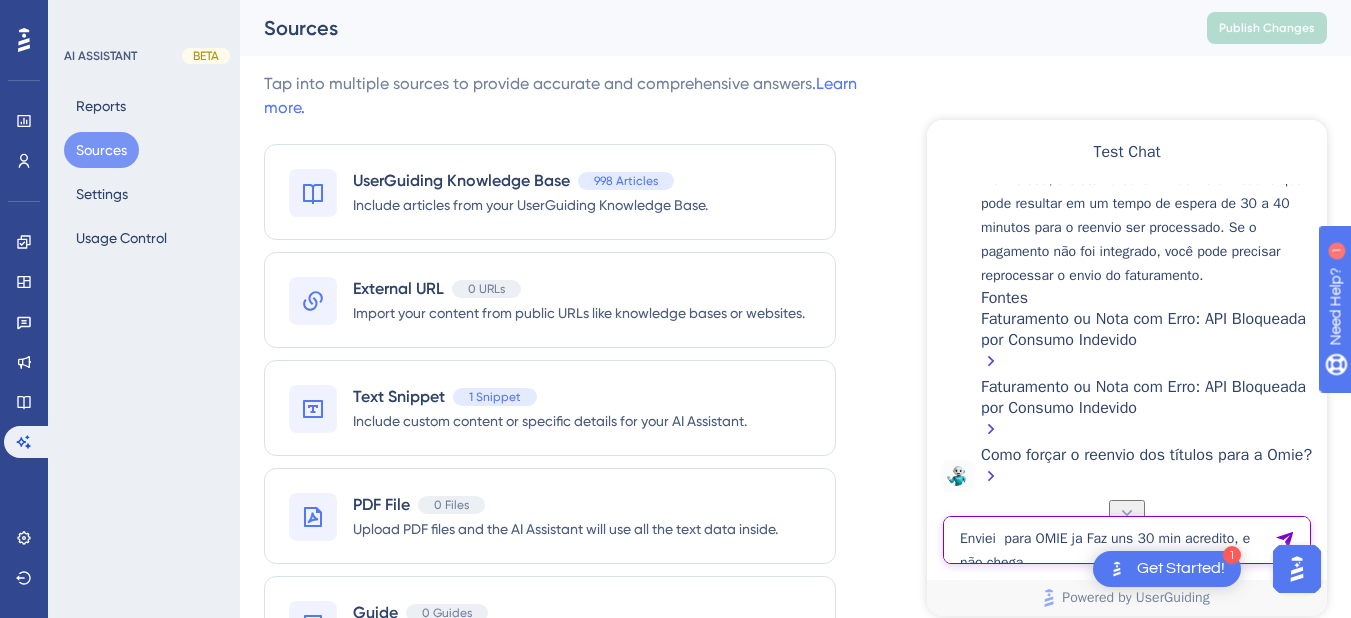 click on "Enviei  para OMIE ja Faz uns 30 min acredito, e não chega" at bounding box center (1127, 540) 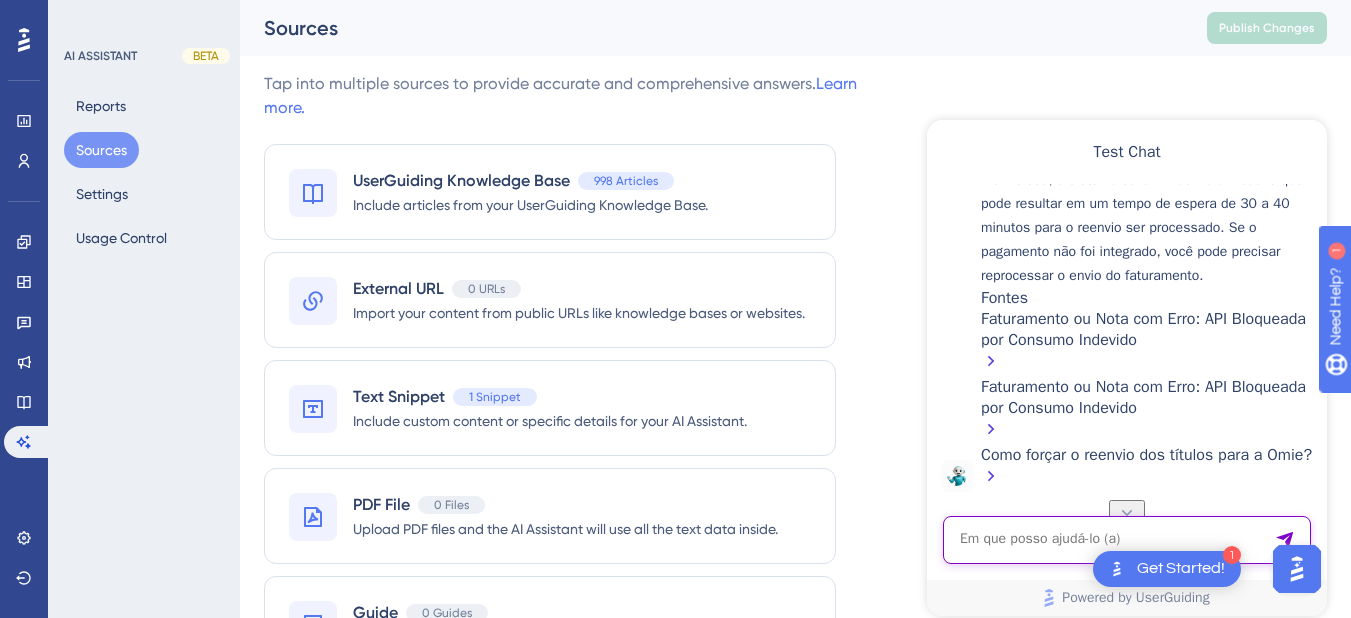 paste on "Não é possível efetuar um troco ou gorjeta no valor total do crédito do pagamento" 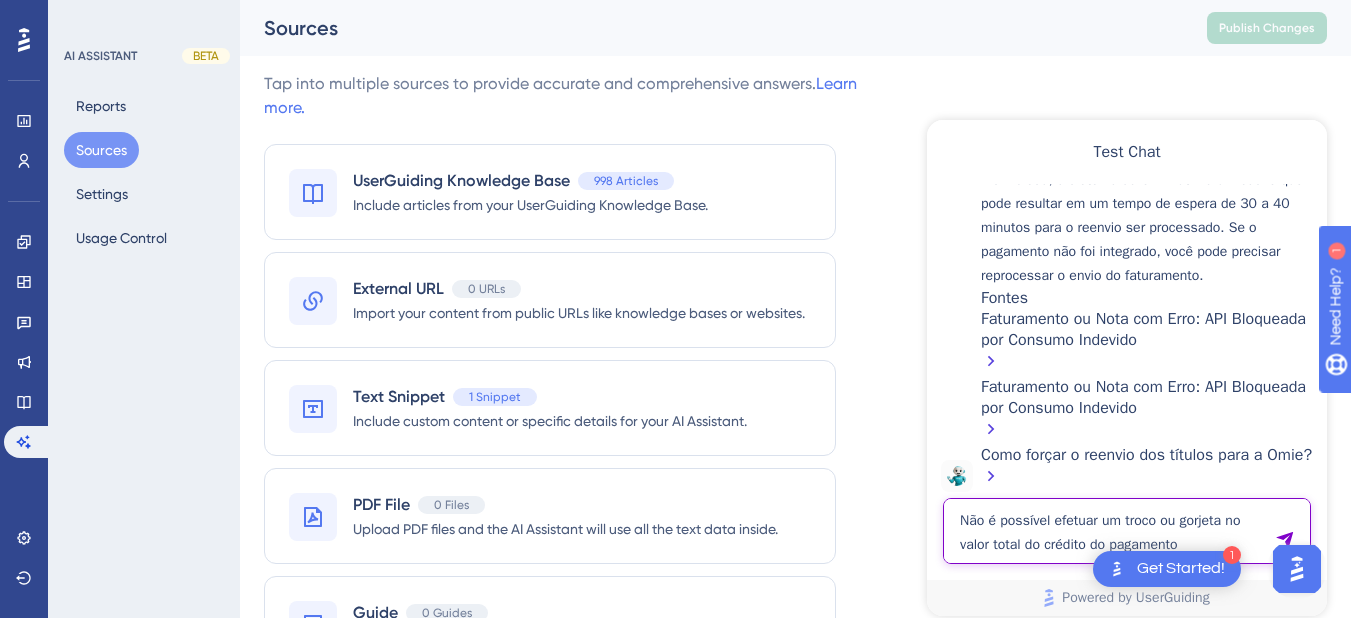 type on "Não é possível efetuar um troco ou gorjeta no valor total do crédito do pagamento" 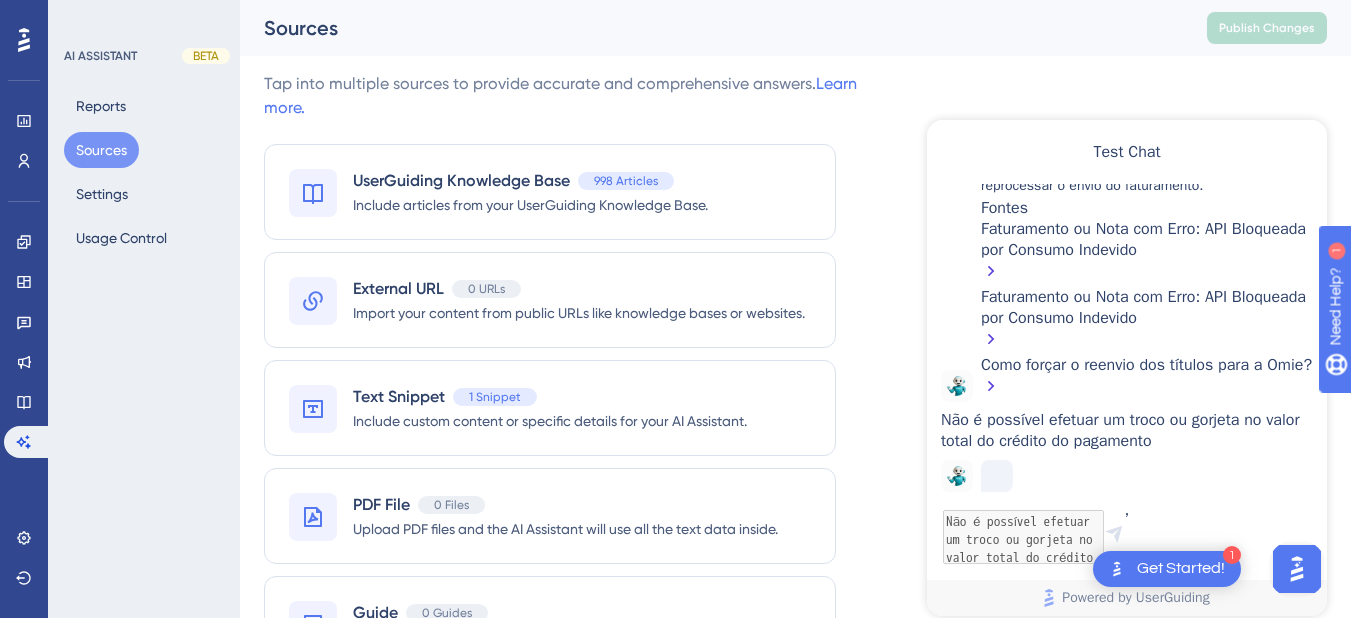 scroll, scrollTop: 3500, scrollLeft: 0, axis: vertical 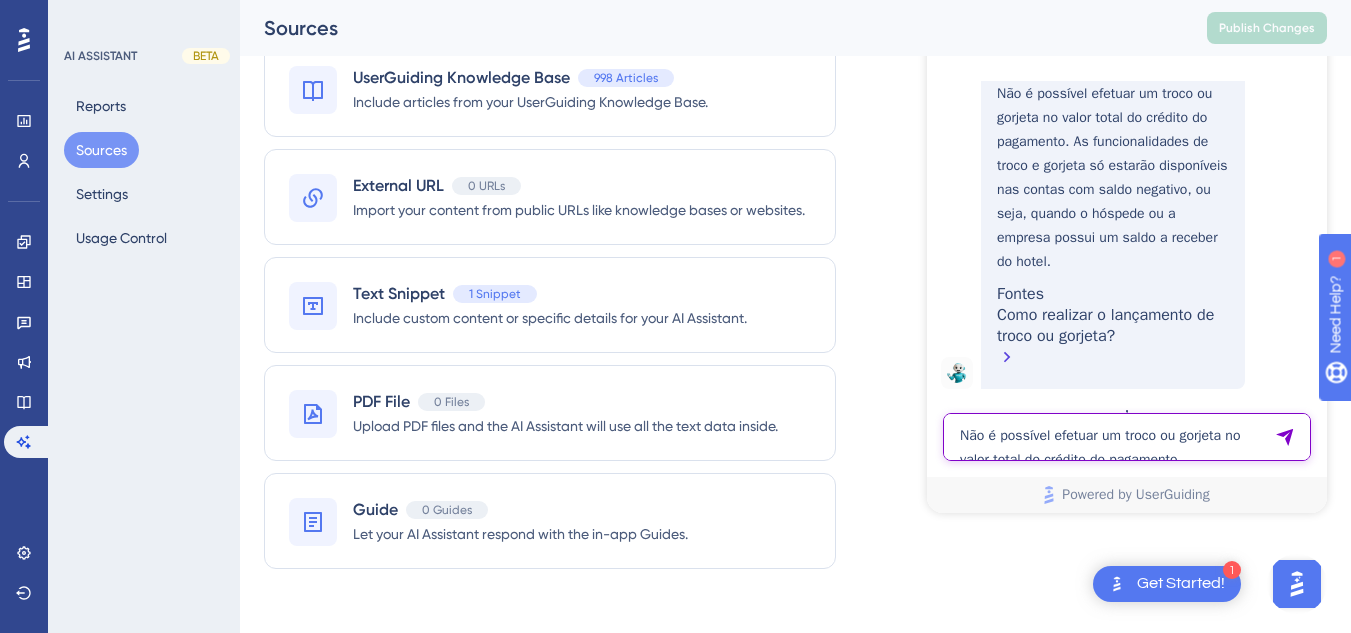 click on "Não é possível efetuar um troco ou gorjeta no valor total do crédito do pagamento" at bounding box center [1127, 437] 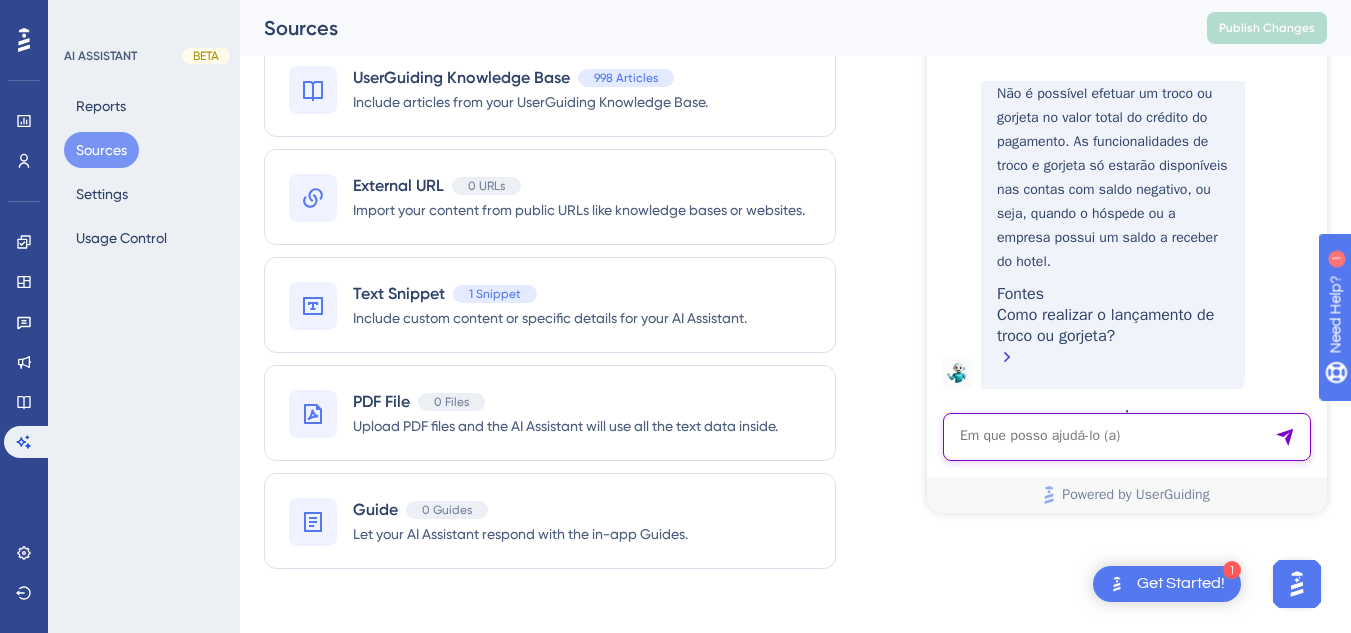 paste on "a recepção não está conseguindo fazer check out em um apto Não é possível efetuar um troco ou gorjeta no valor total do crédito do pagamento. Para este cenário utilizar o [GEOGRAPHIC_DATA]!" 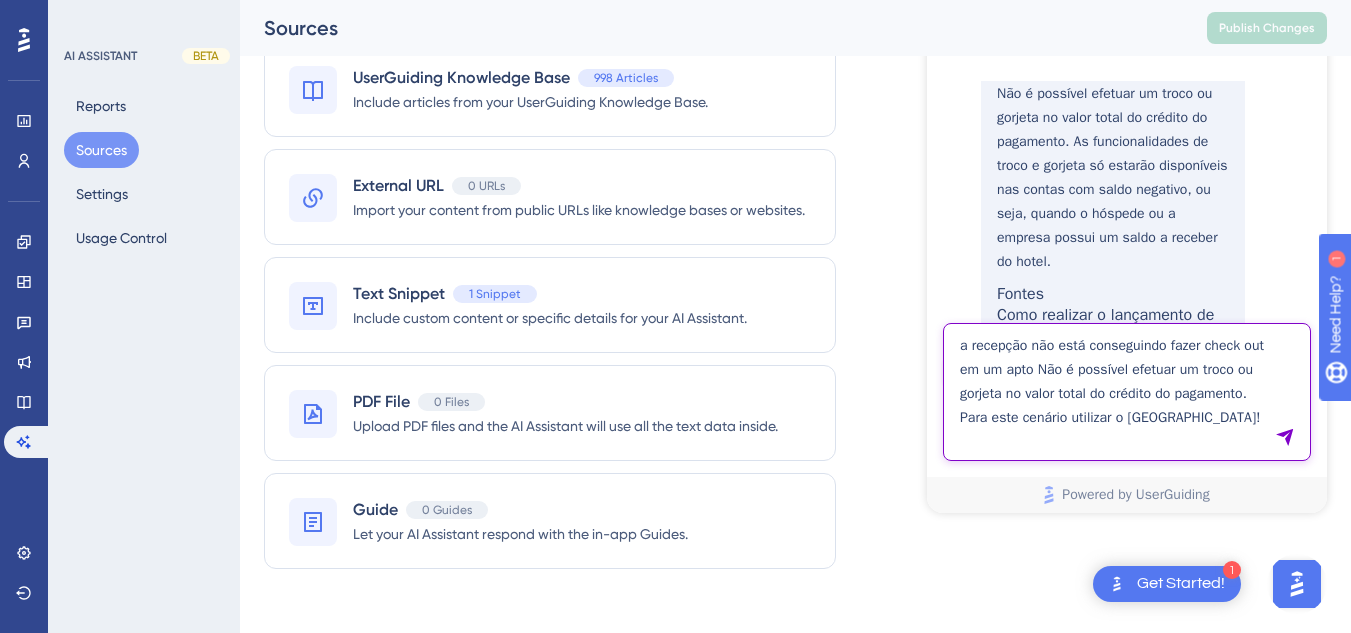 click on "a recepção não está conseguindo fazer check out em um apto Não é possível efetuar um troco ou gorjeta no valor total do crédito do pagamento. Para este cenário utilizar o [GEOGRAPHIC_DATA]!" at bounding box center (1127, 392) 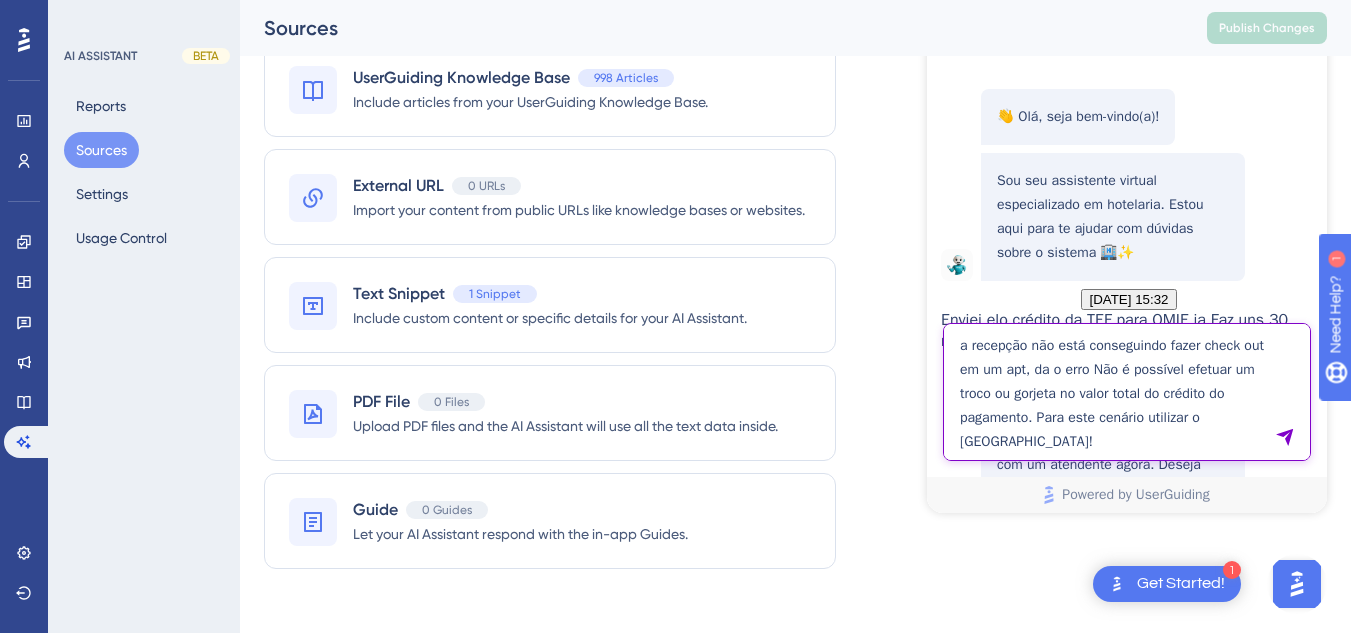type on "a recepção não está conseguindo fazer check out em um apt, da o erro Não é possível efetuar um troco ou gorjeta no valor total do crédito do pagamento. Para este cenário utilizar o [GEOGRAPHIC_DATA]!" 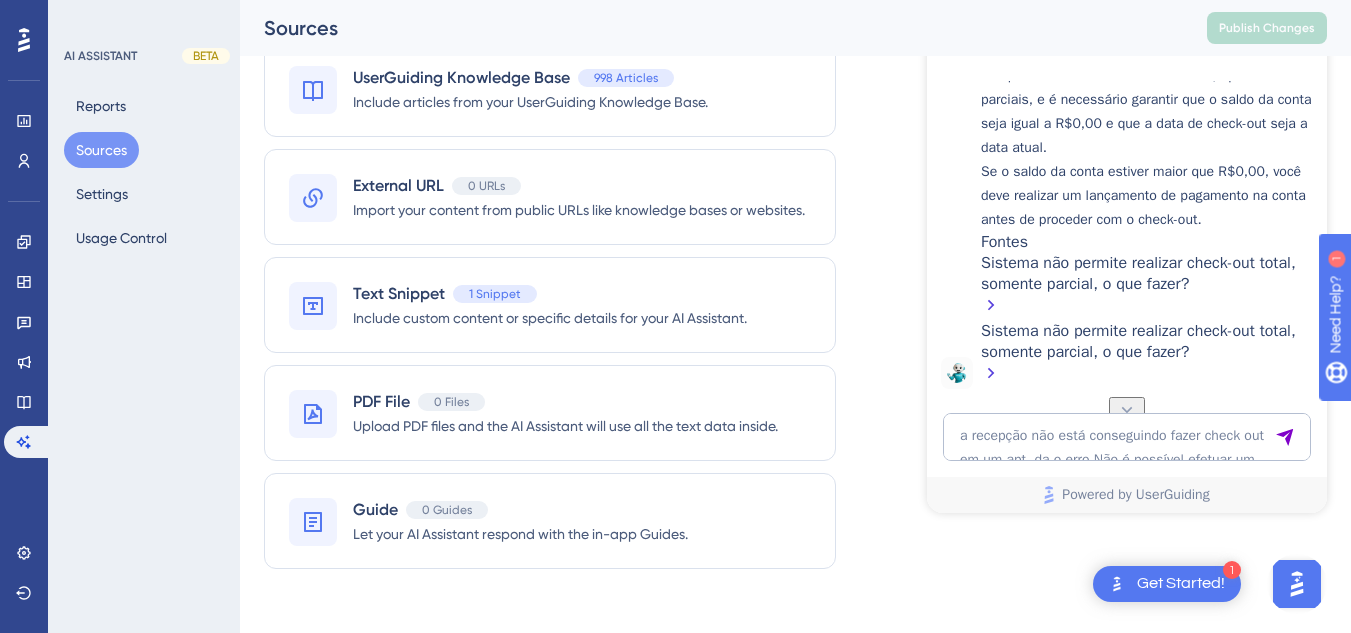 scroll, scrollTop: 4220, scrollLeft: 0, axis: vertical 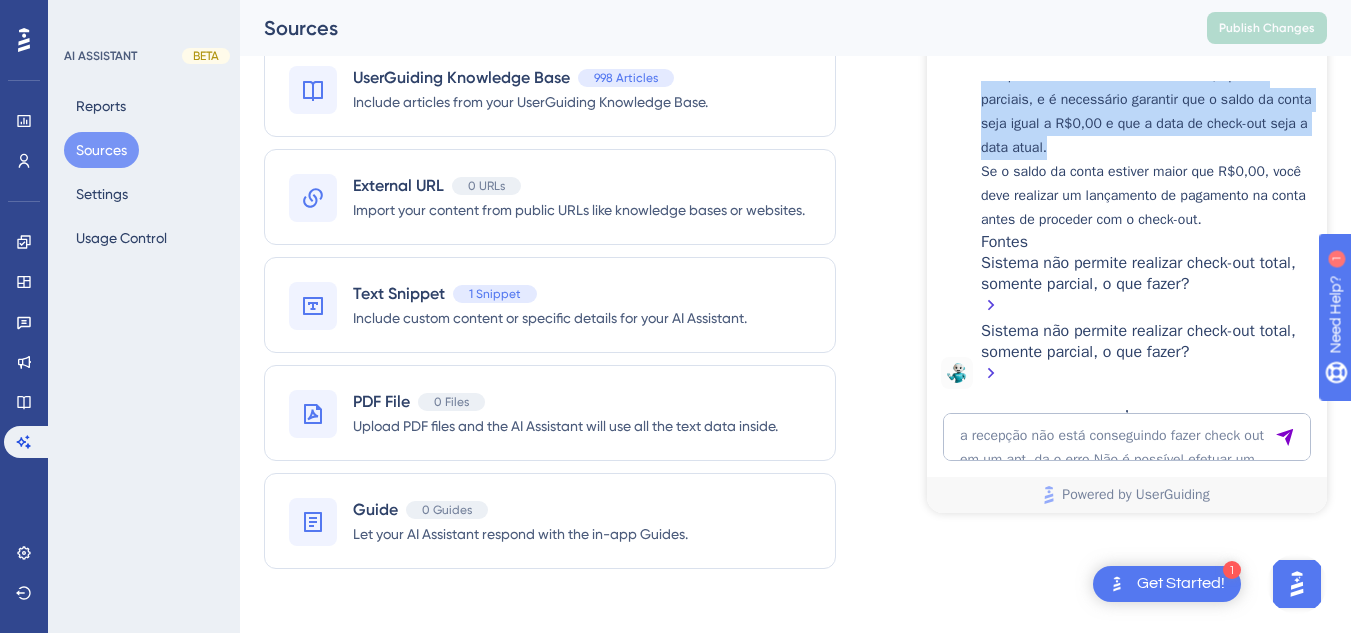 drag, startPoint x: 991, startPoint y: 336, endPoint x: 1108, endPoint y: 126, distance: 240.39343 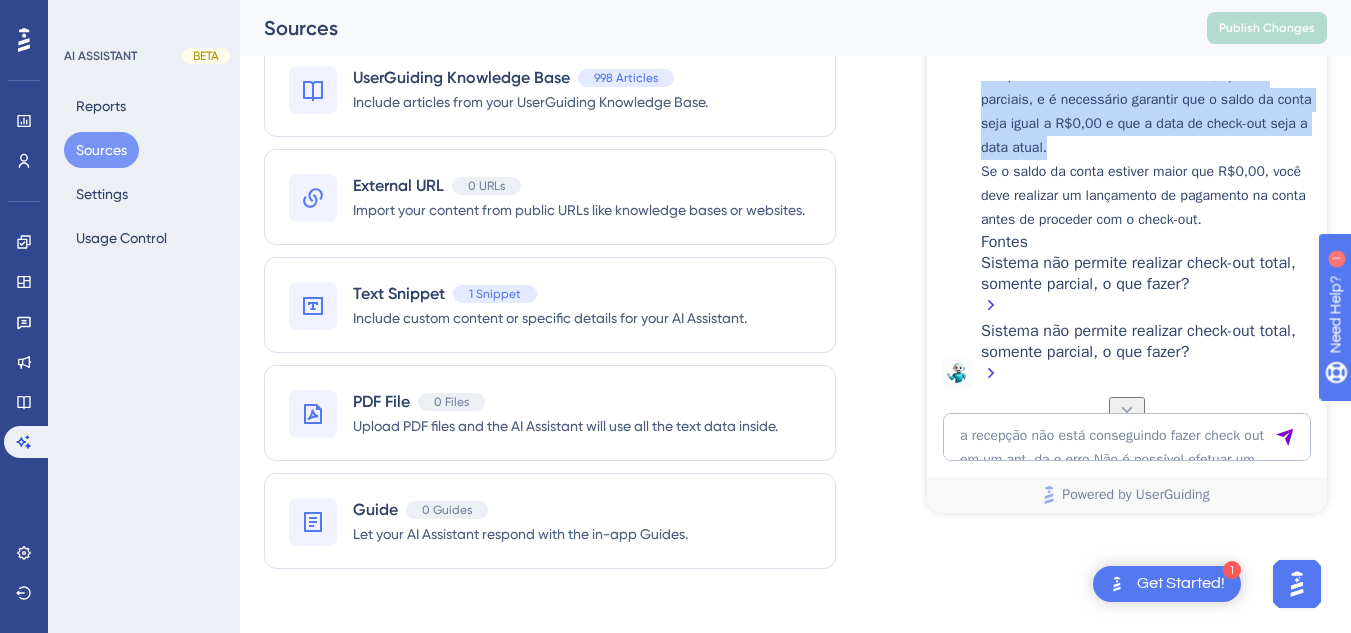 click on "Quando a recepção não consegue fazer o check-out e aparece a mensagem de erro "Não é possível efetuar um troco ou gorjeta no valor total do crédito do pagamento", a solução é utilizar o estorno. O sistema não permite realizar check-outs totais, apenas parciais, e é necessário garantir que o saldo da conta seja igual a R$0,00 e que a data de check-out seja a data atual." at bounding box center (1149, -2631) 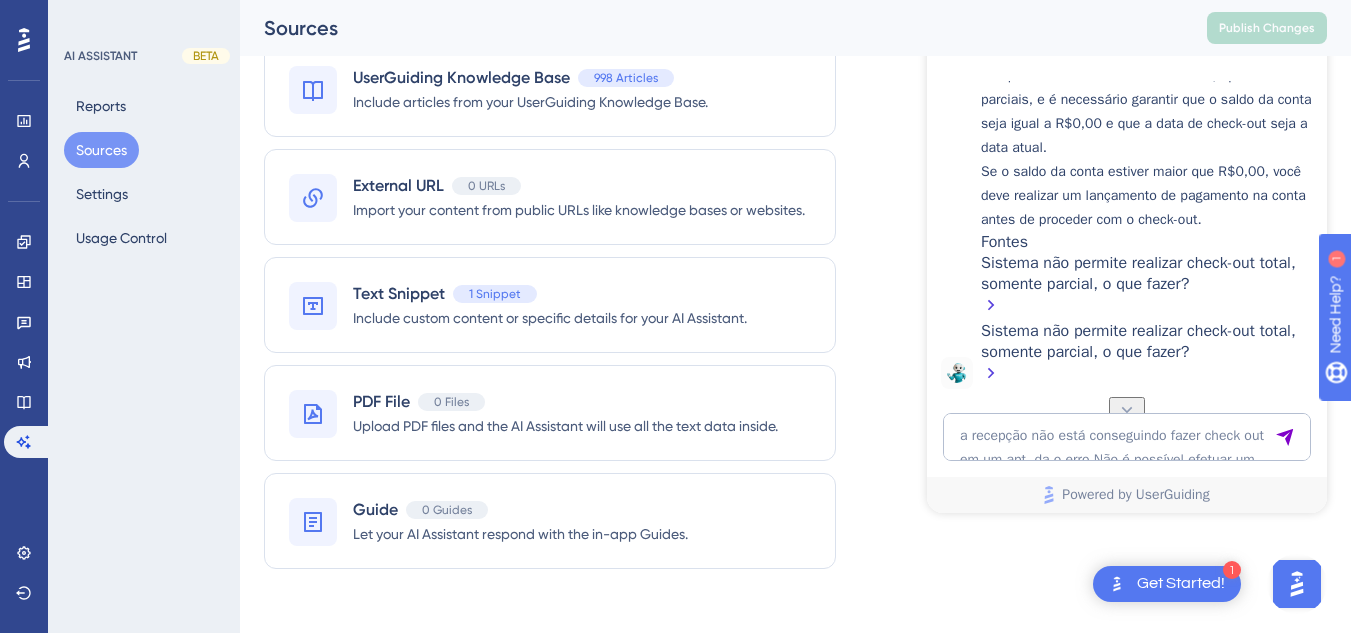 drag, startPoint x: 1263, startPoint y: 153, endPoint x: 1194, endPoint y: 196, distance: 81.3019 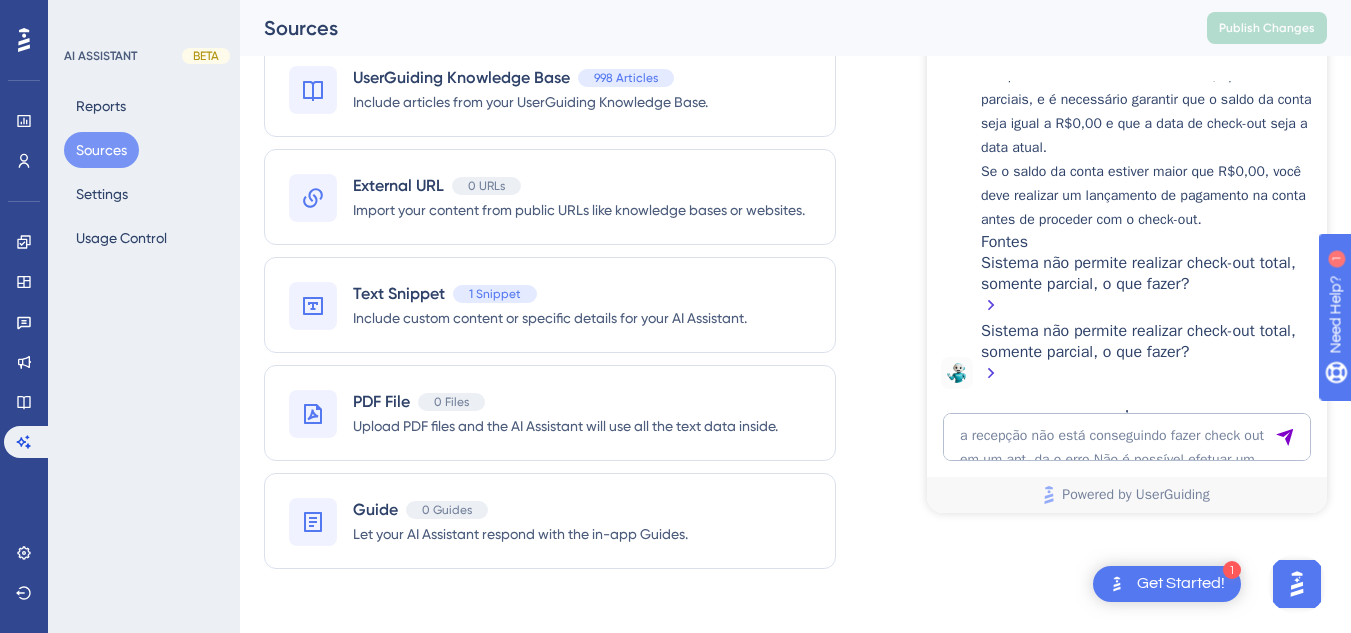 scroll, scrollTop: 4620, scrollLeft: 0, axis: vertical 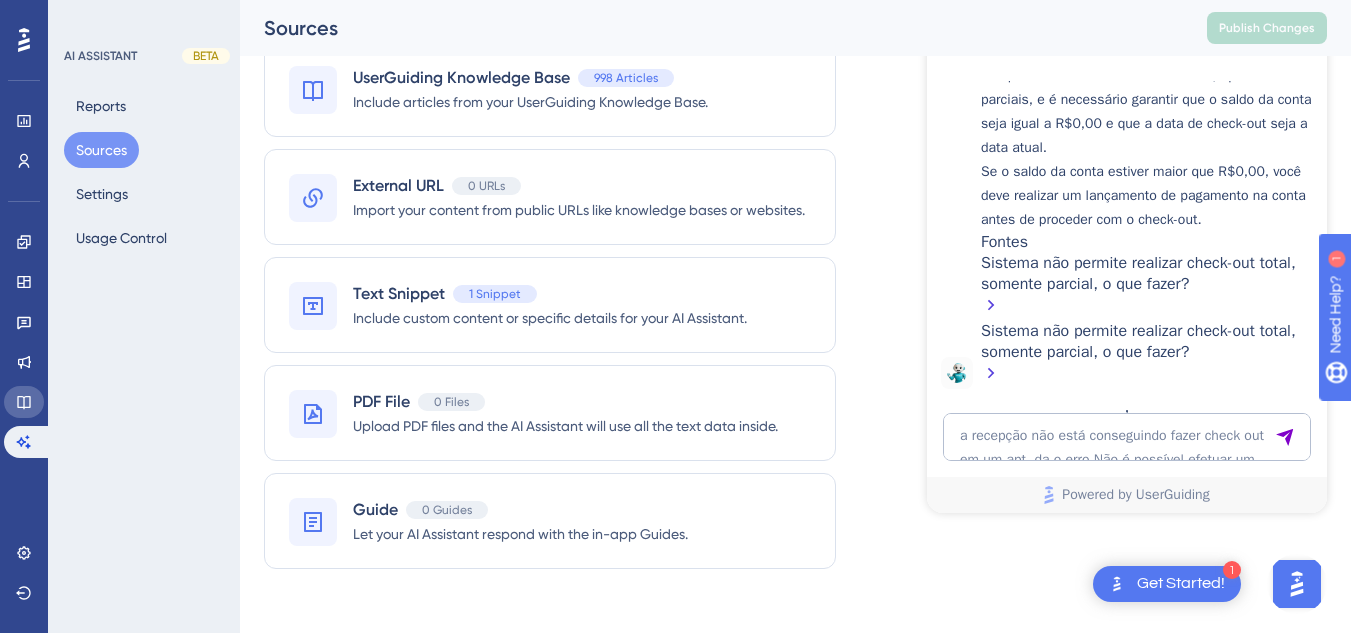 click at bounding box center [24, 402] 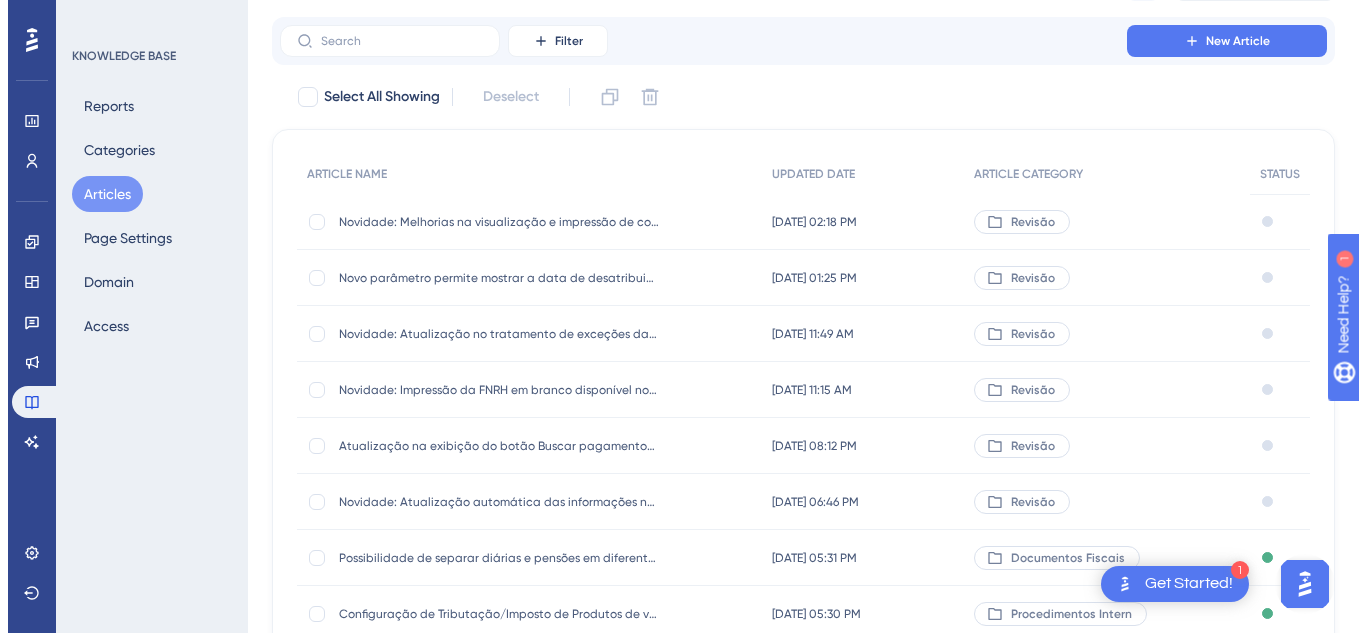 scroll, scrollTop: 0, scrollLeft: 0, axis: both 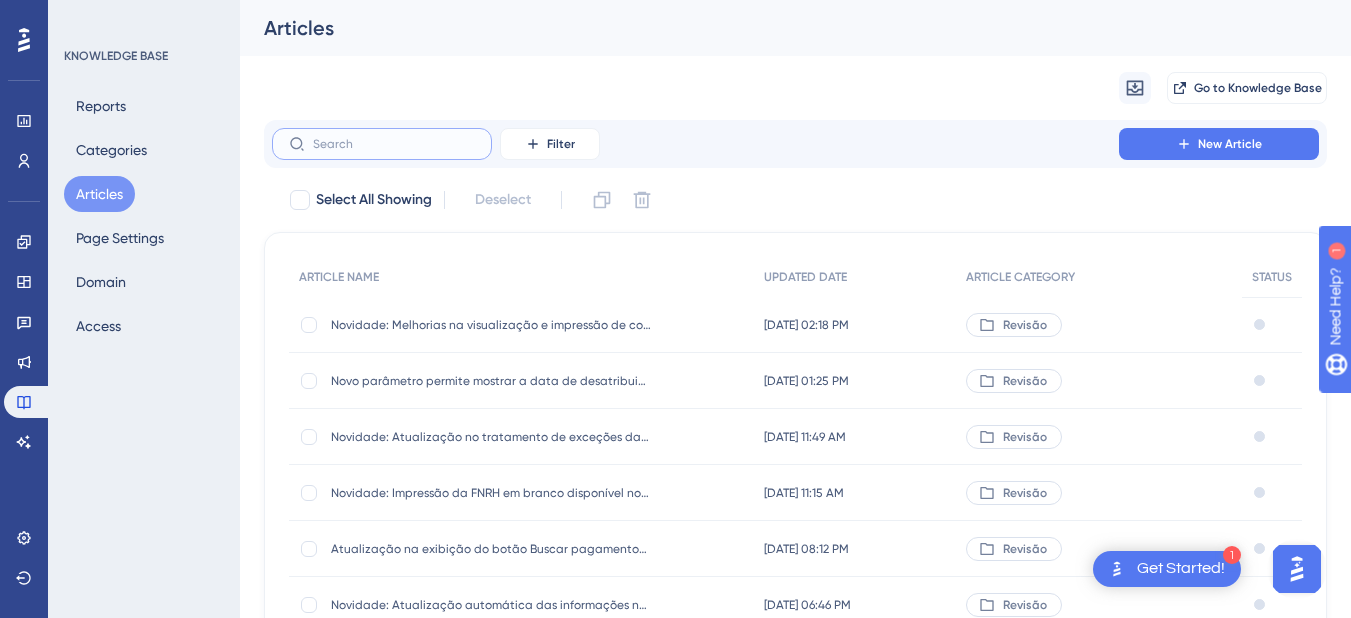 click at bounding box center (394, 144) 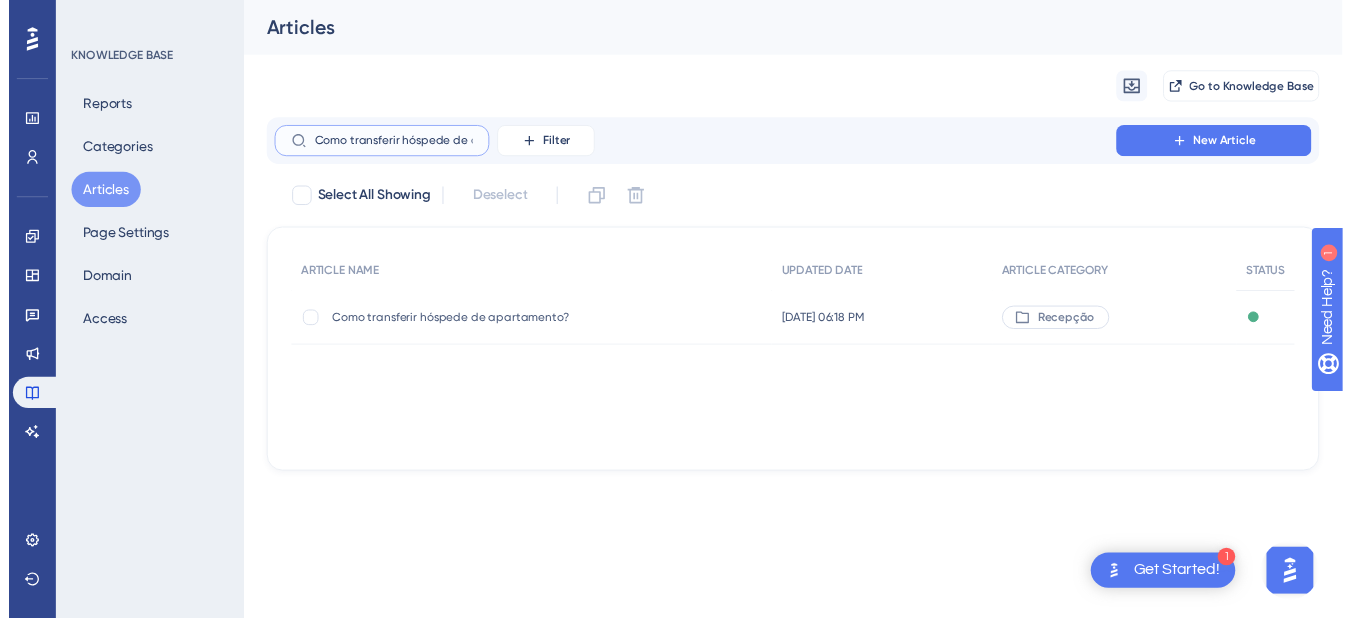 scroll, scrollTop: 0, scrollLeft: 75, axis: horizontal 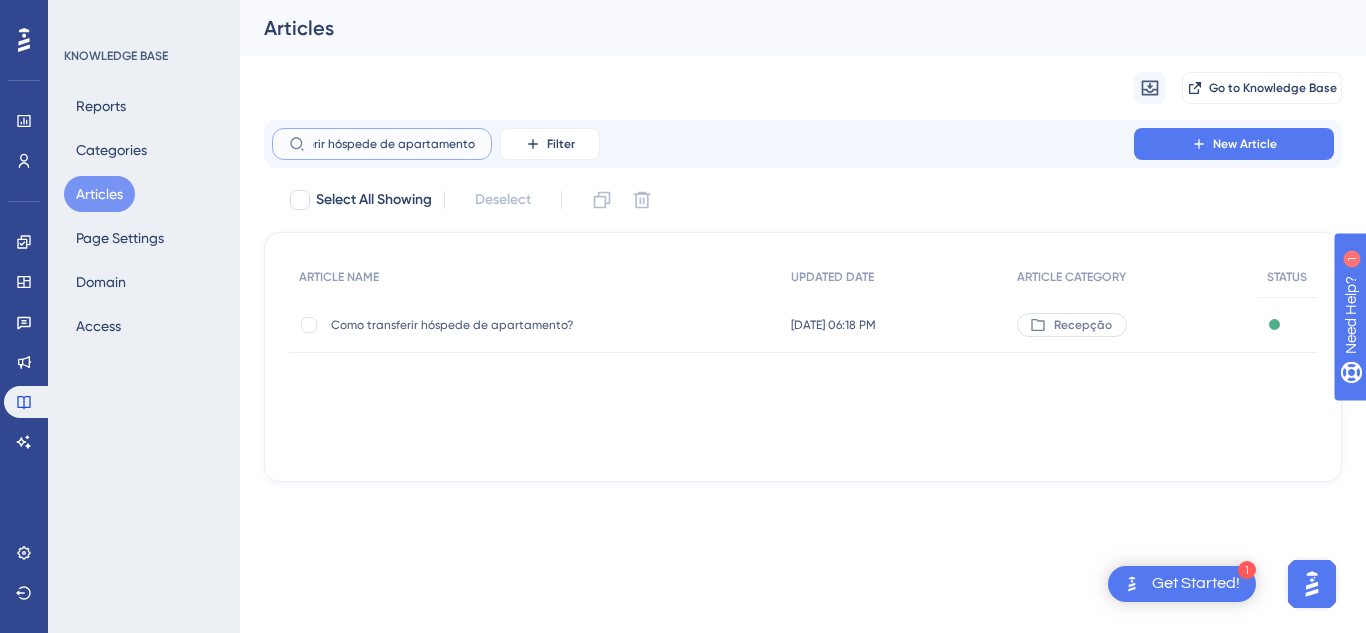 type on "Como transferir hóspede de apartamento?" 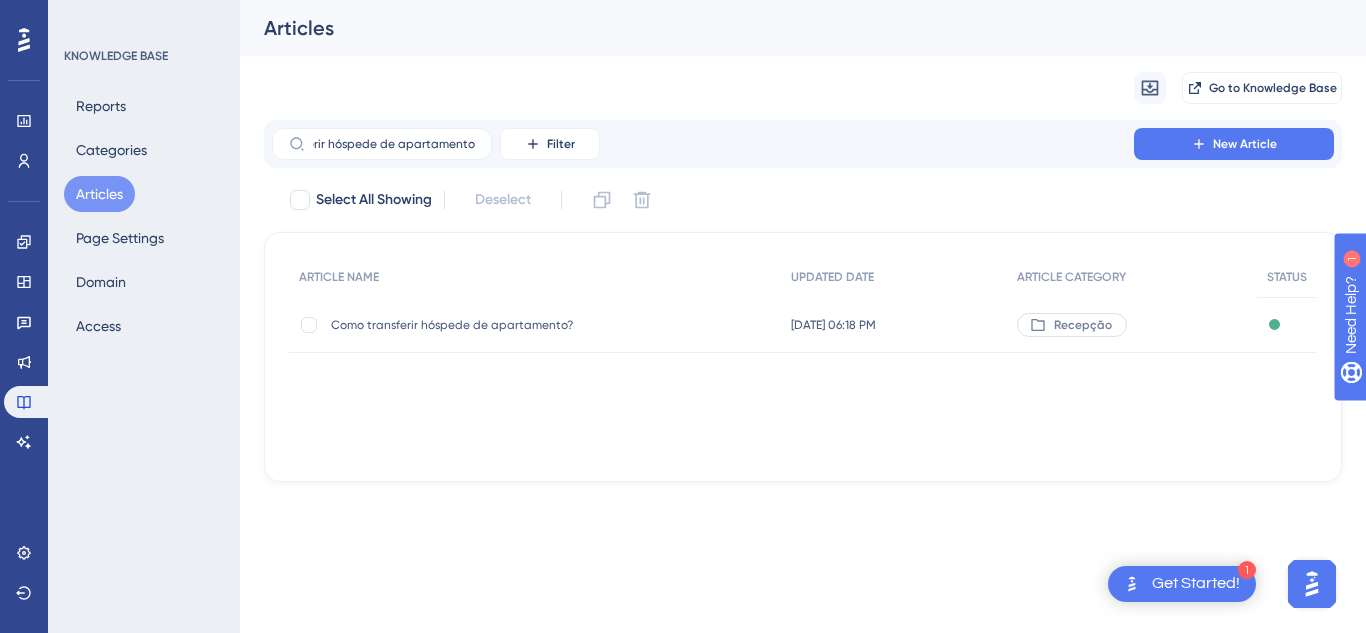 click on "Como transferir hóspede de apartamento?" at bounding box center (491, 325) 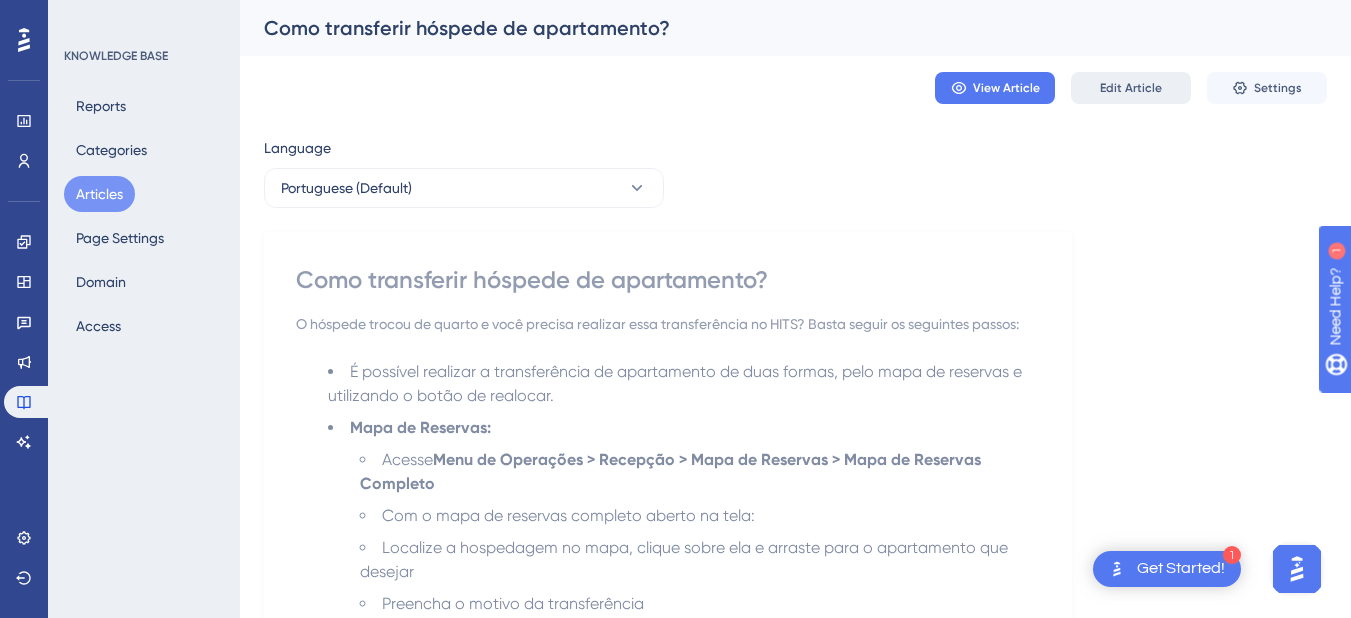 click on "Edit Article" at bounding box center [1131, 88] 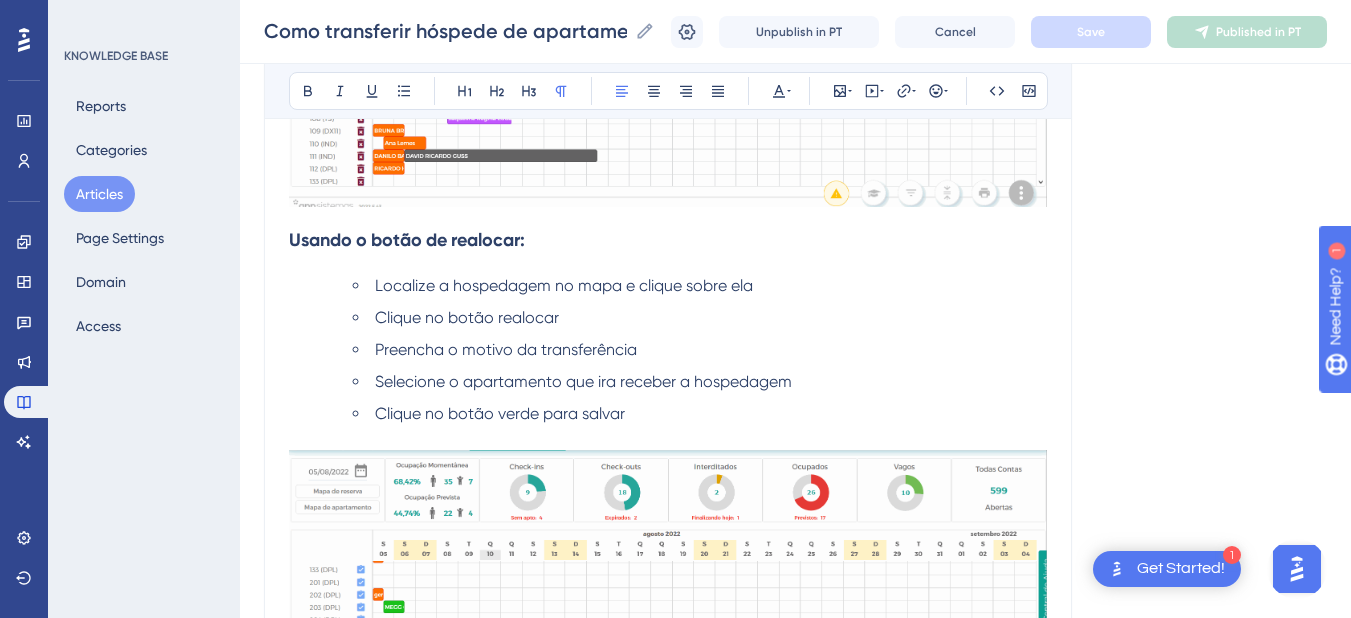 scroll, scrollTop: 1866, scrollLeft: 0, axis: vertical 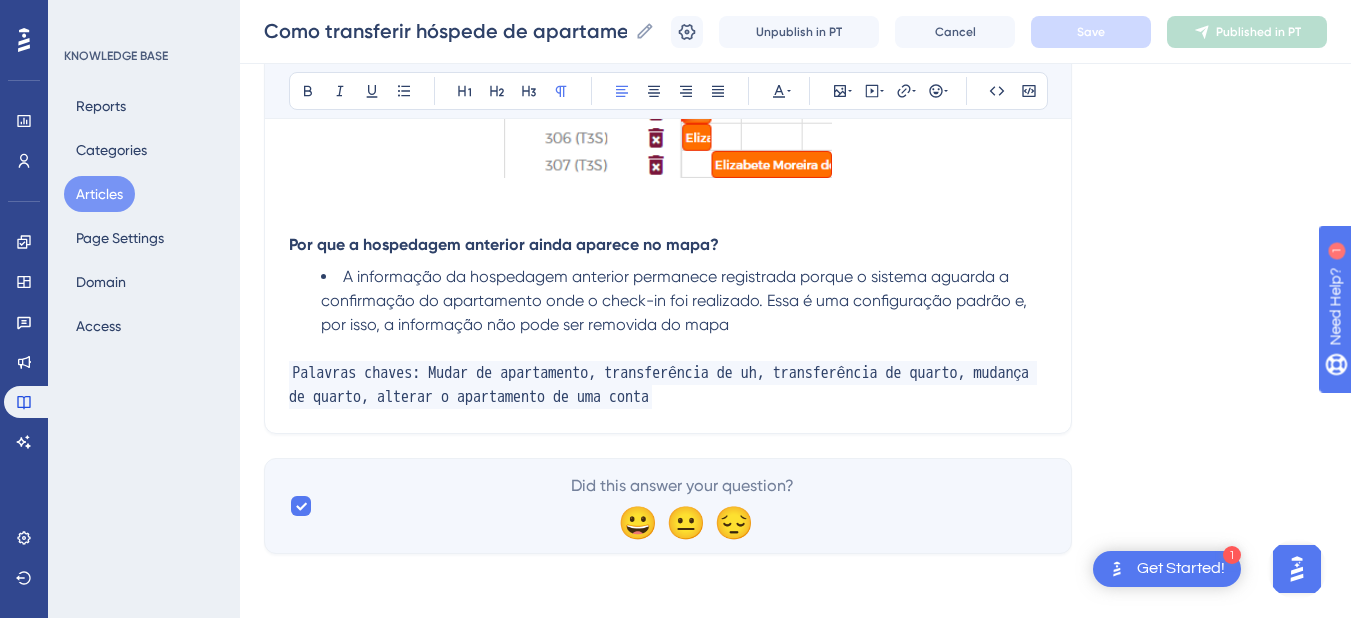 click on "Articles" at bounding box center [99, 194] 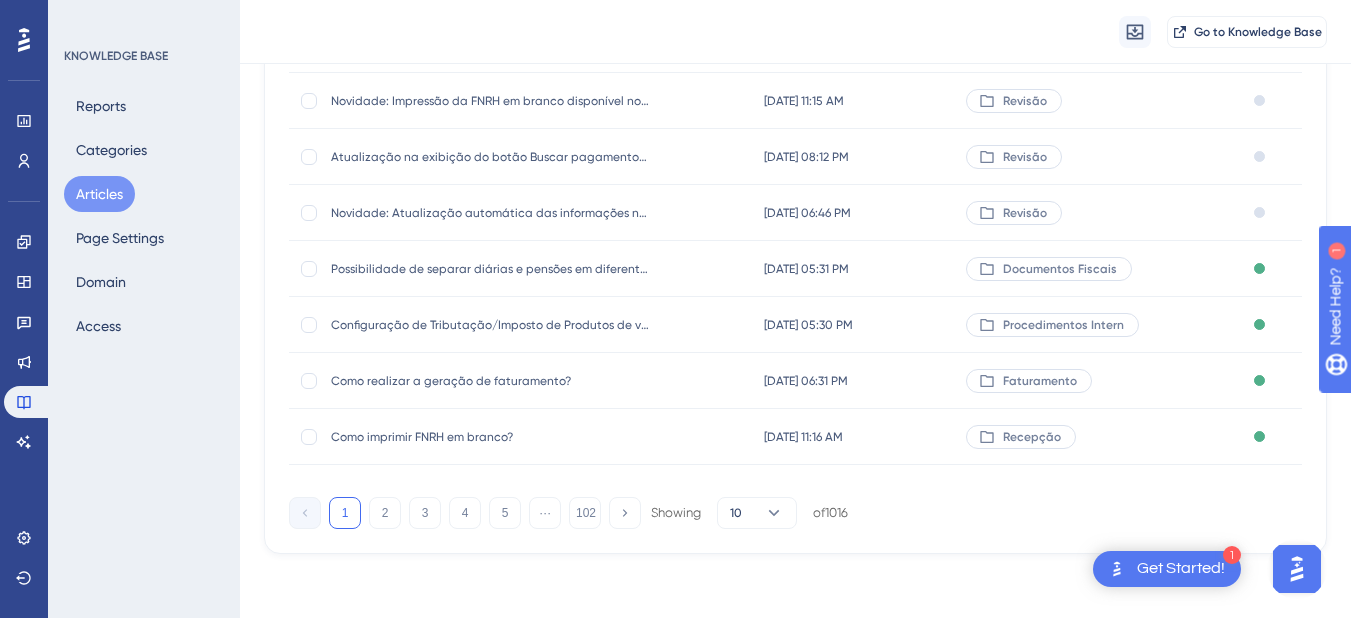 scroll, scrollTop: 0, scrollLeft: 0, axis: both 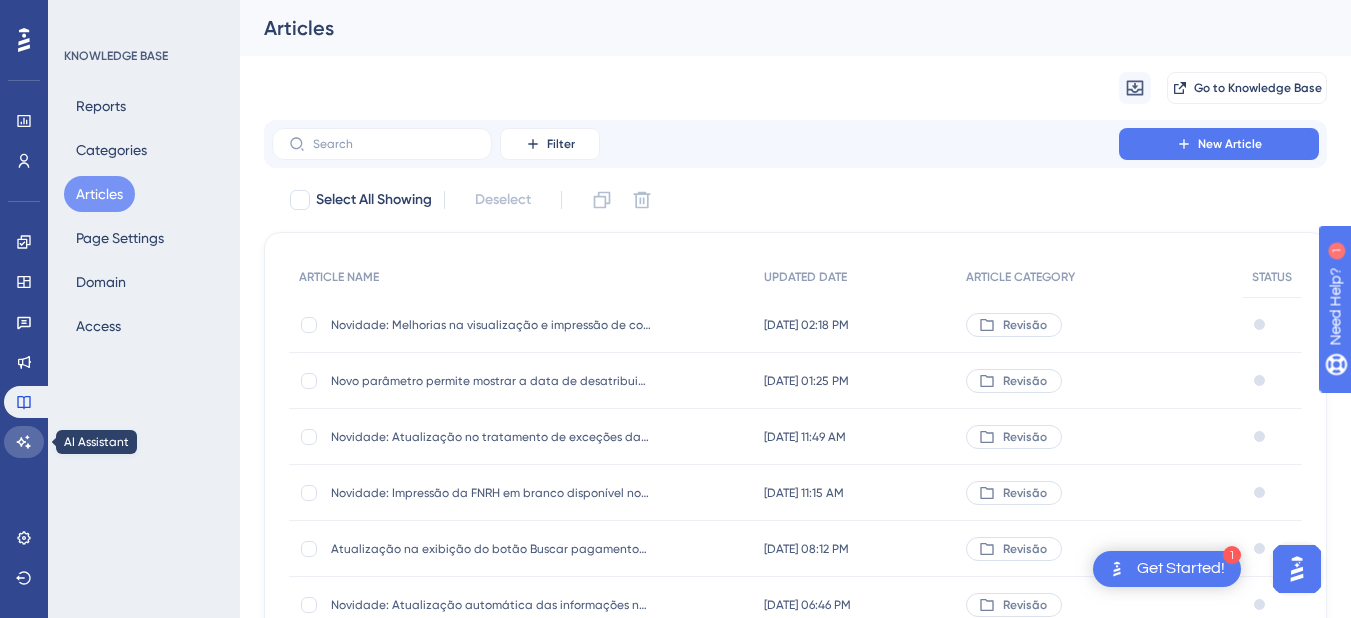 click at bounding box center (24, 442) 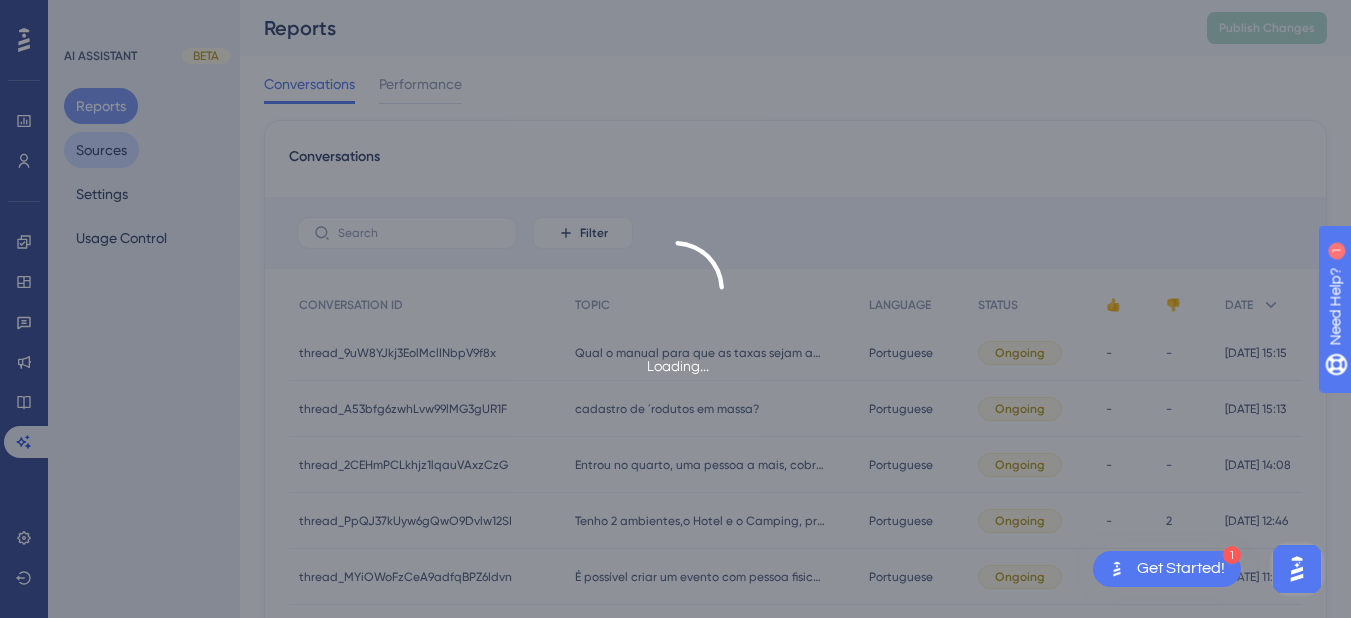 click on "Sources" at bounding box center (101, 150) 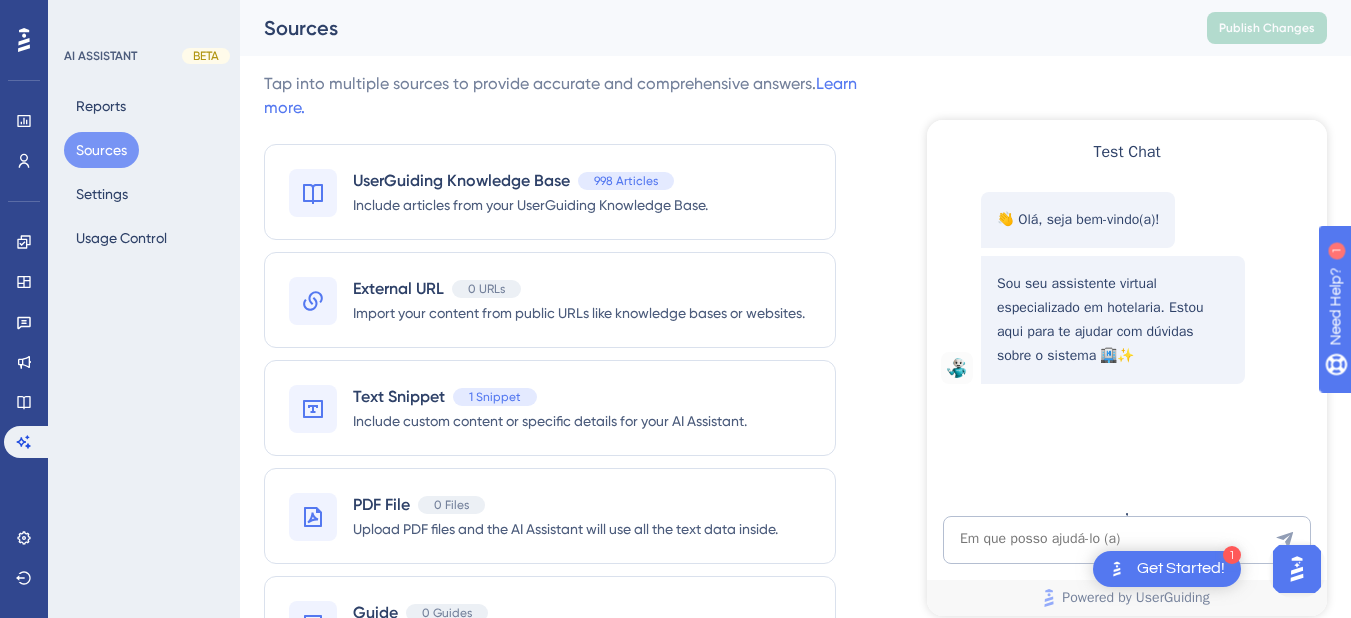 scroll, scrollTop: 0, scrollLeft: 0, axis: both 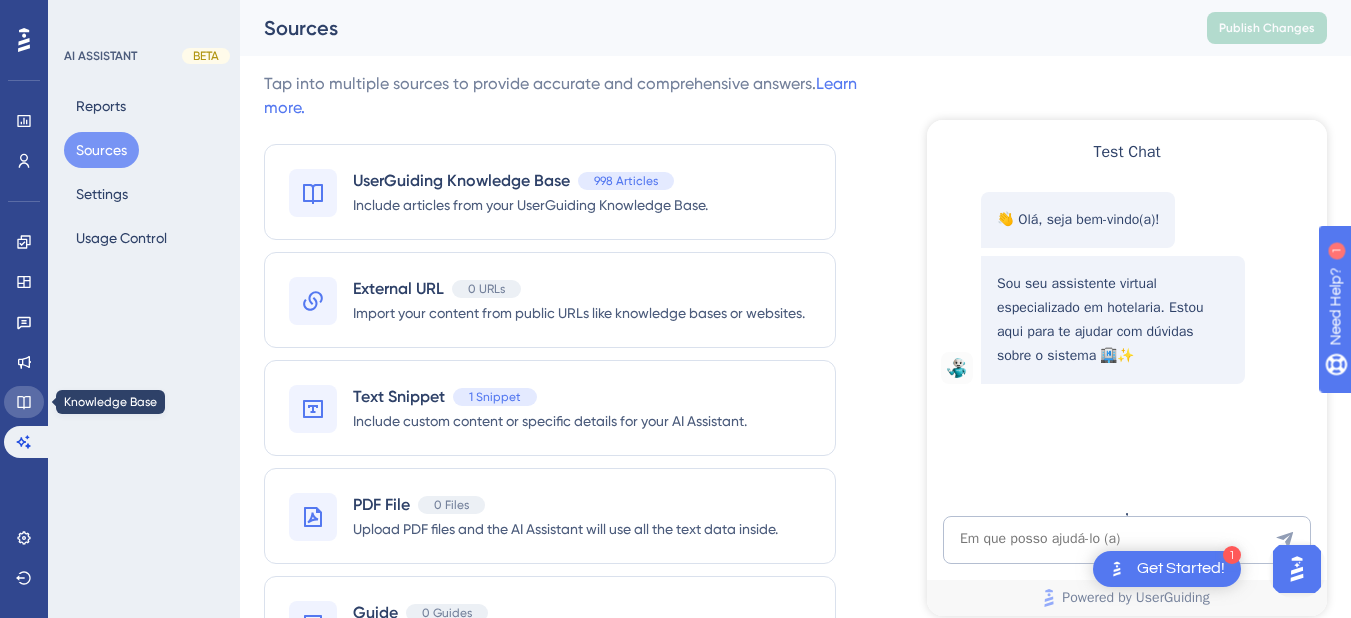 click 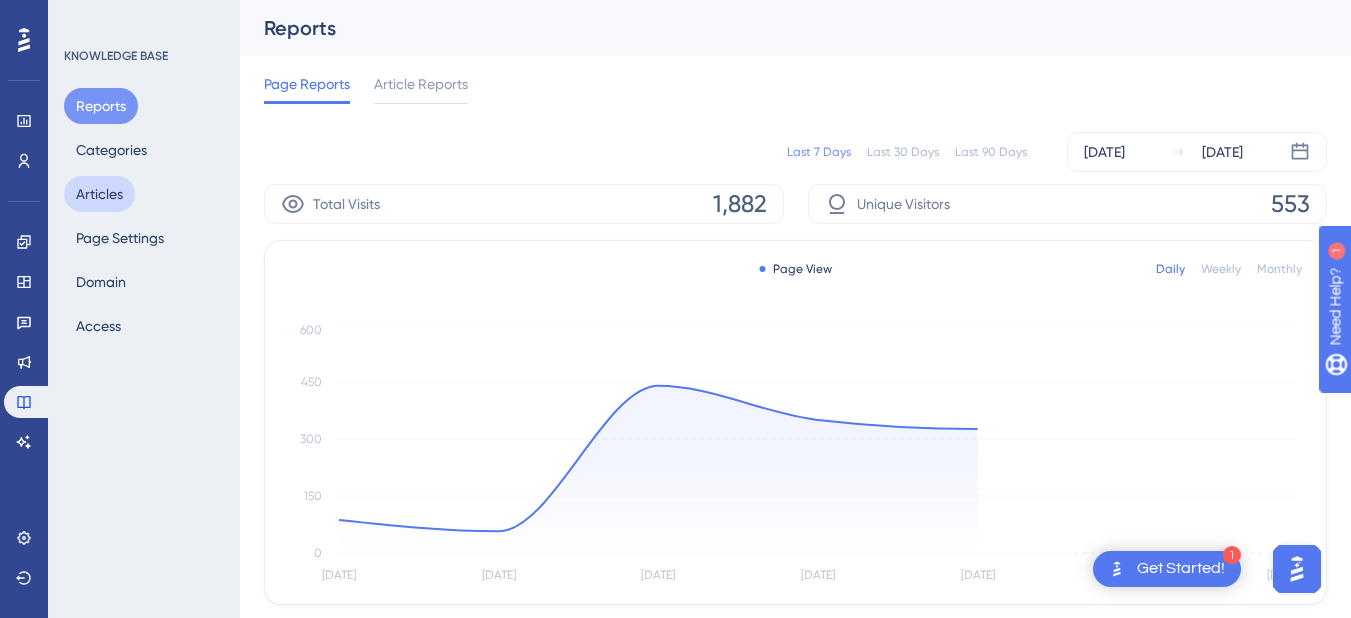 click on "Articles" at bounding box center (99, 194) 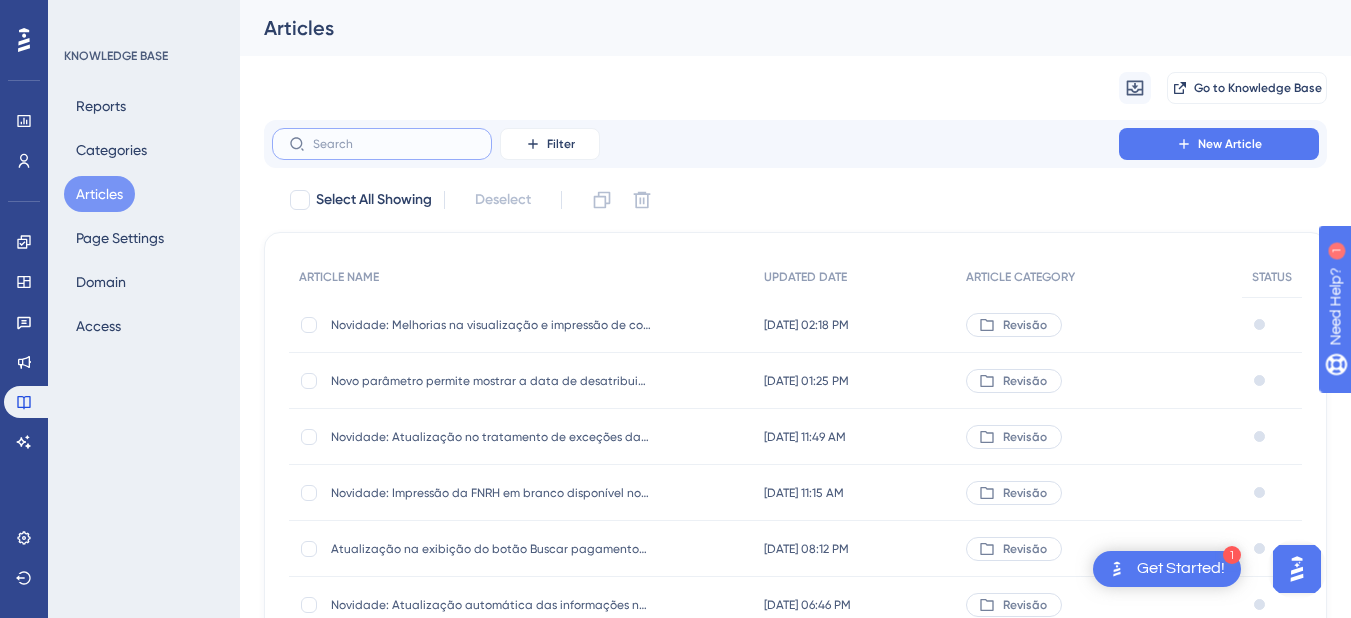 click at bounding box center [394, 144] 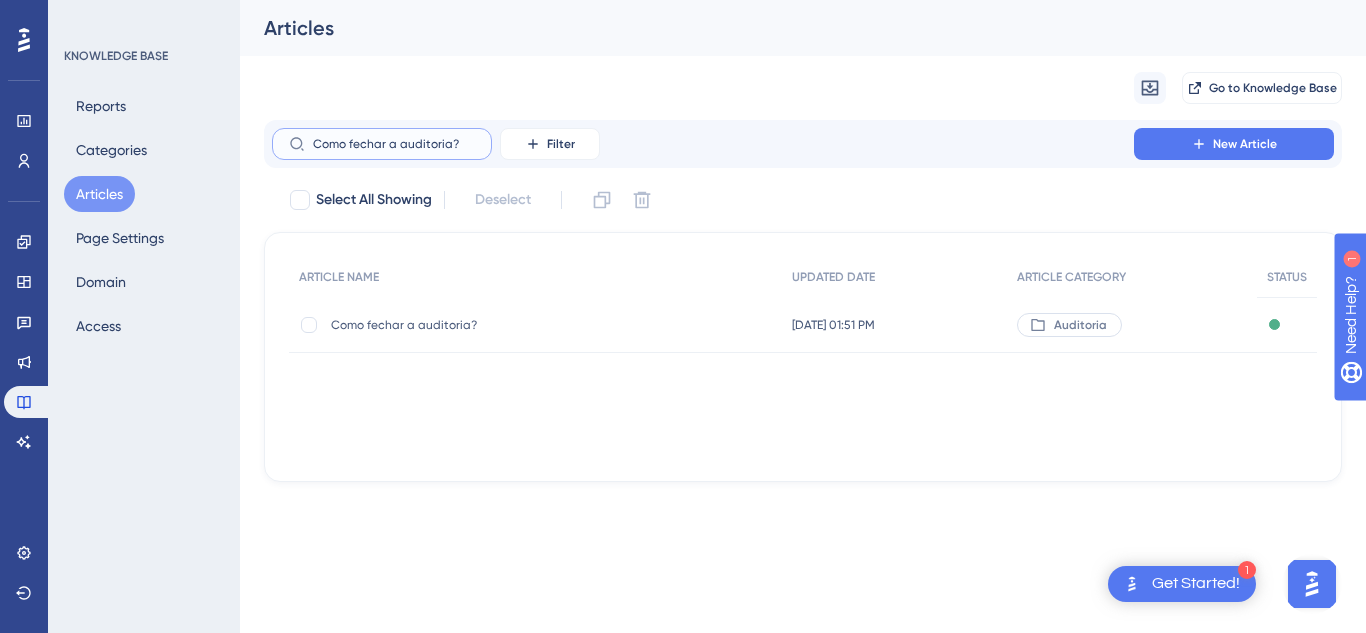 type on "Como fechar a auditoria?" 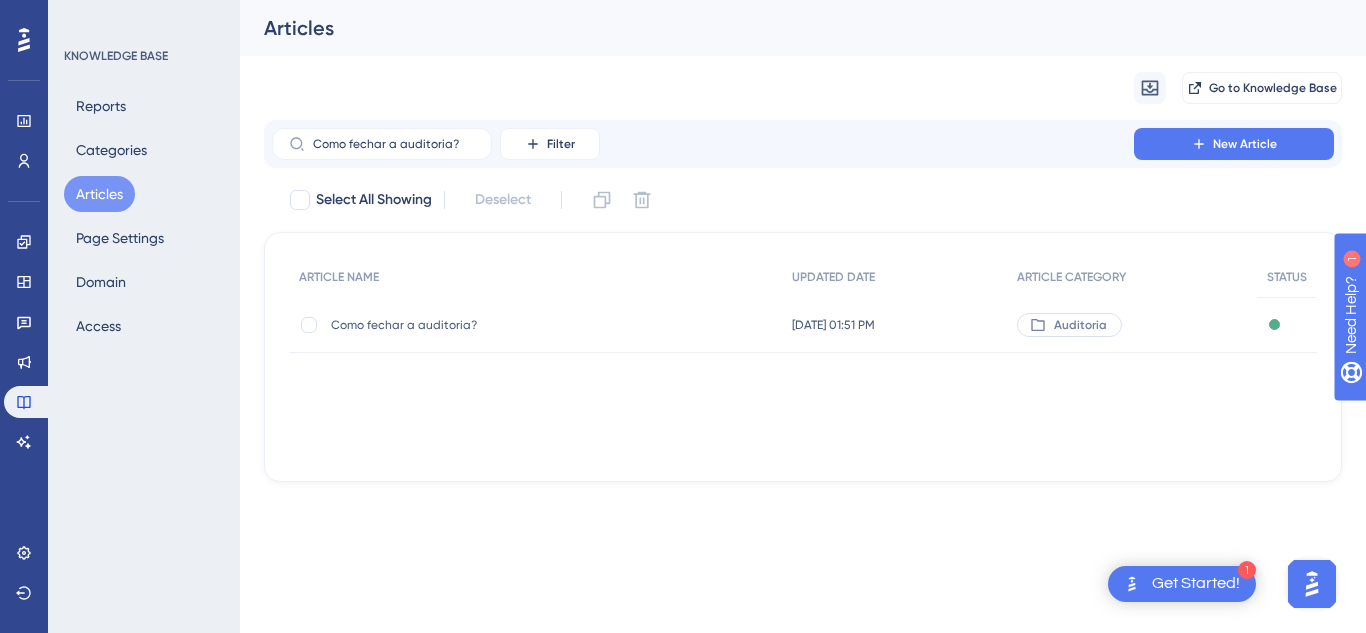 click on "Como fechar a auditoria?" at bounding box center (491, 325) 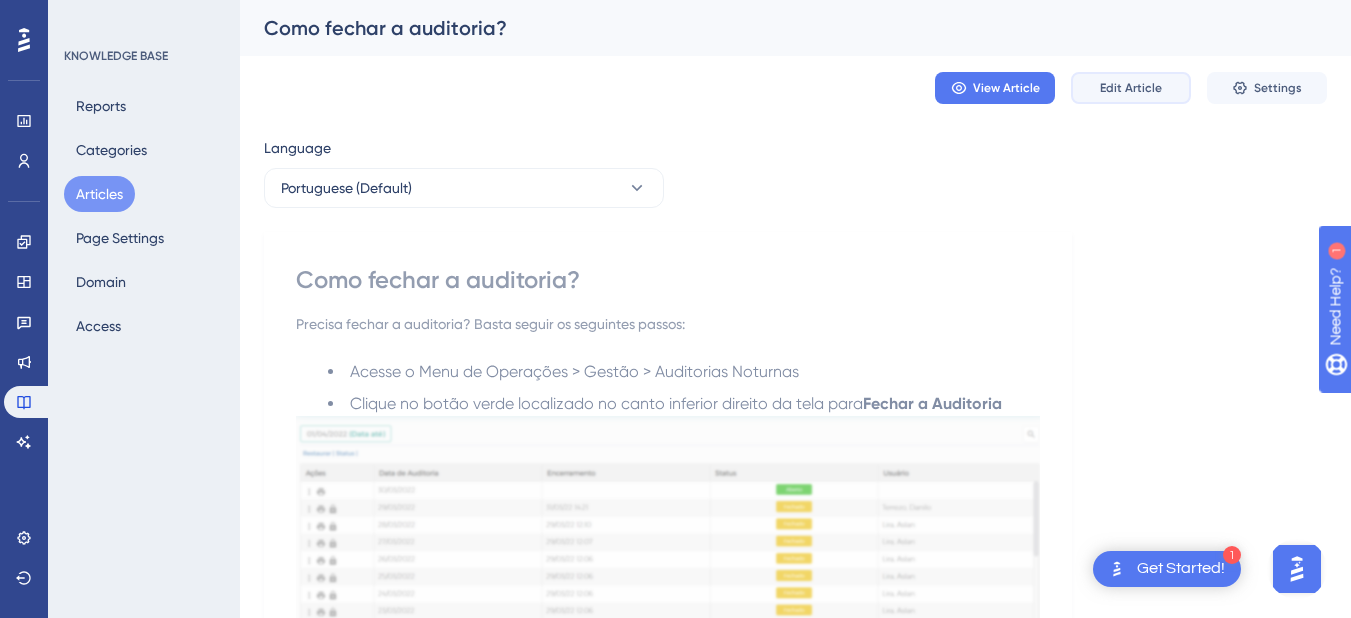 click on "Edit Article" at bounding box center (1131, 88) 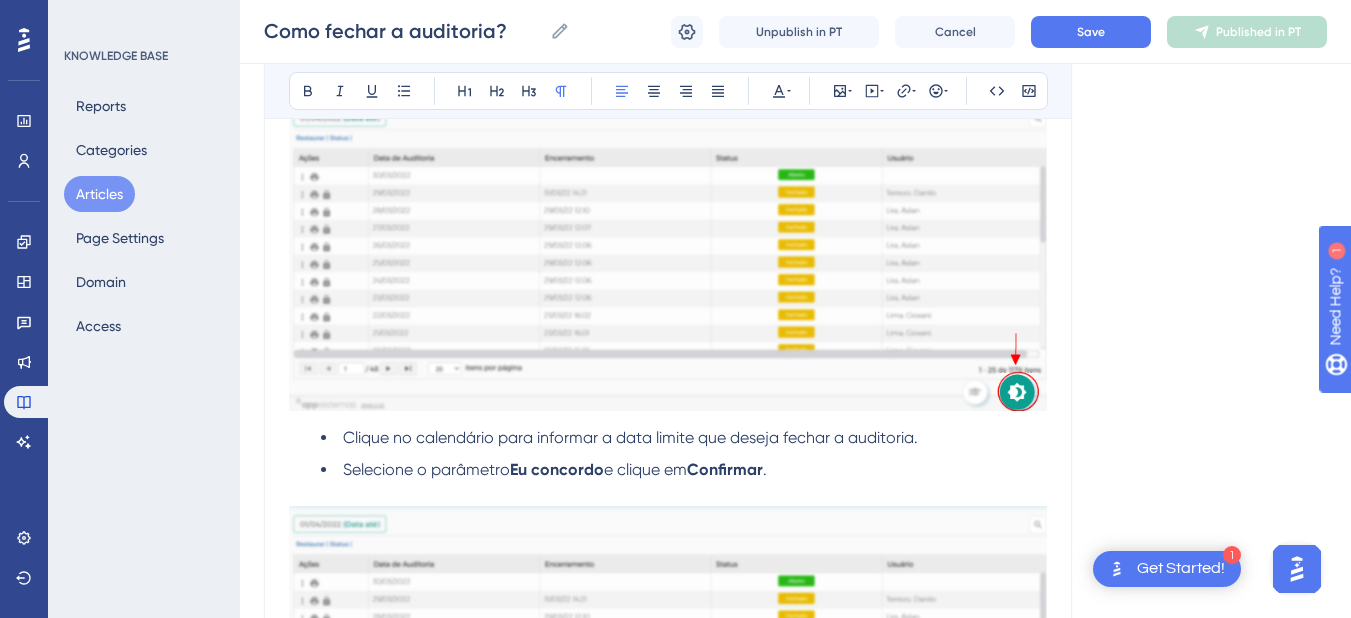 scroll, scrollTop: 589, scrollLeft: 0, axis: vertical 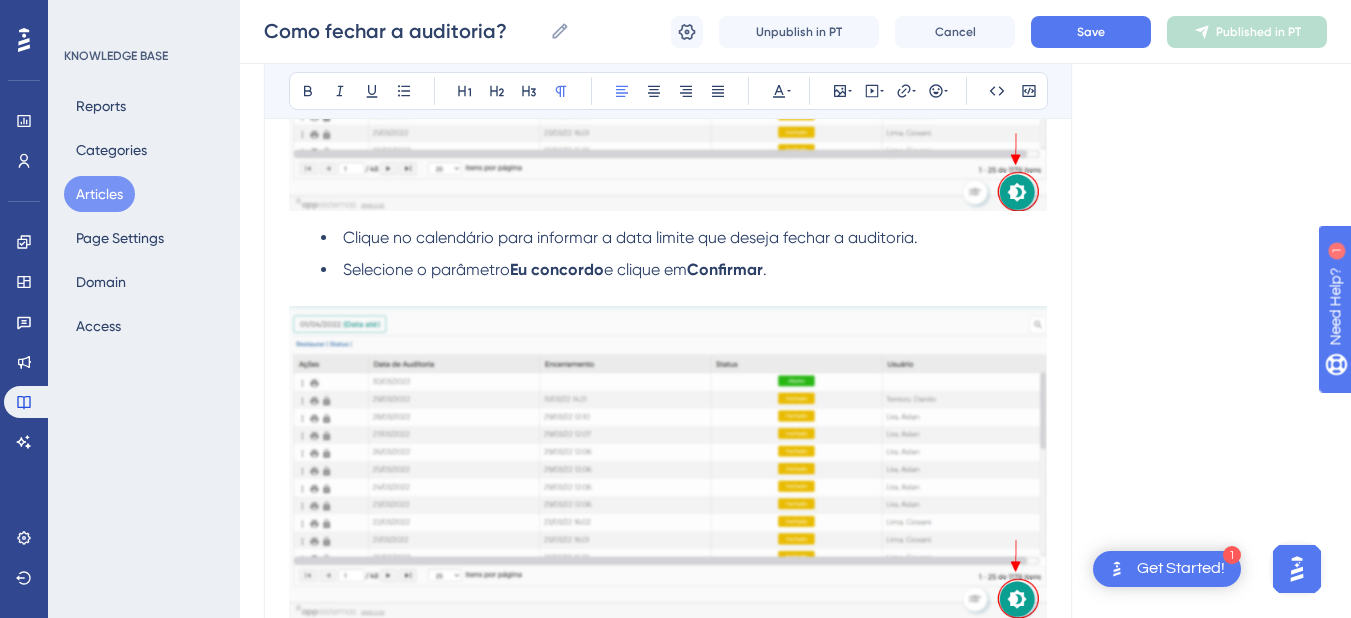 click at bounding box center [668, 461] 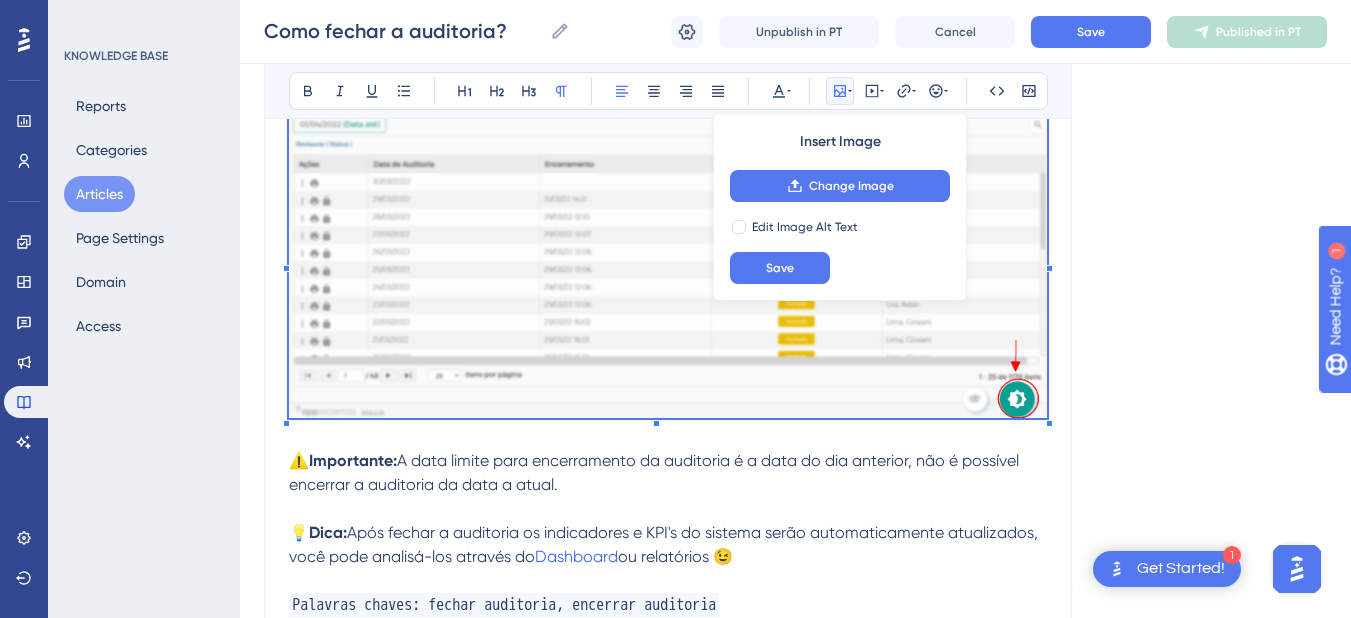 scroll, scrollTop: 589, scrollLeft: 0, axis: vertical 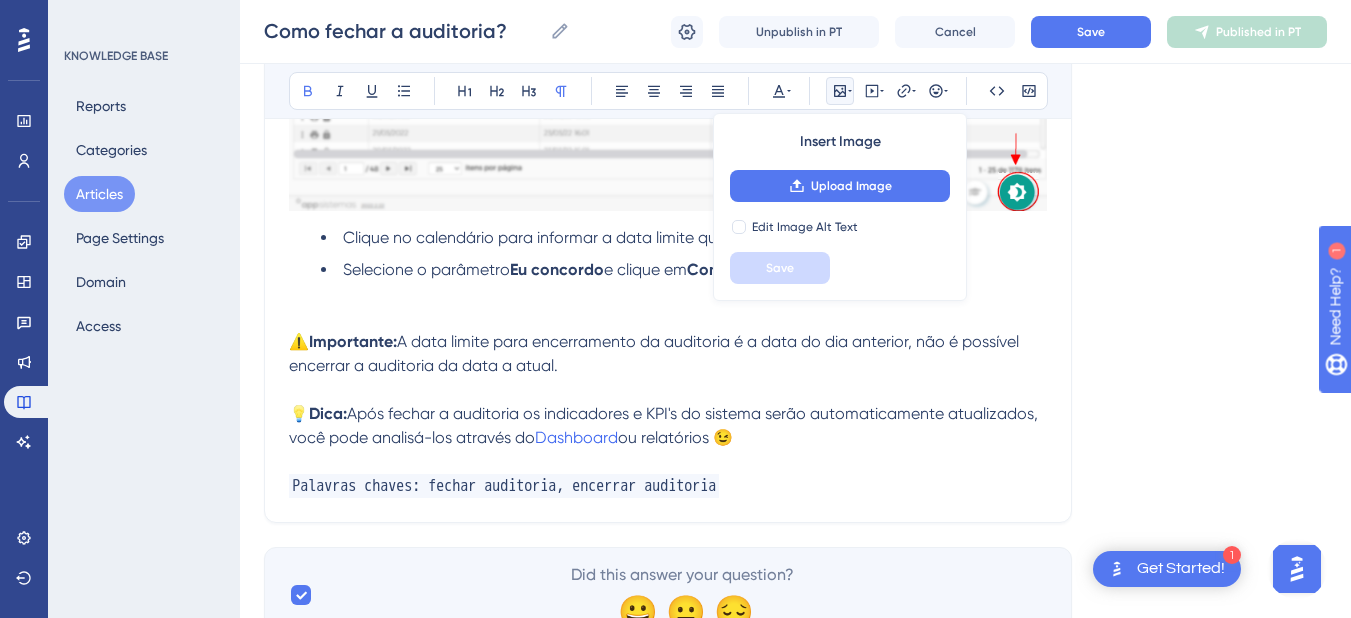 click at bounding box center (668, 318) 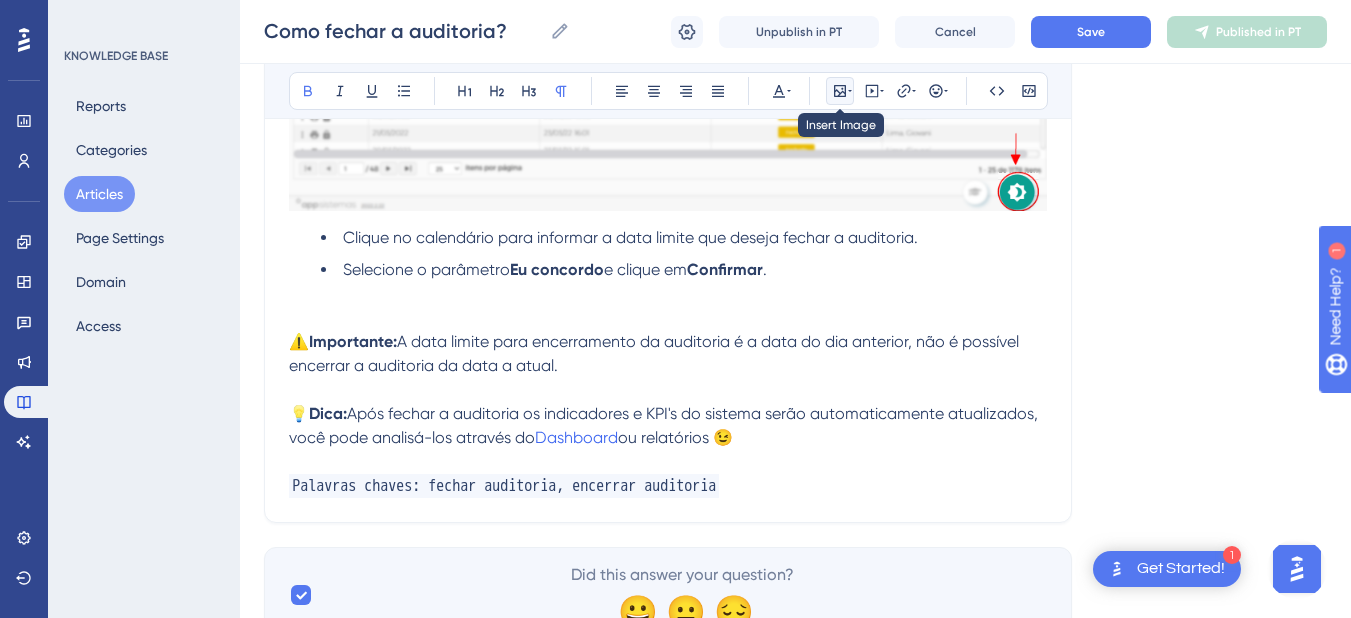 click at bounding box center [840, 91] 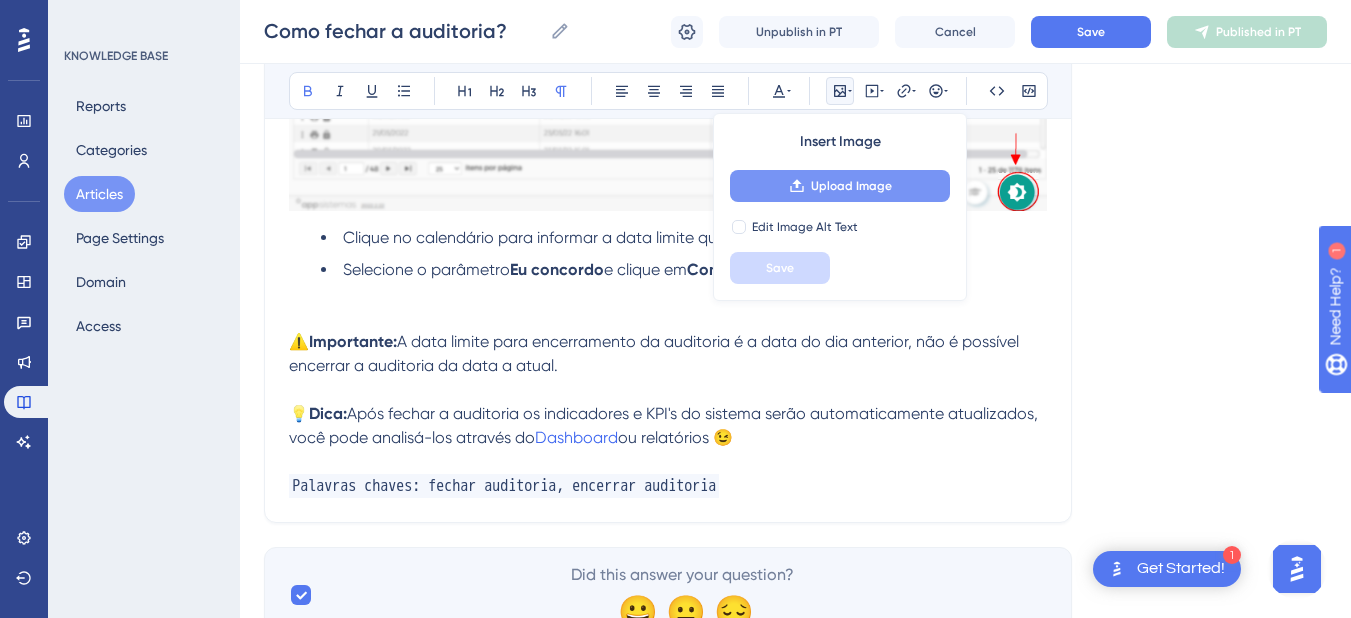 click on "Upload Image" at bounding box center (840, 186) 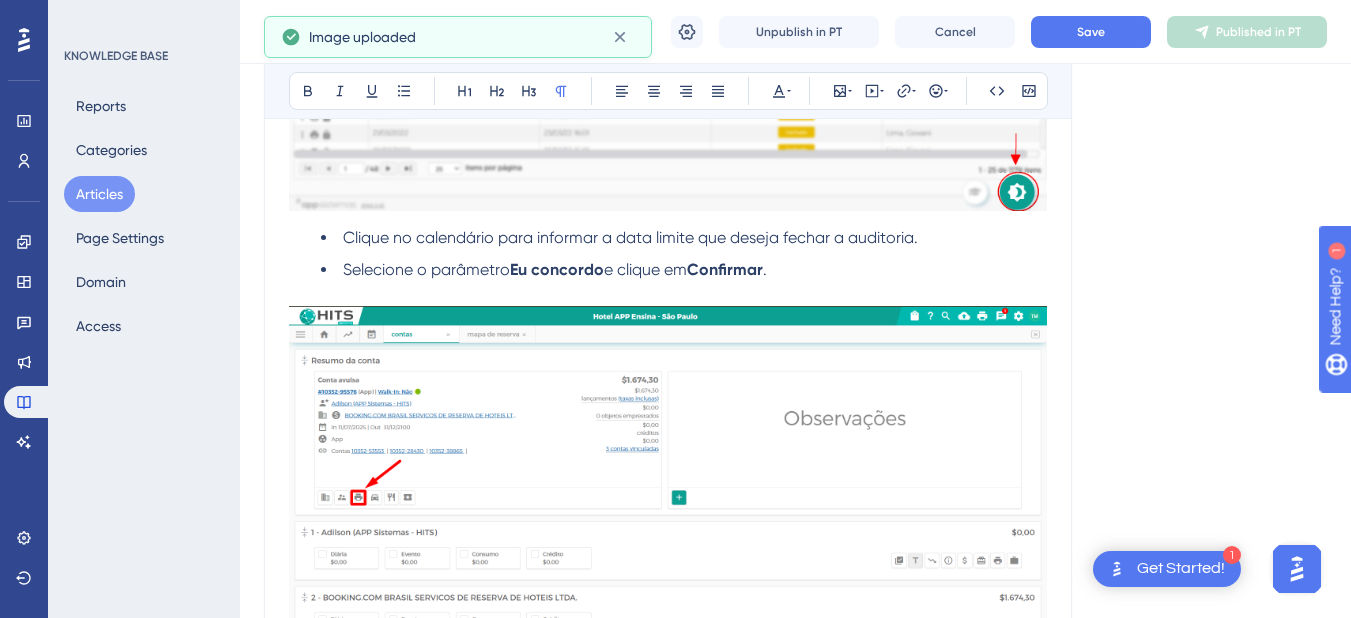 click at bounding box center [668, 492] 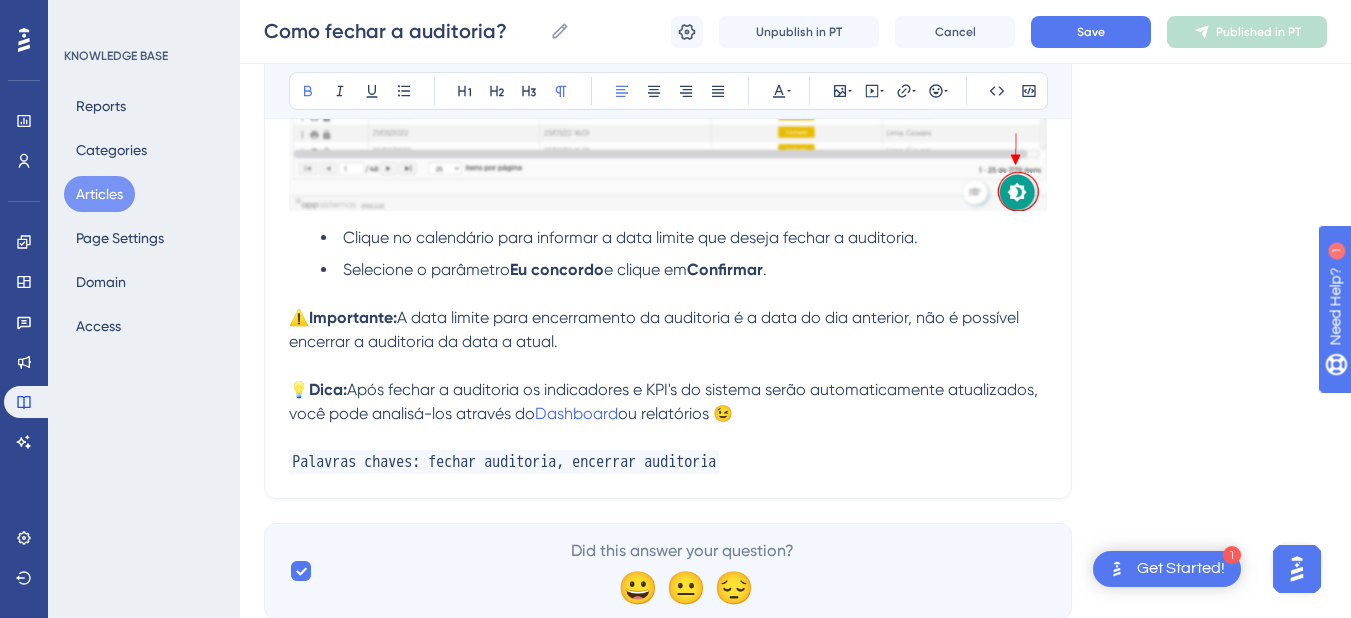 click on "Clique no calendário para informar a data limite que deseja fechar a auditoria. Selecione o parâmetro  Eu concordo  e clique em  Confirmar ." at bounding box center (668, 254) 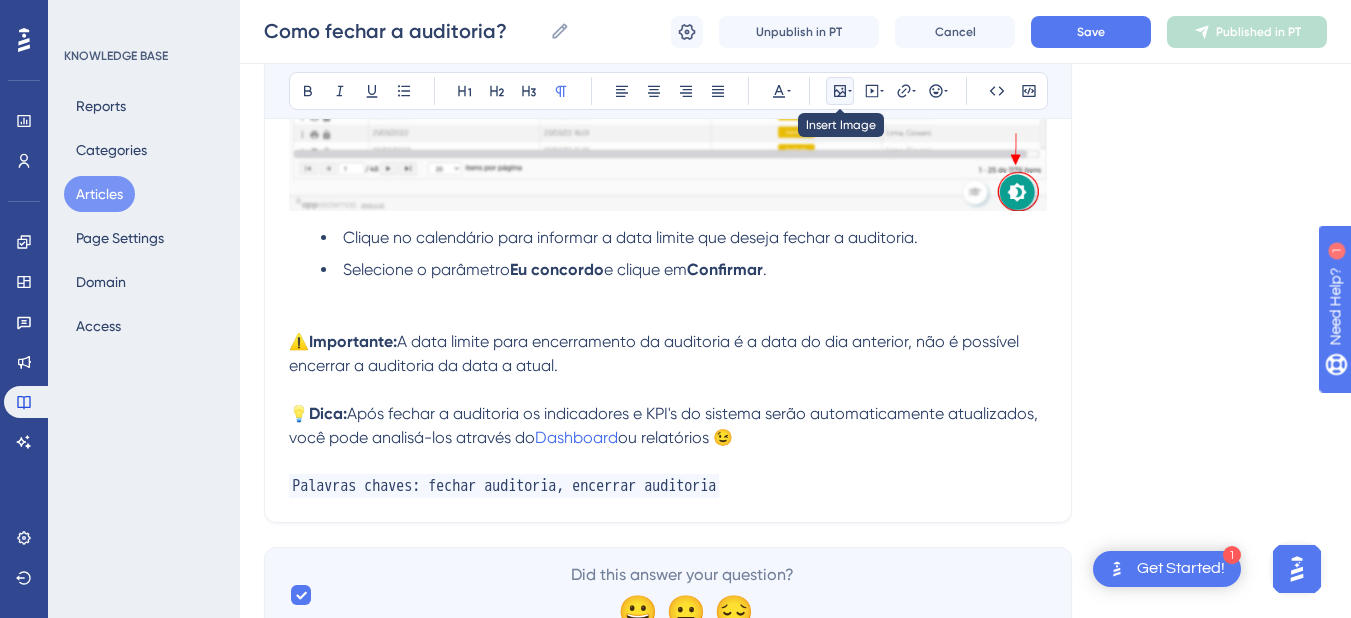 click 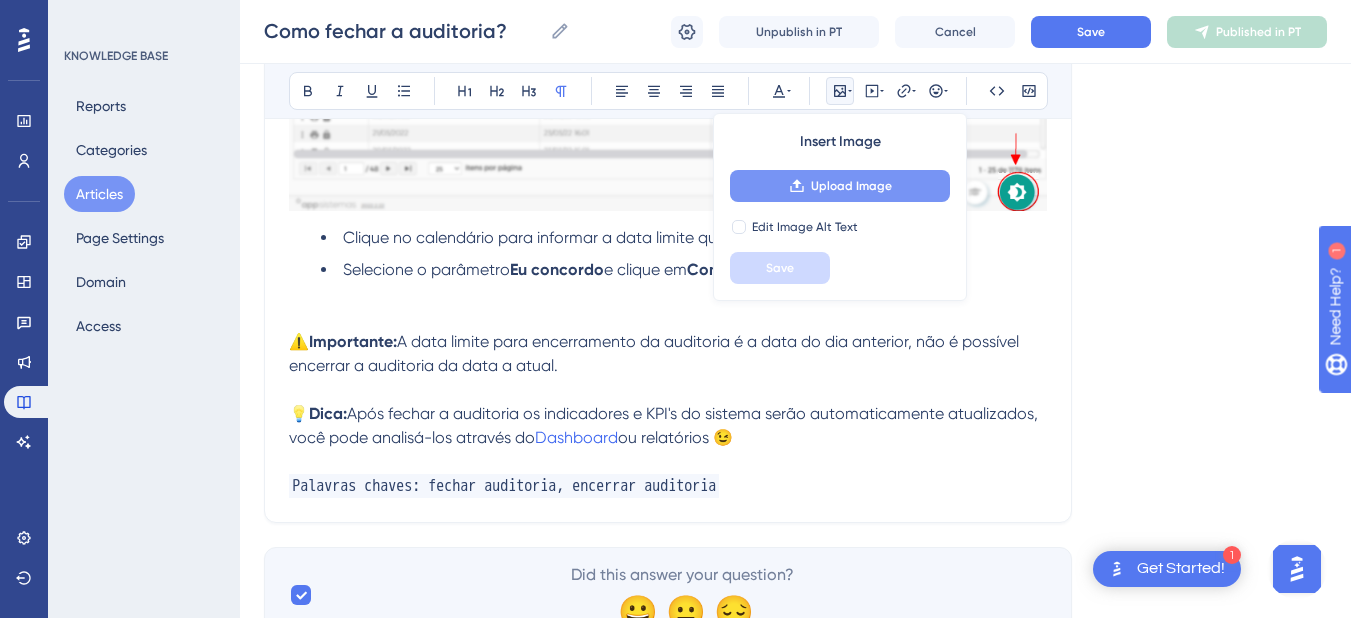 click on "Upload Image" at bounding box center (851, 186) 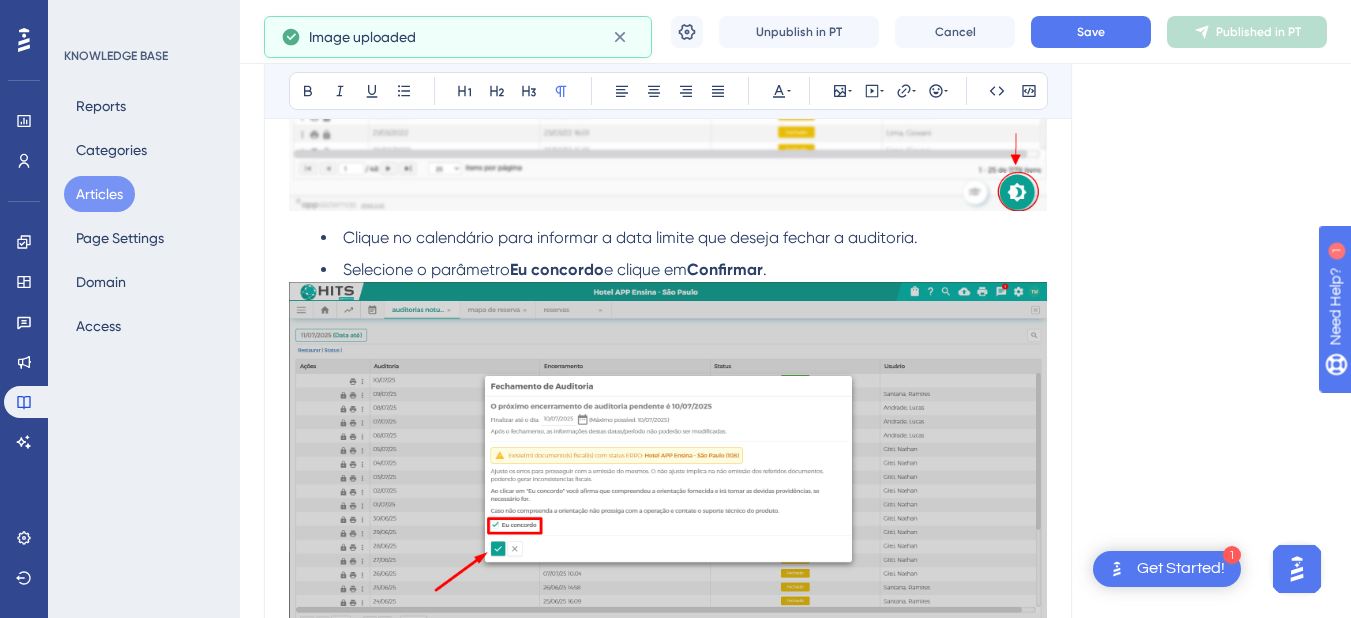 click on "Selecione o parâmetro  Eu concordo  e clique em  Confirmar ." at bounding box center (684, 270) 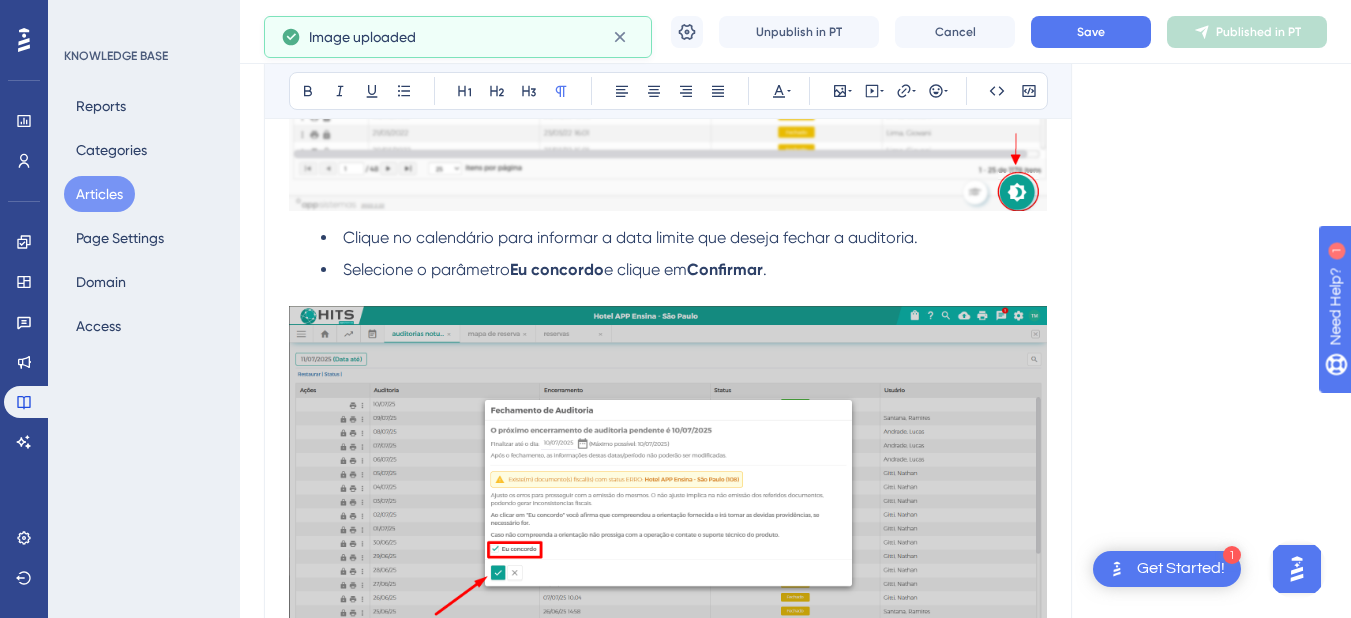 scroll, scrollTop: 989, scrollLeft: 0, axis: vertical 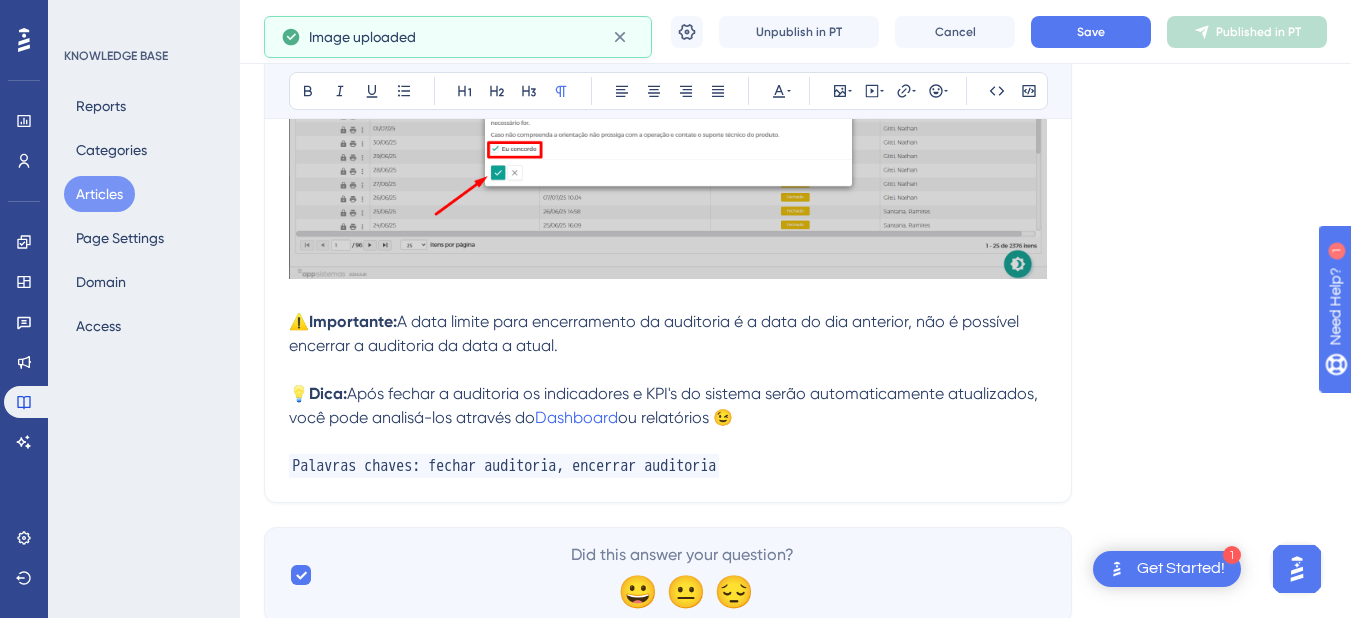 click on "⚠️Importante:  A data limite para encerramento da auditoria é a data do dia anterior, não é possível encerrar a auditoria da data a atual." at bounding box center [668, 334] 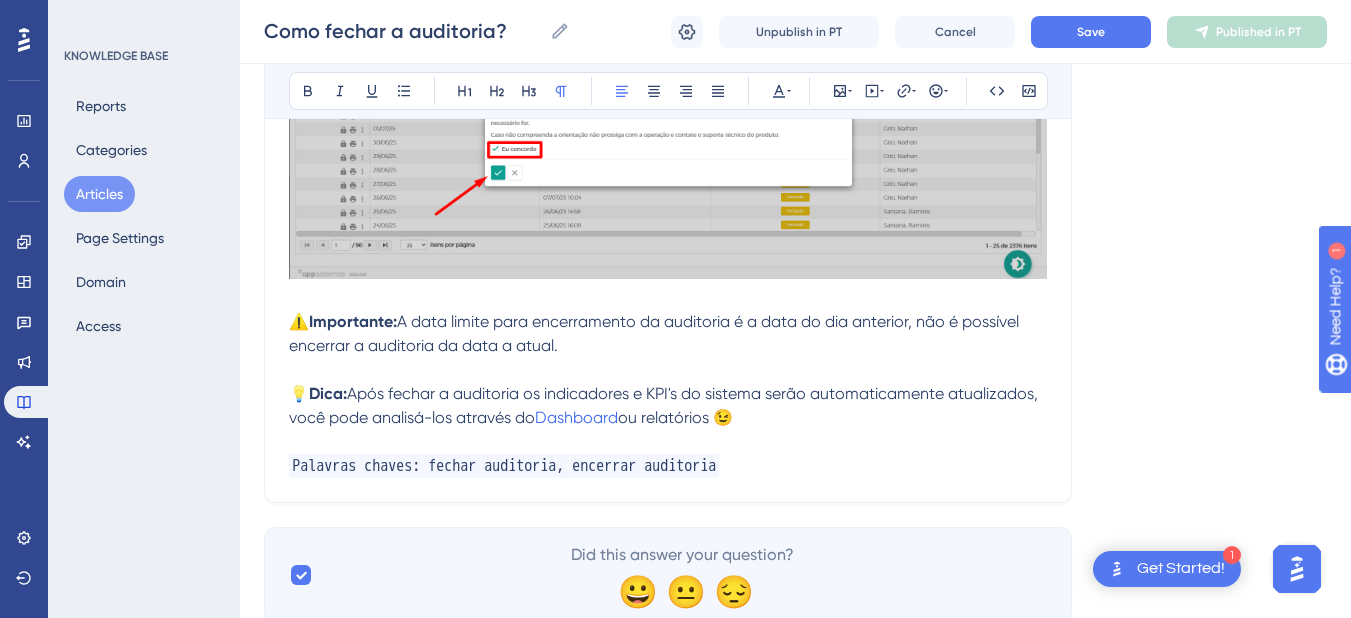 click on "A data limite para encerramento da auditoria é a data do dia anterior, não é possível encerrar a auditoria da data a atual." at bounding box center [656, 333] 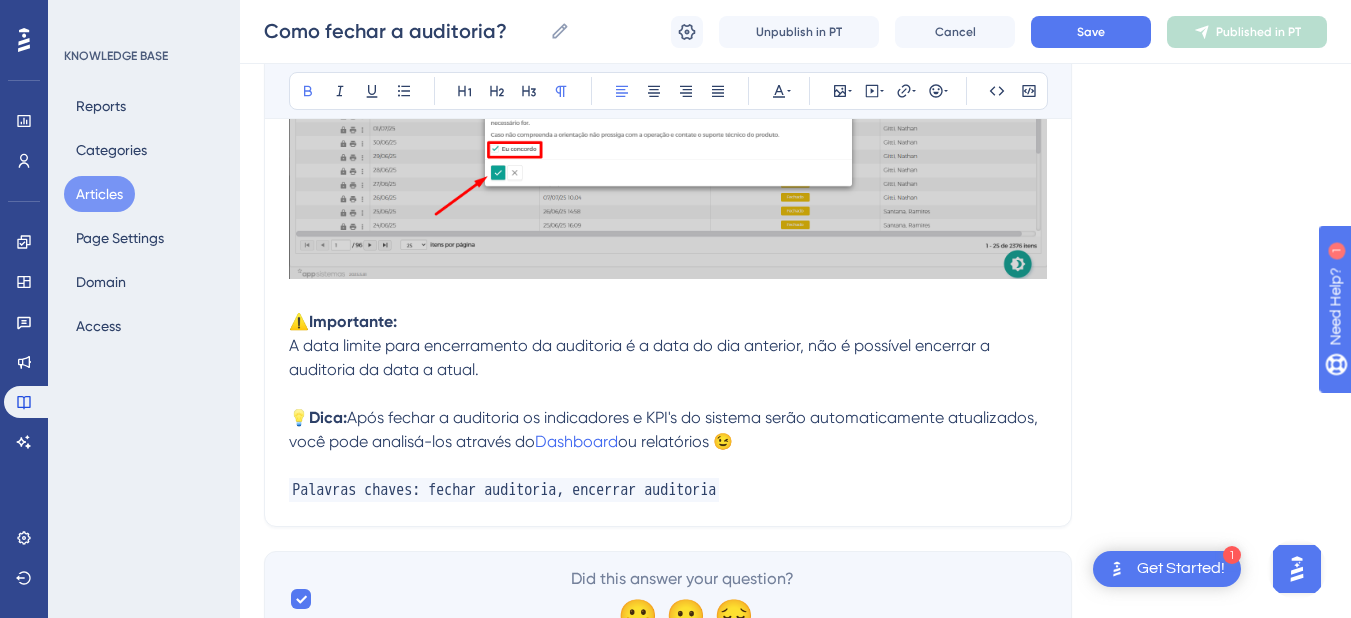 click on "A data limite para encerramento da auditoria é a data do dia anterior, não é possível encerrar a auditoria da data a atual." at bounding box center (641, 357) 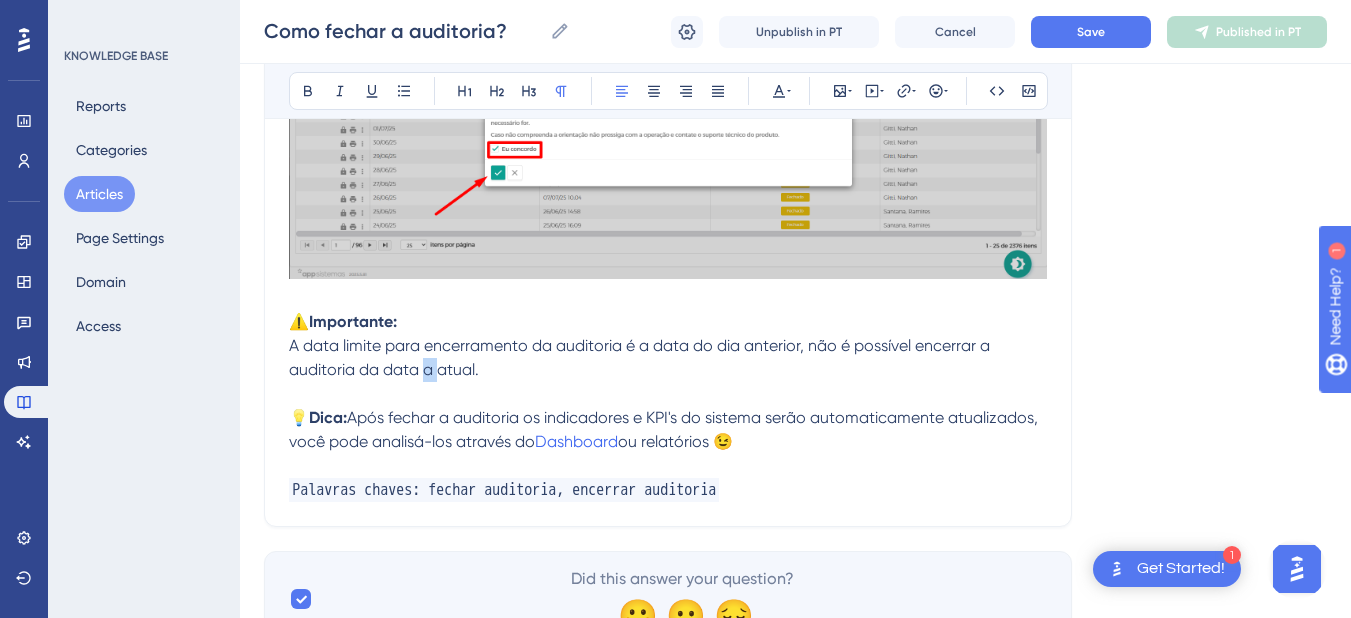 click on "A data limite para encerramento da auditoria é a data do dia anterior, não é possível encerrar a auditoria da data a atual." at bounding box center [641, 357] 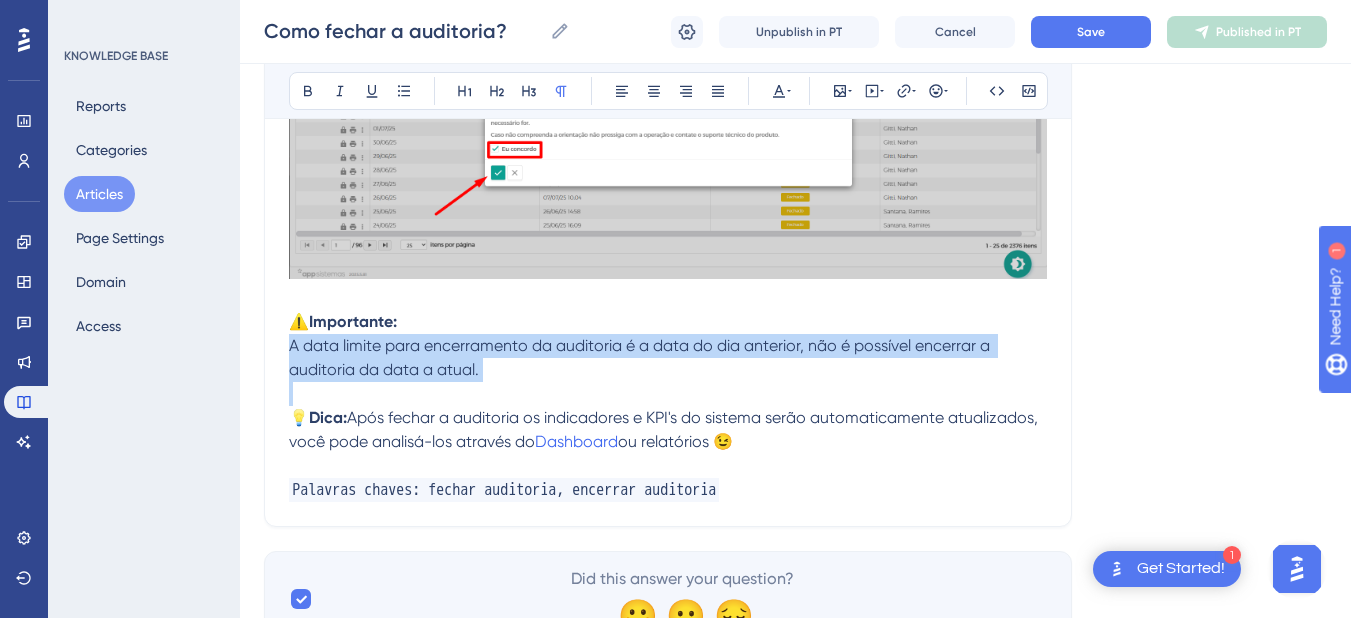 click on "A data limite para encerramento da auditoria é a data do dia anterior, não é possível encerrar a auditoria da data a atual." at bounding box center [641, 357] 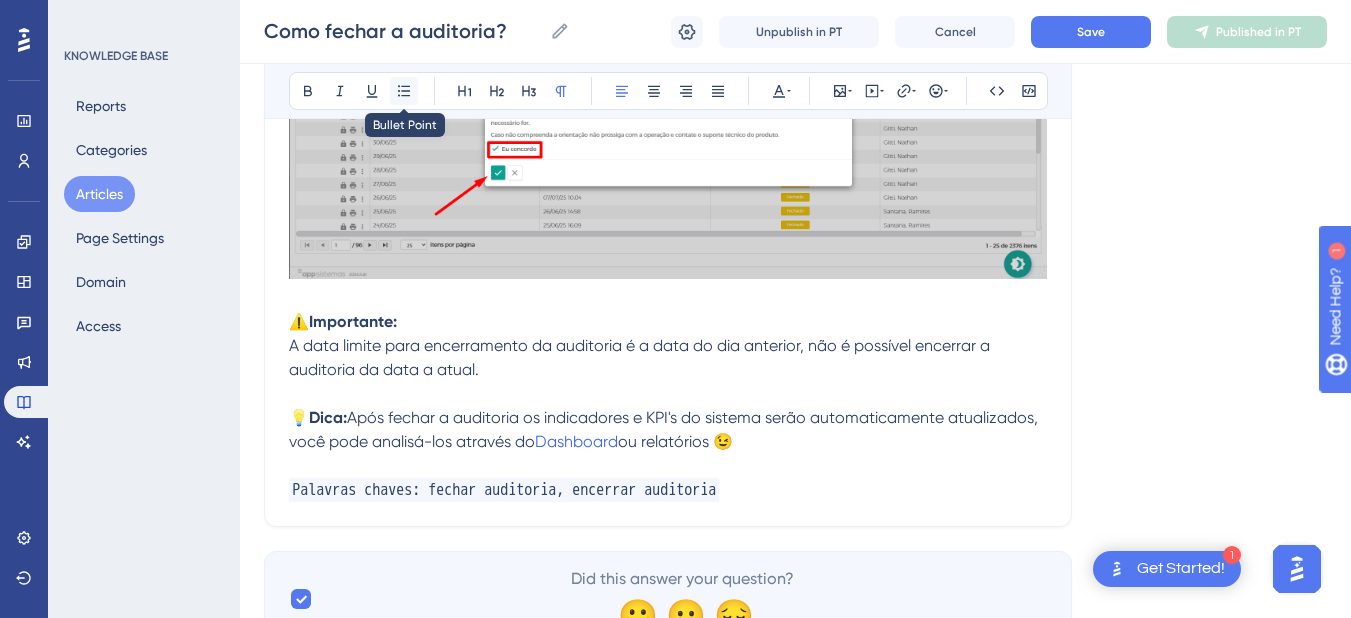 click 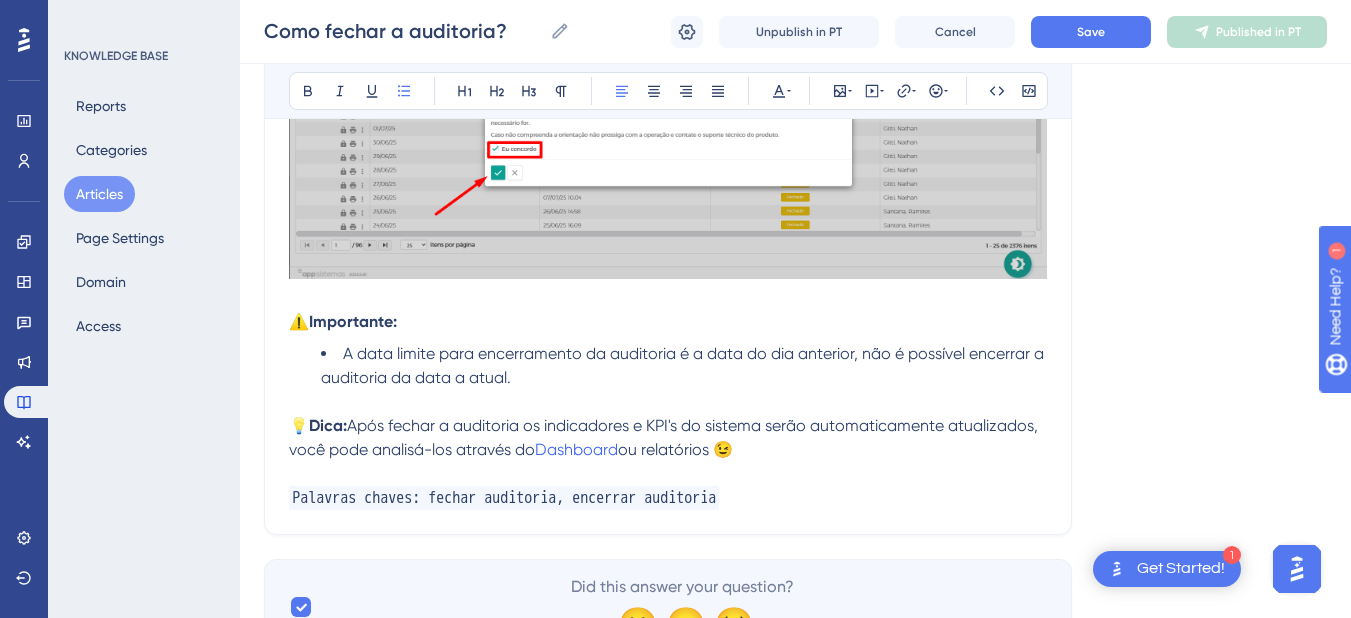 click on "A data limite para encerramento da auditoria é a data do dia anterior, não é possível encerrar a auditoria da data a atual." at bounding box center (684, 366) 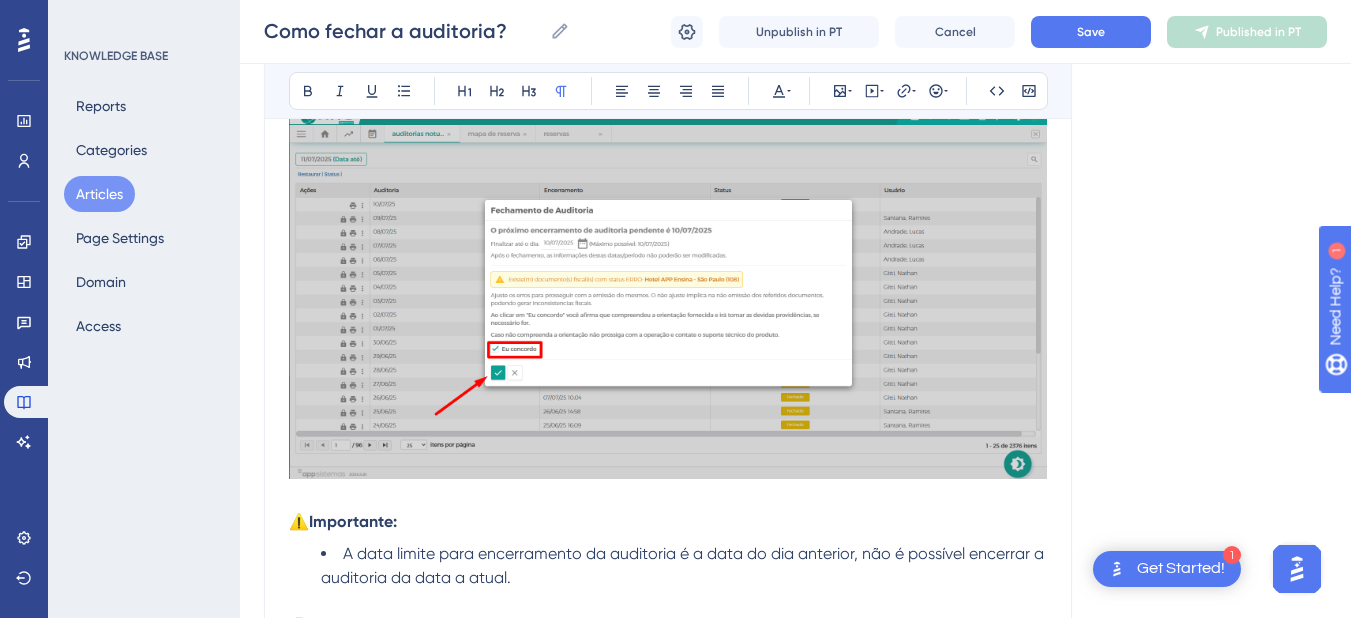 scroll, scrollTop: 589, scrollLeft: 0, axis: vertical 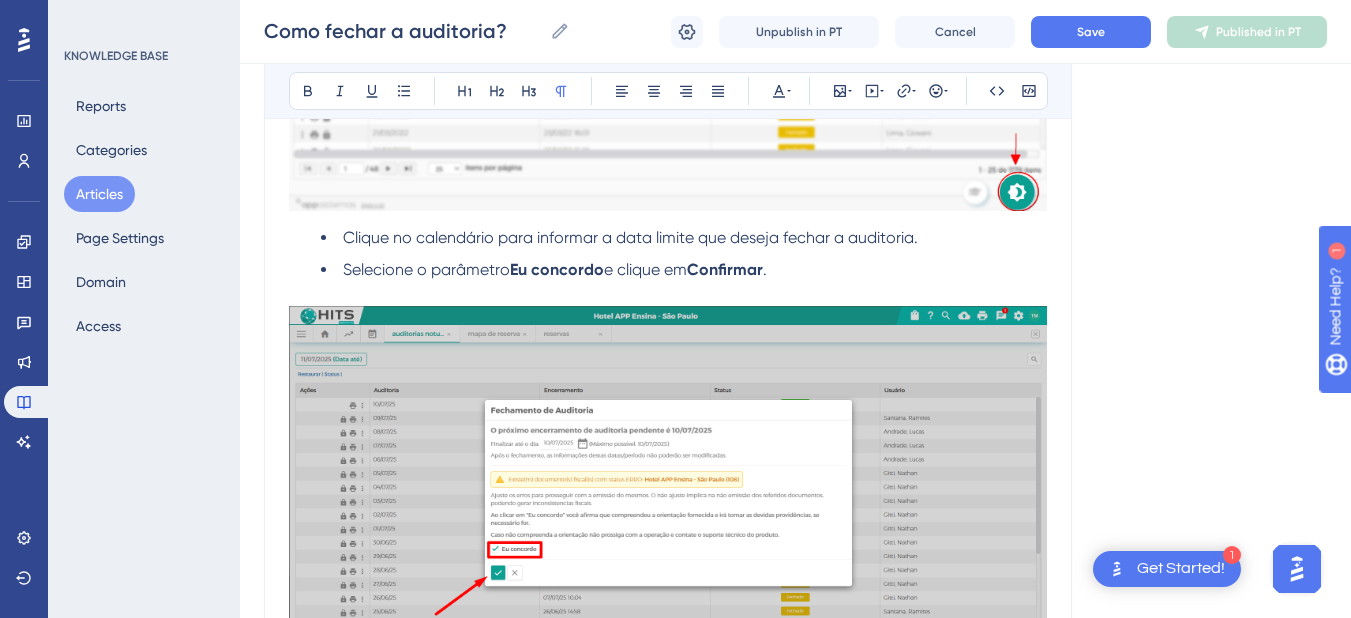 click at bounding box center (668, 492) 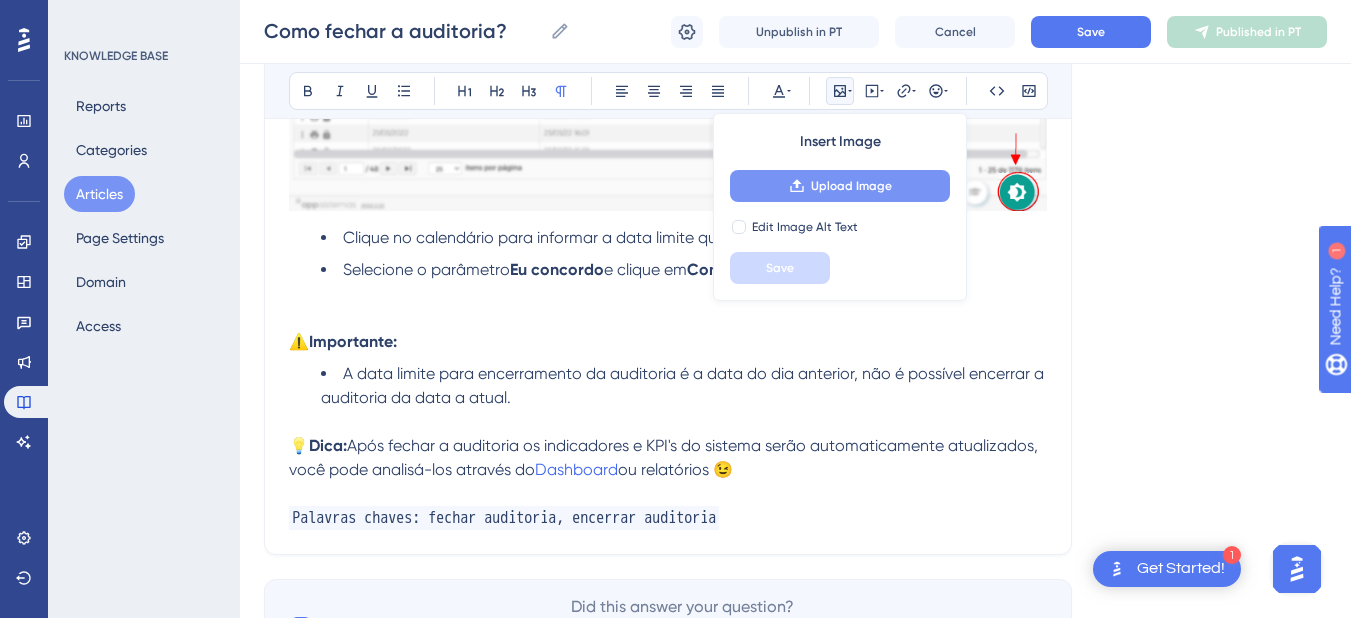 click on "Upload Image" at bounding box center [840, 186] 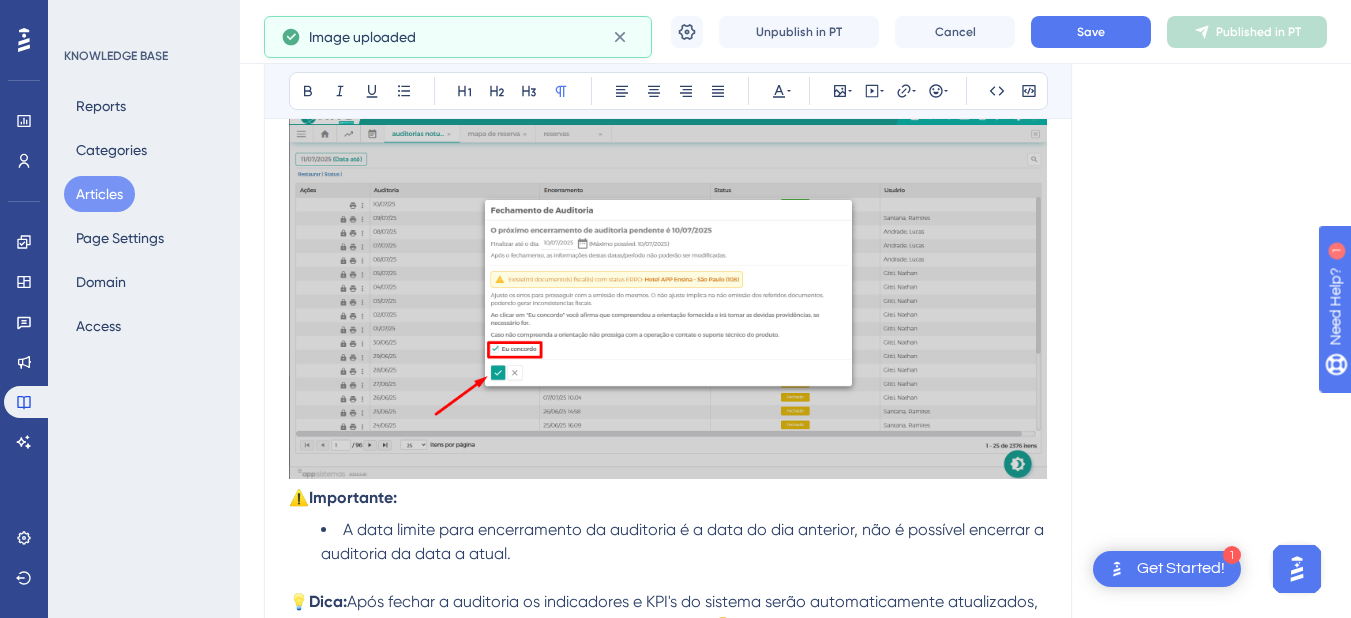 scroll, scrollTop: 389, scrollLeft: 0, axis: vertical 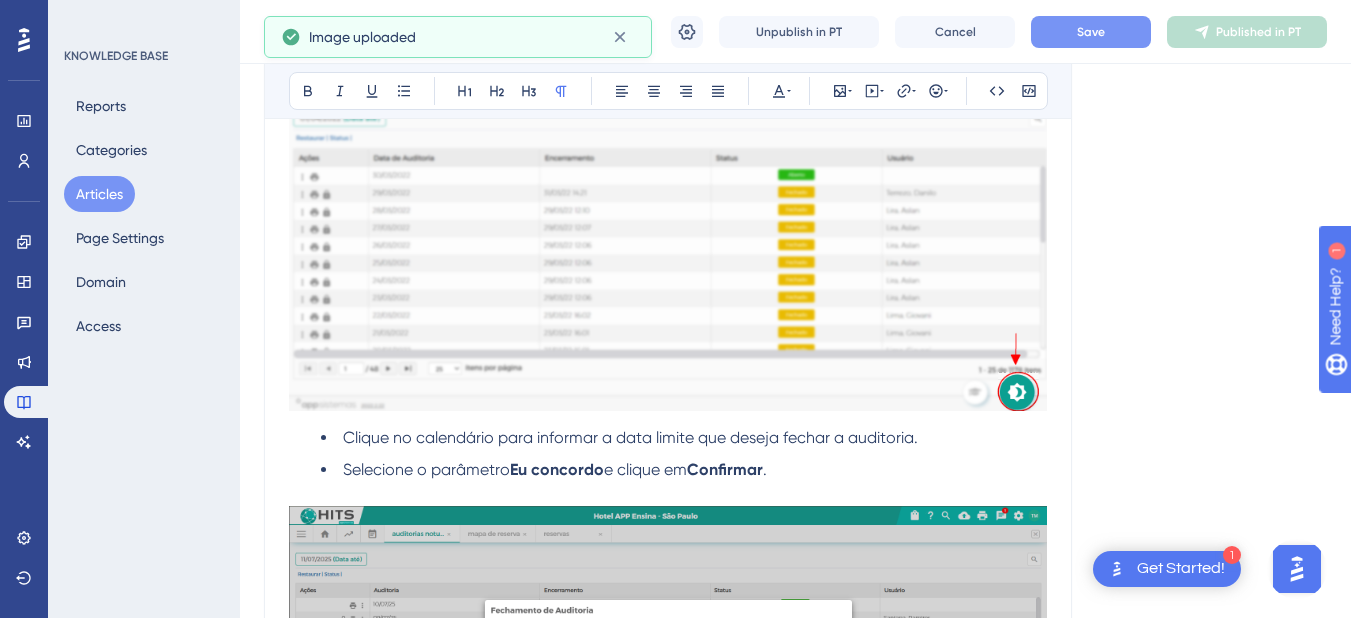 click on "Save" at bounding box center (1091, 32) 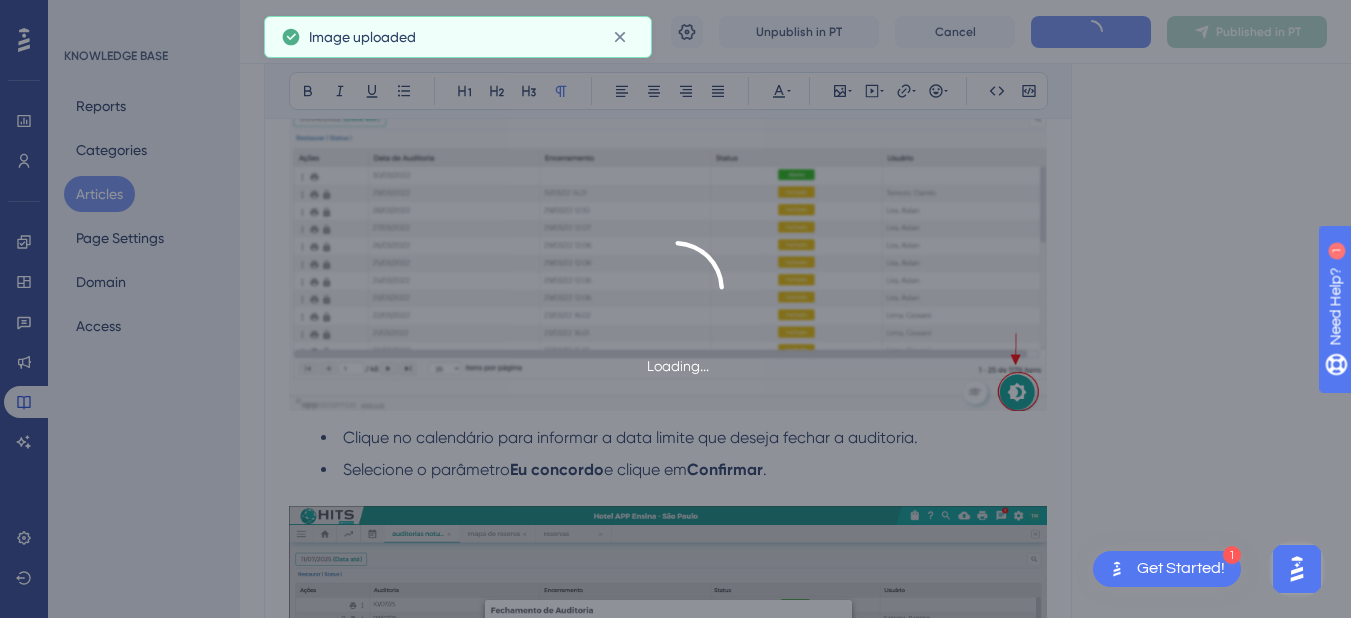scroll, scrollTop: 0, scrollLeft: 0, axis: both 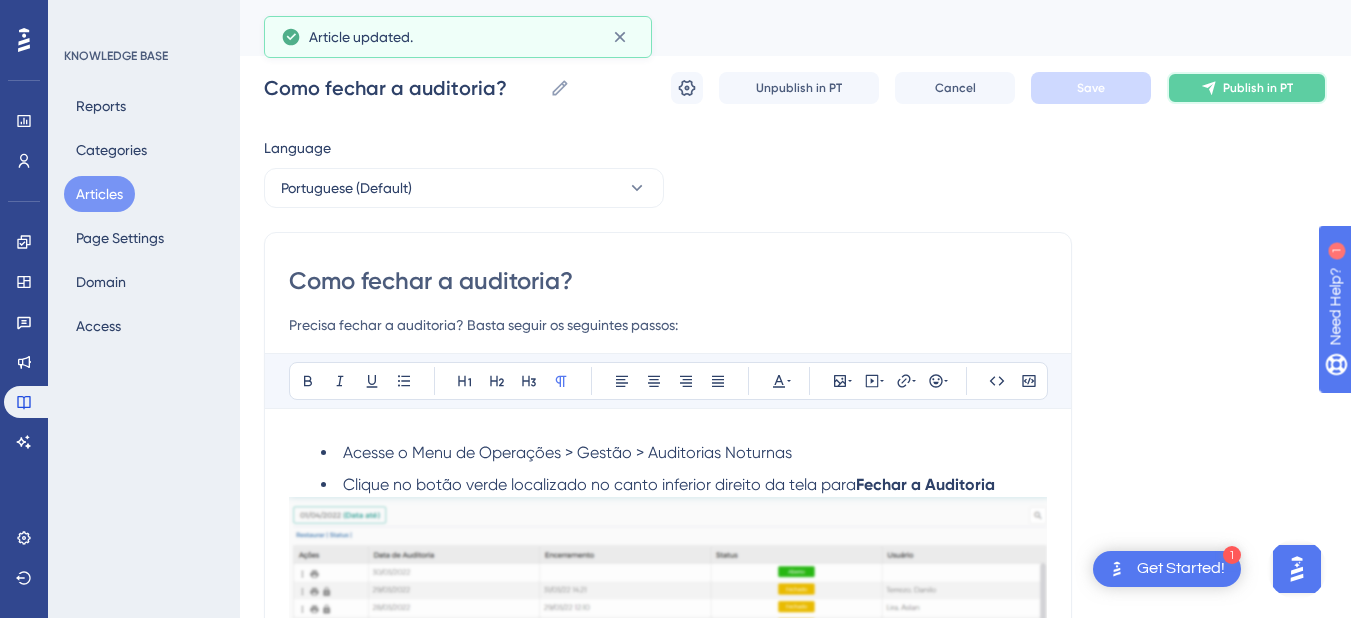 click 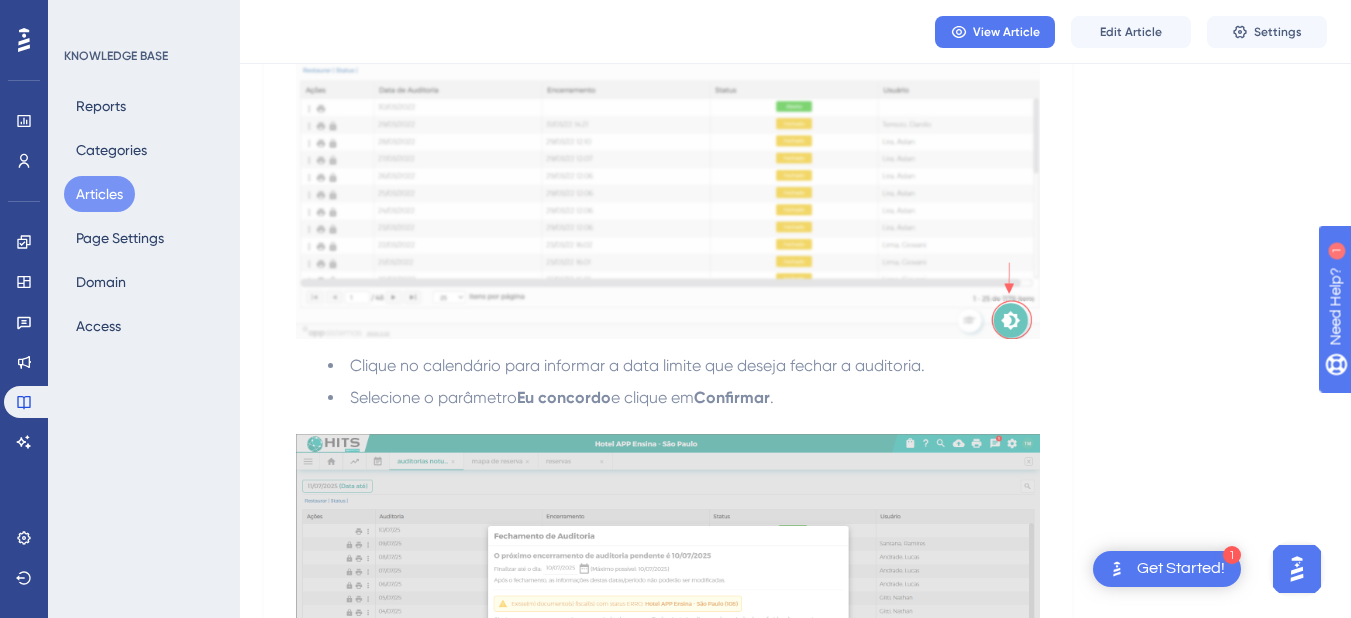 scroll, scrollTop: 975, scrollLeft: 0, axis: vertical 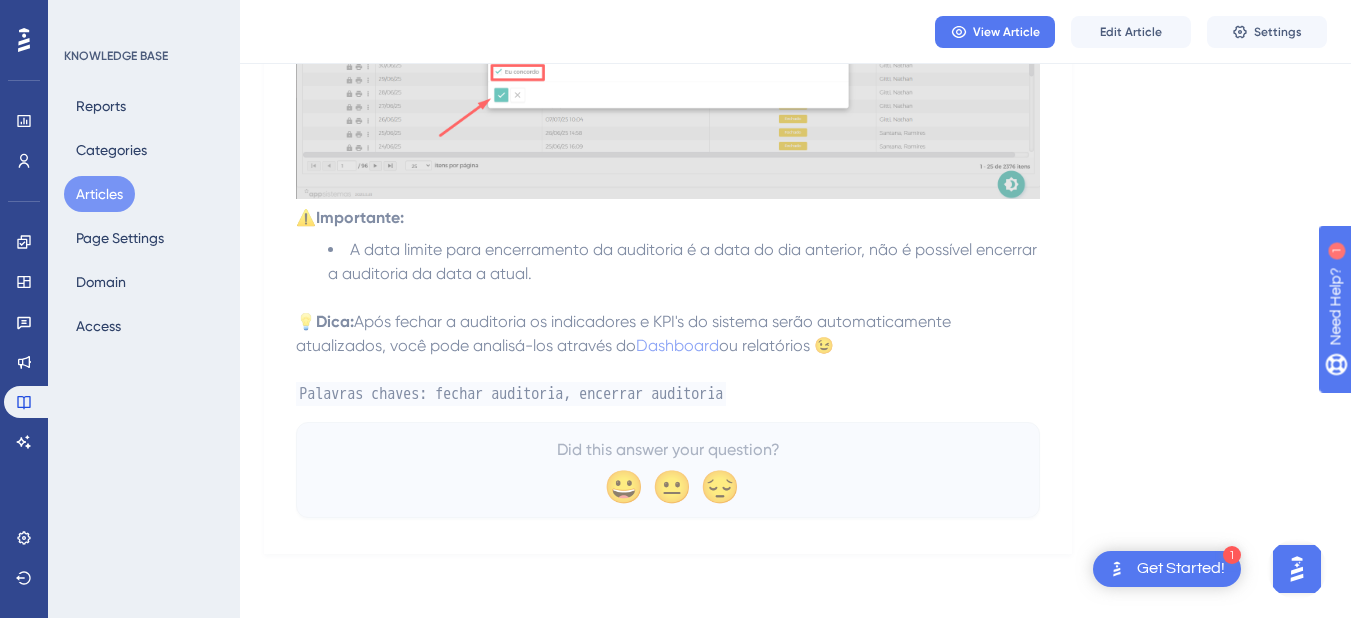 click on "View Article Edit Article Settings" at bounding box center (795, 32) 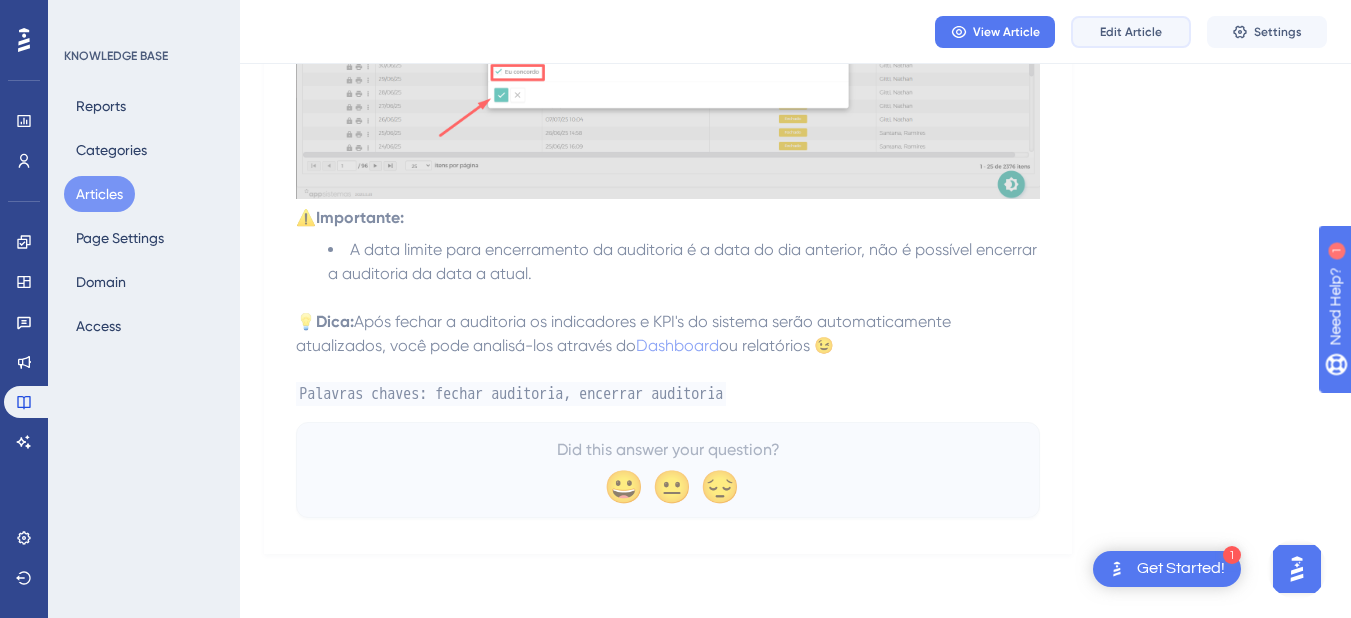click on "Edit Article" at bounding box center [1131, 32] 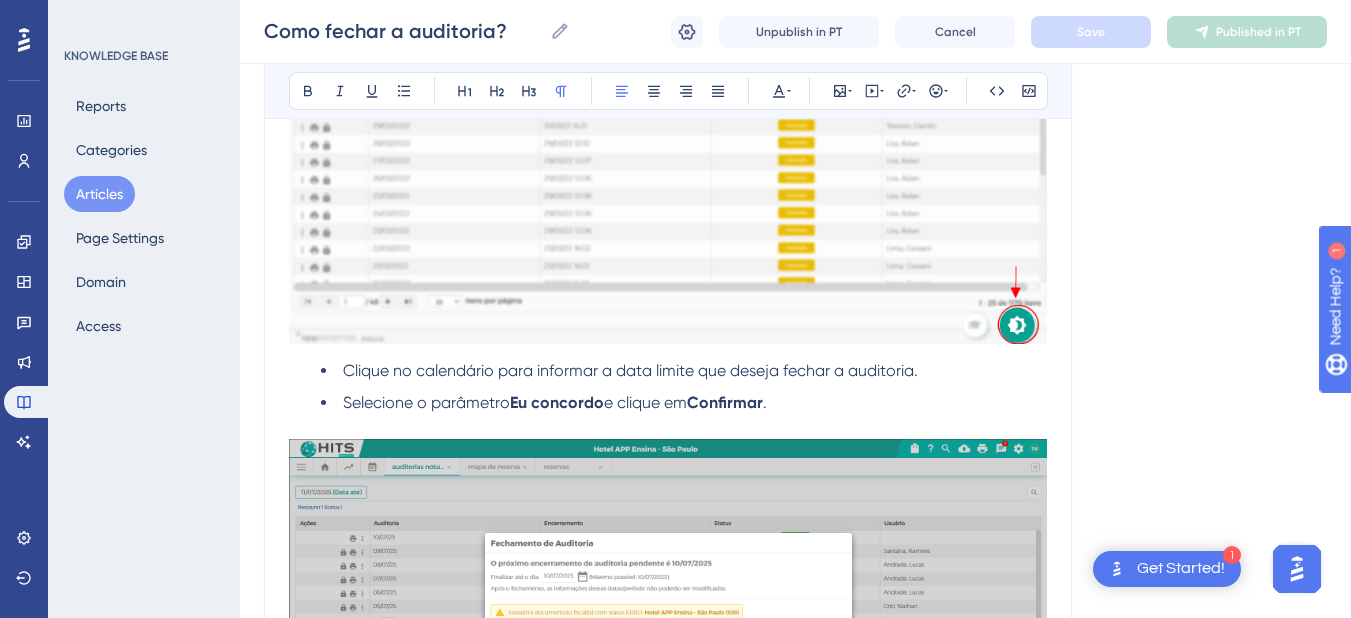 scroll, scrollTop: 856, scrollLeft: 0, axis: vertical 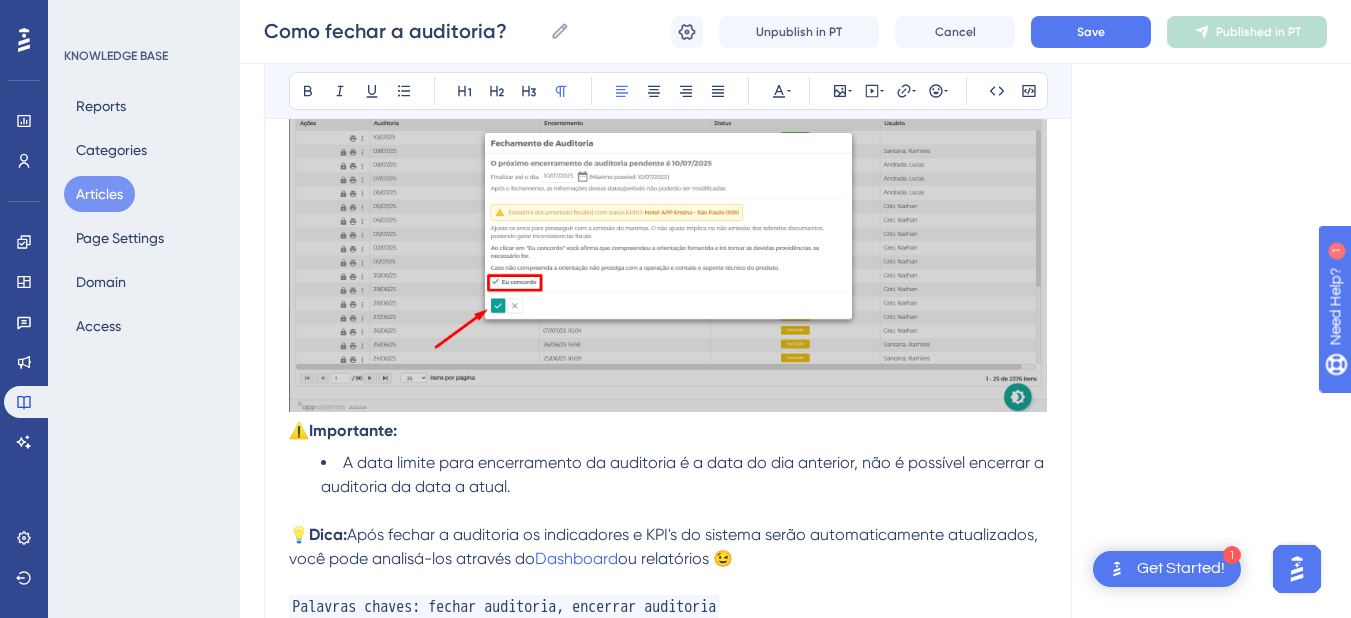 click on "⚠️Importante:" at bounding box center [343, 430] 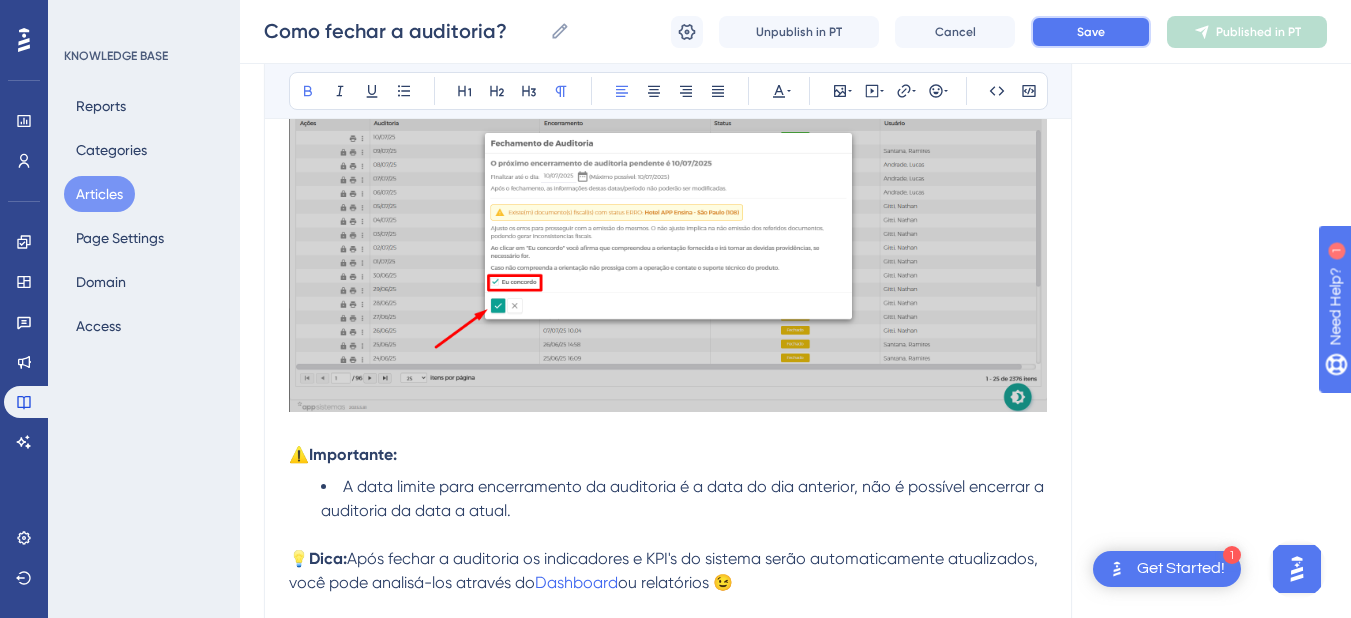 click on "Save" at bounding box center (1091, 32) 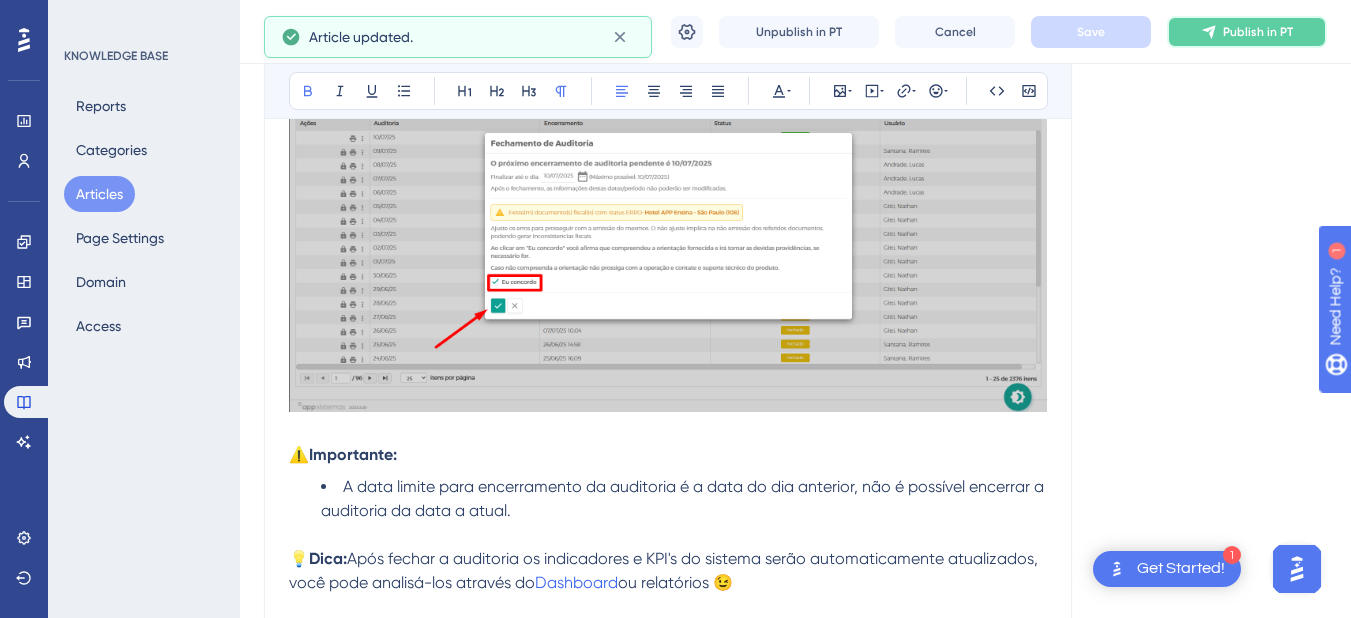 click on "Publish in PT" at bounding box center [1247, 32] 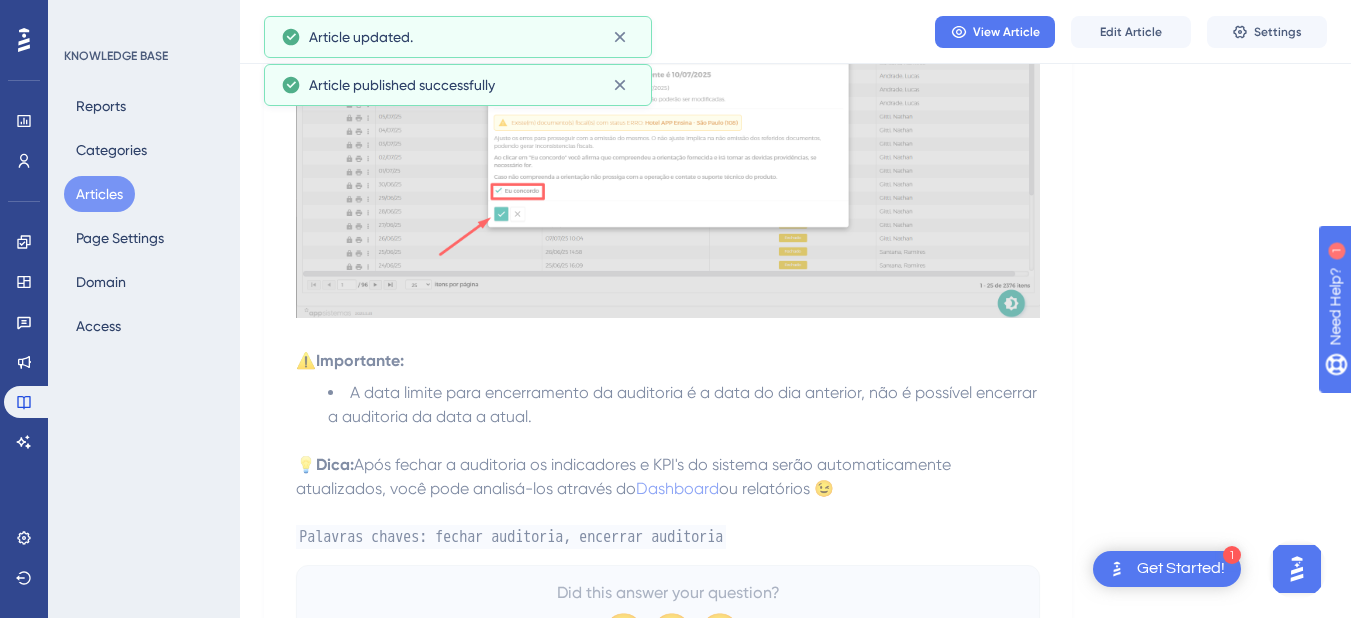 click on "Articles" at bounding box center (99, 194) 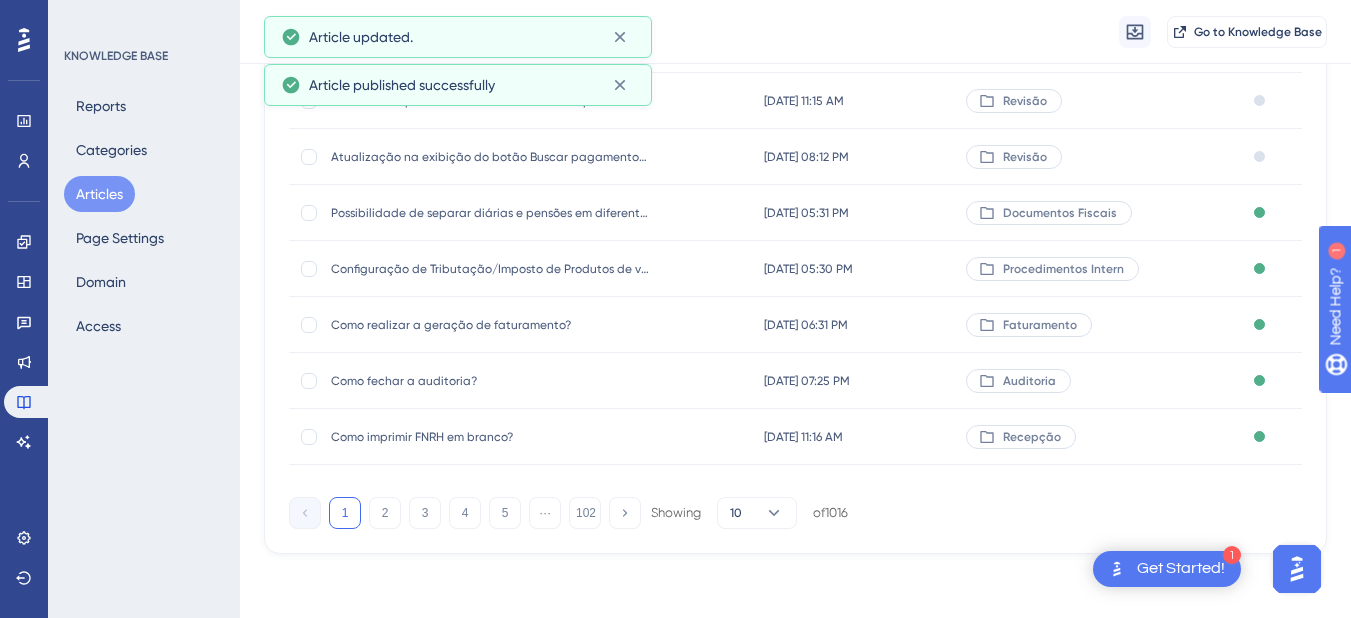 scroll, scrollTop: 0, scrollLeft: 0, axis: both 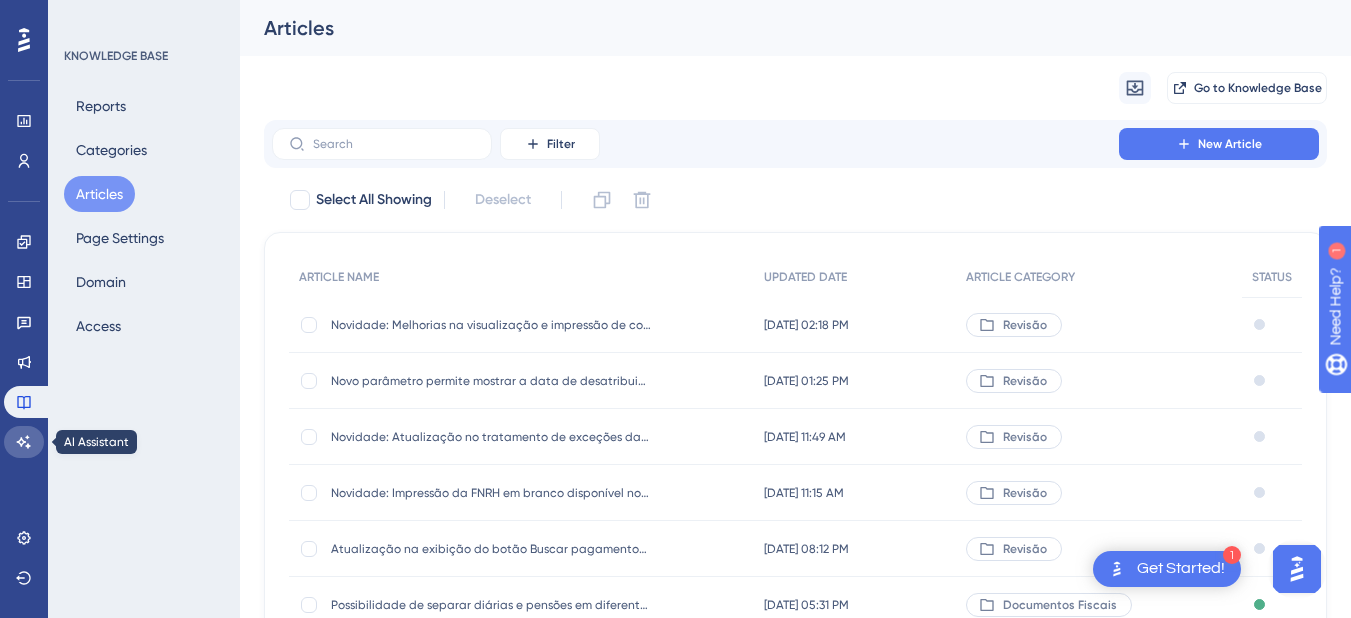 click at bounding box center [24, 442] 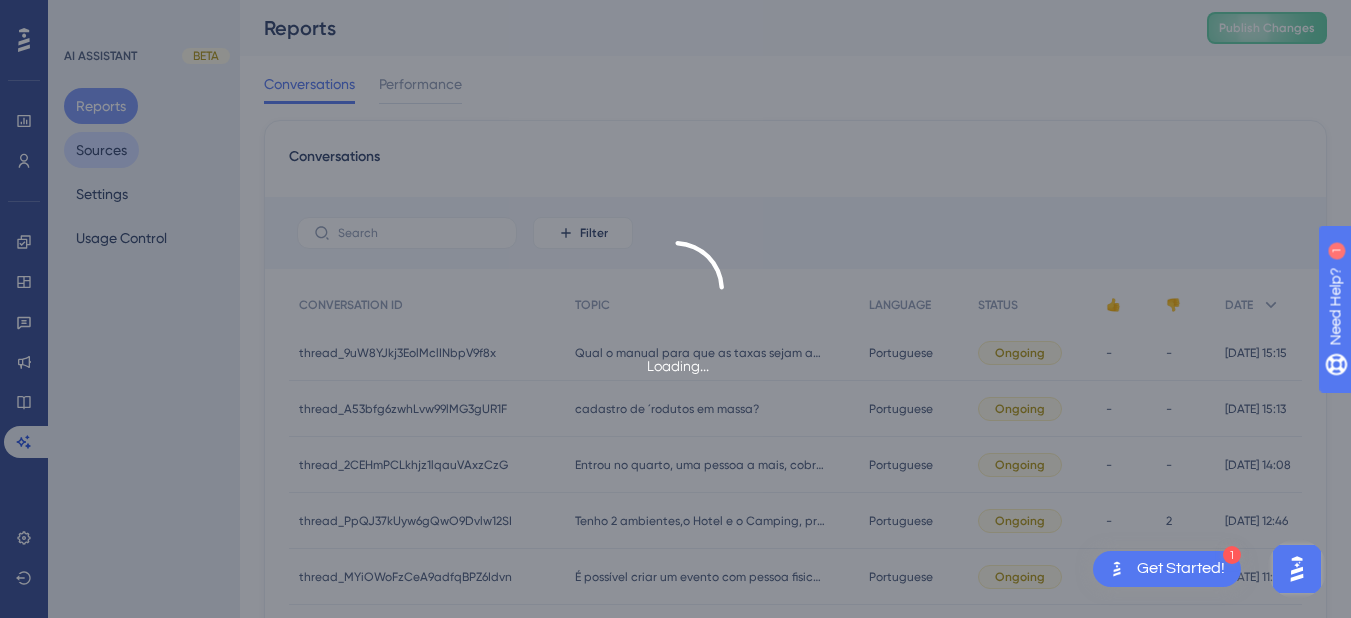 click on "Sources" at bounding box center [101, 150] 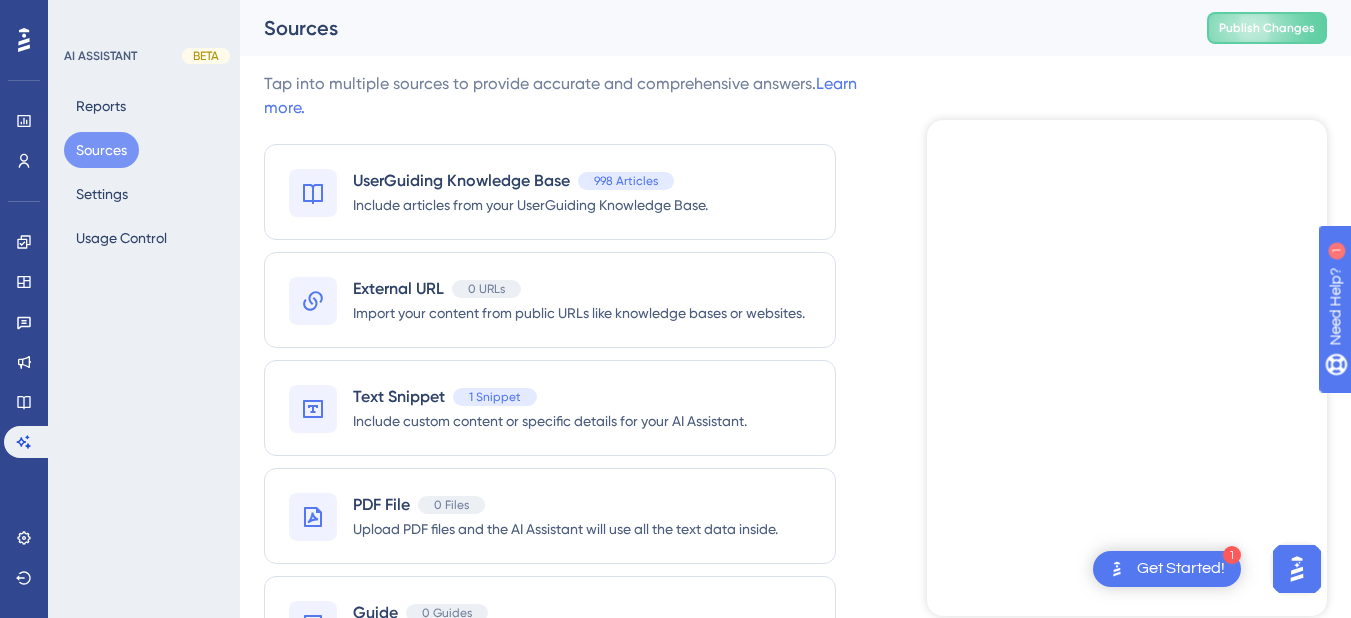 click on "Sources" at bounding box center (101, 150) 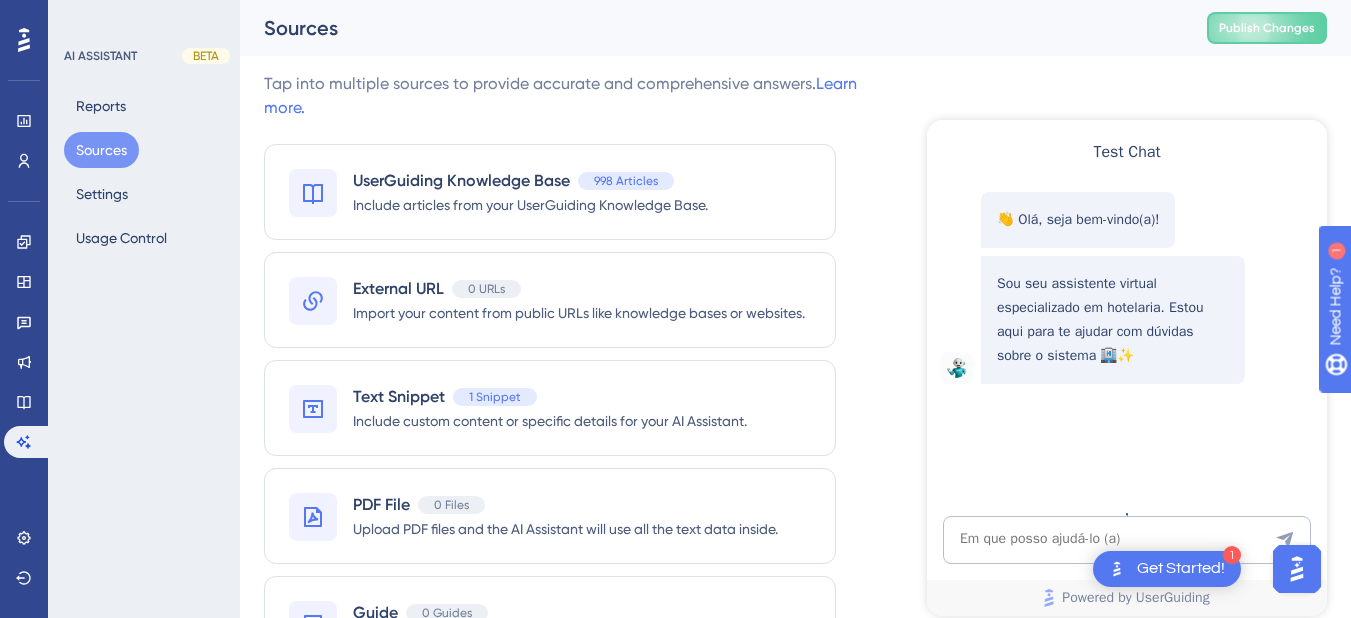 scroll, scrollTop: 0, scrollLeft: 0, axis: both 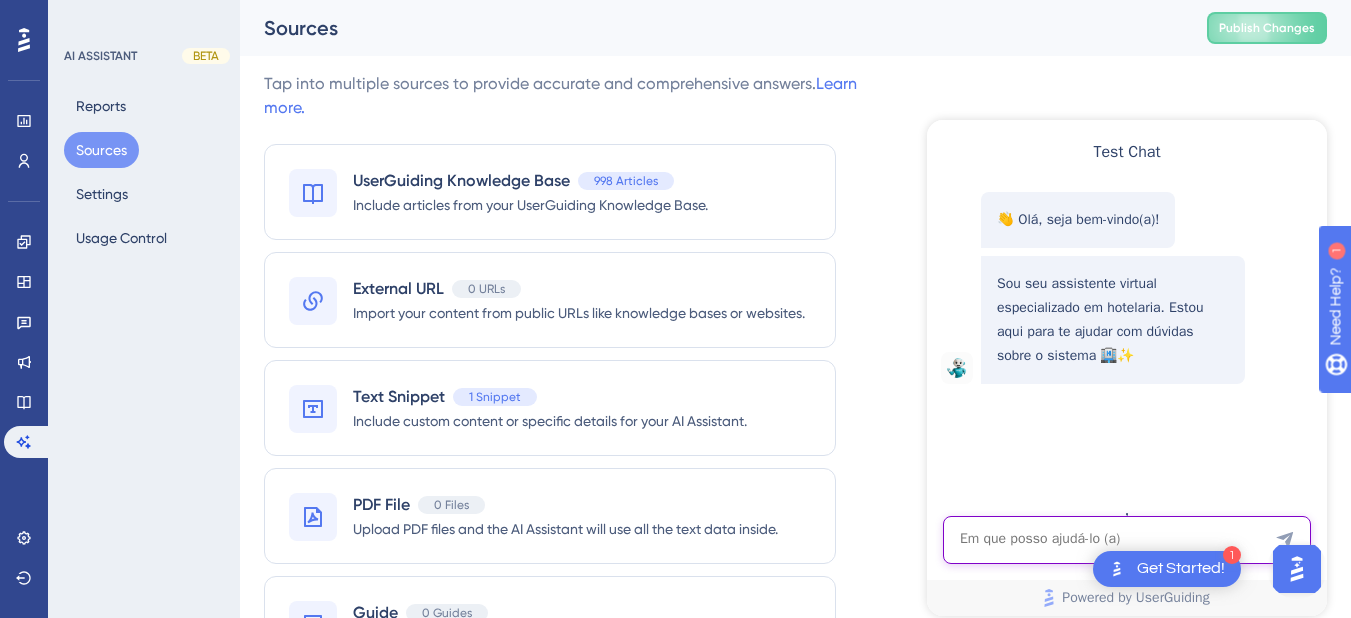 click at bounding box center (1127, 540) 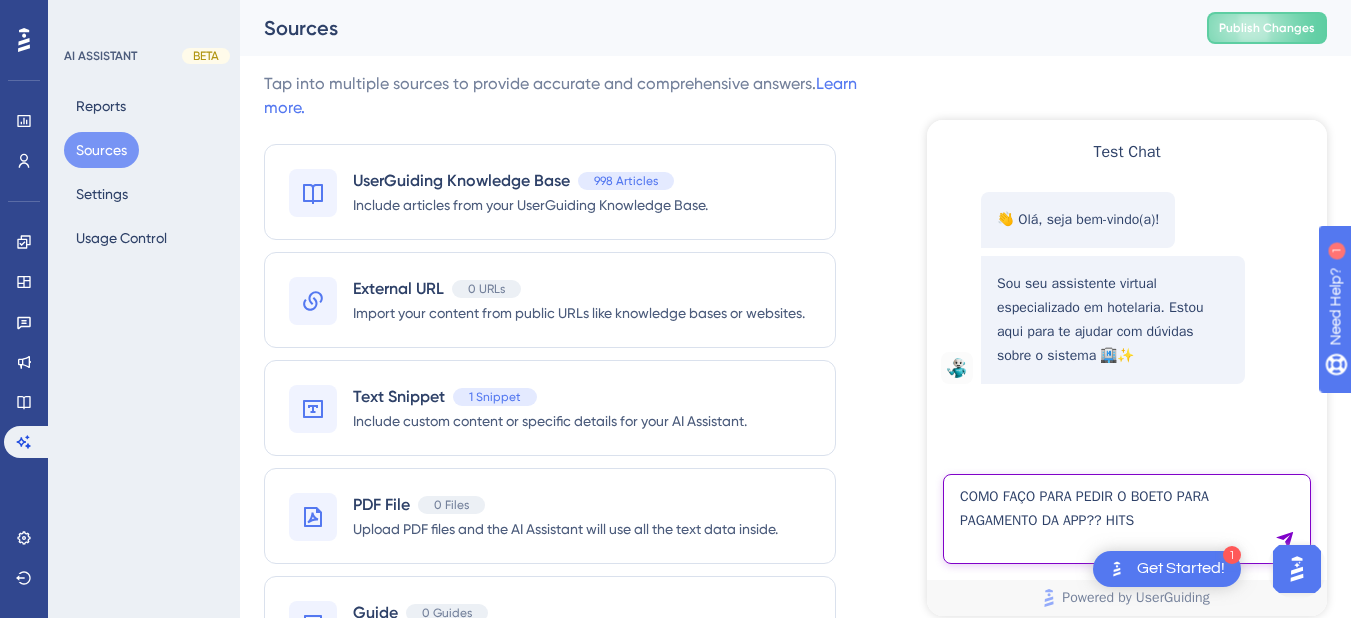 type on "COMO FAÇO PARA PEDIR O BOETO PARA PAGAMENTO DA APP?? HITS" 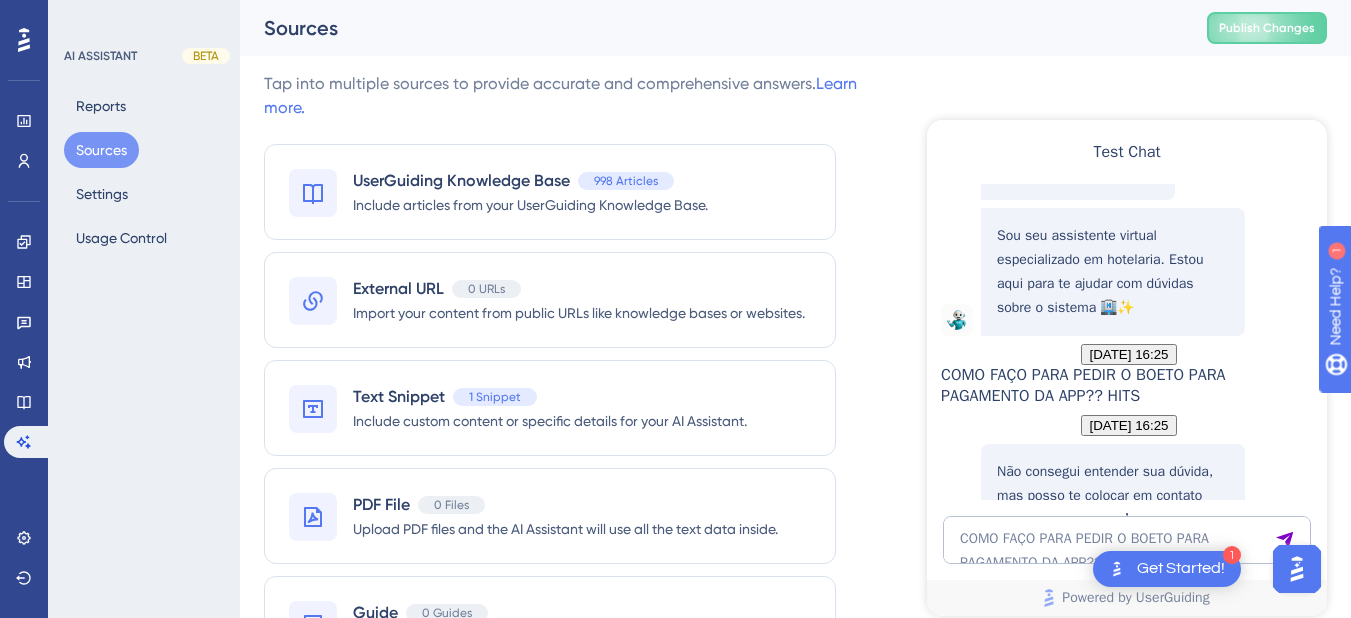 scroll, scrollTop: 262, scrollLeft: 0, axis: vertical 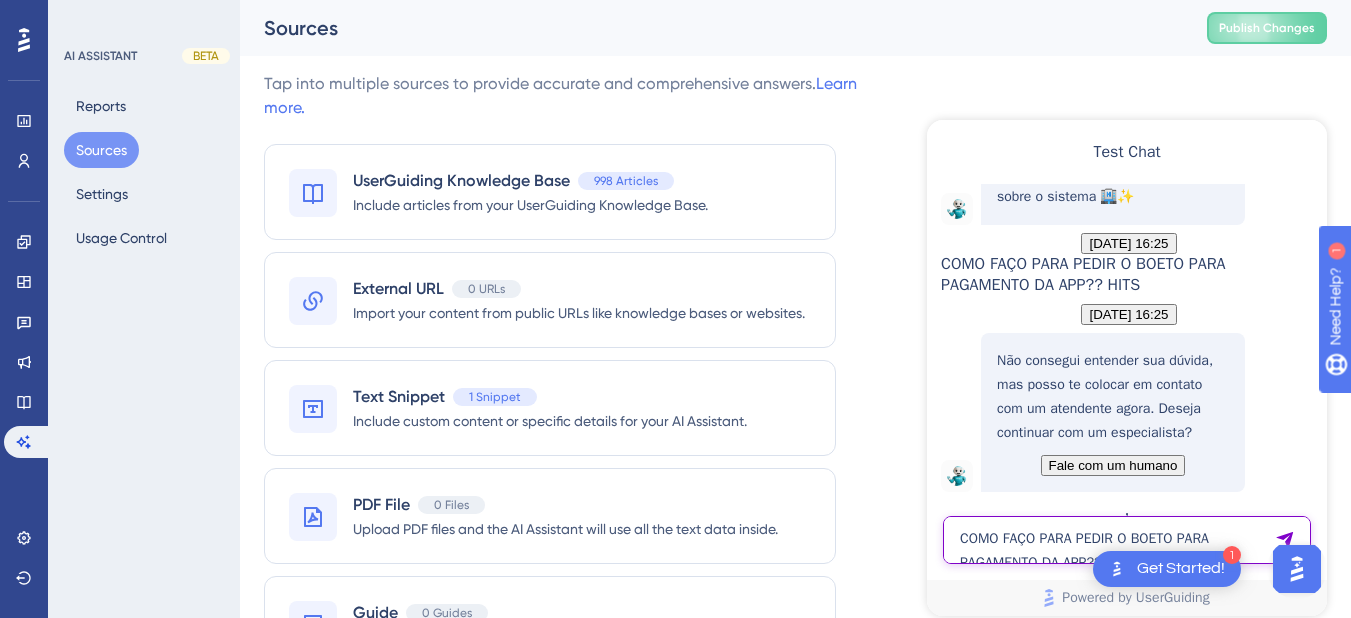 click on "COMO FAÇO PARA PEDIR O BOETO PARA PAGAMENTO DA APP?? HITS" at bounding box center [1127, 540] 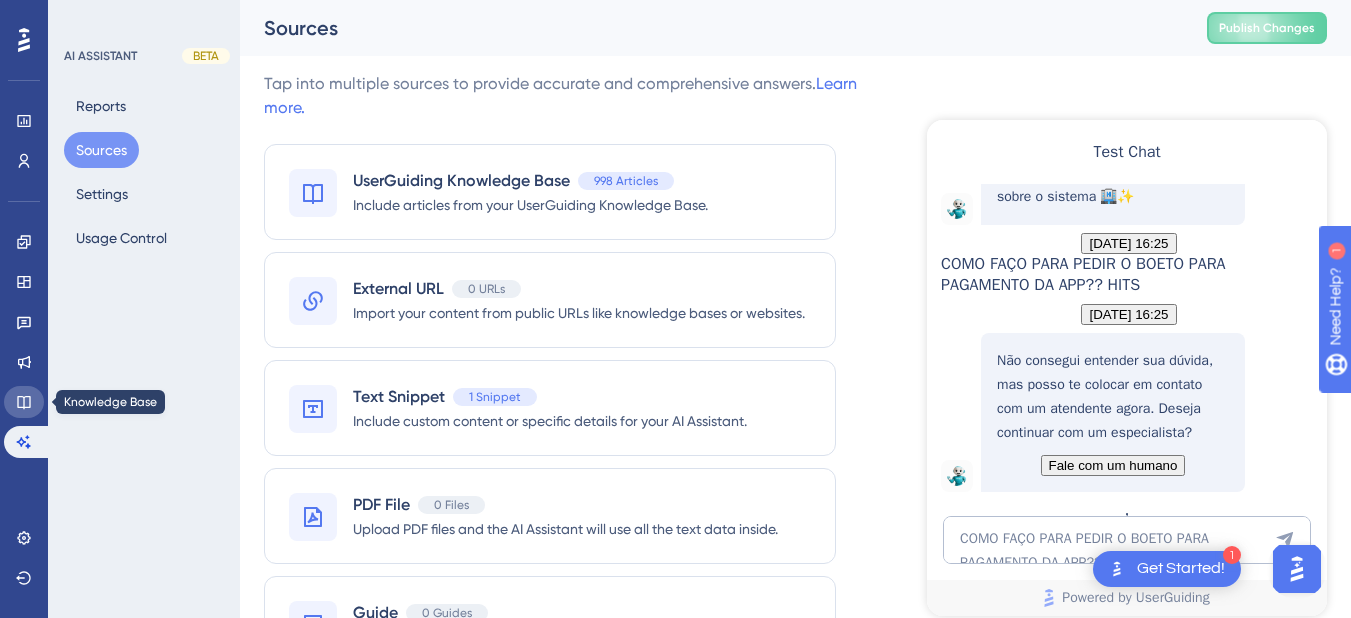 click at bounding box center (24, 402) 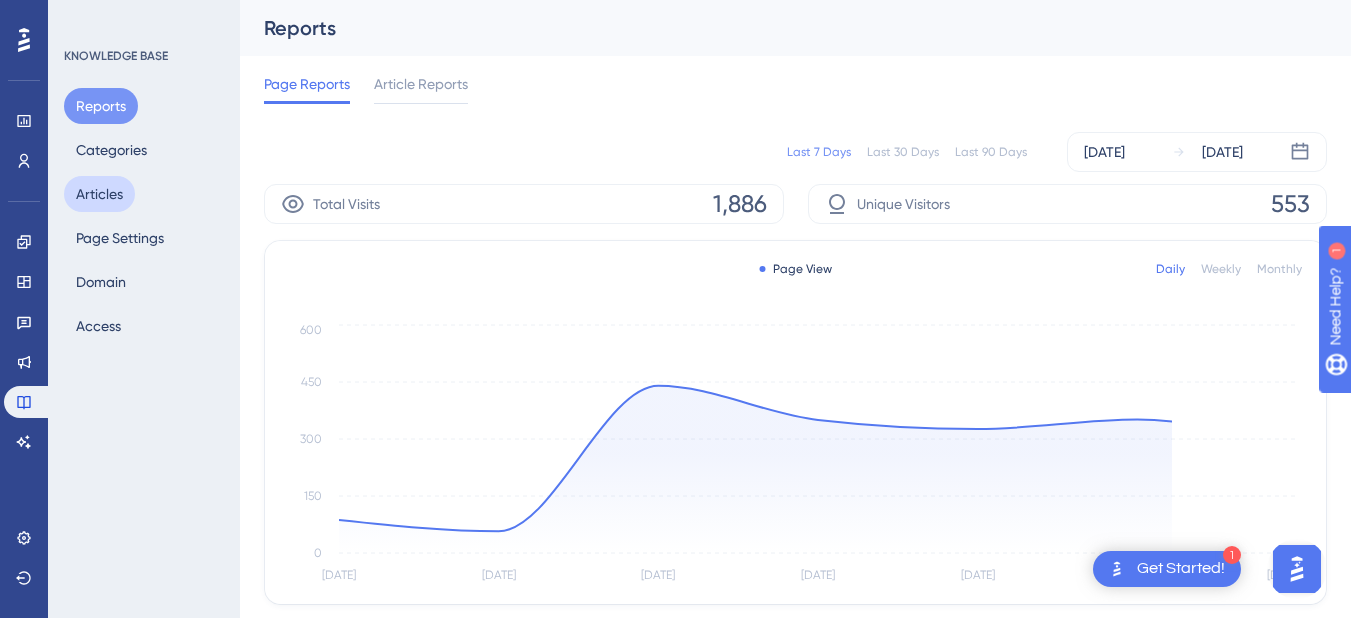 click on "Articles" at bounding box center (99, 194) 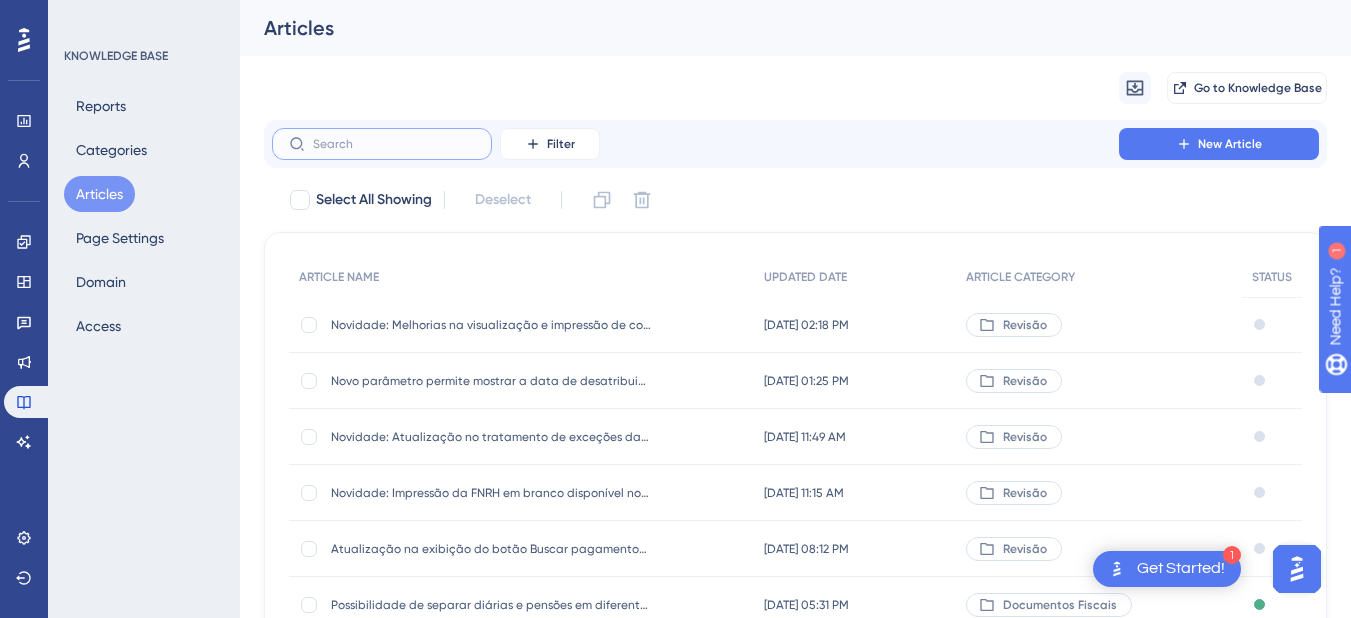 click at bounding box center [394, 144] 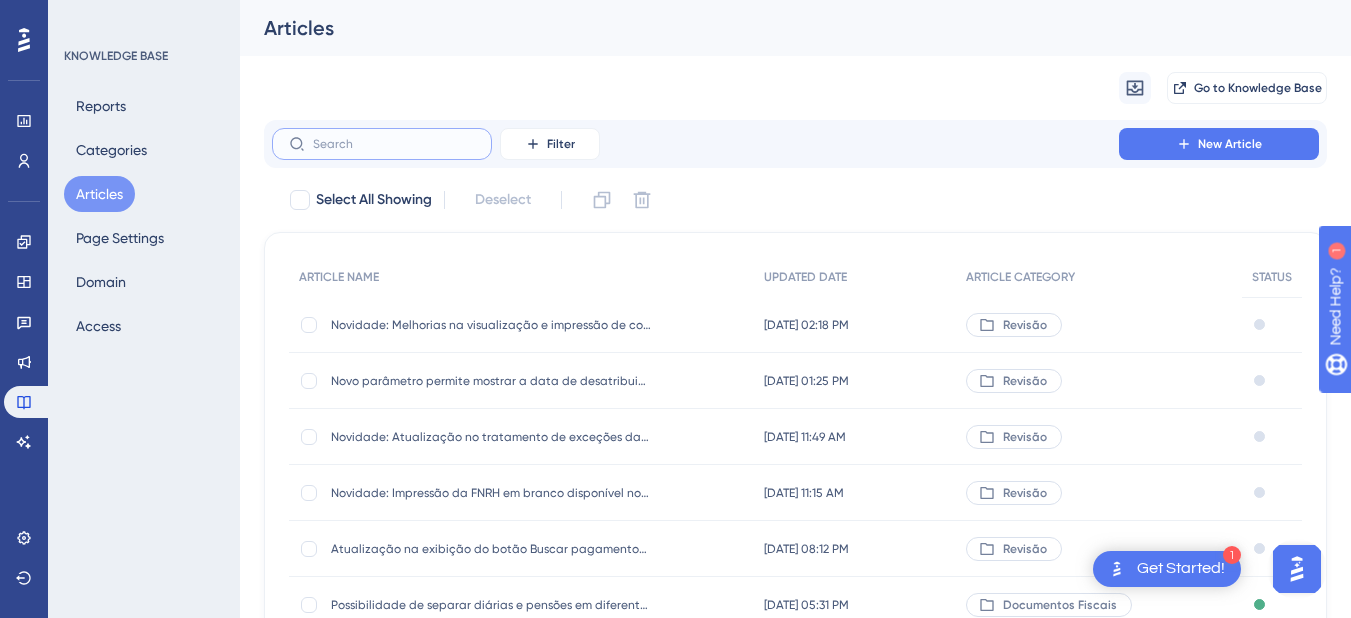 paste on "Histórico e previsão das receitas e ocupações" 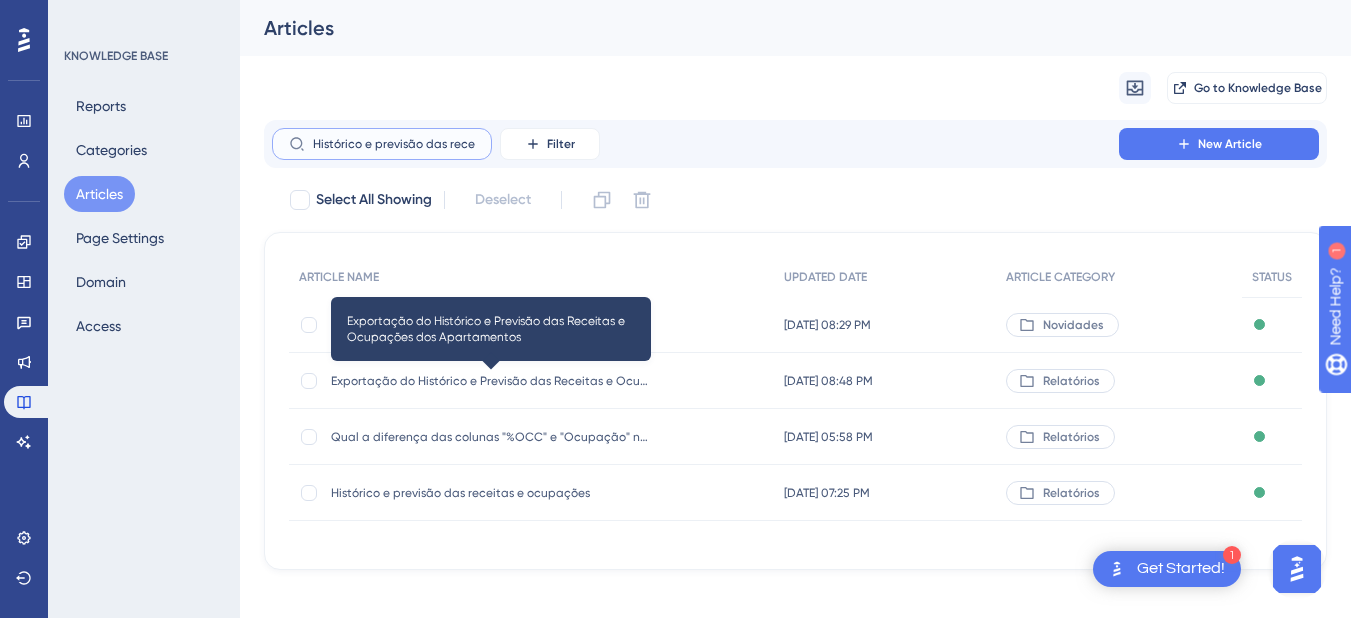 scroll, scrollTop: 0, scrollLeft: 90, axis: horizontal 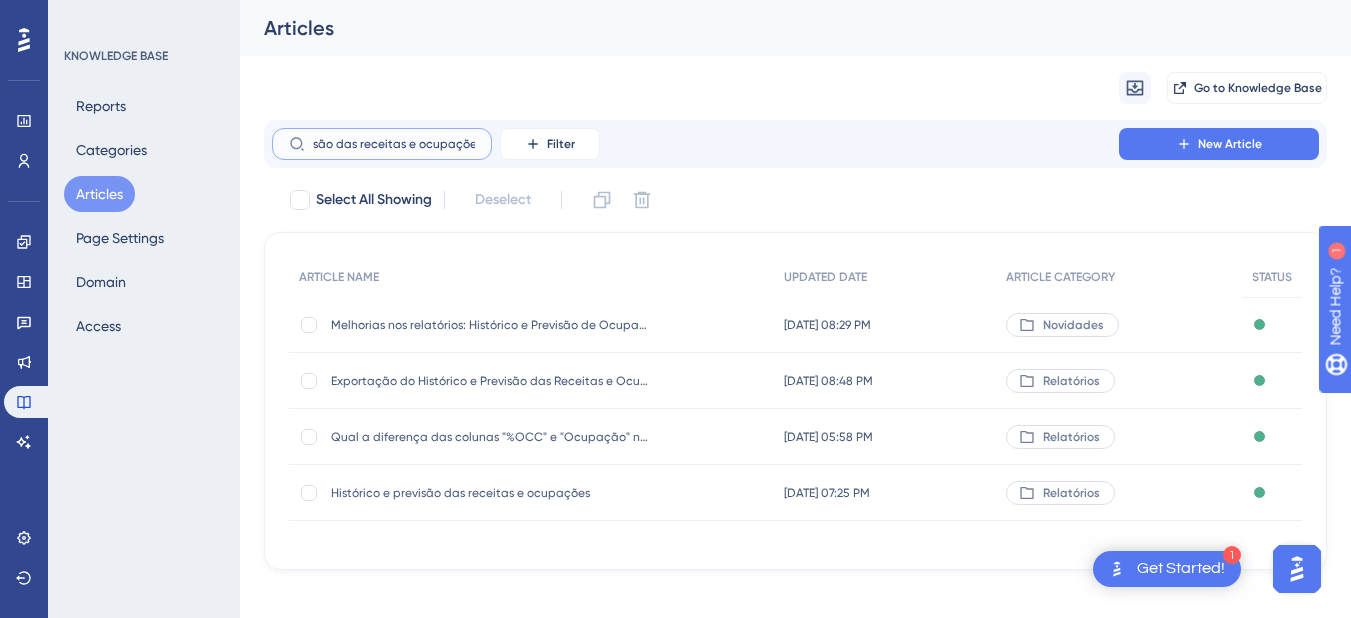 type on "Histórico e previsão das receitas e ocupações" 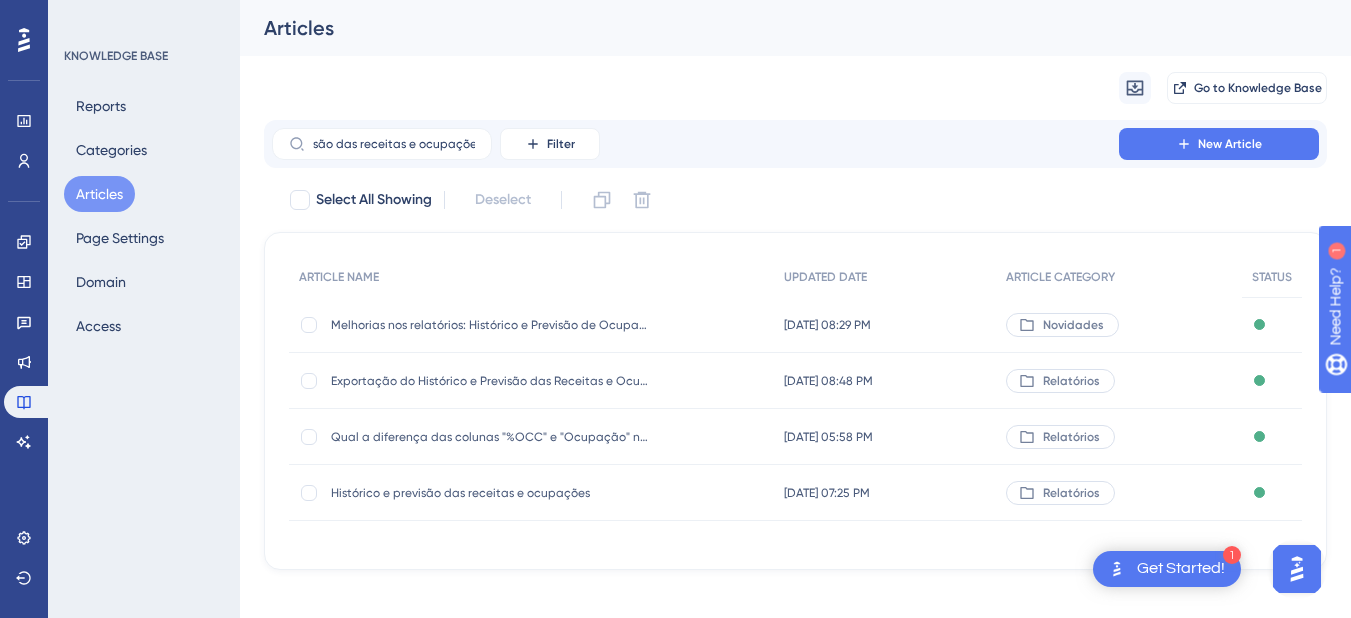 click on "Histórico e previsão das receitas e ocupações" at bounding box center [491, 493] 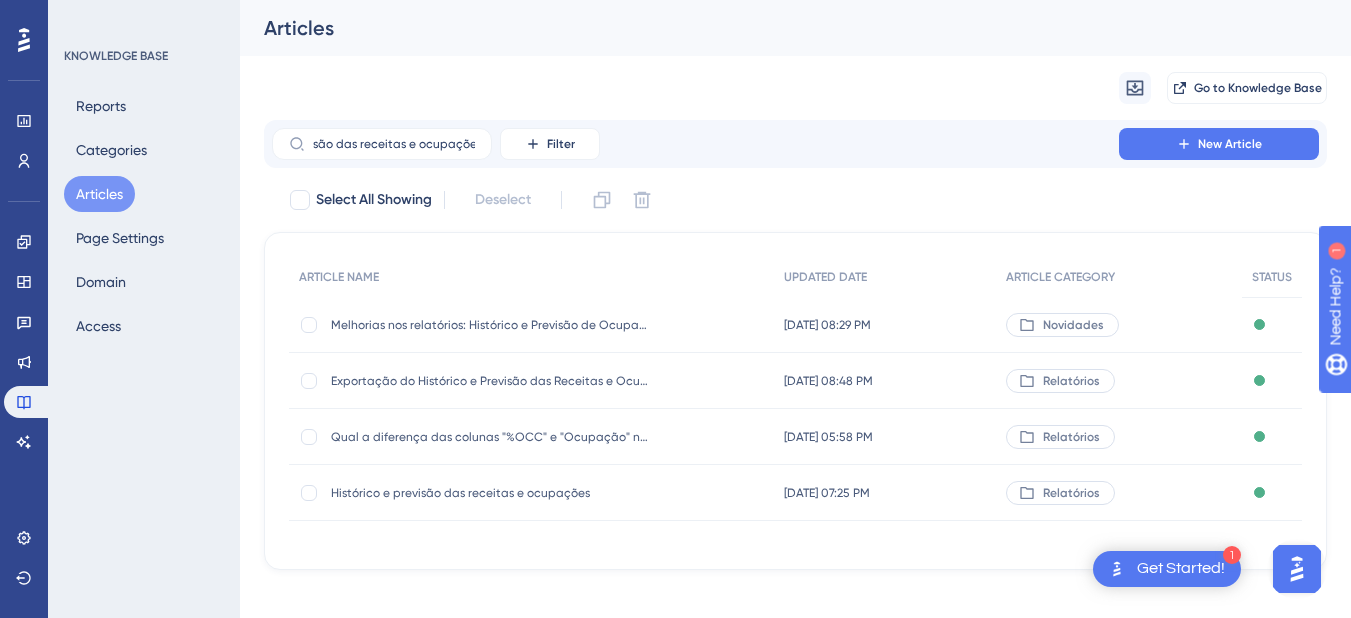 scroll, scrollTop: 0, scrollLeft: 0, axis: both 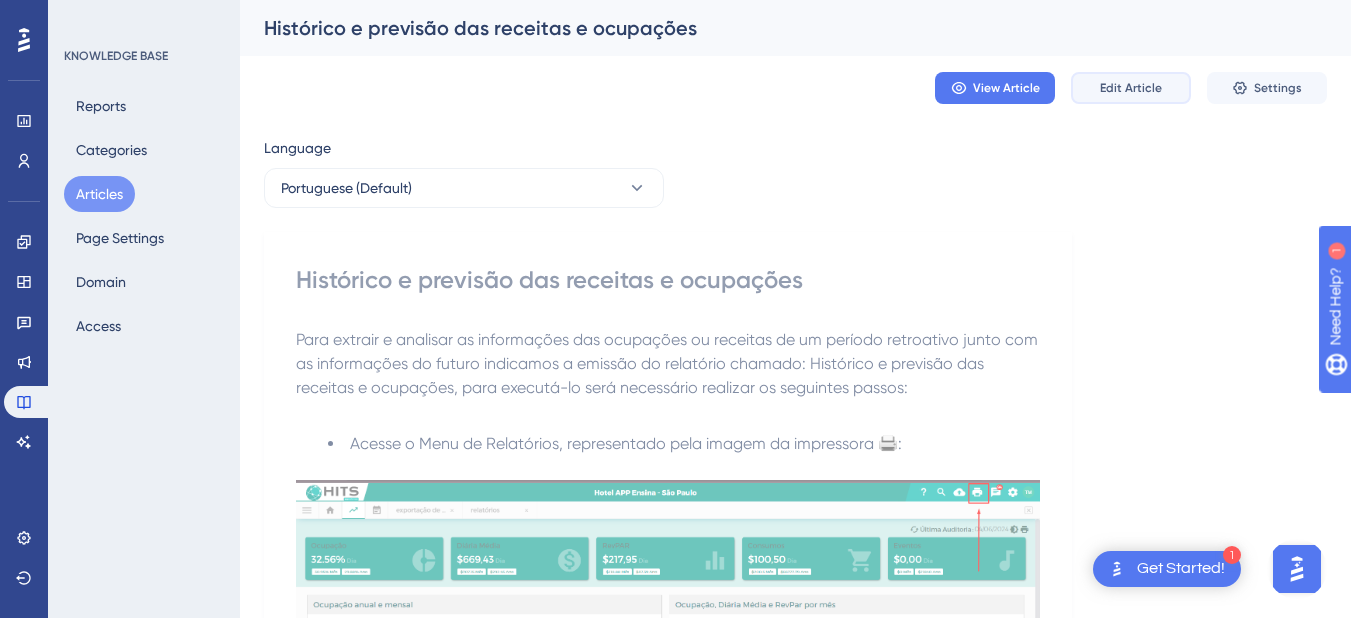 click on "Edit Article" at bounding box center (1131, 88) 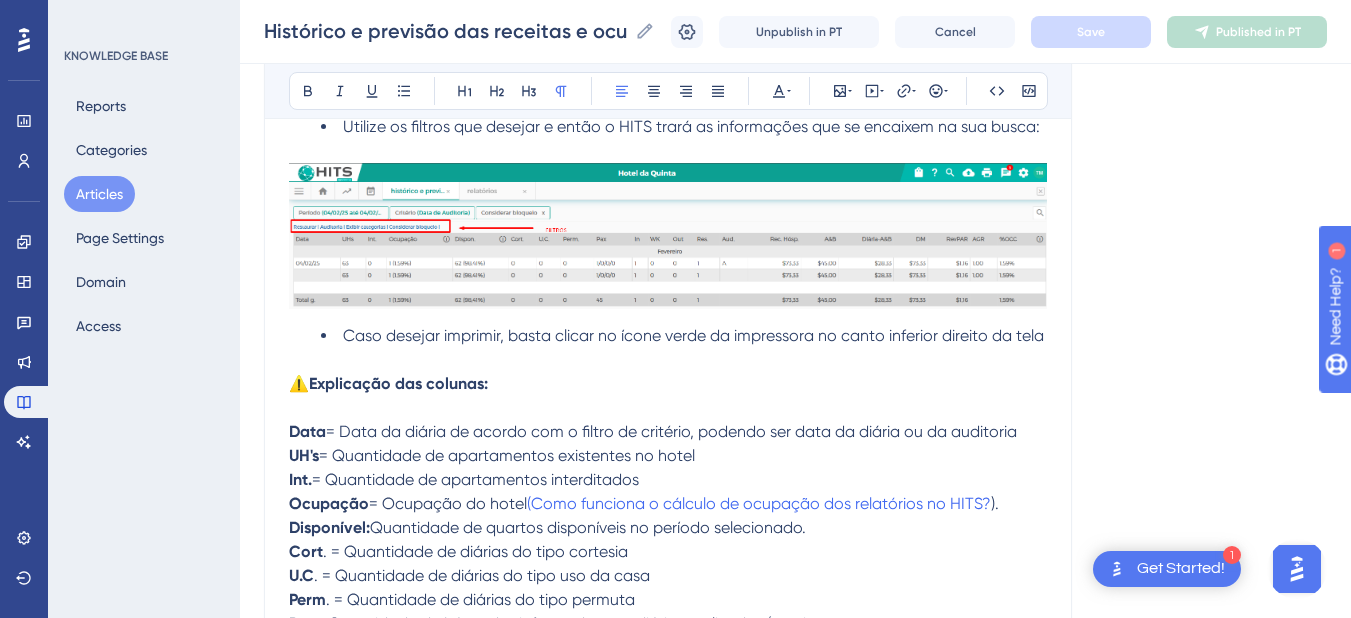 scroll, scrollTop: 1712, scrollLeft: 0, axis: vertical 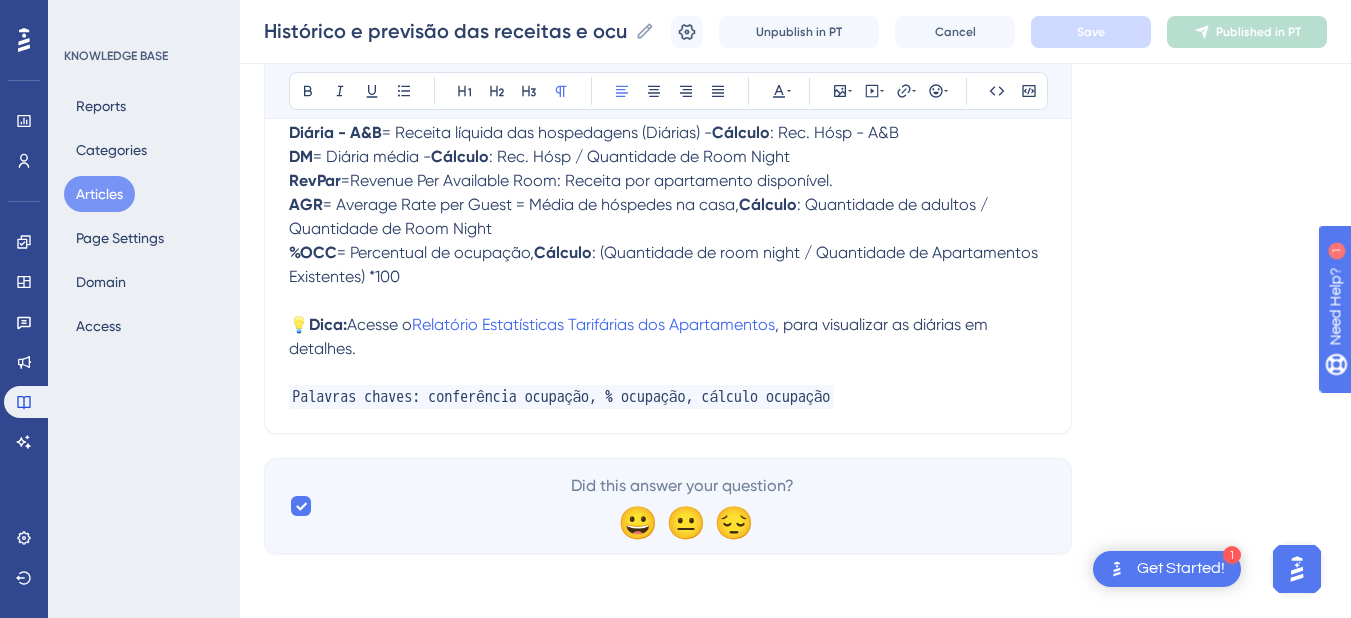 click on "Palavras chaves: conferência ocupação, % ocupação, cálculo ocupação" at bounding box center [668, 397] 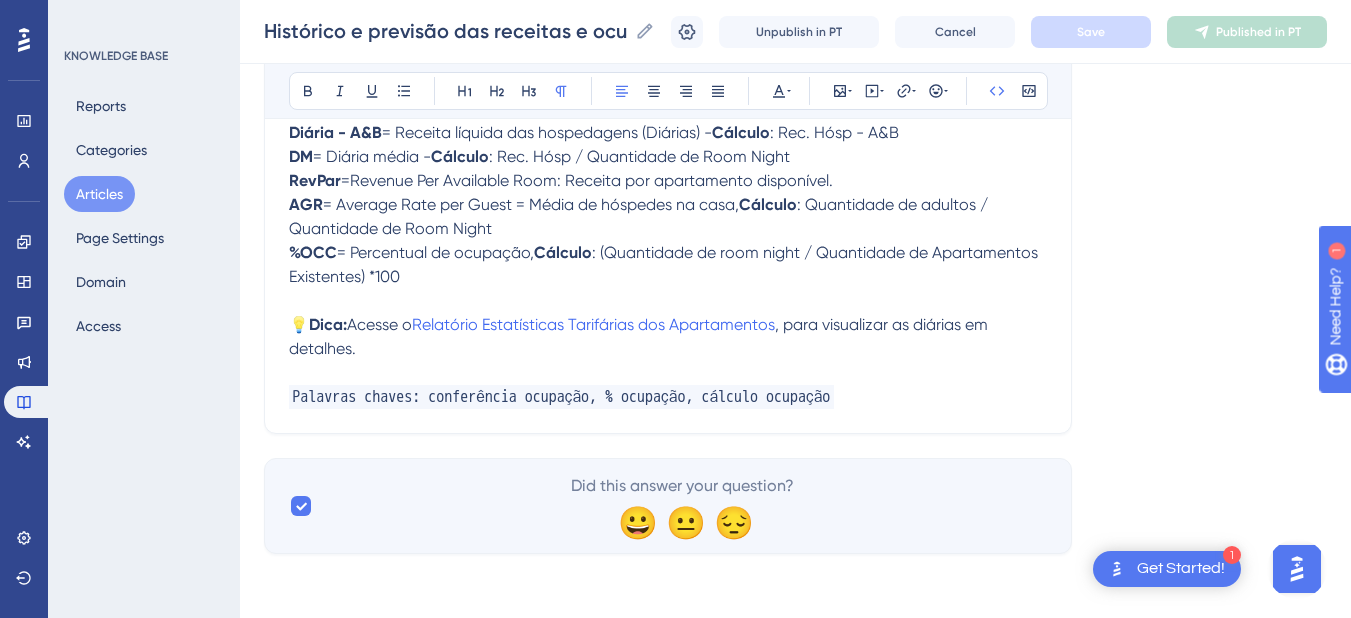 type 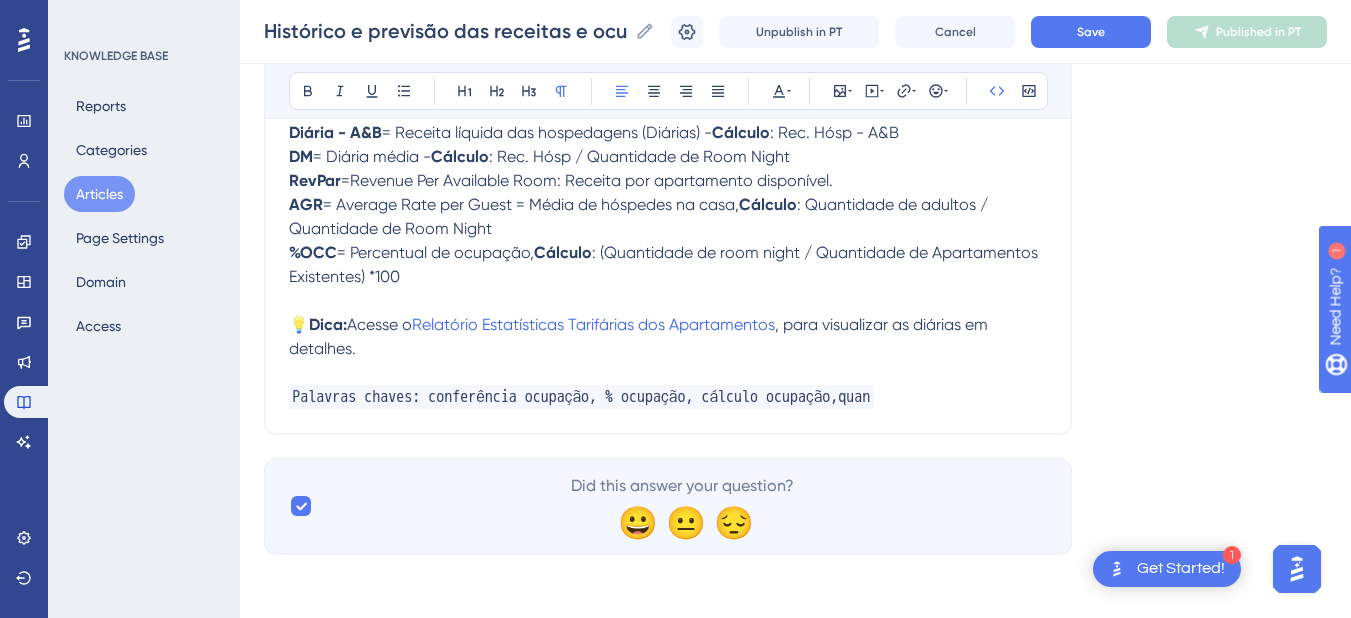 click on "Palavras chaves: conferência ocupação, % ocupação, cálculo ocupação,quan" at bounding box center (668, 397) 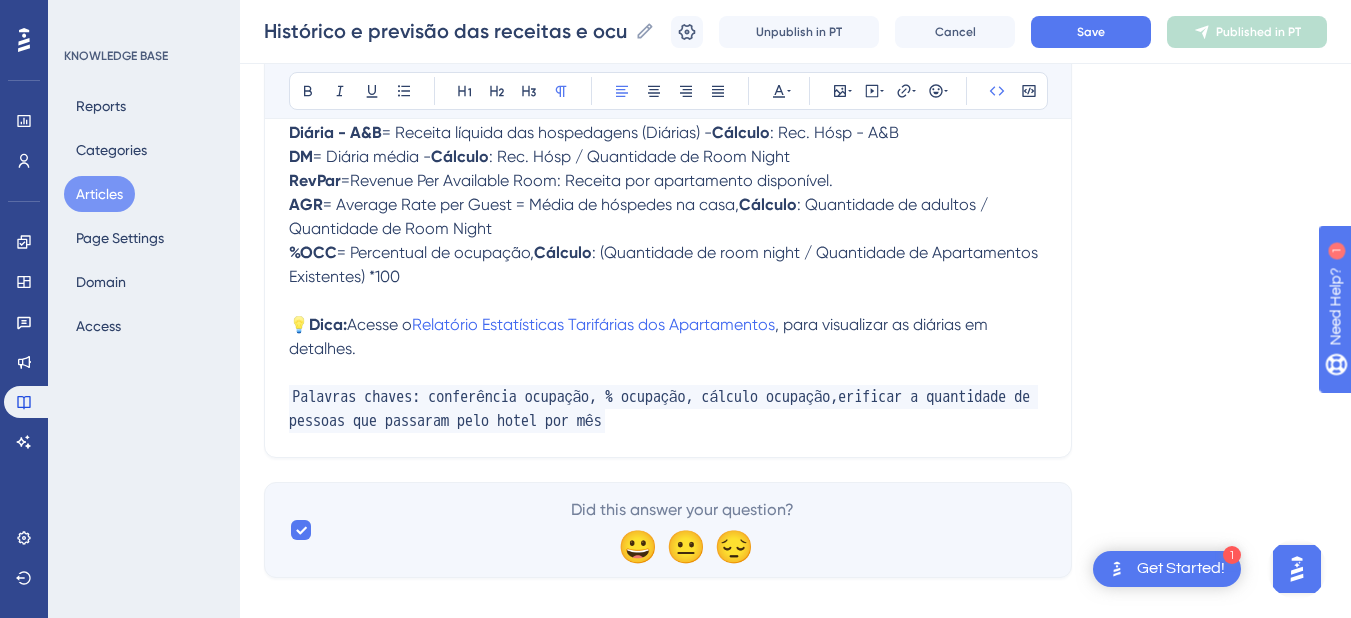 click on "Palavras chaves: conferência ocupação, % ocupação, cálculo ocupação,erificar a quantidade de pessoas que passaram pelo hotel por mês" at bounding box center [663, 409] 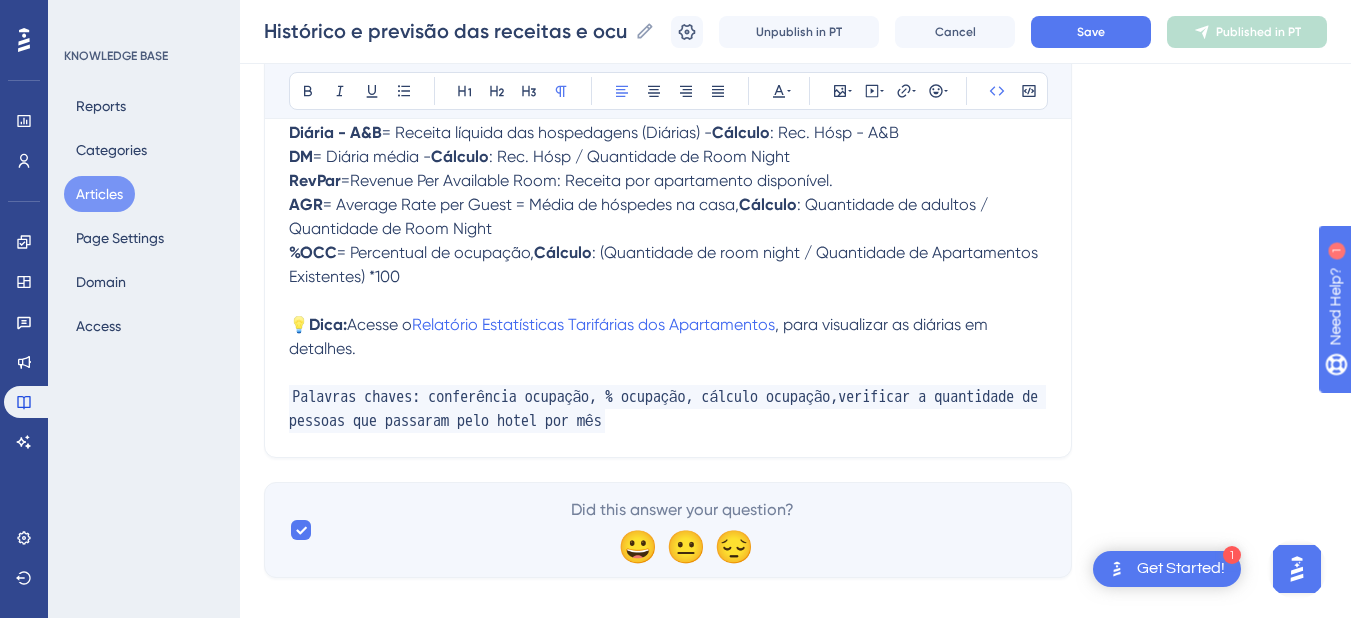 click on "Palavras chaves: conferência ocupação, % ocupação, cálculo ocupação,verificar a quantidade de pessoas que passaram pelo hotel por mês" at bounding box center (668, 409) 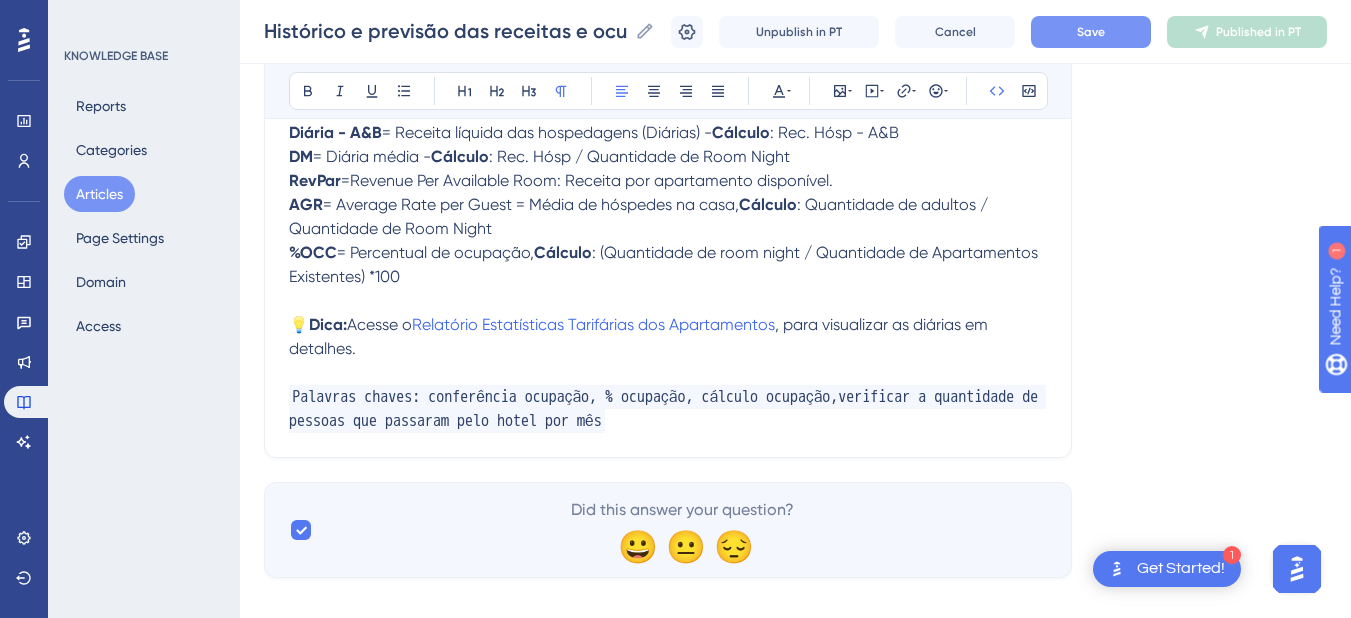 click on "Save" at bounding box center [1091, 32] 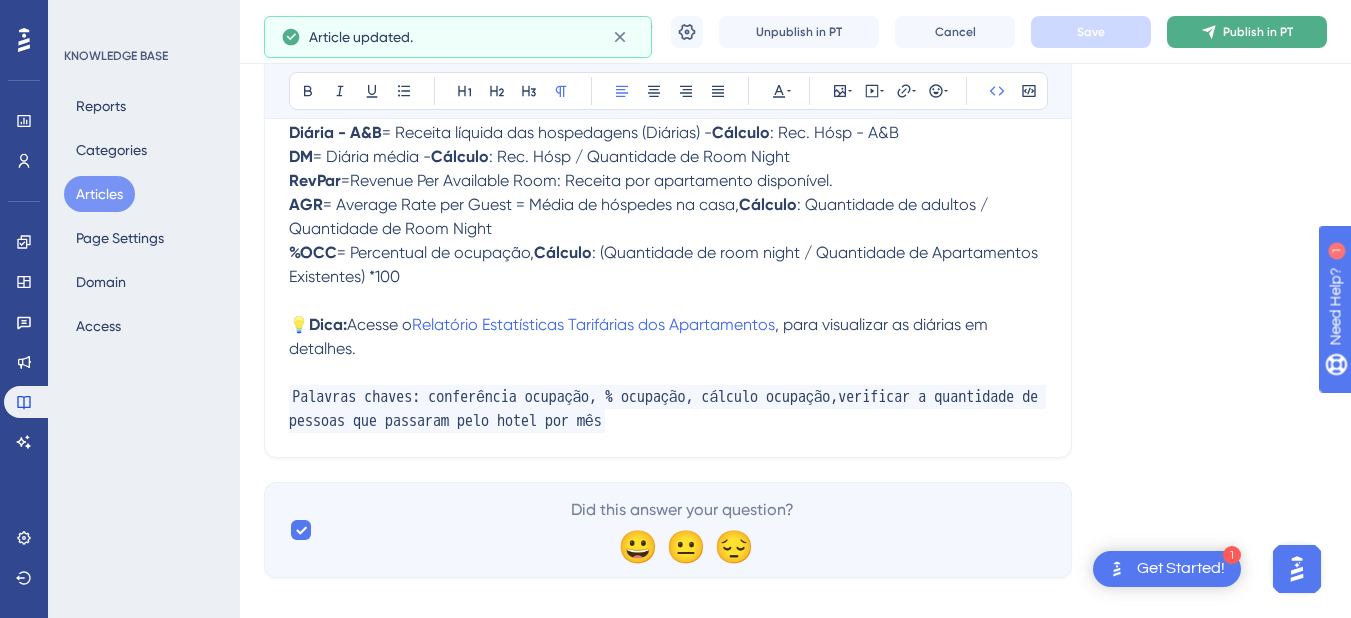 click on "Publish in PT" at bounding box center [1247, 32] 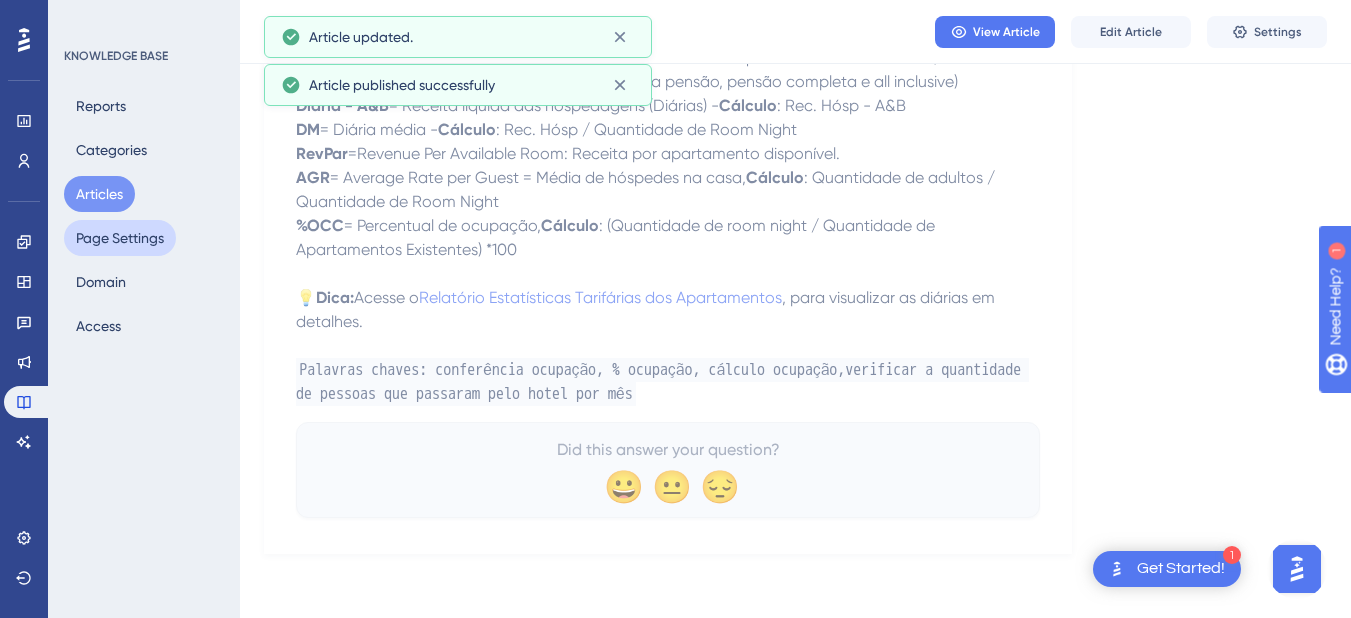 scroll, scrollTop: 1672, scrollLeft: 0, axis: vertical 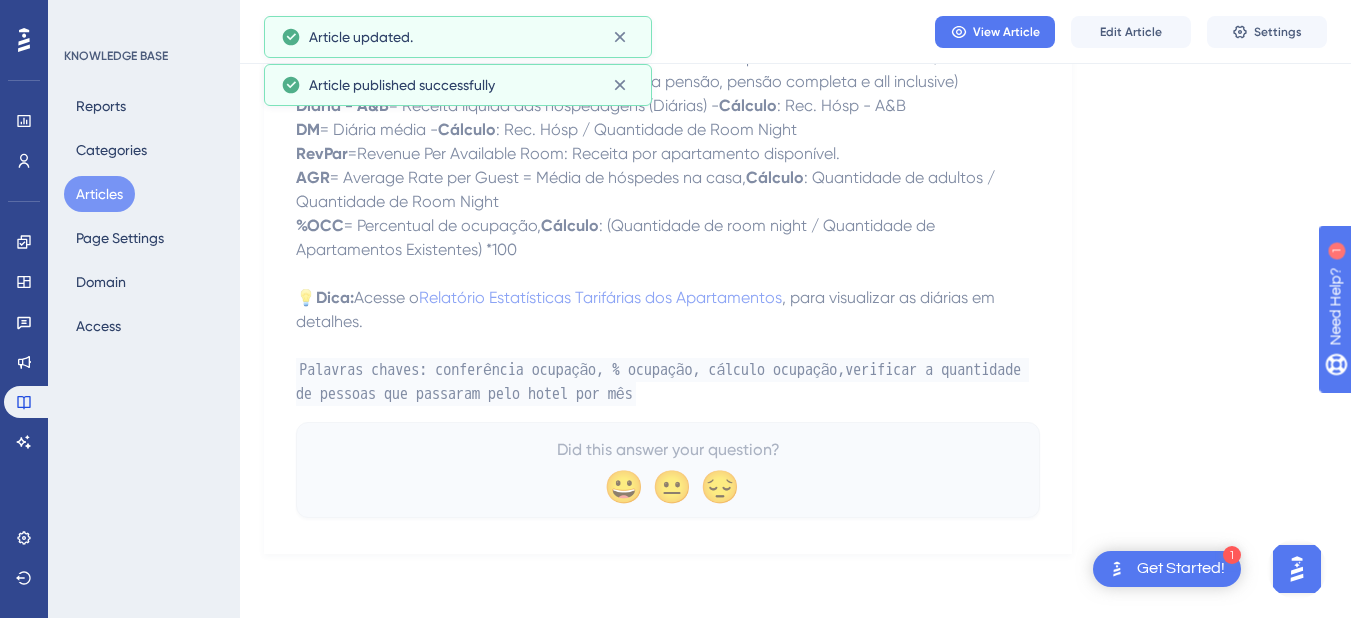 click on "Articles" at bounding box center (99, 194) 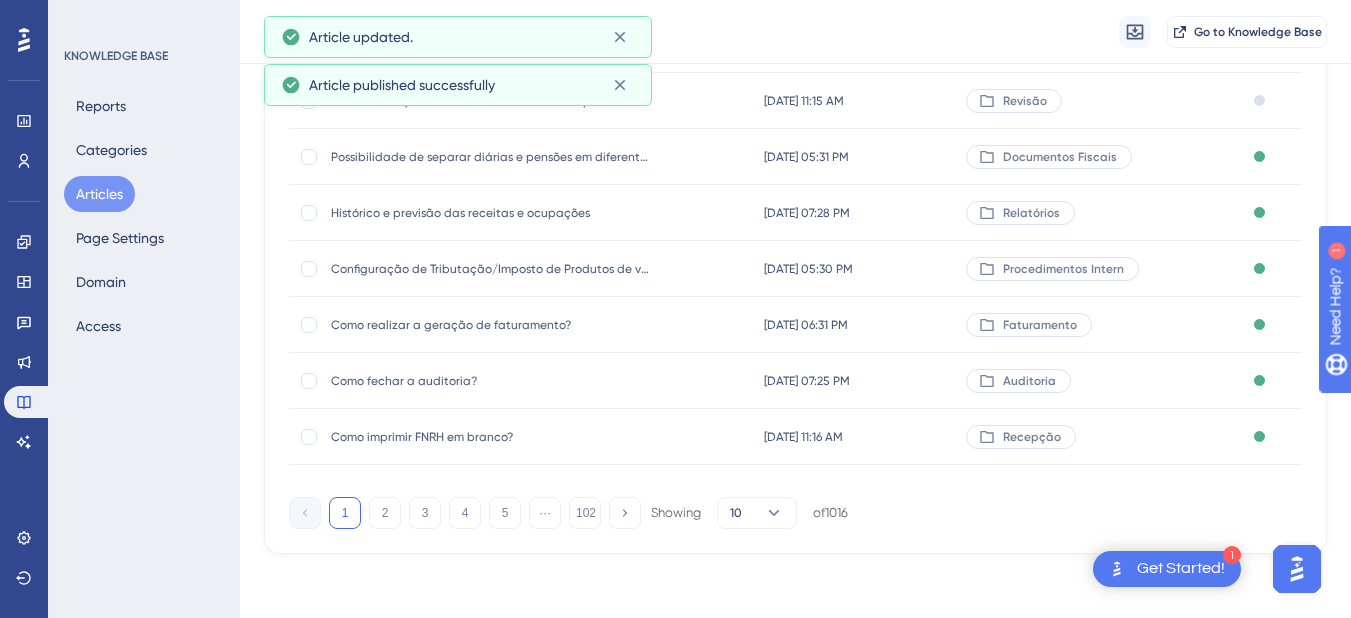 scroll, scrollTop: 0, scrollLeft: 0, axis: both 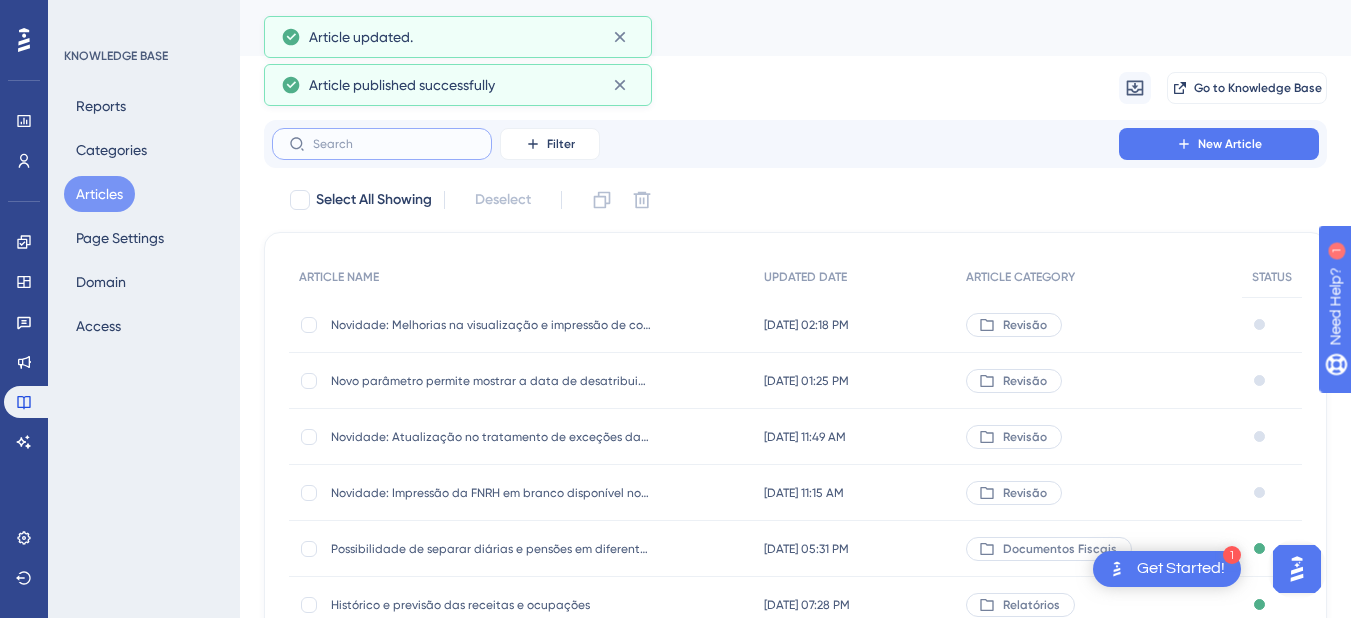 click at bounding box center [394, 144] 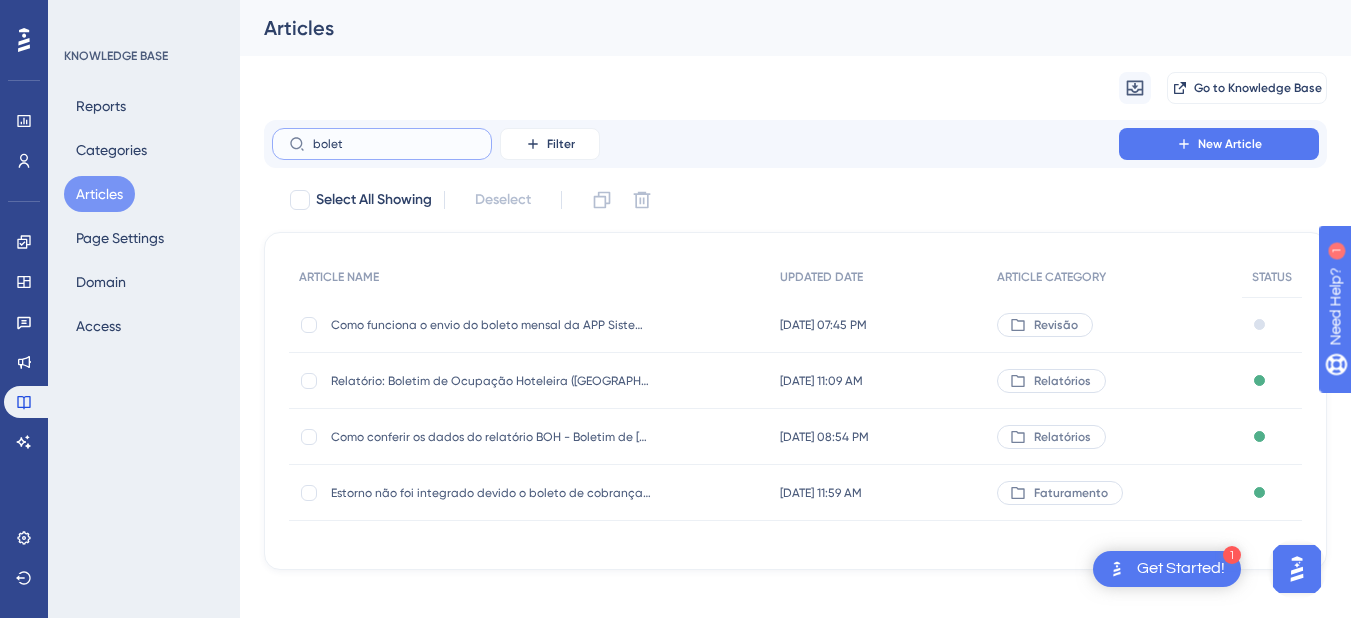 type on "bolet" 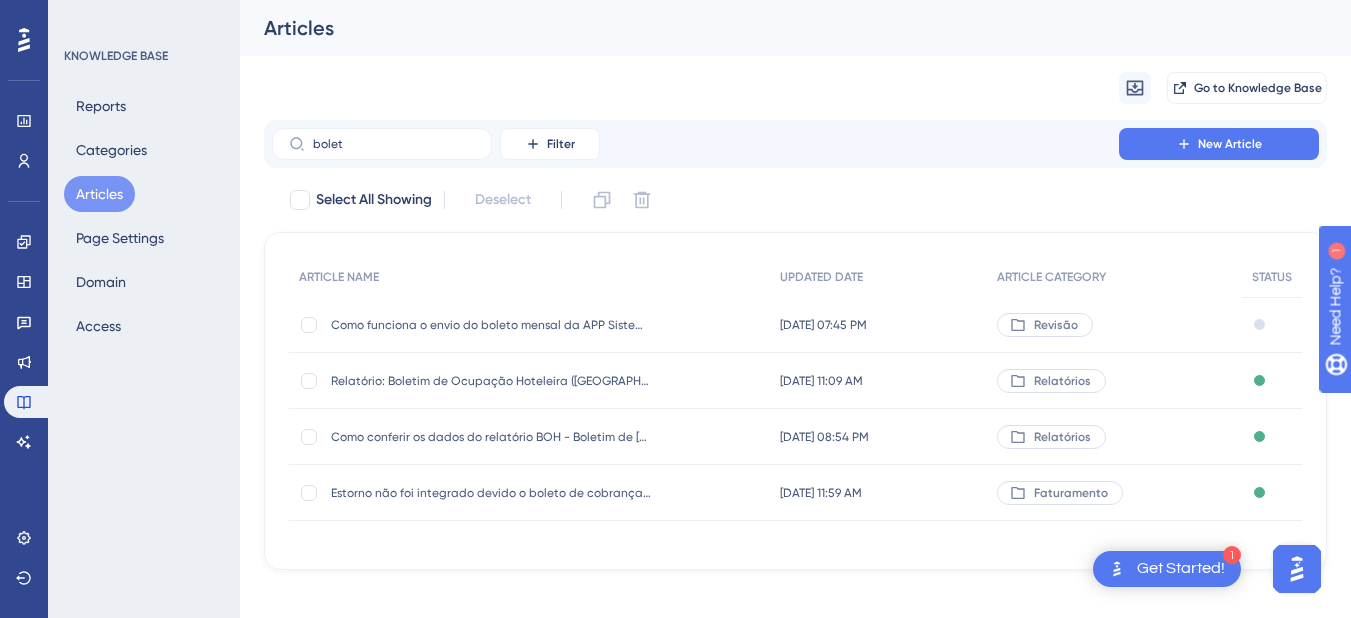 click on "Relatório: Boletim de Ocupação Hoteleira ([GEOGRAPHIC_DATA])" at bounding box center [491, 381] 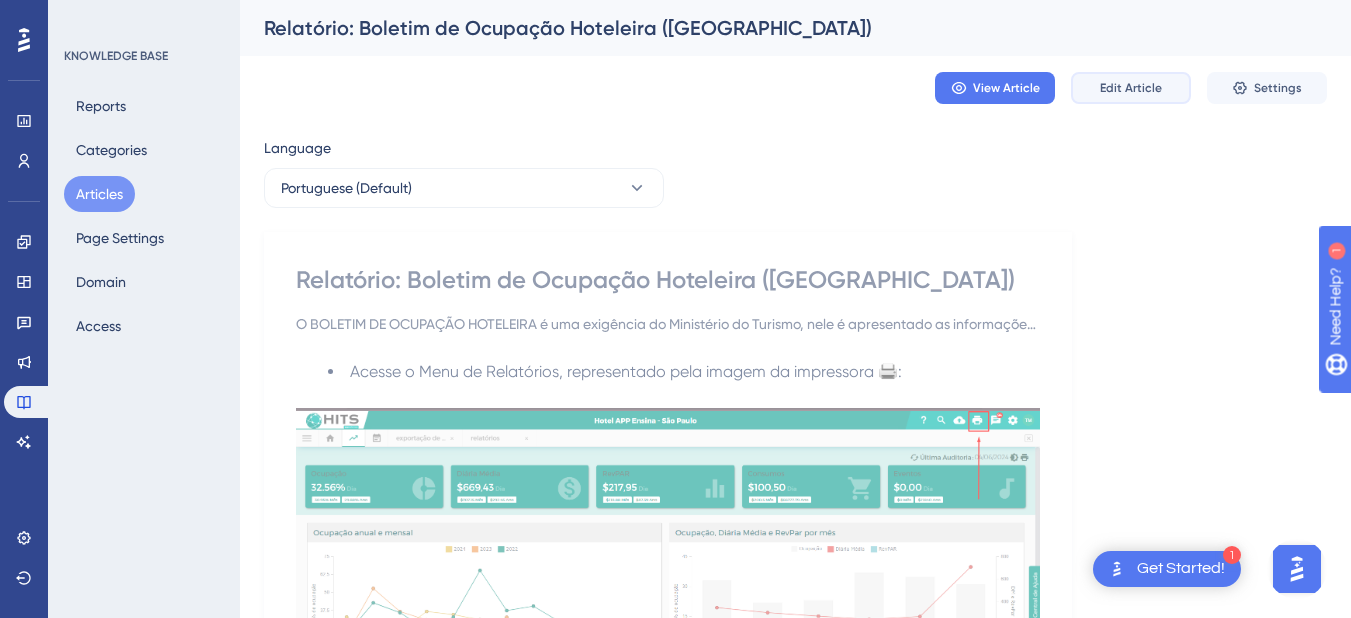 click on "Edit Article" at bounding box center [1131, 88] 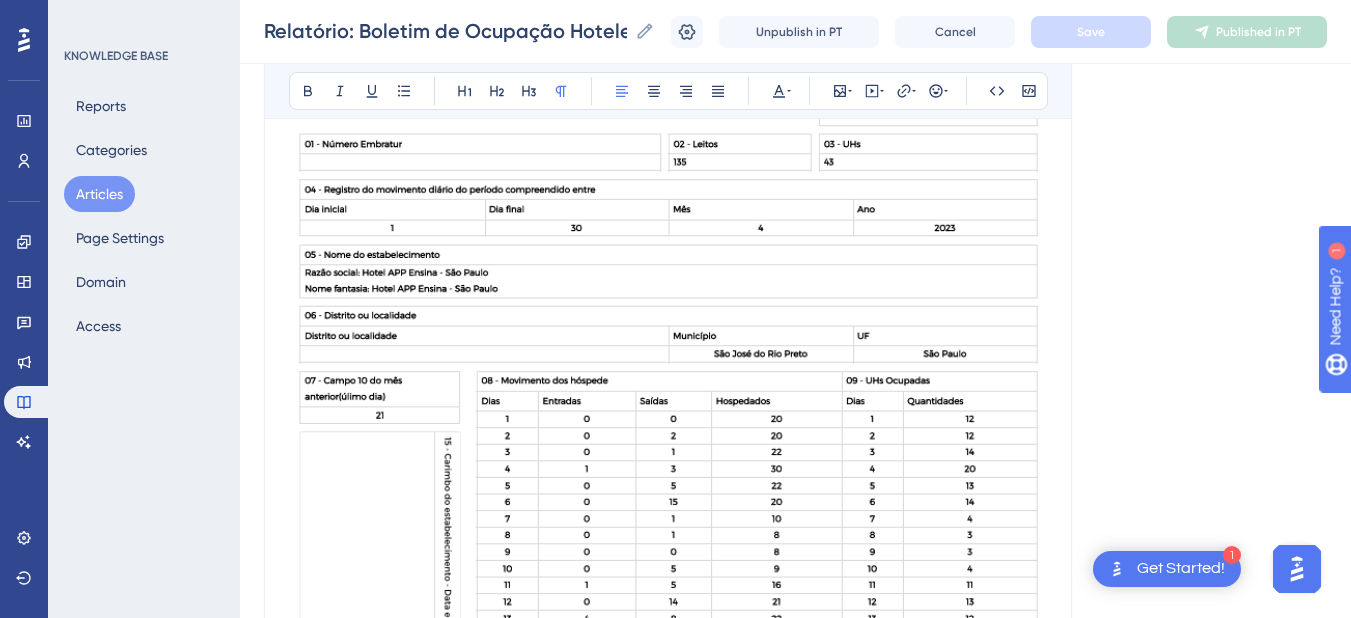 scroll, scrollTop: 2710, scrollLeft: 0, axis: vertical 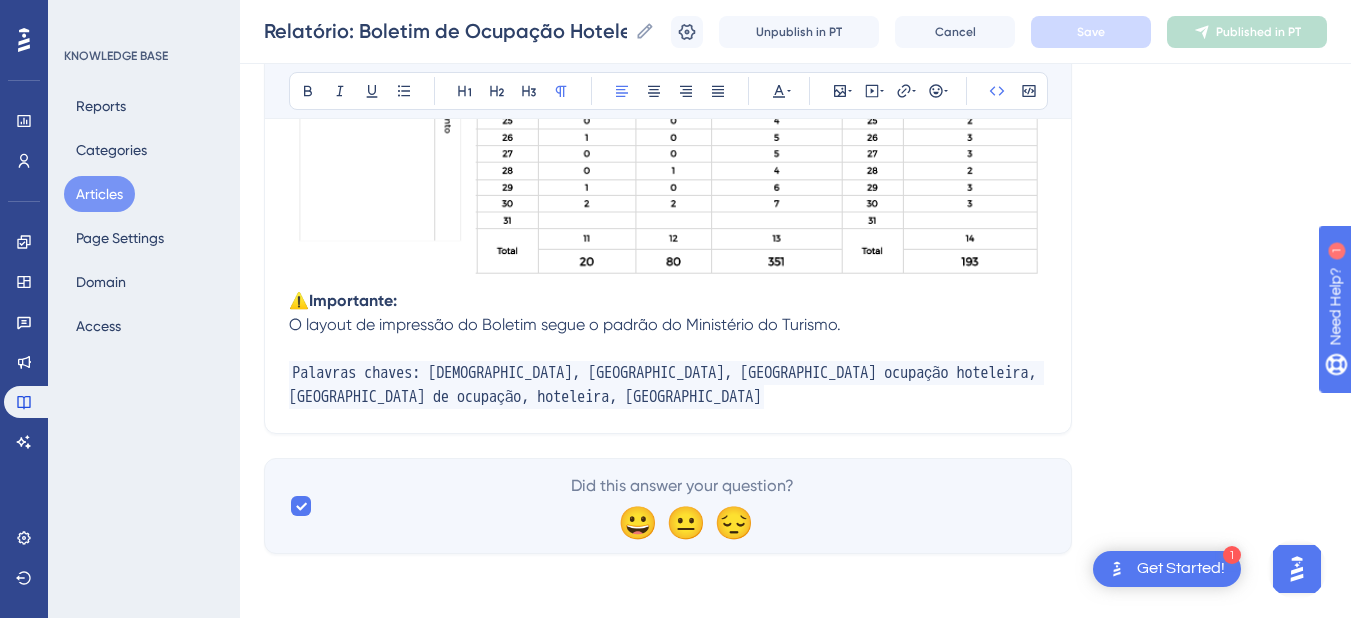 click on "Palavras chaves: [DEMOGRAPHIC_DATA], [GEOGRAPHIC_DATA], [GEOGRAPHIC_DATA] ocupação hoteleira, [GEOGRAPHIC_DATA] de ocupação, hoteleira, [GEOGRAPHIC_DATA]" at bounding box center (668, 385) 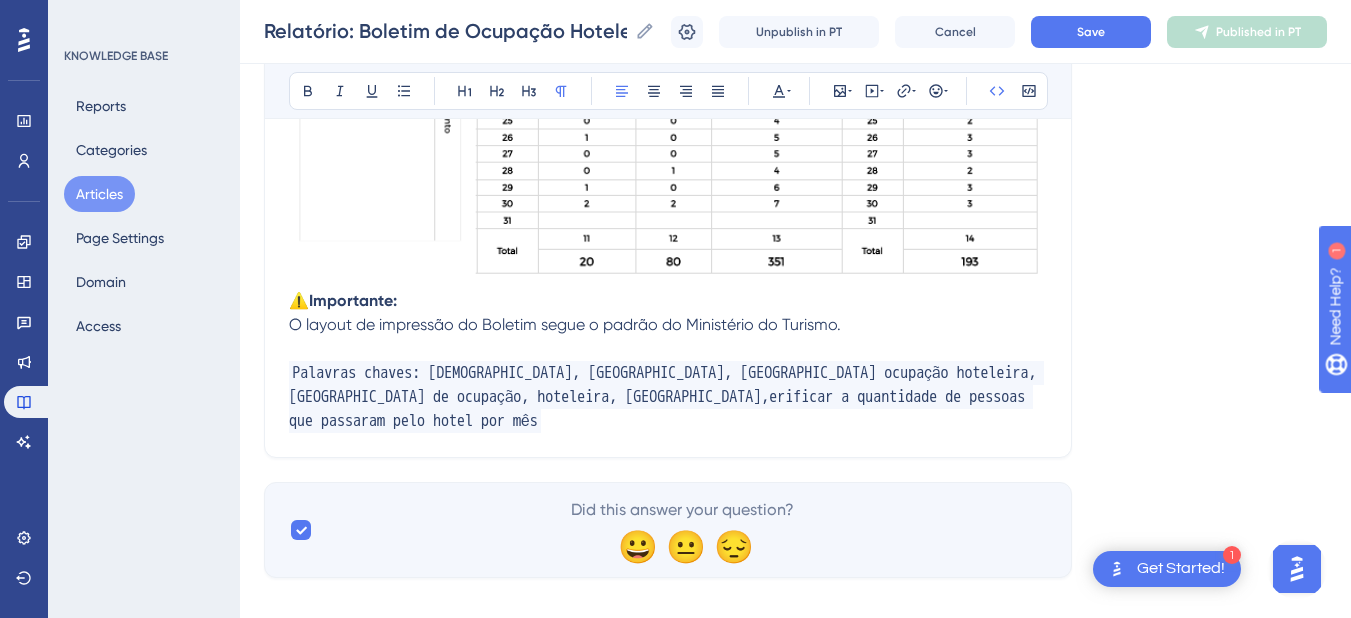 click on "Palavras chaves: [DEMOGRAPHIC_DATA], [GEOGRAPHIC_DATA], [GEOGRAPHIC_DATA] ocupação hoteleira, [GEOGRAPHIC_DATA] de ocupação, hoteleira, [GEOGRAPHIC_DATA],erificar a quantidade de pessoas que passaram pelo hotel por mês" at bounding box center (666, 397) 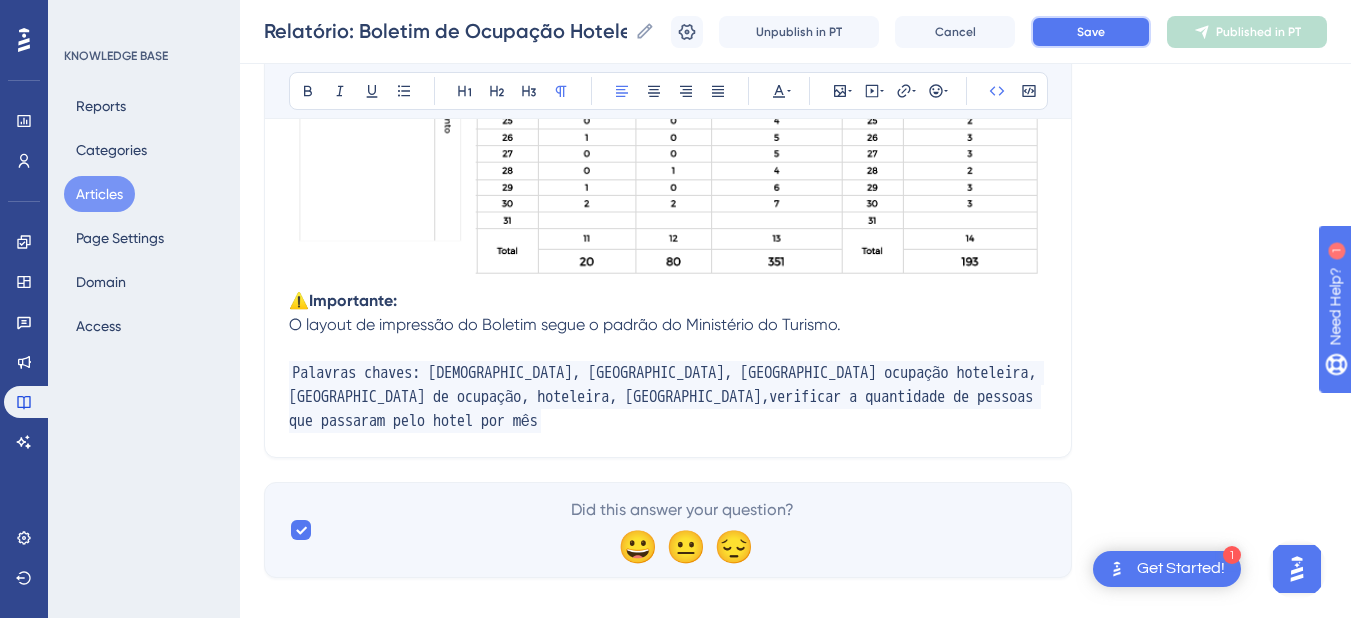 click on "Save" at bounding box center (1091, 32) 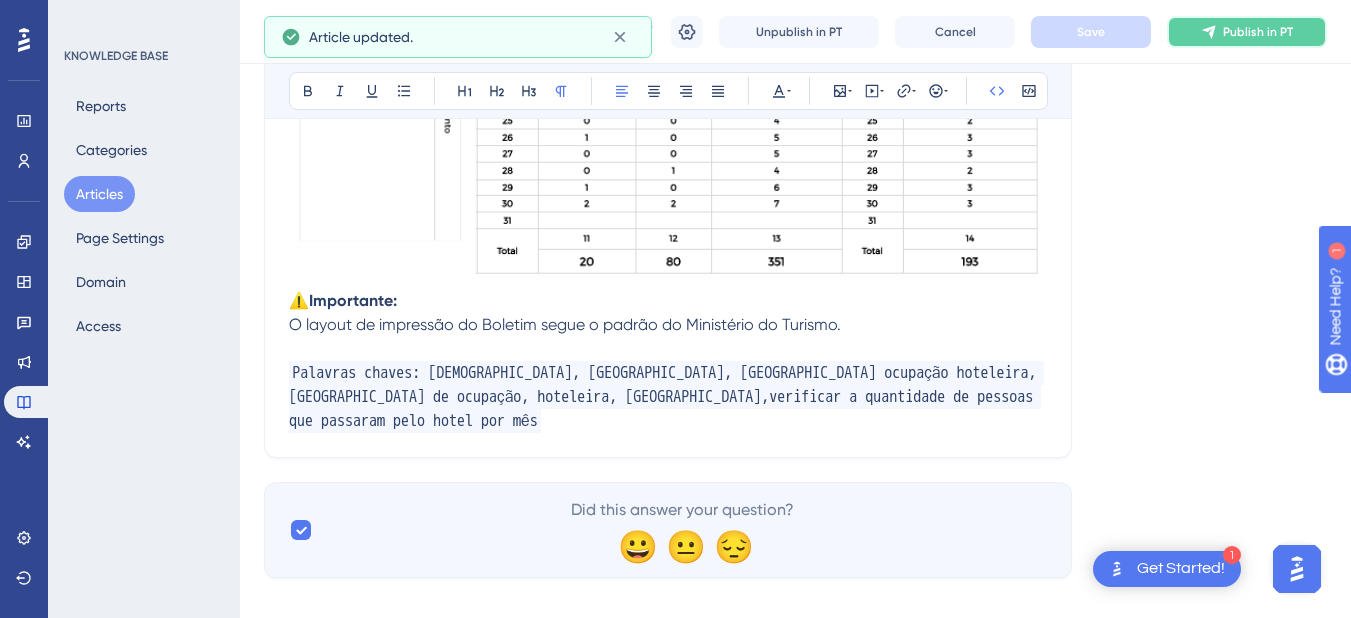 click 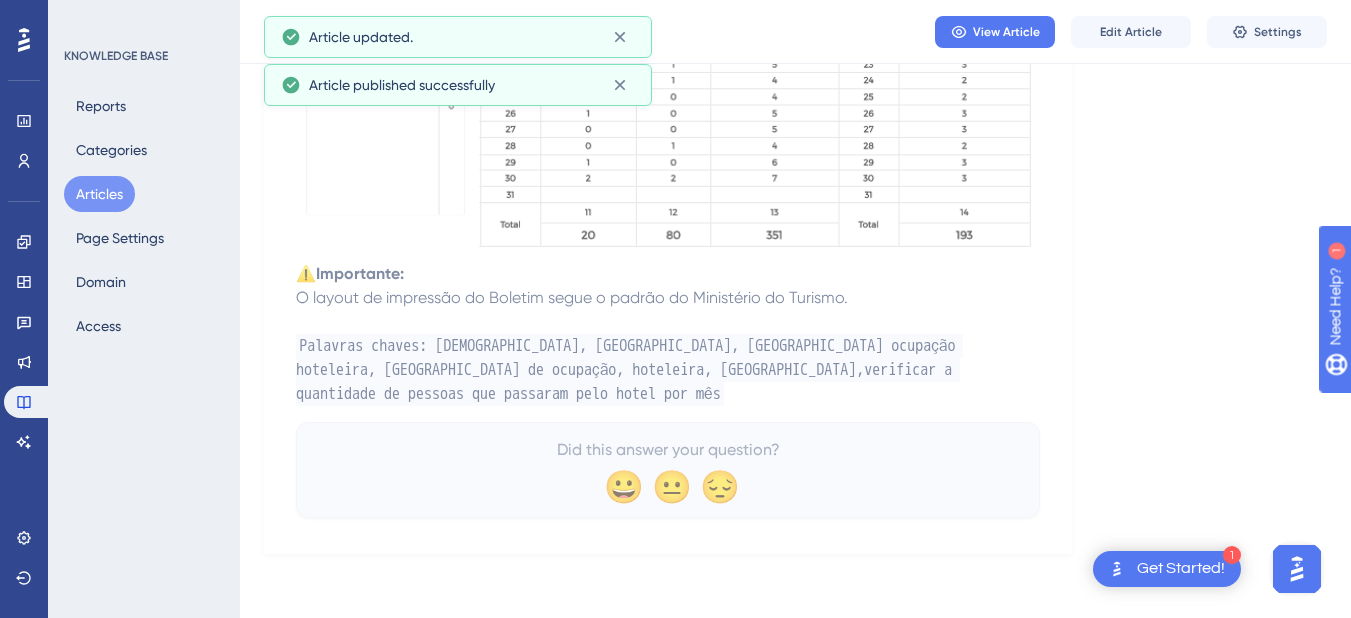 scroll, scrollTop: 2625, scrollLeft: 0, axis: vertical 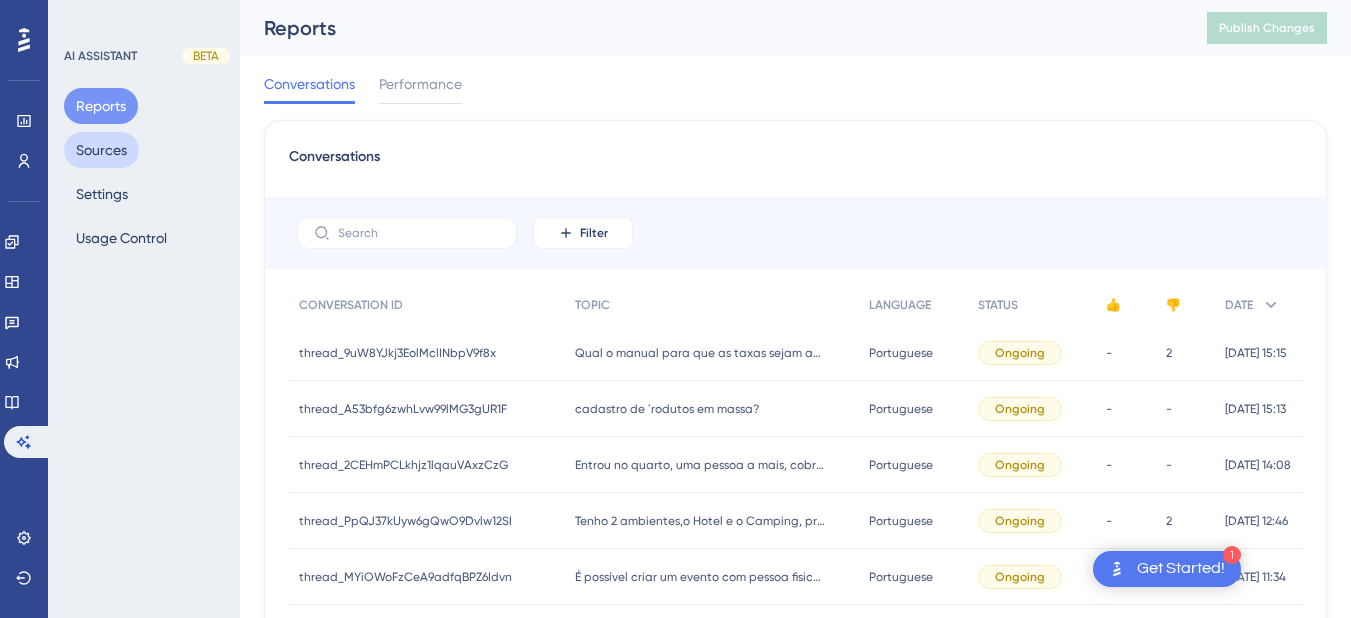 click on "Sources" at bounding box center (101, 150) 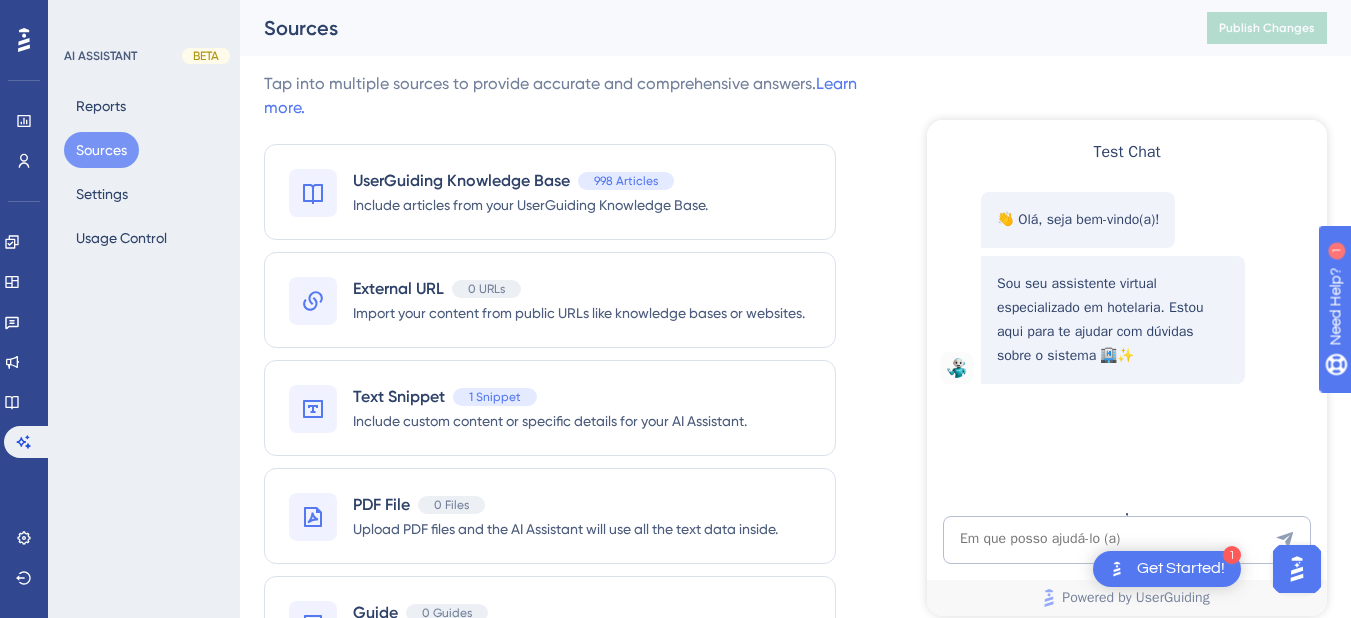 scroll, scrollTop: 0, scrollLeft: 0, axis: both 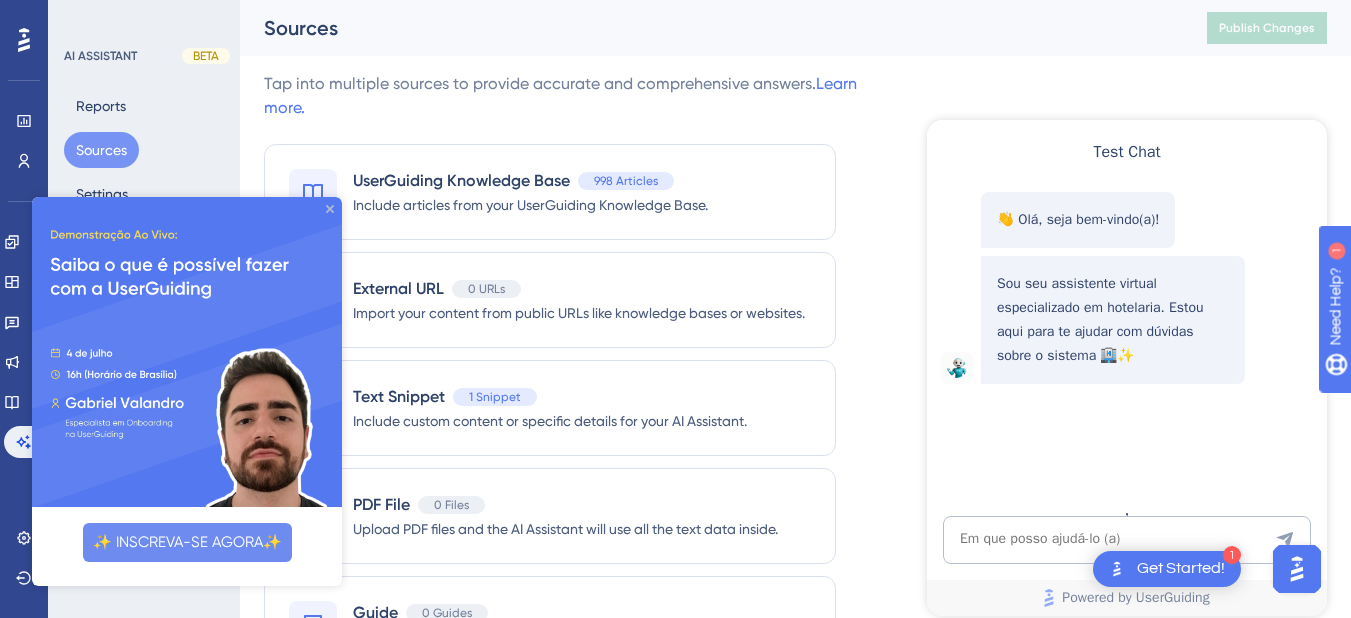 drag, startPoint x: 348, startPoint y: 406, endPoint x: 329, endPoint y: 208, distance: 198.90953 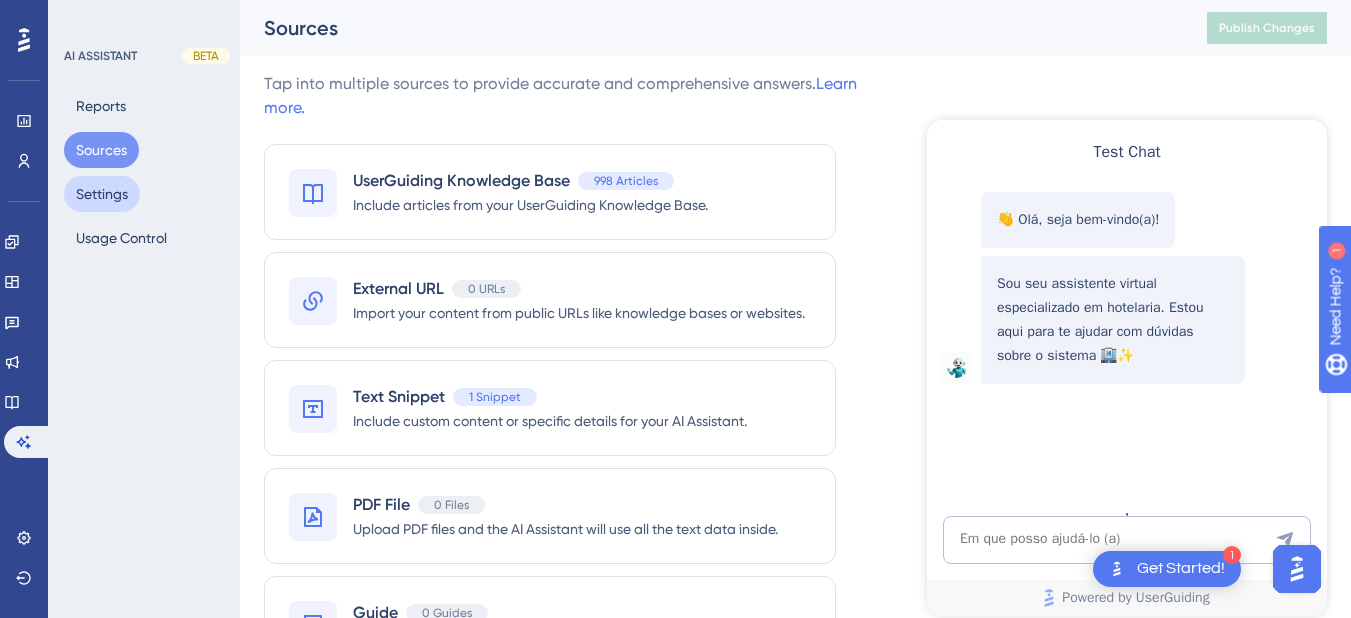 click on "Settings" at bounding box center (102, 194) 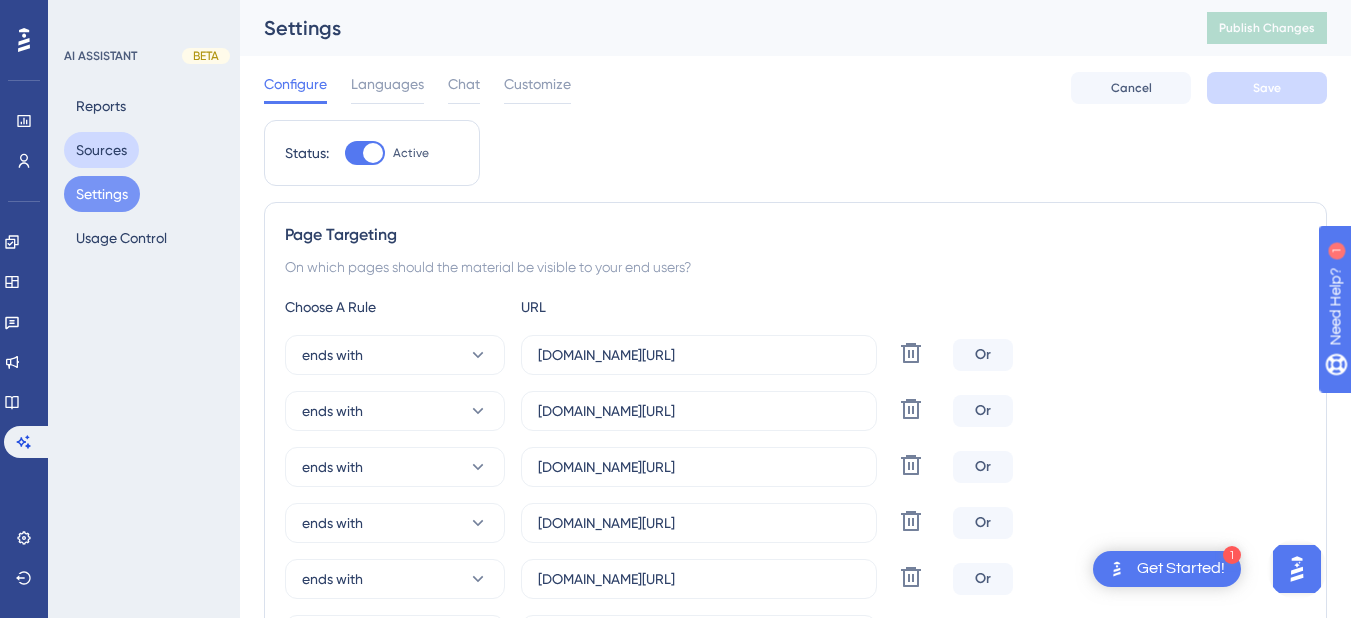 click on "Sources" at bounding box center (101, 150) 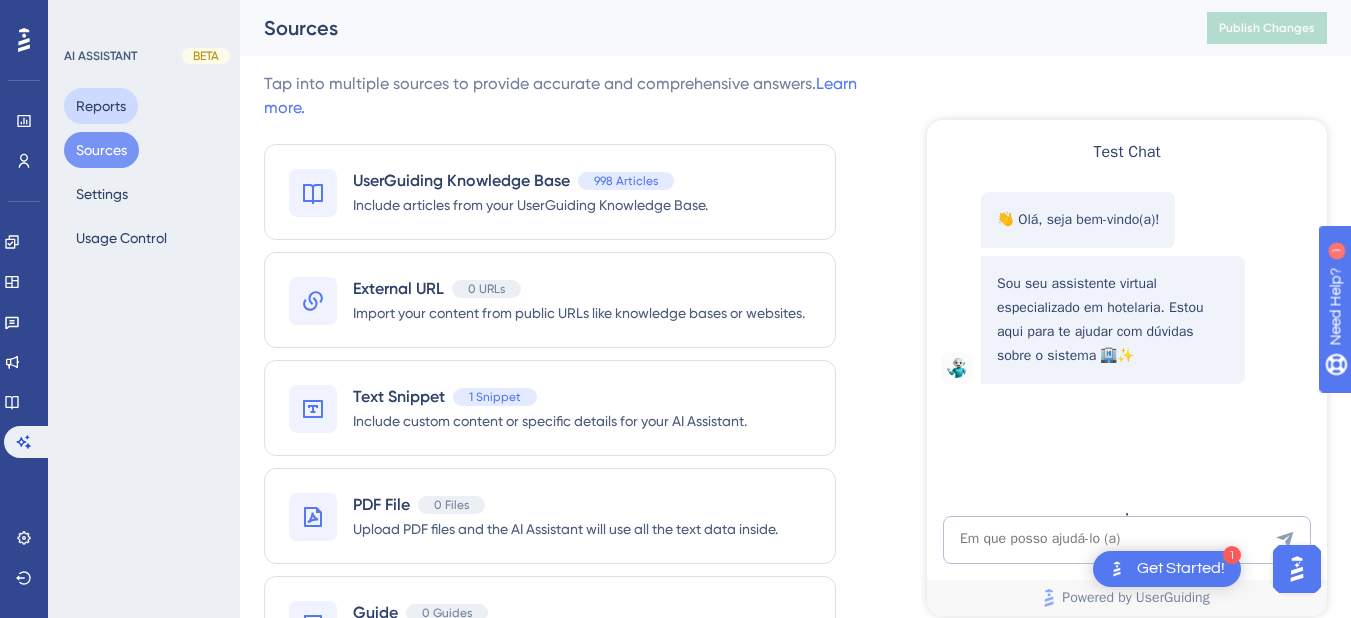 scroll, scrollTop: 0, scrollLeft: 0, axis: both 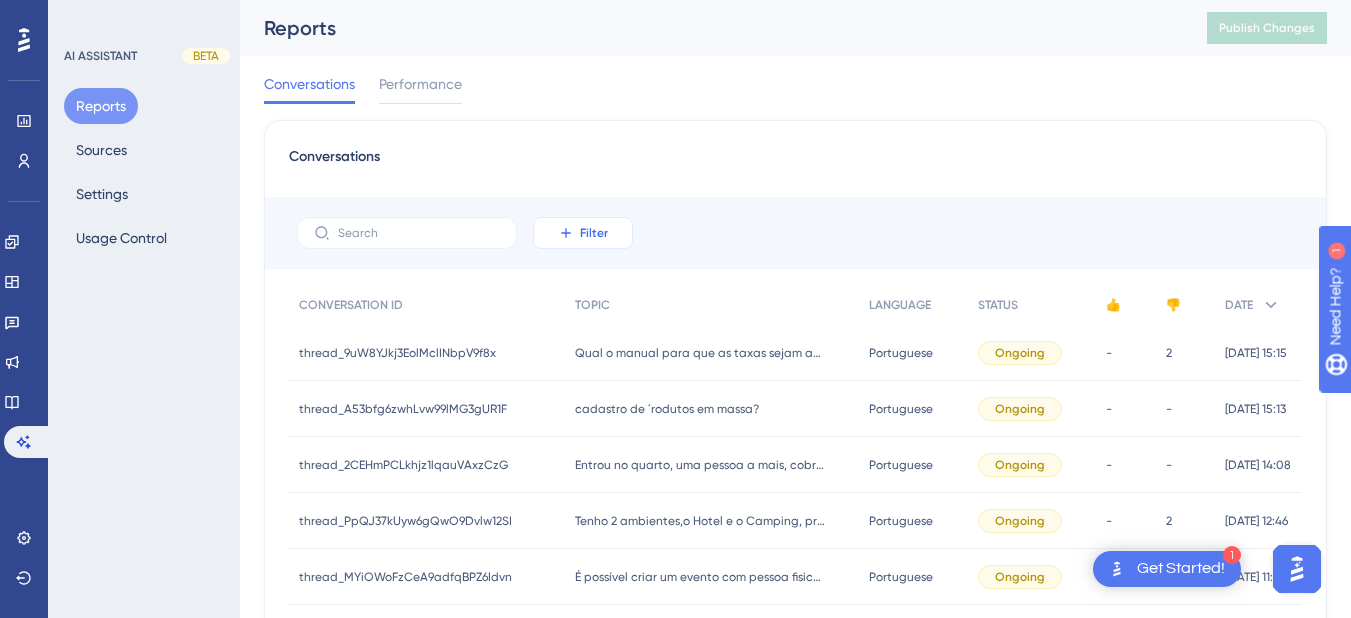click 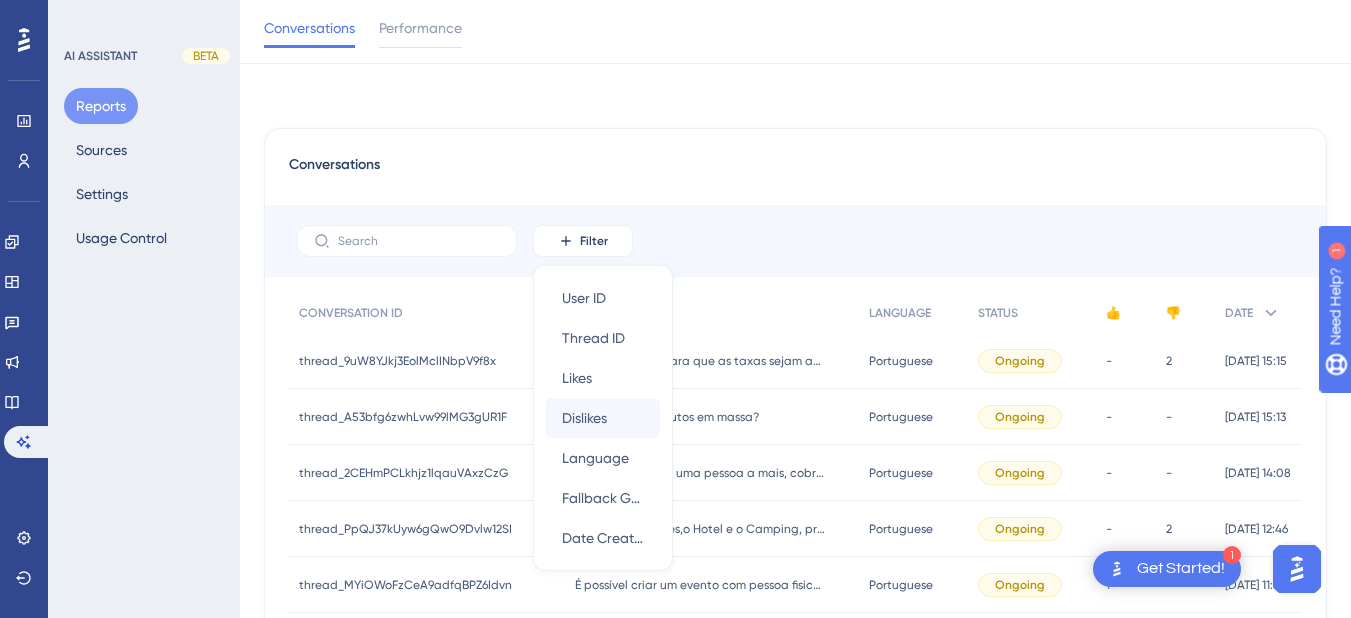 scroll, scrollTop: 101, scrollLeft: 0, axis: vertical 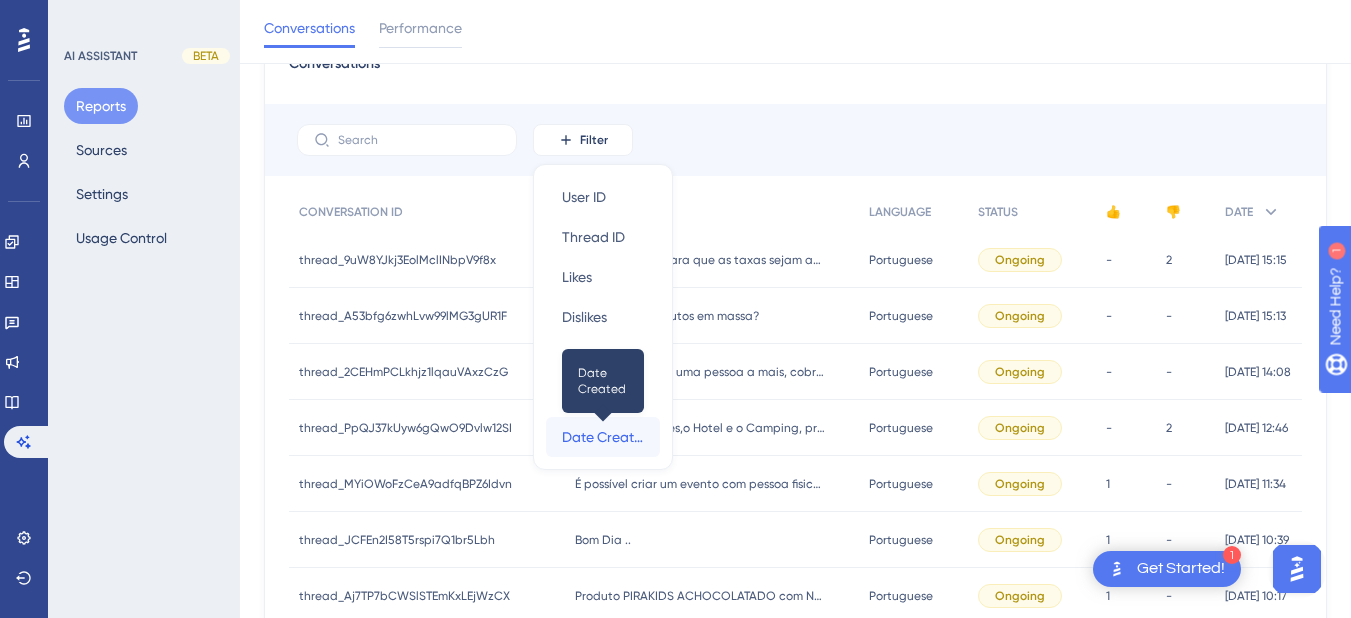 click on "Date Created" at bounding box center (603, 437) 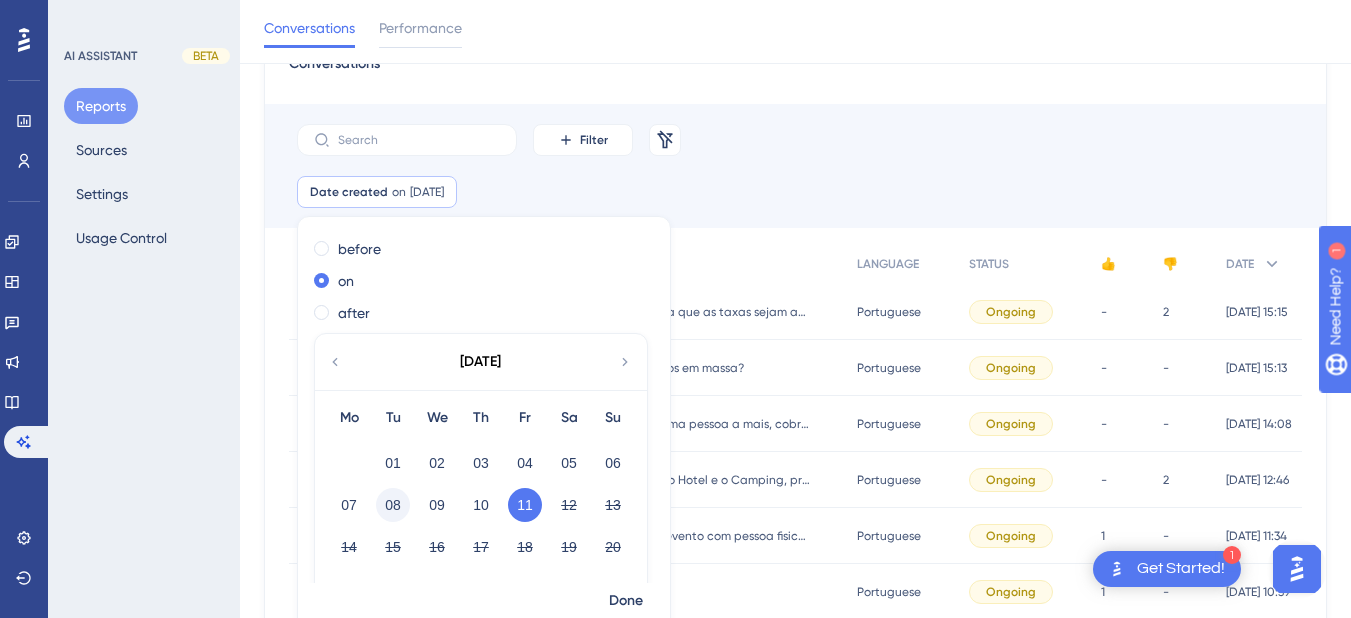 click on "08" at bounding box center (393, 505) 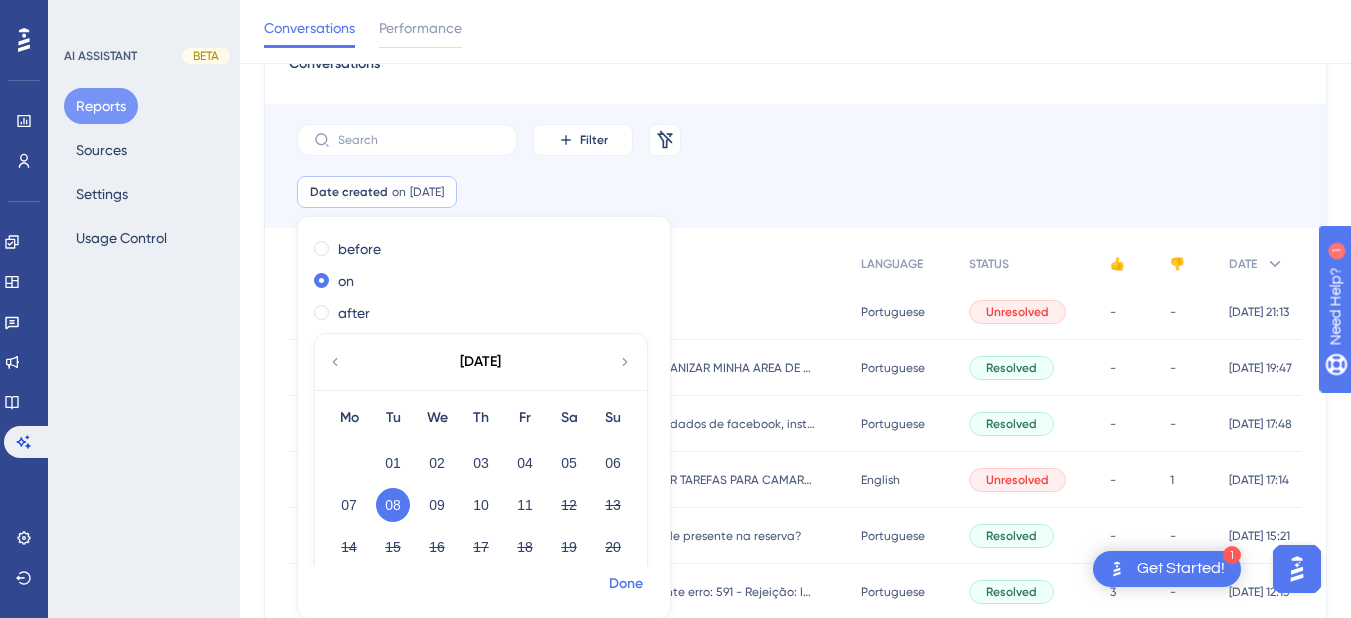 click on "Done" at bounding box center [626, 584] 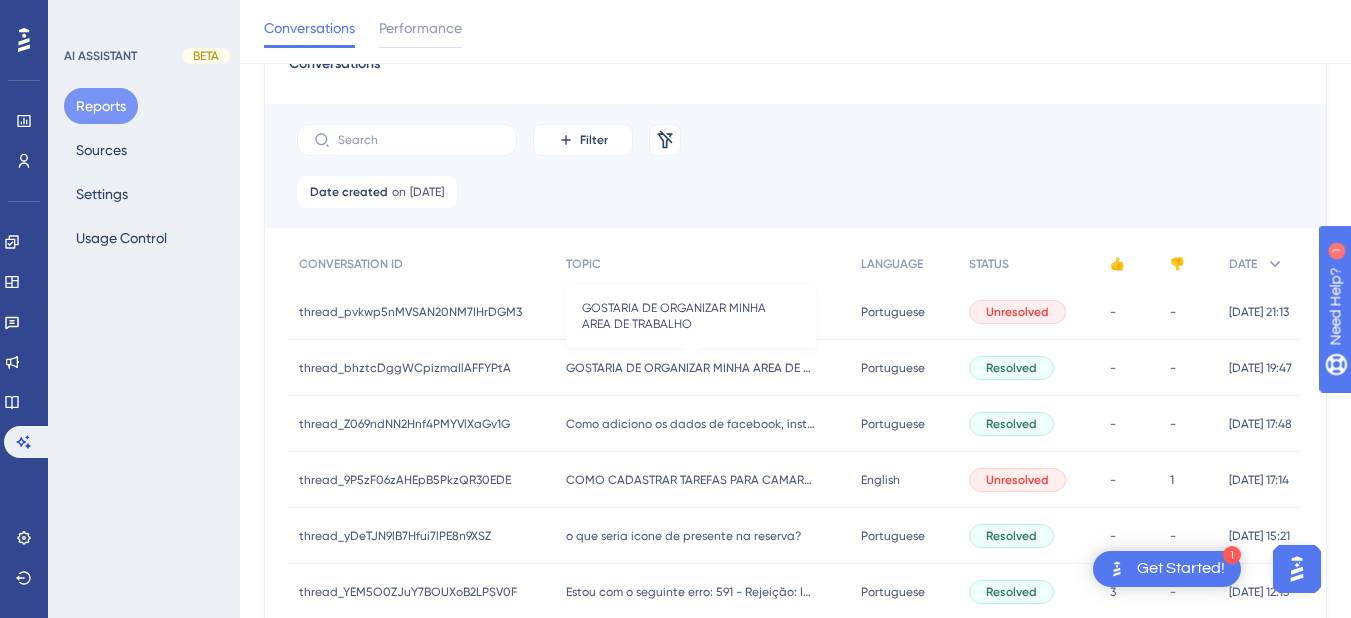 scroll, scrollTop: 608, scrollLeft: 0, axis: vertical 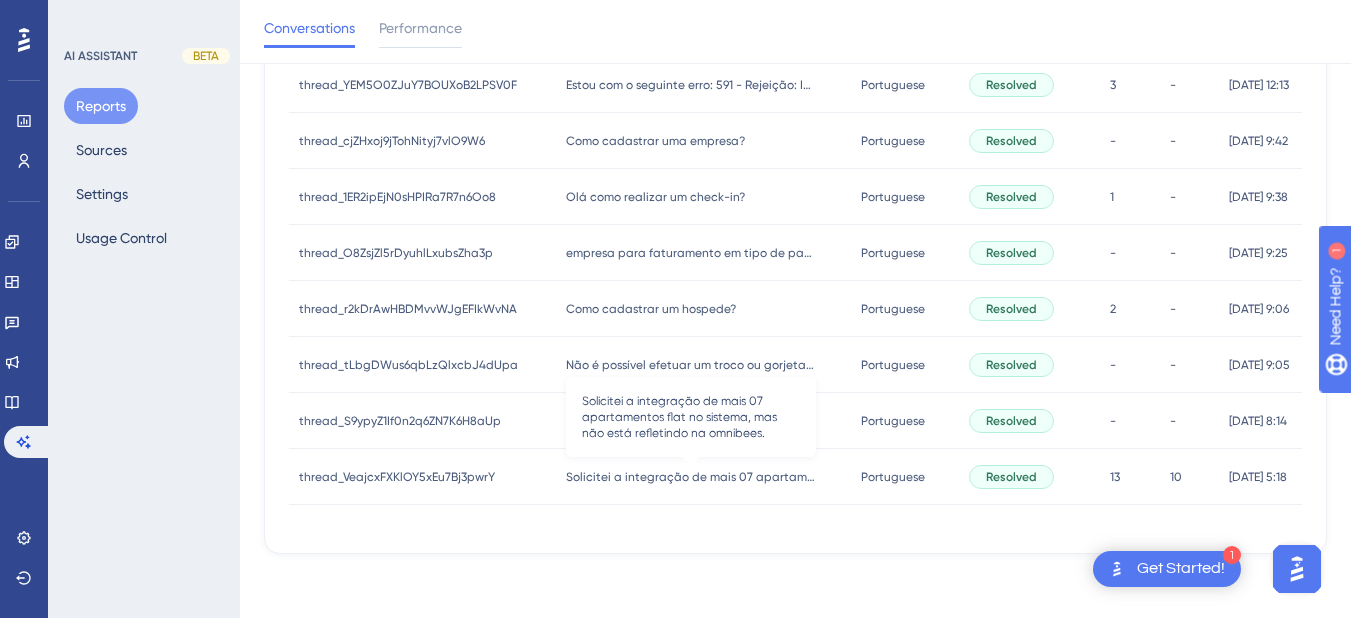 click on "Solicitei a integração de mais 07 apartamentos flat no sistema, mas não está refletindo na omnibees." at bounding box center [691, 477] 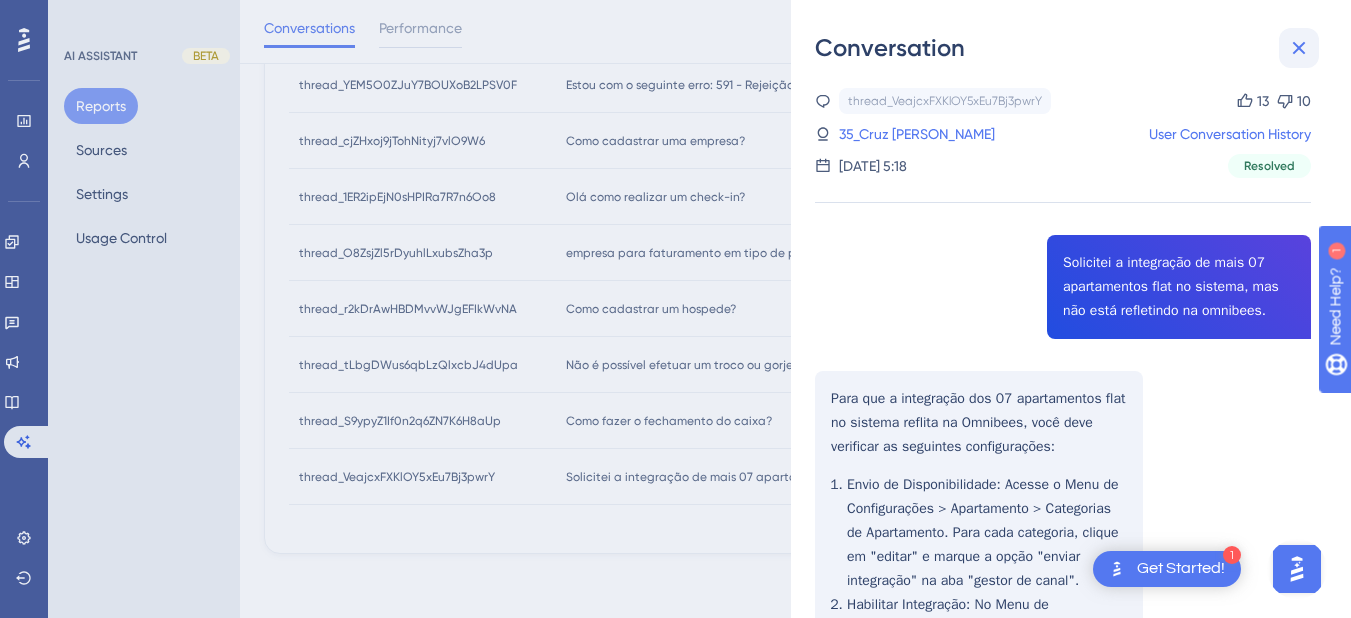 click 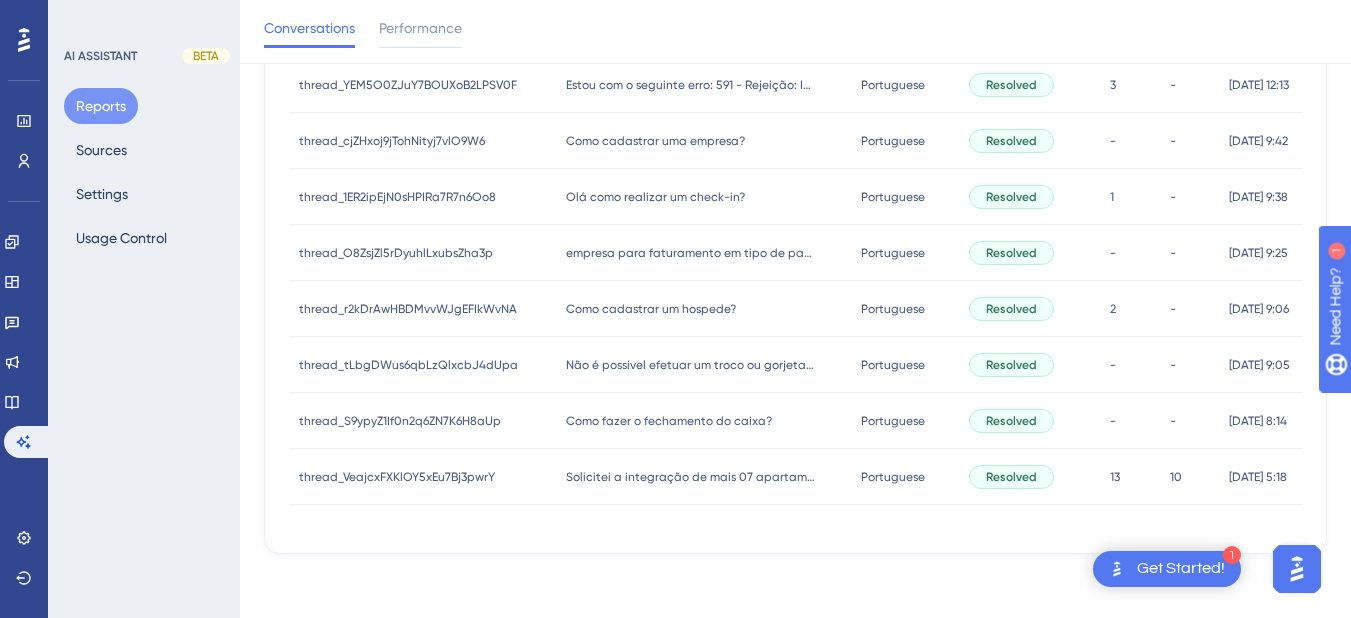 click on "Como fazer o fechamento do caixa?" at bounding box center [669, 421] 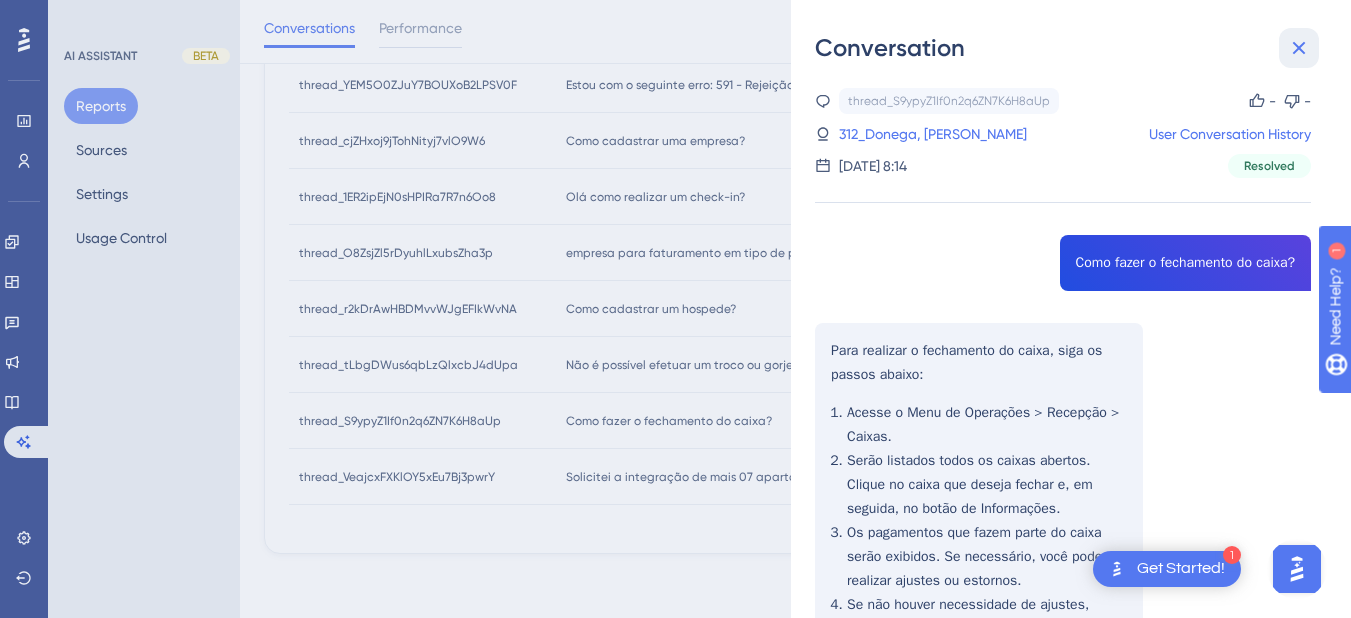 click 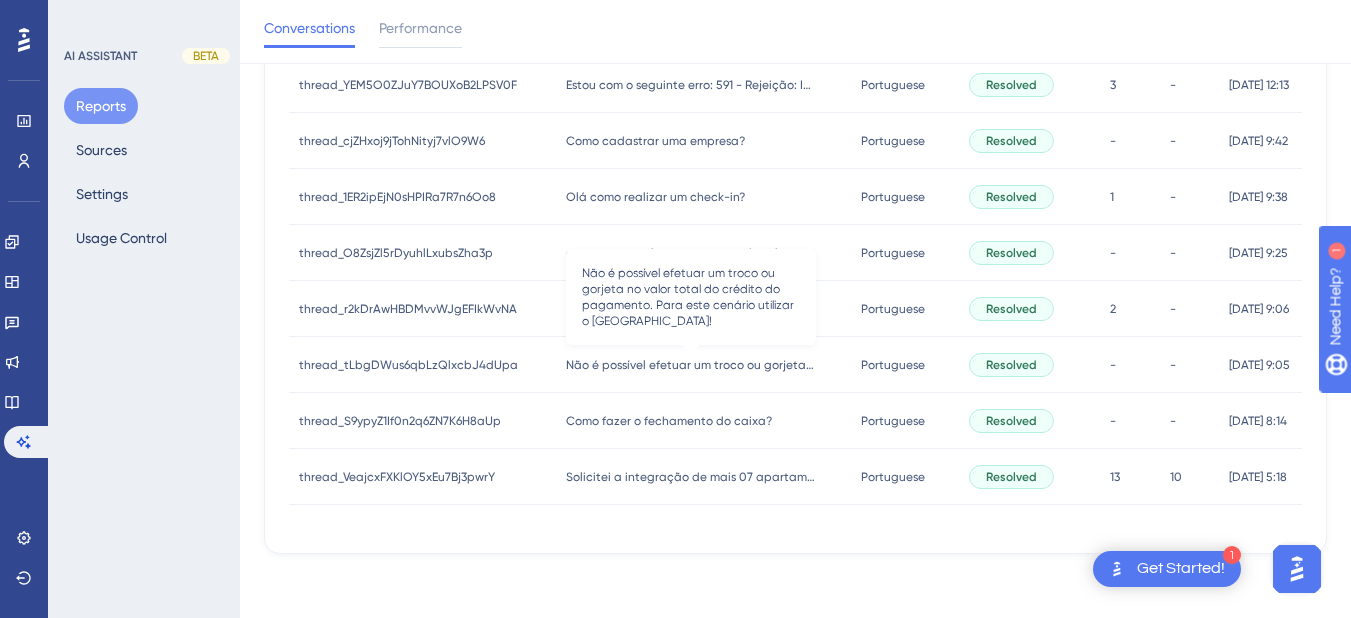 click on "Não é possível efetuar um troco ou gorjeta no valor total do crédito do pagamento. Para este cenário utilizar o Estorno!" at bounding box center [691, 365] 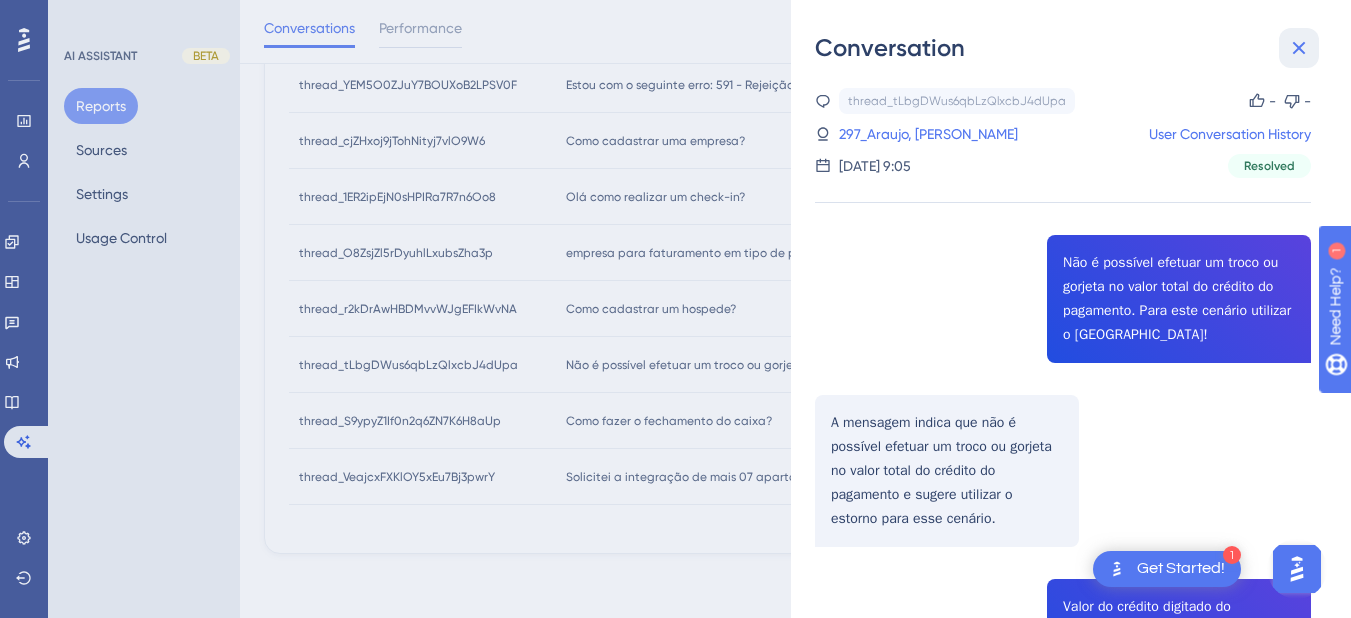 click 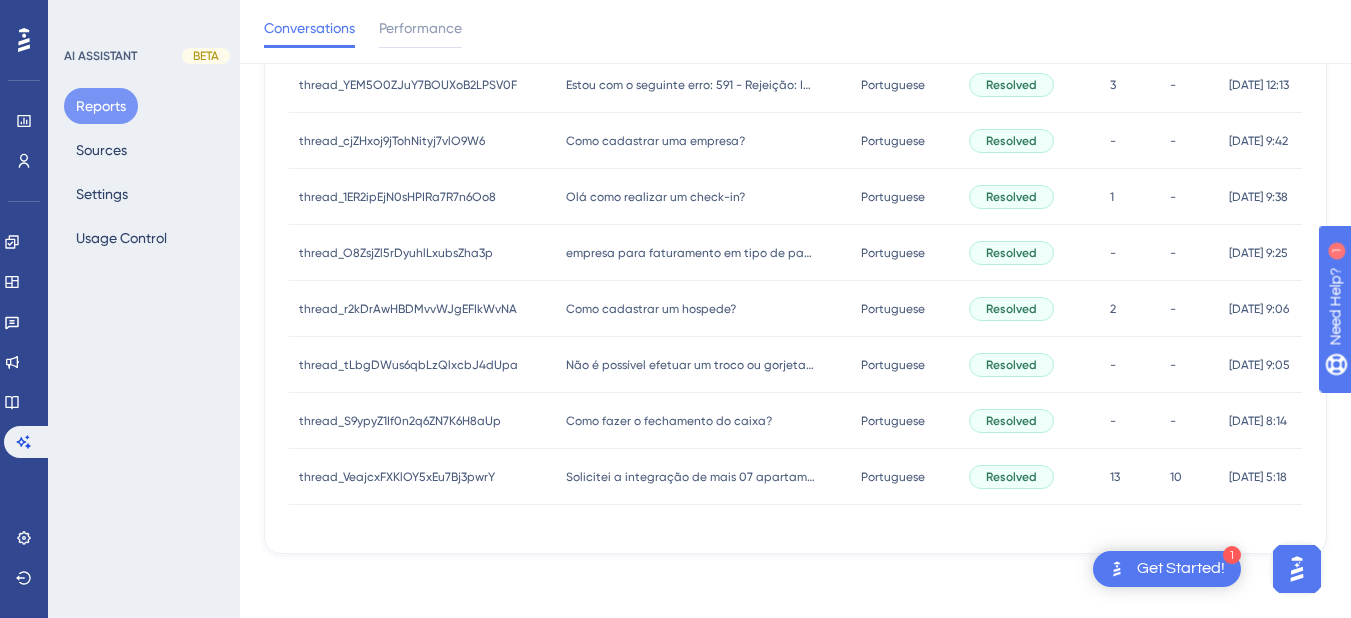 click on "Como cadastrar um hospede?" at bounding box center (651, 309) 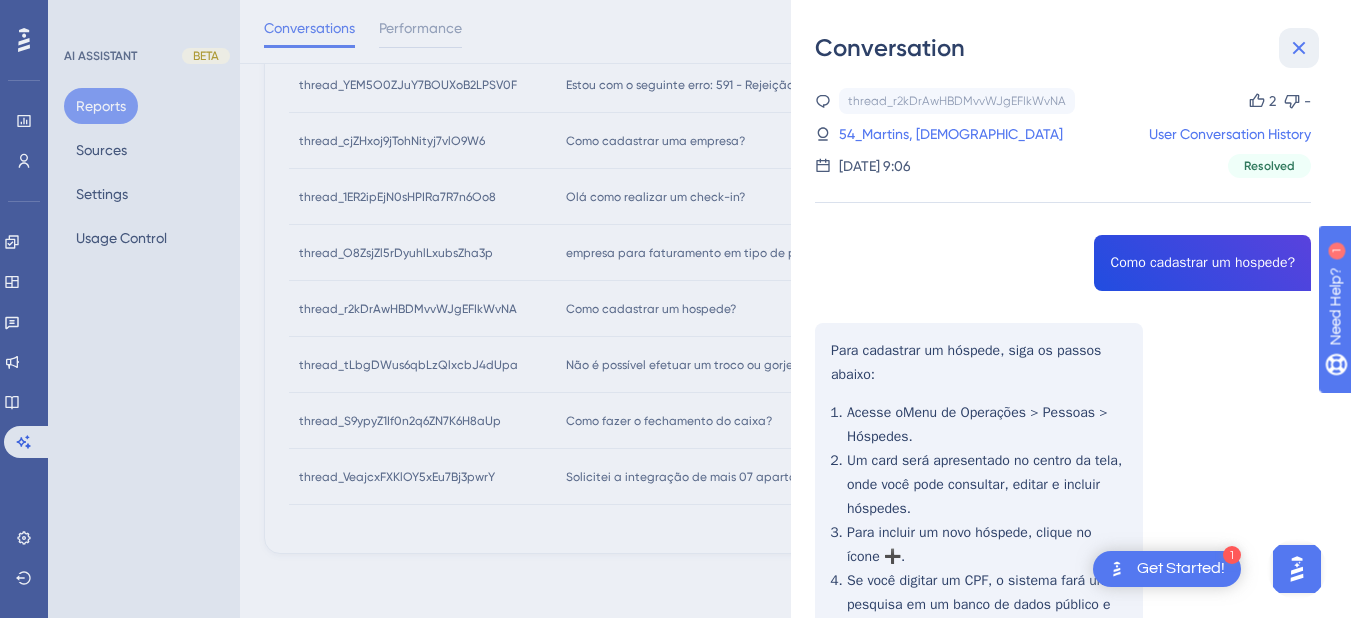 click 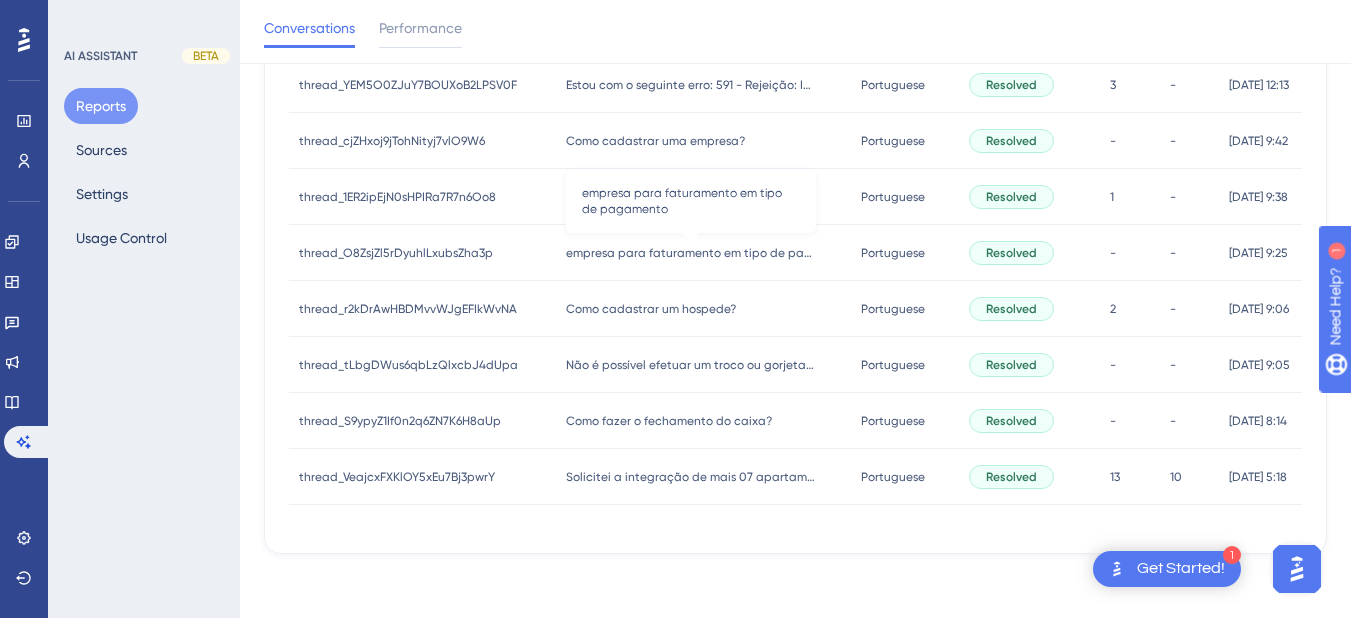 click on "empresa para faturamento em tipo de pagamento" at bounding box center [691, 253] 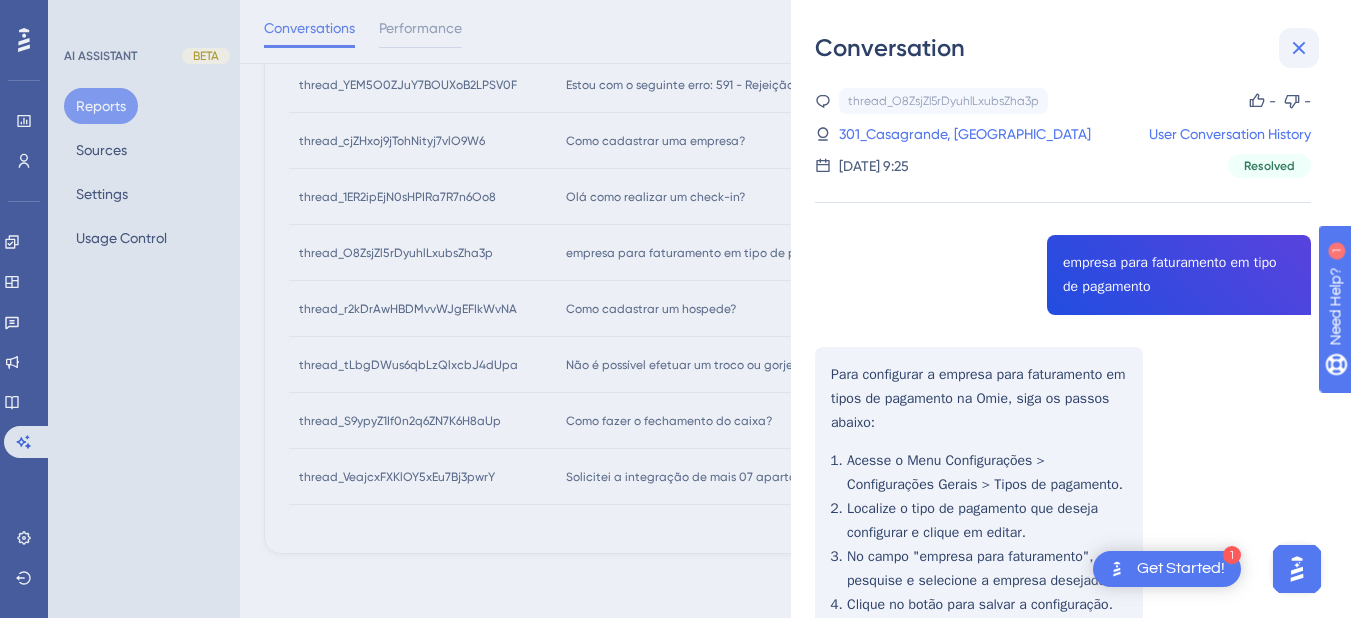 click 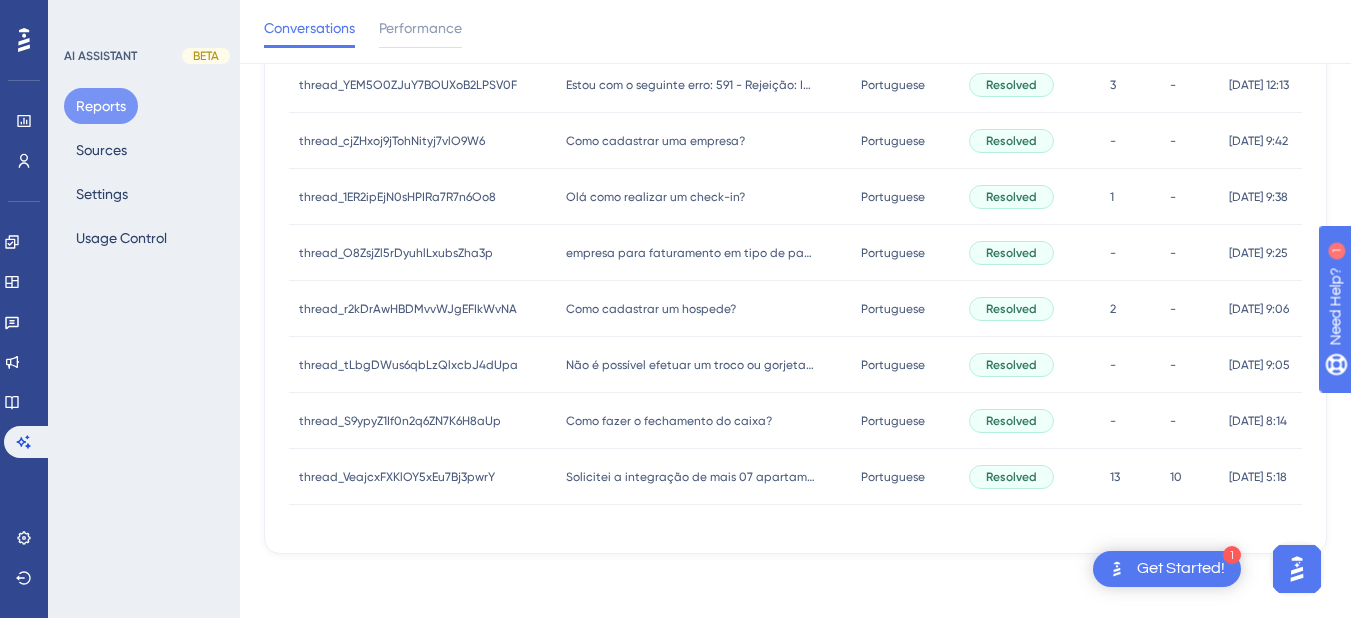 click on "Olá como realizar um check-in? Olá como realizar um check-in?" at bounding box center (703, 197) 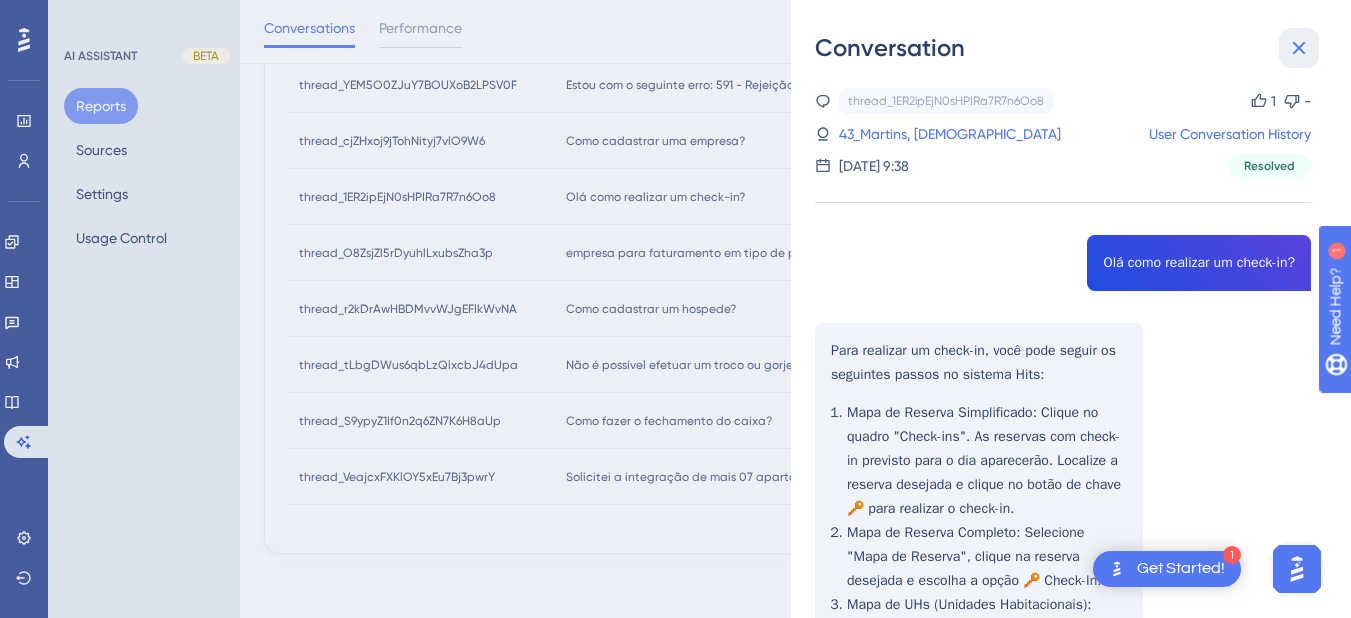click 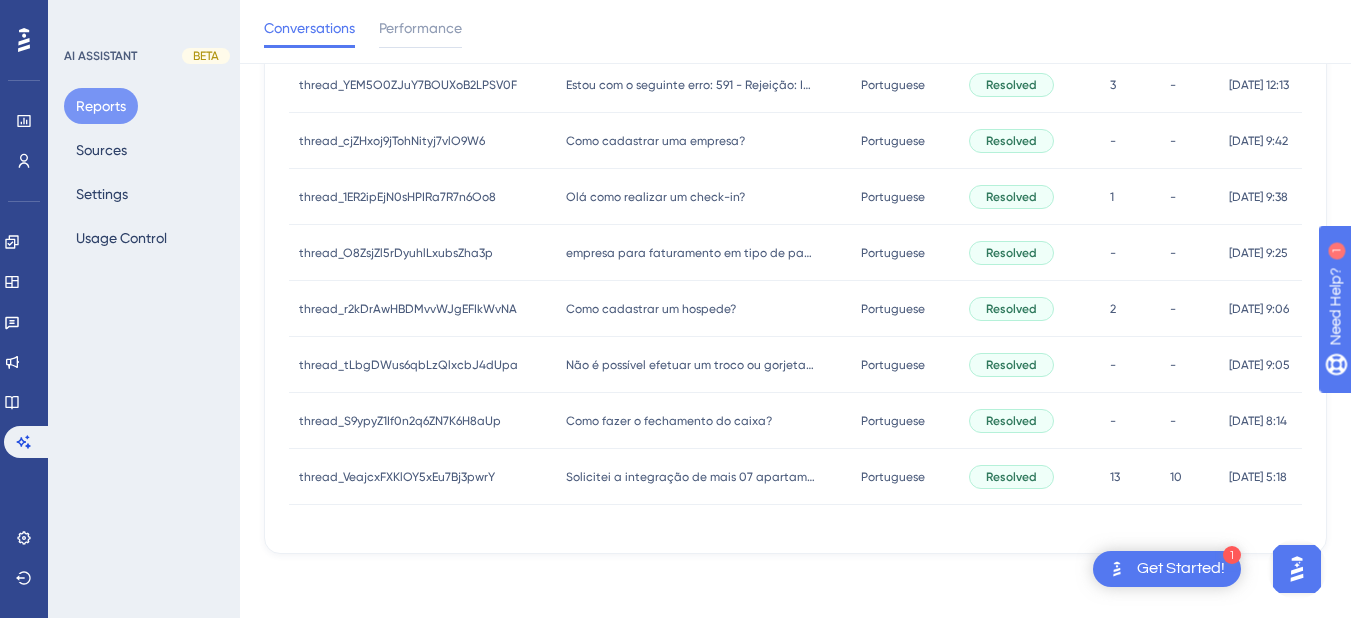 click on "Como cadastrar uma empresa? Como cadastrar uma empresa?" at bounding box center (703, 141) 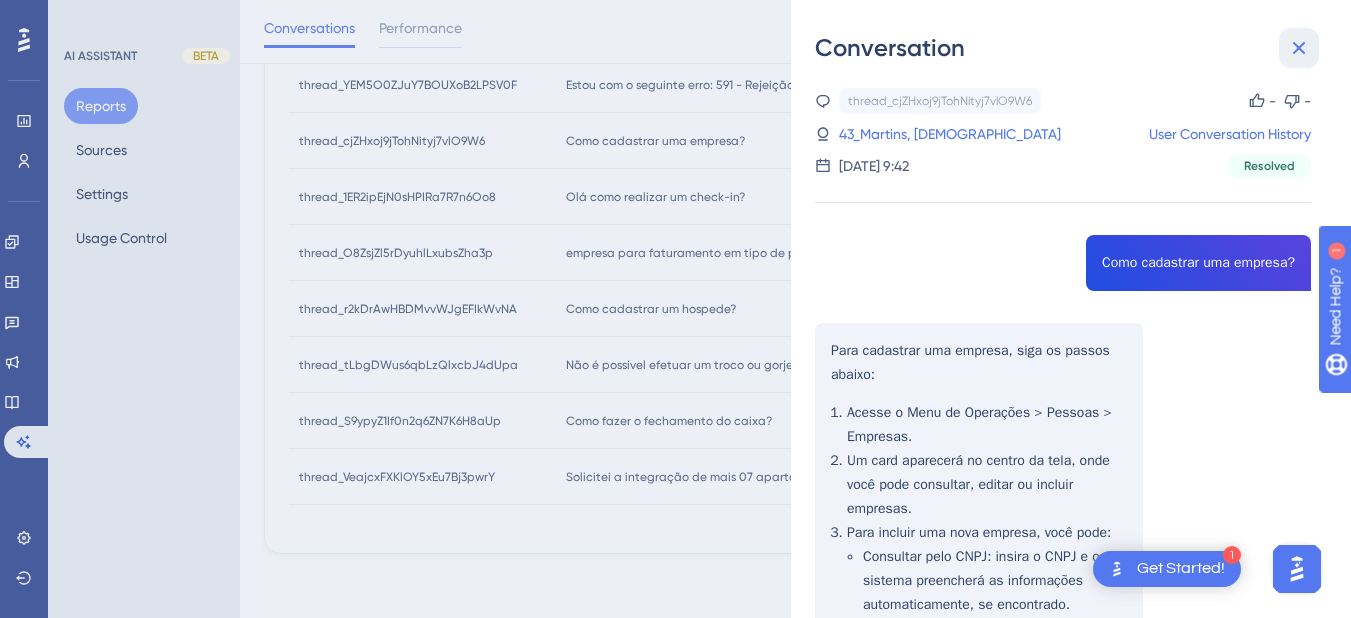 click 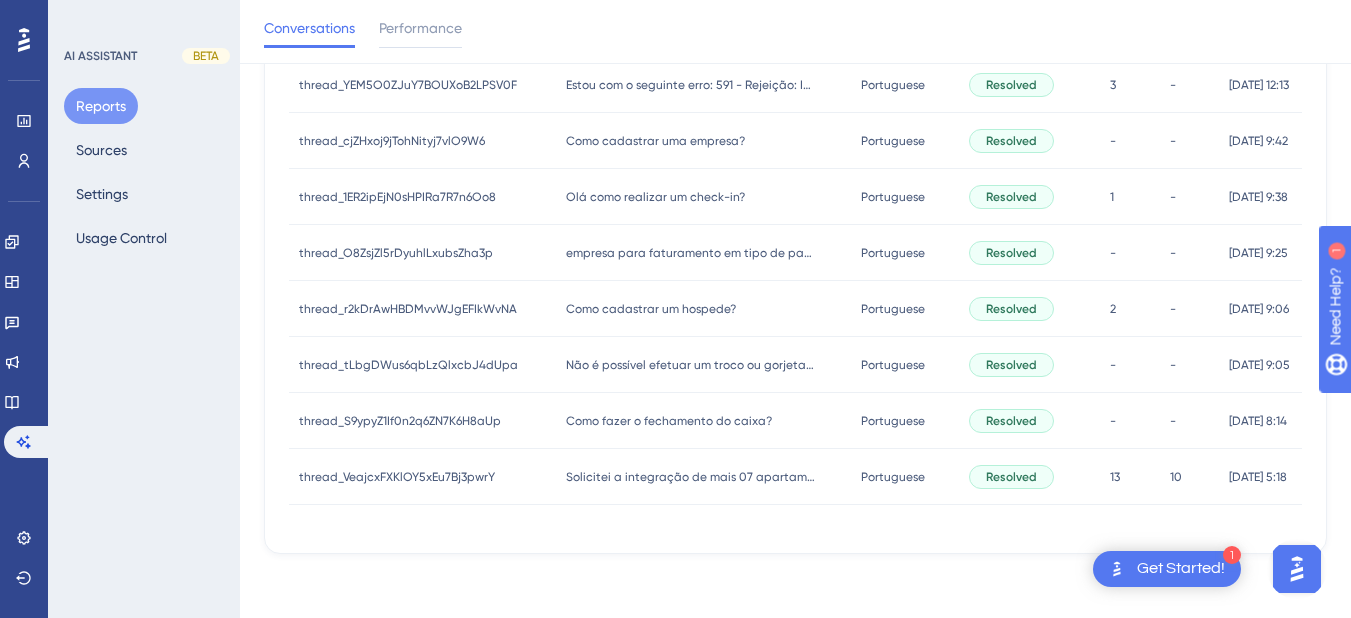 click on "Estou com o seguinte erro: 591 - Rejeição: Informado CSOSN para emissor que não é do Simples Nacional" at bounding box center (691, 85) 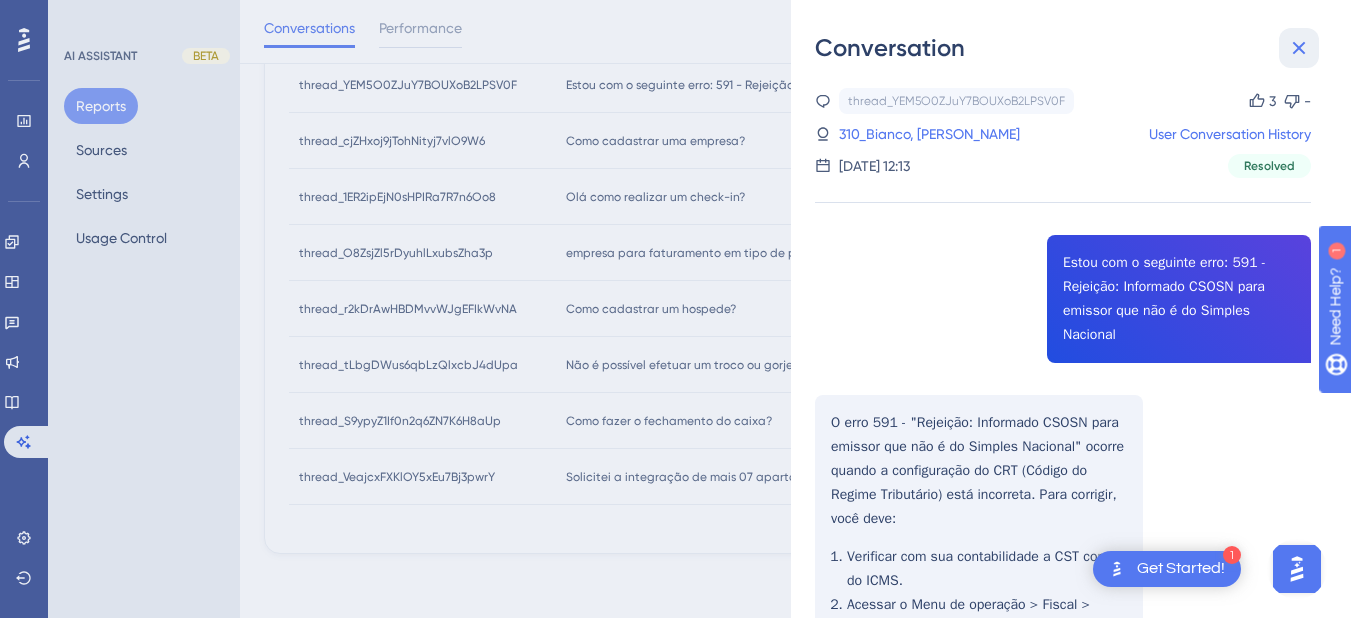 click 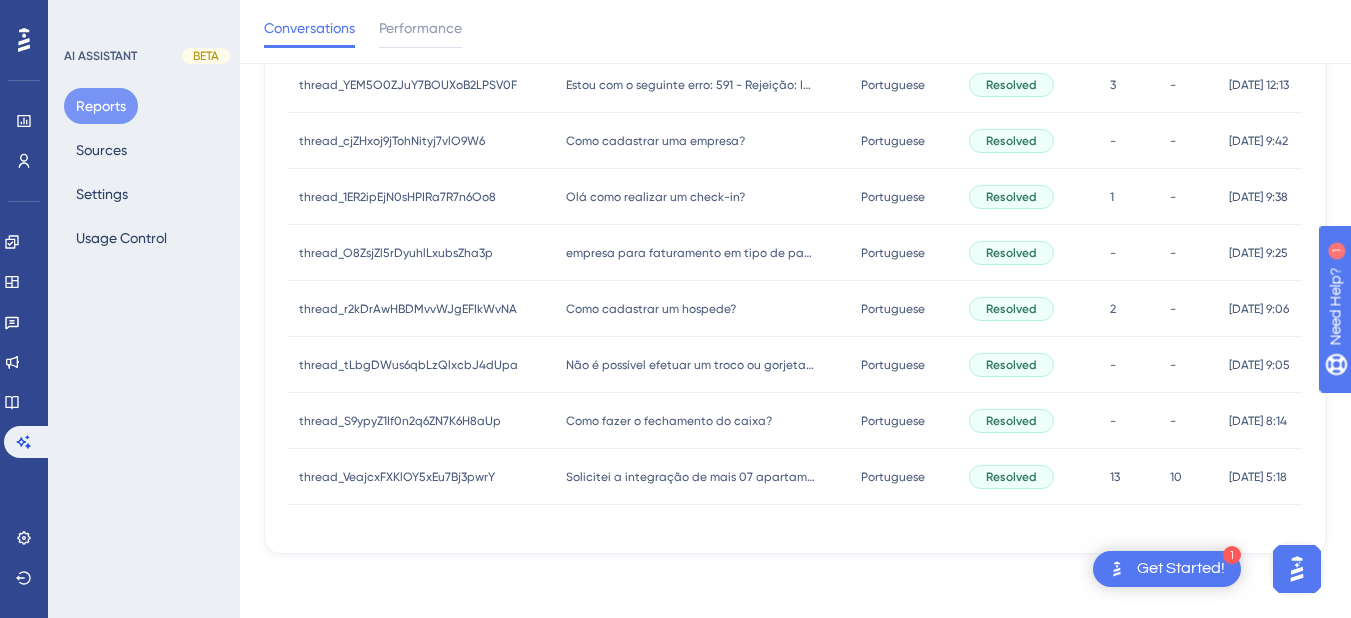 scroll, scrollTop: 408, scrollLeft: 0, axis: vertical 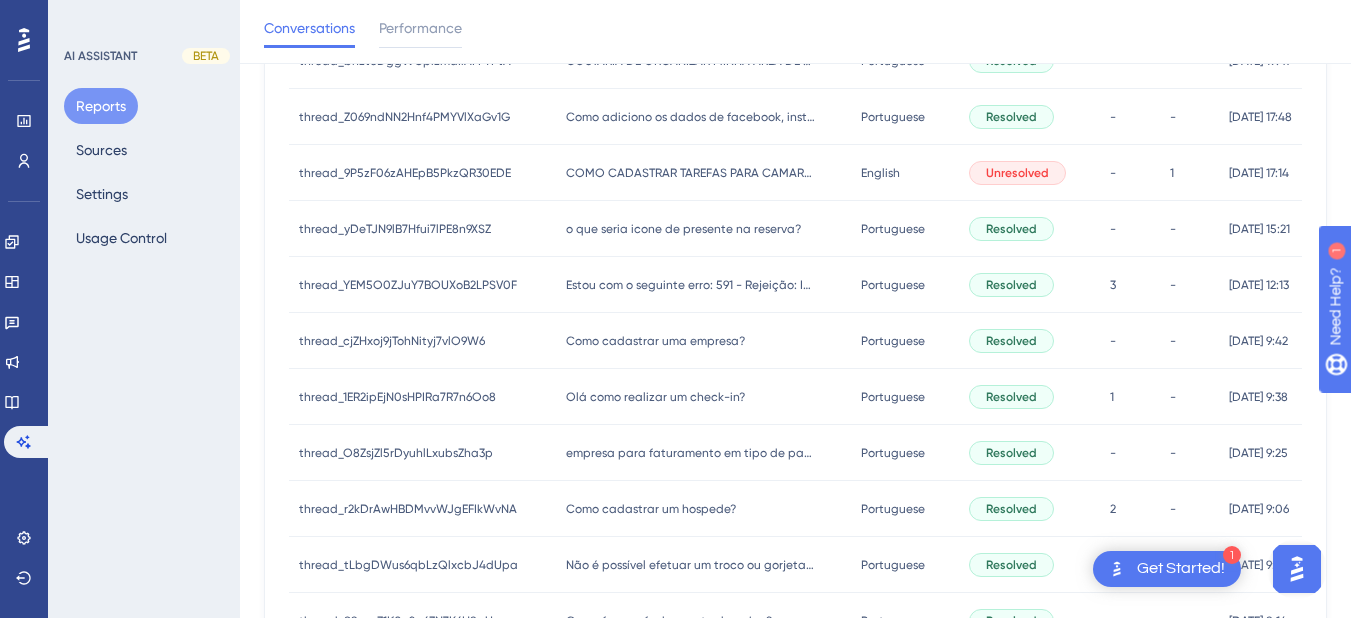 click on "o que seria icone de presente na reserva? o que seria icone de presente na reserva?" at bounding box center [703, 229] 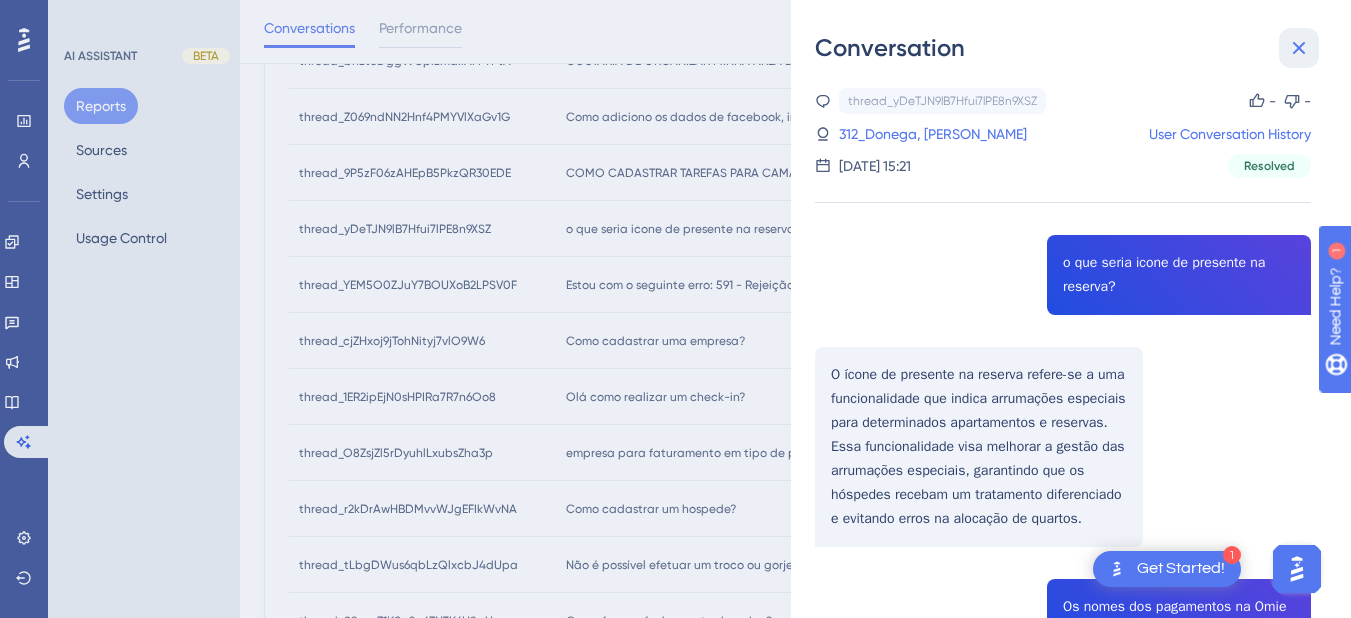 click 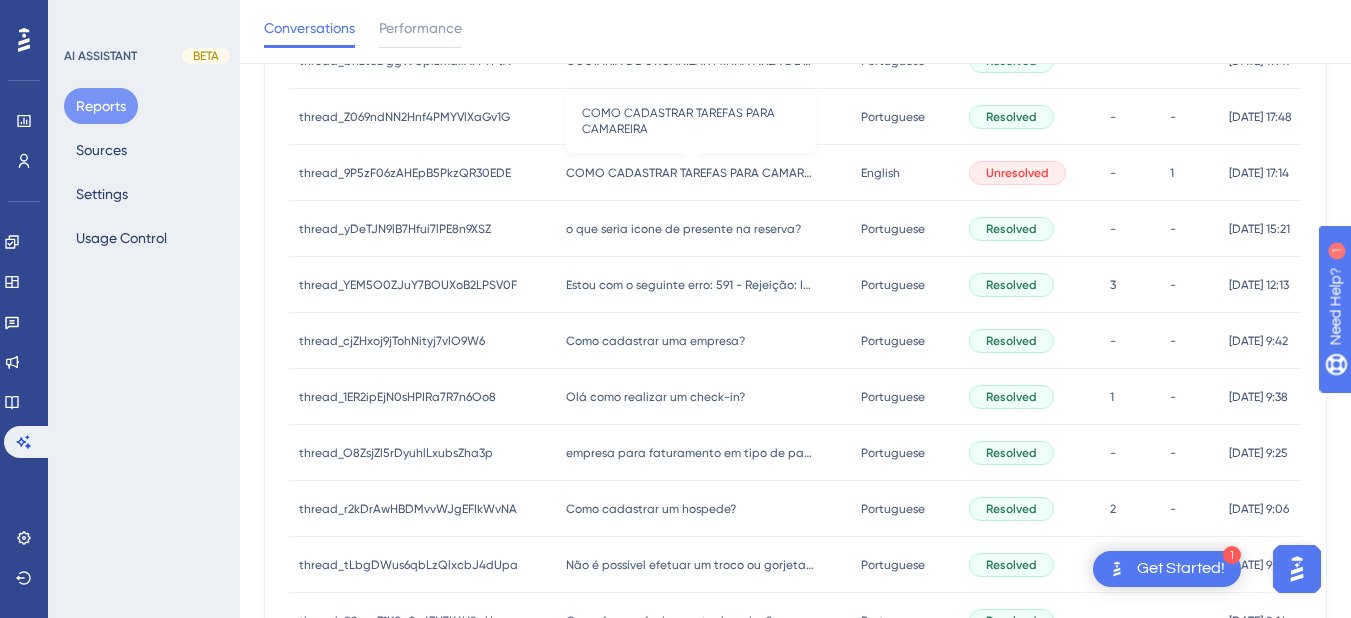 click on "COMO CADASTRAR TAREFAS PARA CAMAREIRA" at bounding box center [691, 173] 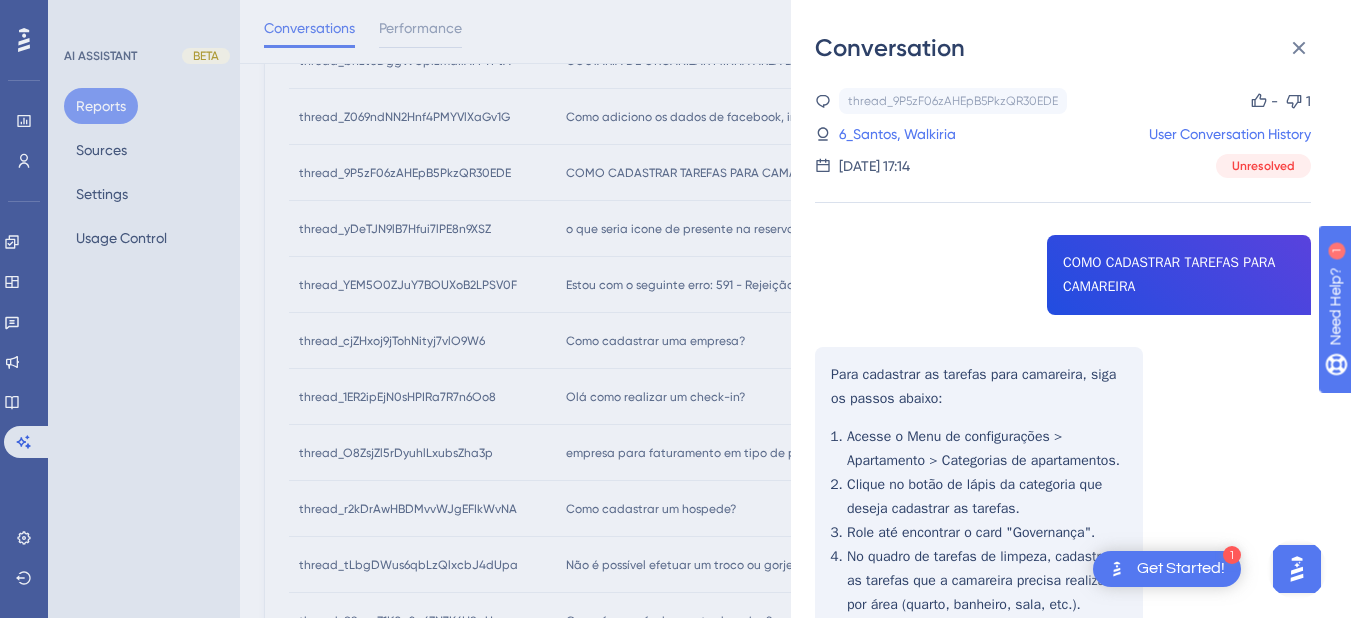 click on "thread_9P5zF06zAHEpB5PkzQR30EDE Copy - 1 6_Santos, Walkiria User Conversation History 8 de jul. de 2025, 17:14 Unresolved COMO CADASTRAR TAREFAS PARA CAMAREIRA Para cadastrar as tarefas para camareira, siga os passos abaixo:
Acesse o Menu de configurações > Apartamento > Categorias de apartamentos.
Clique no botão de lápis da categoria que deseja cadastrar as tarefas.
Role até encontrar o card "Governança".
No quadro de tarefas de limpeza, cadastre as tarefas que a camareira precisa realizar por área (quarto, banheiro, sala, etc.).
O quadro de tarefas de inspeção funciona da mesma forma. Cadastre novas áreas e tarefas se houver uma pessoa responsável pela inspeção.
Se não houver tarefas de inspeção cadastradas, o status do apartamento passará automaticamente para LIMPO após a limpeza. Se houver, o status será INSPECIONAR até a conclusão da inspeção.
CADASTRAR ENXOVAL Para cadastrar o enxoval, siga os passos abaixo:
Role até encontrar o card "Governança"." at bounding box center [1063, 978] 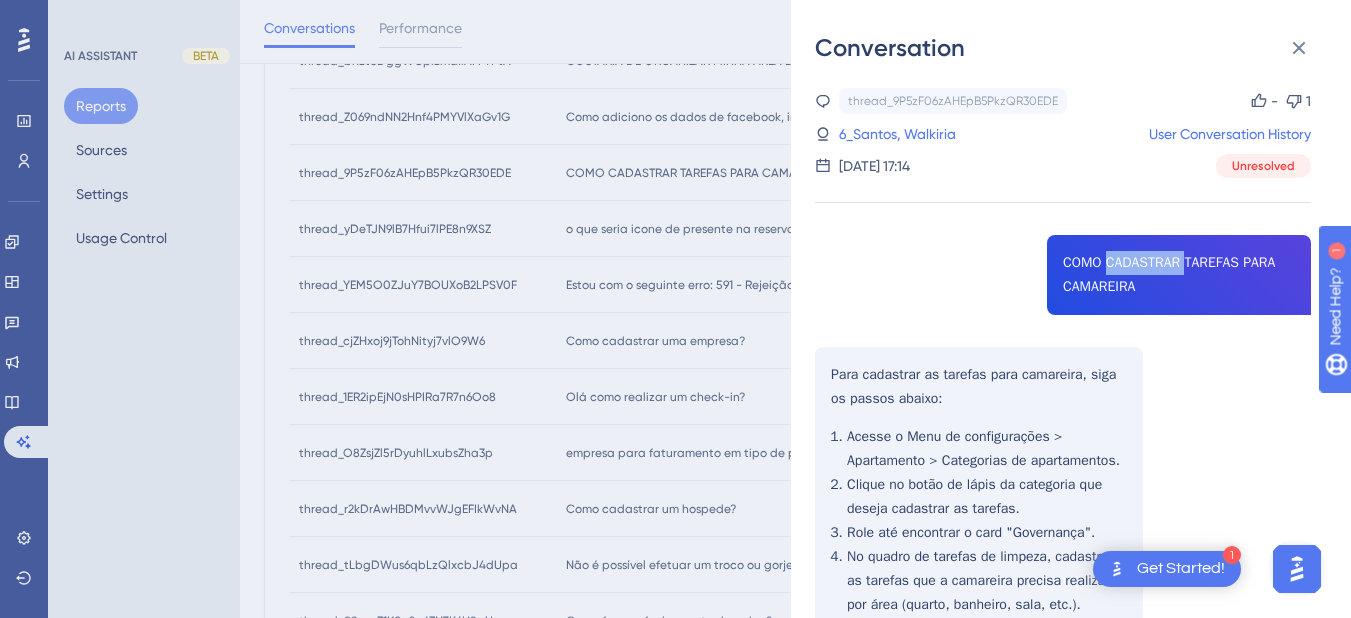 click on "thread_9P5zF06zAHEpB5PkzQR30EDE Copy - 1 6_Santos, Walkiria User Conversation History 8 de jul. de 2025, 17:14 Unresolved COMO CADASTRAR TAREFAS PARA CAMAREIRA Para cadastrar as tarefas para camareira, siga os passos abaixo:
Acesse o Menu de configurações > Apartamento > Categorias de apartamentos.
Clique no botão de lápis da categoria que deseja cadastrar as tarefas.
Role até encontrar o card "Governança".
No quadro de tarefas de limpeza, cadastre as tarefas que a camareira precisa realizar por área (quarto, banheiro, sala, etc.).
O quadro de tarefas de inspeção funciona da mesma forma. Cadastre novas áreas e tarefas se houver uma pessoa responsável pela inspeção.
Se não houver tarefas de inspeção cadastradas, o status do apartamento passará automaticamente para LIMPO após a limpeza. Se houver, o status será INSPECIONAR até a conclusão da inspeção.
CADASTRAR ENXOVAL Para cadastrar o enxoval, siga os passos abaixo:
Role até encontrar o card "Governança"." at bounding box center [1063, 978] 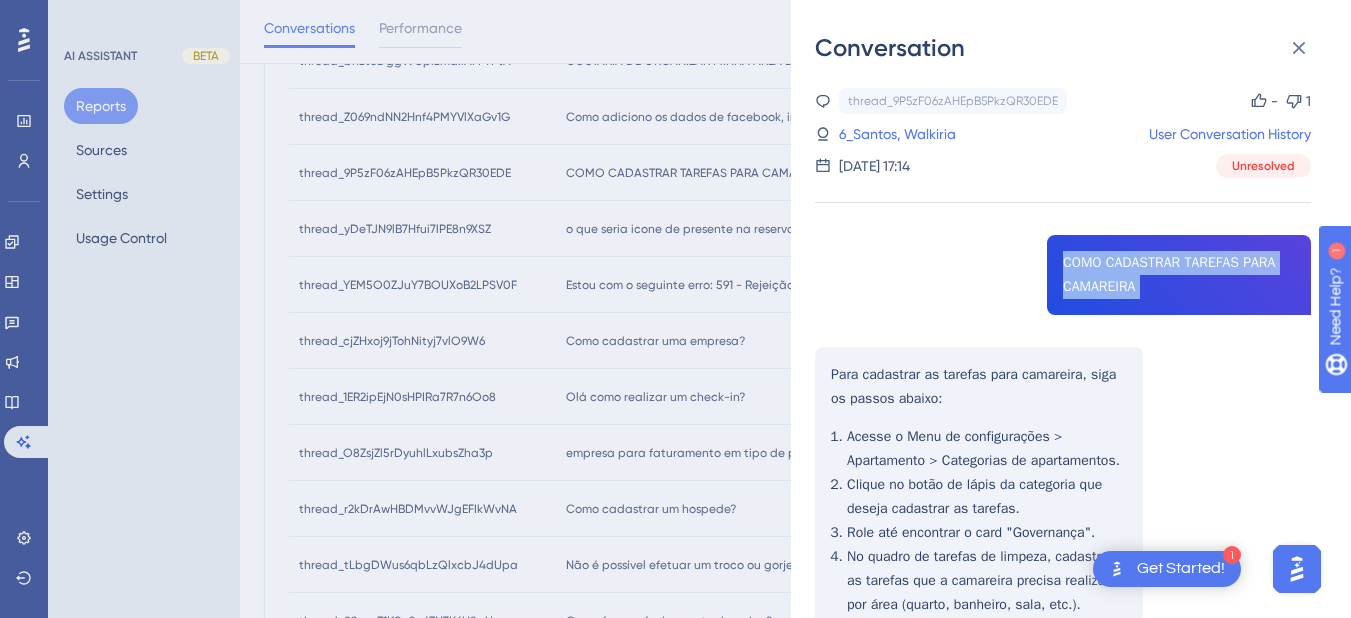 click on "thread_9P5zF06zAHEpB5PkzQR30EDE Copy - 1 6_Santos, Walkiria User Conversation History 8 de jul. de 2025, 17:14 Unresolved COMO CADASTRAR TAREFAS PARA CAMAREIRA Para cadastrar as tarefas para camareira, siga os passos abaixo:
Acesse o Menu de configurações > Apartamento > Categorias de apartamentos.
Clique no botão de lápis da categoria que deseja cadastrar as tarefas.
Role até encontrar o card "Governança".
No quadro de tarefas de limpeza, cadastre as tarefas que a camareira precisa realizar por área (quarto, banheiro, sala, etc.).
O quadro de tarefas de inspeção funciona da mesma forma. Cadastre novas áreas e tarefas se houver uma pessoa responsável pela inspeção.
Se não houver tarefas de inspeção cadastradas, o status do apartamento passará automaticamente para LIMPO após a limpeza. Se houver, o status será INSPECIONAR até a conclusão da inspeção.
CADASTRAR ENXOVAL Para cadastrar o enxoval, siga os passos abaixo:
Role até encontrar o card "Governança"." at bounding box center [1063, 978] 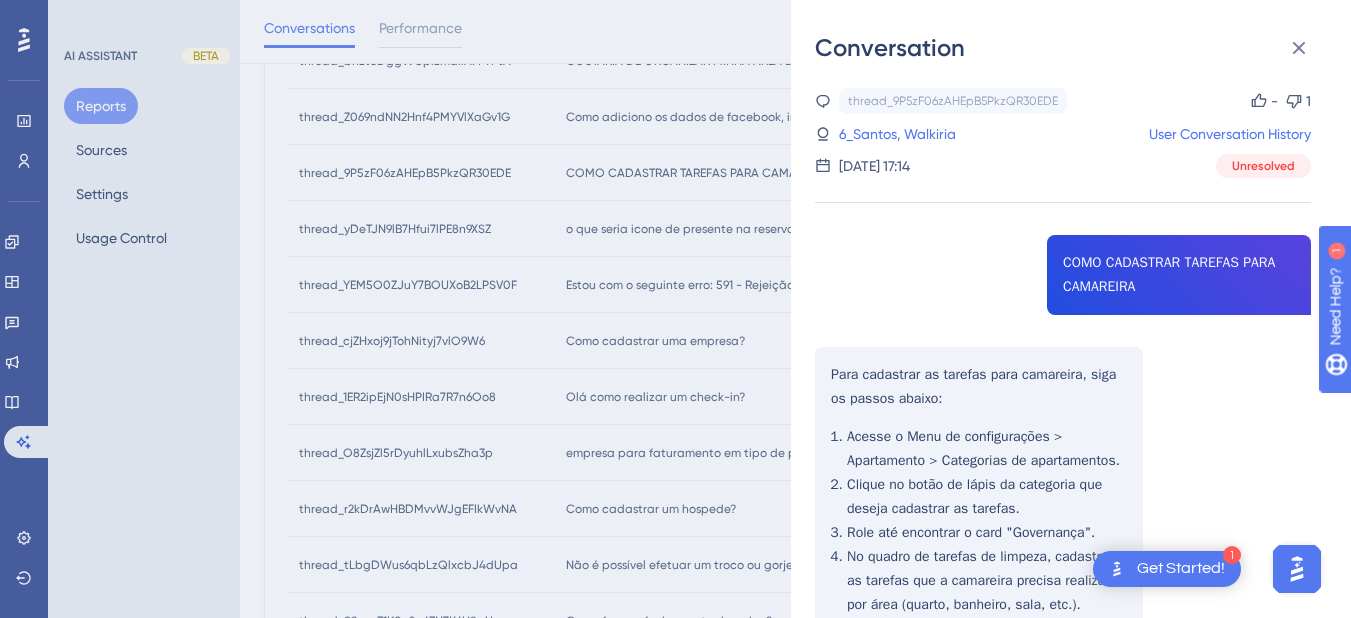 click on "thread_9P5zF06zAHEpB5PkzQR30EDE Copy - 1 6_Santos, Walkiria User Conversation History 8 de jul. de 2025, 17:14 Unresolved COMO CADASTRAR TAREFAS PARA CAMAREIRA Para cadastrar as tarefas para camareira, siga os passos abaixo:
Acesse o Menu de configurações > Apartamento > Categorias de apartamentos.
Clique no botão de lápis da categoria que deseja cadastrar as tarefas.
Role até encontrar o card "Governança".
No quadro de tarefas de limpeza, cadastre as tarefas que a camareira precisa realizar por área (quarto, banheiro, sala, etc.).
O quadro de tarefas de inspeção funciona da mesma forma. Cadastre novas áreas e tarefas se houver uma pessoa responsável pela inspeção.
Se não houver tarefas de inspeção cadastradas, o status do apartamento passará automaticamente para LIMPO após a limpeza. Se houver, o status será INSPECIONAR até a conclusão da inspeção.
CADASTRAR ENXOVAL Para cadastrar o enxoval, siga os passos abaixo:
Role até encontrar o card "Governança"." at bounding box center [1063, 978] 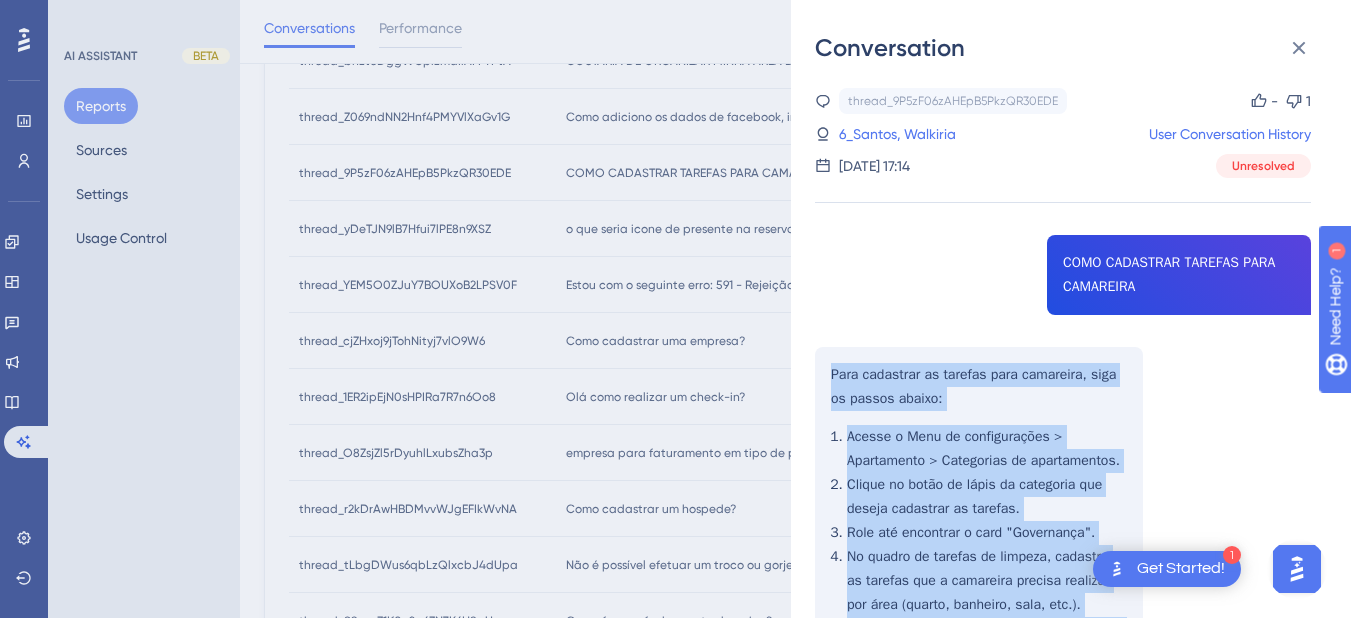 scroll, scrollTop: 400, scrollLeft: 0, axis: vertical 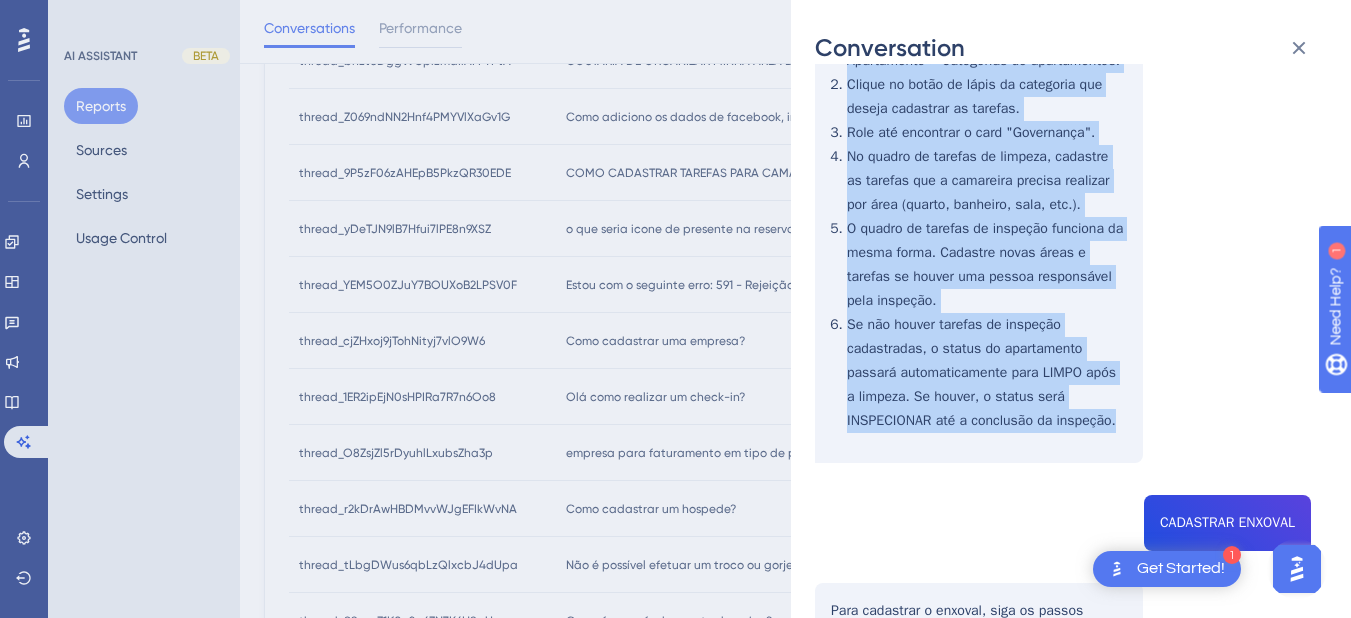 drag, startPoint x: 833, startPoint y: 373, endPoint x: 1122, endPoint y: 416, distance: 292.18146 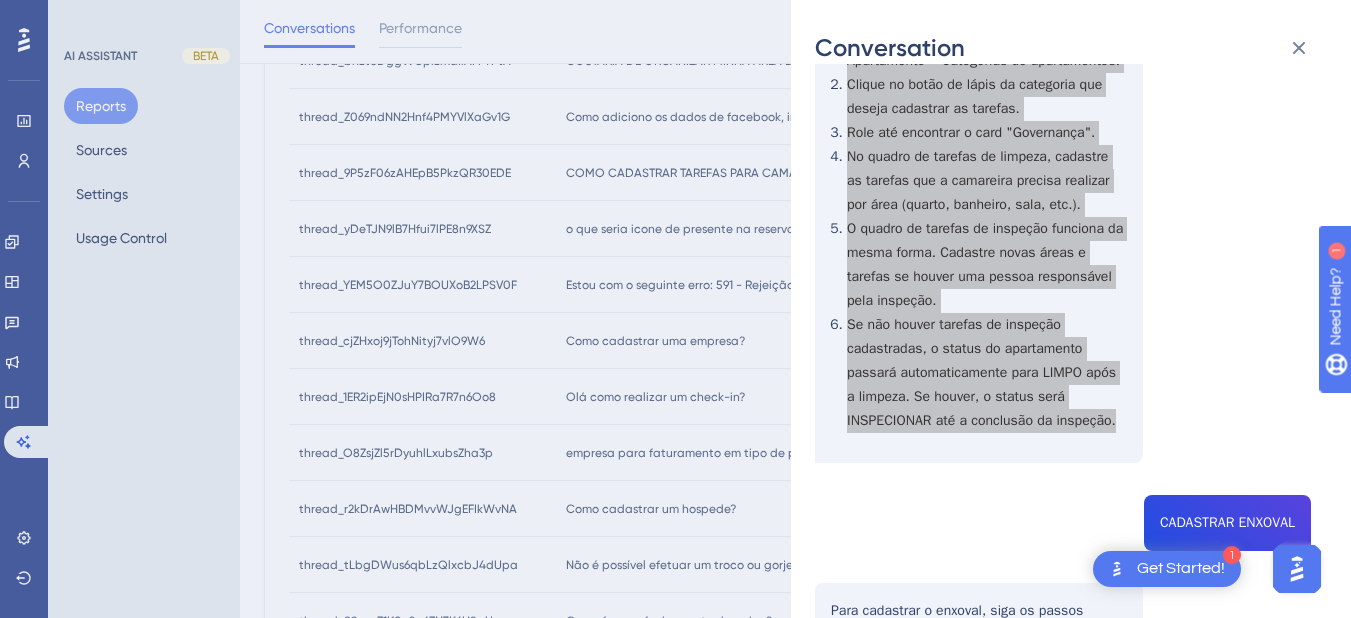 scroll, scrollTop: 800, scrollLeft: 0, axis: vertical 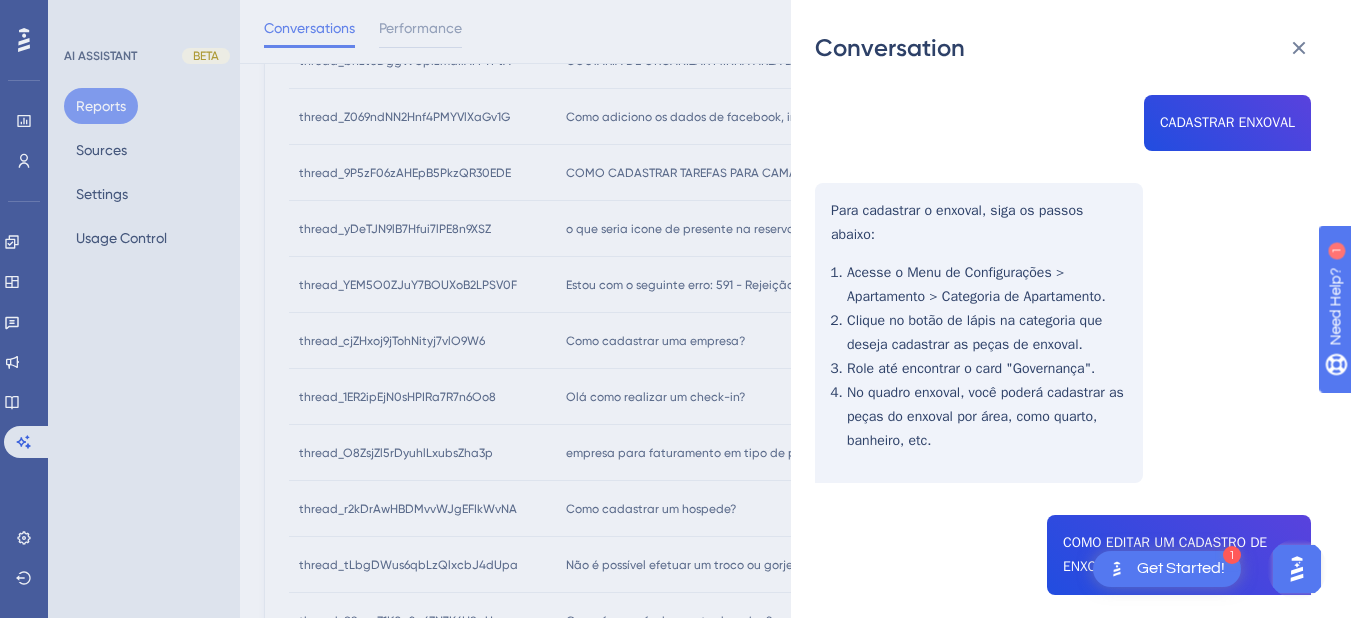 click on "thread_9P5zF06zAHEpB5PkzQR30EDE Copy - 1 6_Santos, Walkiria User Conversation History 8 de jul. de 2025, 17:14 Unresolved COMO CADASTRAR TAREFAS PARA CAMAREIRA Para cadastrar as tarefas para camareira, siga os passos abaixo:
Acesse o Menu de configurações > Apartamento > Categorias de apartamentos.
Clique no botão de lápis da categoria que deseja cadastrar as tarefas.
Role até encontrar o card "Governança".
No quadro de tarefas de limpeza, cadastre as tarefas que a camareira precisa realizar por área (quarto, banheiro, sala, etc.).
O quadro de tarefas de inspeção funciona da mesma forma. Cadastre novas áreas e tarefas se houver uma pessoa responsável pela inspeção.
Se não houver tarefas de inspeção cadastradas, o status do apartamento passará automaticamente para LIMPO após a limpeza. Se houver, o status será INSPECIONAR até a conclusão da inspeção.
CADASTRAR ENXOVAL Para cadastrar o enxoval, siga os passos abaixo:
Role até encontrar o card "Governança"." at bounding box center [1063, 178] 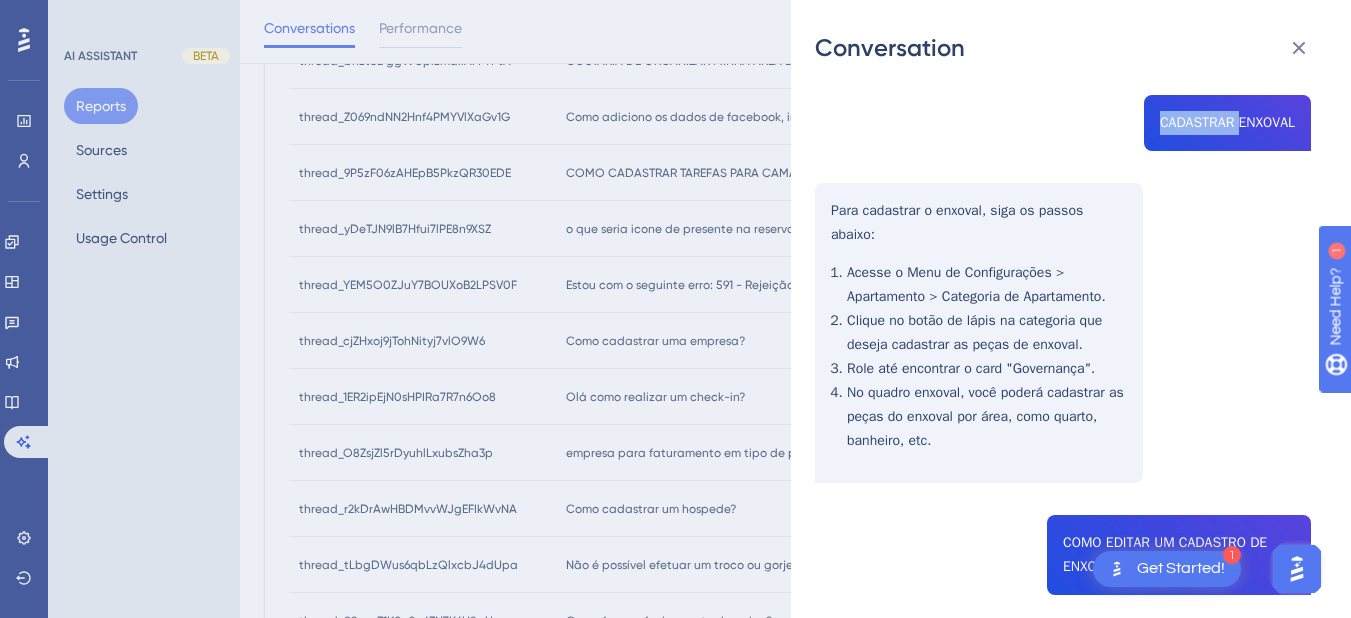 click on "thread_9P5zF06zAHEpB5PkzQR30EDE Copy - 1 6_Santos, Walkiria User Conversation History 8 de jul. de 2025, 17:14 Unresolved COMO CADASTRAR TAREFAS PARA CAMAREIRA Para cadastrar as tarefas para camareira, siga os passos abaixo:
Acesse o Menu de configurações > Apartamento > Categorias de apartamentos.
Clique no botão de lápis da categoria que deseja cadastrar as tarefas.
Role até encontrar o card "Governança".
No quadro de tarefas de limpeza, cadastre as tarefas que a camareira precisa realizar por área (quarto, banheiro, sala, etc.).
O quadro de tarefas de inspeção funciona da mesma forma. Cadastre novas áreas e tarefas se houver uma pessoa responsável pela inspeção.
Se não houver tarefas de inspeção cadastradas, o status do apartamento passará automaticamente para LIMPO após a limpeza. Se houver, o status será INSPECIONAR até a conclusão da inspeção.
CADASTRAR ENXOVAL Para cadastrar o enxoval, siga os passos abaixo:
Role até encontrar o card "Governança"." at bounding box center (1063, 178) 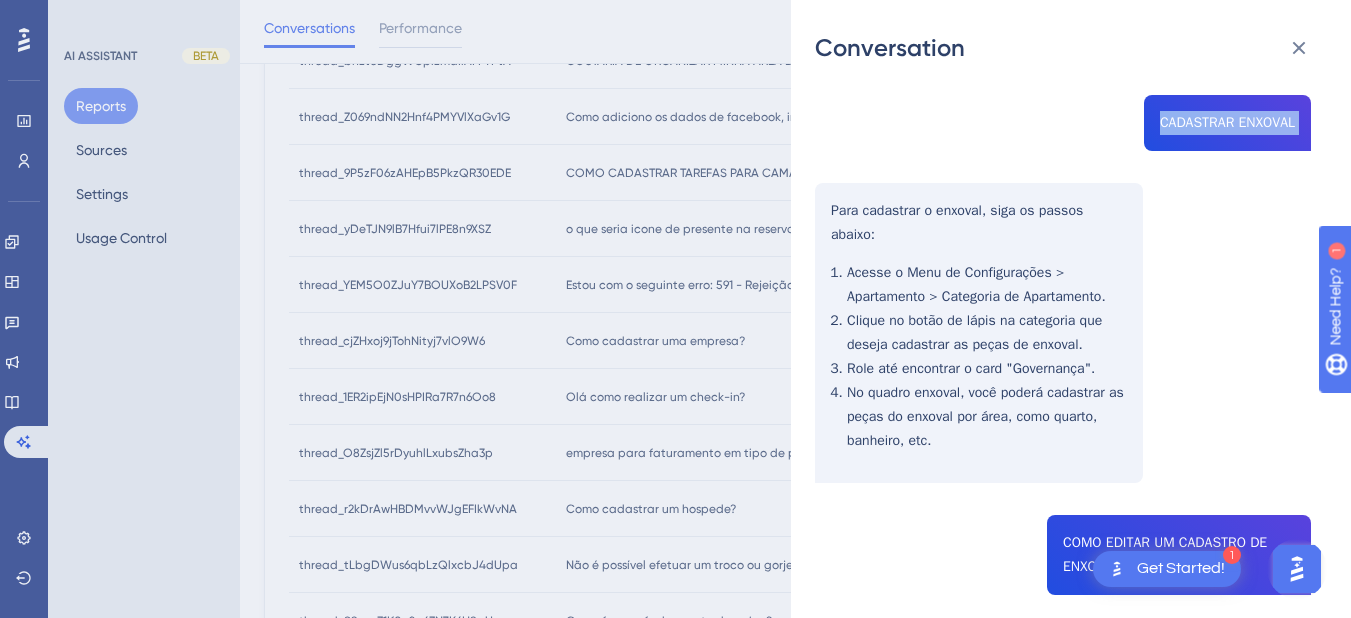 click on "thread_9P5zF06zAHEpB5PkzQR30EDE Copy - 1 6_Santos, Walkiria User Conversation History 8 de jul. de 2025, 17:14 Unresolved COMO CADASTRAR TAREFAS PARA CAMAREIRA Para cadastrar as tarefas para camareira, siga os passos abaixo:
Acesse o Menu de configurações > Apartamento > Categorias de apartamentos.
Clique no botão de lápis da categoria que deseja cadastrar as tarefas.
Role até encontrar o card "Governança".
No quadro de tarefas de limpeza, cadastre as tarefas que a camareira precisa realizar por área (quarto, banheiro, sala, etc.).
O quadro de tarefas de inspeção funciona da mesma forma. Cadastre novas áreas e tarefas se houver uma pessoa responsável pela inspeção.
Se não houver tarefas de inspeção cadastradas, o status do apartamento passará automaticamente para LIMPO após a limpeza. Se houver, o status será INSPECIONAR até a conclusão da inspeção.
CADASTRAR ENXOVAL Para cadastrar o enxoval, siga os passos abaixo:
Role até encontrar o card "Governança"." at bounding box center (1063, 178) 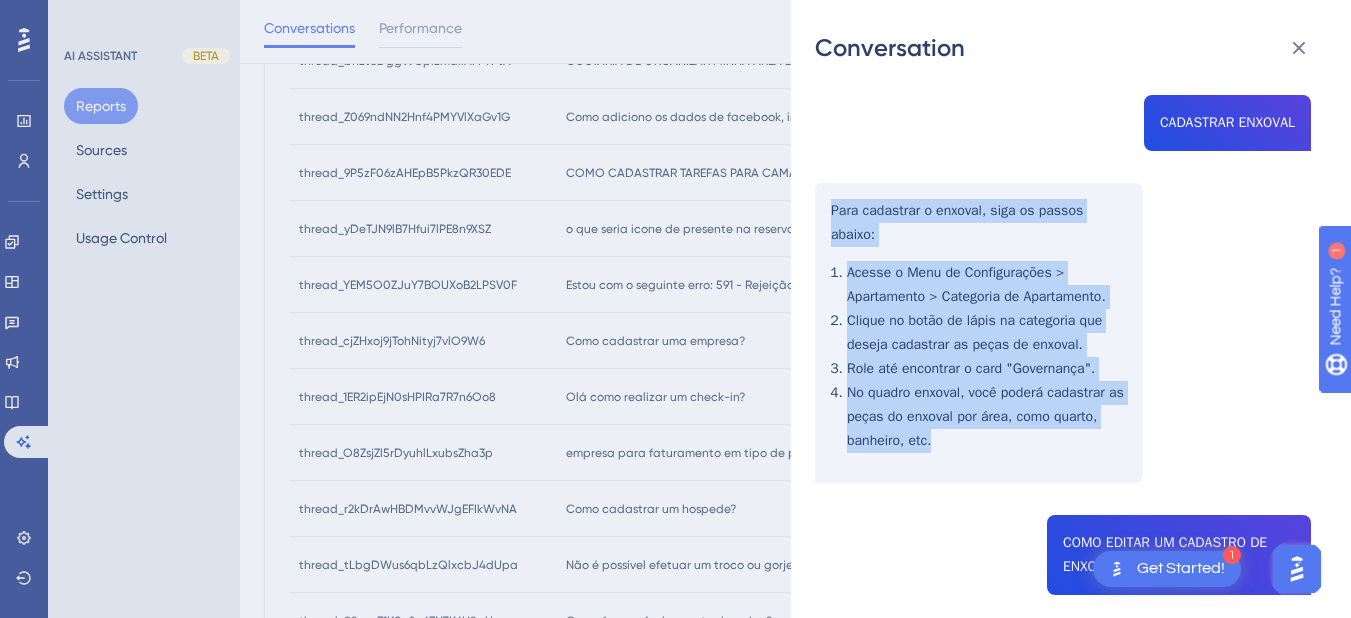 drag, startPoint x: 832, startPoint y: 209, endPoint x: 925, endPoint y: 420, distance: 230.58621 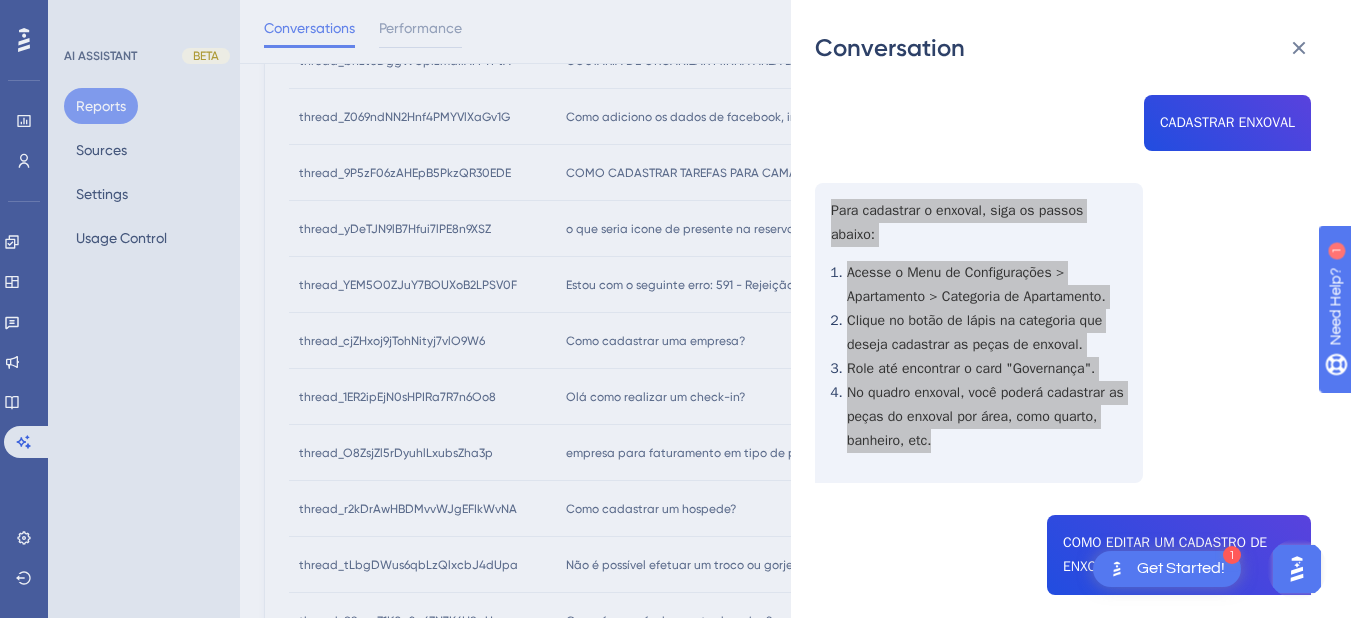 scroll, scrollTop: 1000, scrollLeft: 0, axis: vertical 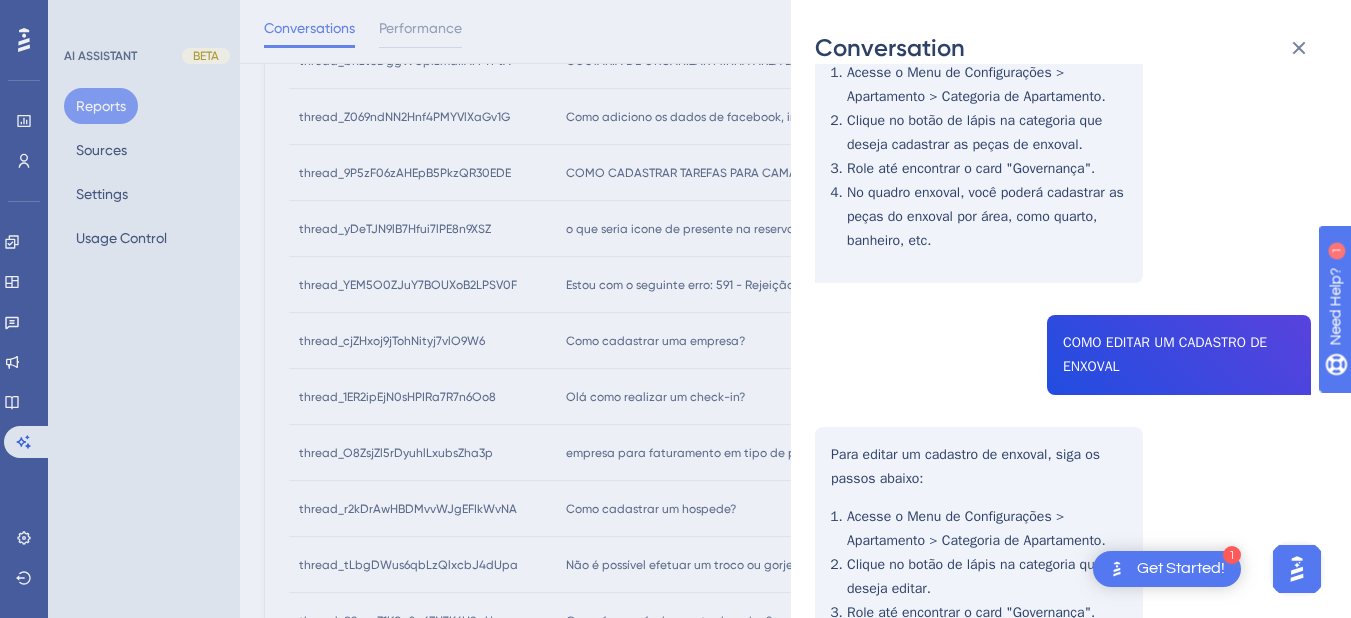 click on "thread_9P5zF06zAHEpB5PkzQR30EDE Copy - 1 6_Santos, Walkiria User Conversation History 8 de jul. de 2025, 17:14 Unresolved COMO CADASTRAR TAREFAS PARA CAMAREIRA Para cadastrar as tarefas para camareira, siga os passos abaixo:
Acesse o Menu de configurações > Apartamento > Categorias de apartamentos.
Clique no botão de lápis da categoria que deseja cadastrar as tarefas.
Role até encontrar o card "Governança".
No quadro de tarefas de limpeza, cadastre as tarefas que a camareira precisa realizar por área (quarto, banheiro, sala, etc.).
O quadro de tarefas de inspeção funciona da mesma forma. Cadastre novas áreas e tarefas se houver uma pessoa responsável pela inspeção.
Se não houver tarefas de inspeção cadastradas, o status do apartamento passará automaticamente para LIMPO após a limpeza. Se houver, o status será INSPECIONAR até a conclusão da inspeção.
CADASTRAR ENXOVAL Para cadastrar o enxoval, siga os passos abaixo:
Role até encontrar o card "Governança"." at bounding box center (1063, -22) 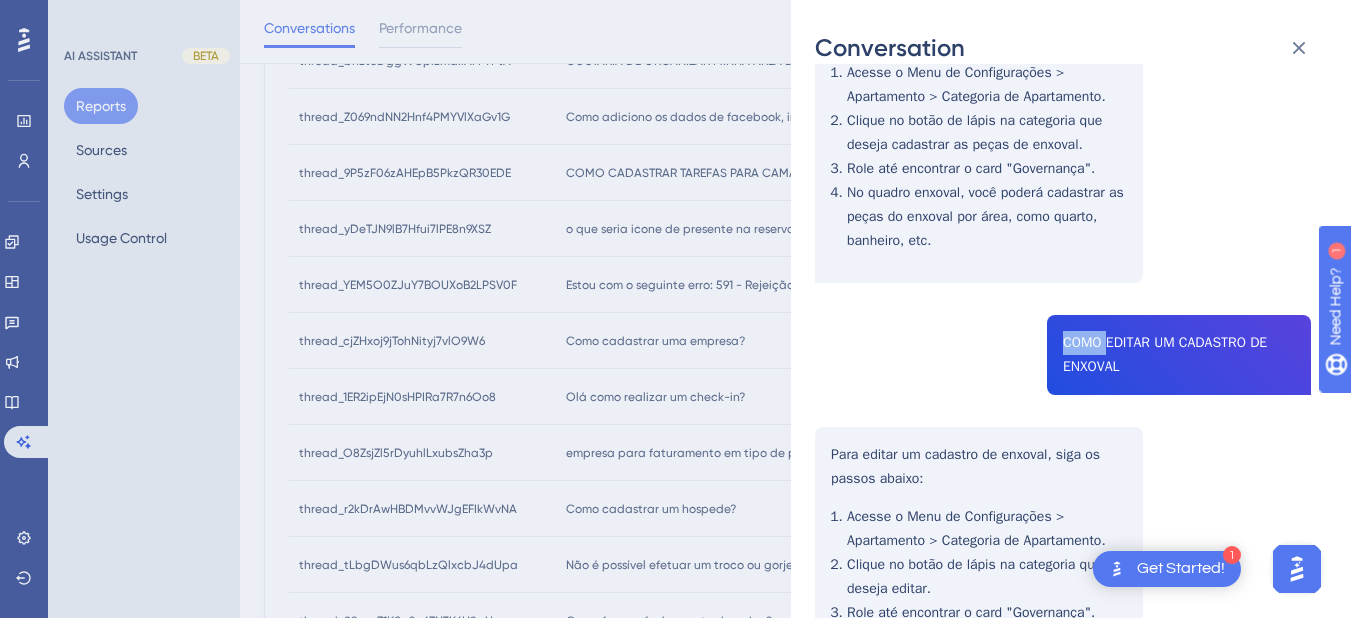 click on "thread_9P5zF06zAHEpB5PkzQR30EDE Copy - 1 6_Santos, Walkiria User Conversation History 8 de jul. de 2025, 17:14 Unresolved COMO CADASTRAR TAREFAS PARA CAMAREIRA Para cadastrar as tarefas para camareira, siga os passos abaixo:
Acesse o Menu de configurações > Apartamento > Categorias de apartamentos.
Clique no botão de lápis da categoria que deseja cadastrar as tarefas.
Role até encontrar o card "Governança".
No quadro de tarefas de limpeza, cadastre as tarefas que a camareira precisa realizar por área (quarto, banheiro, sala, etc.).
O quadro de tarefas de inspeção funciona da mesma forma. Cadastre novas áreas e tarefas se houver uma pessoa responsável pela inspeção.
Se não houver tarefas de inspeção cadastradas, o status do apartamento passará automaticamente para LIMPO após a limpeza. Se houver, o status será INSPECIONAR até a conclusão da inspeção.
CADASTRAR ENXOVAL Para cadastrar o enxoval, siga os passos abaixo:
Role até encontrar o card "Governança"." at bounding box center [1063, -22] 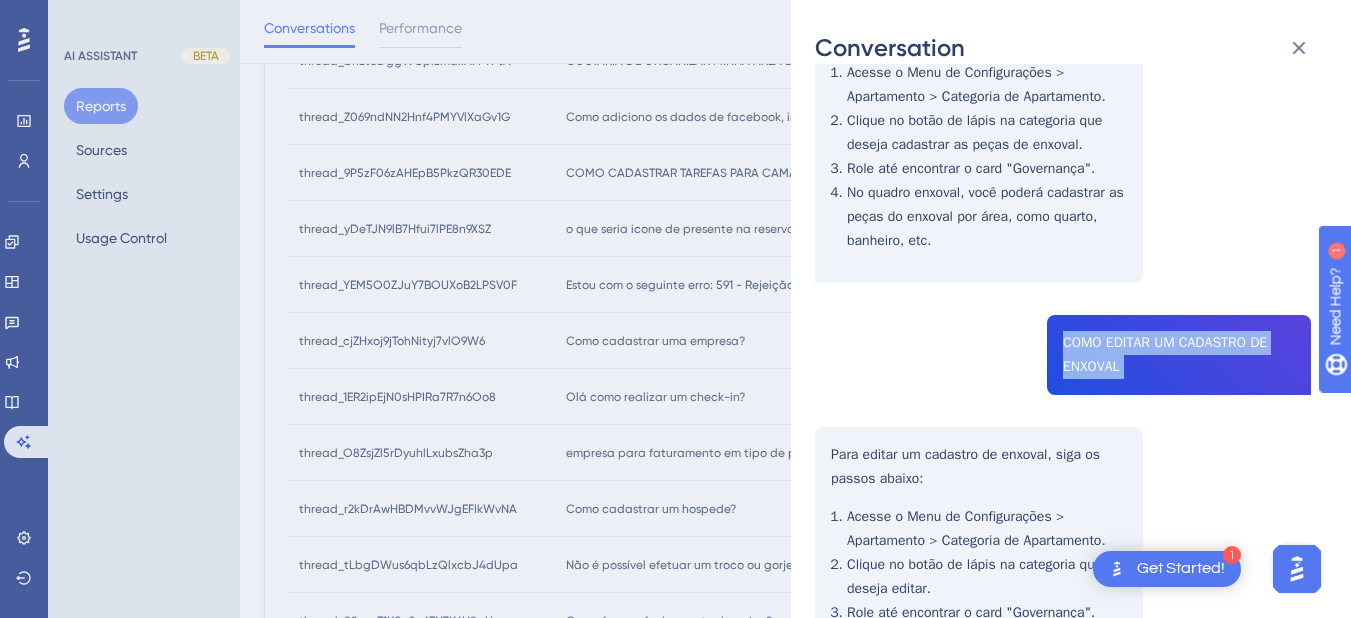 click on "thread_9P5zF06zAHEpB5PkzQR30EDE Copy - 1 6_Santos, Walkiria User Conversation History 8 de jul. de 2025, 17:14 Unresolved COMO CADASTRAR TAREFAS PARA CAMAREIRA Para cadastrar as tarefas para camareira, siga os passos abaixo:
Acesse o Menu de configurações > Apartamento > Categorias de apartamentos.
Clique no botão de lápis da categoria que deseja cadastrar as tarefas.
Role até encontrar o card "Governança".
No quadro de tarefas de limpeza, cadastre as tarefas que a camareira precisa realizar por área (quarto, banheiro, sala, etc.).
O quadro de tarefas de inspeção funciona da mesma forma. Cadastre novas áreas e tarefas se houver uma pessoa responsável pela inspeção.
Se não houver tarefas de inspeção cadastradas, o status do apartamento passará automaticamente para LIMPO após a limpeza. Se houver, o status será INSPECIONAR até a conclusão da inspeção.
CADASTRAR ENXOVAL Para cadastrar o enxoval, siga os passos abaixo:
Role até encontrar o card "Governança"." at bounding box center [1063, -22] 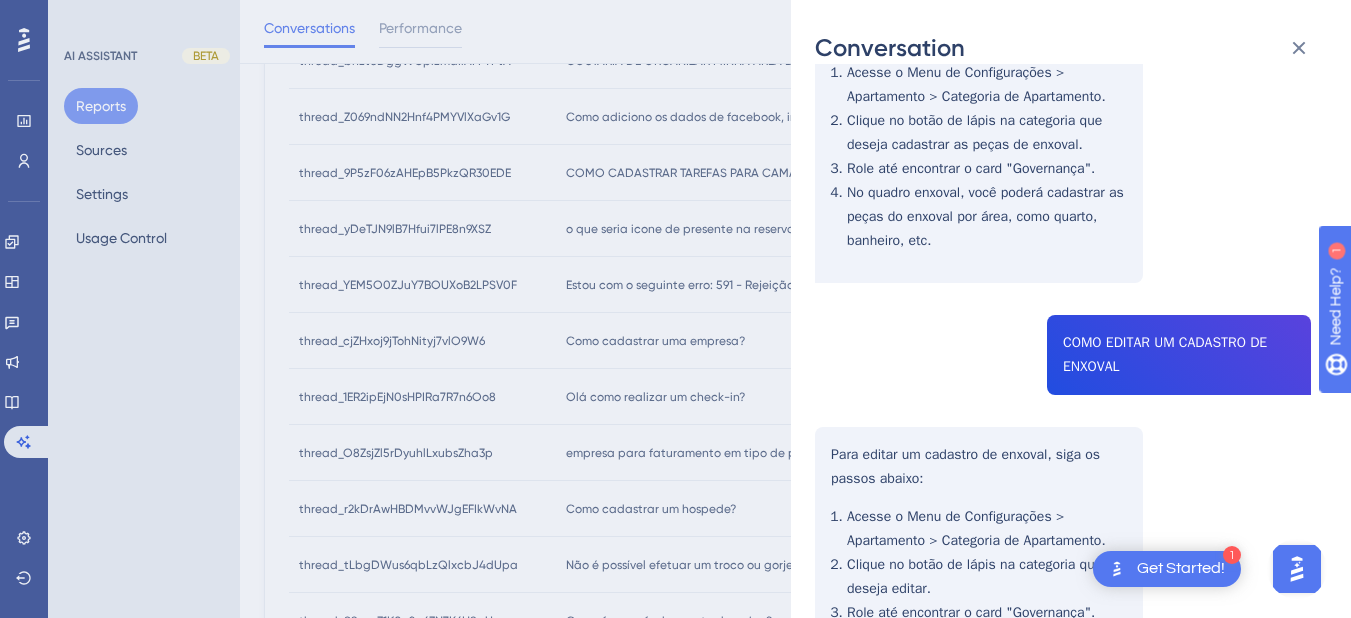 click on "thread_9P5zF06zAHEpB5PkzQR30EDE Copy - 1 6_Santos, Walkiria User Conversation History 8 de jul. de 2025, 17:14 Unresolved COMO CADASTRAR TAREFAS PARA CAMAREIRA Para cadastrar as tarefas para camareira, siga os passos abaixo:
Acesse o Menu de configurações > Apartamento > Categorias de apartamentos.
Clique no botão de lápis da categoria que deseja cadastrar as tarefas.
Role até encontrar o card "Governança".
No quadro de tarefas de limpeza, cadastre as tarefas que a camareira precisa realizar por área (quarto, banheiro, sala, etc.).
O quadro de tarefas de inspeção funciona da mesma forma. Cadastre novas áreas e tarefas se houver uma pessoa responsável pela inspeção.
Se não houver tarefas de inspeção cadastradas, o status do apartamento passará automaticamente para LIMPO após a limpeza. Se houver, o status será INSPECIONAR até a conclusão da inspeção.
CADASTRAR ENXOVAL Para cadastrar o enxoval, siga os passos abaixo:
Role até encontrar o card "Governança"." at bounding box center [1063, -22] 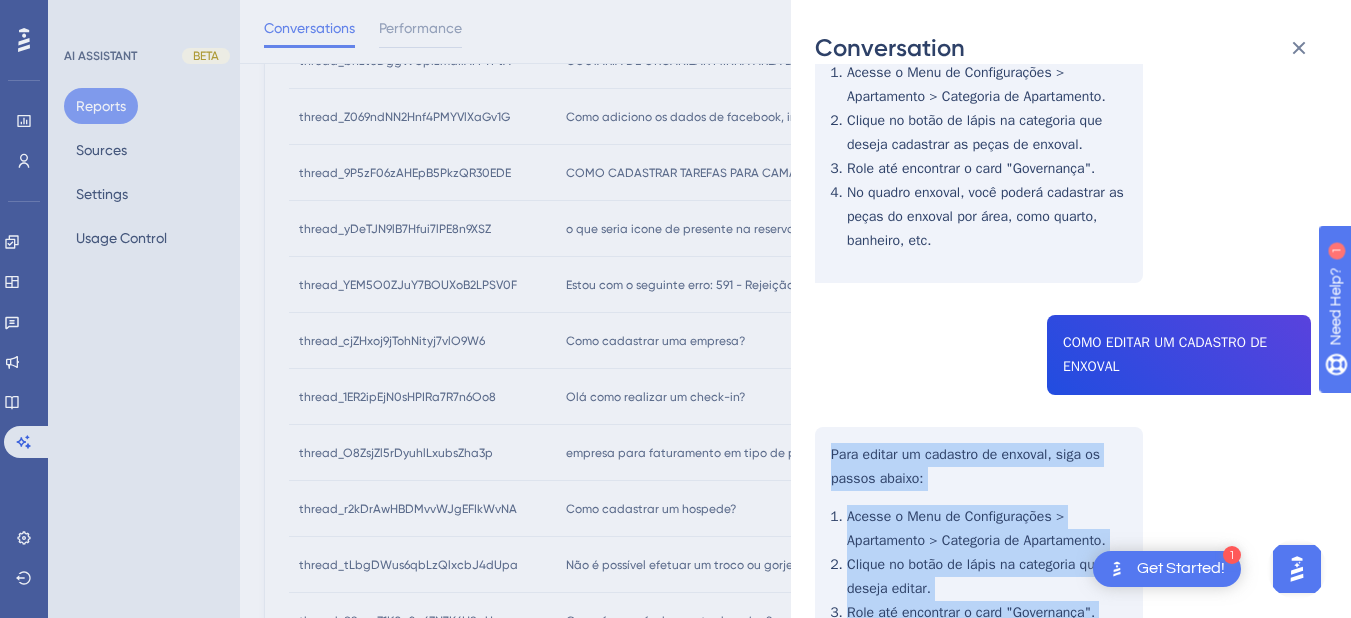 scroll, scrollTop: 1212, scrollLeft: 0, axis: vertical 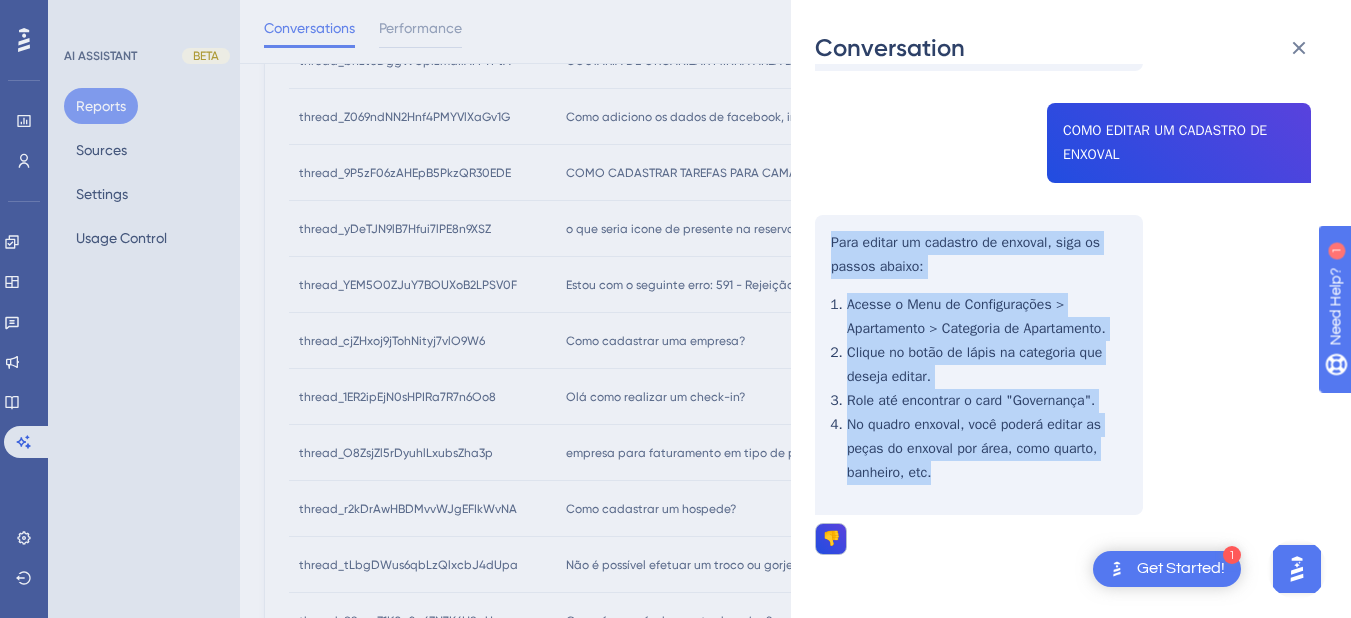 drag, startPoint x: 828, startPoint y: 427, endPoint x: 975, endPoint y: 466, distance: 152.0855 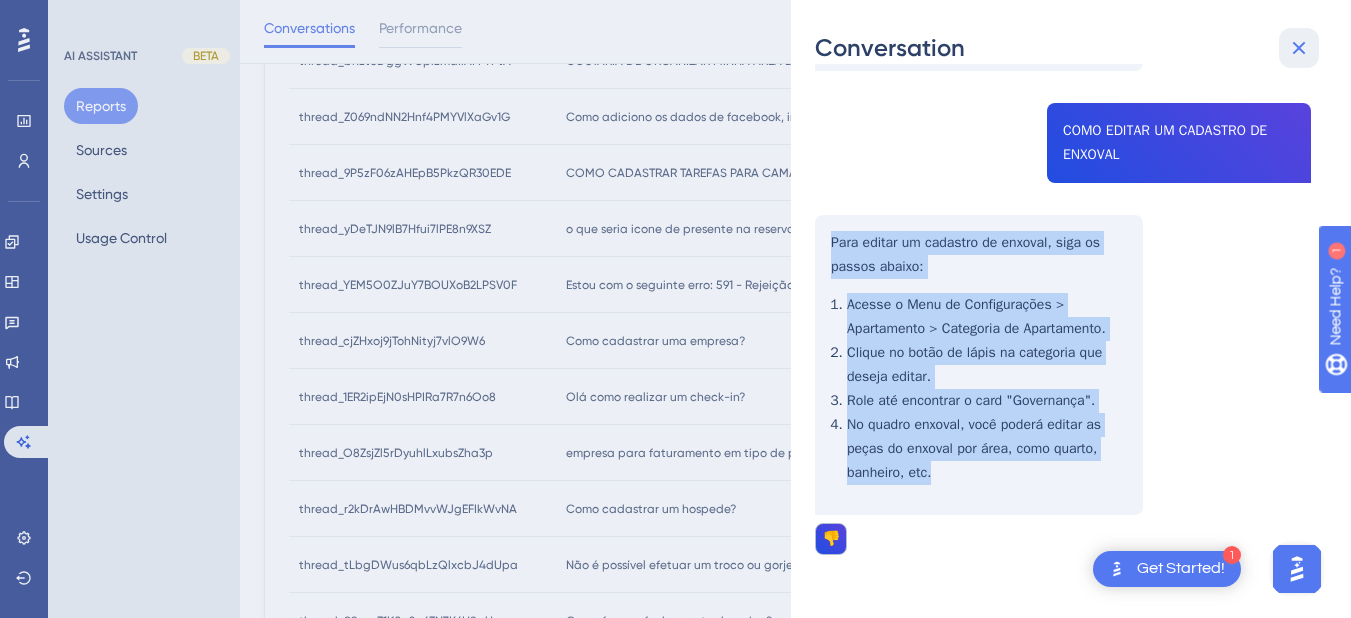 click 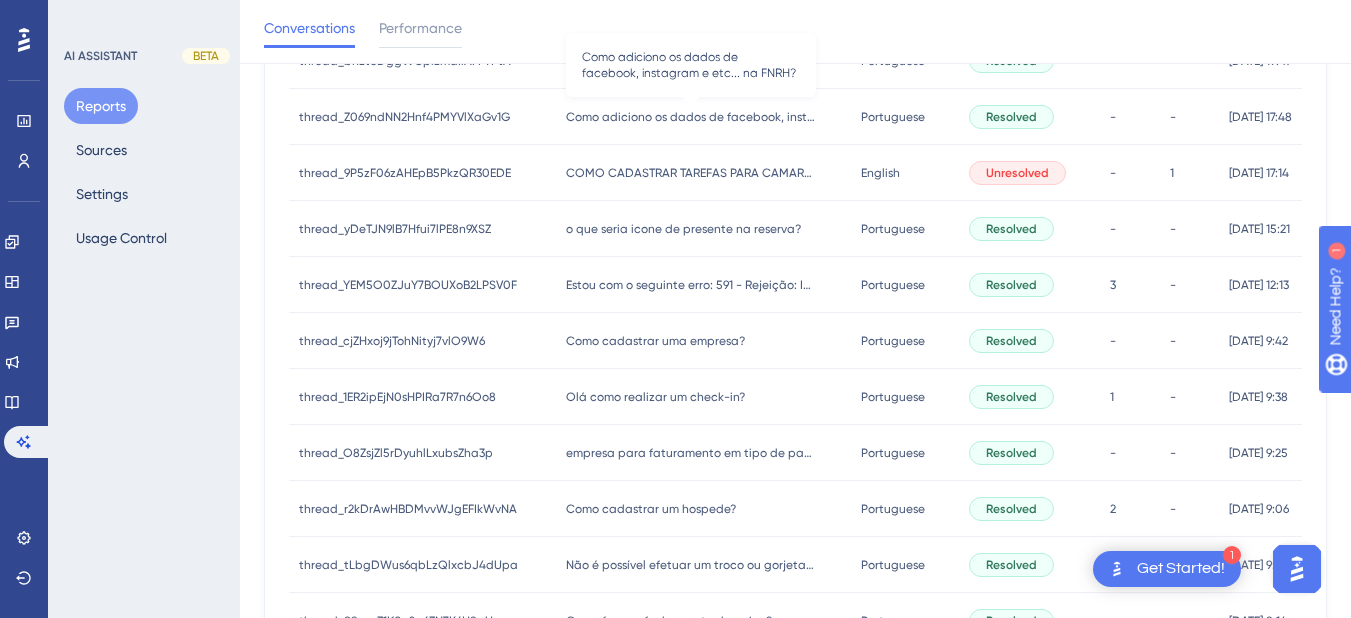click on "Como adiciono os dados de facebook, instagram e etc... na FNRH?" at bounding box center (691, 117) 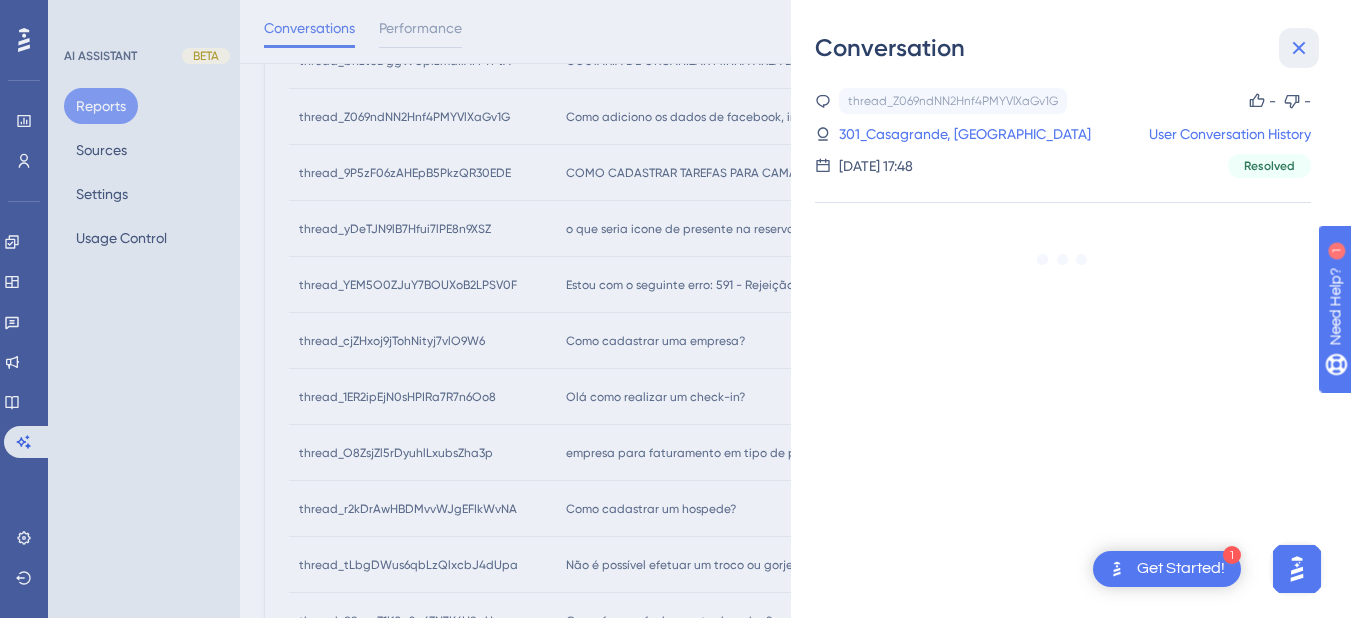 click 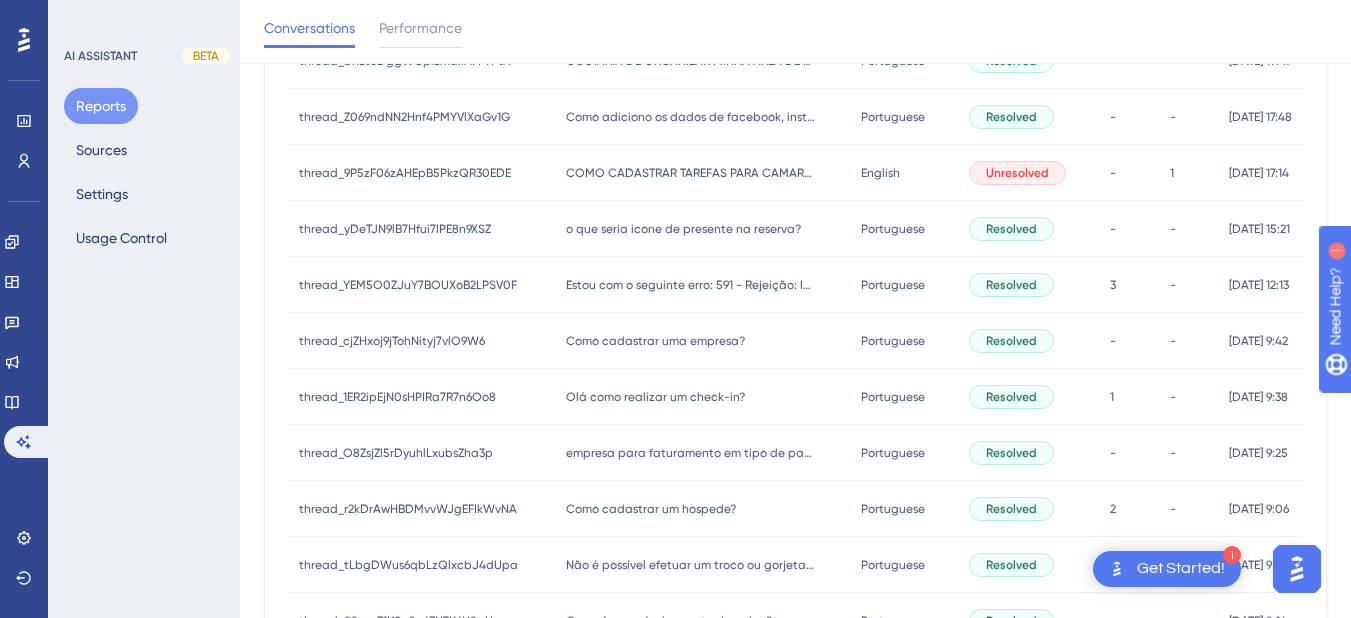 scroll, scrollTop: 208, scrollLeft: 0, axis: vertical 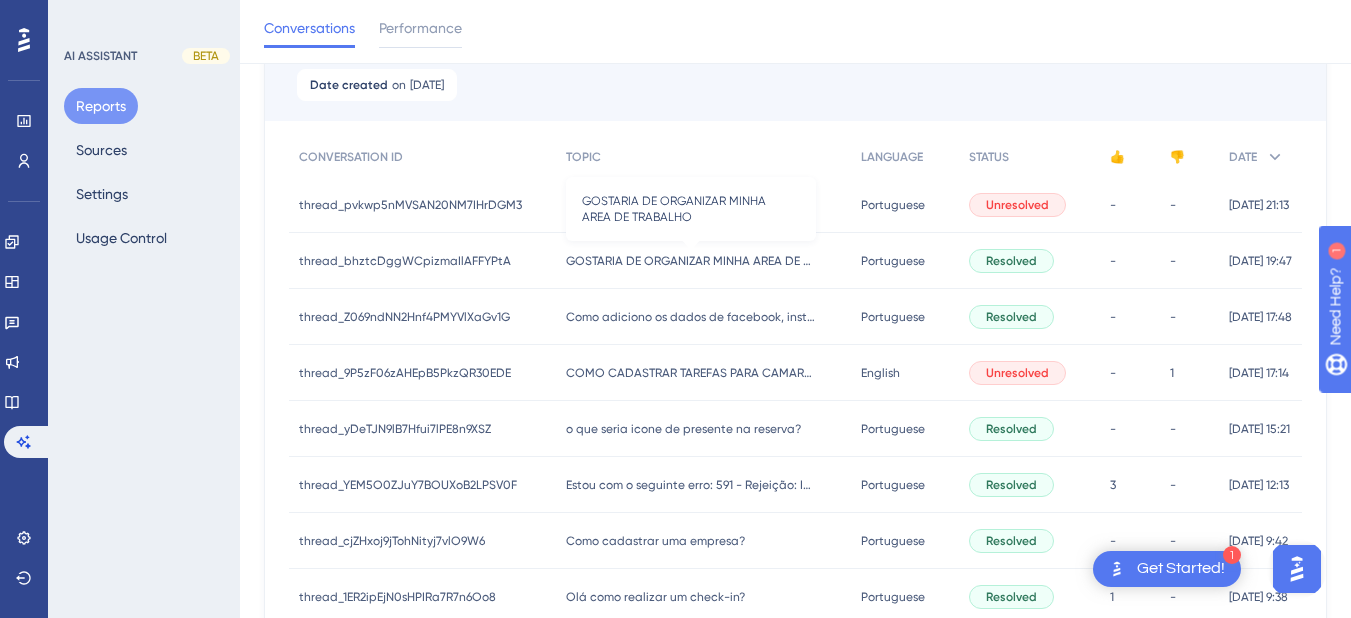click on "GOSTARIA DE ORGANIZAR MINHA AREA DE TRABALHO" at bounding box center [691, 261] 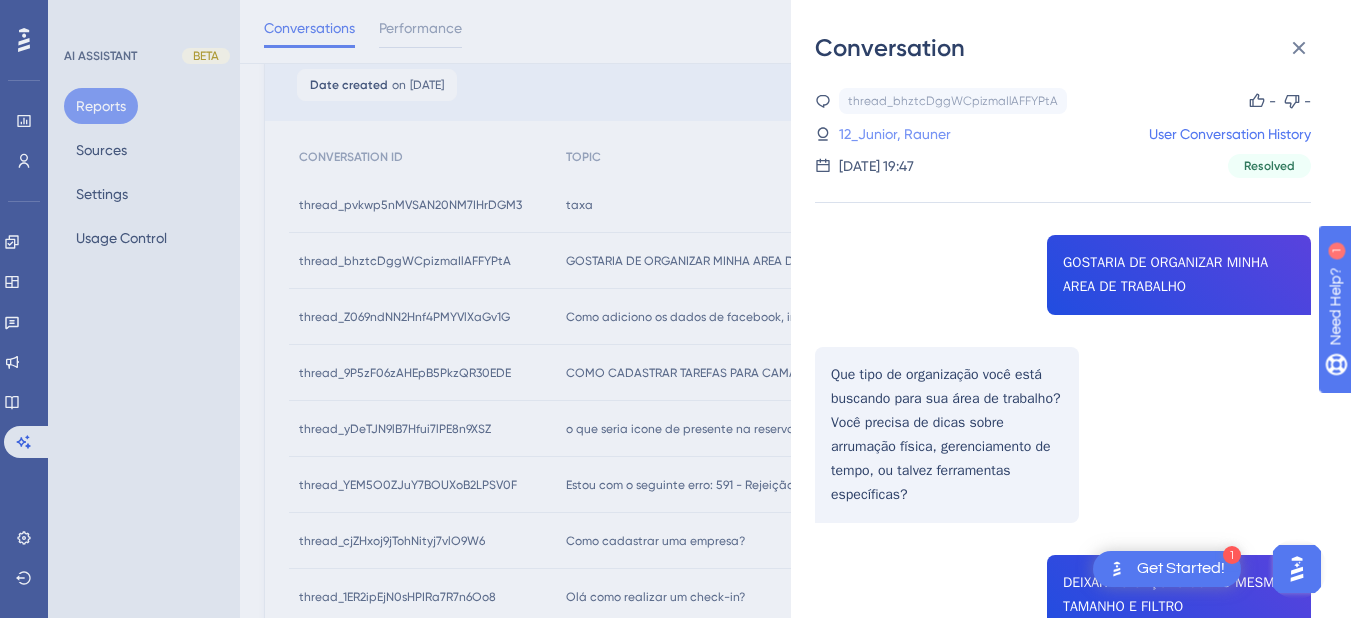 click on "12_Junior, Rauner" at bounding box center (895, 134) 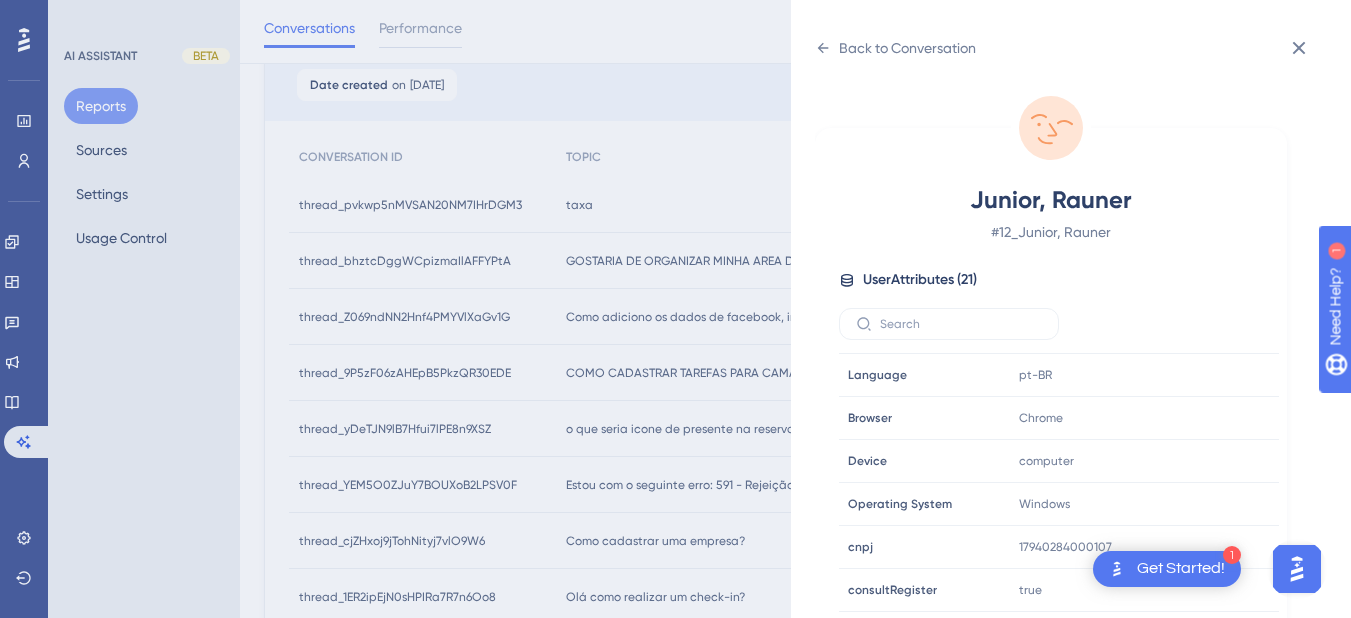 scroll, scrollTop: 609, scrollLeft: 0, axis: vertical 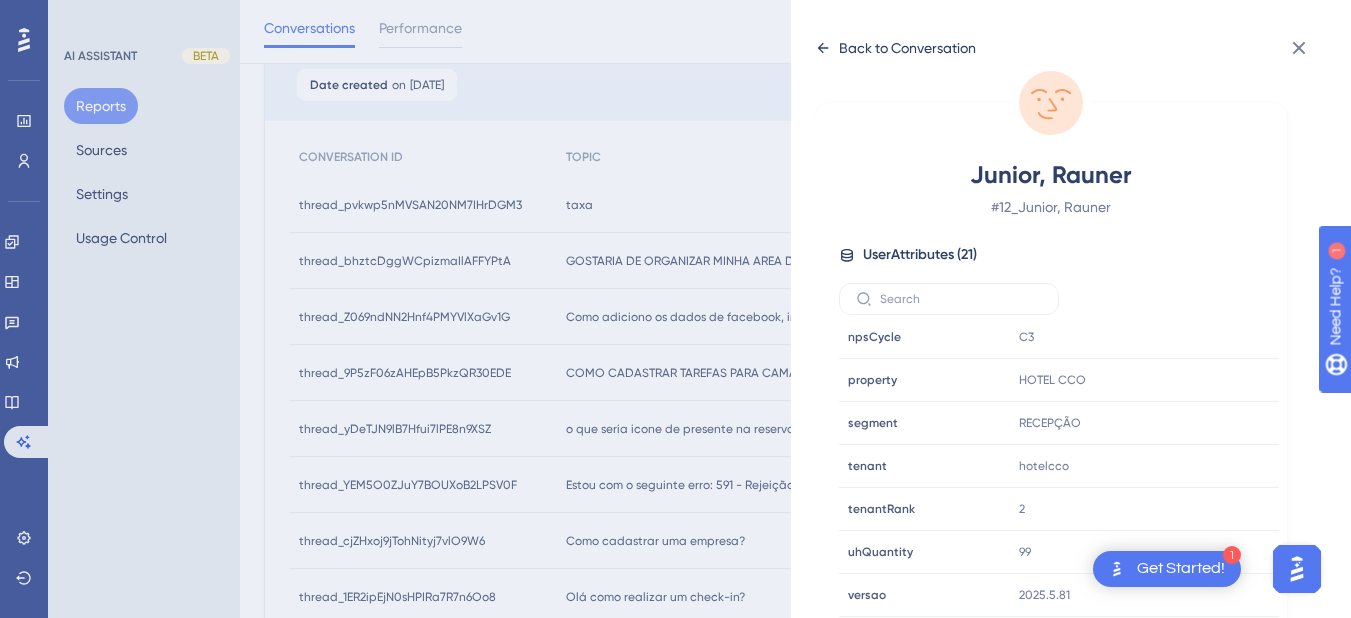 click on "Back to Conversation" at bounding box center [895, 48] 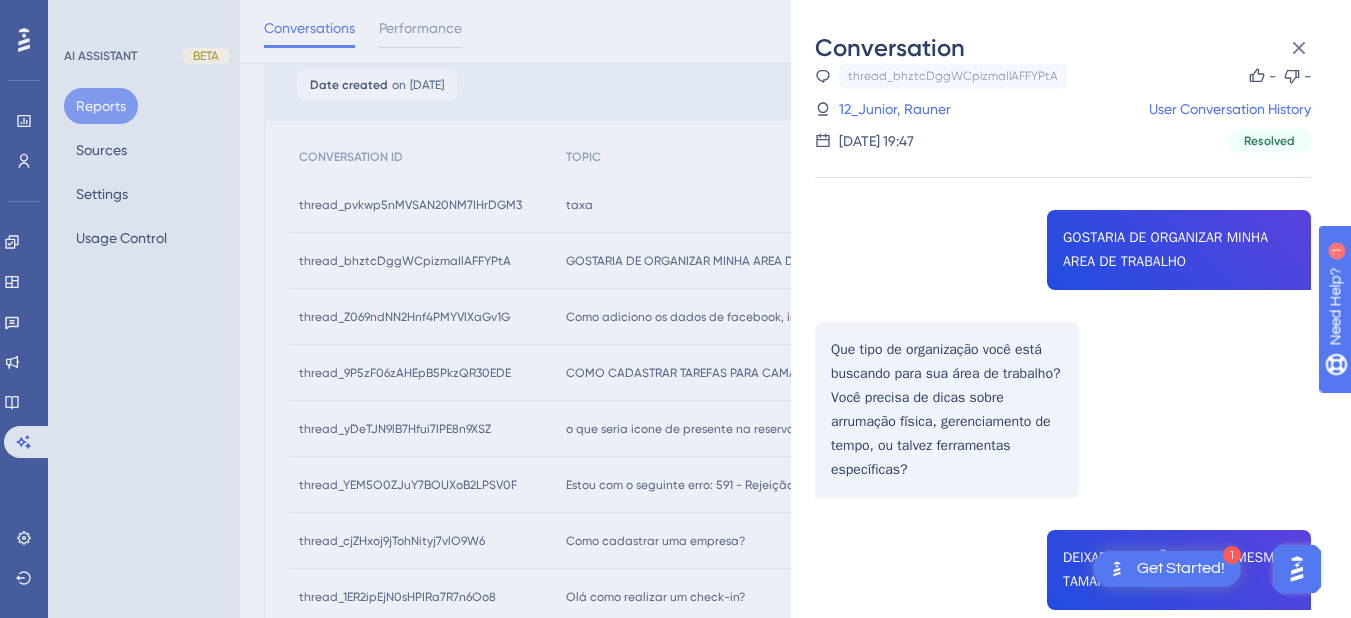 click on "thread_bhztcDggWCpizmaIlAFFYPtA Copy - - 12_Junior, Rauner User Conversation History 8 de jul. de 2025, 19:47 Resolved GOSTARIA DE ORGANIZAR MINHA AREA DE TRABALHO Que tipo de organização você está buscando para sua área de trabalho? Você precisa de dicas sobre arrumação física, gerenciamento de tempo, ou talvez ferramentas específicas? DEIXAR AS OPÇÕES COM O MESMO TAMANHO E FILTRO Você está se referindo a organizar opções em um software ou aplicativo específico? Poderia fornecer mais detalhes sobre o que você está tentando ajustar?" at bounding box center [1063, 479] 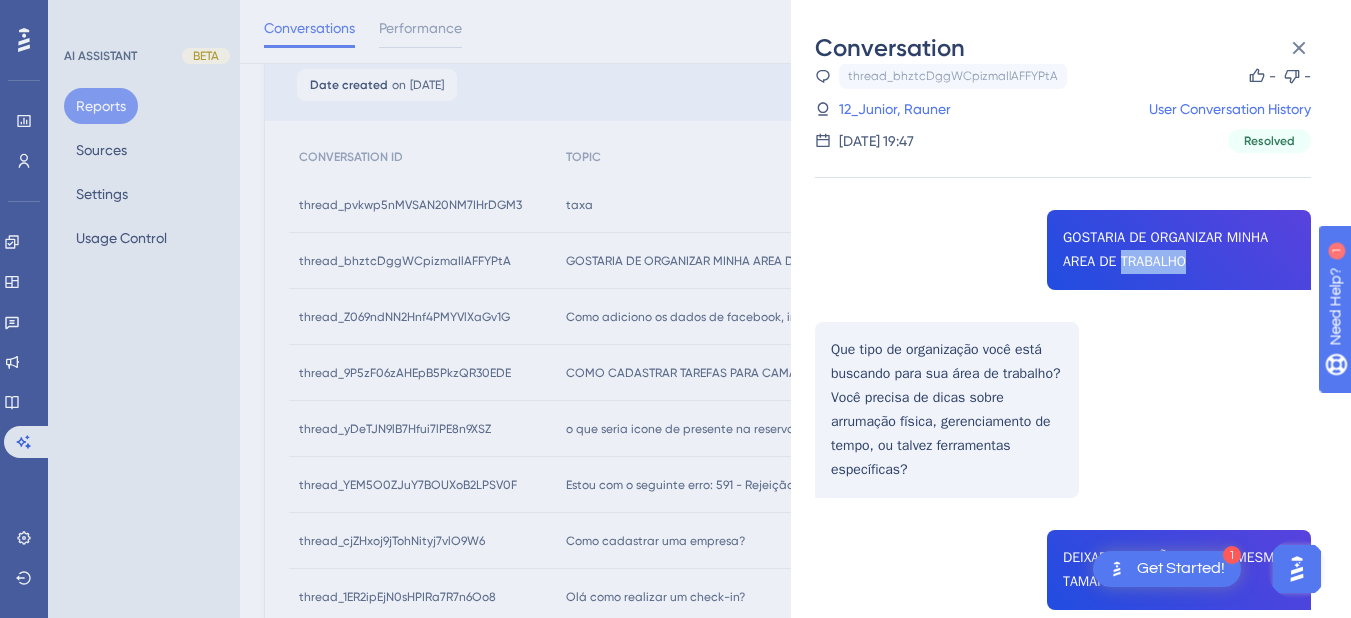 click on "thread_bhztcDggWCpizmaIlAFFYPtA Copy - - 12_Junior, Rauner User Conversation History 8 de jul. de 2025, 19:47 Resolved GOSTARIA DE ORGANIZAR MINHA AREA DE TRABALHO Que tipo de organização você está buscando para sua área de trabalho? Você precisa de dicas sobre arrumação física, gerenciamento de tempo, ou talvez ferramentas específicas? DEIXAR AS OPÇÕES COM O MESMO TAMANHO E FILTRO Você está se referindo a organizar opções em um software ou aplicativo específico? Poderia fornecer mais detalhes sobre o que você está tentando ajustar?" at bounding box center (1063, 479) 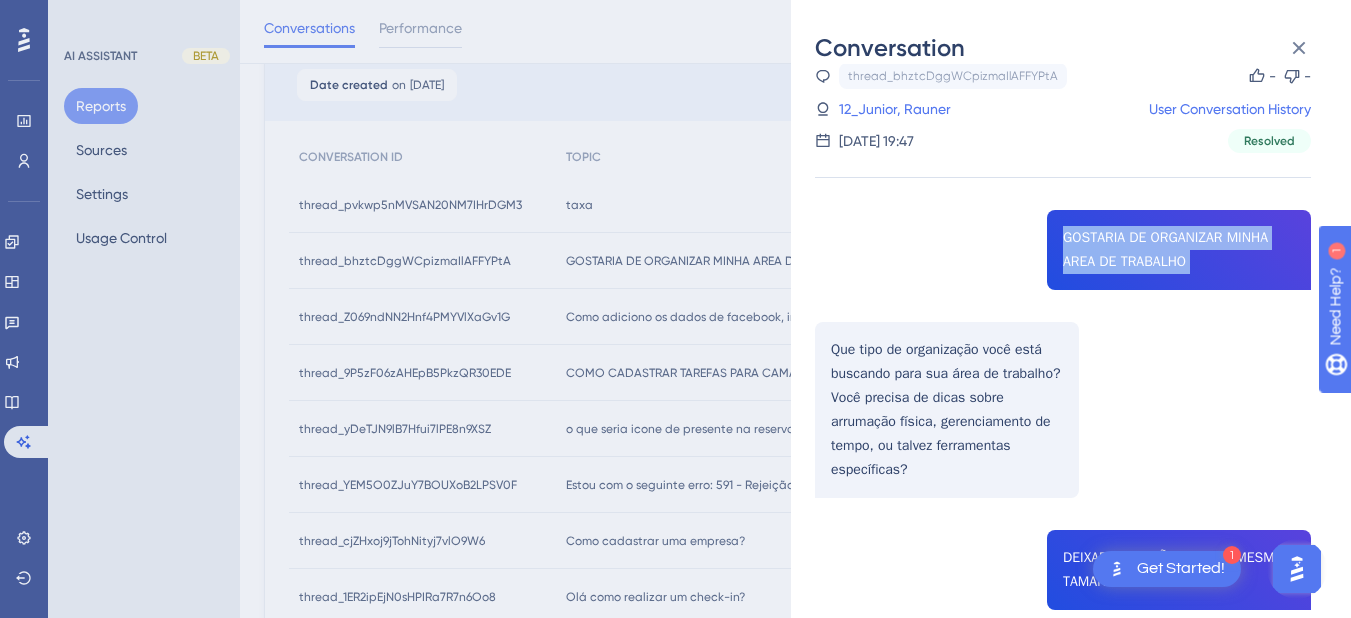 click on "thread_bhztcDggWCpizmaIlAFFYPtA Copy - - 12_Junior, Rauner User Conversation History 8 de jul. de 2025, 19:47 Resolved GOSTARIA DE ORGANIZAR MINHA AREA DE TRABALHO Que tipo de organização você está buscando para sua área de trabalho? Você precisa de dicas sobre arrumação física, gerenciamento de tempo, ou talvez ferramentas específicas? DEIXAR AS OPÇÕES COM O MESMO TAMANHO E FILTRO Você está se referindo a organizar opções em um software ou aplicativo específico? Poderia fornecer mais detalhes sobre o que você está tentando ajustar?" at bounding box center (1063, 479) 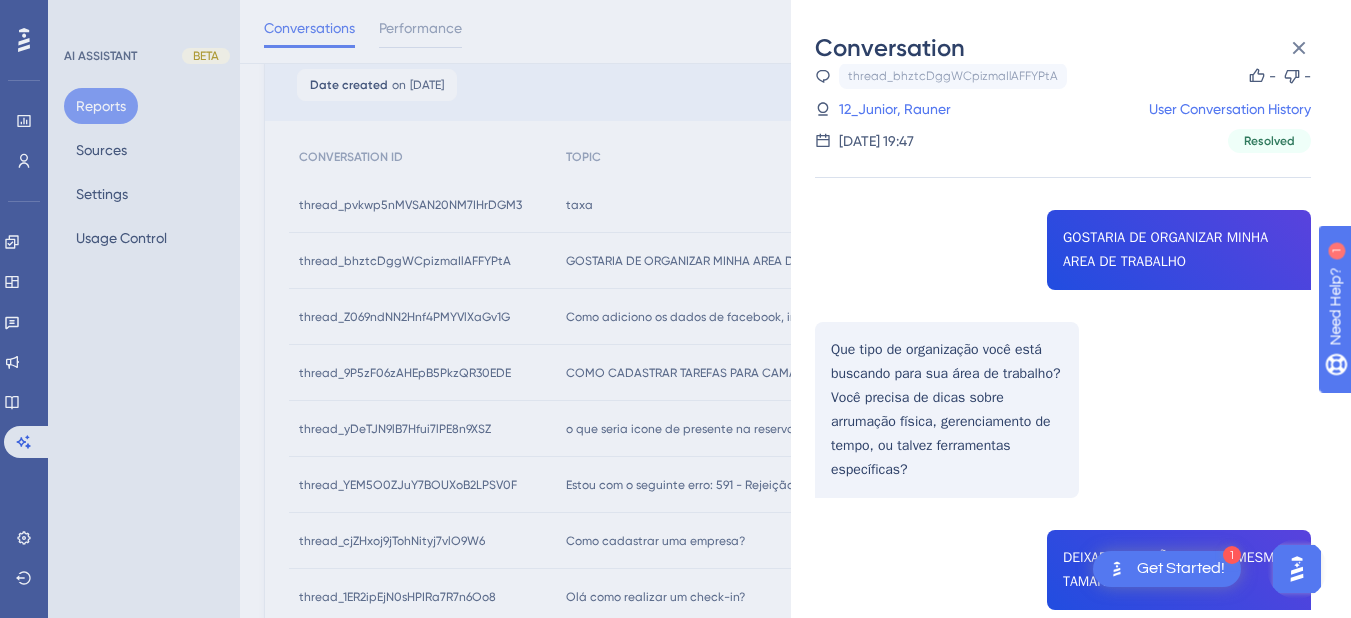 click on "thread_bhztcDggWCpizmaIlAFFYPtA Copy - - 12_Junior, Rauner User Conversation History 8 de jul. de 2025, 19:47 Resolved GOSTARIA DE ORGANIZAR MINHA AREA DE TRABALHO Que tipo de organização você está buscando para sua área de trabalho? Você precisa de dicas sobre arrumação física, gerenciamento de tempo, ou talvez ferramentas específicas? DEIXAR AS OPÇÕES COM O MESMO TAMANHO E FILTRO Você está se referindo a organizar opções em um software ou aplicativo específico? Poderia fornecer mais detalhes sobre o que você está tentando ajustar?" at bounding box center (1063, 479) 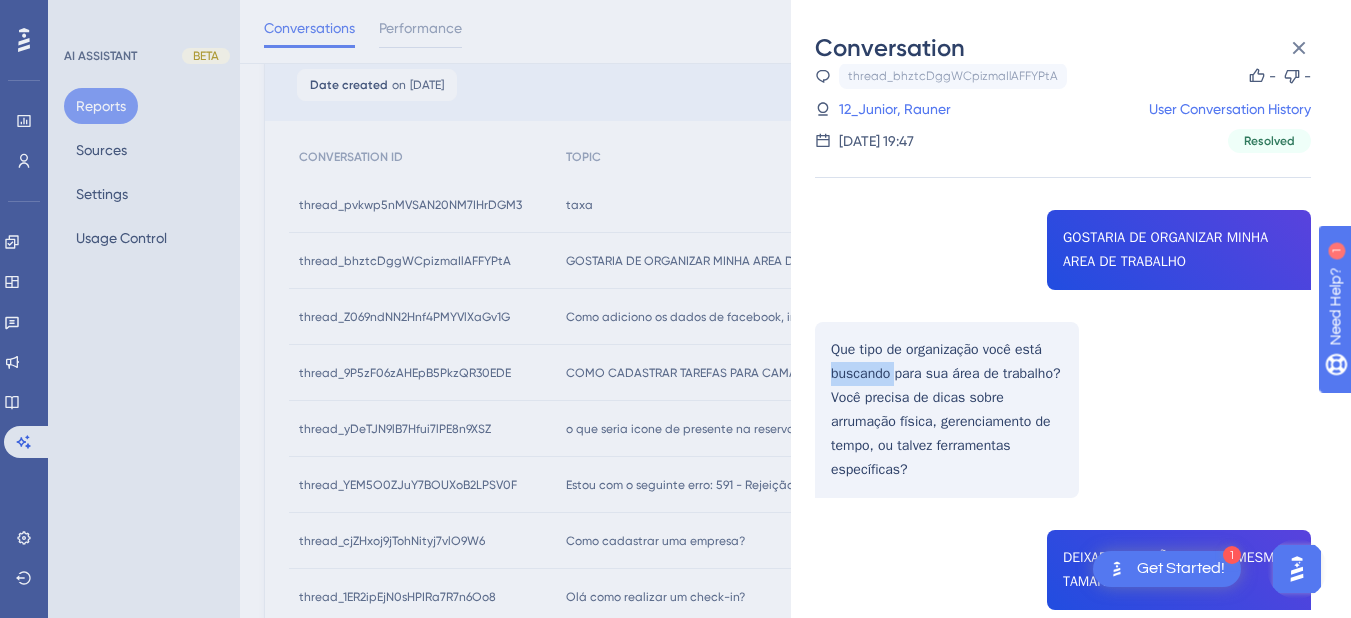 click on "thread_bhztcDggWCpizmaIlAFFYPtA Copy - - 12_Junior, Rauner User Conversation History 8 de jul. de 2025, 19:47 Resolved GOSTARIA DE ORGANIZAR MINHA AREA DE TRABALHO Que tipo de organização você está buscando para sua área de trabalho? Você precisa de dicas sobre arrumação física, gerenciamento de tempo, ou talvez ferramentas específicas? DEIXAR AS OPÇÕES COM O MESMO TAMANHO E FILTRO Você está se referindo a organizar opções em um software ou aplicativo específico? Poderia fornecer mais detalhes sobre o que você está tentando ajustar?" at bounding box center (1063, 479) 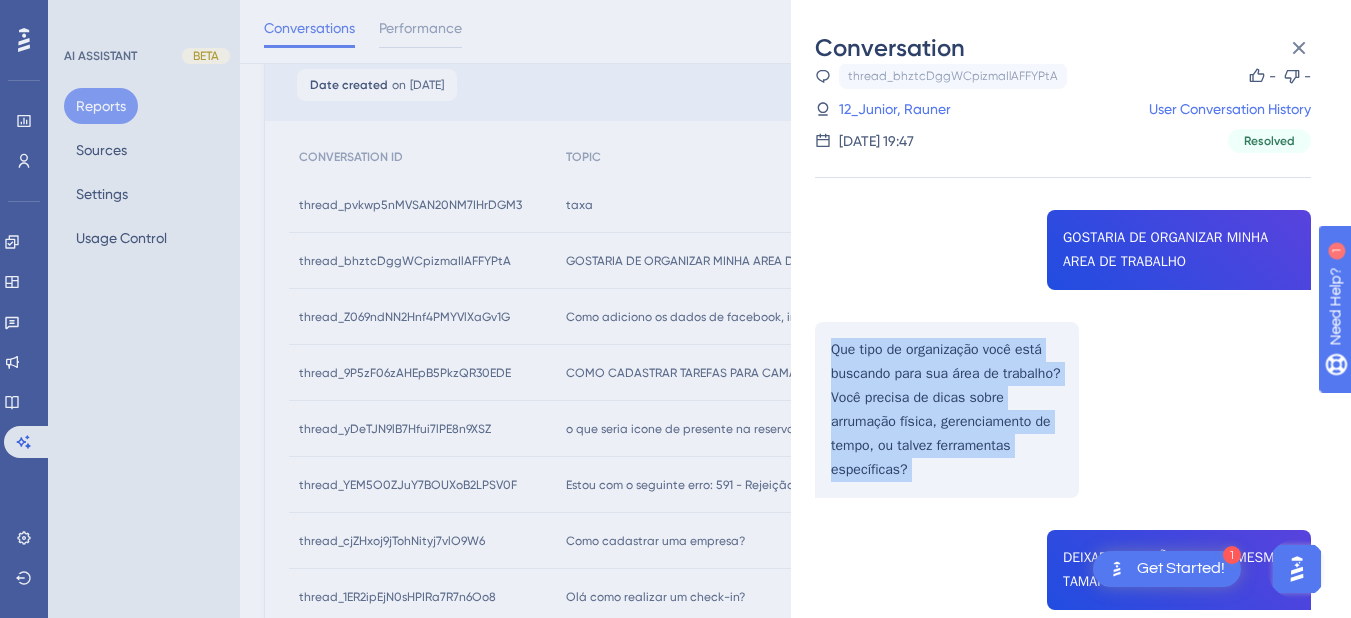 click on "thread_bhztcDggWCpizmaIlAFFYPtA Copy - - 12_Junior, Rauner User Conversation History 8 de jul. de 2025, 19:47 Resolved GOSTARIA DE ORGANIZAR MINHA AREA DE TRABALHO Que tipo de organização você está buscando para sua área de trabalho? Você precisa de dicas sobre arrumação física, gerenciamento de tempo, ou talvez ferramentas específicas? DEIXAR AS OPÇÕES COM O MESMO TAMANHO E FILTRO Você está se referindo a organizar opções em um software ou aplicativo específico? Poderia fornecer mais detalhes sobre o que você está tentando ajustar?" at bounding box center (1063, 479) 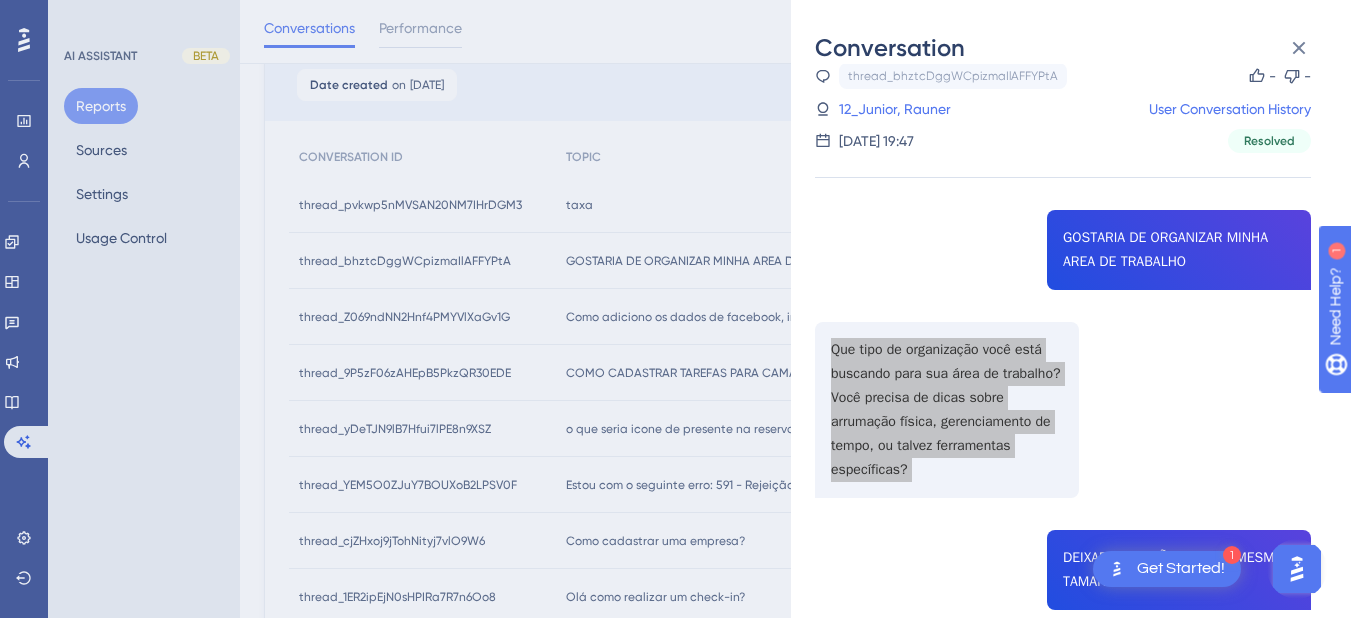 scroll, scrollTop: 225, scrollLeft: 0, axis: vertical 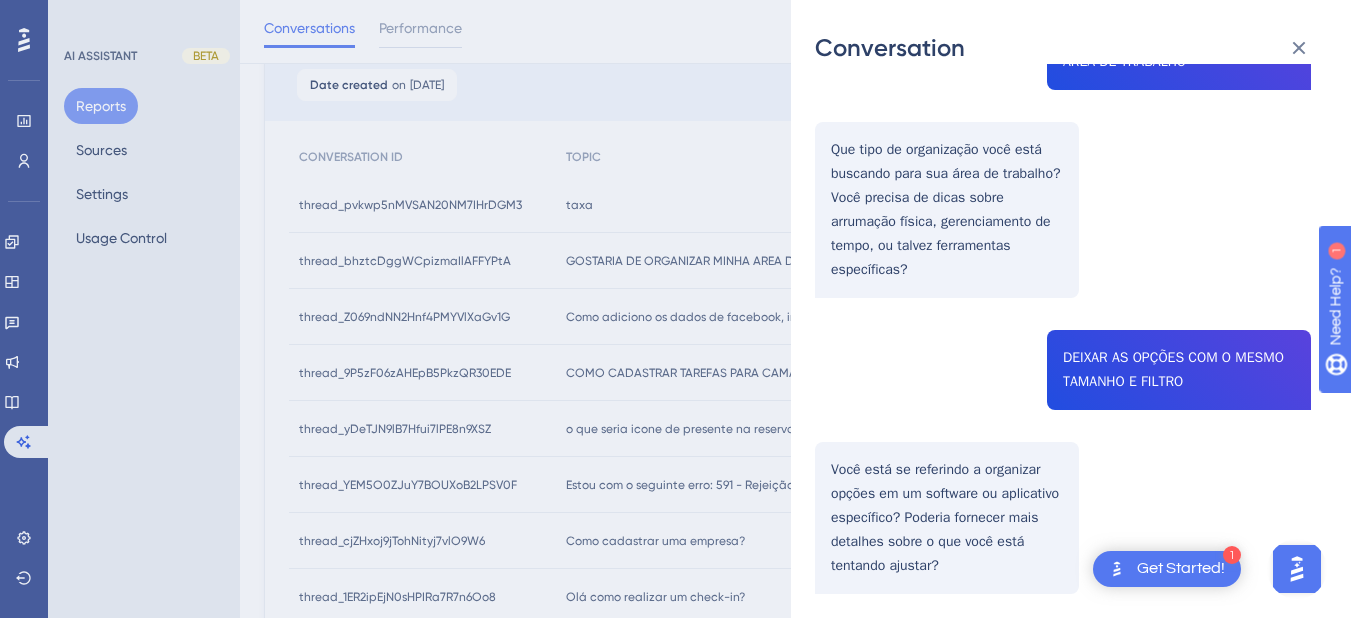 click on "thread_bhztcDggWCpizmaIlAFFYPtA Copy - - 12_Junior, Rauner User Conversation History 8 de jul. de 2025, 19:47 Resolved GOSTARIA DE ORGANIZAR MINHA AREA DE TRABALHO Que tipo de organização você está buscando para sua área de trabalho? Você precisa de dicas sobre arrumação física, gerenciamento de tempo, ou talvez ferramentas específicas? DEIXAR AS OPÇÕES COM O MESMO TAMANHO E FILTRO Você está se referindo a organizar opções em um software ou aplicativo específico? Poderia fornecer mais detalhes sobre o que você está tentando ajustar?" at bounding box center [1063, 279] 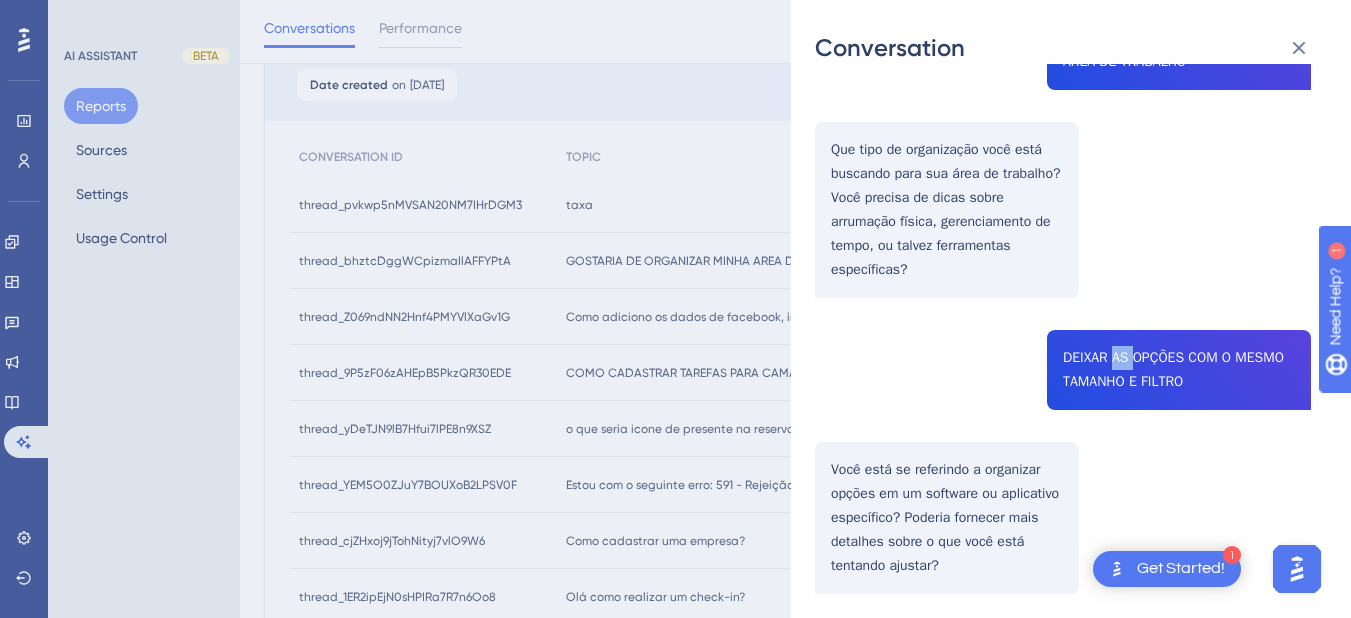 click on "thread_bhztcDggWCpizmaIlAFFYPtA Copy - - 12_Junior, Rauner User Conversation History 8 de jul. de 2025, 19:47 Resolved GOSTARIA DE ORGANIZAR MINHA AREA DE TRABALHO Que tipo de organização você está buscando para sua área de trabalho? Você precisa de dicas sobre arrumação física, gerenciamento de tempo, ou talvez ferramentas específicas? DEIXAR AS OPÇÕES COM O MESMO TAMANHO E FILTRO Você está se referindo a organizar opções em um software ou aplicativo específico? Poderia fornecer mais detalhes sobre o que você está tentando ajustar?" at bounding box center [1063, 279] 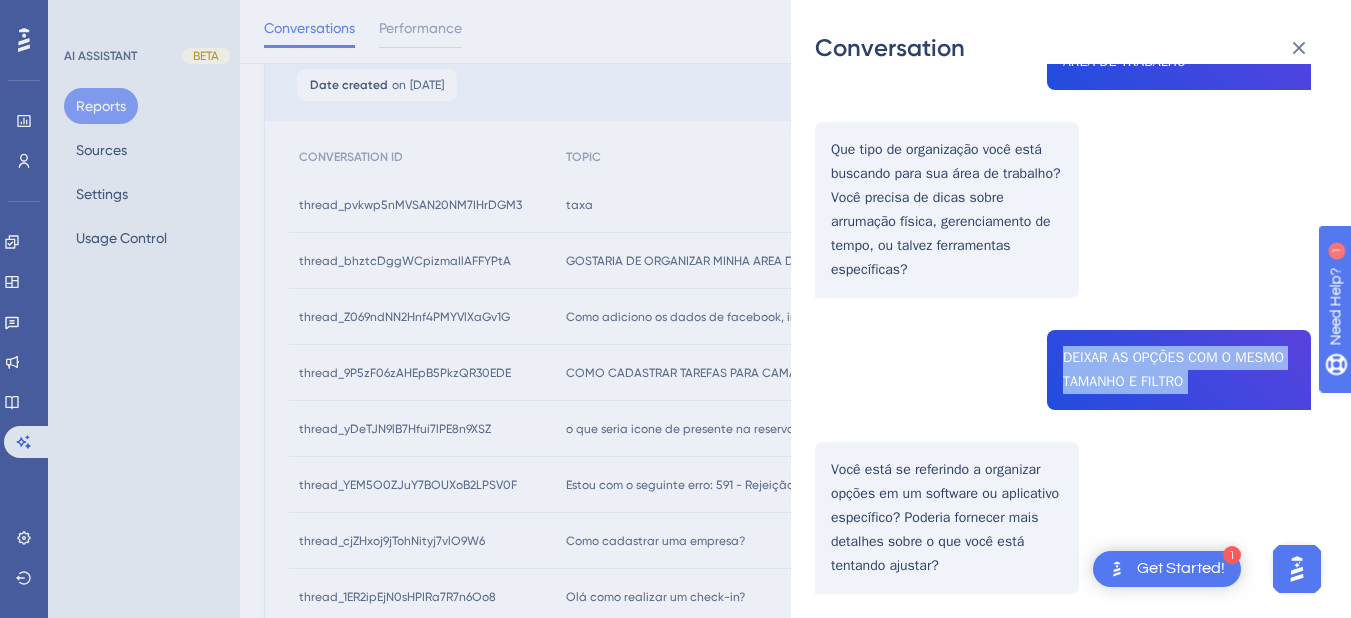 click on "thread_bhztcDggWCpizmaIlAFFYPtA Copy - - 12_Junior, Rauner User Conversation History 8 de jul. de 2025, 19:47 Resolved GOSTARIA DE ORGANIZAR MINHA AREA DE TRABALHO Que tipo de organização você está buscando para sua área de trabalho? Você precisa de dicas sobre arrumação física, gerenciamento de tempo, ou talvez ferramentas específicas? DEIXAR AS OPÇÕES COM O MESMO TAMANHO E FILTRO Você está se referindo a organizar opções em um software ou aplicativo específico? Poderia fornecer mais detalhes sobre o que você está tentando ajustar?" at bounding box center [1063, 279] 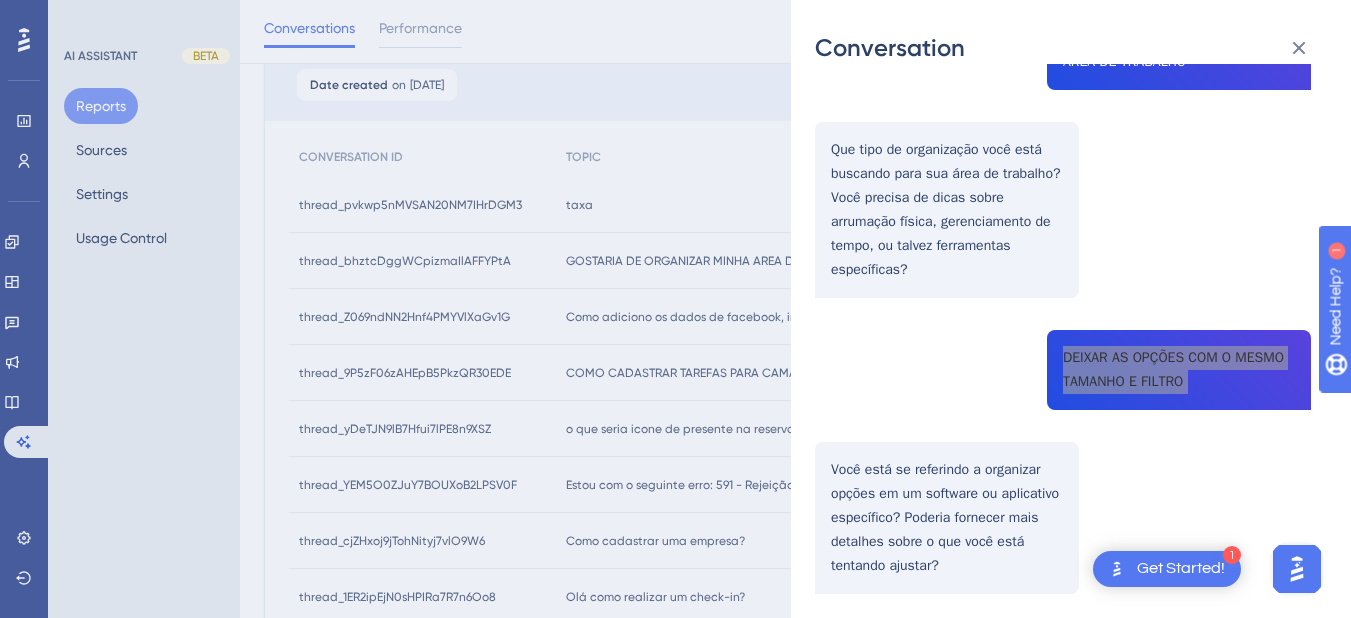 scroll, scrollTop: 288, scrollLeft: 0, axis: vertical 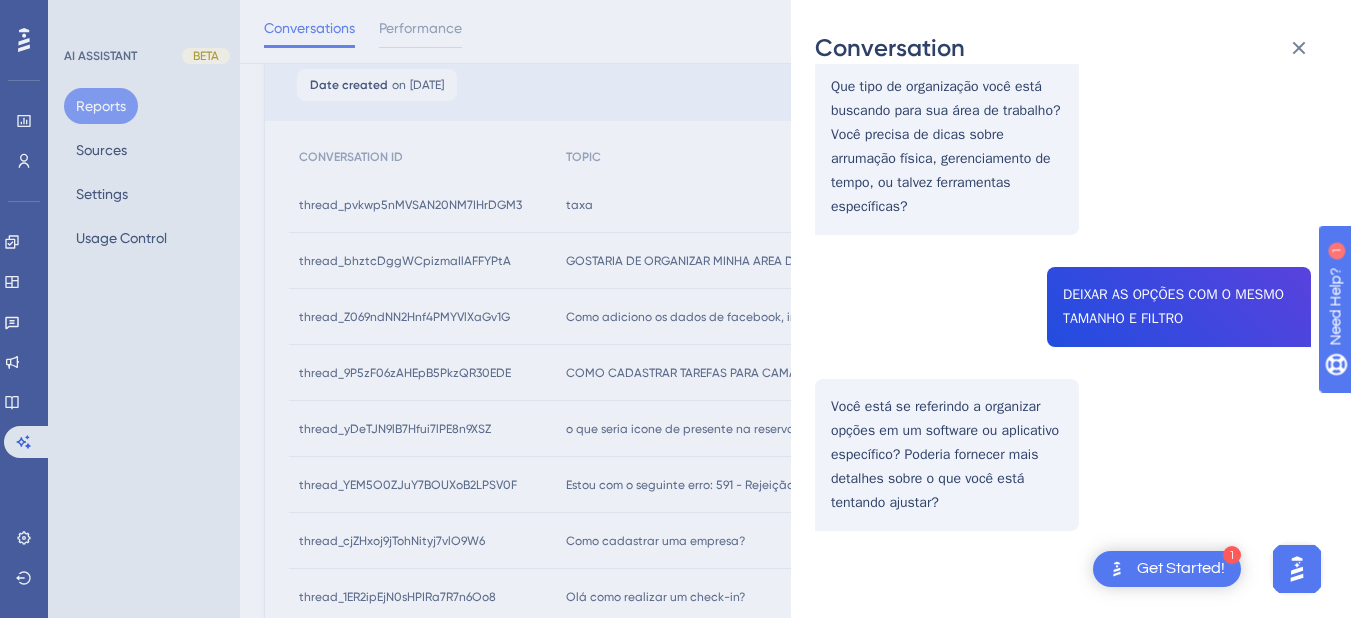 click on "thread_bhztcDggWCpizmaIlAFFYPtA Copy - - 12_Junior, Rauner User Conversation History 8 de jul. de 2025, 19:47 Resolved GOSTARIA DE ORGANIZAR MINHA AREA DE TRABALHO Que tipo de organização você está buscando para sua área de trabalho? Você precisa de dicas sobre arrumação física, gerenciamento de tempo, ou talvez ferramentas específicas? DEIXAR AS OPÇÕES COM O MESMO TAMANHO E FILTRO Você está se referindo a organizar opções em um software ou aplicativo específico? Poderia fornecer mais detalhes sobre o que você está tentando ajustar?" at bounding box center [1063, 216] 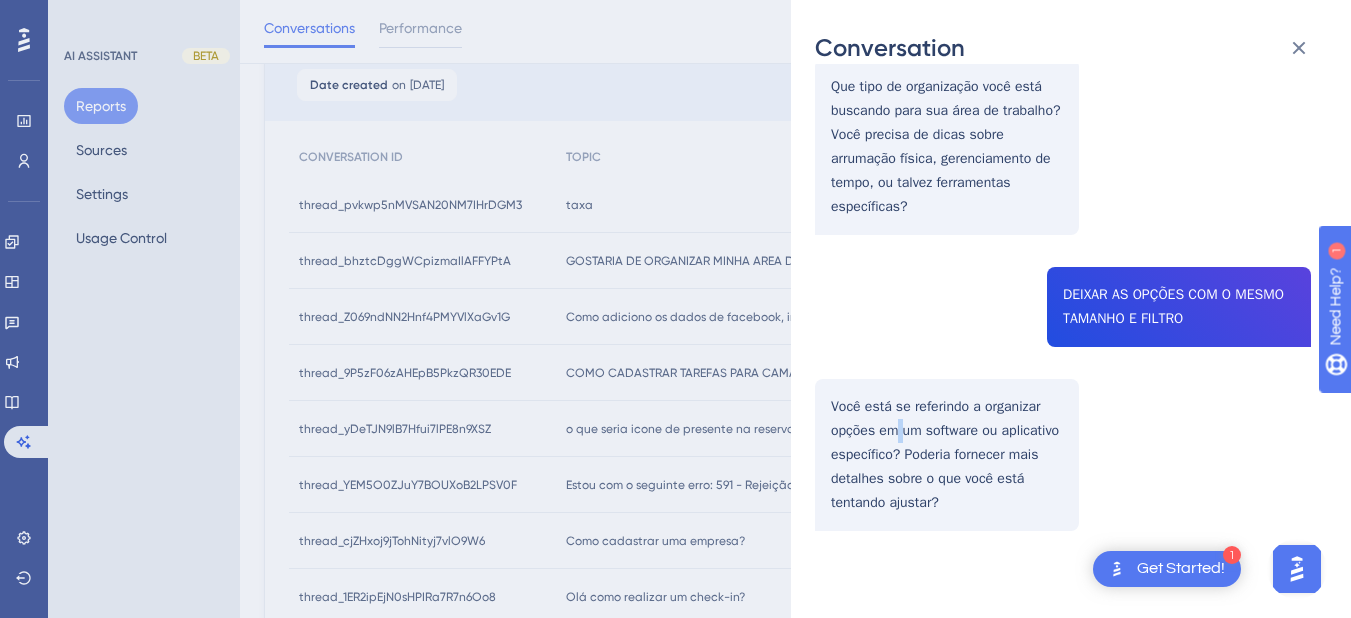 click on "thread_bhztcDggWCpizmaIlAFFYPtA Copy - - 12_Junior, Rauner User Conversation History 8 de jul. de 2025, 19:47 Resolved GOSTARIA DE ORGANIZAR MINHA AREA DE TRABALHO Que tipo de organização você está buscando para sua área de trabalho? Você precisa de dicas sobre arrumação física, gerenciamento de tempo, ou talvez ferramentas específicas? DEIXAR AS OPÇÕES COM O MESMO TAMANHO E FILTRO Você está se referindo a organizar opções em um software ou aplicativo específico? Poderia fornecer mais detalhes sobre o que você está tentando ajustar?" at bounding box center (1063, 216) 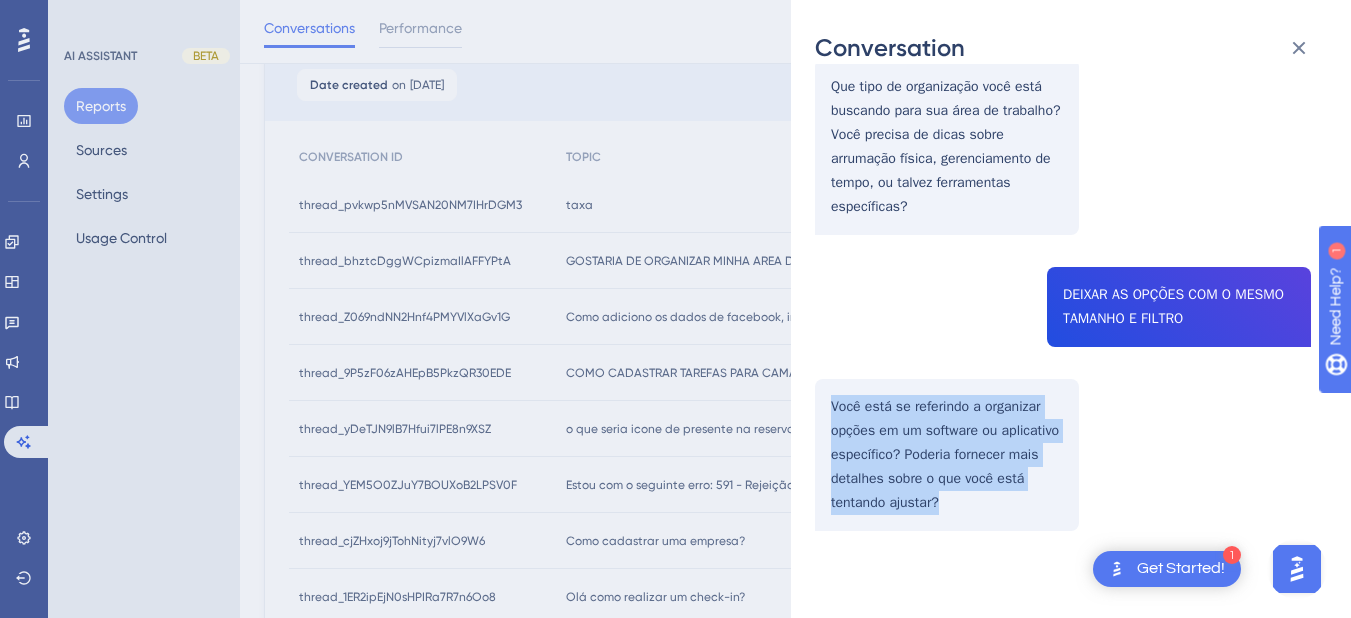 click on "thread_bhztcDggWCpizmaIlAFFYPtA Copy - - 12_Junior, Rauner User Conversation History 8 de jul. de 2025, 19:47 Resolved GOSTARIA DE ORGANIZAR MINHA AREA DE TRABALHO Que tipo de organização você está buscando para sua área de trabalho? Você precisa de dicas sobre arrumação física, gerenciamento de tempo, ou talvez ferramentas específicas? DEIXAR AS OPÇÕES COM O MESMO TAMANHO E FILTRO Você está se referindo a organizar opções em um software ou aplicativo específico? Poderia fornecer mais detalhes sobre o que você está tentando ajustar?" at bounding box center [1063, 216] 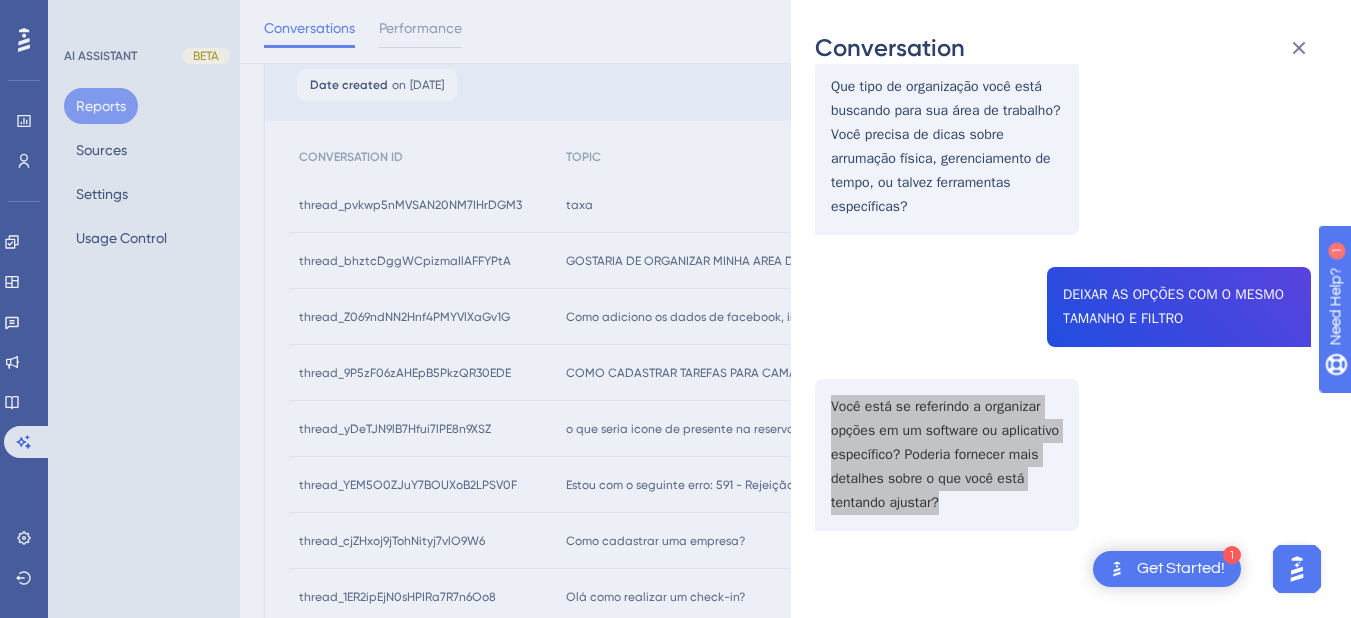 scroll, scrollTop: 408, scrollLeft: 0, axis: vertical 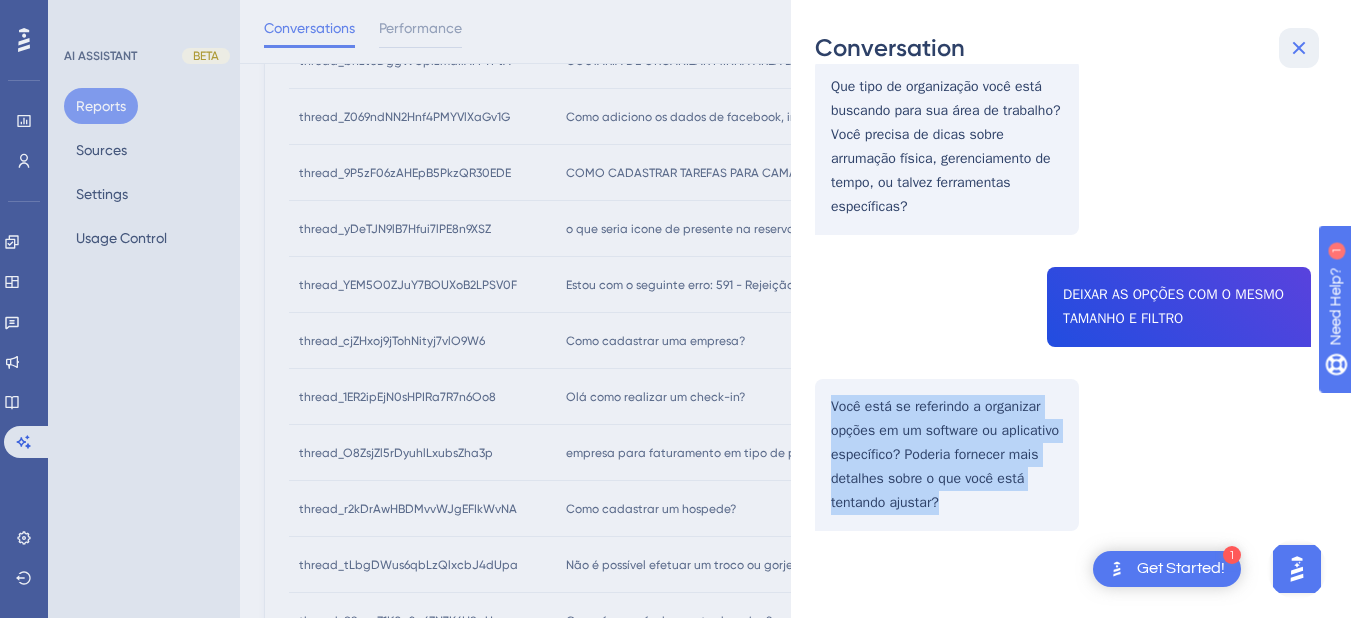 click 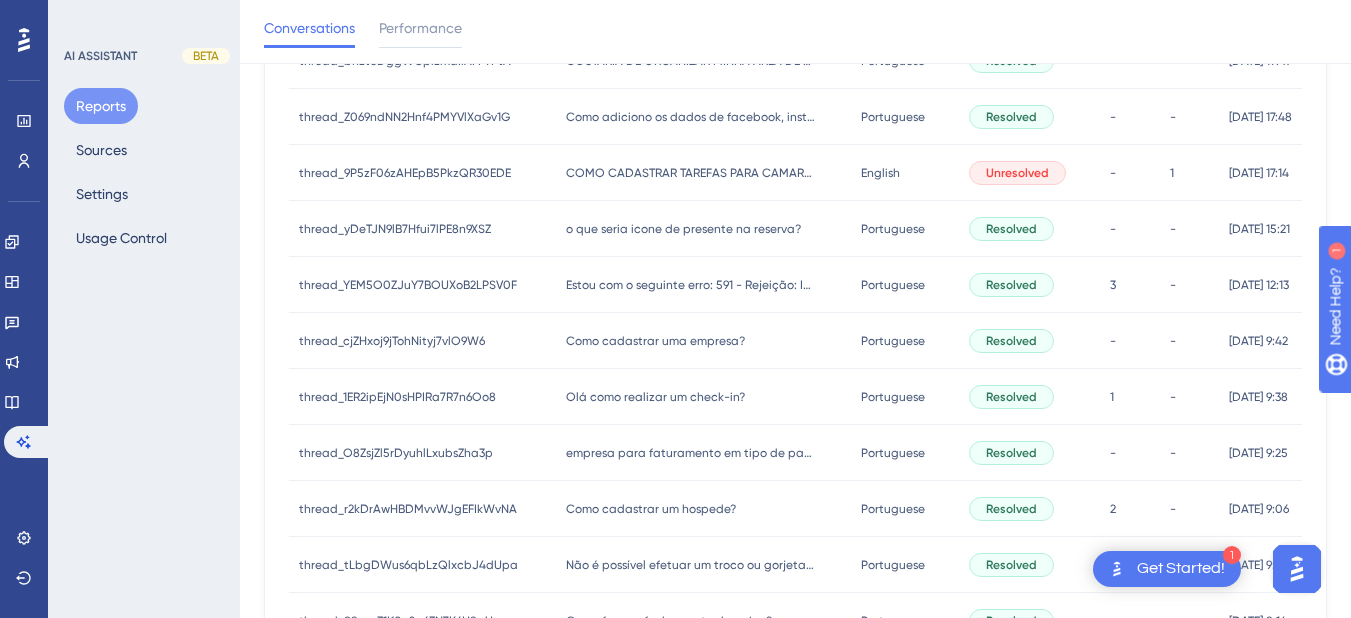 scroll, scrollTop: 208, scrollLeft: 0, axis: vertical 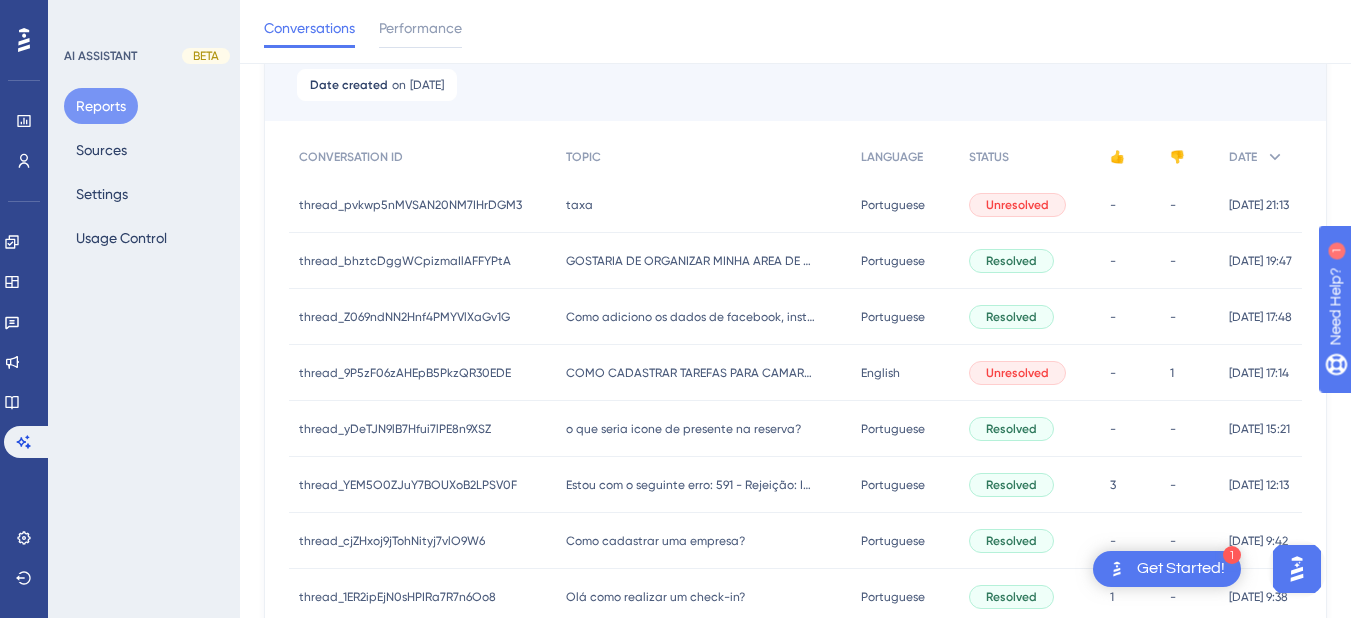 click on "taxa taxa" at bounding box center [703, 205] 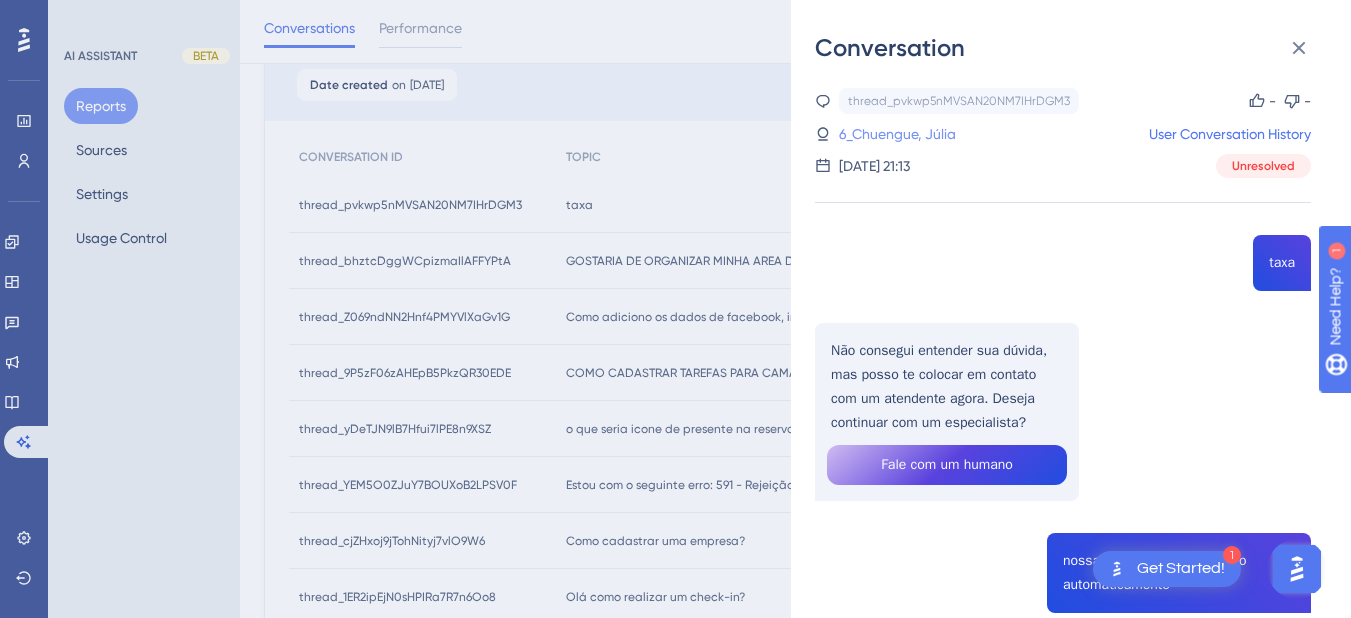 click on "6_Chuengue, Júlia" at bounding box center [897, 134] 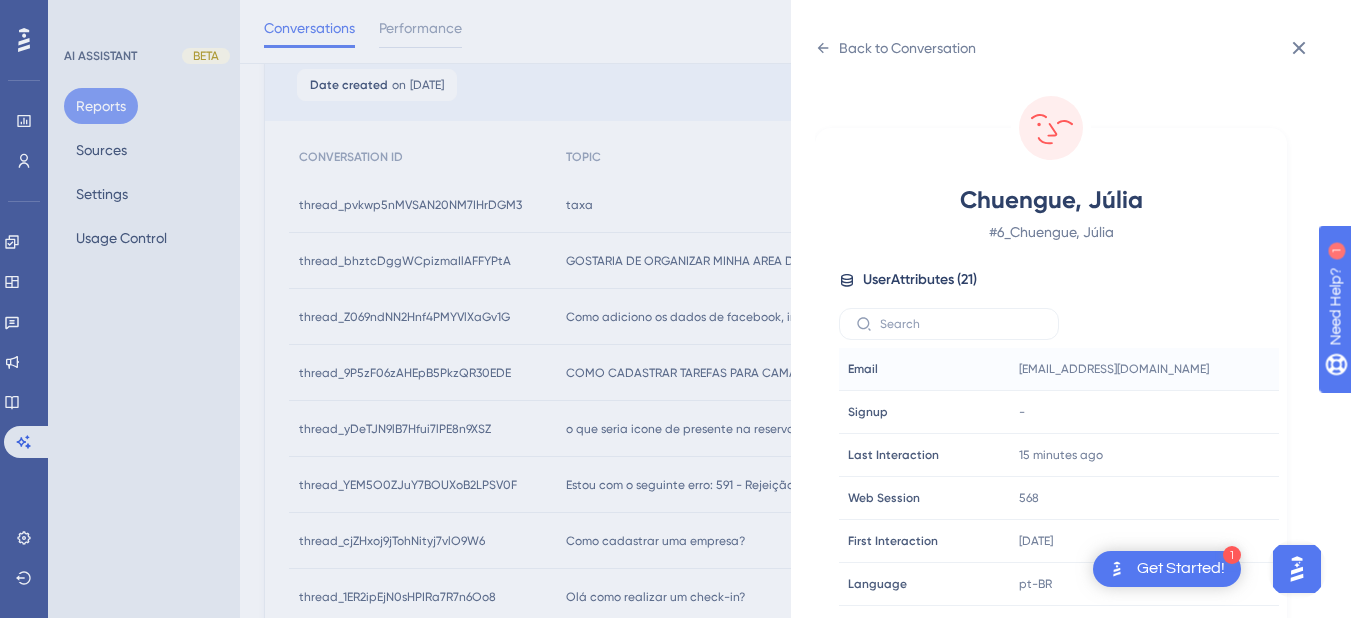 scroll, scrollTop: 25, scrollLeft: 0, axis: vertical 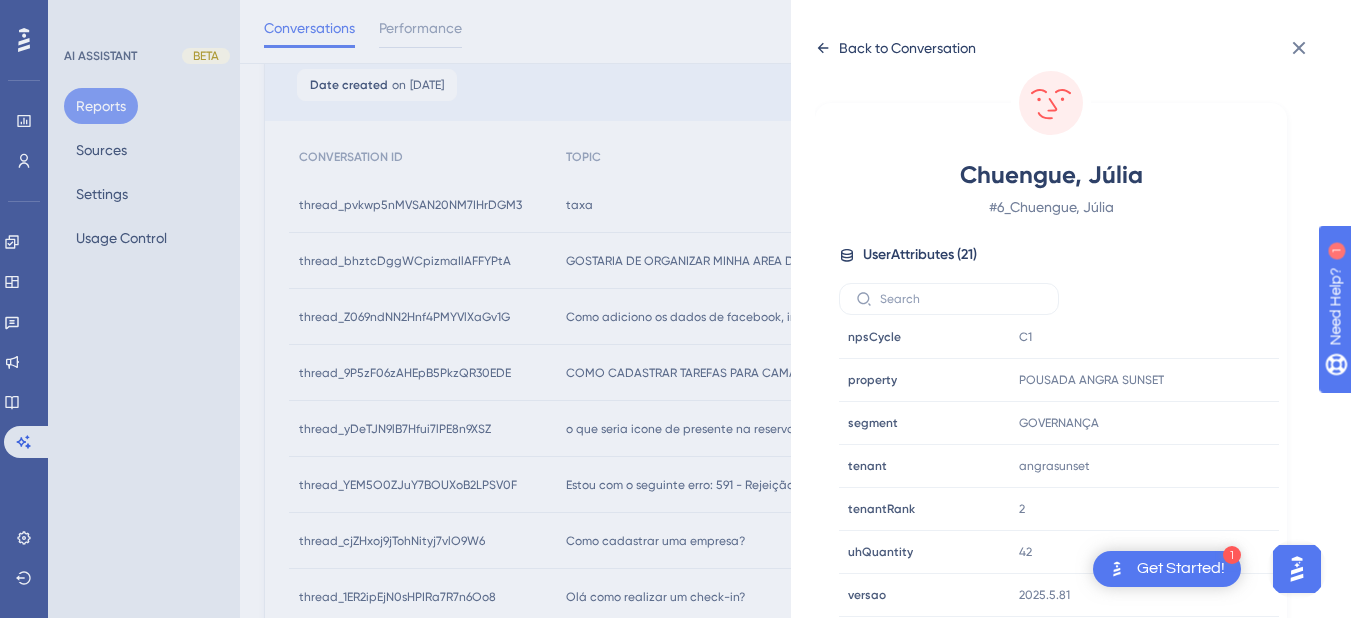 click 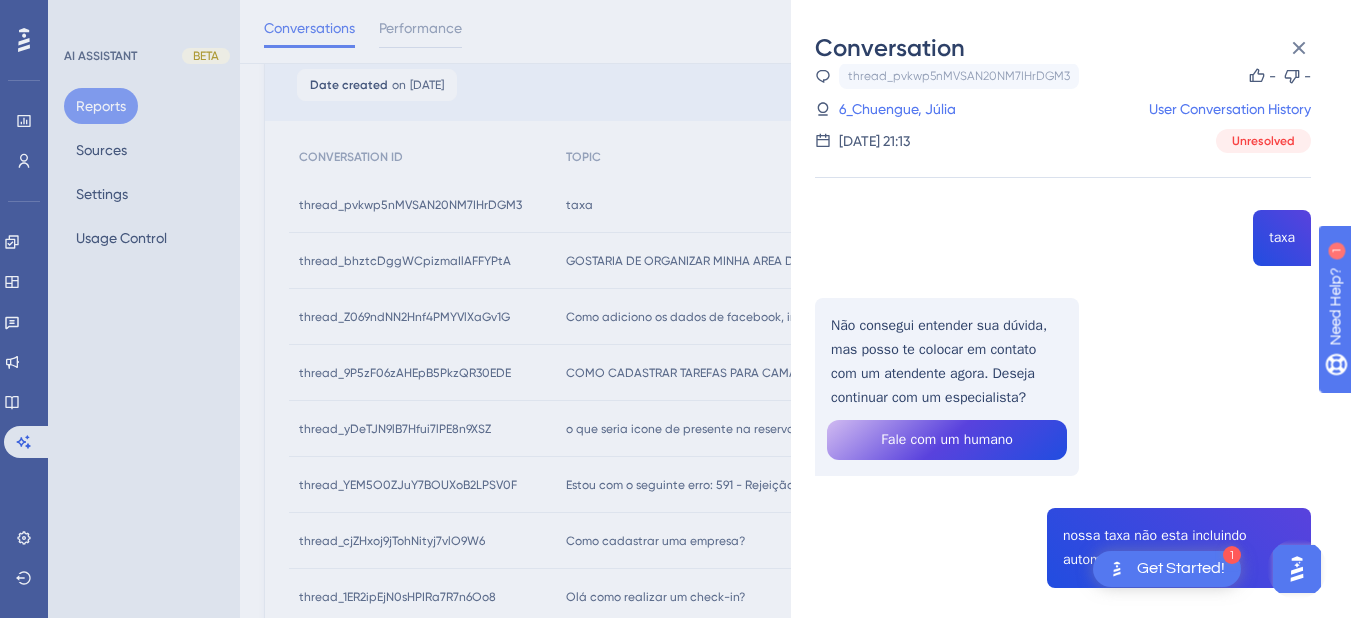 click on "thread_pvkwp5nMVSAN20NM7IHrDGM3 Copy - - 6_Chuengue, Júlia User Conversation History 8 de jul. de 2025, 21:13 Unresolved taxa Não consegui entender sua dúvida, mas posso te colocar em contato com um atendente agora. Deseja continuar com um especialista? Fale com um humano nossa taxa não esta incluindo automaticamente Para que a taxa seja integrada corretamente às reservas, é necessário verificar e ajustar as configurações. Você deve confirmar o tipo de taxa que está sendo enviado pelo gestor de canal e garantir que ela esteja cadastrada no sistema. Acesse o HITS e vá para "Menu de Configurações" > "Configurações Gerais" > "Tipos de taxa". Se a taxa não estiver cadastrada, você deve incluí-la. Além disso, a opção "não utilizar essa taxa" não pode estar marcada. Após realizar essas configurações, as taxas das próximas reservas serão integradas automaticamente, mas as reservas já integradas sem taxa precisarão ser ajustadas manualmente." at bounding box center [1063, 588] 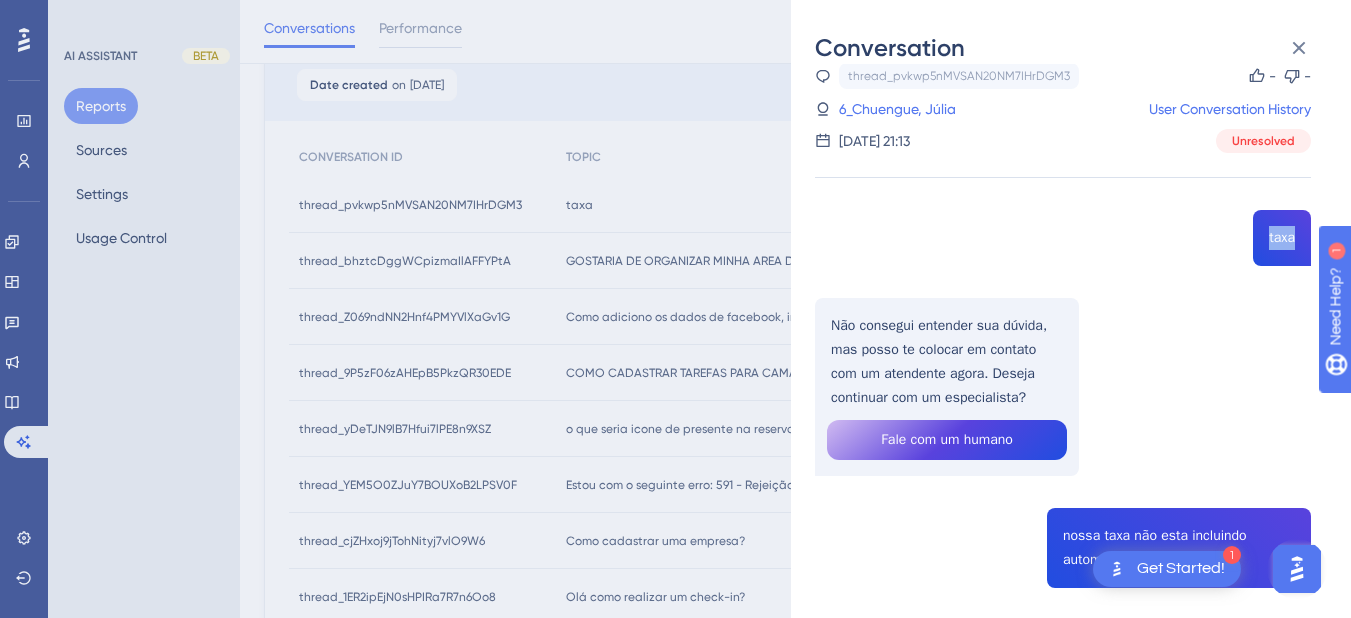 click on "thread_pvkwp5nMVSAN20NM7IHrDGM3 Copy - - 6_Chuengue, Júlia User Conversation History 8 de jul. de 2025, 21:13 Unresolved taxa Não consegui entender sua dúvida, mas posso te colocar em contato com um atendente agora. Deseja continuar com um especialista? Fale com um humano nossa taxa não esta incluindo automaticamente Para que a taxa seja integrada corretamente às reservas, é necessário verificar e ajustar as configurações. Você deve confirmar o tipo de taxa que está sendo enviado pelo gestor de canal e garantir que ela esteja cadastrada no sistema. Acesse o HITS e vá para "Menu de Configurações" > "Configurações Gerais" > "Tipos de taxa". Se a taxa não estiver cadastrada, você deve incluí-la. Além disso, a opção "não utilizar essa taxa" não pode estar marcada. Após realizar essas configurações, as taxas das próximas reservas serão integradas automaticamente, mas as reservas já integradas sem taxa precisarão ser ajustadas manualmente." at bounding box center [1063, 588] 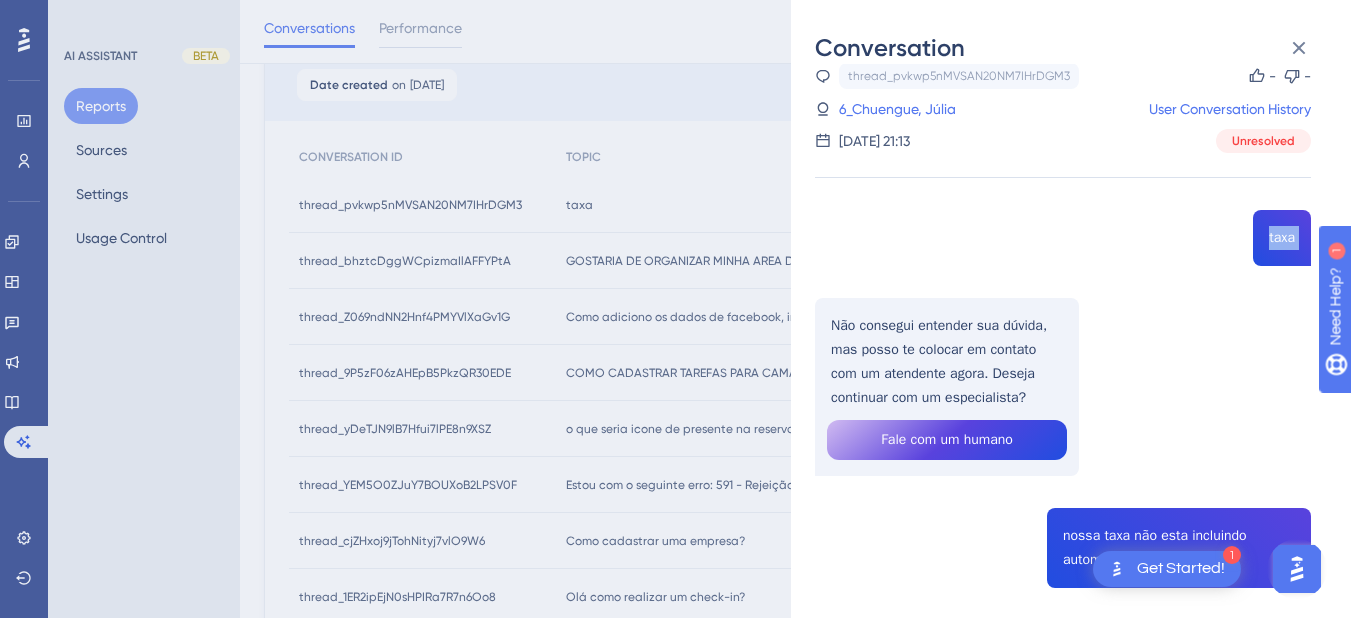 click on "thread_pvkwp5nMVSAN20NM7IHrDGM3 Copy - - 6_Chuengue, Júlia User Conversation History 8 de jul. de 2025, 21:13 Unresolved taxa Não consegui entender sua dúvida, mas posso te colocar em contato com um atendente agora. Deseja continuar com um especialista? Fale com um humano nossa taxa não esta incluindo automaticamente Para que a taxa seja integrada corretamente às reservas, é necessário verificar e ajustar as configurações. Você deve confirmar o tipo de taxa que está sendo enviado pelo gestor de canal e garantir que ela esteja cadastrada no sistema. Acesse o HITS e vá para "Menu de Configurações" > "Configurações Gerais" > "Tipos de taxa". Se a taxa não estiver cadastrada, você deve incluí-la. Além disso, a opção "não utilizar essa taxa" não pode estar marcada. Após realizar essas configurações, as taxas das próximas reservas serão integradas automaticamente, mas as reservas já integradas sem taxa precisarão ser ajustadas manualmente." at bounding box center [1063, 588] 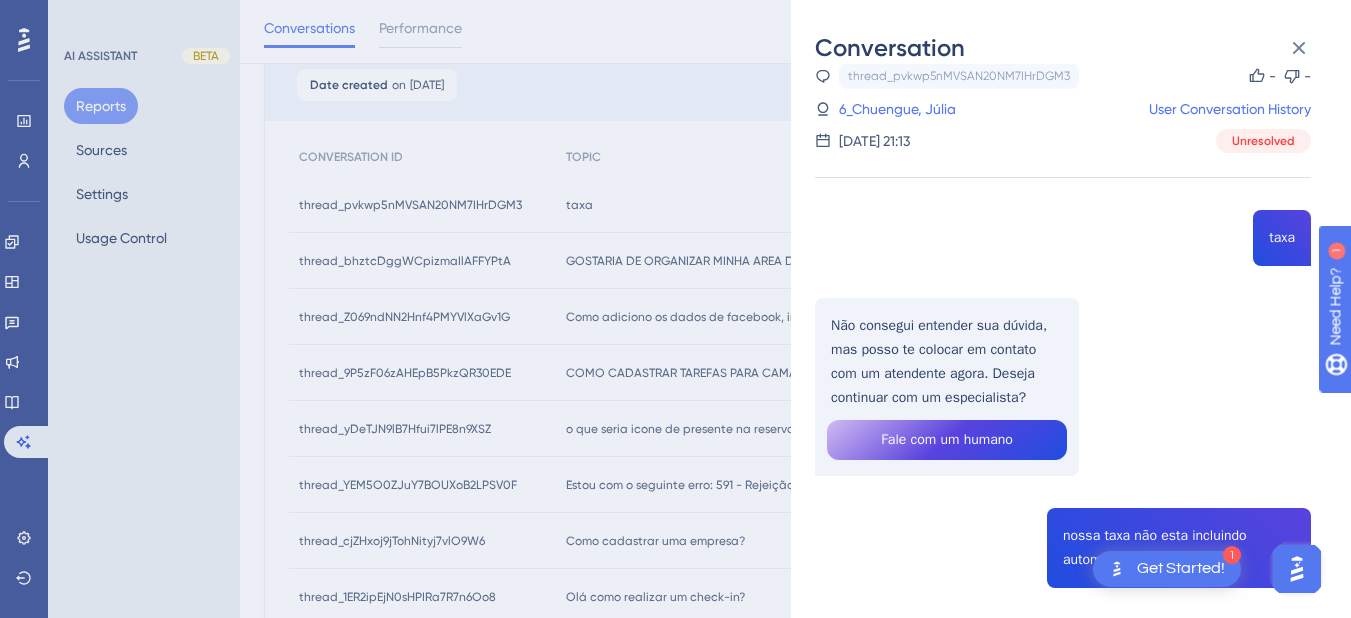 click on "thread_pvkwp5nMVSAN20NM7IHrDGM3 Copy - - 6_Chuengue, Júlia User Conversation History 8 de jul. de 2025, 21:13 Unresolved taxa Não consegui entender sua dúvida, mas posso te colocar em contato com um atendente agora. Deseja continuar com um especialista? Fale com um humano nossa taxa não esta incluindo automaticamente Para que a taxa seja integrada corretamente às reservas, é necessário verificar e ajustar as configurações. Você deve confirmar o tipo de taxa que está sendo enviado pelo gestor de canal e garantir que ela esteja cadastrada no sistema. Acesse o HITS e vá para "Menu de Configurações" > "Configurações Gerais" > "Tipos de taxa". Se a taxa não estiver cadastrada, você deve incluí-la. Além disso, a opção "não utilizar essa taxa" não pode estar marcada. Após realizar essas configurações, as taxas das próximas reservas serão integradas automaticamente, mas as reservas já integradas sem taxa precisarão ser ajustadas manualmente." at bounding box center (1063, 588) 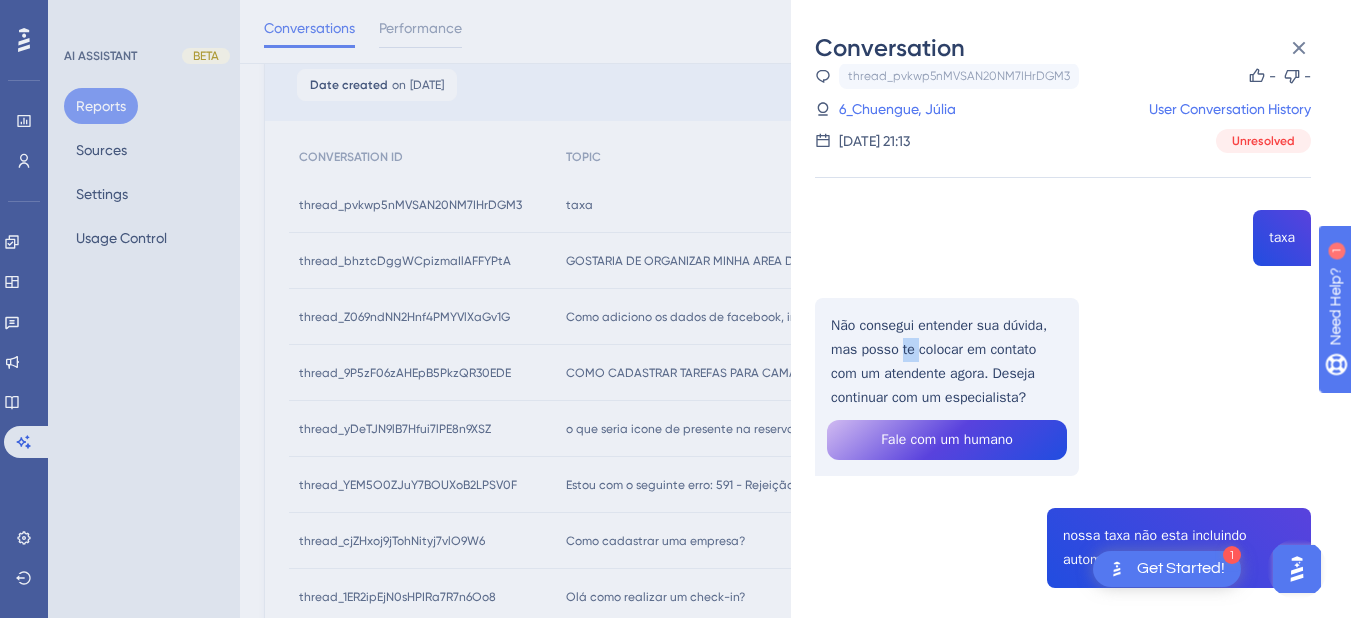 click on "thread_pvkwp5nMVSAN20NM7IHrDGM3 Copy - - 6_Chuengue, Júlia User Conversation History 8 de jul. de 2025, 21:13 Unresolved taxa Não consegui entender sua dúvida, mas posso te colocar em contato com um atendente agora. Deseja continuar com um especialista? Fale com um humano nossa taxa não esta incluindo automaticamente Para que a taxa seja integrada corretamente às reservas, é necessário verificar e ajustar as configurações. Você deve confirmar o tipo de taxa que está sendo enviado pelo gestor de canal e garantir que ela esteja cadastrada no sistema. Acesse o HITS e vá para "Menu de Configurações" > "Configurações Gerais" > "Tipos de taxa". Se a taxa não estiver cadastrada, você deve incluí-la. Além disso, a opção "não utilizar essa taxa" não pode estar marcada. Após realizar essas configurações, as taxas das próximas reservas serão integradas automaticamente, mas as reservas já integradas sem taxa precisarão ser ajustadas manualmente." at bounding box center [1063, 588] 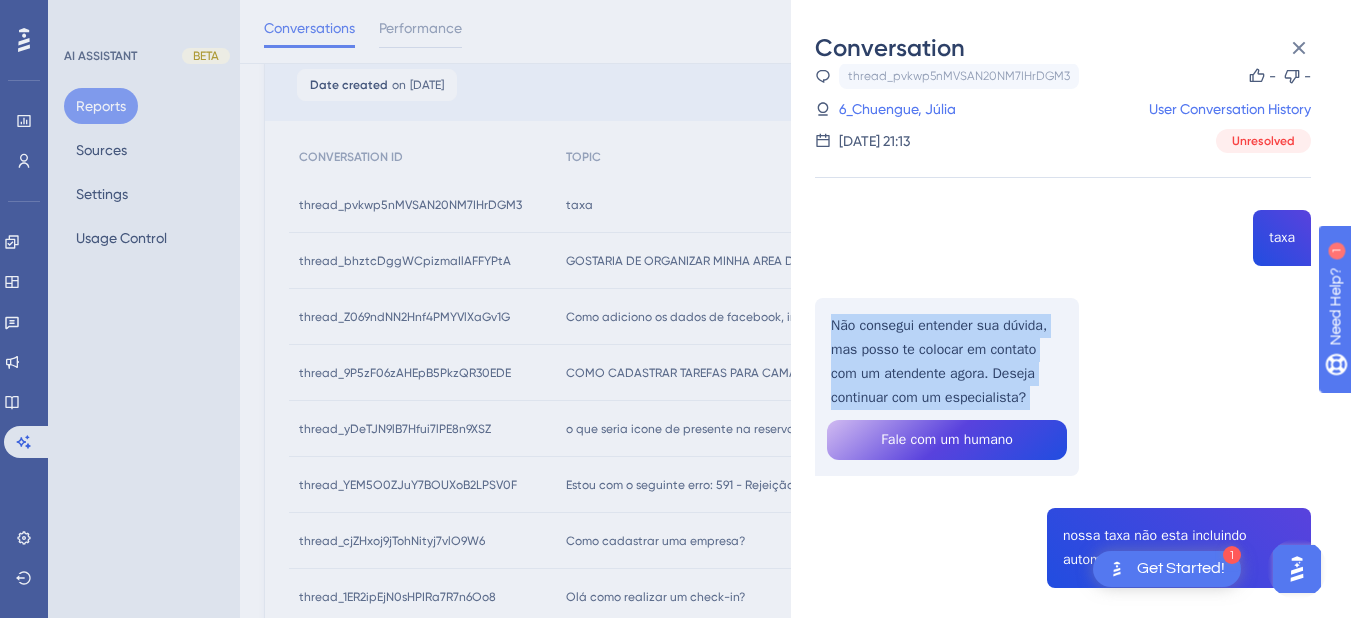 click on "thread_pvkwp5nMVSAN20NM7IHrDGM3 Copy - - 6_Chuengue, Júlia User Conversation History 8 de jul. de 2025, 21:13 Unresolved taxa Não consegui entender sua dúvida, mas posso te colocar em contato com um atendente agora. Deseja continuar com um especialista? Fale com um humano nossa taxa não esta incluindo automaticamente Para que a taxa seja integrada corretamente às reservas, é necessário verificar e ajustar as configurações. Você deve confirmar o tipo de taxa que está sendo enviado pelo gestor de canal e garantir que ela esteja cadastrada no sistema. Acesse o HITS e vá para "Menu de Configurações" > "Configurações Gerais" > "Tipos de taxa". Se a taxa não estiver cadastrada, você deve incluí-la. Além disso, a opção "não utilizar essa taxa" não pode estar marcada. Após realizar essas configurações, as taxas das próximas reservas serão integradas automaticamente, mas as reservas já integradas sem taxa precisarão ser ajustadas manualmente." at bounding box center [1063, 588] 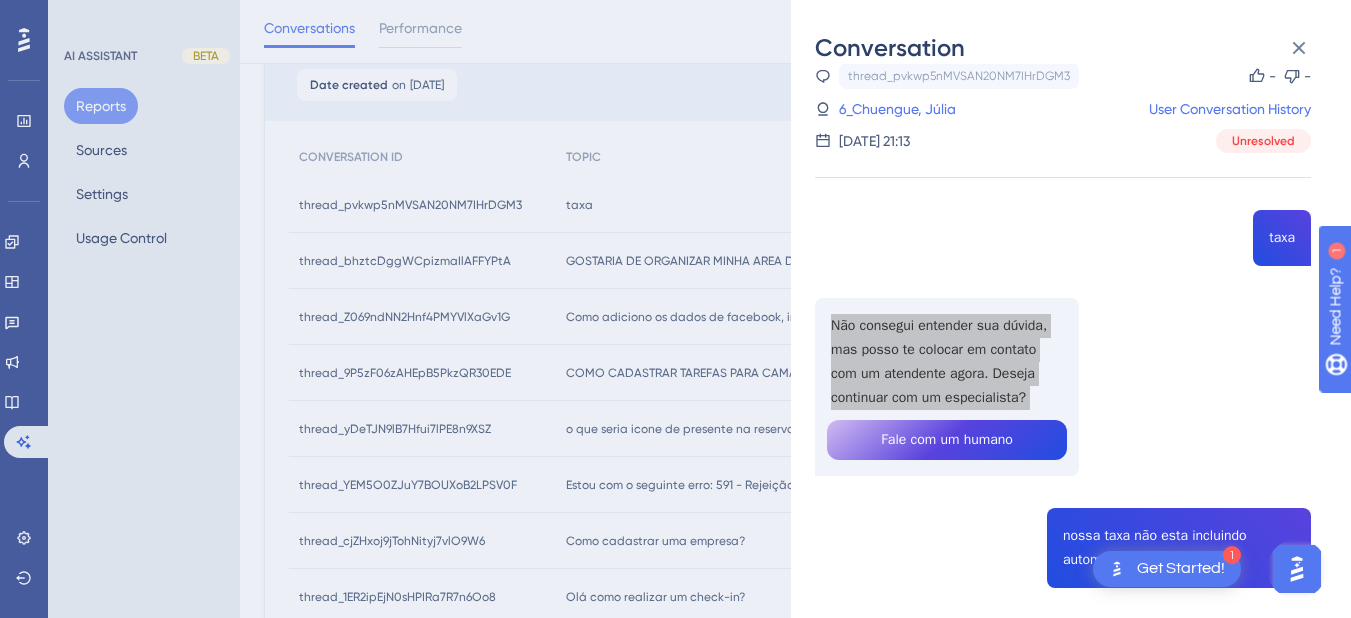 scroll, scrollTop: 225, scrollLeft: 0, axis: vertical 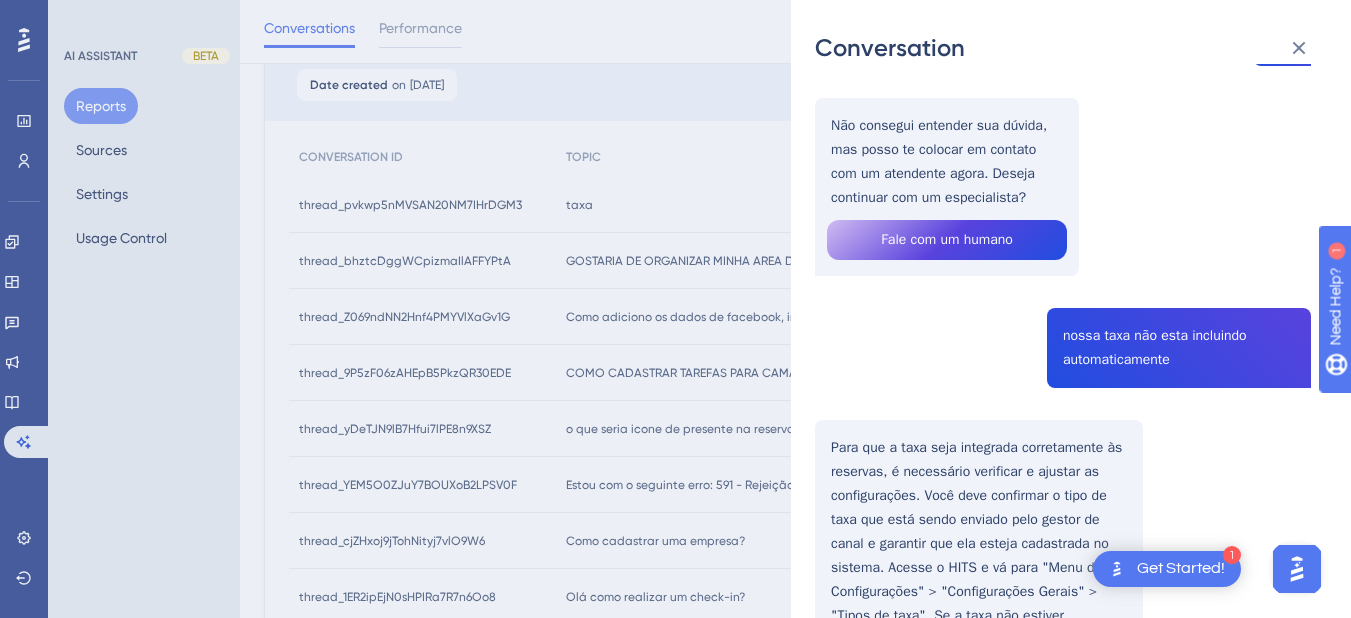 click on "thread_pvkwp5nMVSAN20NM7IHrDGM3 Copy - - 6_Chuengue, Júlia User Conversation History 8 de jul. de 2025, 21:13 Unresolved taxa Não consegui entender sua dúvida, mas posso te colocar em contato com um atendente agora. Deseja continuar com um especialista? Fale com um humano nossa taxa não esta incluindo automaticamente Para que a taxa seja integrada corretamente às reservas, é necessário verificar e ajustar as configurações. Você deve confirmar o tipo de taxa que está sendo enviado pelo gestor de canal e garantir que ela esteja cadastrada no sistema. Acesse o HITS e vá para "Menu de Configurações" > "Configurações Gerais" > "Tipos de taxa". Se a taxa não estiver cadastrada, você deve incluí-la. Além disso, a opção "não utilizar essa taxa" não pode estar marcada. Após realizar essas configurações, as taxas das próximas reservas serão integradas automaticamente, mas as reservas já integradas sem taxa precisarão ser ajustadas manualmente." at bounding box center [1063, 388] 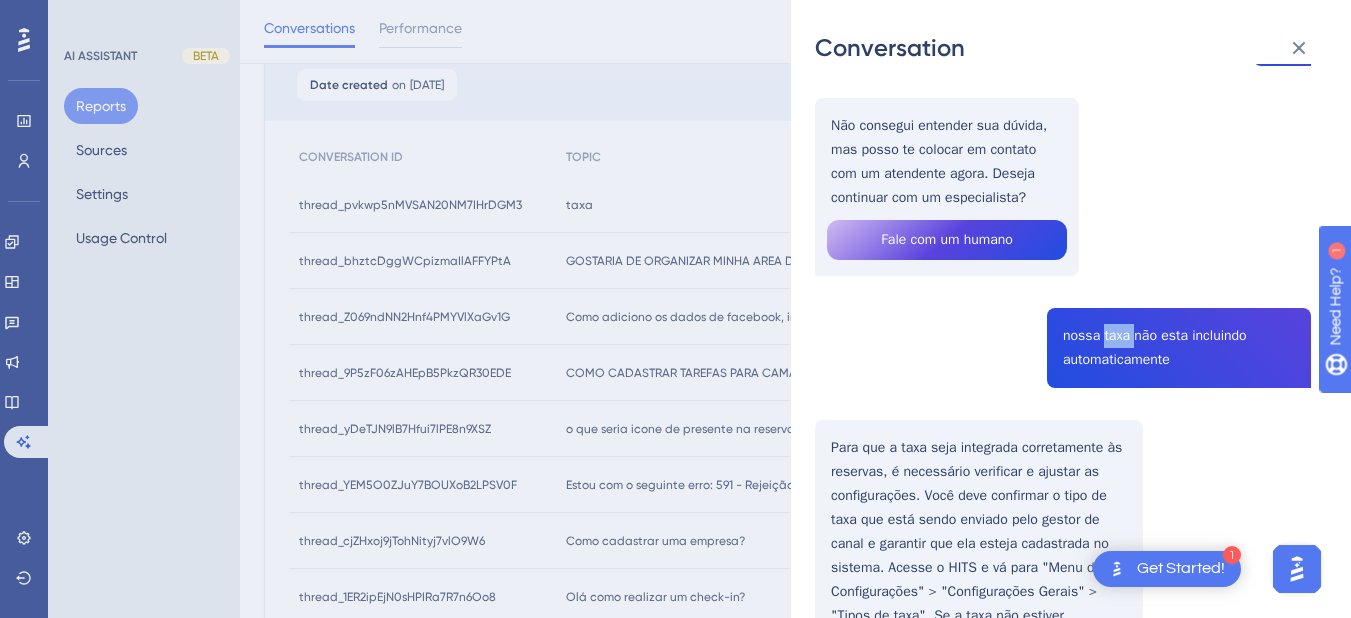click on "thread_pvkwp5nMVSAN20NM7IHrDGM3 Copy - - 6_Chuengue, Júlia User Conversation History 8 de jul. de 2025, 21:13 Unresolved taxa Não consegui entender sua dúvida, mas posso te colocar em contato com um atendente agora. Deseja continuar com um especialista? Fale com um humano nossa taxa não esta incluindo automaticamente Para que a taxa seja integrada corretamente às reservas, é necessário verificar e ajustar as configurações. Você deve confirmar o tipo de taxa que está sendo enviado pelo gestor de canal e garantir que ela esteja cadastrada no sistema. Acesse o HITS e vá para "Menu de Configurações" > "Configurações Gerais" > "Tipos de taxa". Se a taxa não estiver cadastrada, você deve incluí-la. Além disso, a opção "não utilizar essa taxa" não pode estar marcada. Após realizar essas configurações, as taxas das próximas reservas serão integradas automaticamente, mas as reservas já integradas sem taxa precisarão ser ajustadas manualmente." at bounding box center (1063, 388) 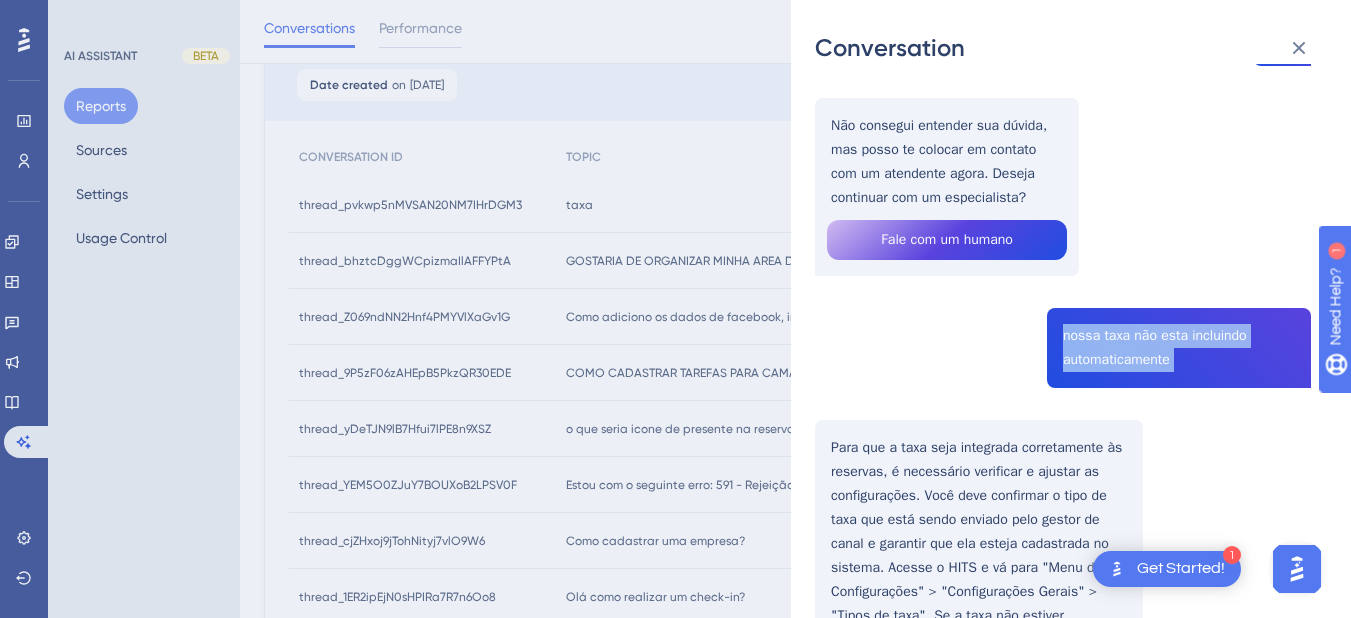 click on "thread_pvkwp5nMVSAN20NM7IHrDGM3 Copy - - 6_Chuengue, Júlia User Conversation History 8 de jul. de 2025, 21:13 Unresolved taxa Não consegui entender sua dúvida, mas posso te colocar em contato com um atendente agora. Deseja continuar com um especialista? Fale com um humano nossa taxa não esta incluindo automaticamente Para que a taxa seja integrada corretamente às reservas, é necessário verificar e ajustar as configurações. Você deve confirmar o tipo de taxa que está sendo enviado pelo gestor de canal e garantir que ela esteja cadastrada no sistema. Acesse o HITS e vá para "Menu de Configurações" > "Configurações Gerais" > "Tipos de taxa". Se a taxa não estiver cadastrada, você deve incluí-la. Além disso, a opção "não utilizar essa taxa" não pode estar marcada. Após realizar essas configurações, as taxas das próximas reservas serão integradas automaticamente, mas as reservas já integradas sem taxa precisarão ser ajustadas manualmente." at bounding box center [1063, 388] 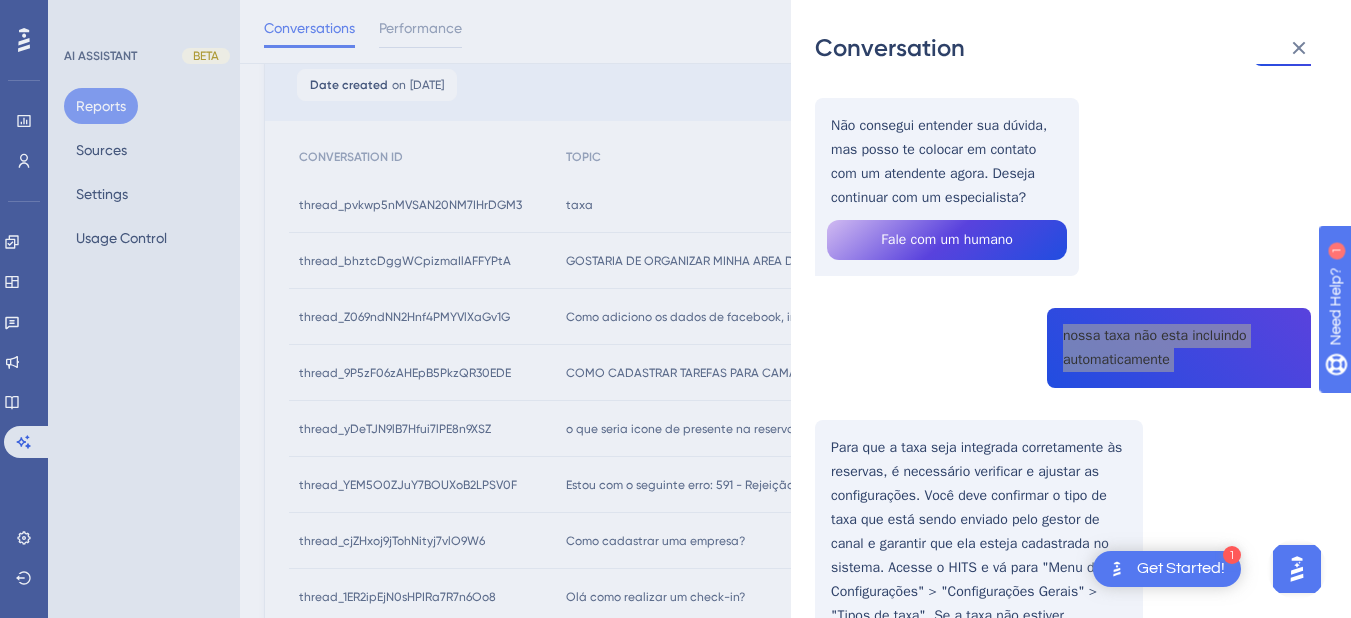 scroll, scrollTop: 506, scrollLeft: 0, axis: vertical 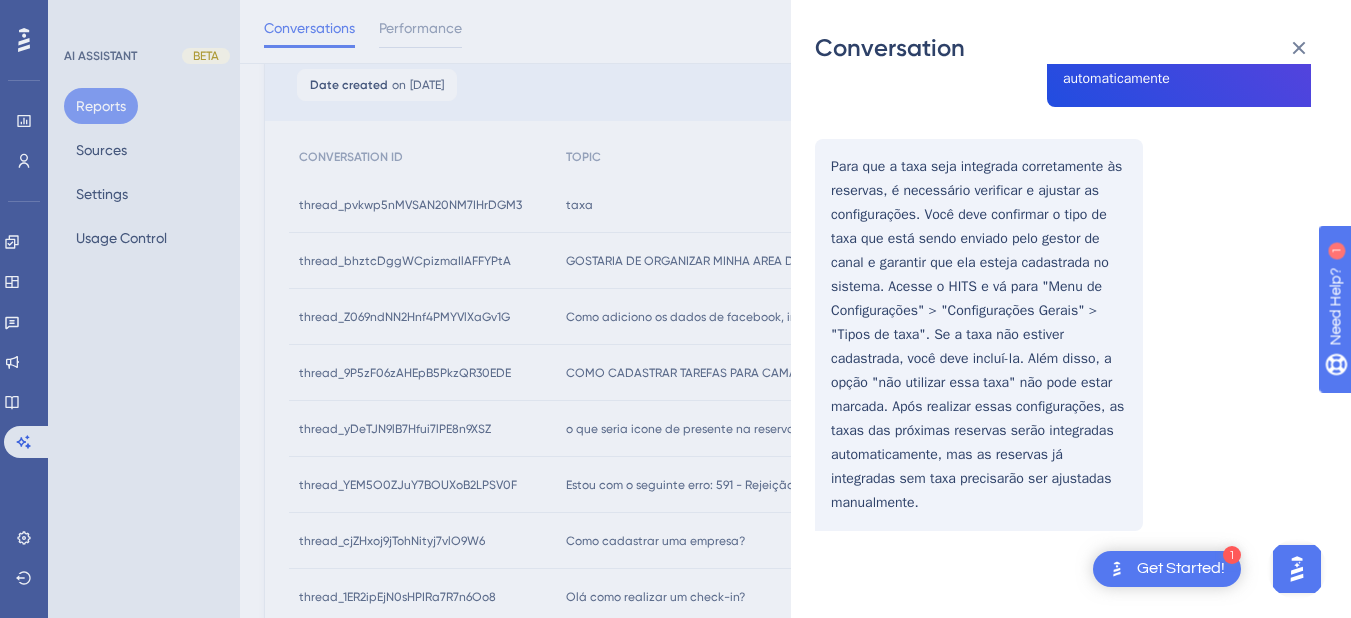 click on "thread_pvkwp5nMVSAN20NM7IHrDGM3 Copy - - 6_Chuengue, Júlia User Conversation History 8 de jul. de 2025, 21:13 Unresolved taxa Não consegui entender sua dúvida, mas posso te colocar em contato com um atendente agora. Deseja continuar com um especialista? Fale com um humano nossa taxa não esta incluindo automaticamente Para que a taxa seja integrada corretamente às reservas, é necessário verificar e ajustar as configurações. Você deve confirmar o tipo de taxa que está sendo enviado pelo gestor de canal e garantir que ela esteja cadastrada no sistema. Acesse o HITS e vá para "Menu de Configurações" > "Configurações Gerais" > "Tipos de taxa". Se a taxa não estiver cadastrada, você deve incluí-la. Além disso, a opção "não utilizar essa taxa" não pode estar marcada. Após realizar essas configurações, as taxas das próximas reservas serão integradas automaticamente, mas as reservas já integradas sem taxa precisarão ser ajustadas manualmente." at bounding box center [1063, 107] 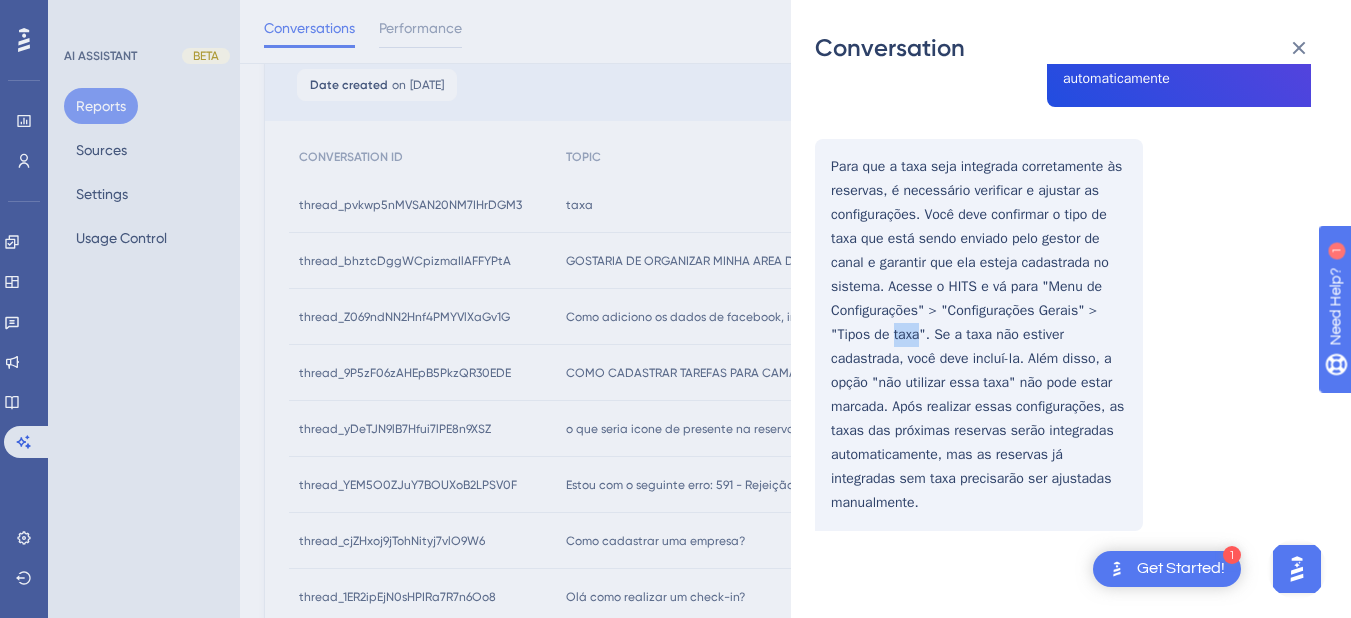 click on "thread_pvkwp5nMVSAN20NM7IHrDGM3 Copy - - 6_Chuengue, Júlia User Conversation History 8 de jul. de 2025, 21:13 Unresolved taxa Não consegui entender sua dúvida, mas posso te colocar em contato com um atendente agora. Deseja continuar com um especialista? Fale com um humano nossa taxa não esta incluindo automaticamente Para que a taxa seja integrada corretamente às reservas, é necessário verificar e ajustar as configurações. Você deve confirmar o tipo de taxa que está sendo enviado pelo gestor de canal e garantir que ela esteja cadastrada no sistema. Acesse o HITS e vá para "Menu de Configurações" > "Configurações Gerais" > "Tipos de taxa". Se a taxa não estiver cadastrada, você deve incluí-la. Além disso, a opção "não utilizar essa taxa" não pode estar marcada. Após realizar essas configurações, as taxas das próximas reservas serão integradas automaticamente, mas as reservas já integradas sem taxa precisarão ser ajustadas manualmente." at bounding box center (1063, 107) 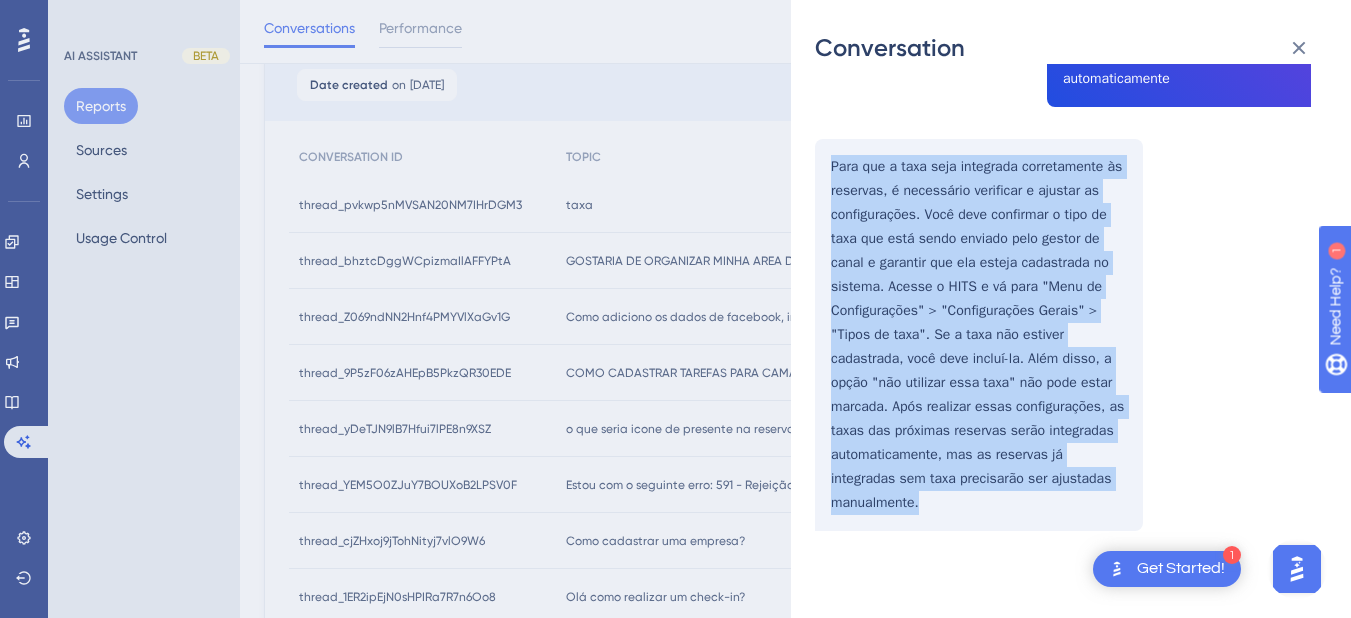 click on "thread_pvkwp5nMVSAN20NM7IHrDGM3 Copy - - 6_Chuengue, Júlia User Conversation History 8 de jul. de 2025, 21:13 Unresolved taxa Não consegui entender sua dúvida, mas posso te colocar em contato com um atendente agora. Deseja continuar com um especialista? Fale com um humano nossa taxa não esta incluindo automaticamente Para que a taxa seja integrada corretamente às reservas, é necessário verificar e ajustar as configurações. Você deve confirmar o tipo de taxa que está sendo enviado pelo gestor de canal e garantir que ela esteja cadastrada no sistema. Acesse o HITS e vá para "Menu de Configurações" > "Configurações Gerais" > "Tipos de taxa". Se a taxa não estiver cadastrada, você deve incluí-la. Além disso, a opção "não utilizar essa taxa" não pode estar marcada. Após realizar essas configurações, as taxas das próximas reservas serão integradas automaticamente, mas as reservas já integradas sem taxa precisarão ser ajustadas manualmente." at bounding box center [1063, 107] 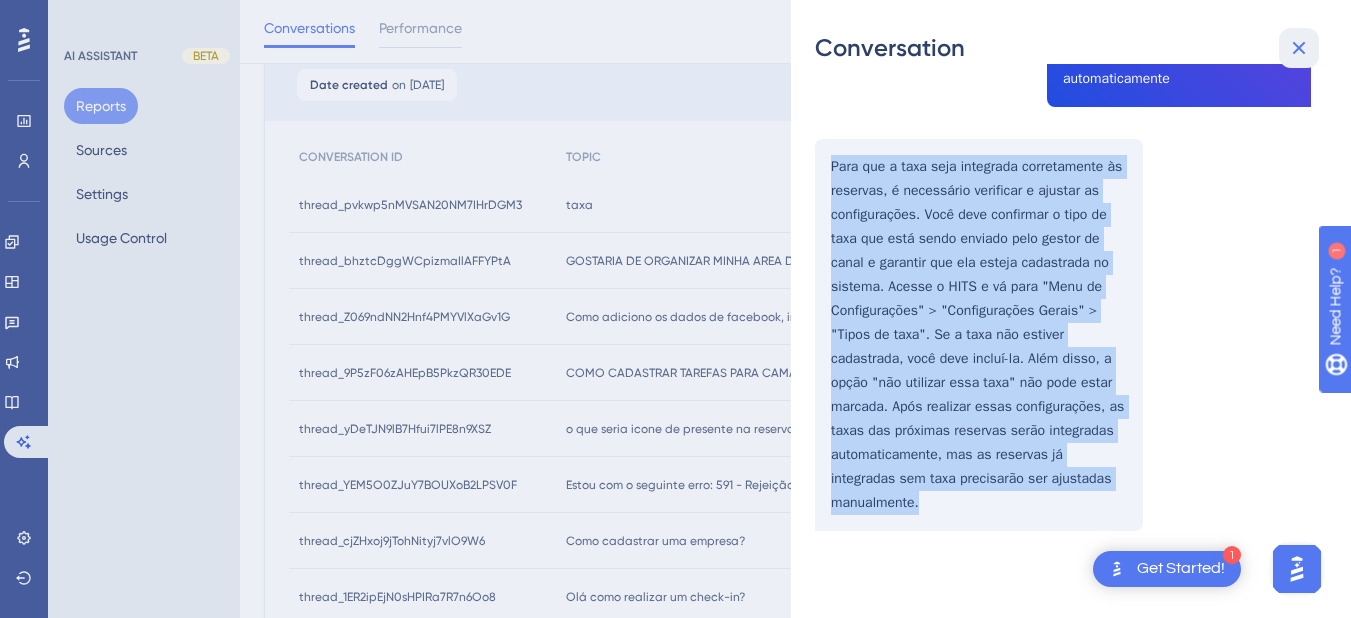 drag, startPoint x: 1304, startPoint y: 48, endPoint x: 468, endPoint y: 120, distance: 839.0947 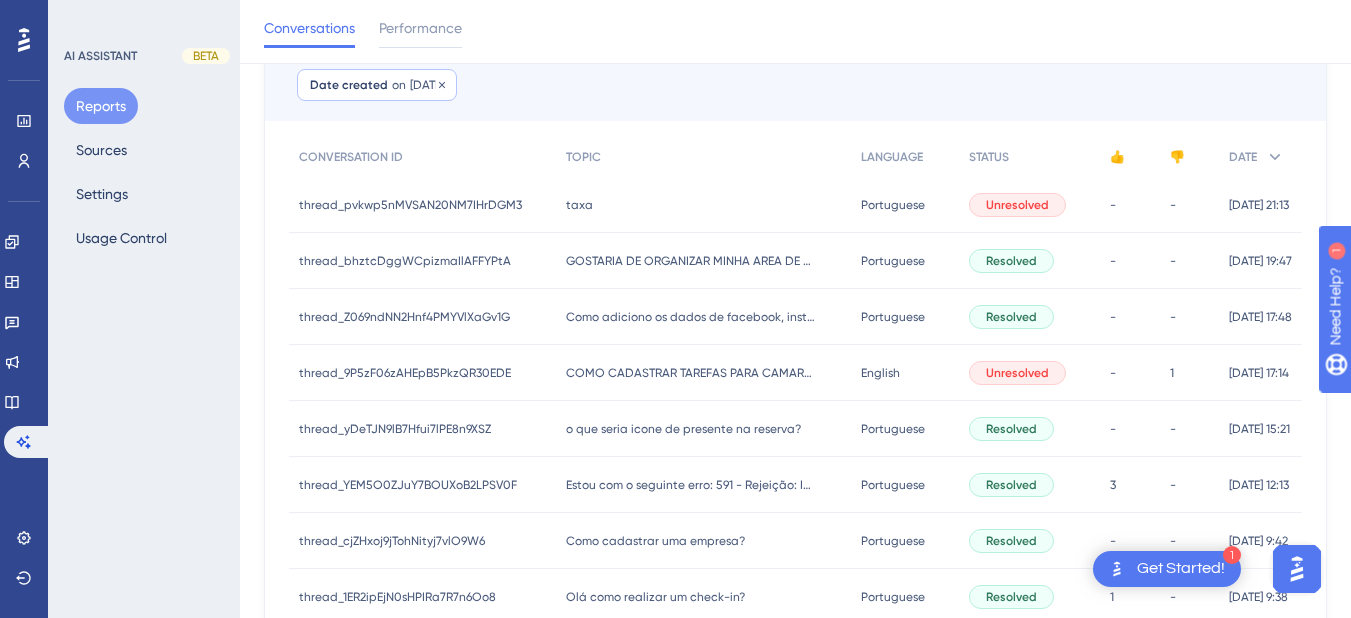 click on "Date created on 08 Jul, 2025 08 Jul, 2025 Remove" at bounding box center [377, 85] 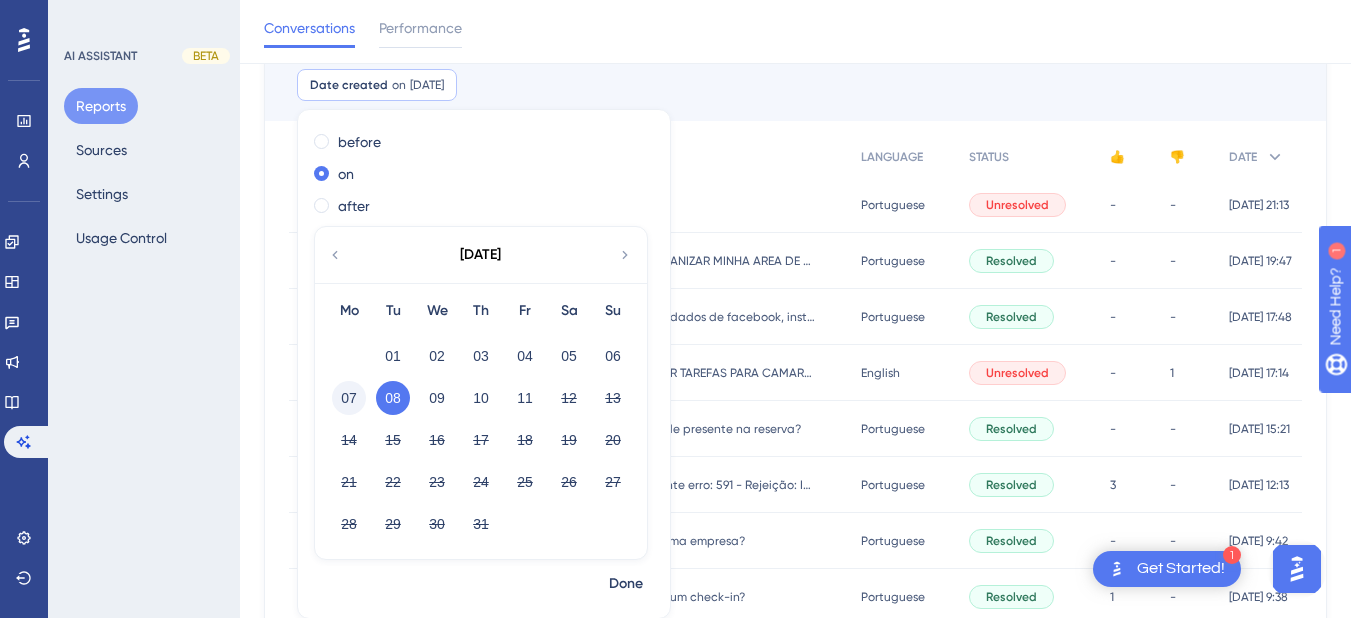 click on "07" at bounding box center [349, 398] 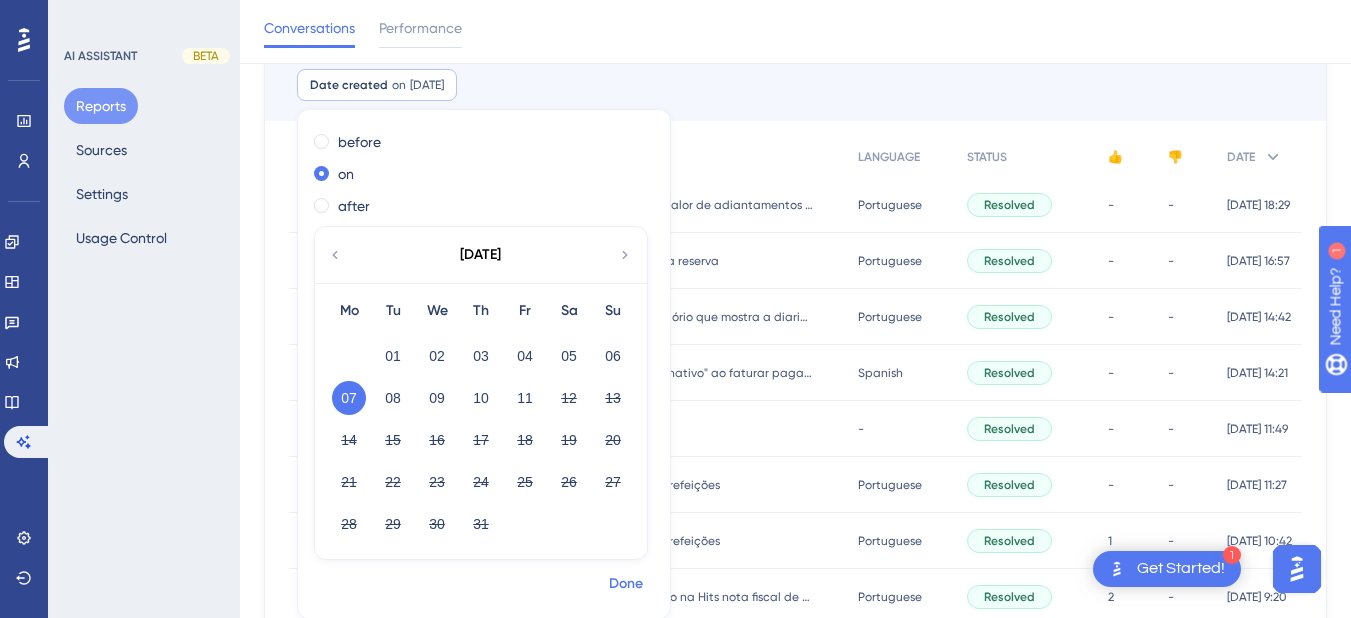 click on "Done" at bounding box center (626, 584) 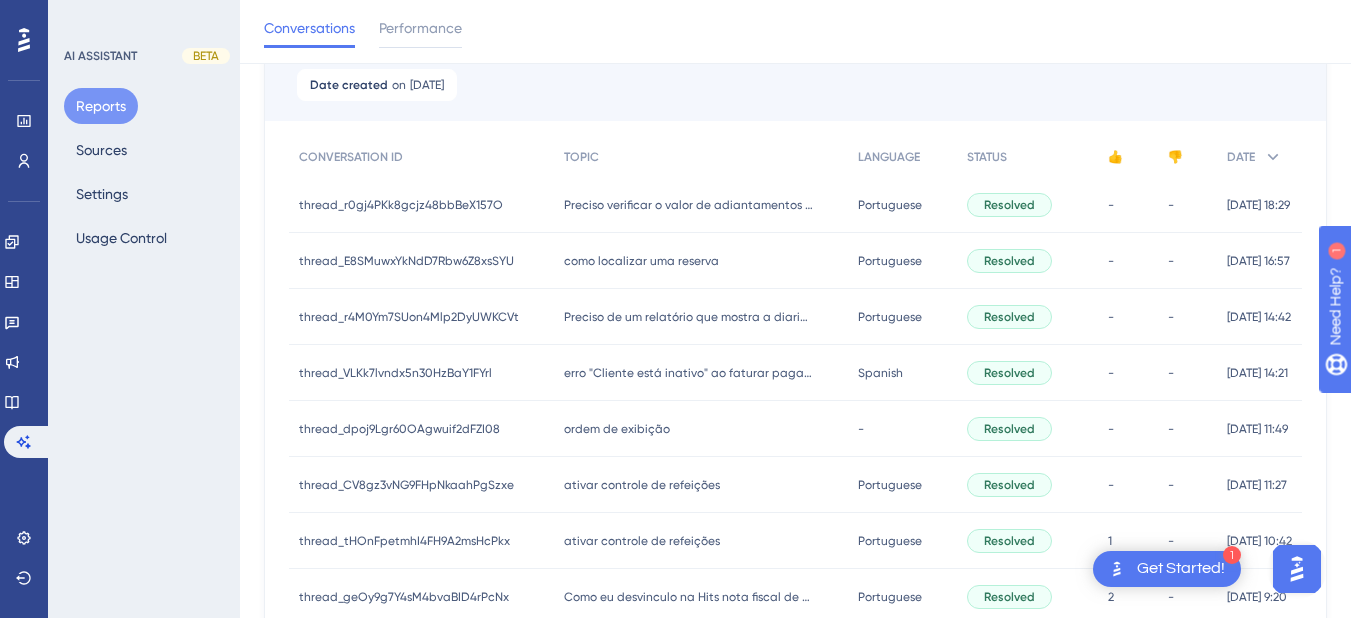 scroll, scrollTop: 384, scrollLeft: 0, axis: vertical 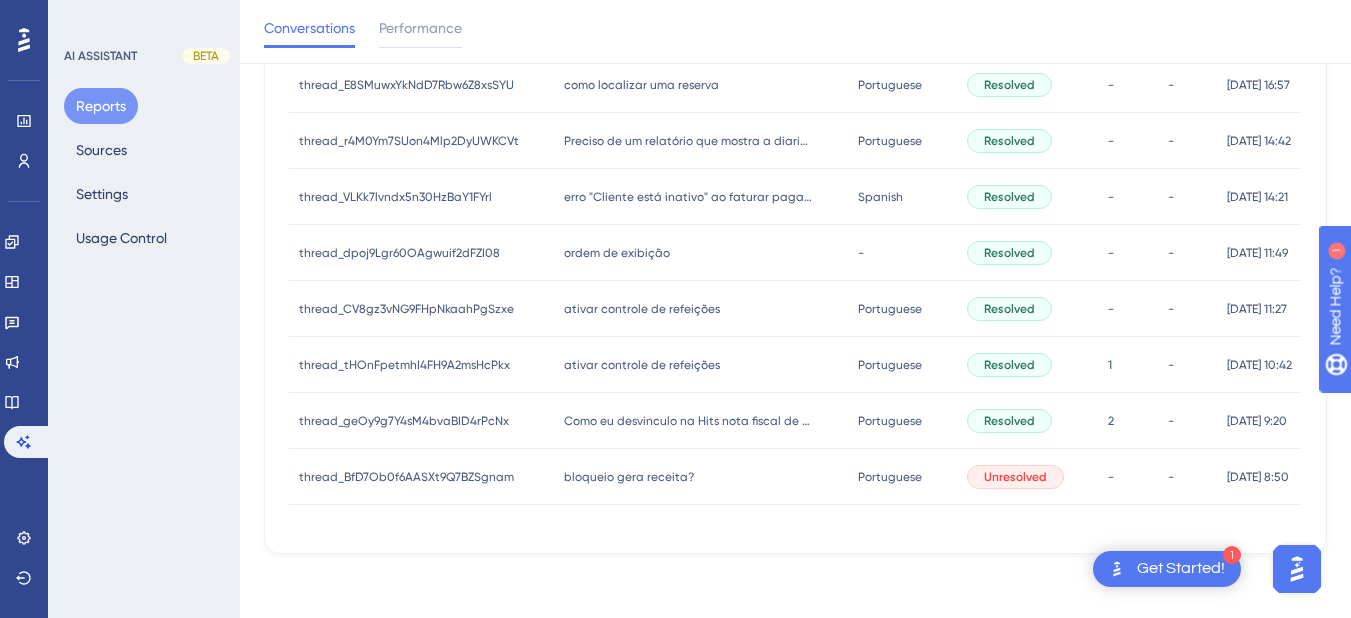 click on "bloqueio gera receita?" at bounding box center [629, 477] 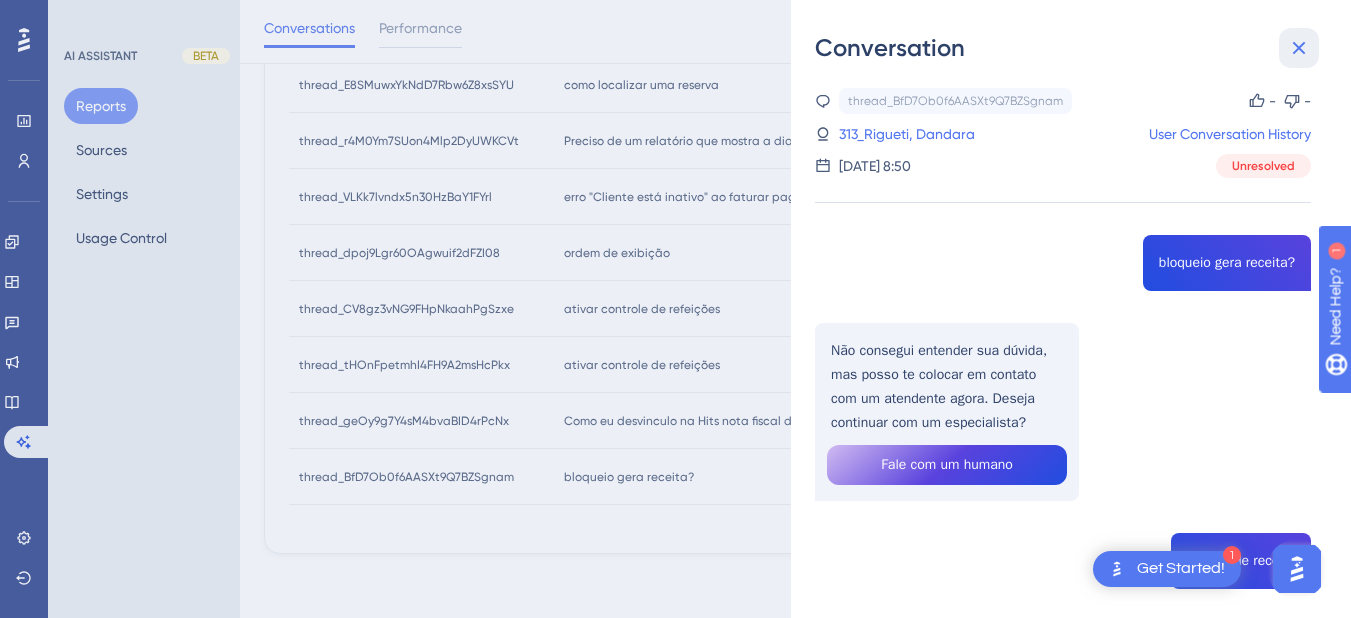 click 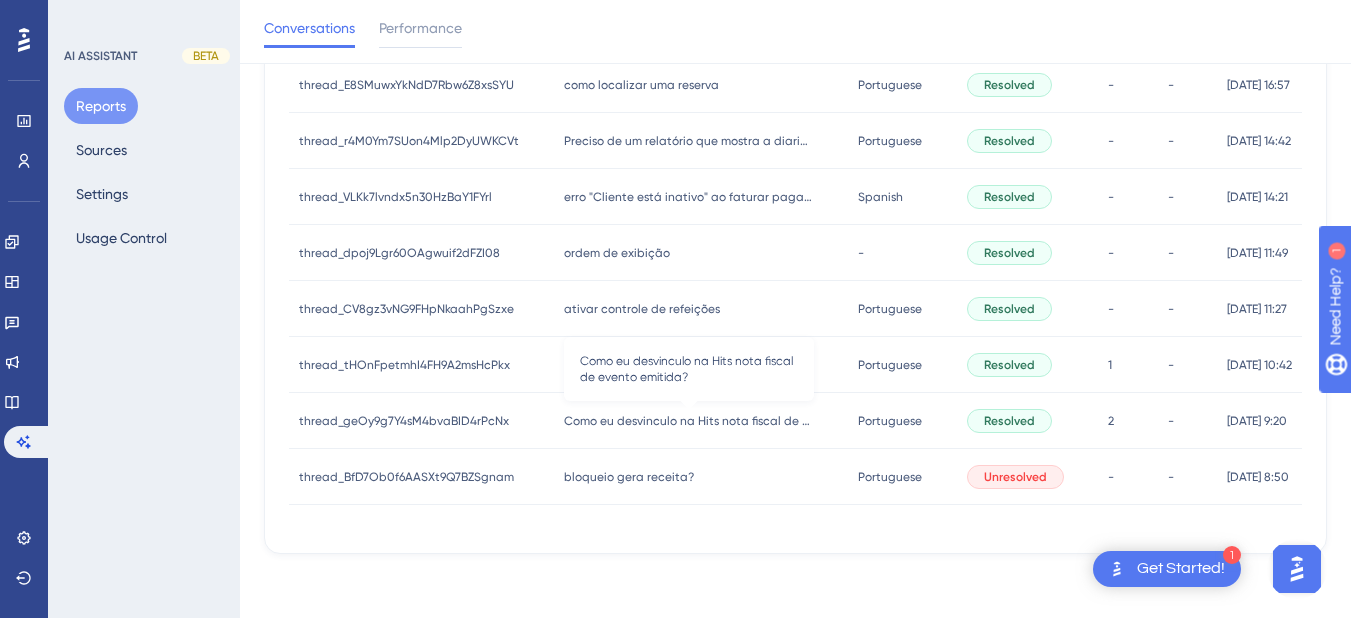 click on "Como eu desvinculo na Hits nota fiscal de evento emitida?" at bounding box center [689, 421] 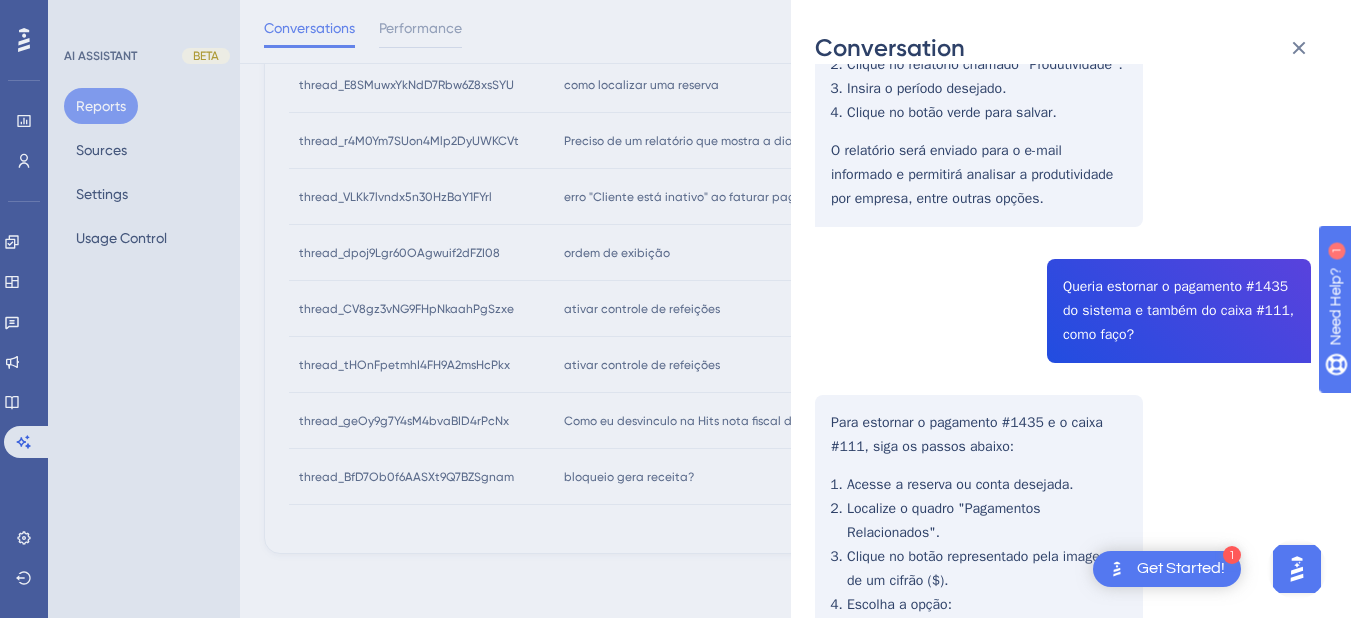 scroll, scrollTop: 1200, scrollLeft: 0, axis: vertical 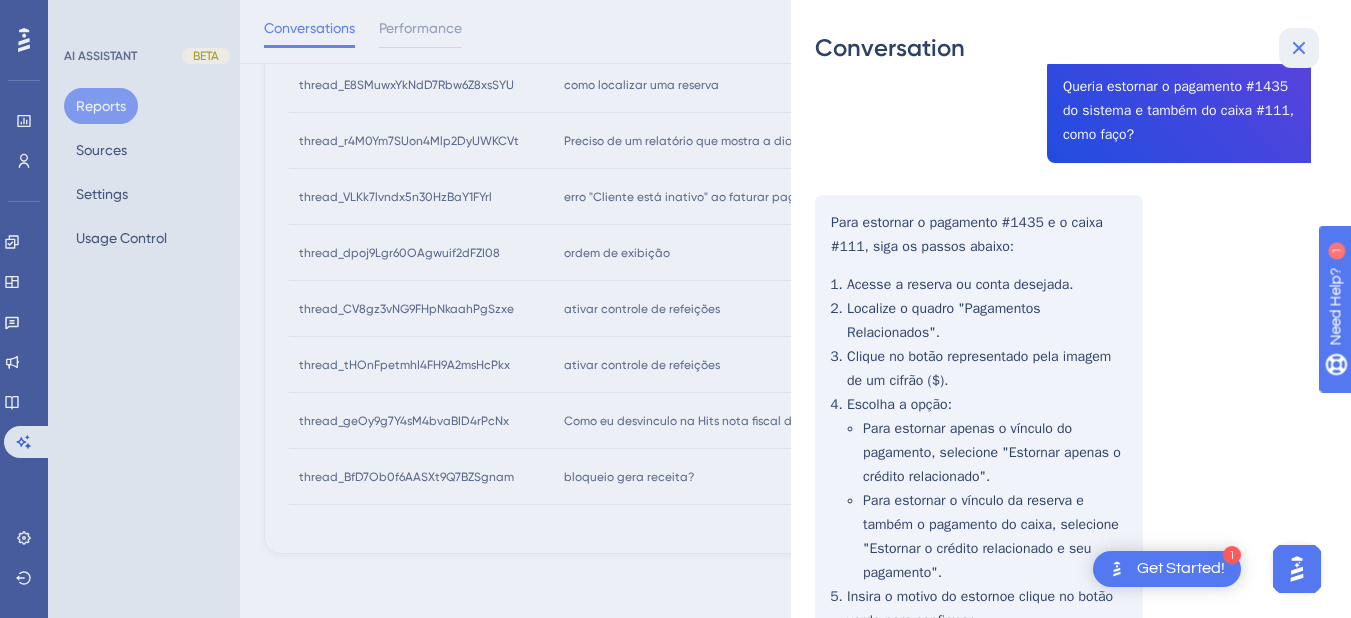 click 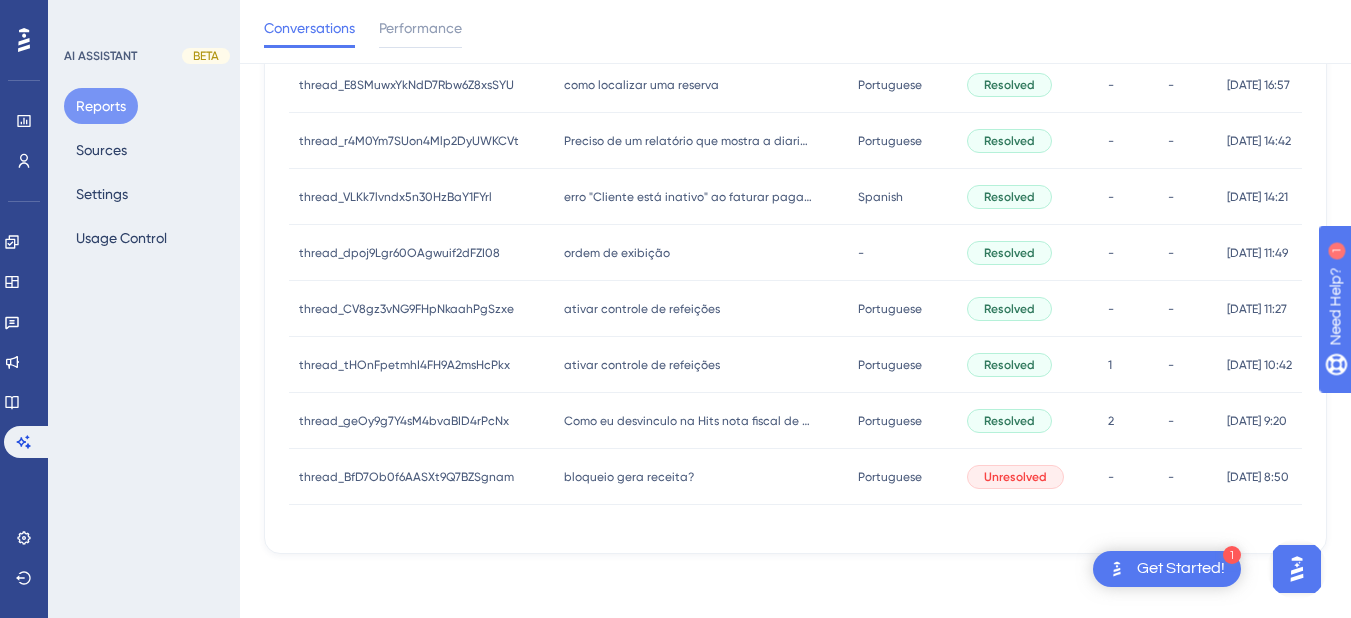 click on "ativar controle de refeições ativar controle de refeições" at bounding box center [701, 365] 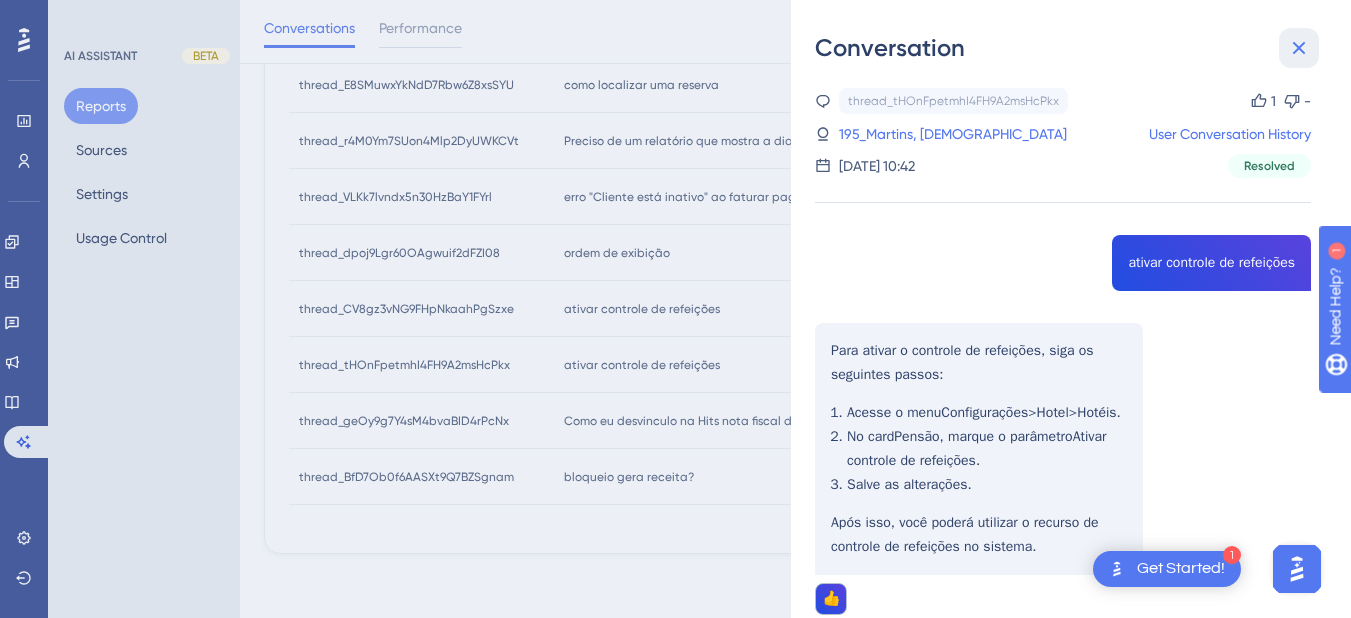 click 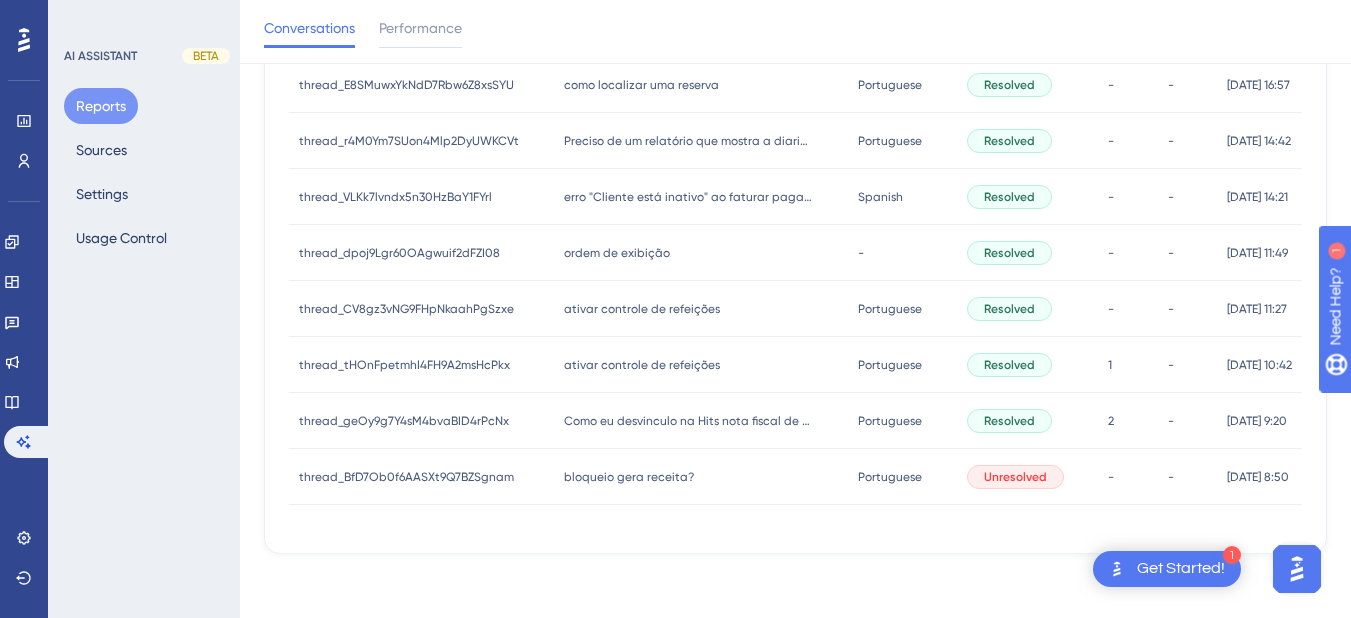 click on "ordem de exibição ordem de exibição" at bounding box center (701, 253) 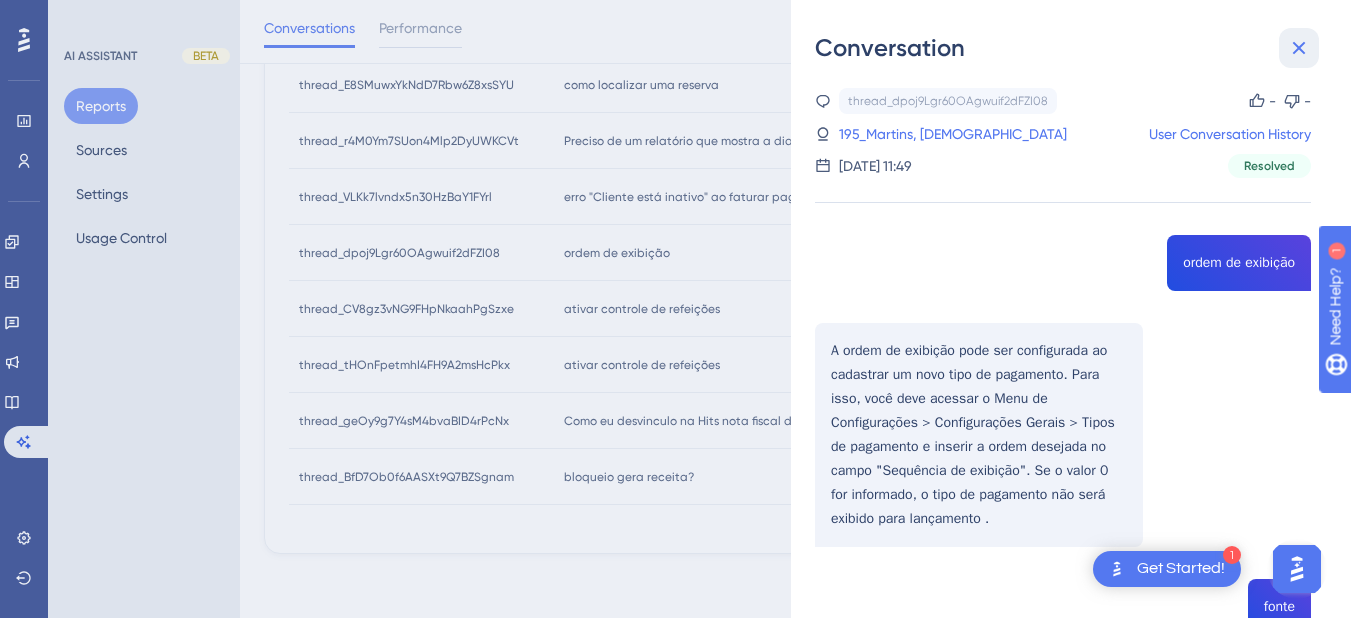 click 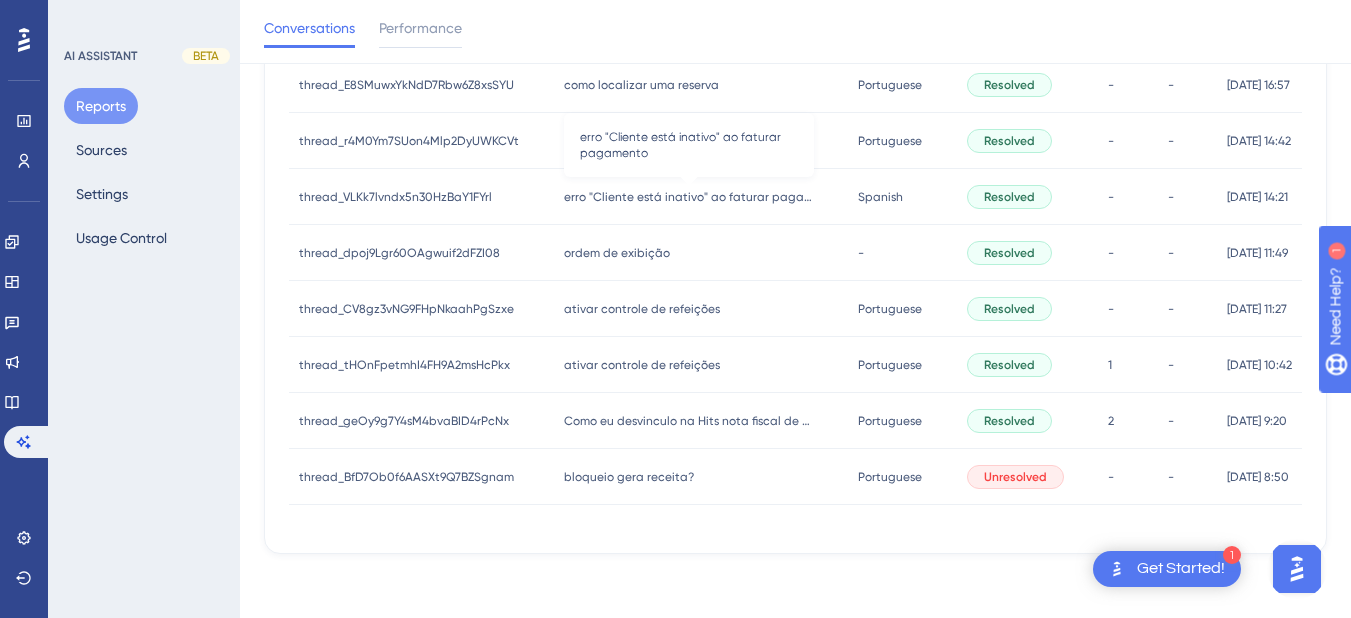 click on "erro "Cliente está inativo" ao faturar pagamento" at bounding box center (689, 197) 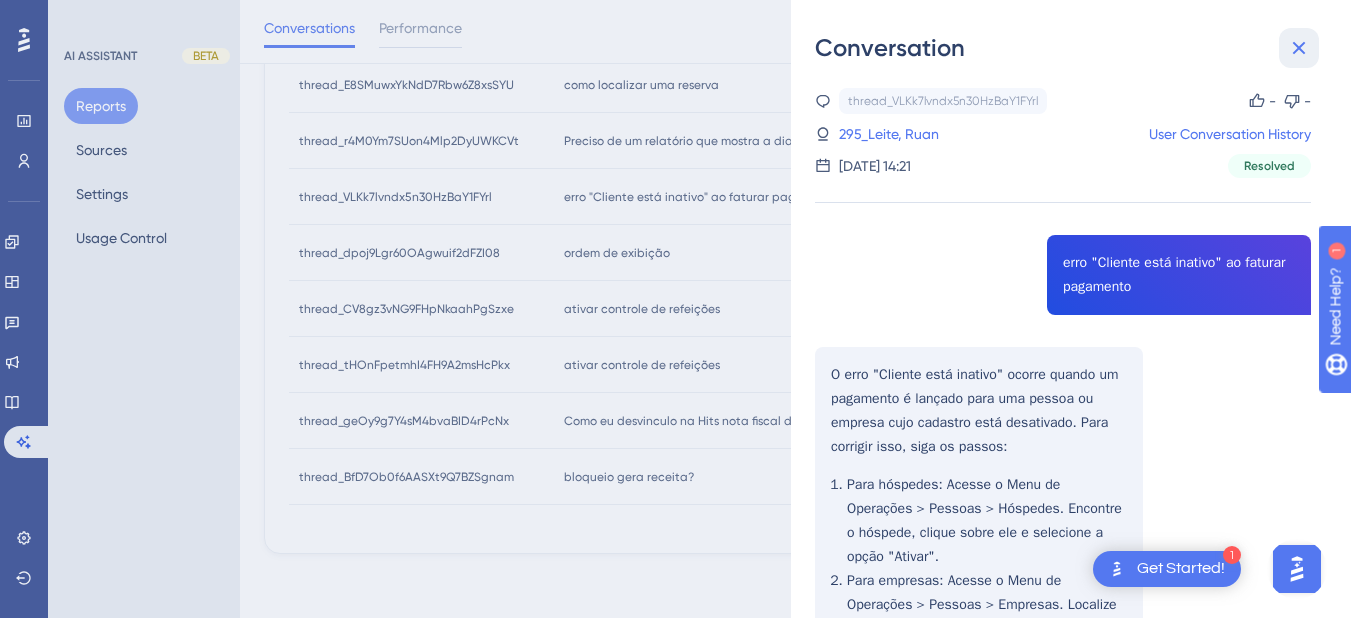drag, startPoint x: 1297, startPoint y: 41, endPoint x: 1109, endPoint y: 63, distance: 189.28285 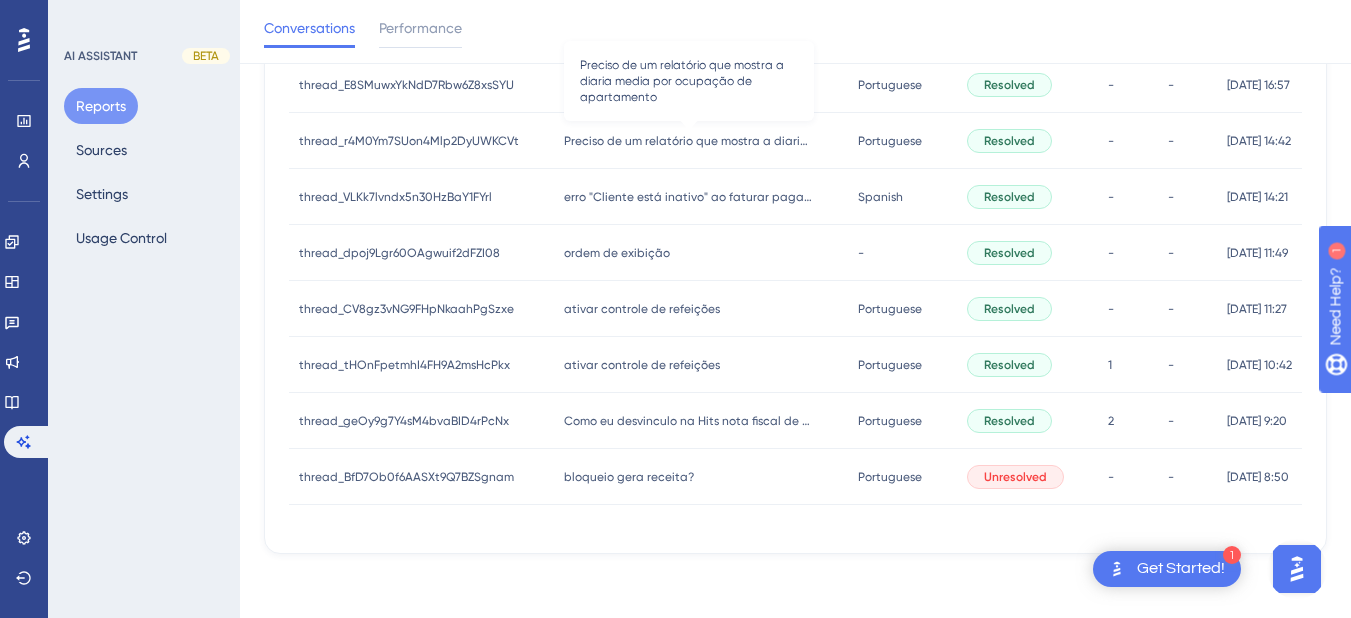 click on "Preciso de um relatório que mostra a diaria media por ocupação de apartamento" at bounding box center (689, 141) 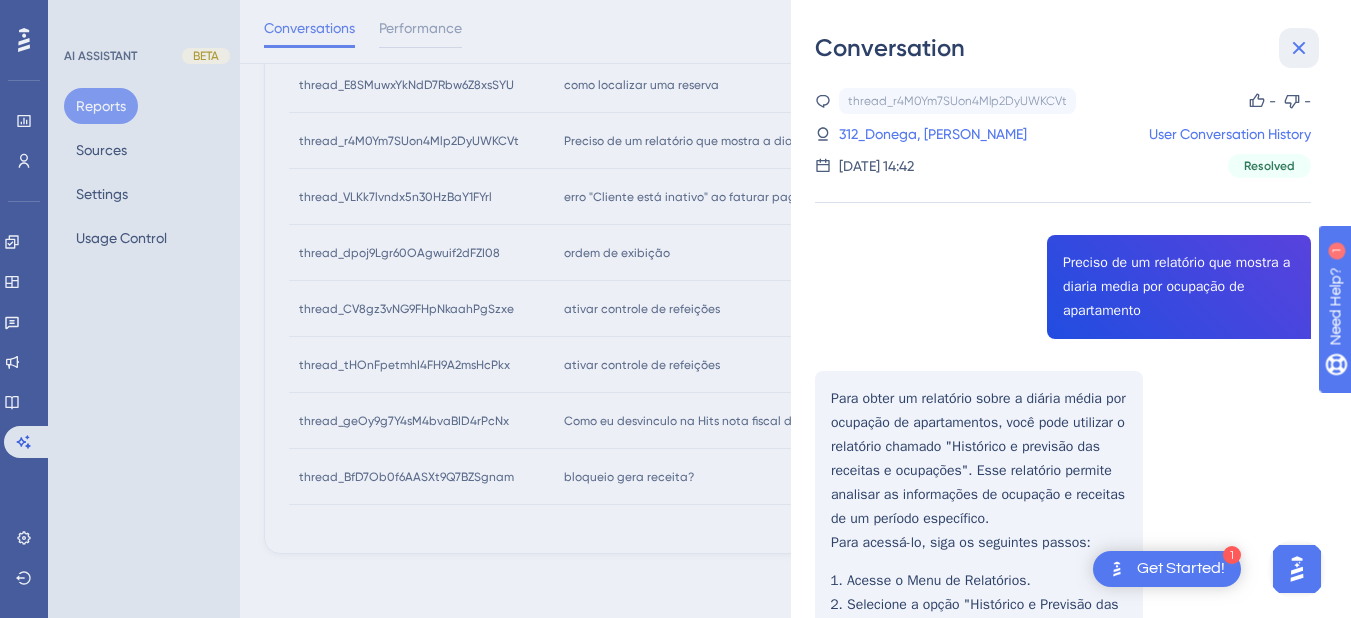 click 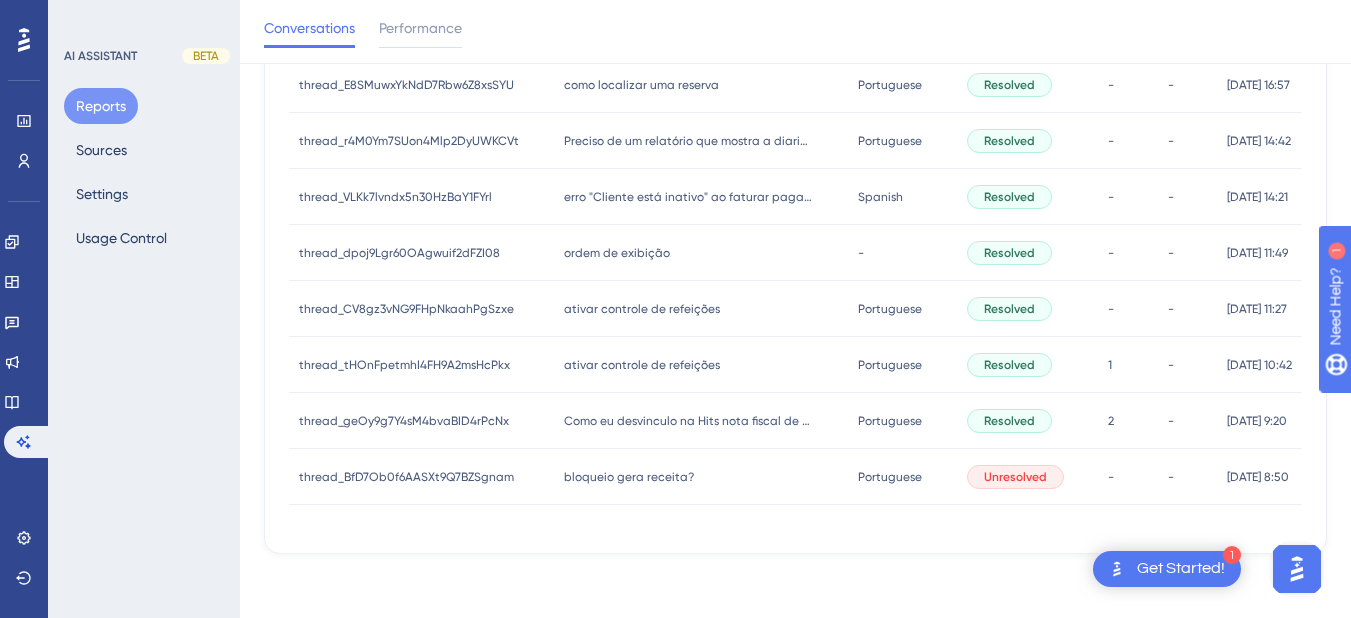 click on "como localizar uma reserva" at bounding box center (641, 85) 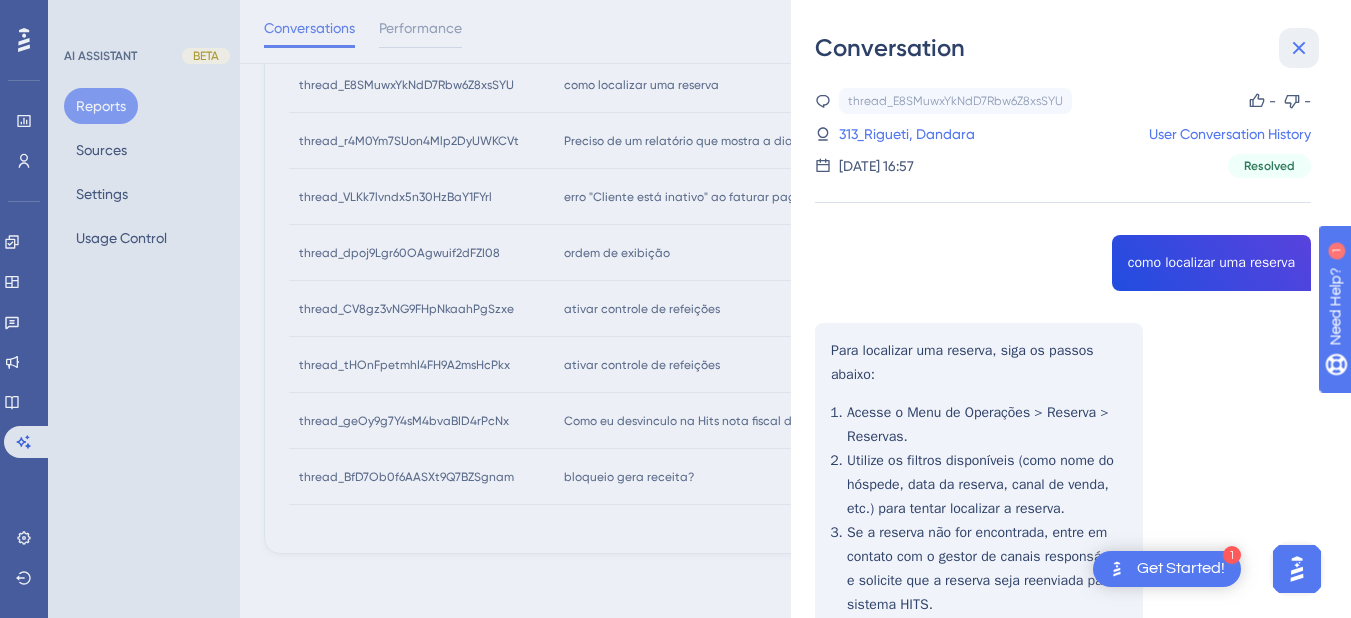 click 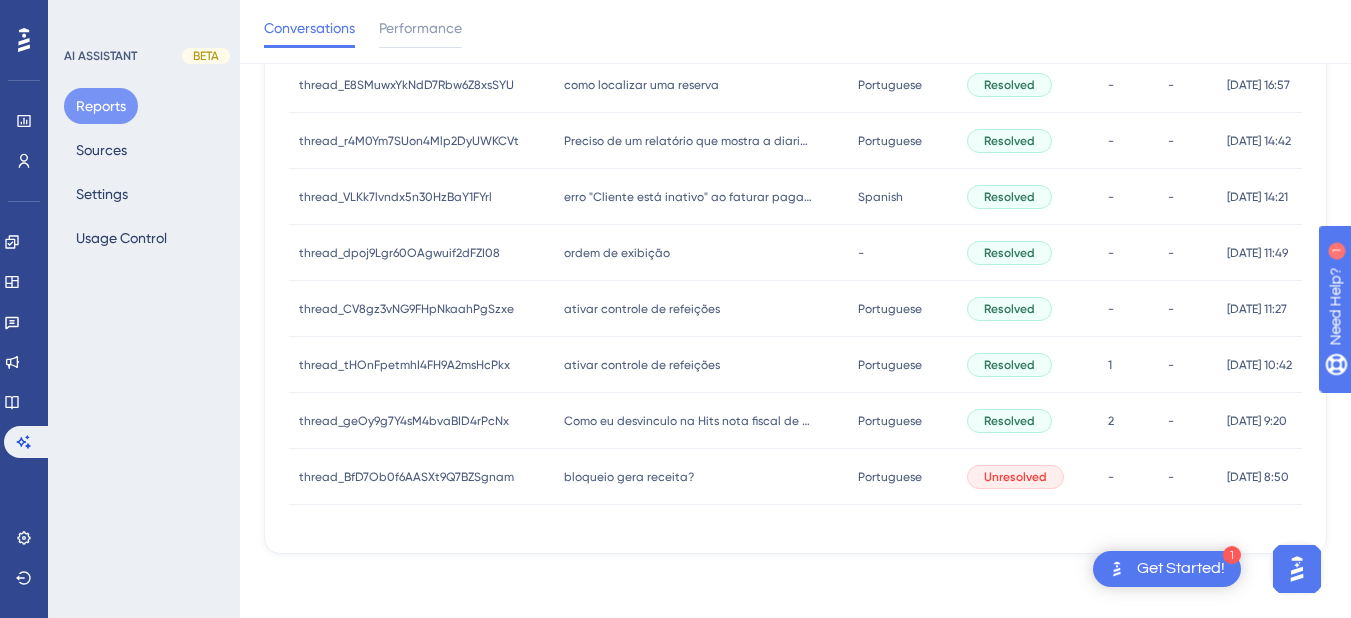 scroll, scrollTop: 184, scrollLeft: 0, axis: vertical 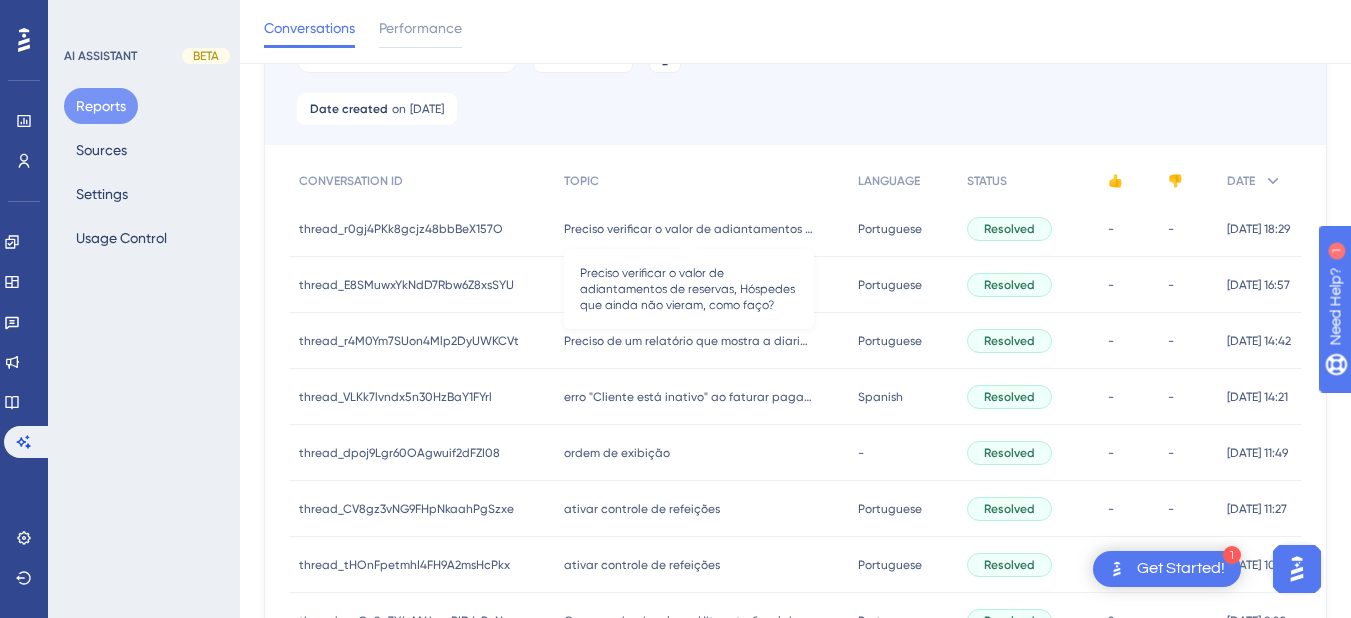 click on "Preciso verificar o valor de adiantamentos de reservas, Hóspedes que ainda não vieram, como faço?" at bounding box center (689, 229) 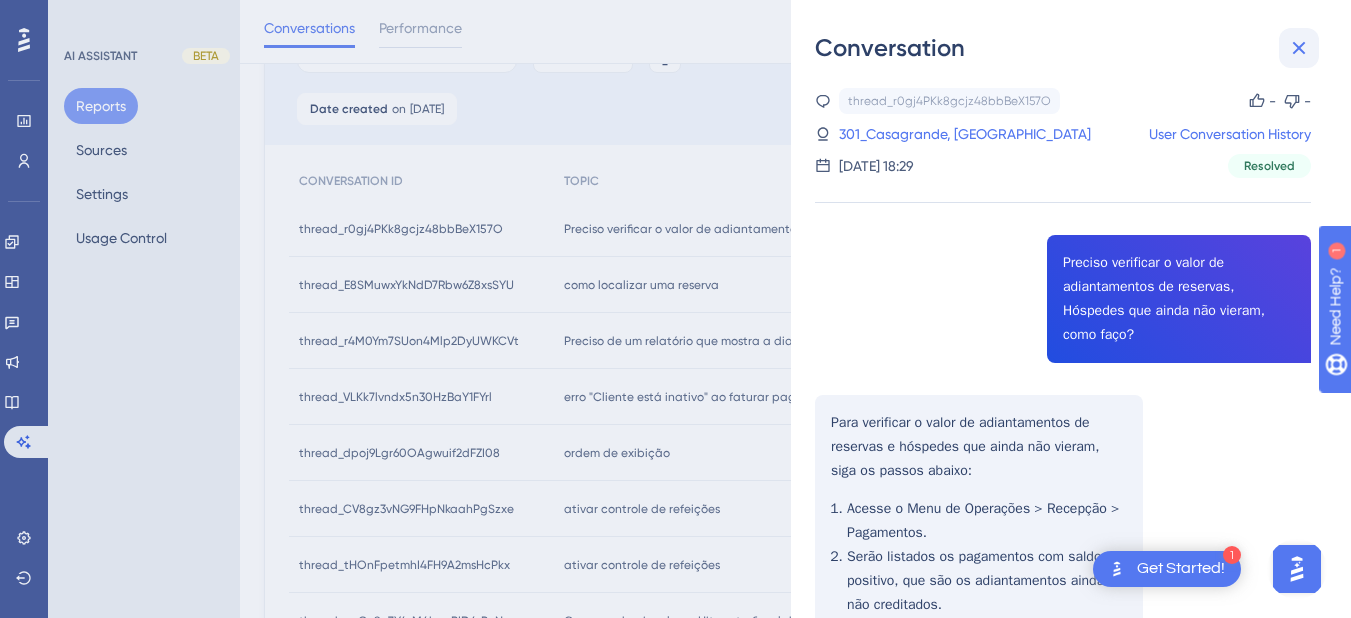 click 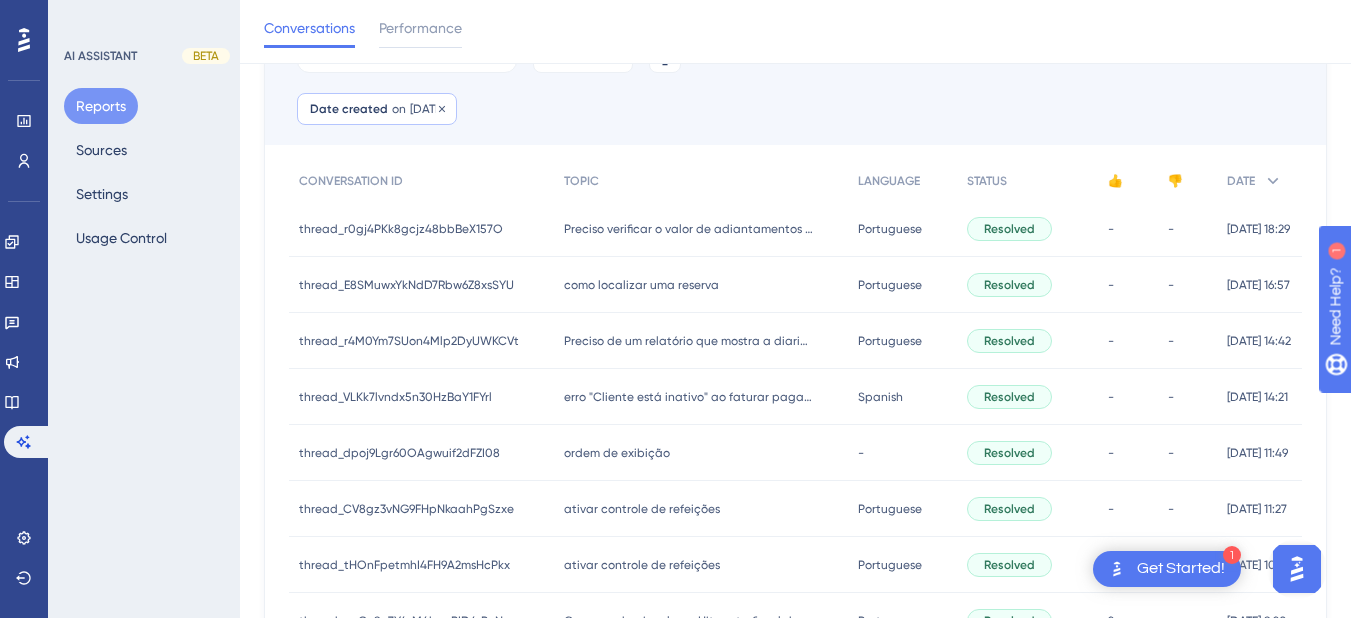 click on "on" at bounding box center [399, 109] 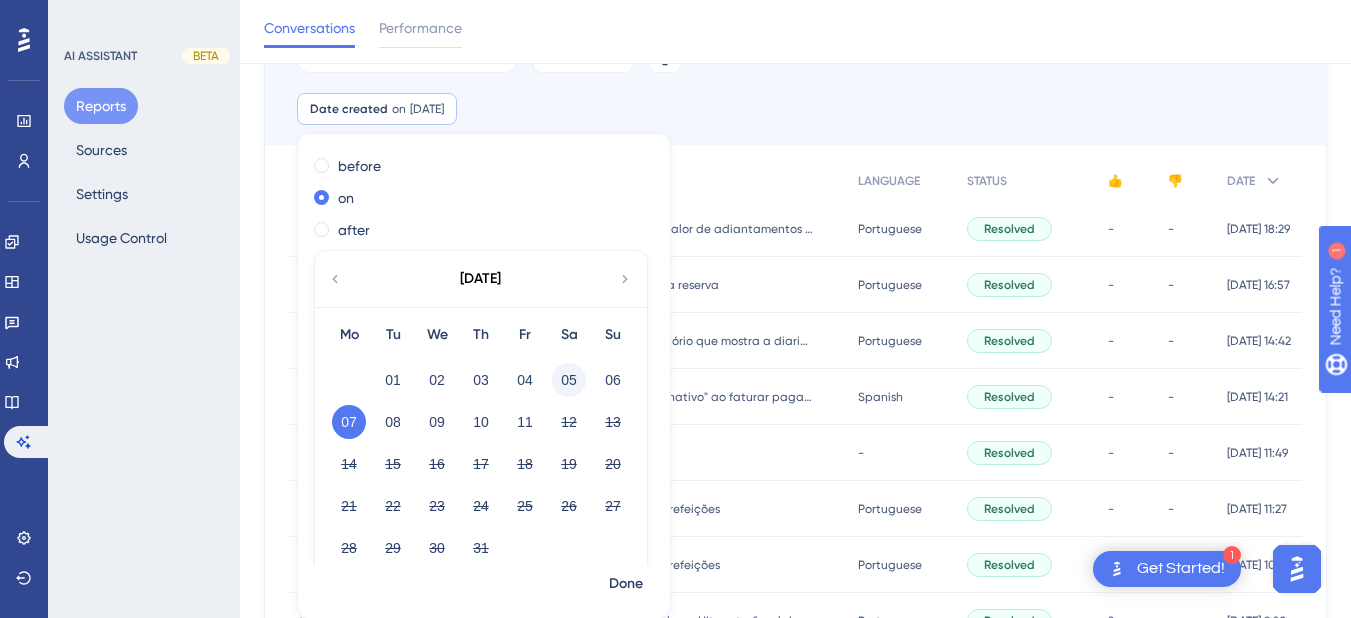 click on "05" at bounding box center [569, 380] 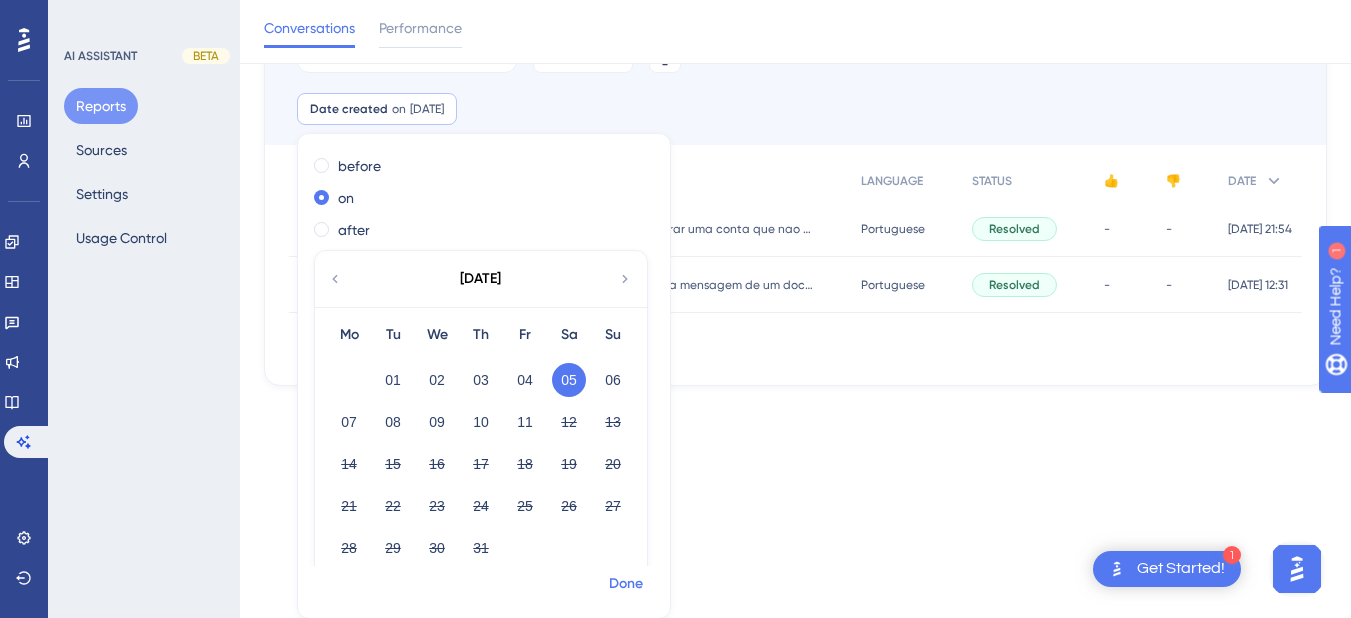 click on "Done" at bounding box center (626, 584) 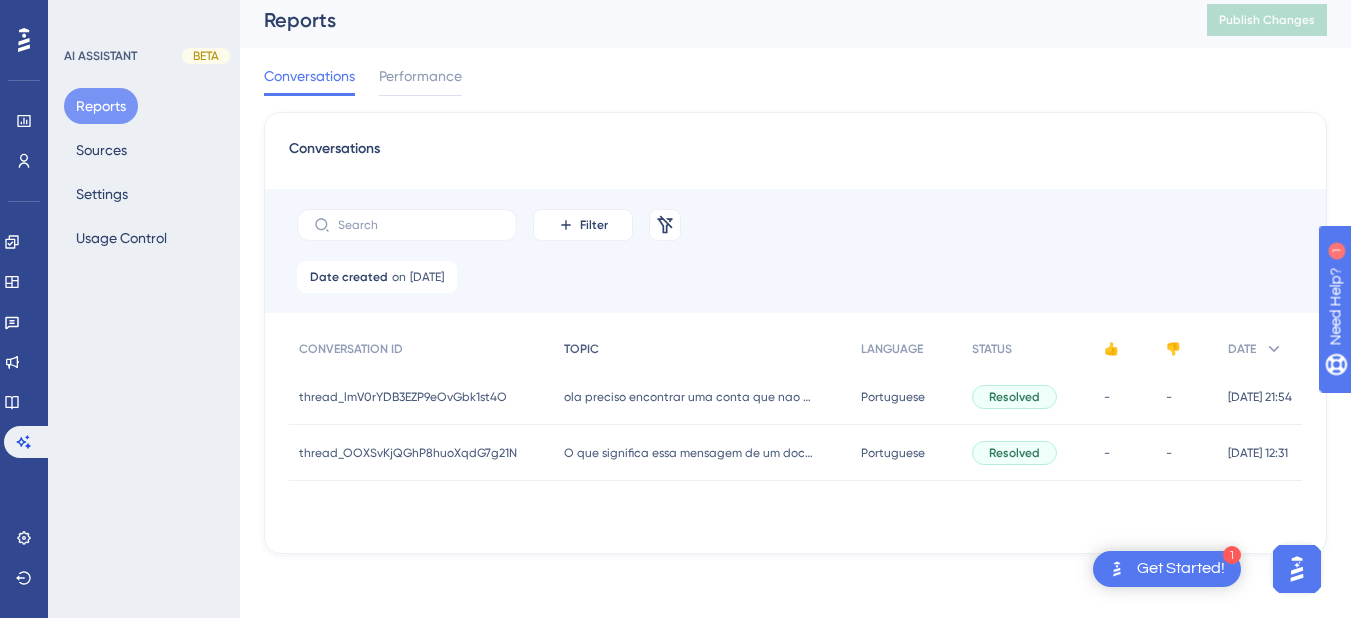 scroll, scrollTop: 0, scrollLeft: 0, axis: both 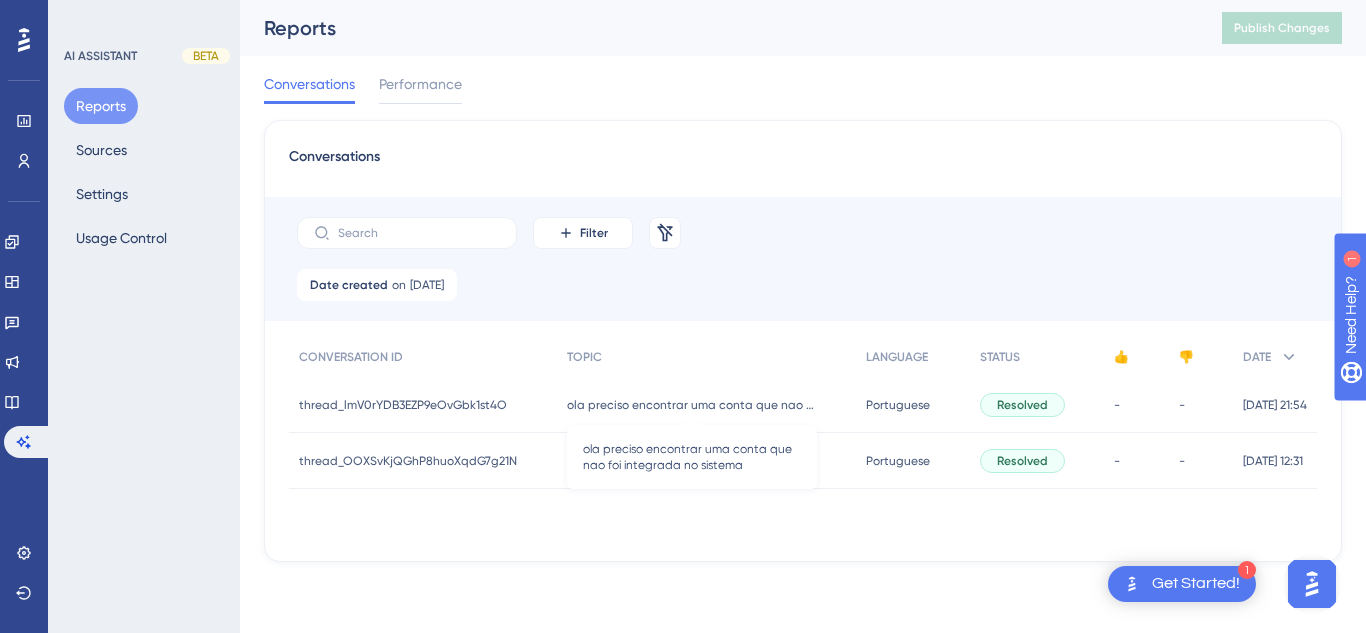 click on "ola preciso encontrar uma conta que nao foi integrada no sistema" at bounding box center (692, 405) 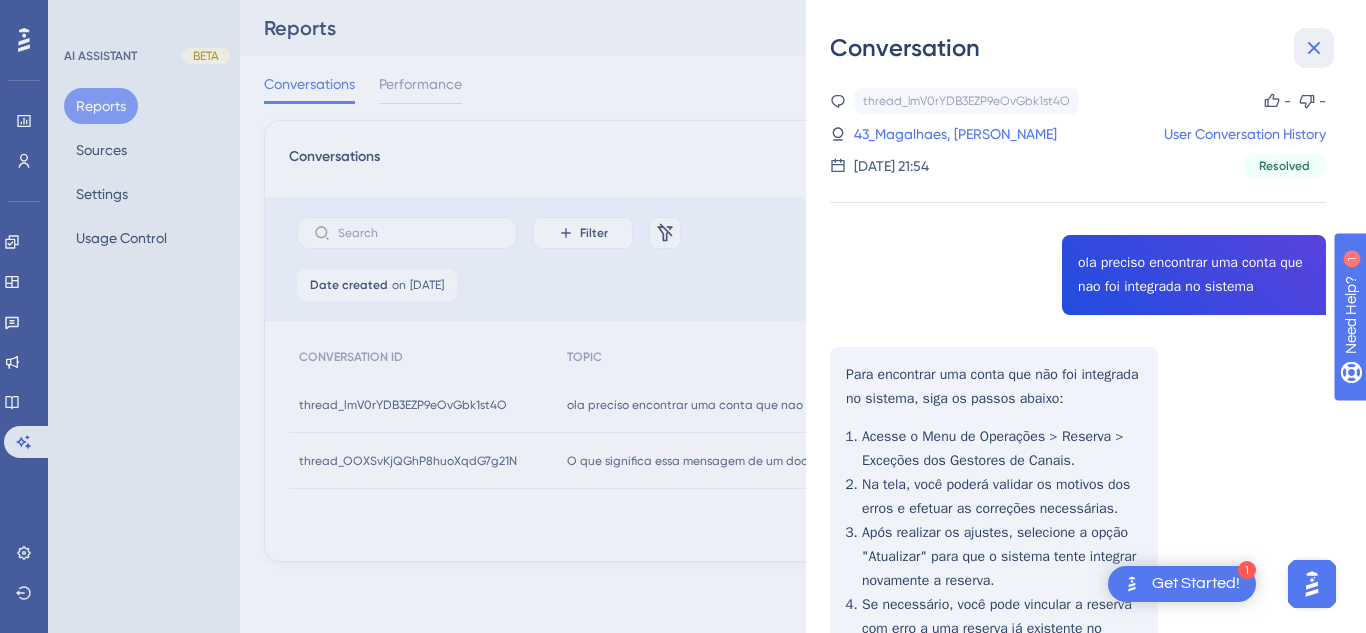 click 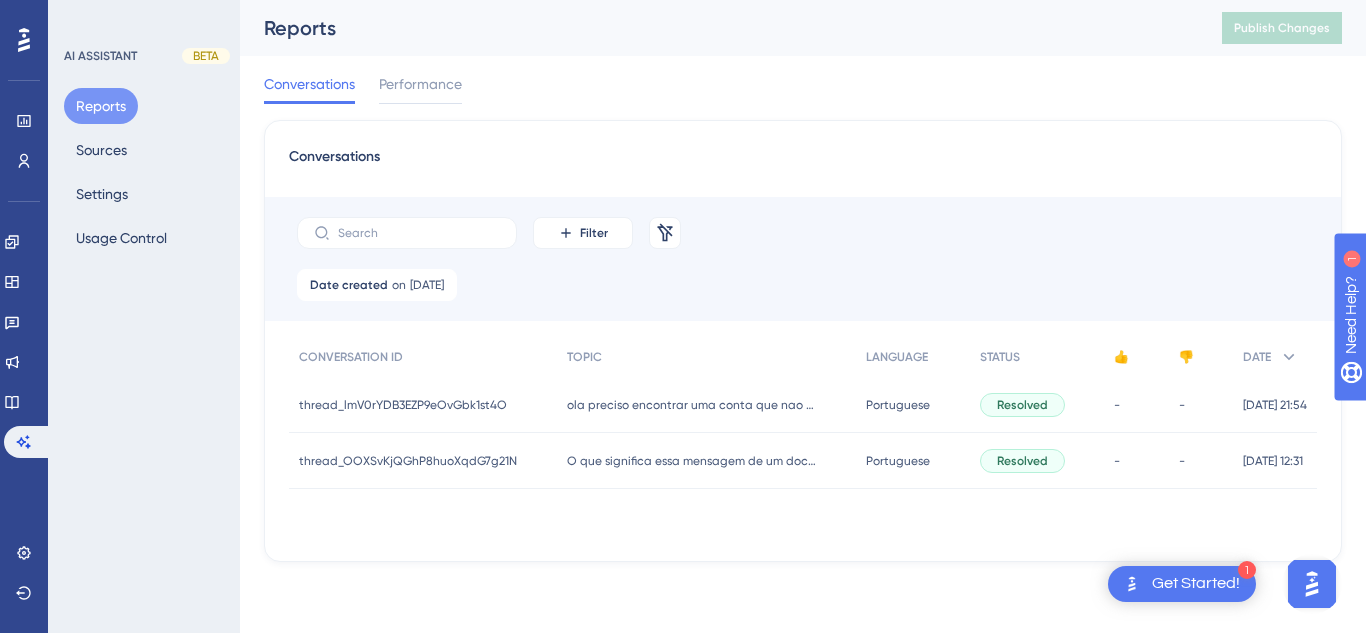 drag, startPoint x: 403, startPoint y: 281, endPoint x: 421, endPoint y: 308, distance: 32.449963 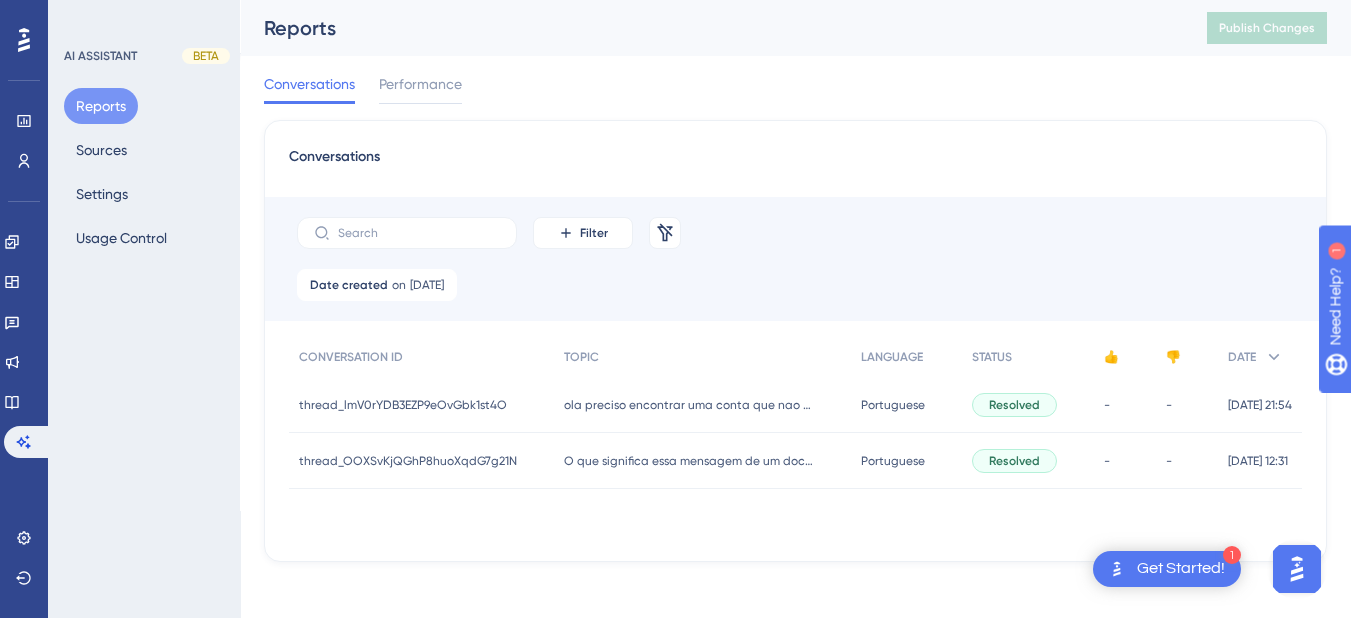 scroll, scrollTop: 92, scrollLeft: 0, axis: vertical 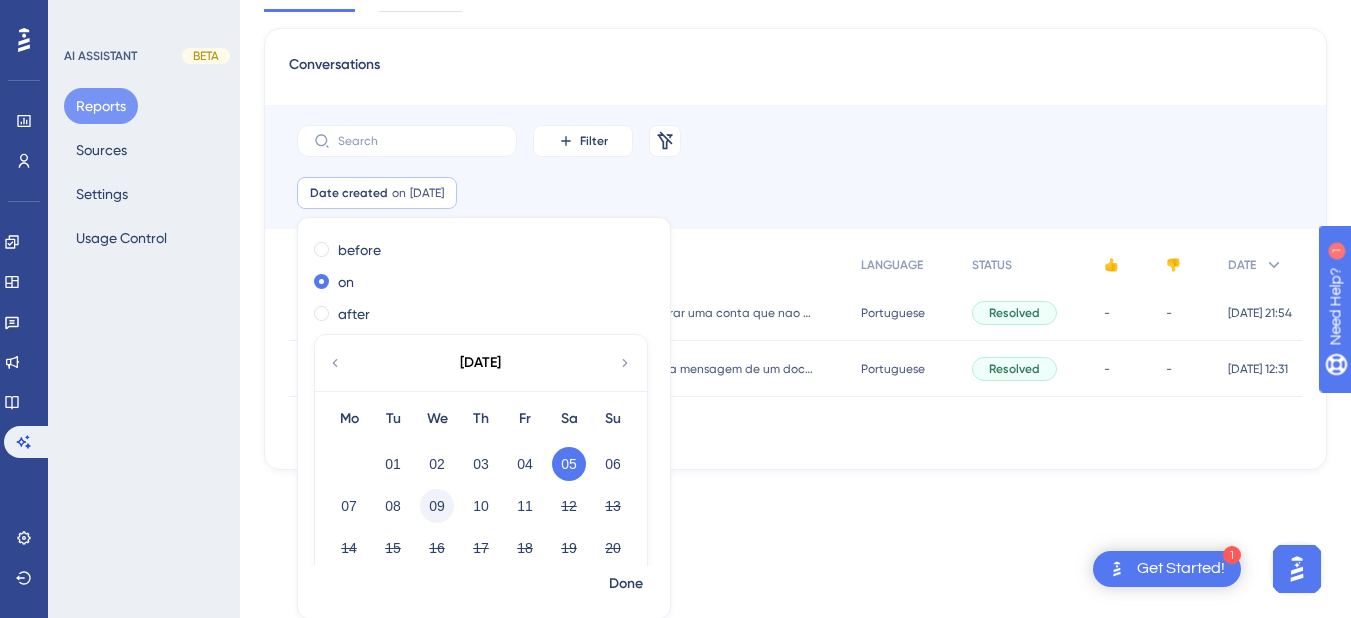 click on "09" at bounding box center (437, 506) 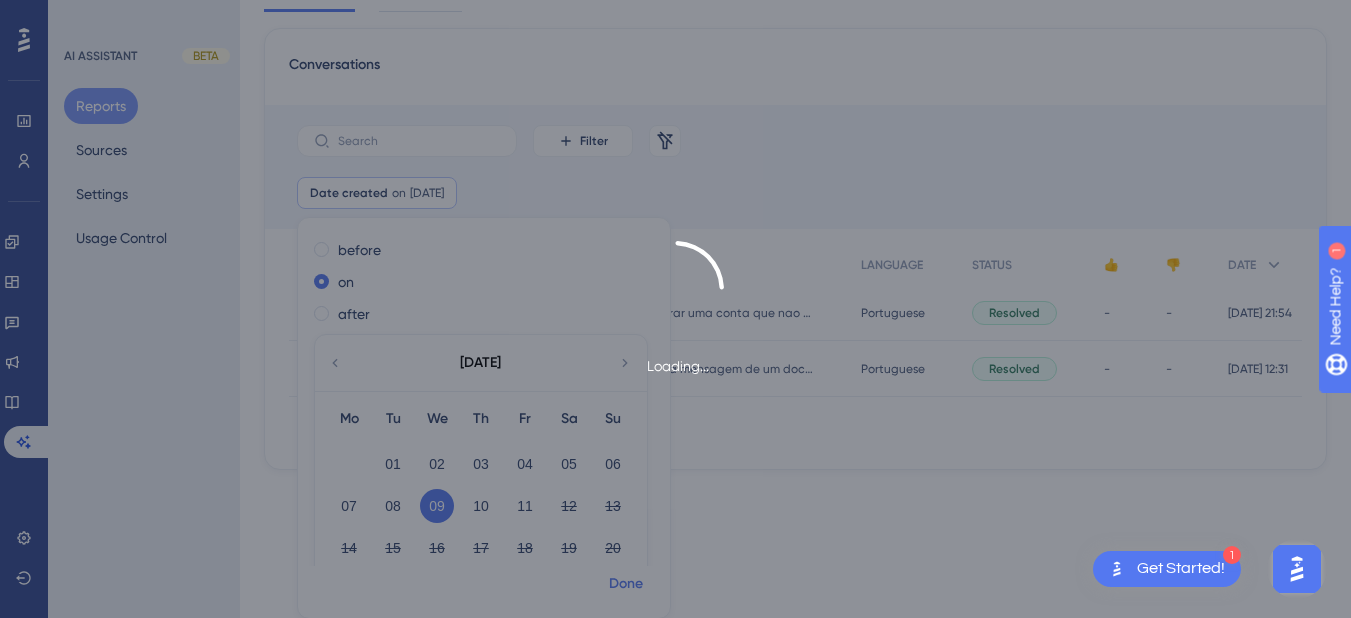 click on "Done" at bounding box center [626, 584] 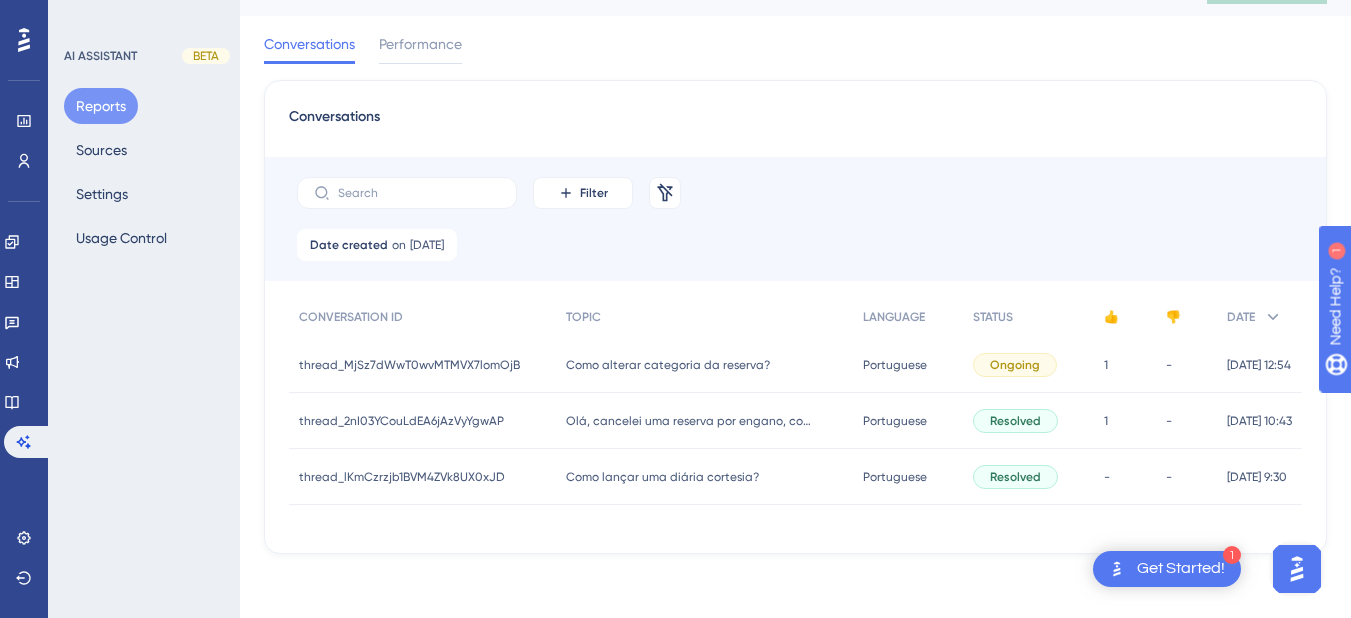 scroll, scrollTop: 40, scrollLeft: 0, axis: vertical 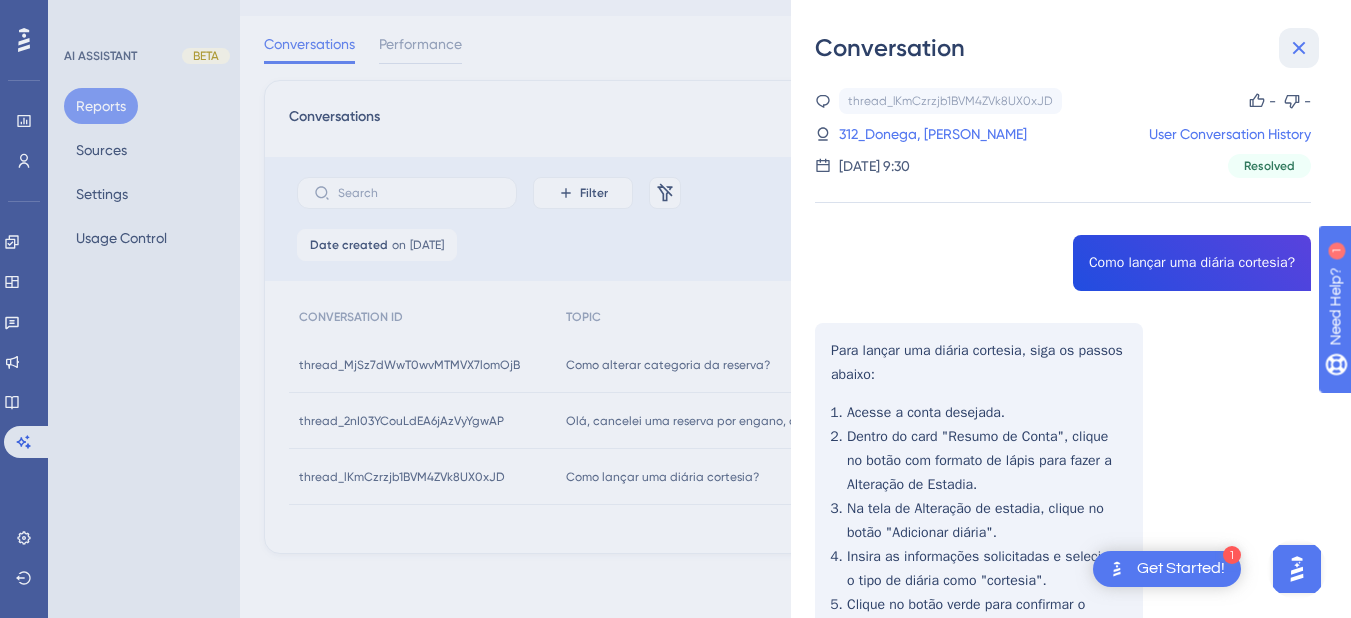 click 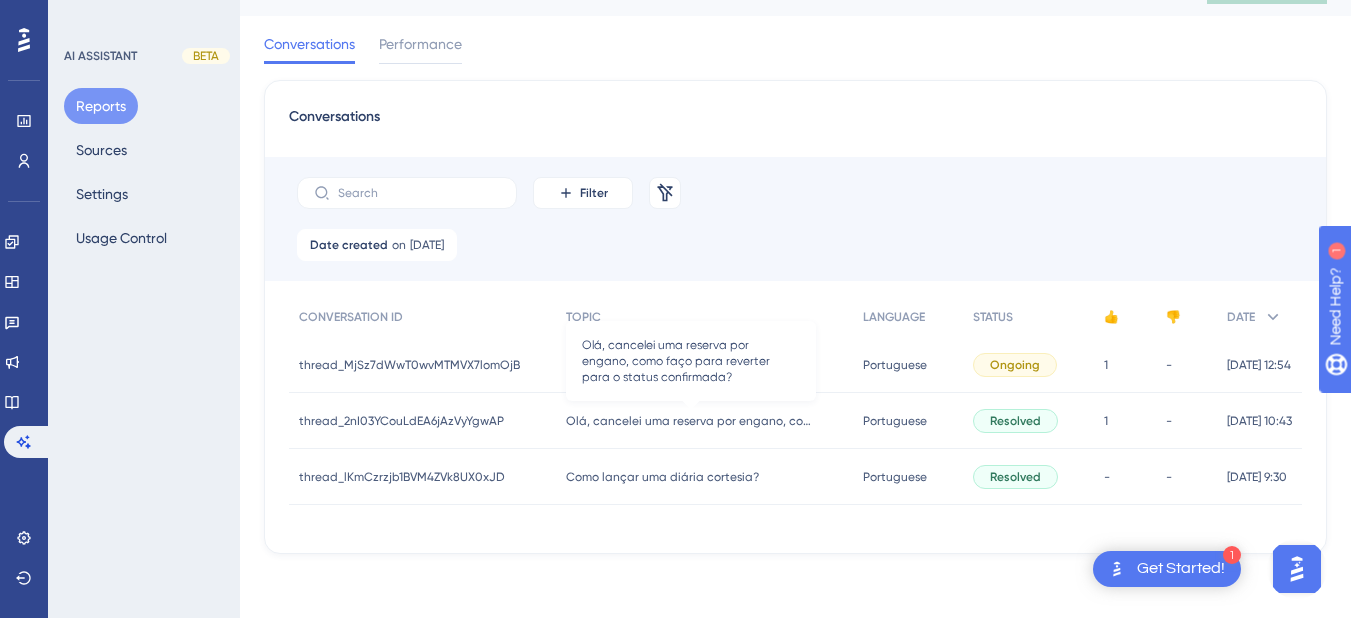 click on "Olá, cancelei uma reserva por engano, como faço para reverter para o status confirmada?" at bounding box center (691, 421) 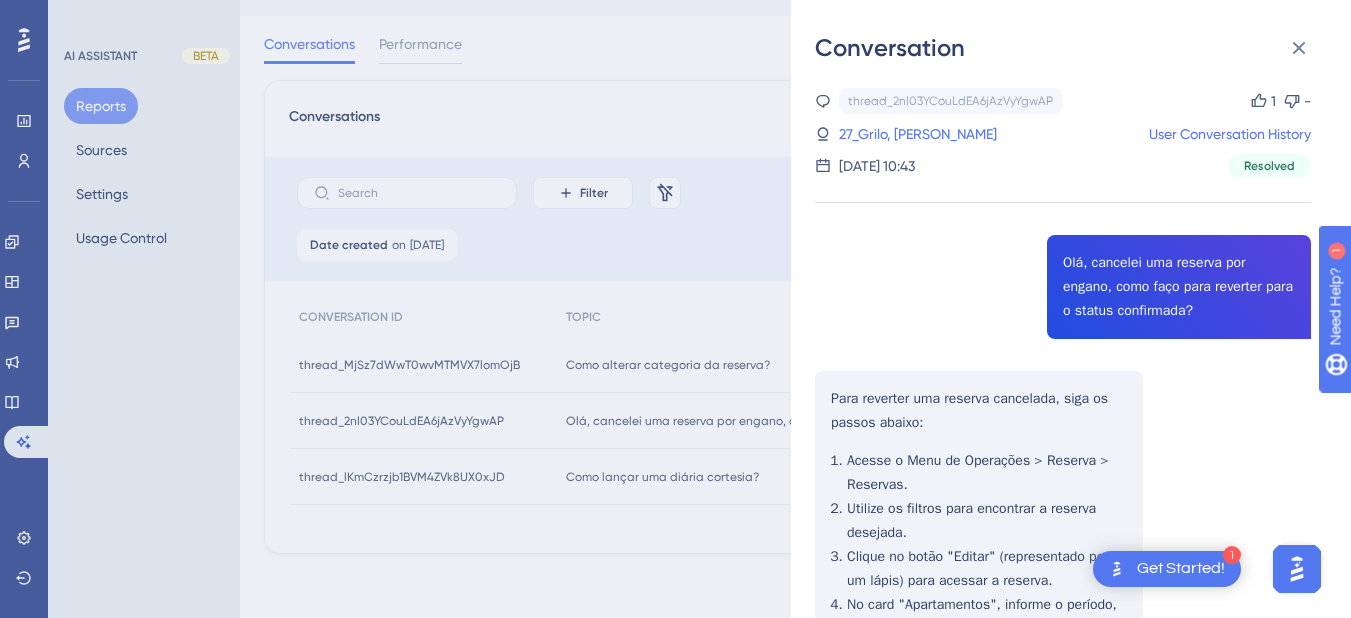 click on "thread_2nI03YCouLdEA6jAzVyYgwAP Copy 1 - 27_Grilo, João Paulo User Conversation History 9 de jul. de 2025, 10:43 Resolved Olá, cancelei uma reserva por engano, como faço para reverter para o status confirmada?  Para reverter uma reserva cancelada, siga os passos abaixo:
Acesse o Menu de Operações > Reserva > Reservas.
Utilize os filtros para encontrar a reserva desejada.
Clique no botão "Editar" (representado por um lápis) para acessar a reserva.
No card "Apartamentos", informe o período, número de apartamentos, hóspedes, e selecione uma categoria e plano tarifário.
Selecione o apartamento desejado.
Após esses passos, a reserva estará confirmada novamente. 👍" at bounding box center (1063, 498) 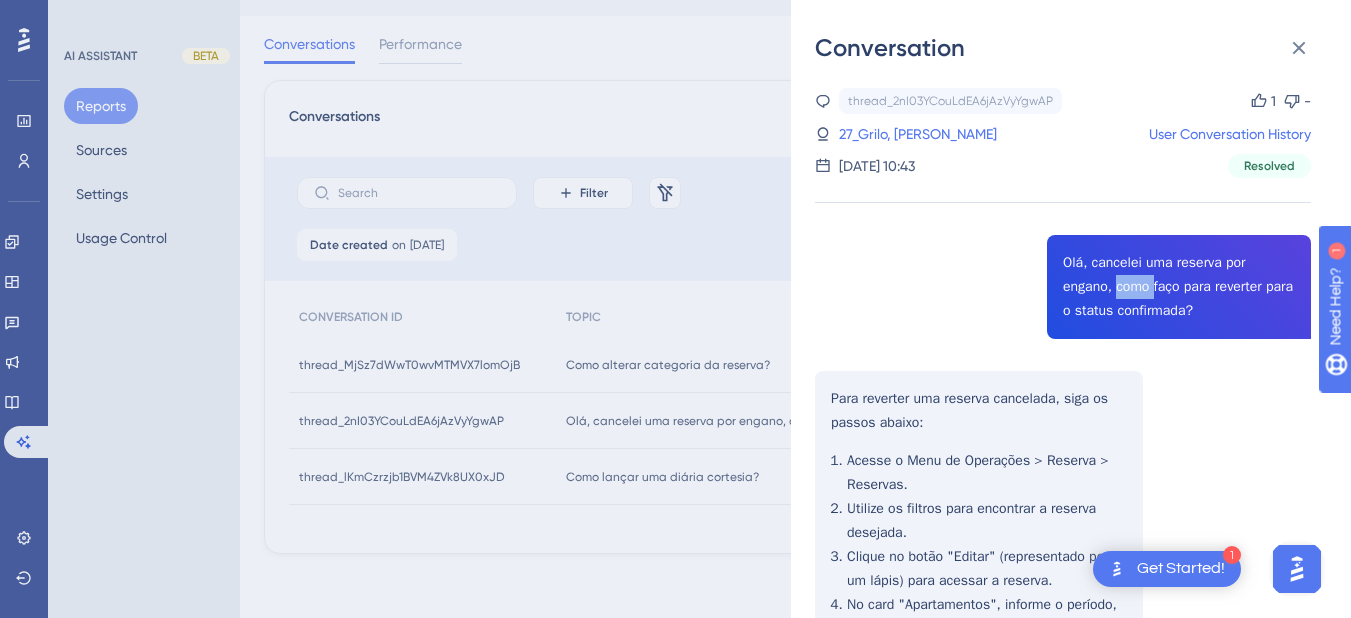 click on "thread_2nI03YCouLdEA6jAzVyYgwAP Copy 1 - 27_Grilo, João Paulo User Conversation History 9 de jul. de 2025, 10:43 Resolved Olá, cancelei uma reserva por engano, como faço para reverter para o status confirmada?  Para reverter uma reserva cancelada, siga os passos abaixo:
Acesse o Menu de Operações > Reserva > Reservas.
Utilize os filtros para encontrar a reserva desejada.
Clique no botão "Editar" (representado por um lápis) para acessar a reserva.
No card "Apartamentos", informe o período, número de apartamentos, hóspedes, e selecione uma categoria e plano tarifário.
Selecione o apartamento desejado.
Após esses passos, a reserva estará confirmada novamente. 👍" at bounding box center (1063, 498) 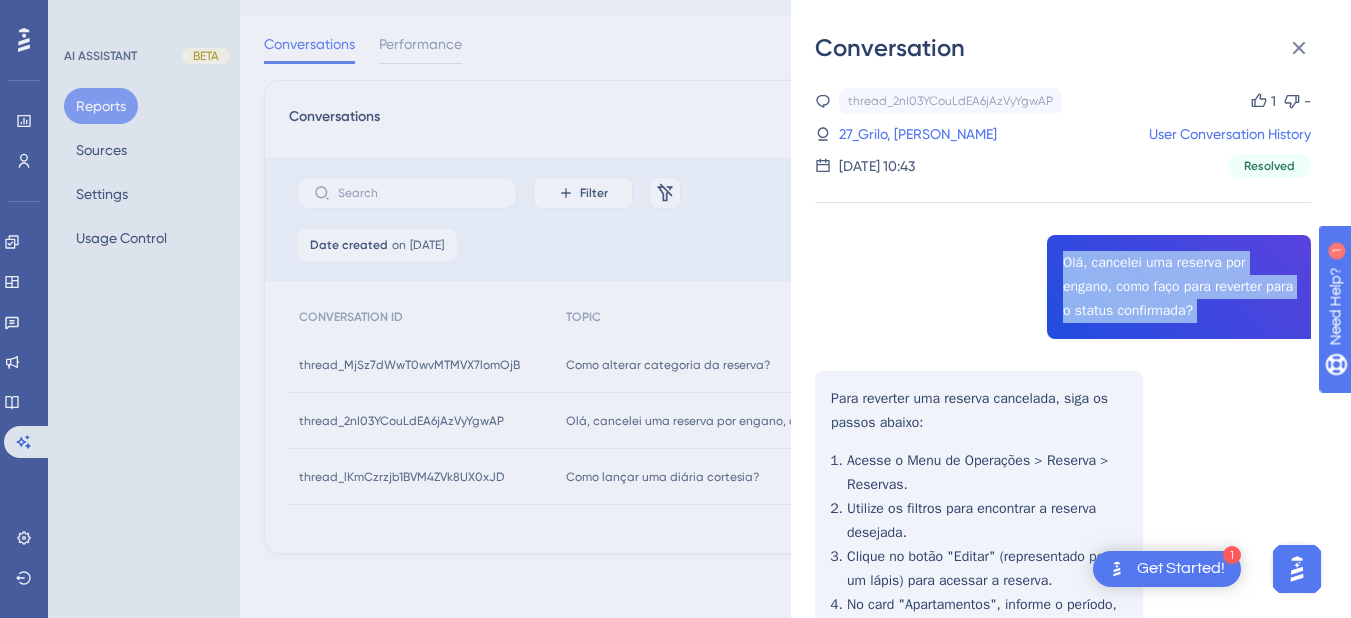 click on "thread_2nI03YCouLdEA6jAzVyYgwAP Copy 1 - 27_Grilo, João Paulo User Conversation History 9 de jul. de 2025, 10:43 Resolved Olá, cancelei uma reserva por engano, como faço para reverter para o status confirmada?  Para reverter uma reserva cancelada, siga os passos abaixo:
Acesse o Menu de Operações > Reserva > Reservas.
Utilize os filtros para encontrar a reserva desejada.
Clique no botão "Editar" (representado por um lápis) para acessar a reserva.
No card "Apartamentos", informe o período, número de apartamentos, hóspedes, e selecione uma categoria e plano tarifário.
Selecione o apartamento desejado.
Após esses passos, a reserva estará confirmada novamente. 👍" at bounding box center (1063, 498) 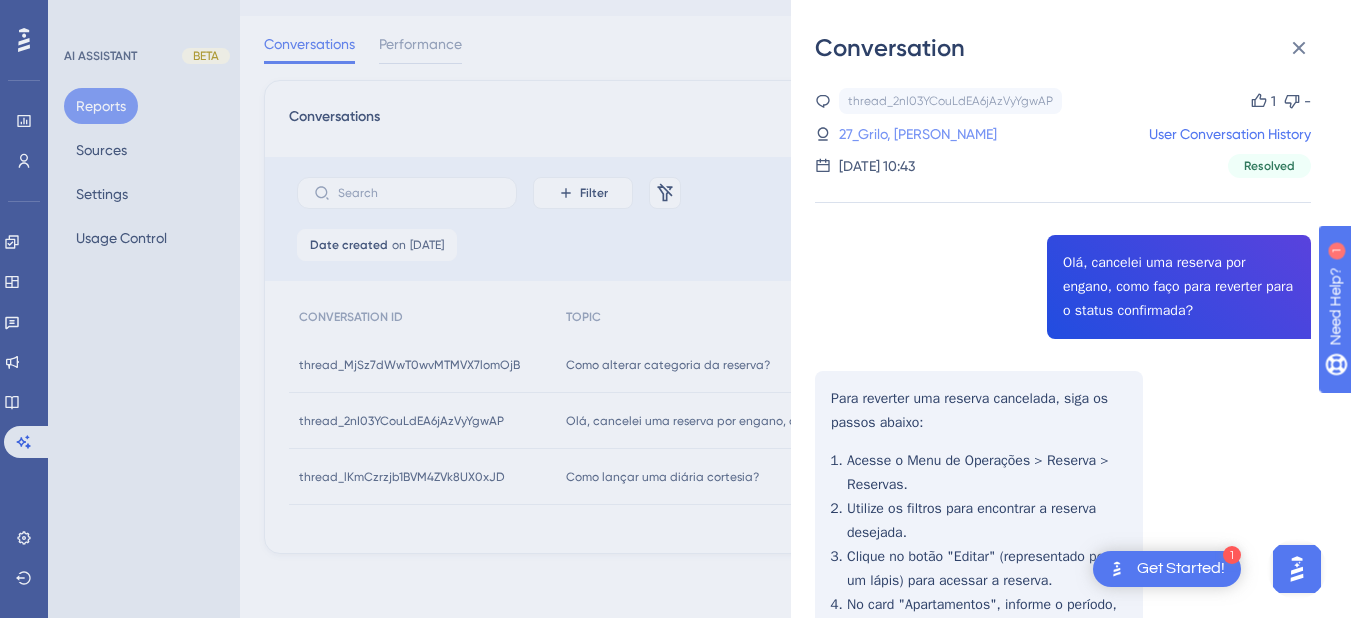 click on "27_Grilo, João Paulo" at bounding box center (918, 134) 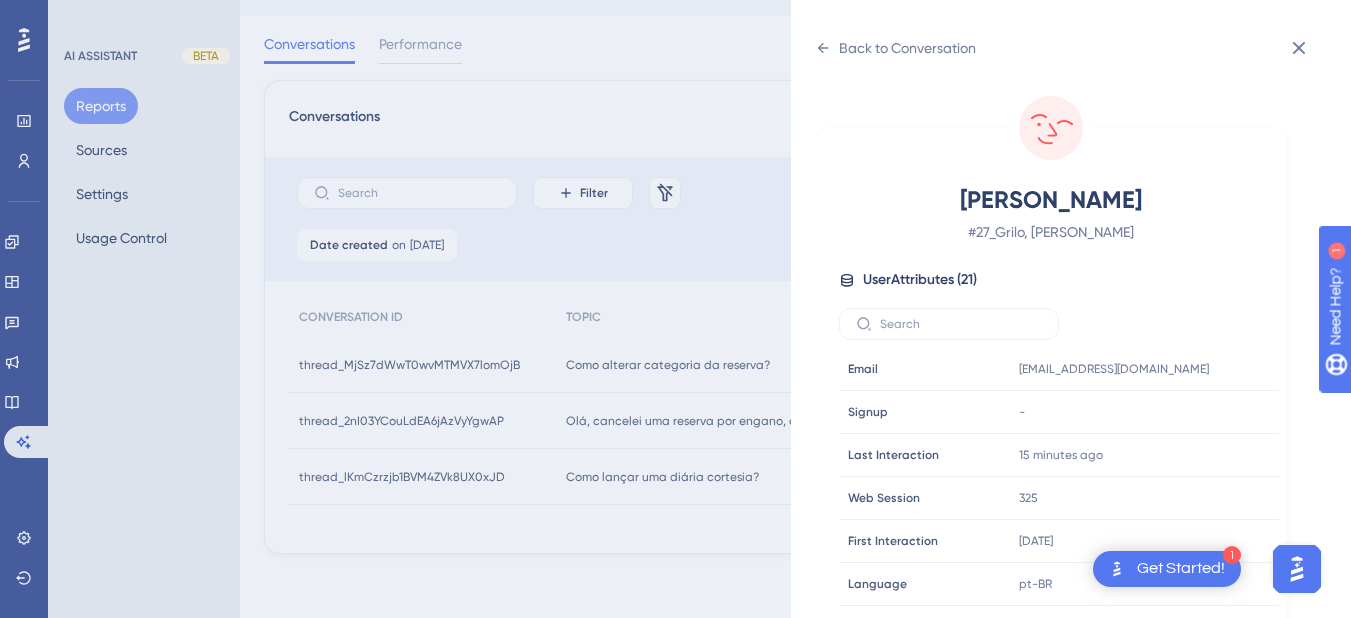 scroll, scrollTop: 25, scrollLeft: 0, axis: vertical 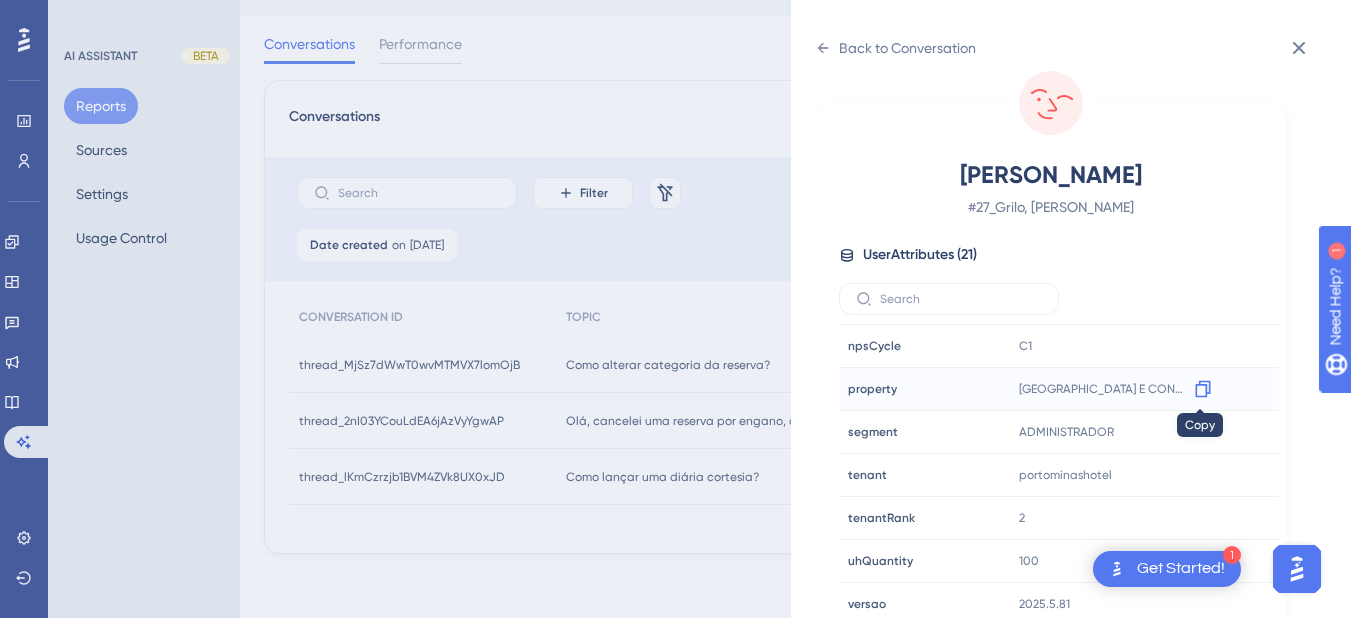 click 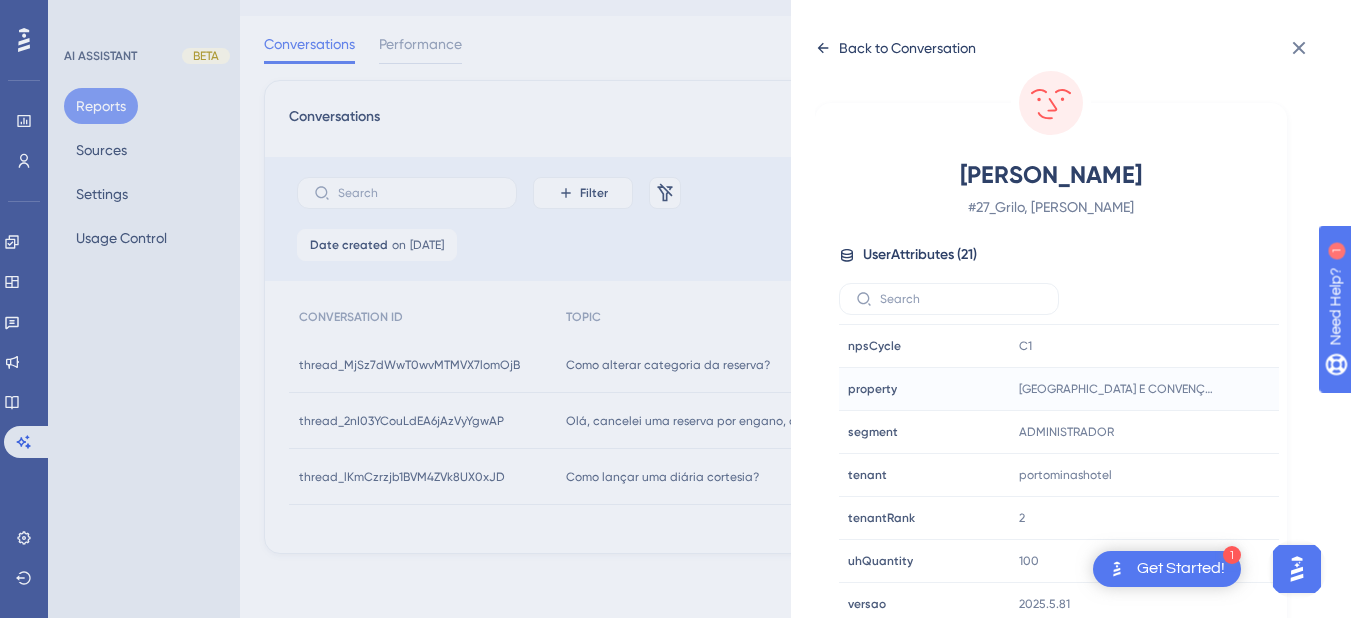 click 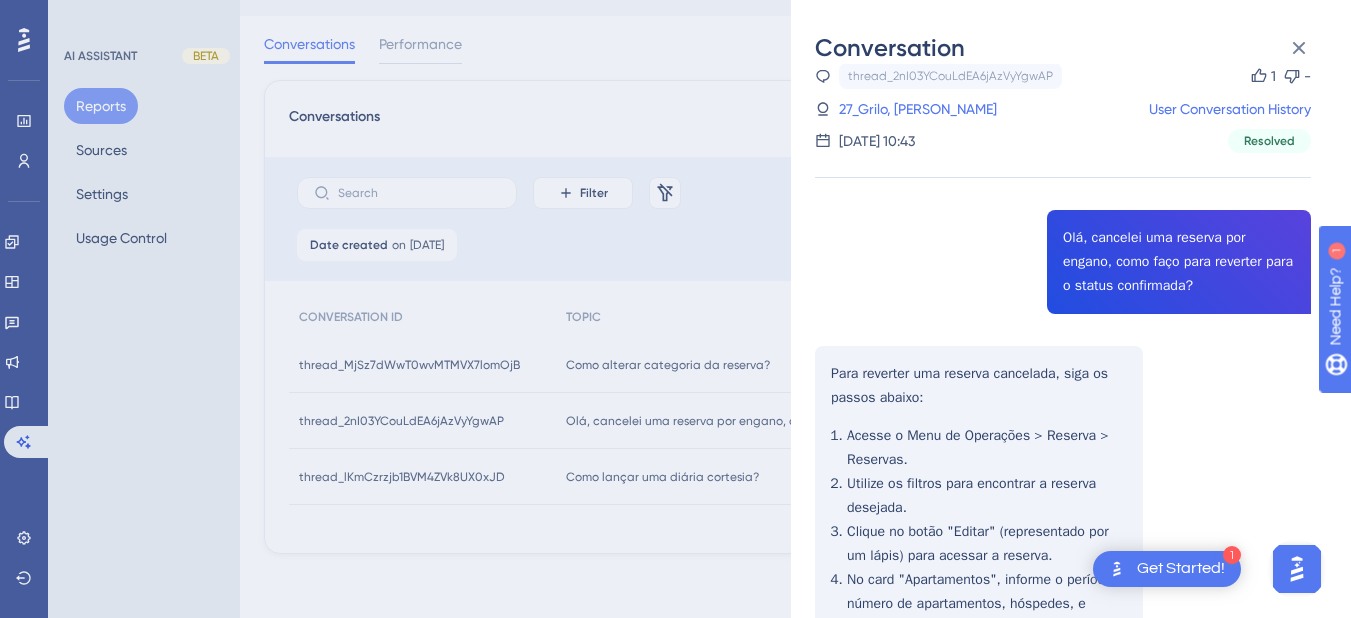 click on "thread_2nI03YCouLdEA6jAzVyYgwAP Copy 1 - 27_Grilo, João Paulo User Conversation History 9 de jul. de 2025, 10:43 Resolved Olá, cancelei uma reserva por engano, como faço para reverter para o status confirmada?  Para reverter uma reserva cancelada, siga os passos abaixo:
Acesse o Menu de Operações > Reserva > Reservas.
Utilize os filtros para encontrar a reserva desejada.
Clique no botão "Editar" (representado por um lápis) para acessar a reserva.
No card "Apartamentos", informe o período, número de apartamentos, hóspedes, e selecione uma categoria e plano tarifário.
Selecione o apartamento desejado.
Após esses passos, a reserva estará confirmada novamente. 👍" at bounding box center [1063, 473] 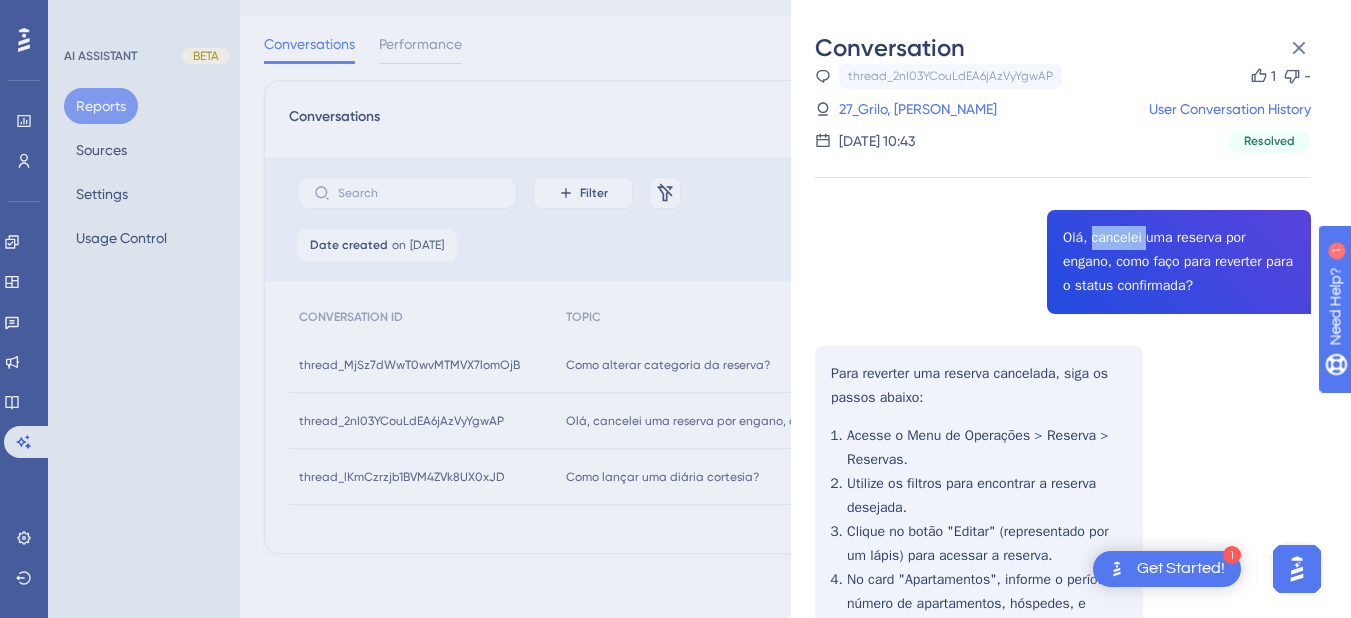 click on "thread_2nI03YCouLdEA6jAzVyYgwAP Copy 1 - 27_Grilo, João Paulo User Conversation History 9 de jul. de 2025, 10:43 Resolved Olá, cancelei uma reserva por engano, como faço para reverter para o status confirmada?  Para reverter uma reserva cancelada, siga os passos abaixo:
Acesse o Menu de Operações > Reserva > Reservas.
Utilize os filtros para encontrar a reserva desejada.
Clique no botão "Editar" (representado por um lápis) para acessar a reserva.
No card "Apartamentos", informe o período, número de apartamentos, hóspedes, e selecione uma categoria e plano tarifário.
Selecione o apartamento desejado.
Após esses passos, a reserva estará confirmada novamente. 👍" at bounding box center (1063, 473) 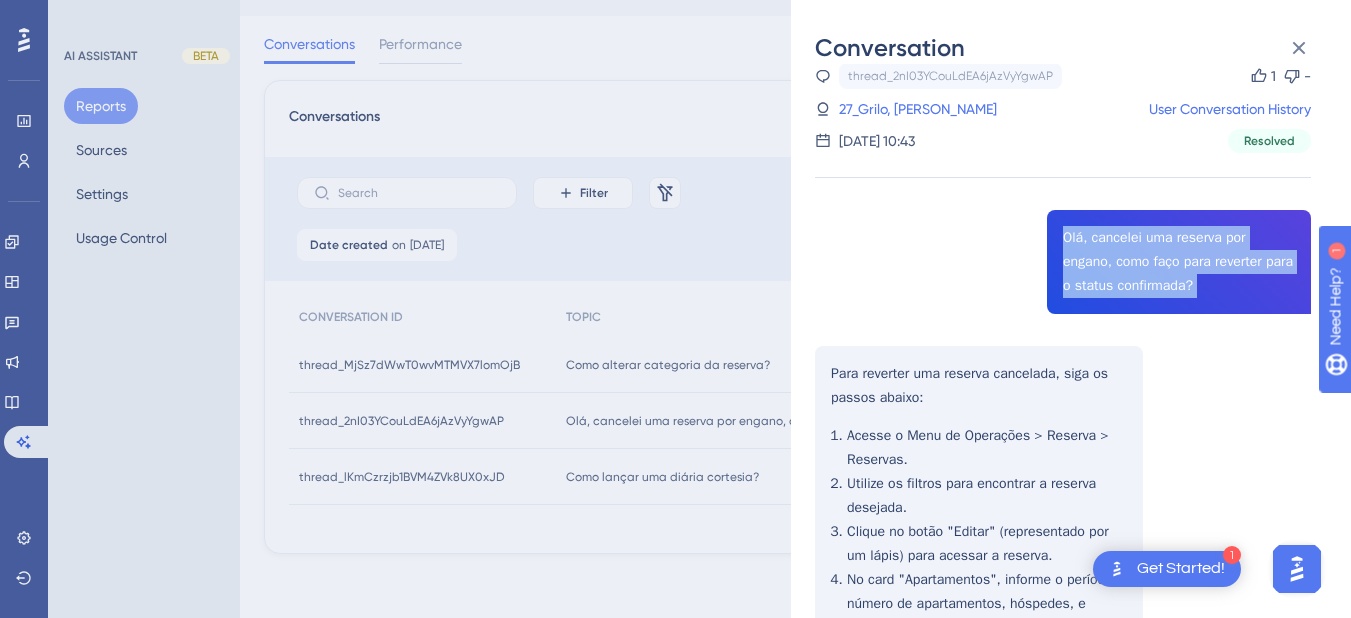 click on "thread_2nI03YCouLdEA6jAzVyYgwAP Copy 1 - 27_Grilo, João Paulo User Conversation History 9 de jul. de 2025, 10:43 Resolved Olá, cancelei uma reserva por engano, como faço para reverter para o status confirmada?  Para reverter uma reserva cancelada, siga os passos abaixo:
Acesse o Menu de Operações > Reserva > Reservas.
Utilize os filtros para encontrar a reserva desejada.
Clique no botão "Editar" (representado por um lápis) para acessar a reserva.
No card "Apartamentos", informe o período, número de apartamentos, hóspedes, e selecione uma categoria e plano tarifário.
Selecione o apartamento desejado.
Após esses passos, a reserva estará confirmada novamente. 👍" at bounding box center [1063, 473] 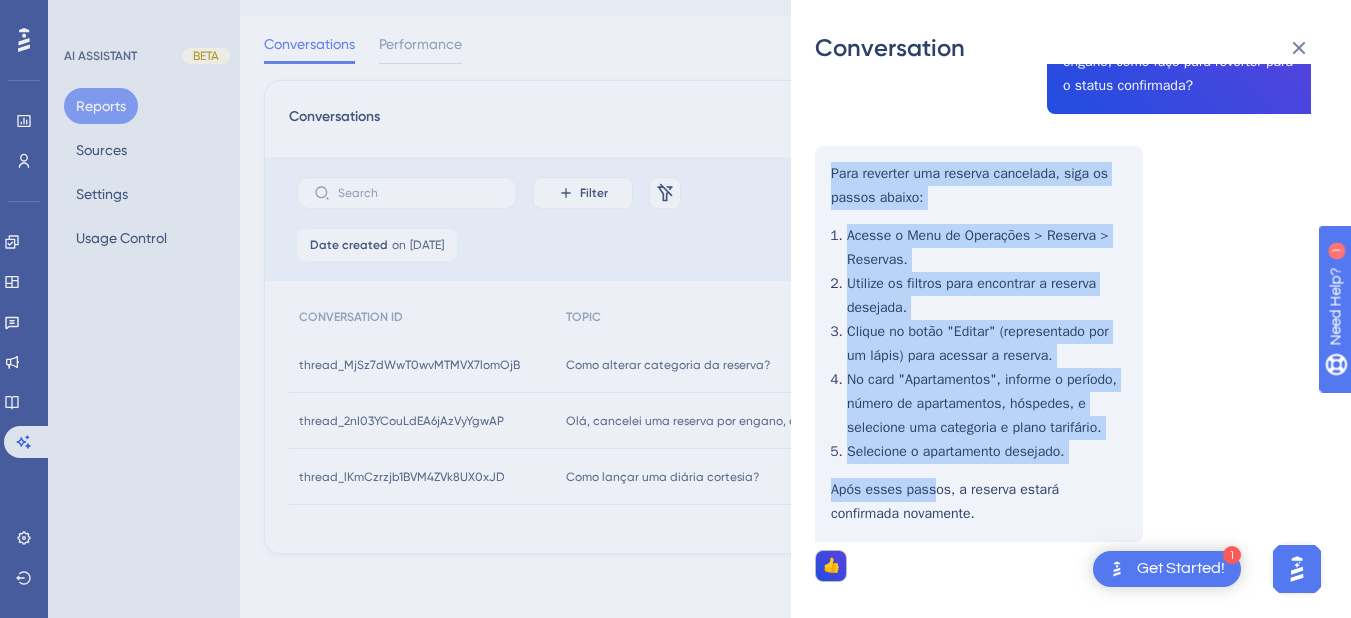 scroll, scrollTop: 276, scrollLeft: 0, axis: vertical 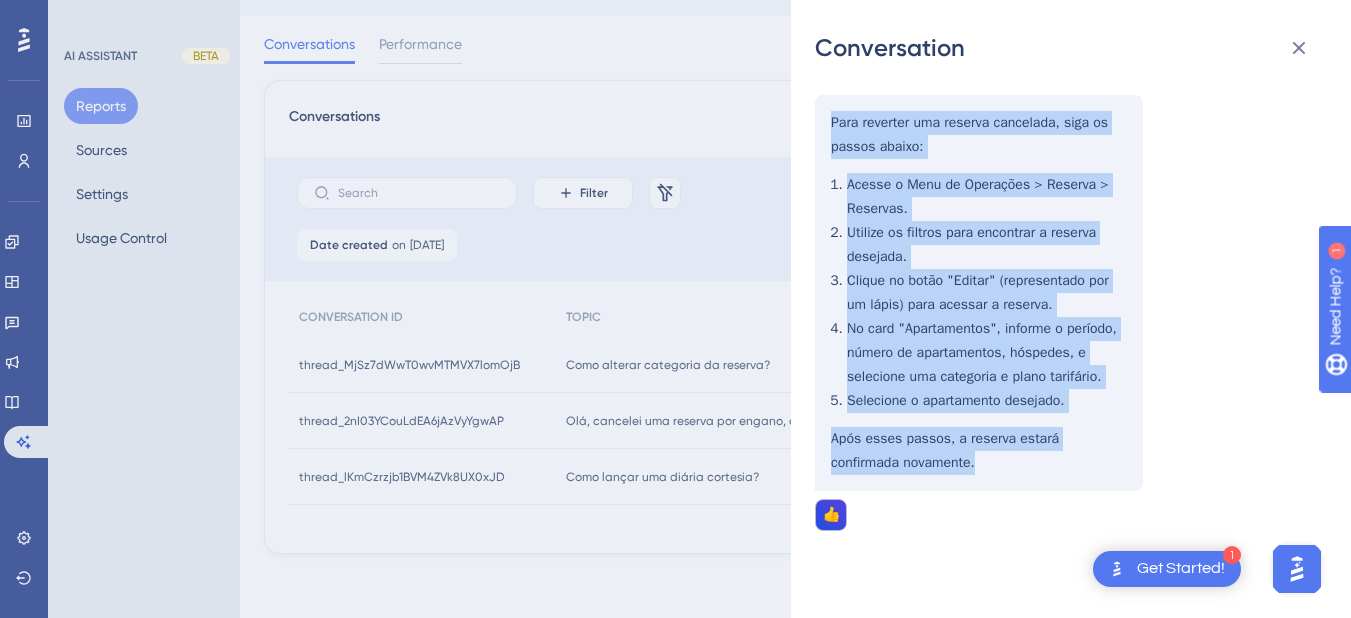 drag, startPoint x: 830, startPoint y: 368, endPoint x: 939, endPoint y: 463, distance: 144.58907 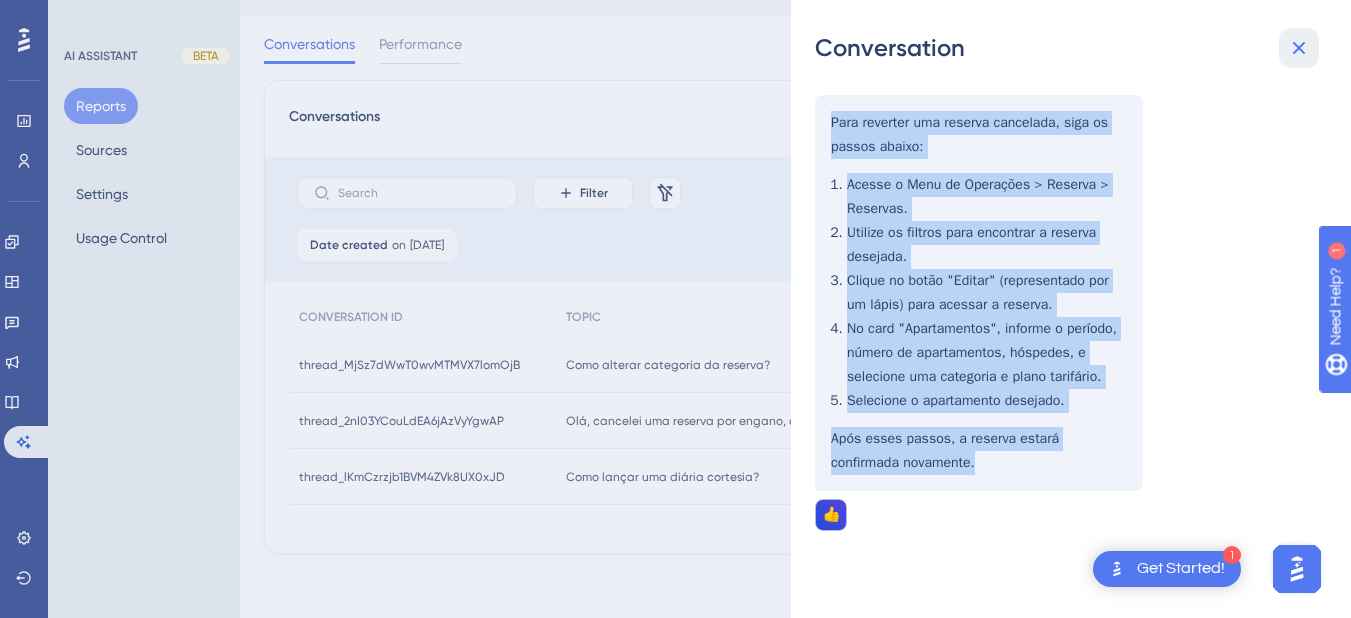 click 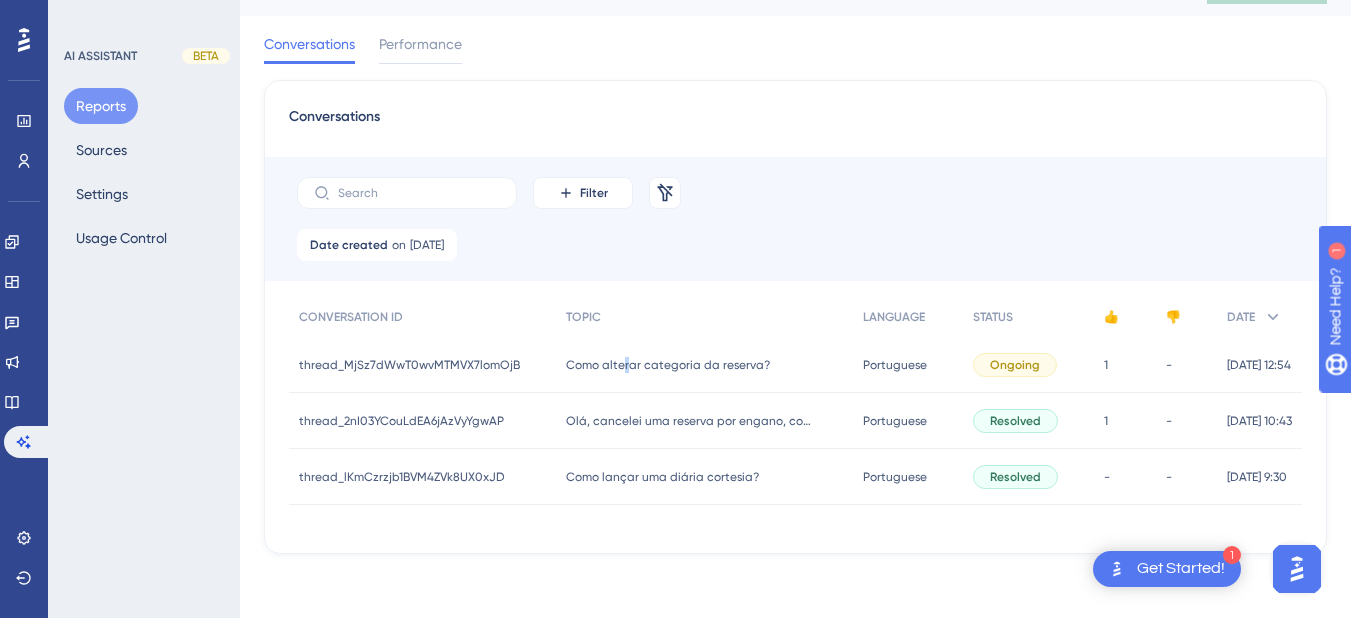 click on "Como alterar categoria da reserva?" at bounding box center (668, 365) 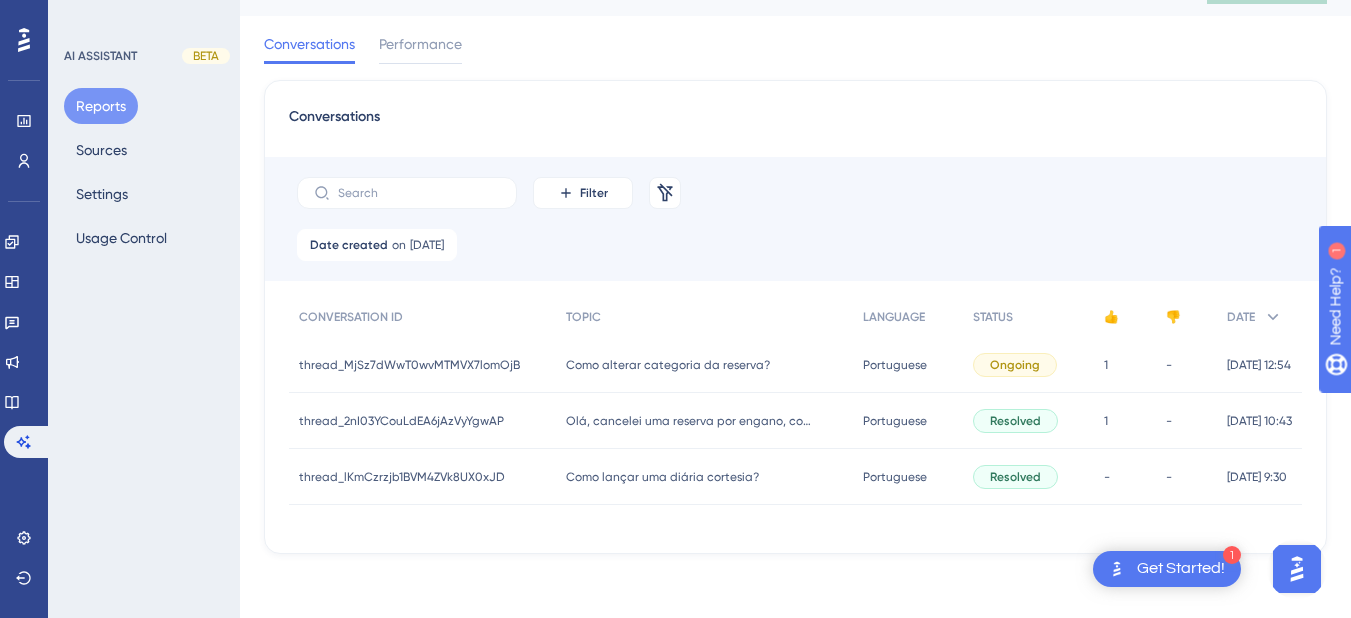 click on "Como alterar categoria da reserva?" at bounding box center [668, 365] 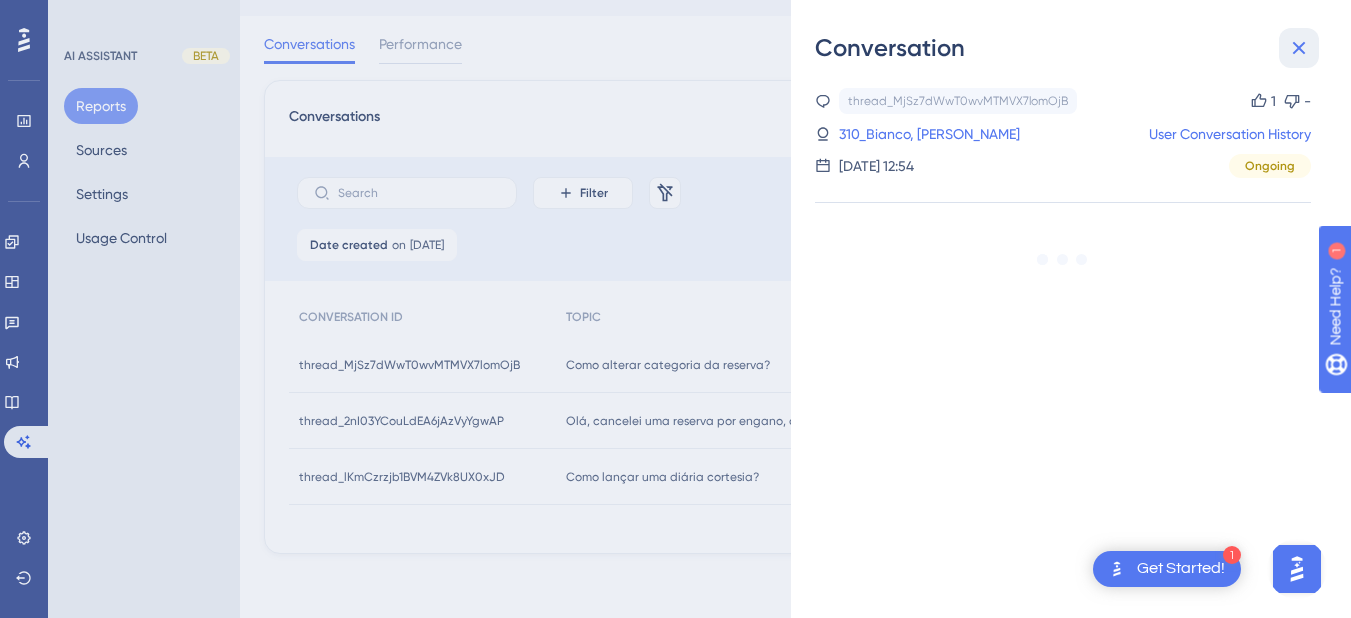 click 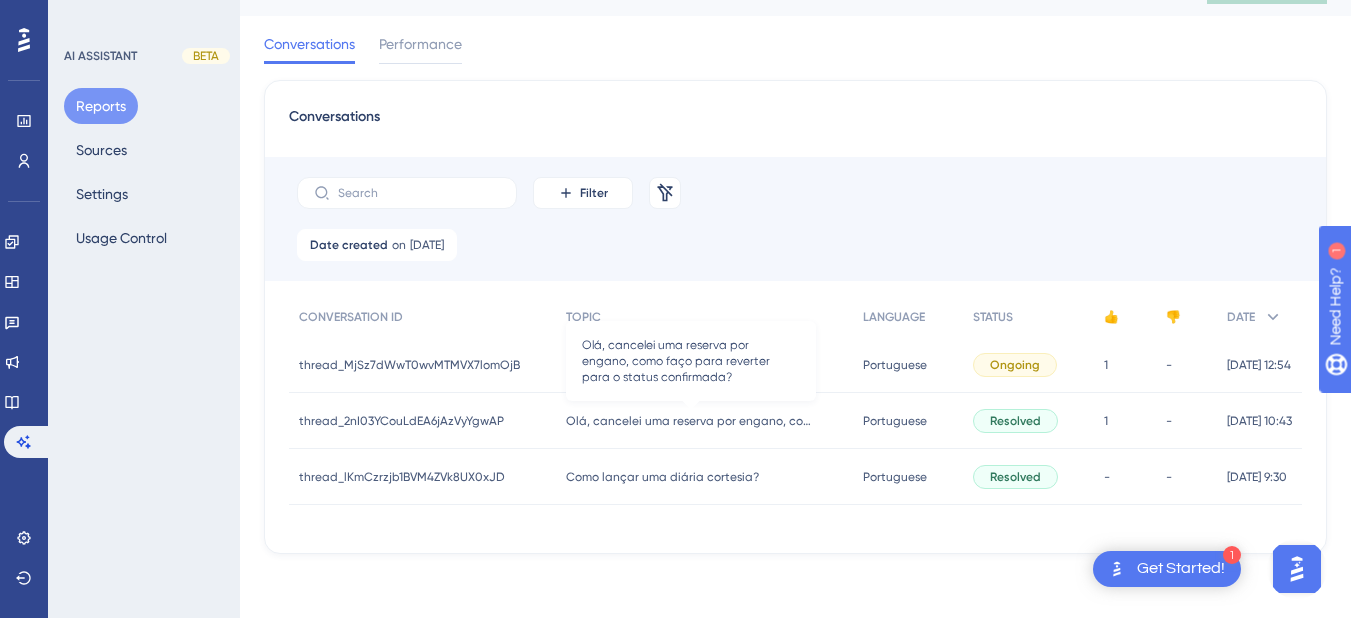 click on "Olá, cancelei uma reserva por engano, como faço para reverter para o status confirmada?" at bounding box center [691, 421] 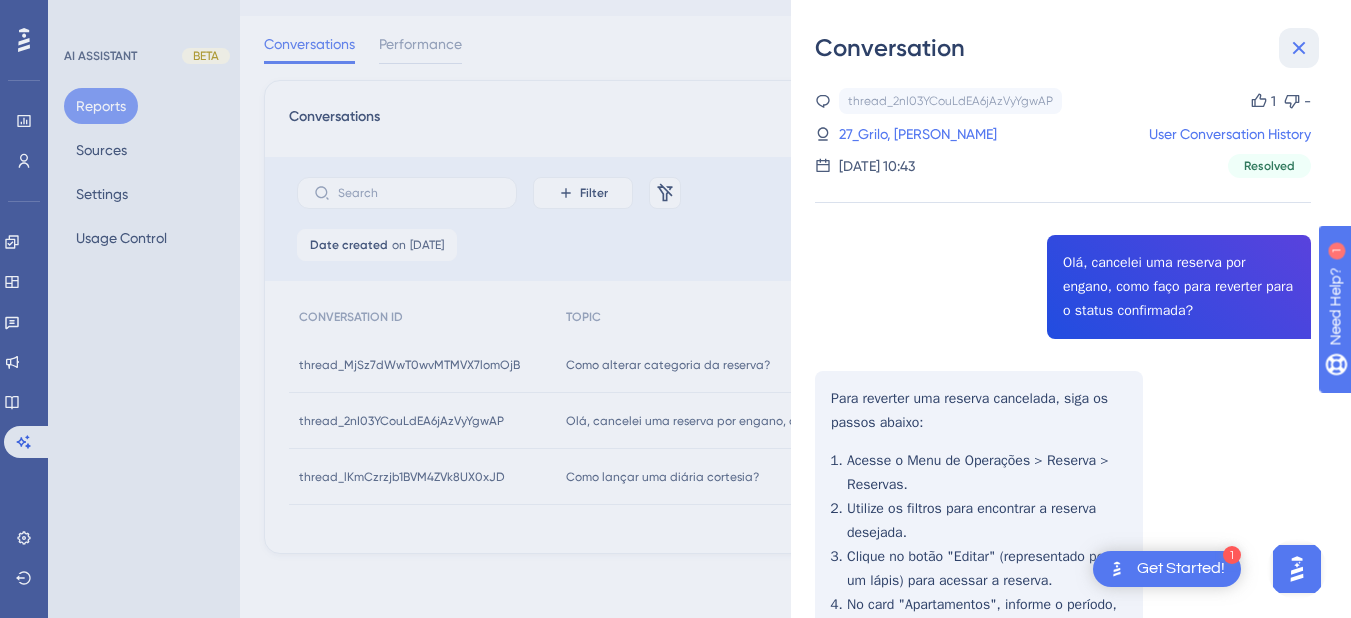 click 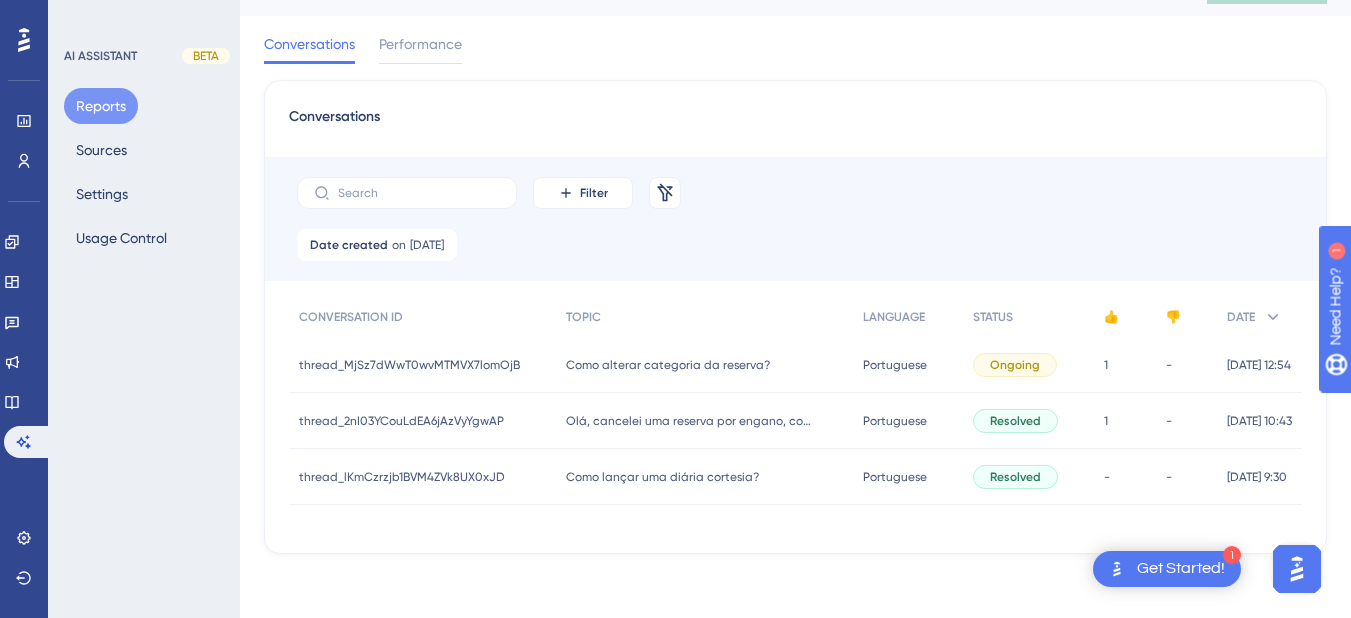 click on "Como lançar uma diária cortesia?" at bounding box center [662, 477] 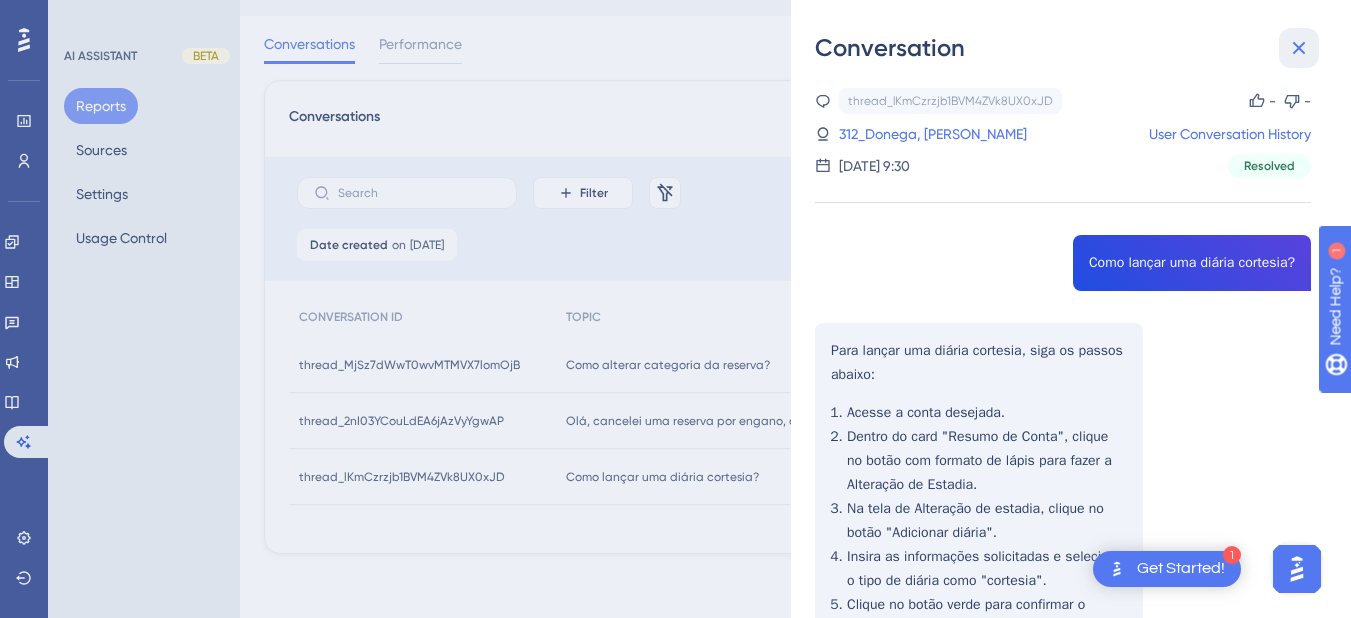 click 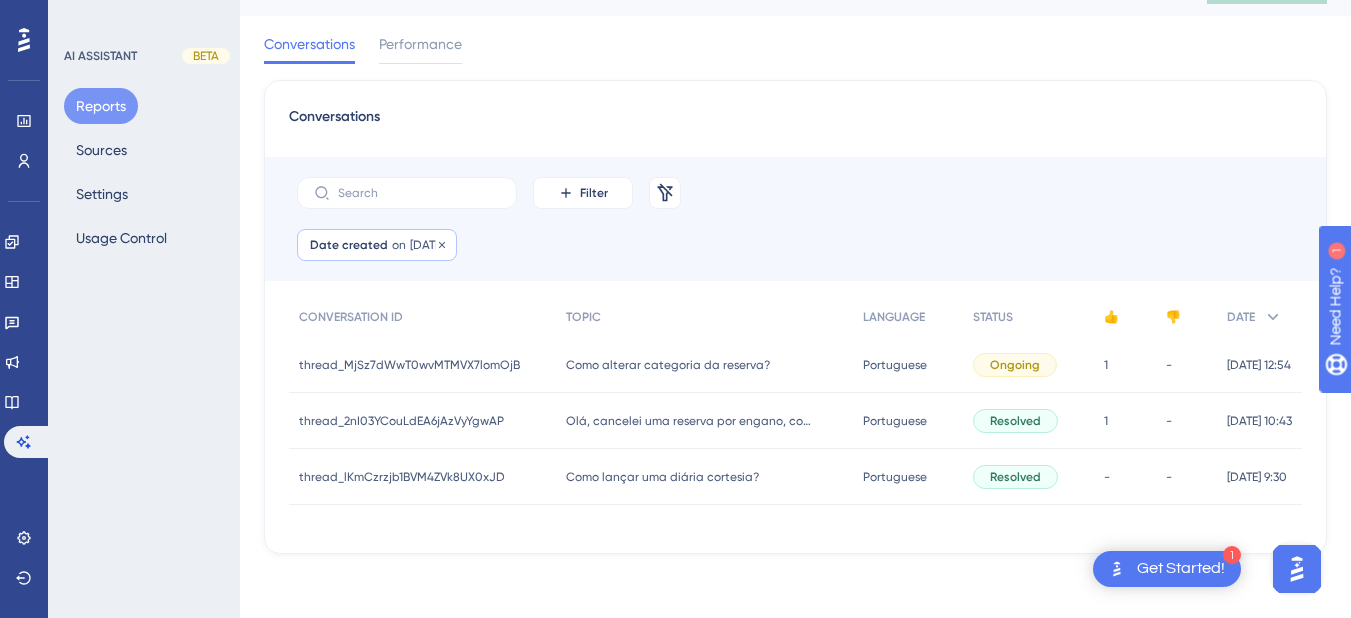 click on "Date created on 09 Jul, 2025 09 Jul, 2025 Remove" at bounding box center (377, 245) 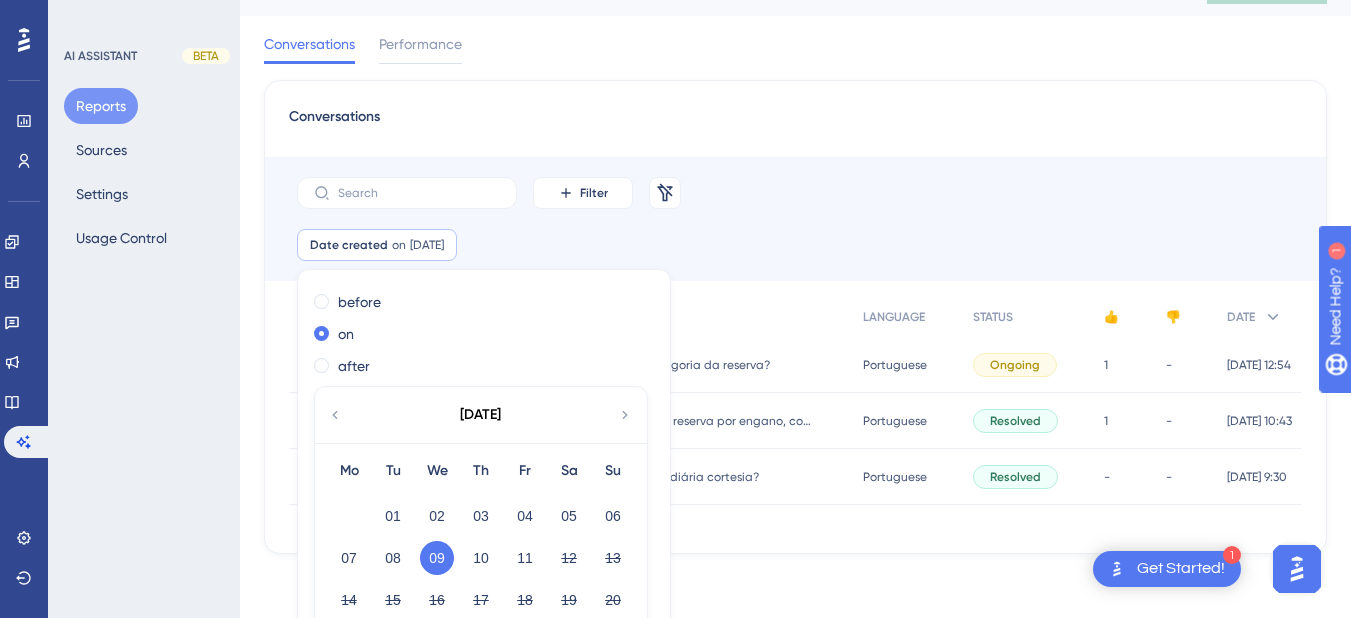 scroll, scrollTop: 92, scrollLeft: 0, axis: vertical 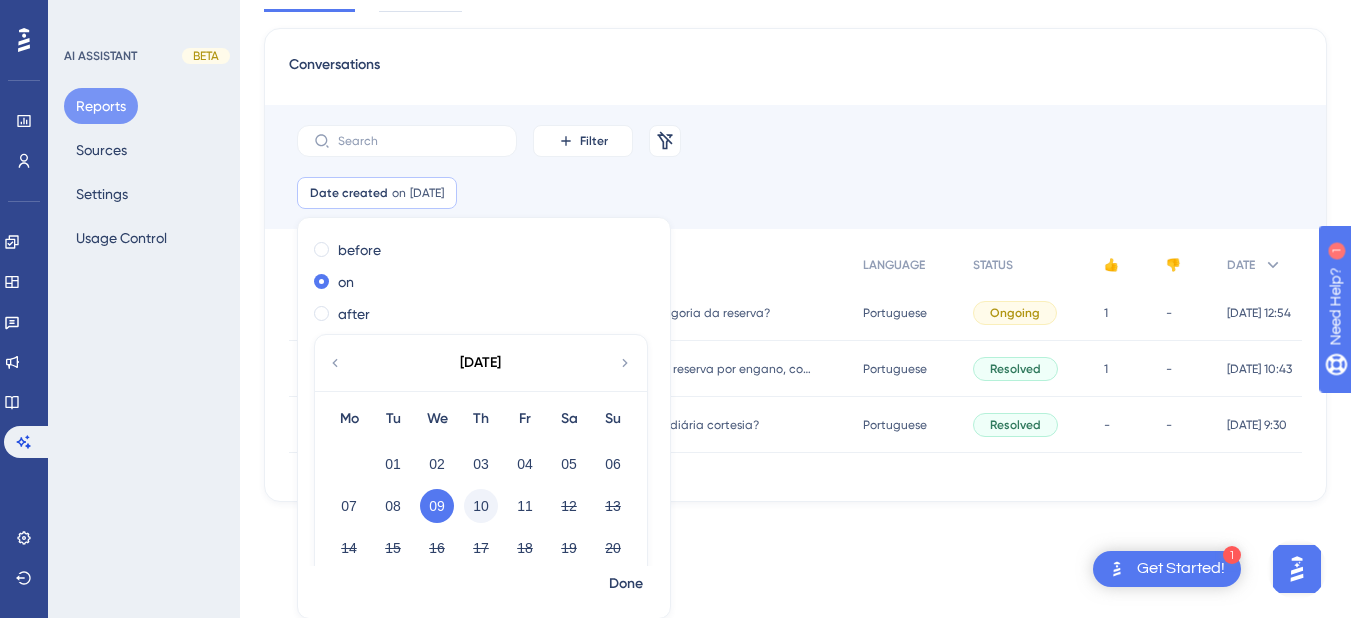 click on "10" at bounding box center [481, 506] 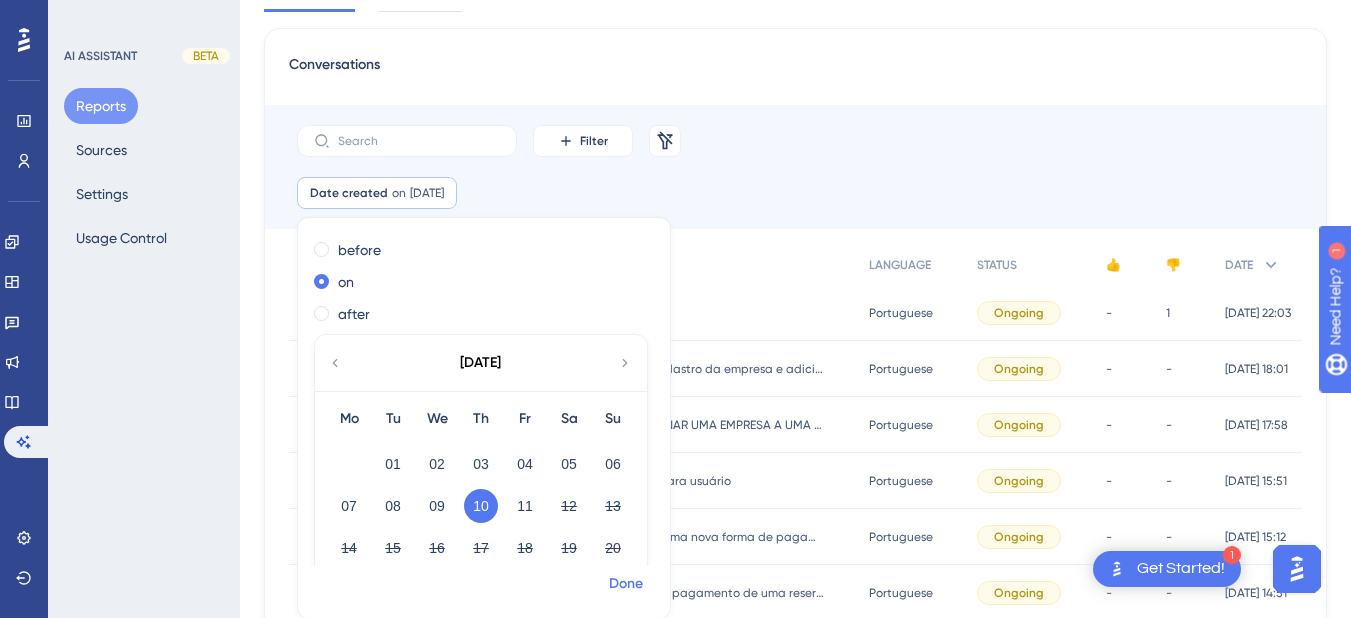 click on "Done" at bounding box center [626, 584] 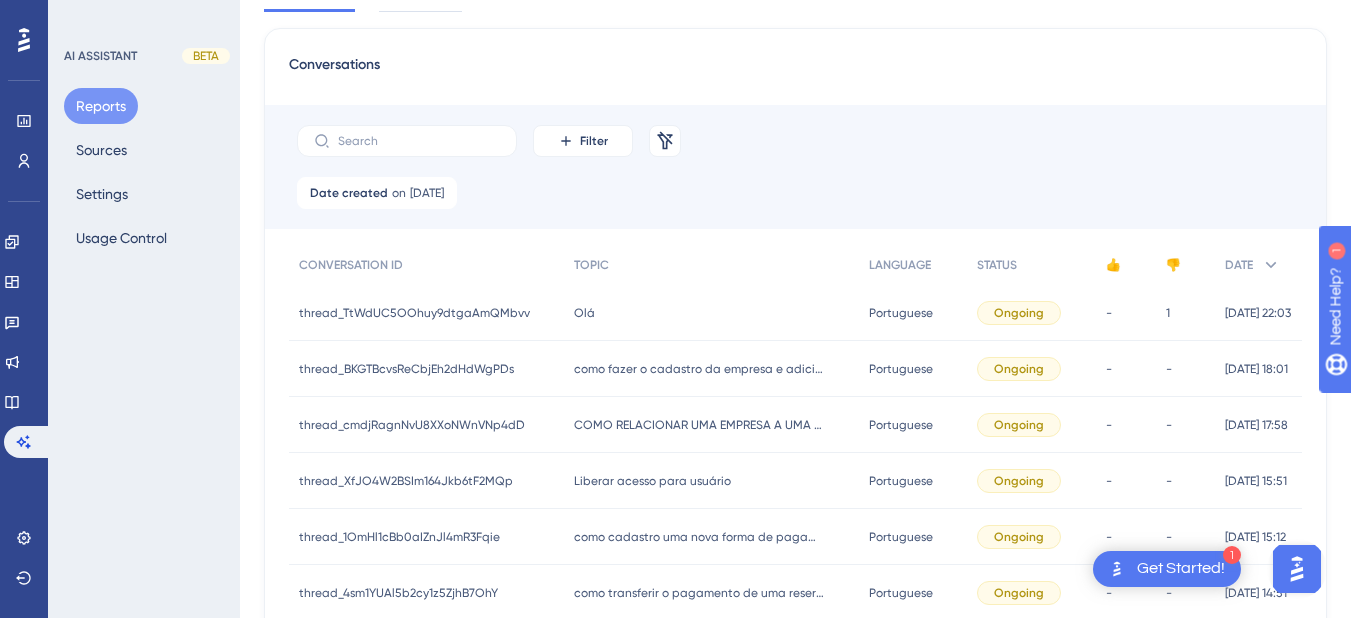 click on "Olá Olá" at bounding box center (711, 313) 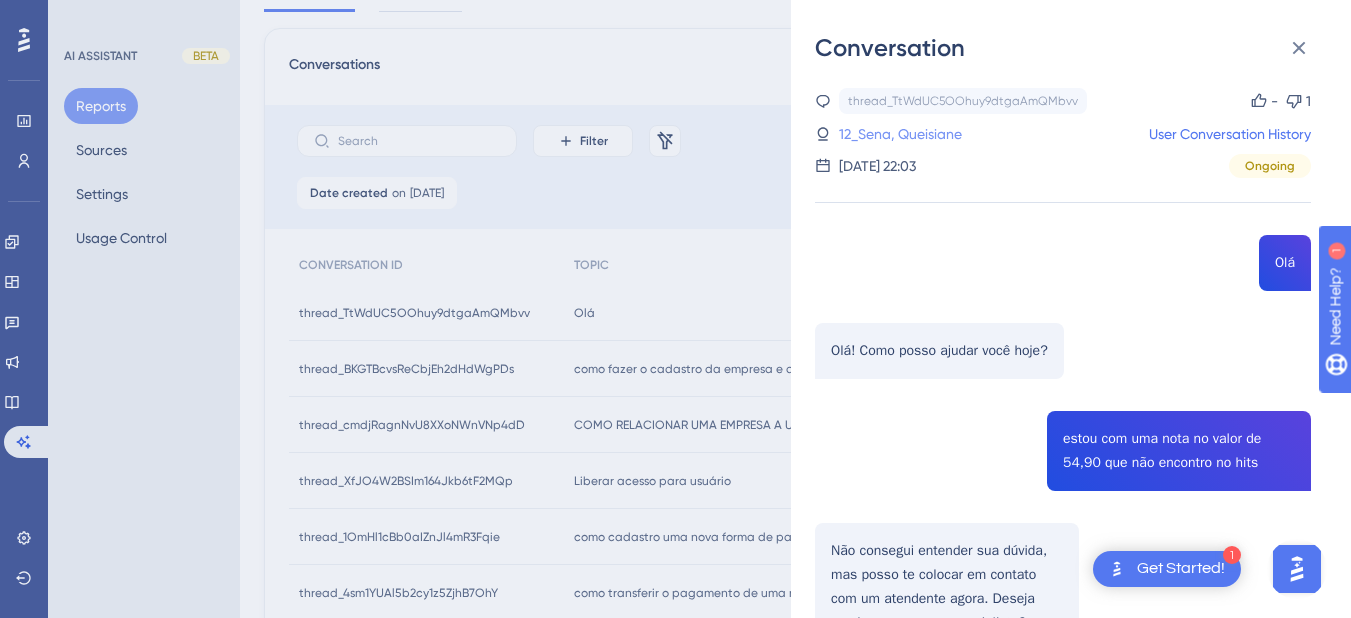 click on "12_Sena, Queisiane" at bounding box center [900, 134] 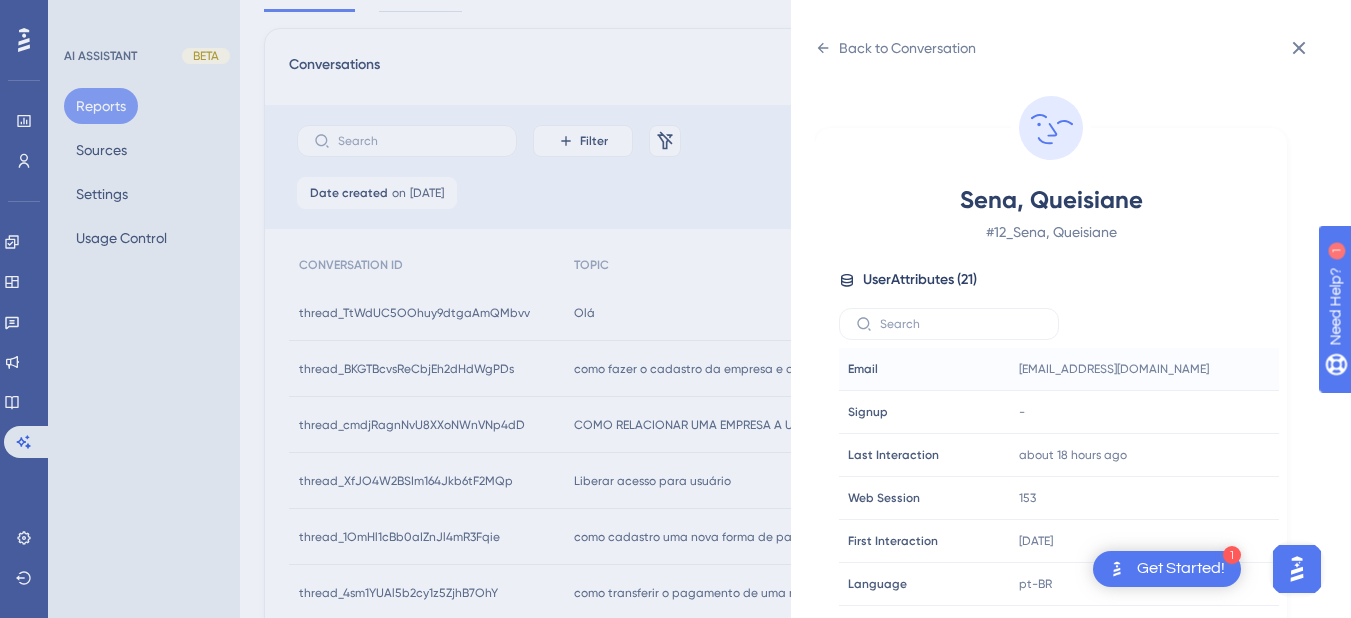 scroll, scrollTop: 25, scrollLeft: 0, axis: vertical 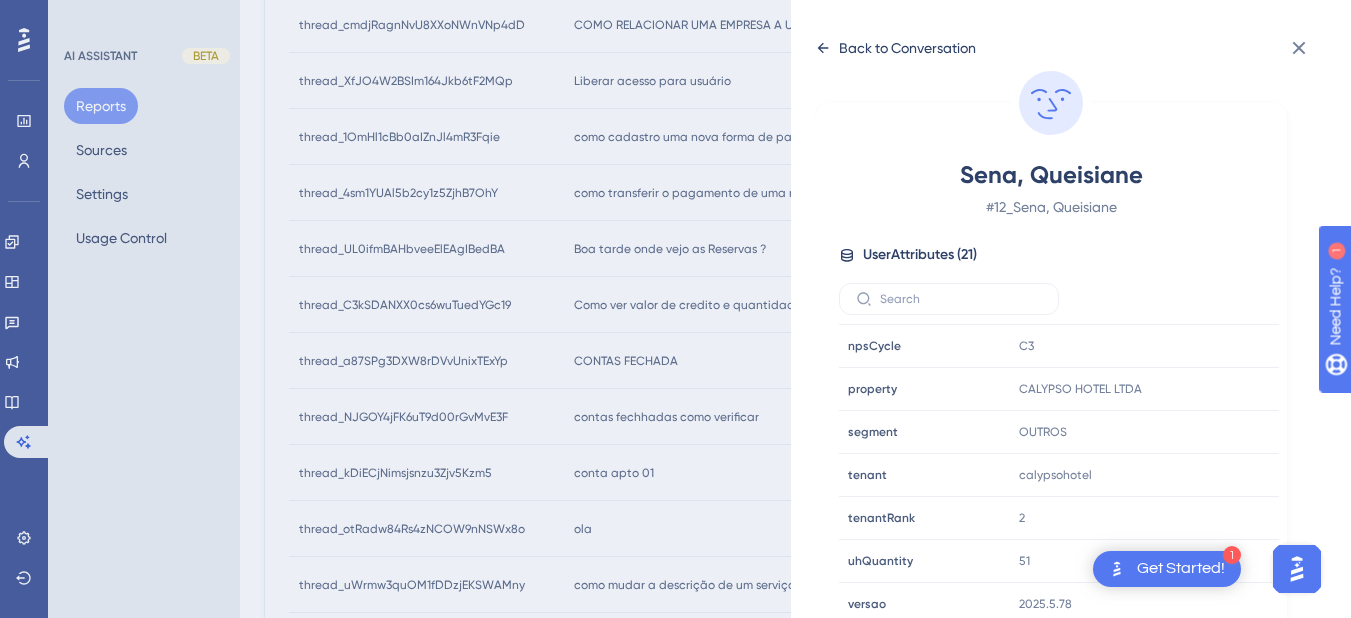 click on "Back to Conversation" at bounding box center (895, 48) 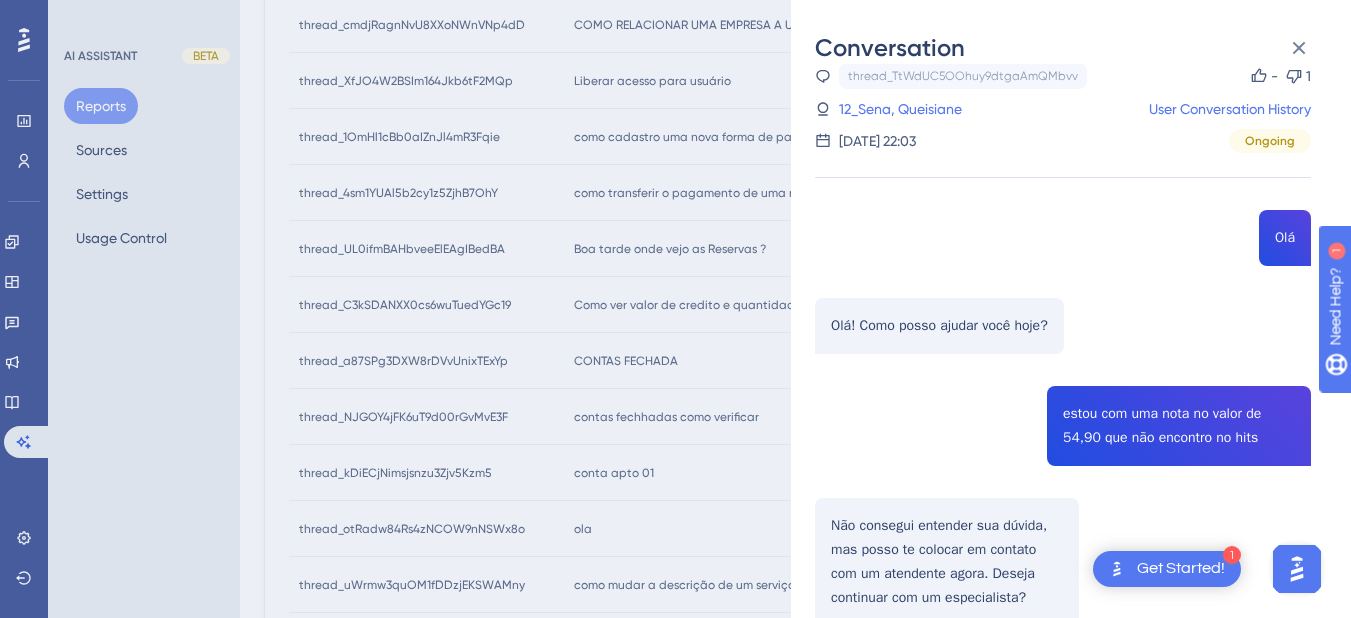 scroll, scrollTop: 210, scrollLeft: 0, axis: vertical 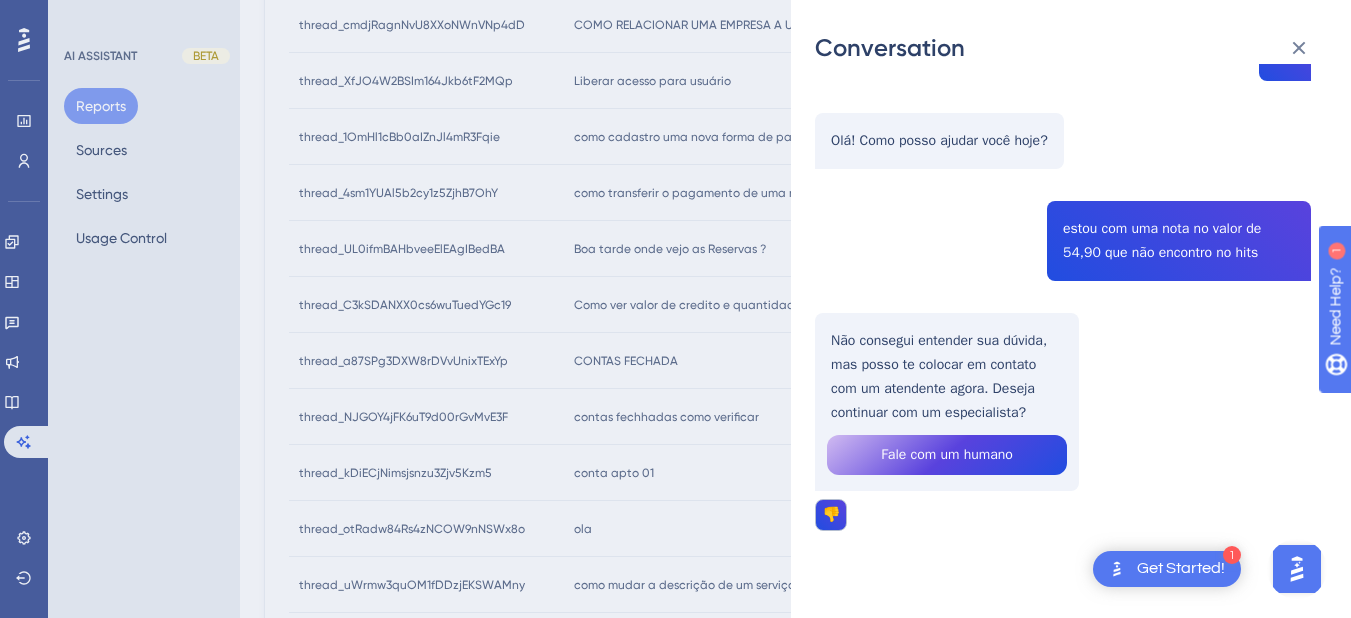 click on "thread_TtWdUC5OOhuy9dtgaAmQMbvv Copy - 1 12_Sena, Queisiane User Conversation History 10 de jul. de 2025, 22:03 Ongoing Olá Olá! Como posso ajudar você hoje? estou com uma nota no valor de 54,90 que não encontro no hits Não consegui entender sua dúvida, mas posso te colocar em contato com um atendente agora. Deseja continuar com um especialista? Fale com um humano 👎" at bounding box center [1063, 255] 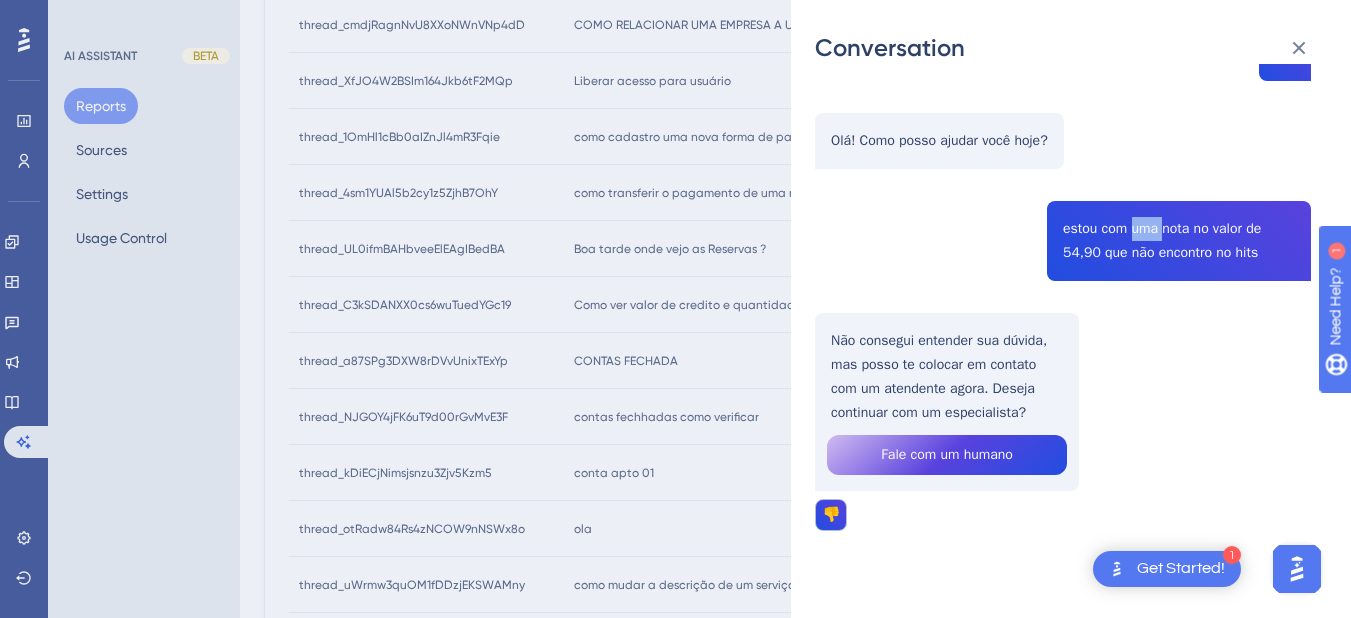 click on "thread_TtWdUC5OOhuy9dtgaAmQMbvv Copy - 1 12_Sena, Queisiane User Conversation History 10 de jul. de 2025, 22:03 Ongoing Olá Olá! Como posso ajudar você hoje? estou com uma nota no valor de 54,90 que não encontro no hits Não consegui entender sua dúvida, mas posso te colocar em contato com um atendente agora. Deseja continuar com um especialista? Fale com um humano 👎" at bounding box center (1063, 255) 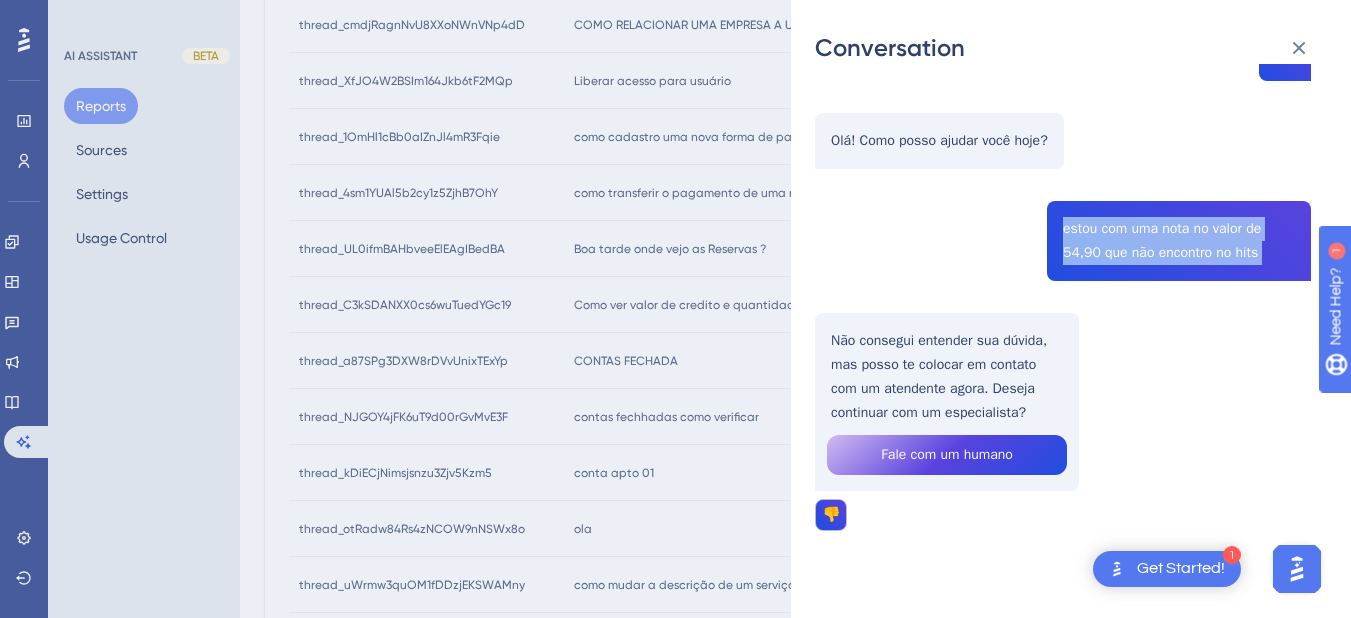 click on "thread_TtWdUC5OOhuy9dtgaAmQMbvv Copy - 1 12_Sena, Queisiane User Conversation History 10 de jul. de 2025, 22:03 Ongoing Olá Olá! Como posso ajudar você hoje? estou com uma nota no valor de 54,90 que não encontro no hits Não consegui entender sua dúvida, mas posso te colocar em contato com um atendente agora. Deseja continuar com um especialista? Fale com um humano 👎" at bounding box center (1063, 255) 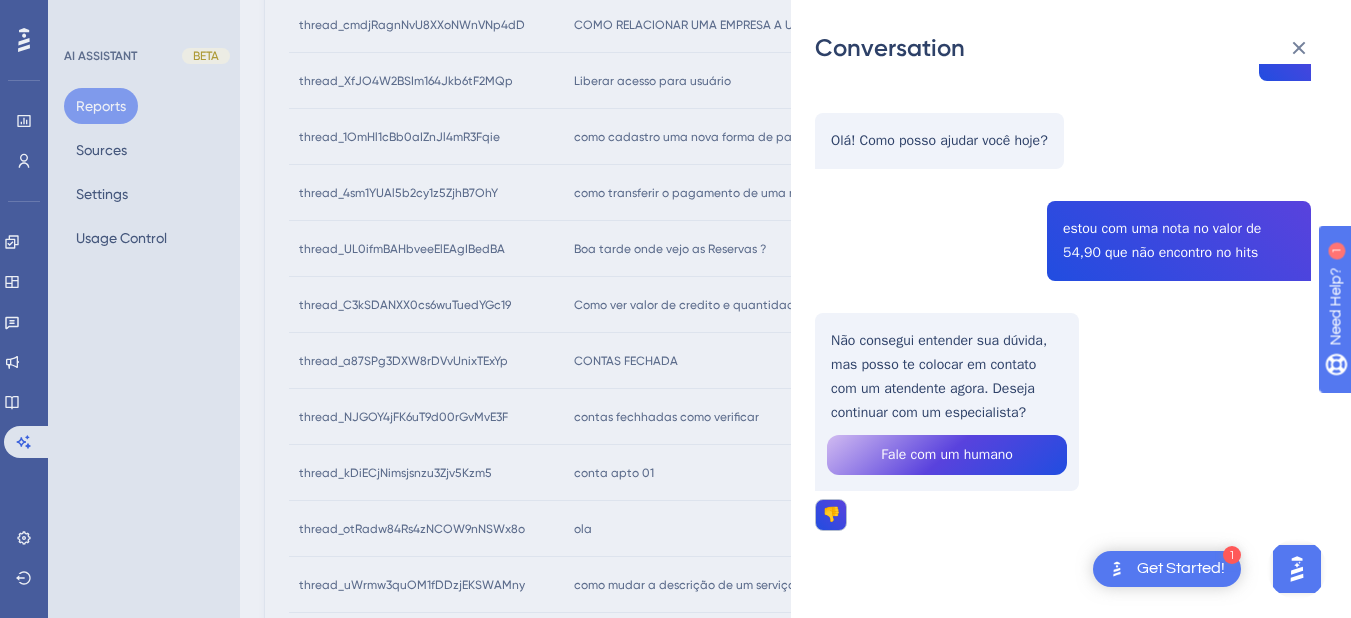 click on "thread_TtWdUC5OOhuy9dtgaAmQMbvv Copy - 1 12_Sena, Queisiane User Conversation History 10 de jul. de 2025, 22:03 Ongoing Olá Olá! Como posso ajudar você hoje? estou com uma nota no valor de 54,90 que não encontro no hits Não consegui entender sua dúvida, mas posso te colocar em contato com um atendente agora. Deseja continuar com um especialista? Fale com um humano 👎" at bounding box center [1063, 255] 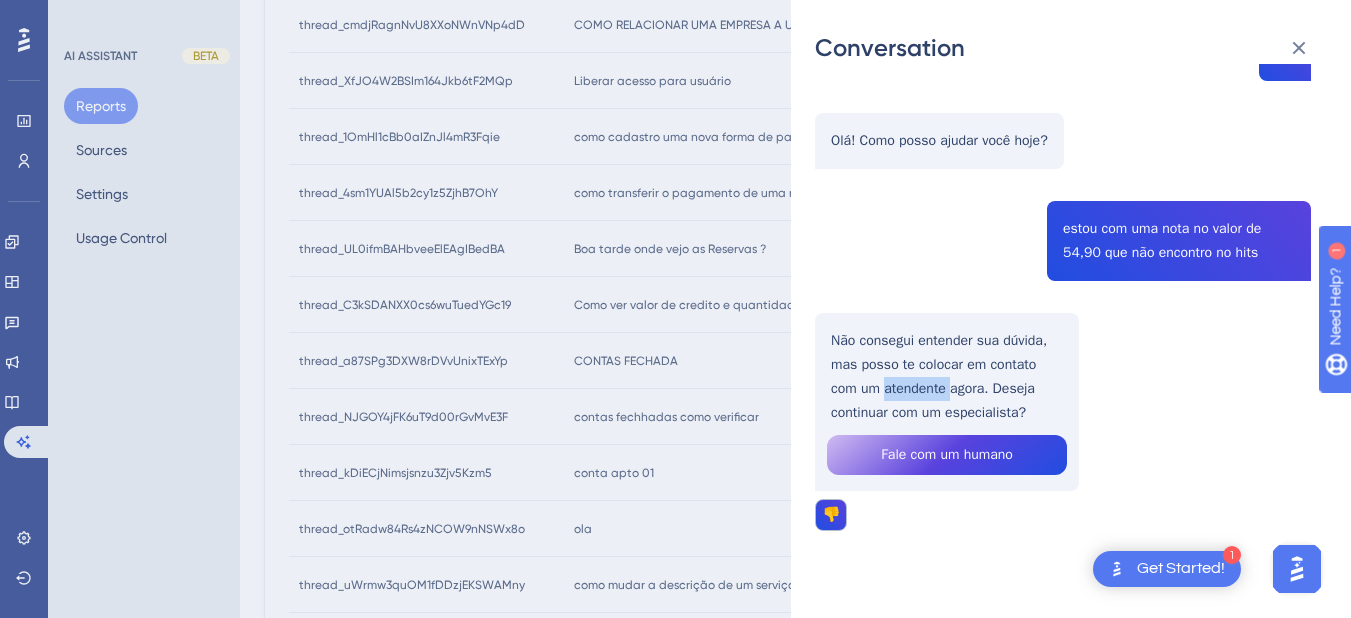 click on "thread_TtWdUC5OOhuy9dtgaAmQMbvv Copy - 1 12_Sena, Queisiane User Conversation History 10 de jul. de 2025, 22:03 Ongoing Olá Olá! Como posso ajudar você hoje? estou com uma nota no valor de 54,90 que não encontro no hits Não consegui entender sua dúvida, mas posso te colocar em contato com um atendente agora. Deseja continuar com um especialista? Fale com um humano 👎" at bounding box center [1063, 255] 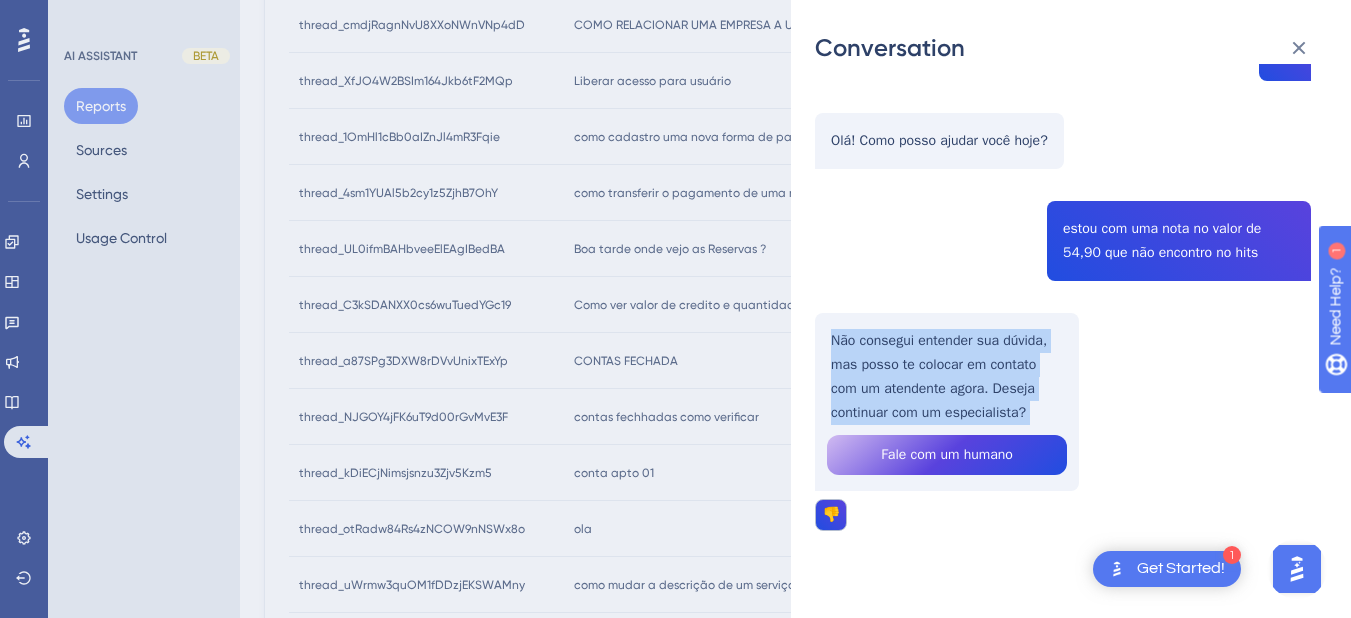click on "thread_TtWdUC5OOhuy9dtgaAmQMbvv Copy - 1 12_Sena, Queisiane User Conversation History 10 de jul. de 2025, 22:03 Ongoing Olá Olá! Como posso ajudar você hoje? estou com uma nota no valor de 54,90 que não encontro no hits Não consegui entender sua dúvida, mas posso te colocar em contato com um atendente agora. Deseja continuar com um especialista? Fale com um humano 👎" at bounding box center [1063, 255] 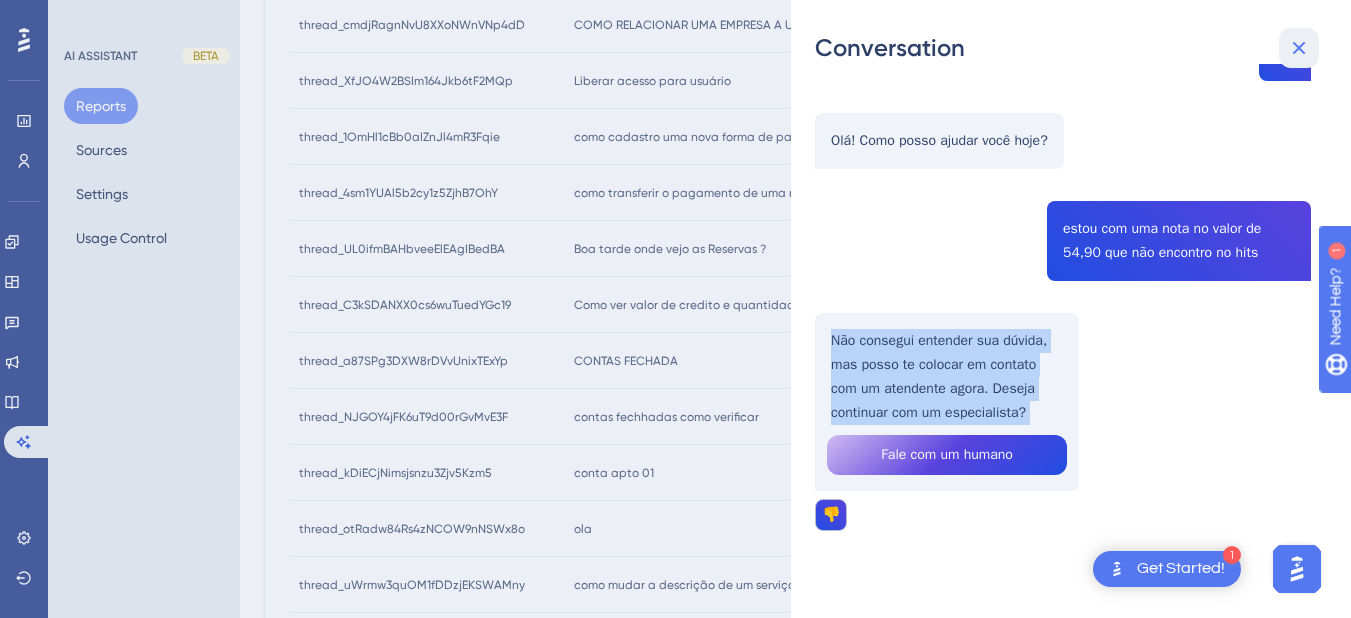 drag, startPoint x: 1305, startPoint y: 46, endPoint x: 832, endPoint y: 239, distance: 510.86005 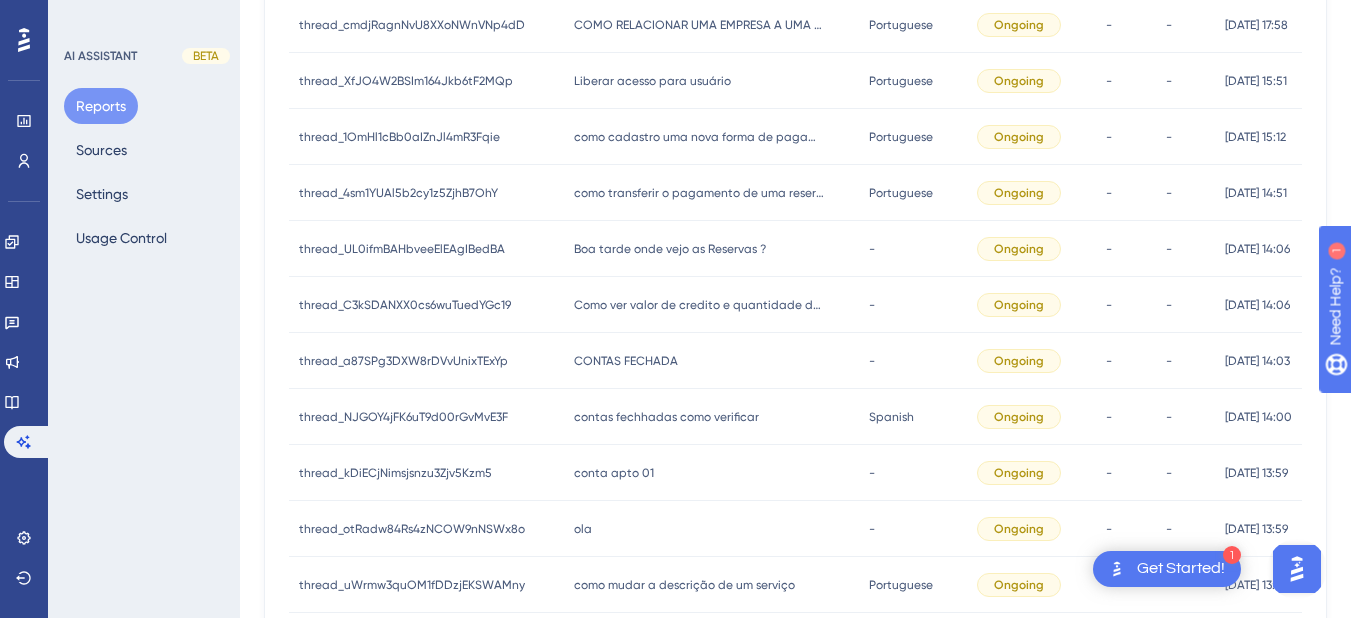 scroll, scrollTop: 292, scrollLeft: 0, axis: vertical 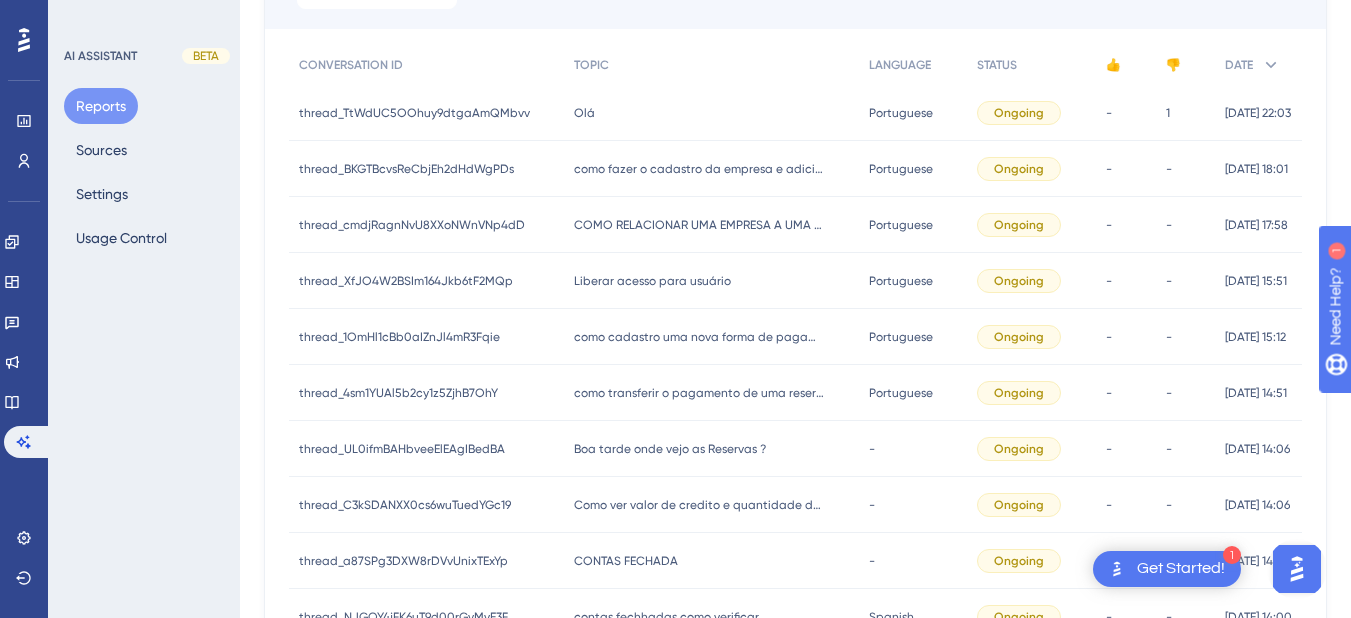 click on "Olá Olá" at bounding box center (711, 113) 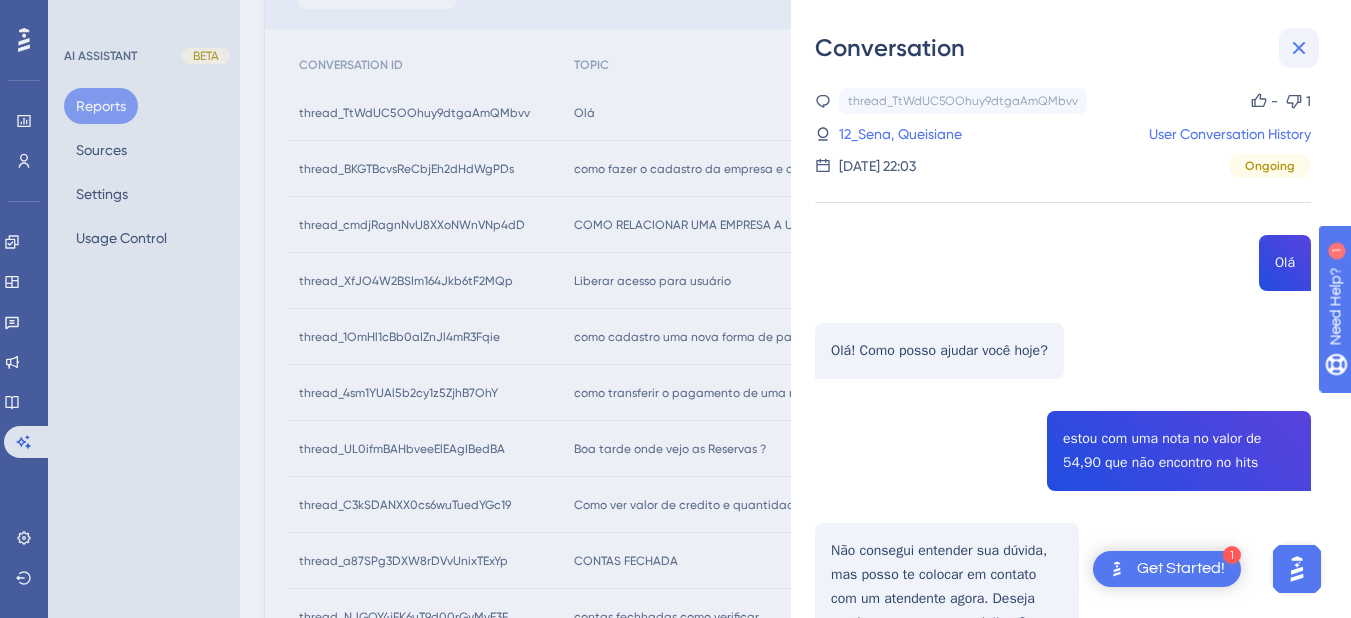 click 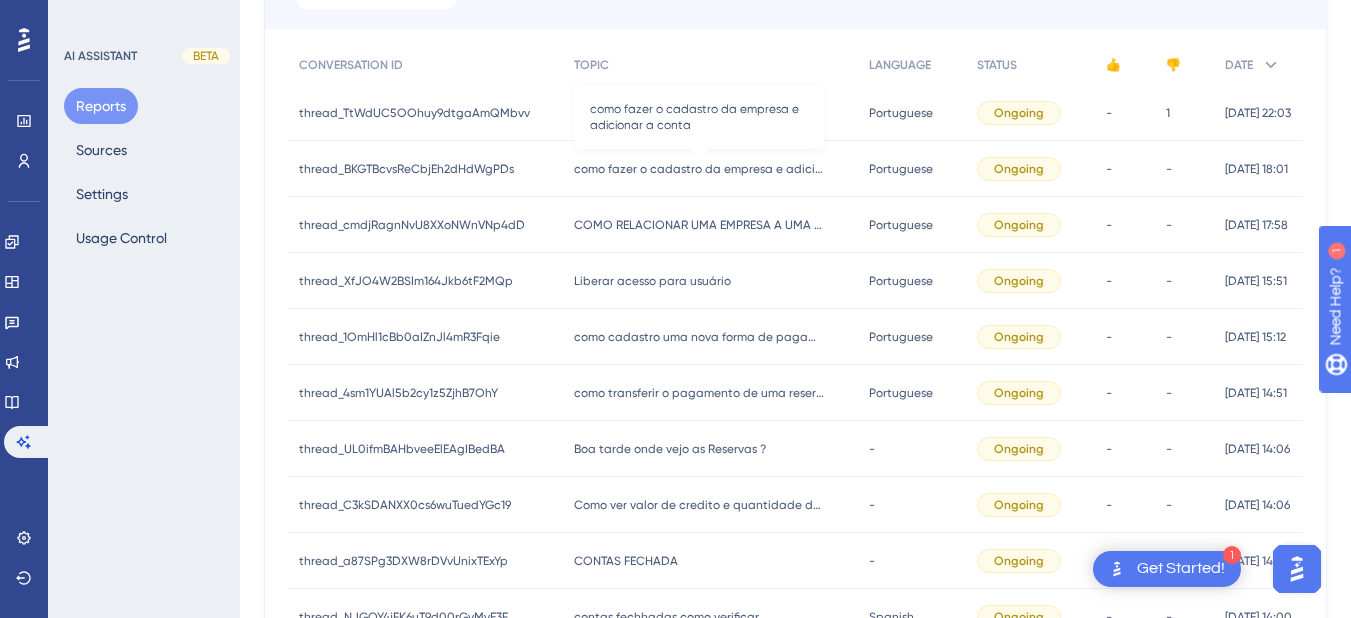 click on "como fazer o cadastro da empresa e adicionar a conta" at bounding box center [699, 169] 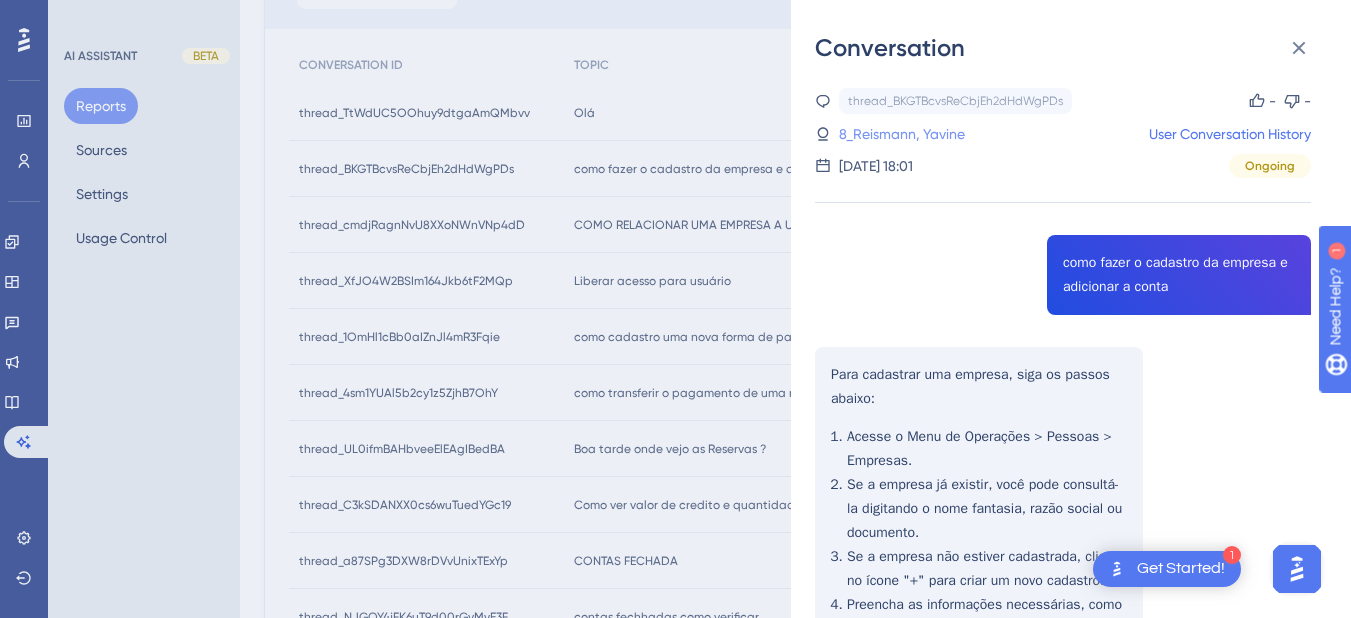 click on "8_Reismann, Yavine" at bounding box center (902, 134) 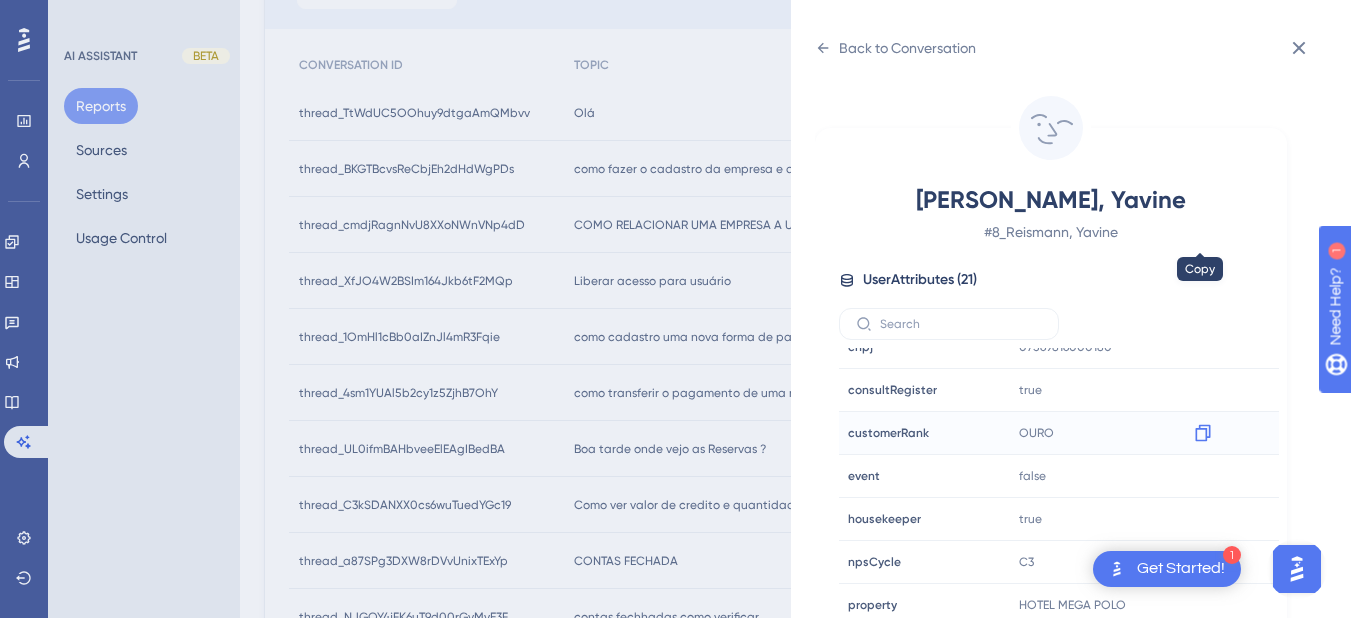 scroll, scrollTop: 609, scrollLeft: 0, axis: vertical 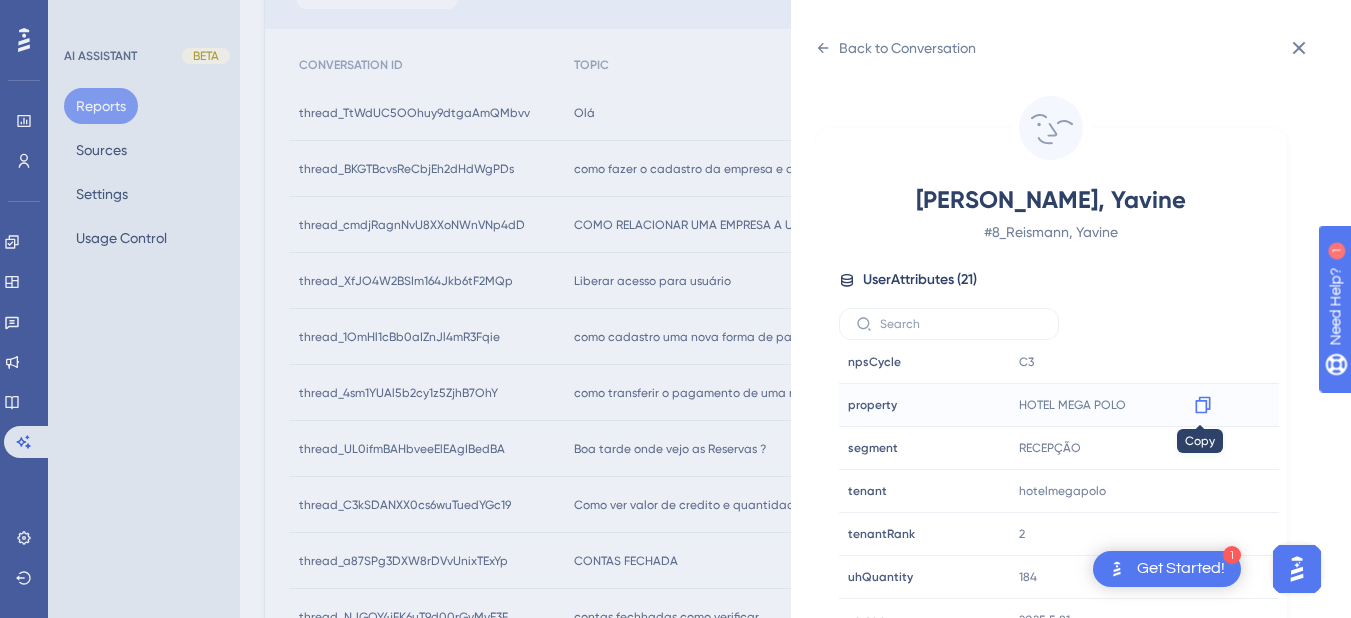 click 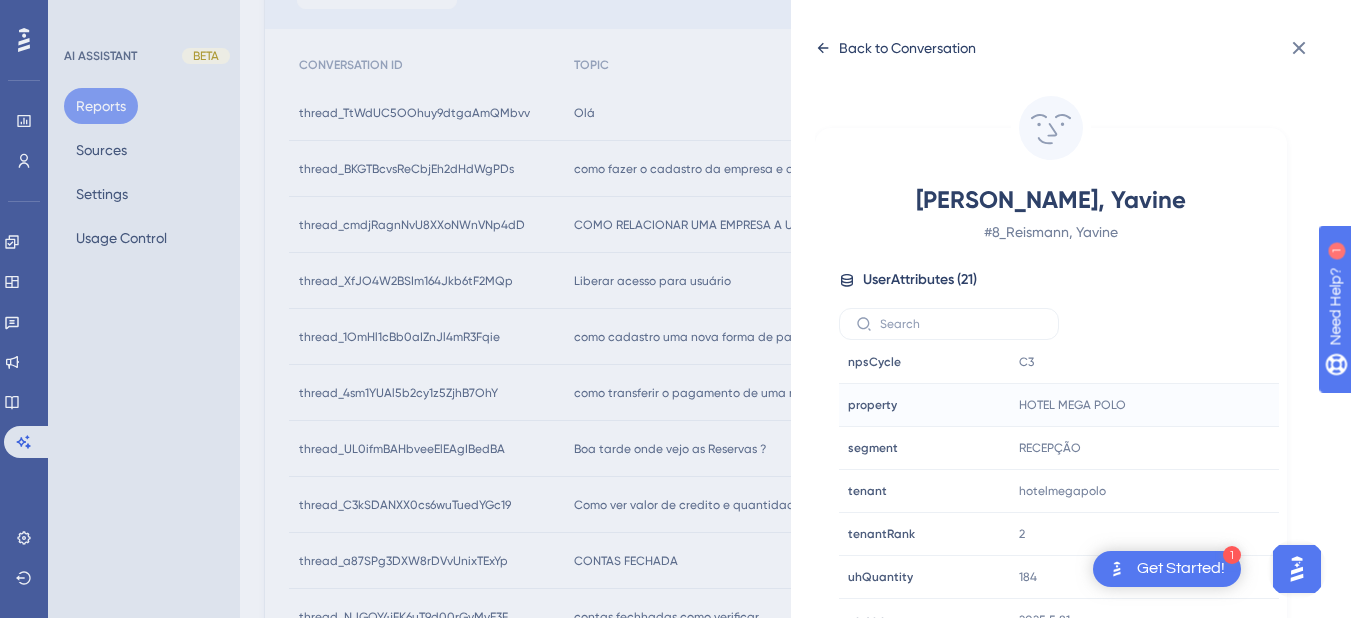 click 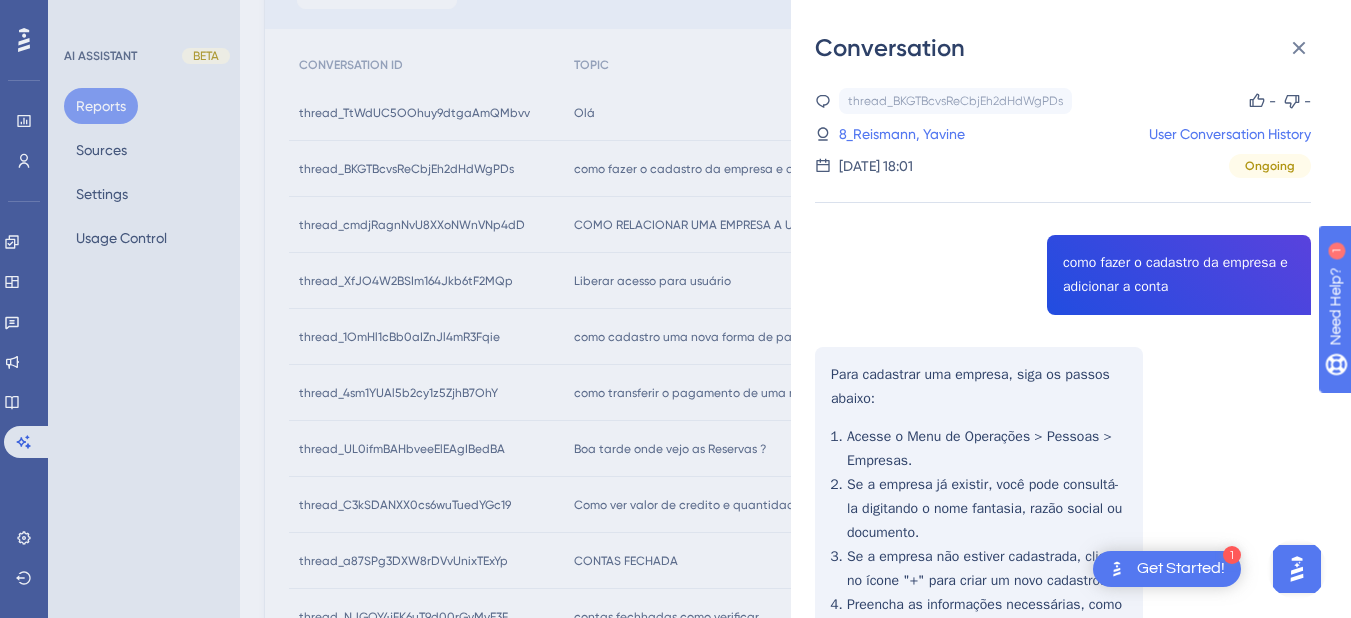 click on "thread_BKGTBcvsReCbjEh2dHdWgPDs Copy - - 8_Reismann, Yavine User Conversation History 10 de jul. de 2025, 18:01 Ongoing como fazer o cadastro da empresa e adicionar a conta Para cadastrar uma empresa, siga os passos abaixo:
Acesse o Menu de Operações > Pessoas > Empresas.
Se a empresa já existir, você pode consultá-la digitando o nome fantasia, razão social ou documento.
Se a empresa não estiver cadastrada, clique no ícone "+" para criar um novo cadastro.
Preencha as informações necessárias, como nome fantasia e razão social, e clique em "Salvar".
Para adicionar uma conta à empresa:
Acesse a conta desejada.
No card "Resumo da conta", clique no botão com formato de prédio para relacionar a conta com a empresa.
Insira o nome da empresa e confirme.
Se precisar de mais detalhes ou ajuda, estou aqui! como transferi o valor no cadastro da empresa Para transferir um valor no cadastro da empresa, siga os passos abaixo:" at bounding box center (1063, 834) 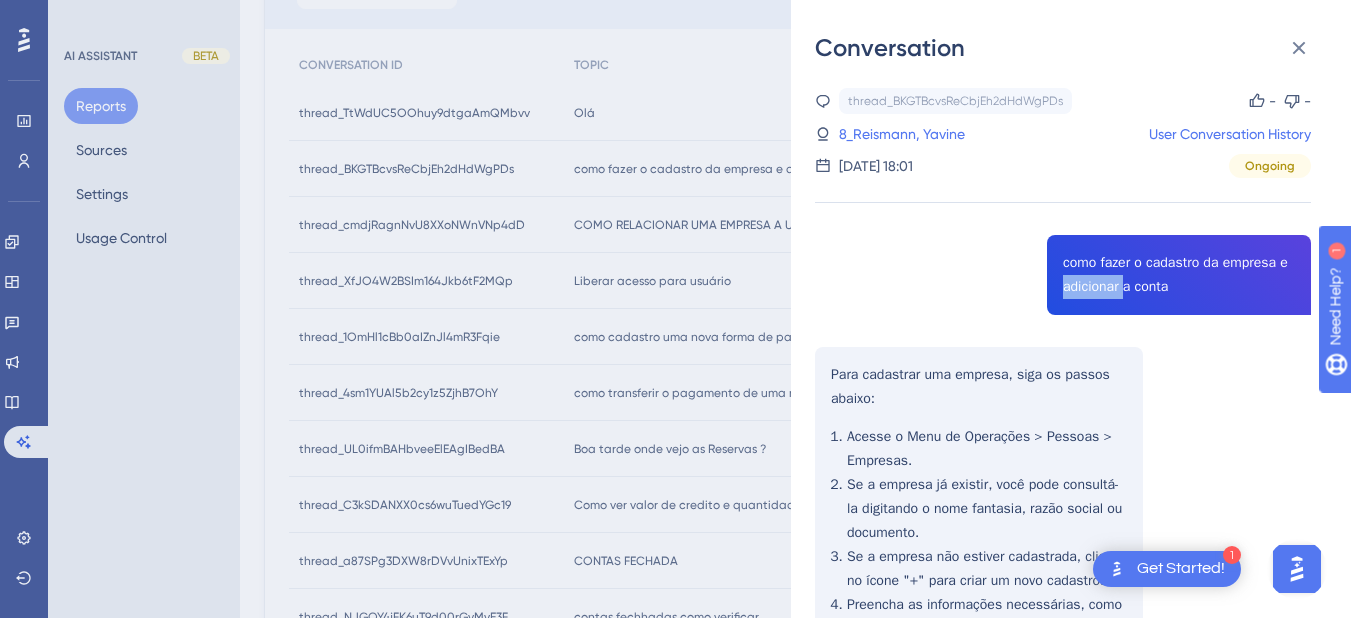 click on "thread_BKGTBcvsReCbjEh2dHdWgPDs Copy - - 8_Reismann, Yavine User Conversation History 10 de jul. de 2025, 18:01 Ongoing como fazer o cadastro da empresa e adicionar a conta Para cadastrar uma empresa, siga os passos abaixo:
Acesse o Menu de Operações > Pessoas > Empresas.
Se a empresa já existir, você pode consultá-la digitando o nome fantasia, razão social ou documento.
Se a empresa não estiver cadastrada, clique no ícone "+" para criar um novo cadastro.
Preencha as informações necessárias, como nome fantasia e razão social, e clique em "Salvar".
Para adicionar uma conta à empresa:
Acesse a conta desejada.
No card "Resumo da conta", clique no botão com formato de prédio para relacionar a conta com a empresa.
Insira o nome da empresa e confirme.
Se precisar de mais detalhes ou ajuda, estou aqui! como transferi o valor no cadastro da empresa Para transferir um valor no cadastro da empresa, siga os passos abaixo:" at bounding box center [1063, 834] 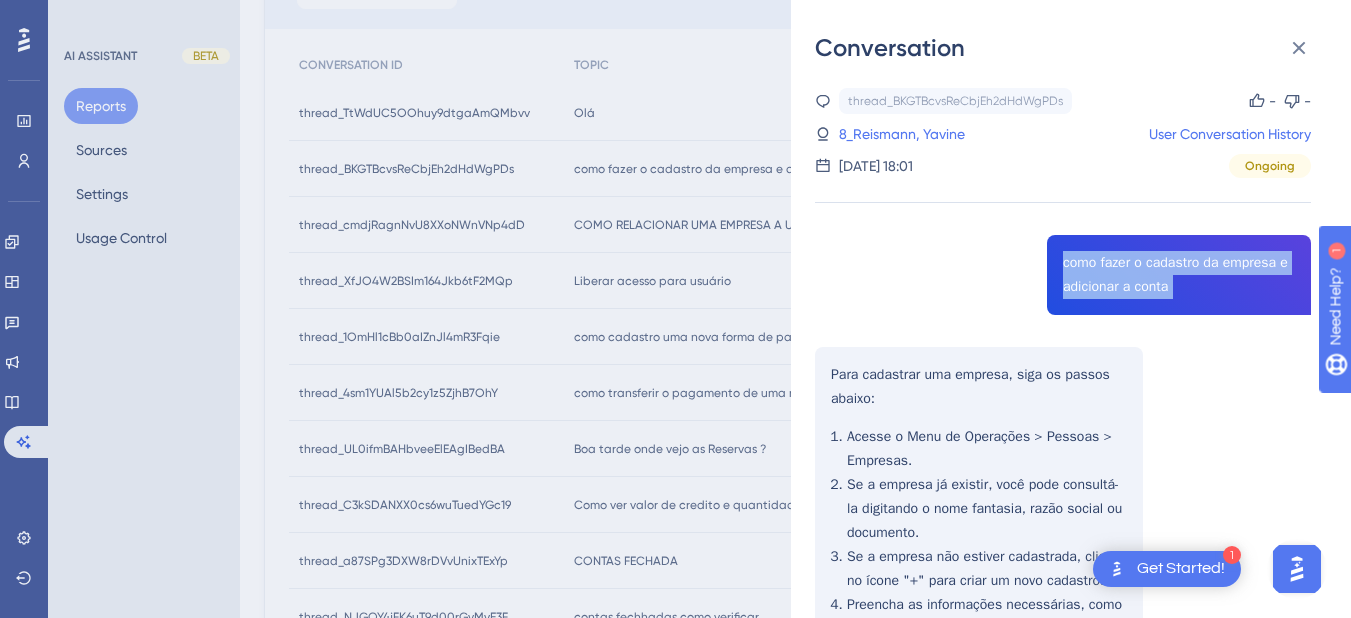 click on "thread_BKGTBcvsReCbjEh2dHdWgPDs Copy - - 8_Reismann, Yavine User Conversation History 10 de jul. de 2025, 18:01 Ongoing como fazer o cadastro da empresa e adicionar a conta Para cadastrar uma empresa, siga os passos abaixo:
Acesse o Menu de Operações > Pessoas > Empresas.
Se a empresa já existir, você pode consultá-la digitando o nome fantasia, razão social ou documento.
Se a empresa não estiver cadastrada, clique no ícone "+" para criar um novo cadastro.
Preencha as informações necessárias, como nome fantasia e razão social, e clique em "Salvar".
Para adicionar uma conta à empresa:
Acesse a conta desejada.
No card "Resumo da conta", clique no botão com formato de prédio para relacionar a conta com a empresa.
Insira o nome da empresa e confirme.
Se precisar de mais detalhes ou ajuda, estou aqui! como transferi o valor no cadastro da empresa Para transferir um valor no cadastro da empresa, siga os passos abaixo:" at bounding box center [1063, 834] 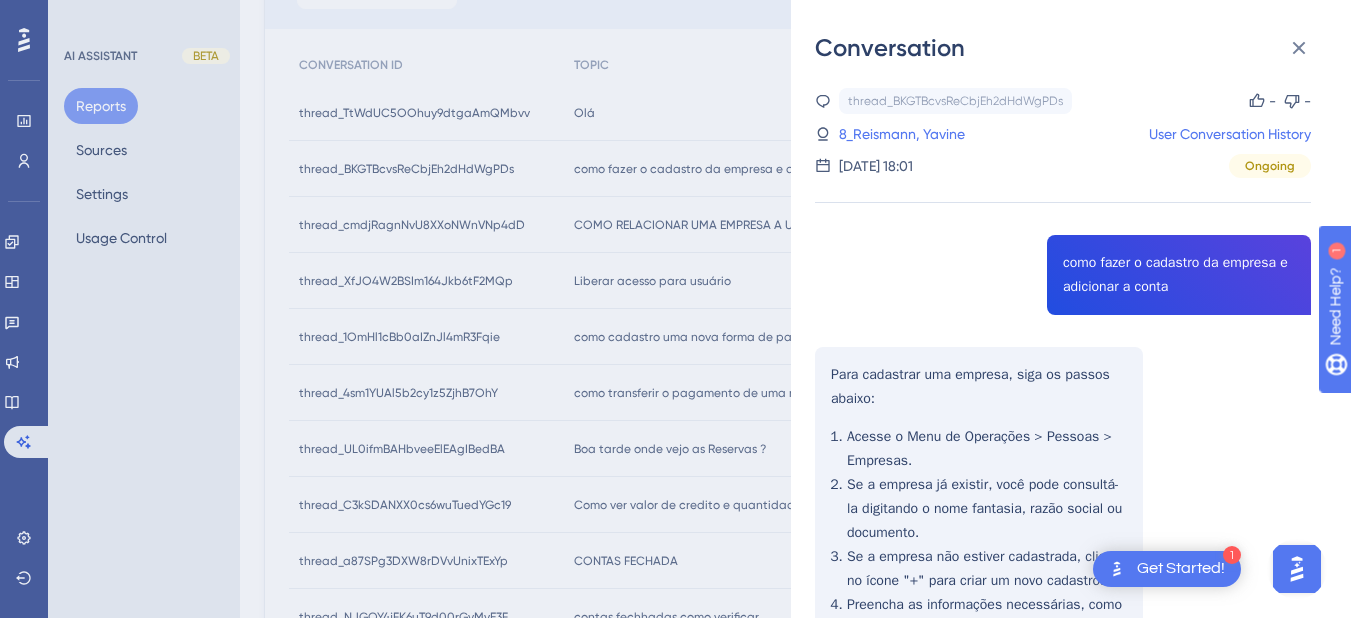 click on "thread_BKGTBcvsReCbjEh2dHdWgPDs Copy - - 8_Reismann, Yavine User Conversation History 10 de jul. de 2025, 18:01 Ongoing como fazer o cadastro da empresa e adicionar a conta Para cadastrar uma empresa, siga os passos abaixo:
Acesse o Menu de Operações > Pessoas > Empresas.
Se a empresa já existir, você pode consultá-la digitando o nome fantasia, razão social ou documento.
Se a empresa não estiver cadastrada, clique no ícone "+" para criar um novo cadastro.
Preencha as informações necessárias, como nome fantasia e razão social, e clique em "Salvar".
Para adicionar uma conta à empresa:
Acesse a conta desejada.
No card "Resumo da conta", clique no botão com formato de prédio para relacionar a conta com a empresa.
Insira o nome da empresa e confirme.
Se precisar de mais detalhes ou ajuda, estou aqui! como transferi o valor no cadastro da empresa Para transferir um valor no cadastro da empresa, siga os passos abaixo:" at bounding box center (1063, 834) 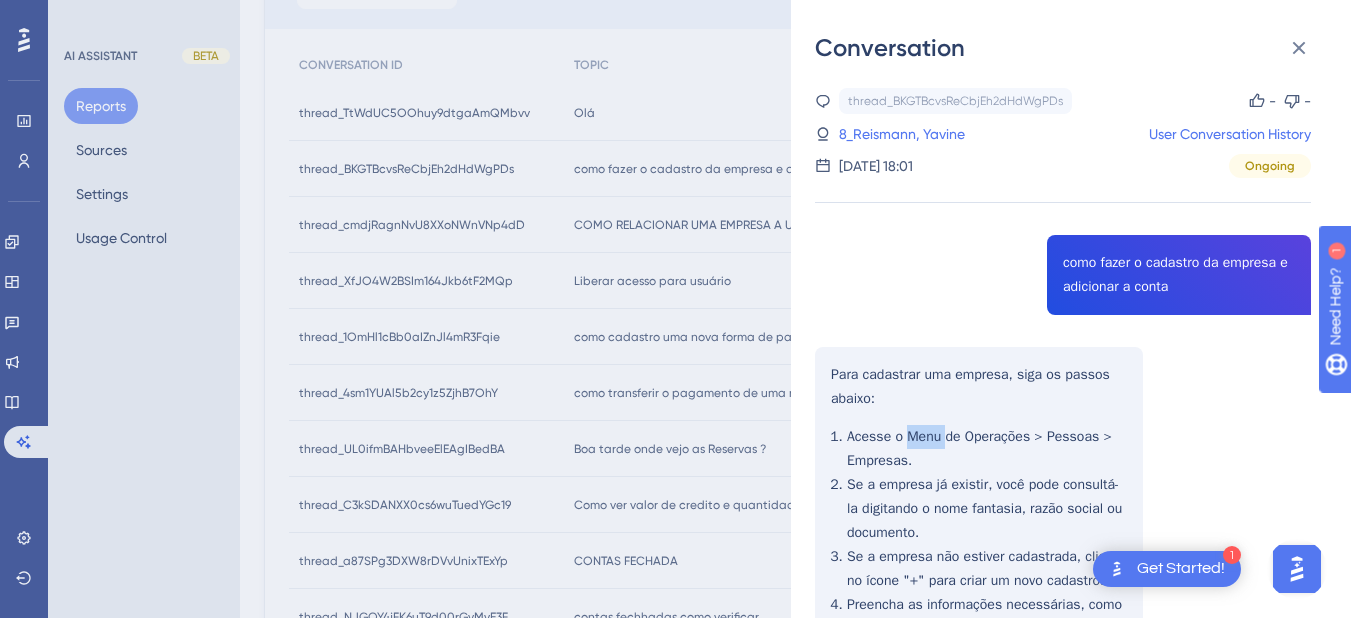 click on "thread_BKGTBcvsReCbjEh2dHdWgPDs Copy - - 8_Reismann, Yavine User Conversation History 10 de jul. de 2025, 18:01 Ongoing como fazer o cadastro da empresa e adicionar a conta Para cadastrar uma empresa, siga os passos abaixo:
Acesse o Menu de Operações > Pessoas > Empresas.
Se a empresa já existir, você pode consultá-la digitando o nome fantasia, razão social ou documento.
Se a empresa não estiver cadastrada, clique no ícone "+" para criar um novo cadastro.
Preencha as informações necessárias, como nome fantasia e razão social, e clique em "Salvar".
Para adicionar uma conta à empresa:
Acesse a conta desejada.
No card "Resumo da conta", clique no botão com formato de prédio para relacionar a conta com a empresa.
Insira o nome da empresa e confirme.
Se precisar de mais detalhes ou ajuda, estou aqui! como transferi o valor no cadastro da empresa Para transferir um valor no cadastro da empresa, siga os passos abaixo:" at bounding box center (1063, 834) 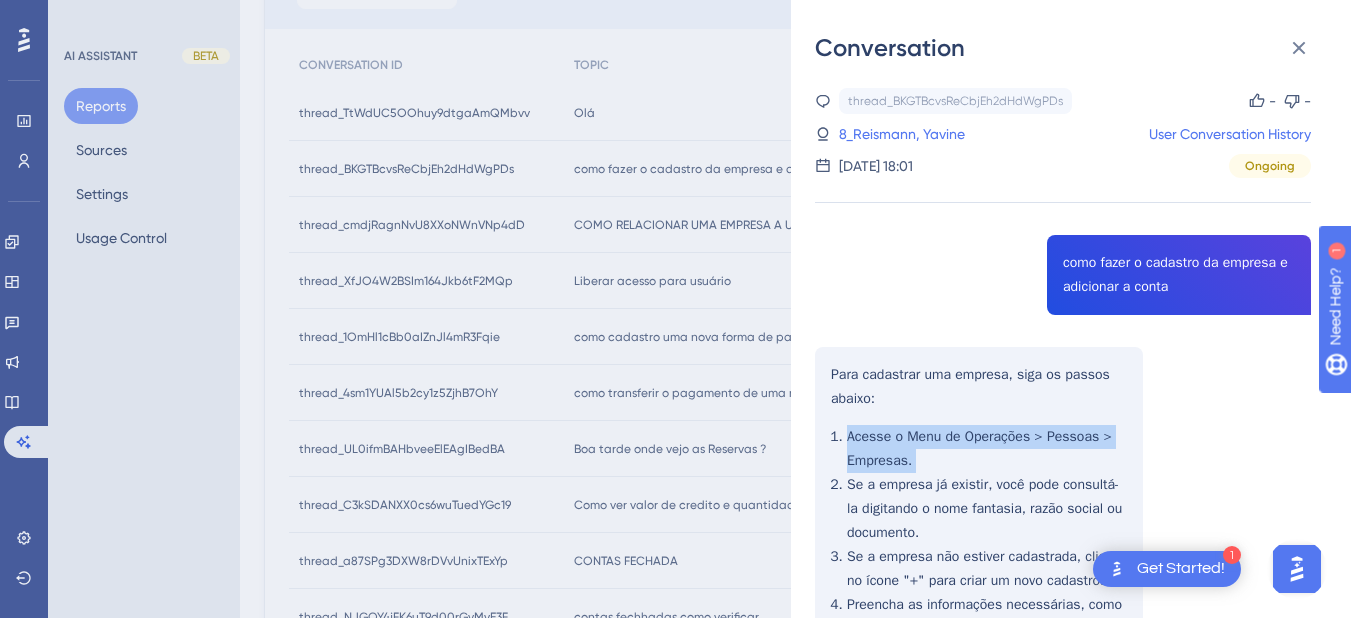 click on "thread_BKGTBcvsReCbjEh2dHdWgPDs Copy - - 8_Reismann, Yavine User Conversation History 10 de jul. de 2025, 18:01 Ongoing como fazer o cadastro da empresa e adicionar a conta Para cadastrar uma empresa, siga os passos abaixo:
Acesse o Menu de Operações > Pessoas > Empresas.
Se a empresa já existir, você pode consultá-la digitando o nome fantasia, razão social ou documento.
Se a empresa não estiver cadastrada, clique no ícone "+" para criar um novo cadastro.
Preencha as informações necessárias, como nome fantasia e razão social, e clique em "Salvar".
Para adicionar uma conta à empresa:
Acesse a conta desejada.
No card "Resumo da conta", clique no botão com formato de prédio para relacionar a conta com a empresa.
Insira o nome da empresa e confirme.
Se precisar de mais detalhes ou ajuda, estou aqui! como transferi o valor no cadastro da empresa Para transferir um valor no cadastro da empresa, siga os passos abaixo:" at bounding box center (1063, 834) 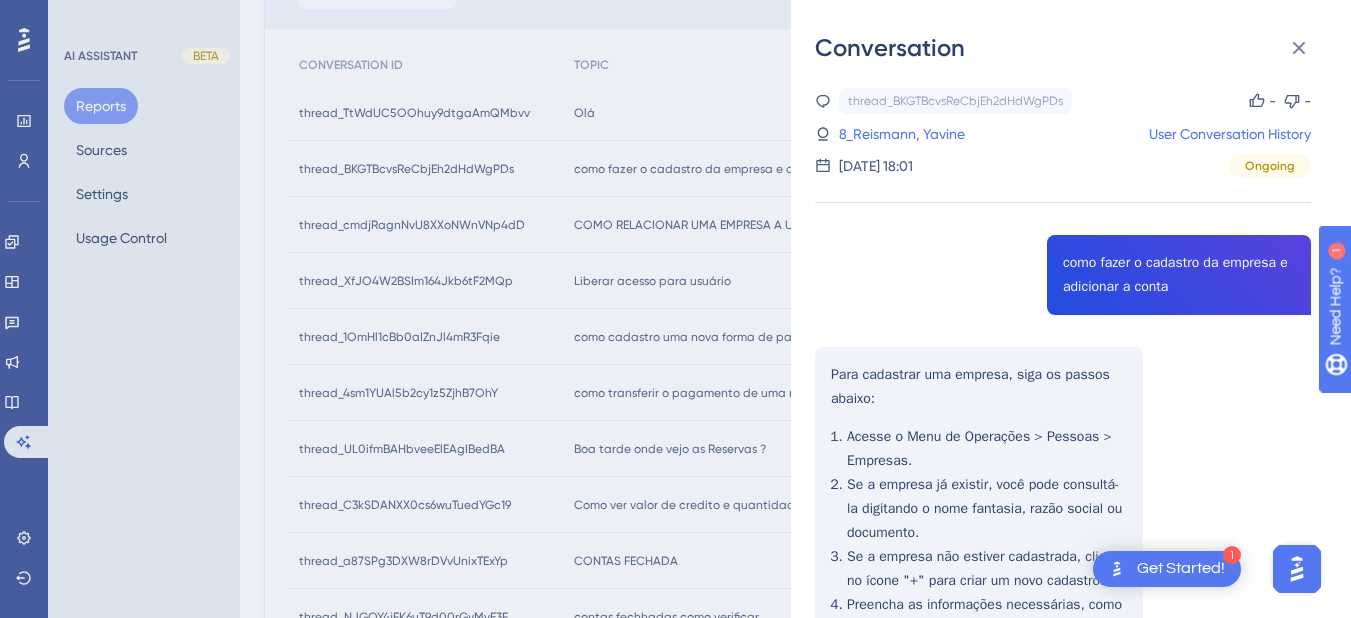 click on "thread_BKGTBcvsReCbjEh2dHdWgPDs Copy - - 8_Reismann, Yavine User Conversation History 10 de jul. de 2025, 18:01 Ongoing como fazer o cadastro da empresa e adicionar a conta Para cadastrar uma empresa, siga os passos abaixo:
Acesse o Menu de Operações > Pessoas > Empresas.
Se a empresa já existir, você pode consultá-la digitando o nome fantasia, razão social ou documento.
Se a empresa não estiver cadastrada, clique no ícone "+" para criar um novo cadastro.
Preencha as informações necessárias, como nome fantasia e razão social, e clique em "Salvar".
Para adicionar uma conta à empresa:
Acesse a conta desejada.
No card "Resumo da conta", clique no botão com formato de prédio para relacionar a conta com a empresa.
Insira o nome da empresa e confirme.
Se precisar de mais detalhes ou ajuda, estou aqui! como transferi o valor no cadastro da empresa Para transferir um valor no cadastro da empresa, siga os passos abaixo:" at bounding box center [1063, 834] 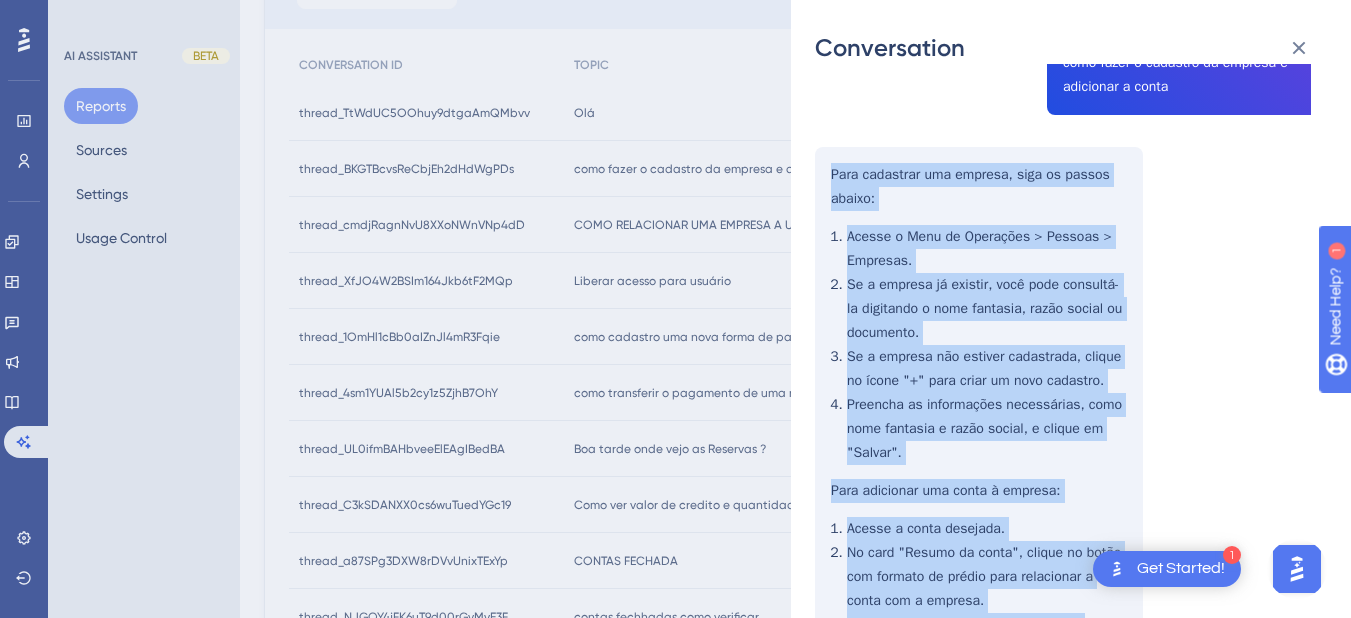 scroll, scrollTop: 400, scrollLeft: 0, axis: vertical 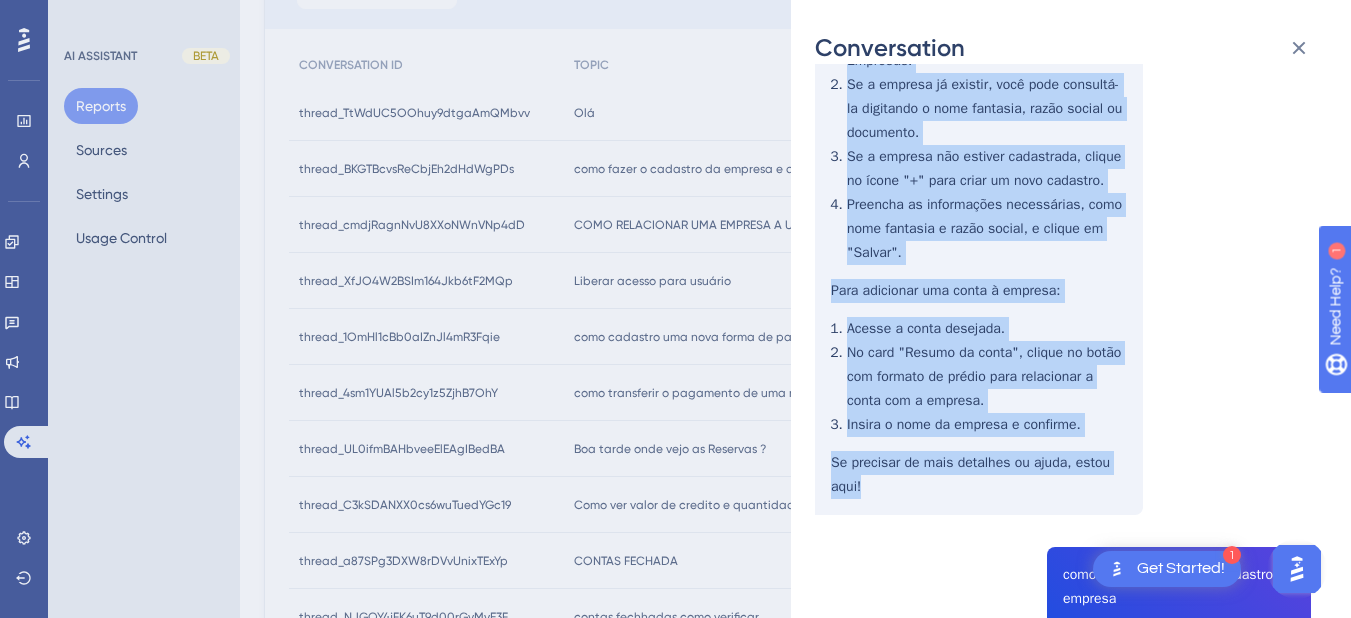 drag, startPoint x: 832, startPoint y: 372, endPoint x: 953, endPoint y: 475, distance: 158.90248 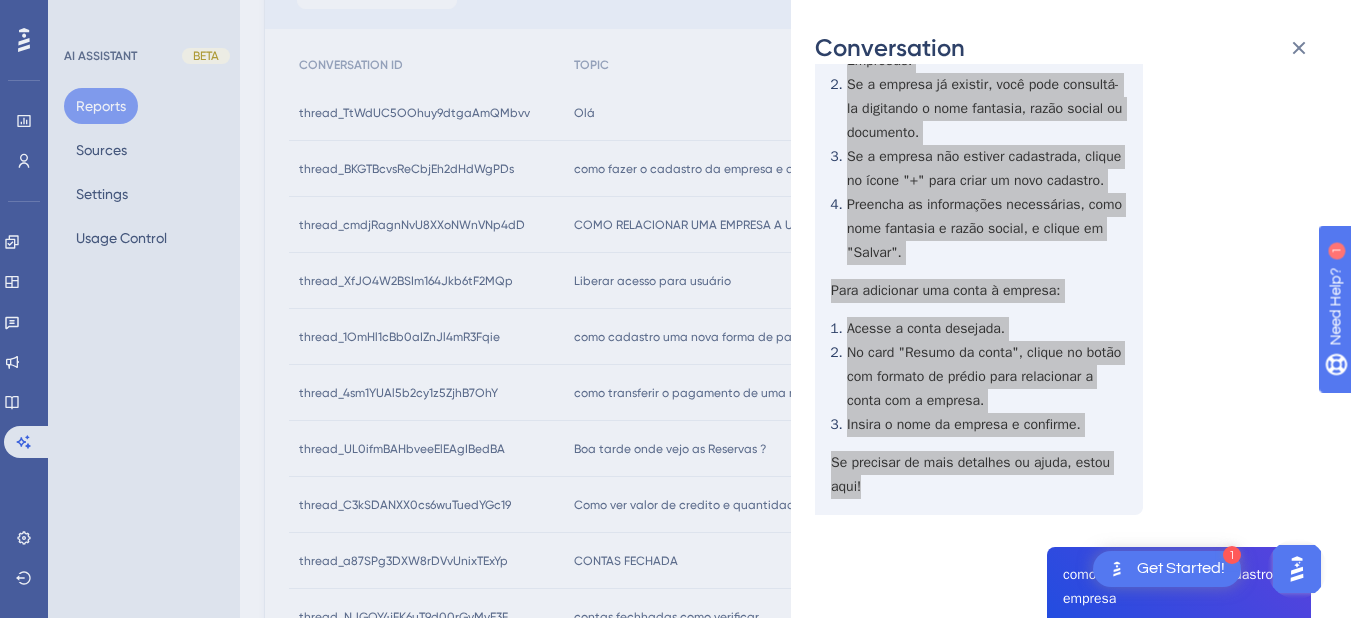 scroll, scrollTop: 800, scrollLeft: 0, axis: vertical 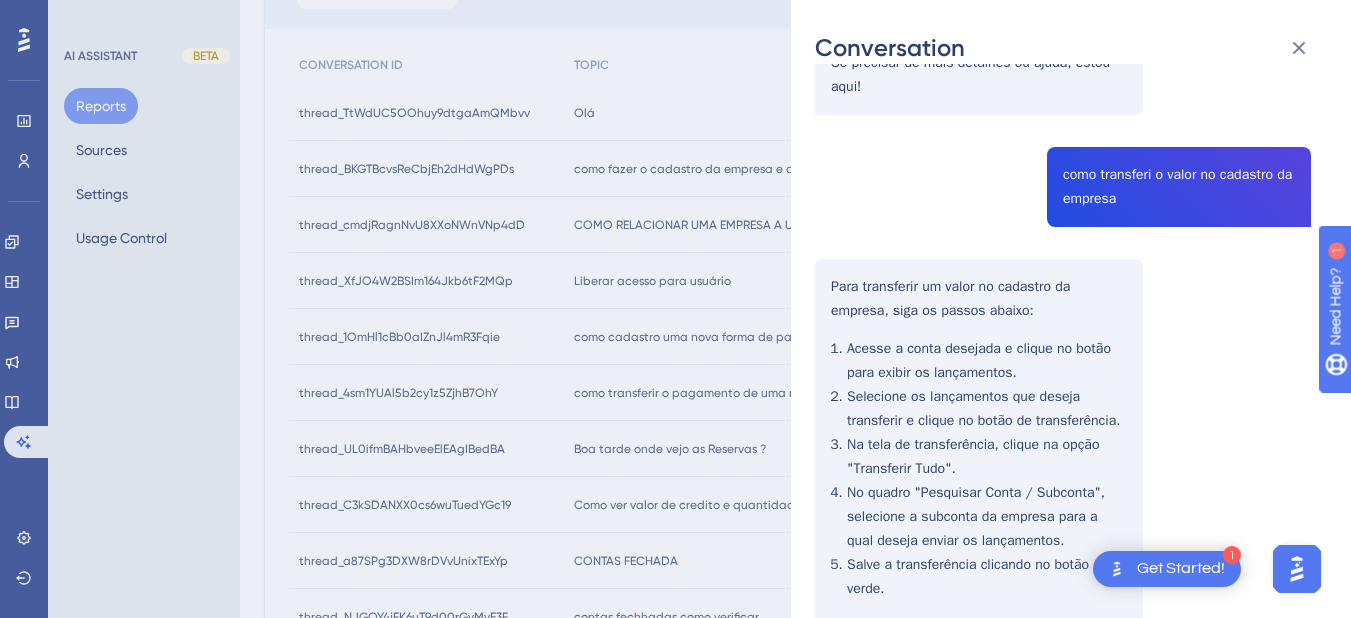 click on "thread_BKGTBcvsReCbjEh2dHdWgPDs Copy - - 8_Reismann, Yavine User Conversation History 10 de jul. de 2025, 18:01 Ongoing como fazer o cadastro da empresa e adicionar a conta Para cadastrar uma empresa, siga os passos abaixo:
Acesse o Menu de Operações > Pessoas > Empresas.
Se a empresa já existir, você pode consultá-la digitando o nome fantasia, razão social ou documento.
Se a empresa não estiver cadastrada, clique no ícone "+" para criar um novo cadastro.
Preencha as informações necessárias, como nome fantasia e razão social, e clique em "Salvar".
Para adicionar uma conta à empresa:
Acesse a conta desejada.
No card "Resumo da conta", clique no botão com formato de prédio para relacionar a conta com a empresa.
Insira o nome da empresa e confirme.
Se precisar de mais detalhes ou ajuda, estou aqui! como transferi o valor no cadastro da empresa Para transferir um valor no cadastro da empresa, siga os passos abaixo:" at bounding box center (1063, 34) 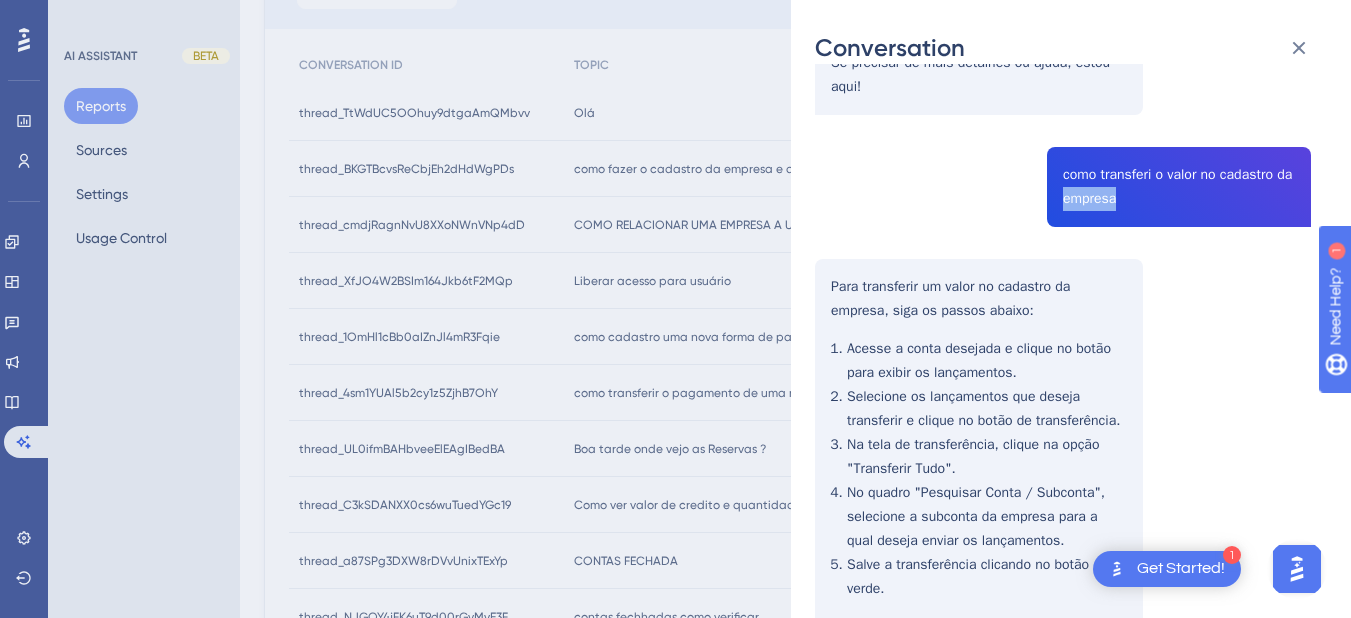 click on "thread_BKGTBcvsReCbjEh2dHdWgPDs Copy - - 8_Reismann, Yavine User Conversation History 10 de jul. de 2025, 18:01 Ongoing como fazer o cadastro da empresa e adicionar a conta Para cadastrar uma empresa, siga os passos abaixo:
Acesse o Menu de Operações > Pessoas > Empresas.
Se a empresa já existir, você pode consultá-la digitando o nome fantasia, razão social ou documento.
Se a empresa não estiver cadastrada, clique no ícone "+" para criar um novo cadastro.
Preencha as informações necessárias, como nome fantasia e razão social, e clique em "Salvar".
Para adicionar uma conta à empresa:
Acesse a conta desejada.
No card "Resumo da conta", clique no botão com formato de prédio para relacionar a conta com a empresa.
Insira o nome da empresa e confirme.
Se precisar de mais detalhes ou ajuda, estou aqui! como transferi o valor no cadastro da empresa Para transferir um valor no cadastro da empresa, siga os passos abaixo:" at bounding box center (1063, 34) 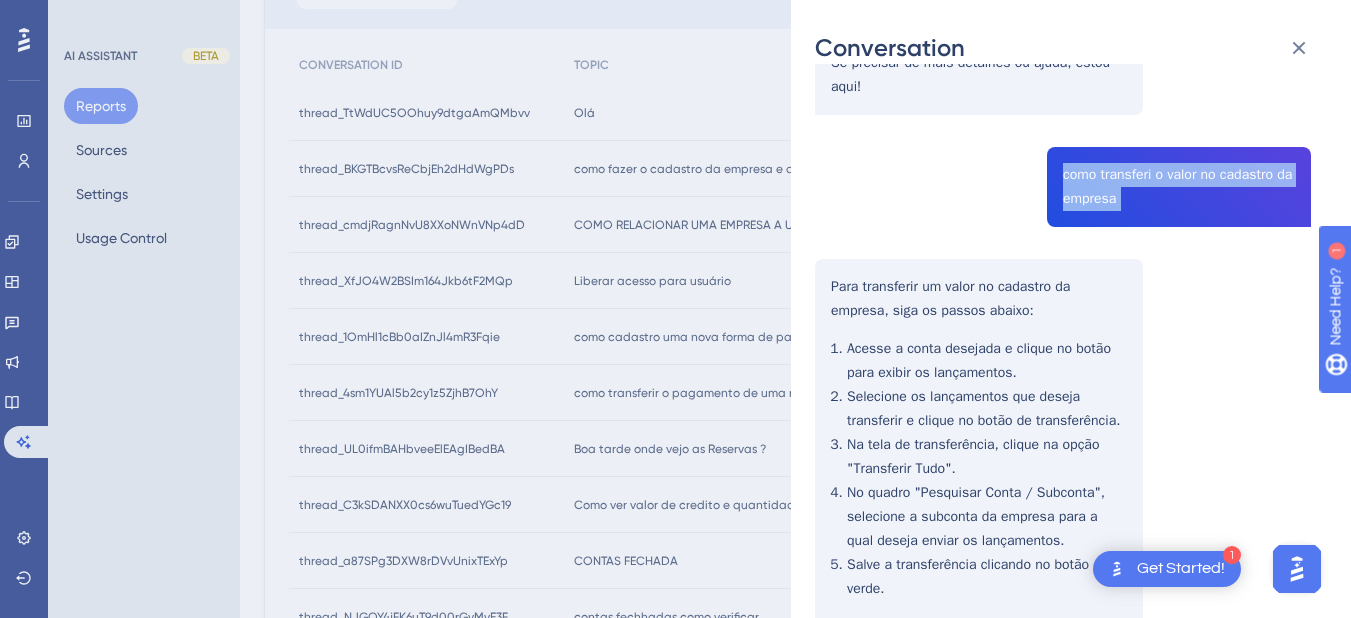 click on "thread_BKGTBcvsReCbjEh2dHdWgPDs Copy - - 8_Reismann, Yavine User Conversation History 10 de jul. de 2025, 18:01 Ongoing como fazer o cadastro da empresa e adicionar a conta Para cadastrar uma empresa, siga os passos abaixo:
Acesse o Menu de Operações > Pessoas > Empresas.
Se a empresa já existir, você pode consultá-la digitando o nome fantasia, razão social ou documento.
Se a empresa não estiver cadastrada, clique no ícone "+" para criar um novo cadastro.
Preencha as informações necessárias, como nome fantasia e razão social, e clique em "Salvar".
Para adicionar uma conta à empresa:
Acesse a conta desejada.
No card "Resumo da conta", clique no botão com formato de prédio para relacionar a conta com a empresa.
Insira o nome da empresa e confirme.
Se precisar de mais detalhes ou ajuda, estou aqui! como transferi o valor no cadastro da empresa Para transferir um valor no cadastro da empresa, siga os passos abaixo:" at bounding box center (1063, 34) 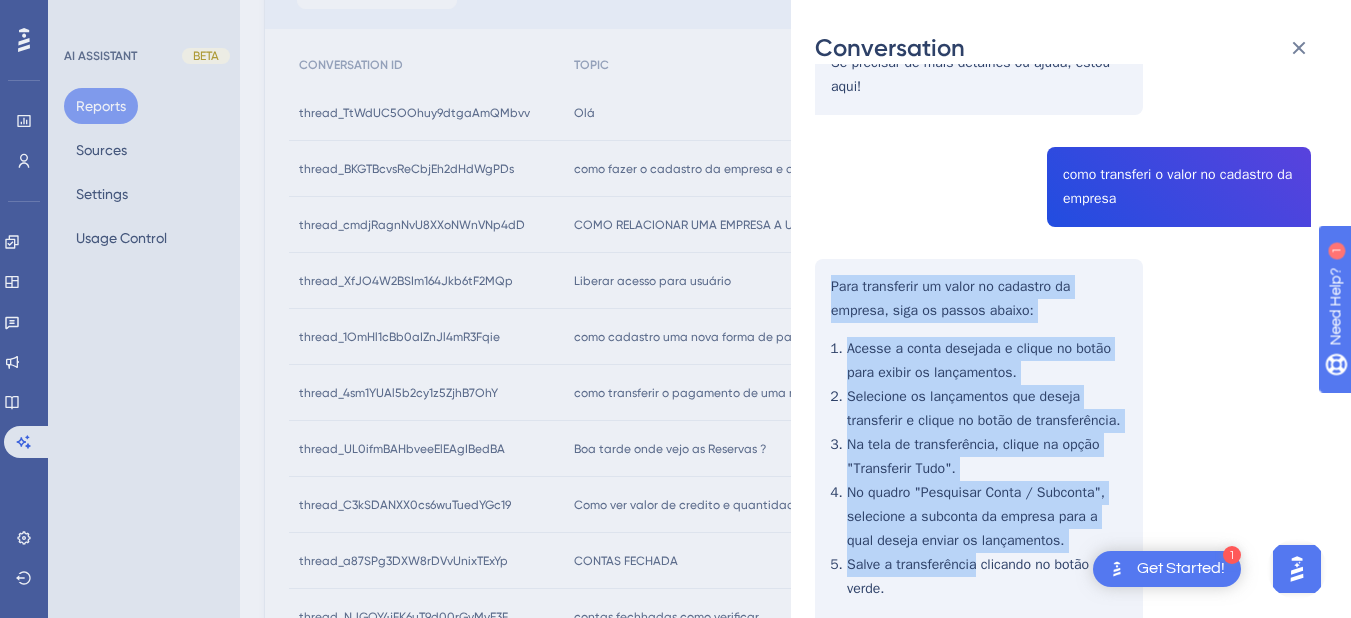 scroll, scrollTop: 948, scrollLeft: 0, axis: vertical 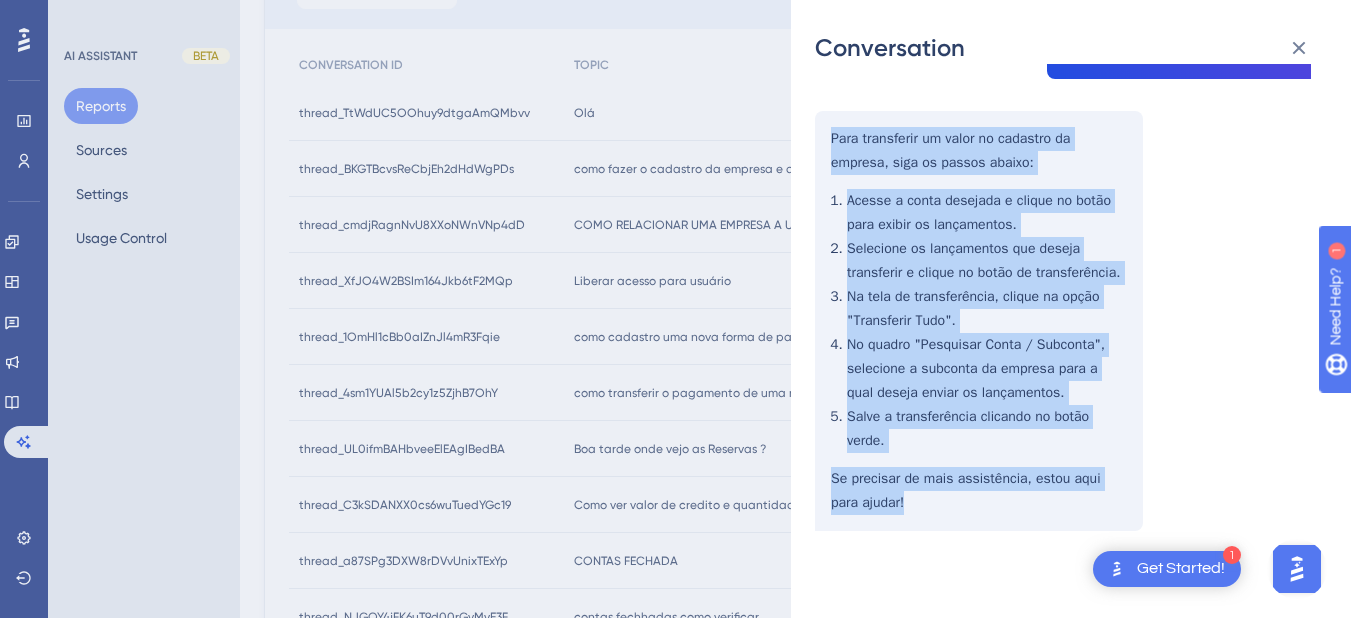 drag, startPoint x: 833, startPoint y: 285, endPoint x: 892, endPoint y: 430, distance: 156.54393 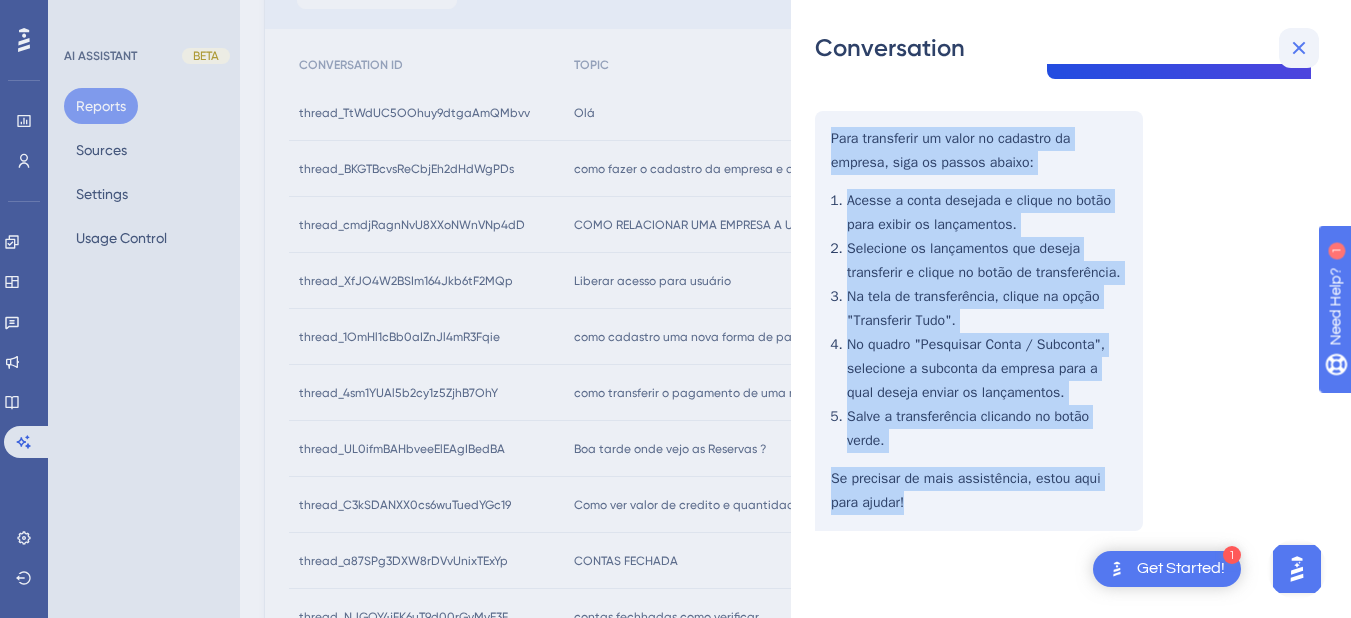 click 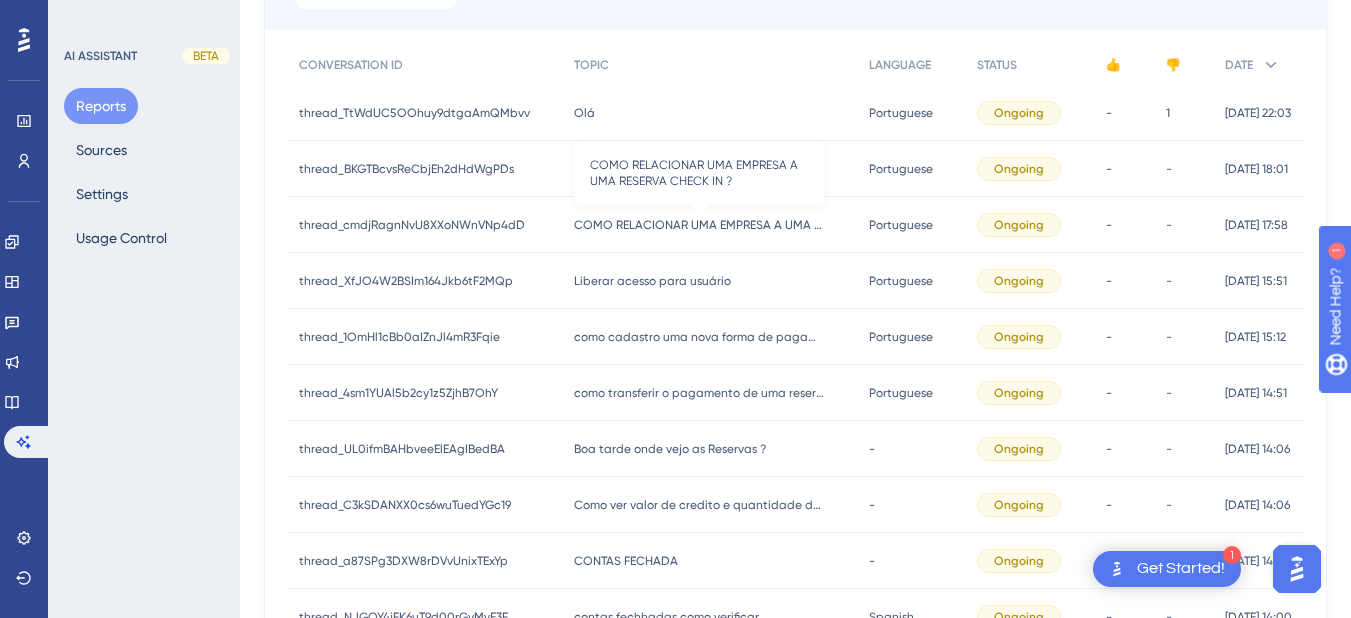 click on "COMO RELACIONAR UMA EMPRESA A UMA RESERVA CHECK IN ?" at bounding box center (699, 225) 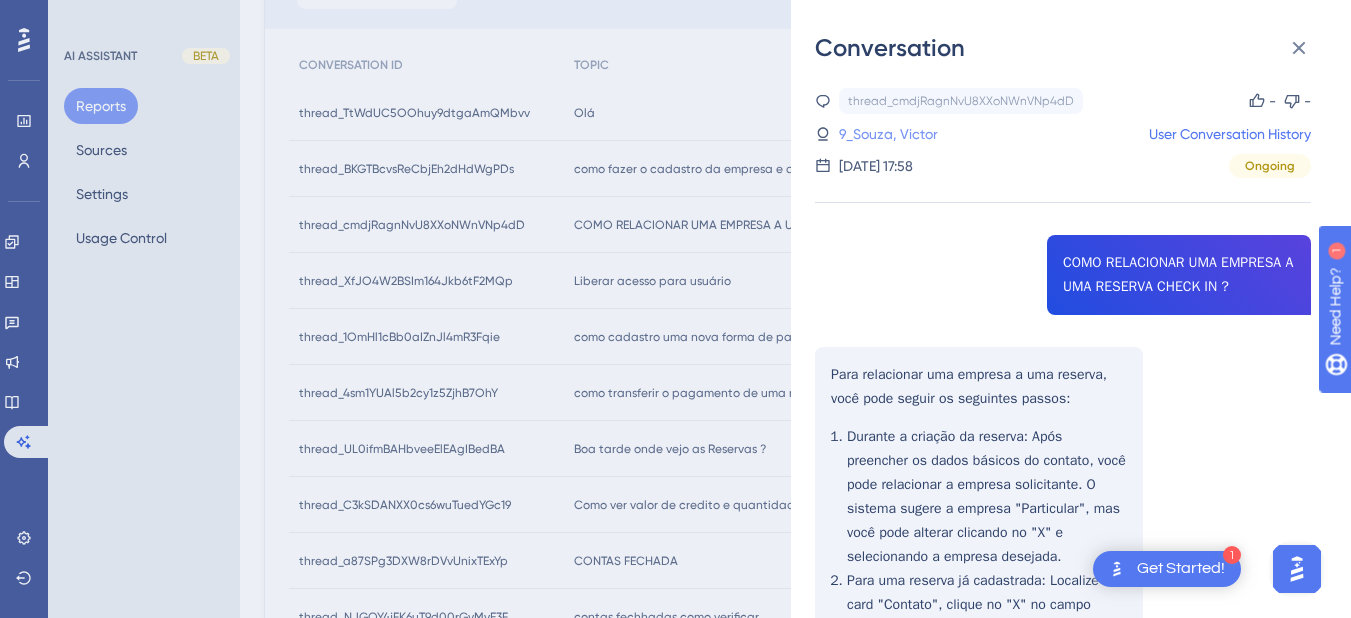 click on "9_Souza, Victor" at bounding box center [888, 134] 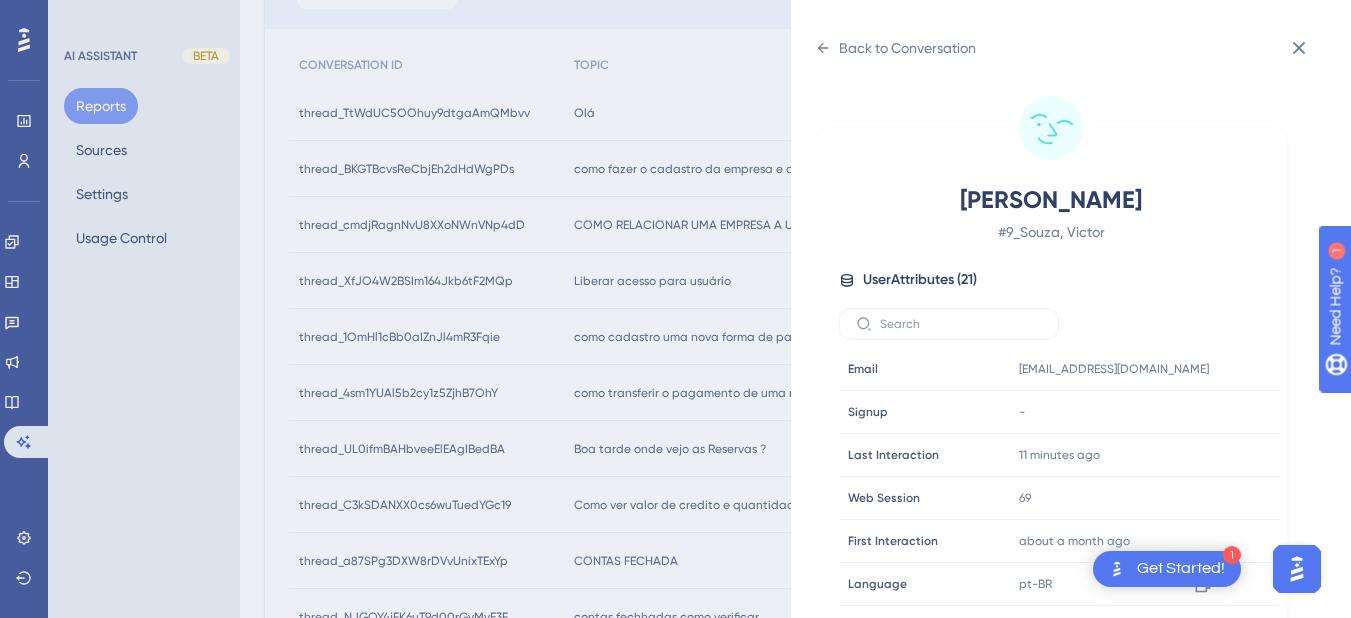 scroll, scrollTop: 25, scrollLeft: 0, axis: vertical 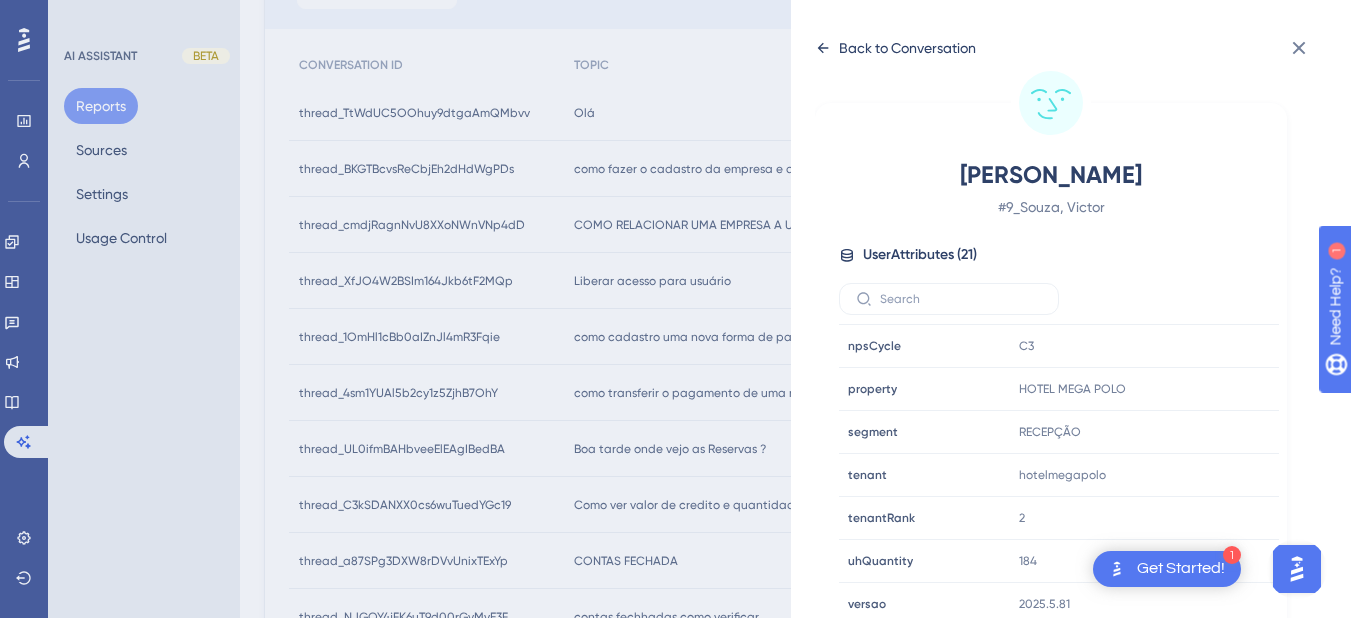 click 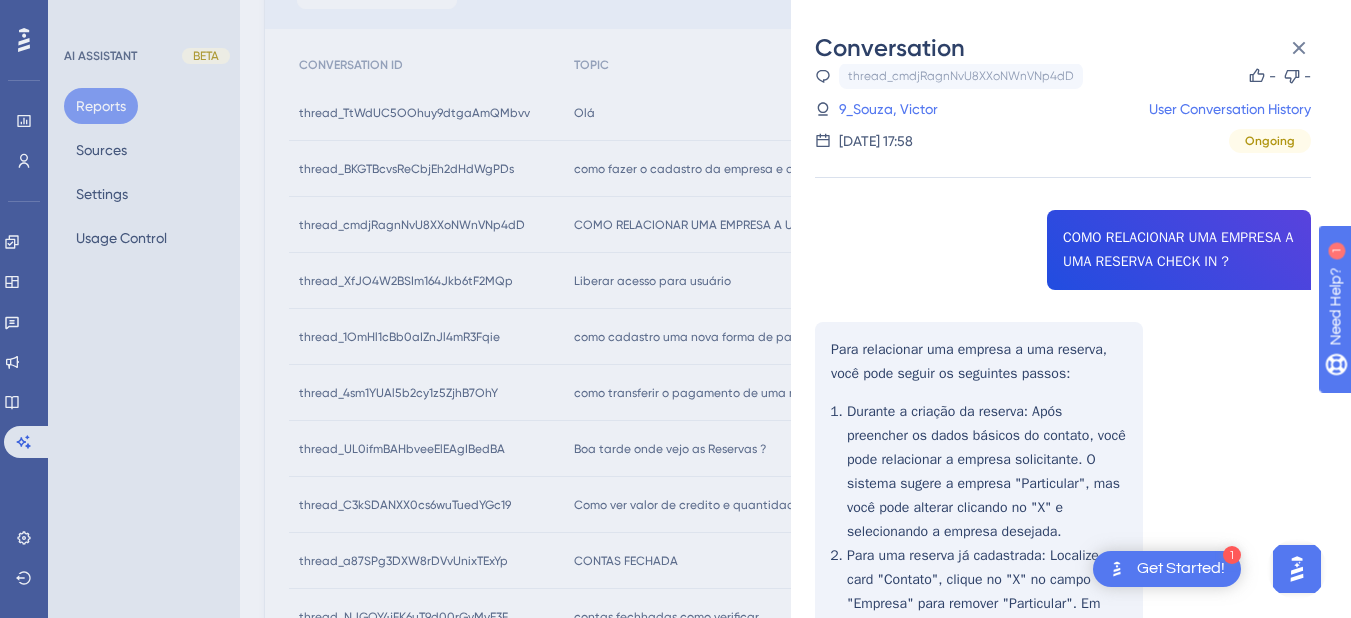 click on "thread_cmdjRagnNvU8XXoNWnVNp4dD Copy - - 9_Souza, Victor User Conversation History 10 de jul. de 2025, 17:58 Ongoing COMO RELACIONAR UMA EMPRESA A UMA RESERVA CHECK IN ? Para relacionar uma empresa a uma reserva, você pode seguir os seguintes passos:
Durante a criação da reserva : Após preencher os dados básicos do contato, você pode relacionar a empresa solicitante. O sistema sugere a empresa "Particular", mas você pode alterar clicando no "X" e selecionando a empresa desejada.
Para uma reserva já cadastrada : Localize o card "Contato", clique no "X" no campo "Empresa" para remover "Particular". Em seguida, digite o nome da nova empresa, que deve estar previamente cadastrada no sistema.
Atualização automática : Se você deseja que as alterações na empresa na conta sejam refletidas automaticamente na reserva, acesse o Menu: Configurações > Hotel > Hotéis, edite as configurações e marque a opção para permitir essa atualização." at bounding box center [1063, 549] 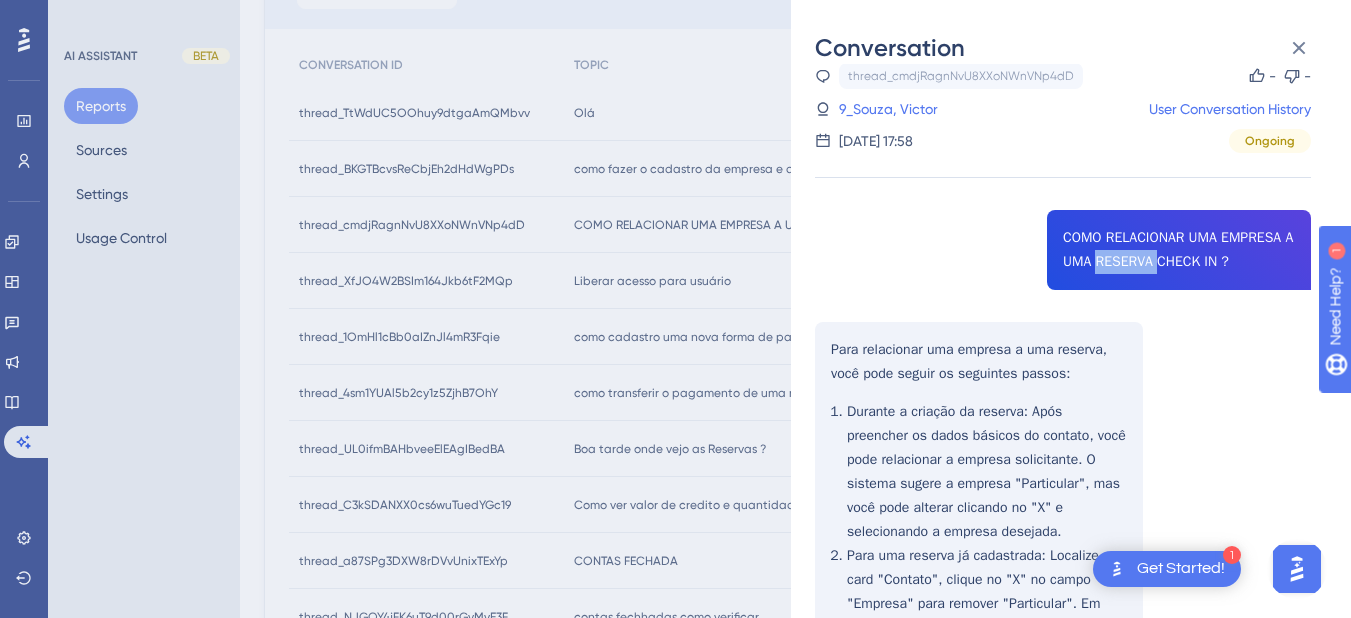 click on "thread_cmdjRagnNvU8XXoNWnVNp4dD Copy - - 9_Souza, Victor User Conversation History 10 de jul. de 2025, 17:58 Ongoing COMO RELACIONAR UMA EMPRESA A UMA RESERVA CHECK IN ? Para relacionar uma empresa a uma reserva, você pode seguir os seguintes passos:
Durante a criação da reserva : Após preencher os dados básicos do contato, você pode relacionar a empresa solicitante. O sistema sugere a empresa "Particular", mas você pode alterar clicando no "X" e selecionando a empresa desejada.
Para uma reserva já cadastrada : Localize o card "Contato", clique no "X" no campo "Empresa" para remover "Particular". Em seguida, digite o nome da nova empresa, que deve estar previamente cadastrada no sistema.
Atualização automática : Se você deseja que as alterações na empresa na conta sejam refletidas automaticamente na reserva, acesse o Menu: Configurações > Hotel > Hotéis, edite as configurações e marque a opção para permitir essa atualização." at bounding box center (1063, 549) 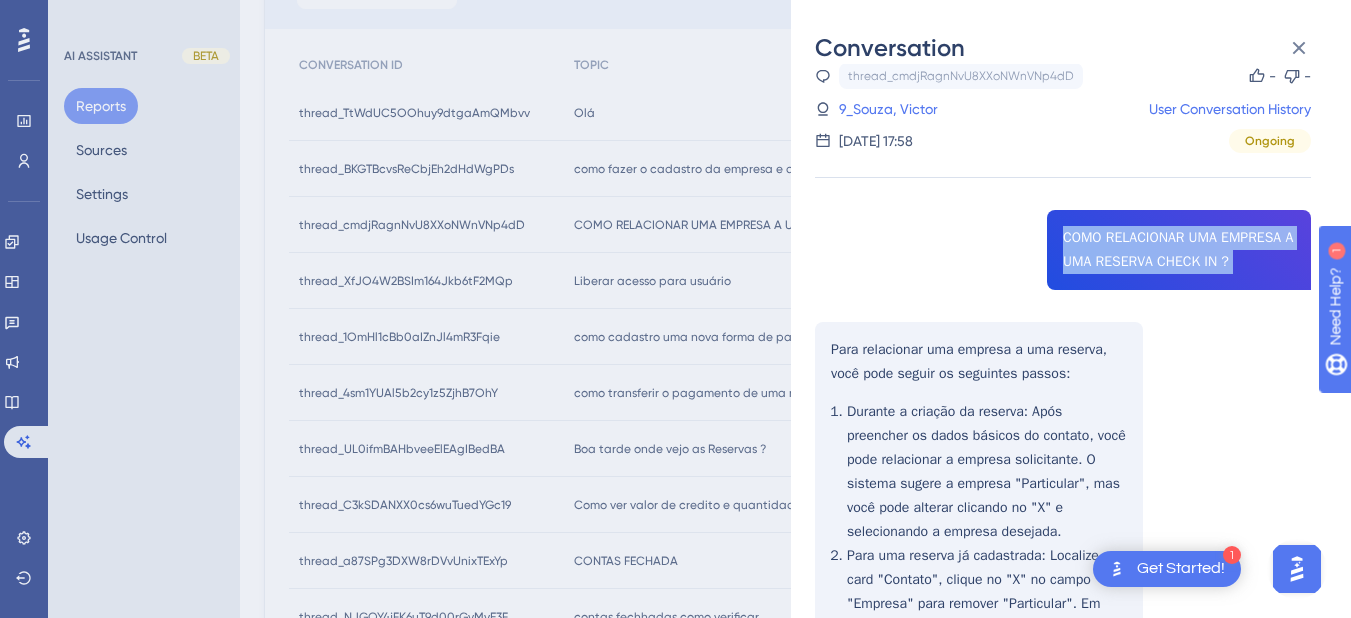 click on "thread_cmdjRagnNvU8XXoNWnVNp4dD Copy - - 9_Souza, Victor User Conversation History 10 de jul. de 2025, 17:58 Ongoing COMO RELACIONAR UMA EMPRESA A UMA RESERVA CHECK IN ? Para relacionar uma empresa a uma reserva, você pode seguir os seguintes passos:
Durante a criação da reserva : Após preencher os dados básicos do contato, você pode relacionar a empresa solicitante. O sistema sugere a empresa "Particular", mas você pode alterar clicando no "X" e selecionando a empresa desejada.
Para uma reserva já cadastrada : Localize o card "Contato", clique no "X" no campo "Empresa" para remover "Particular". Em seguida, digite o nome da nova empresa, que deve estar previamente cadastrada no sistema.
Atualização automática : Se você deseja que as alterações na empresa na conta sejam refletidas automaticamente na reserva, acesse o Menu: Configurações > Hotel > Hotéis, edite as configurações e marque a opção para permitir essa atualização." at bounding box center (1063, 549) 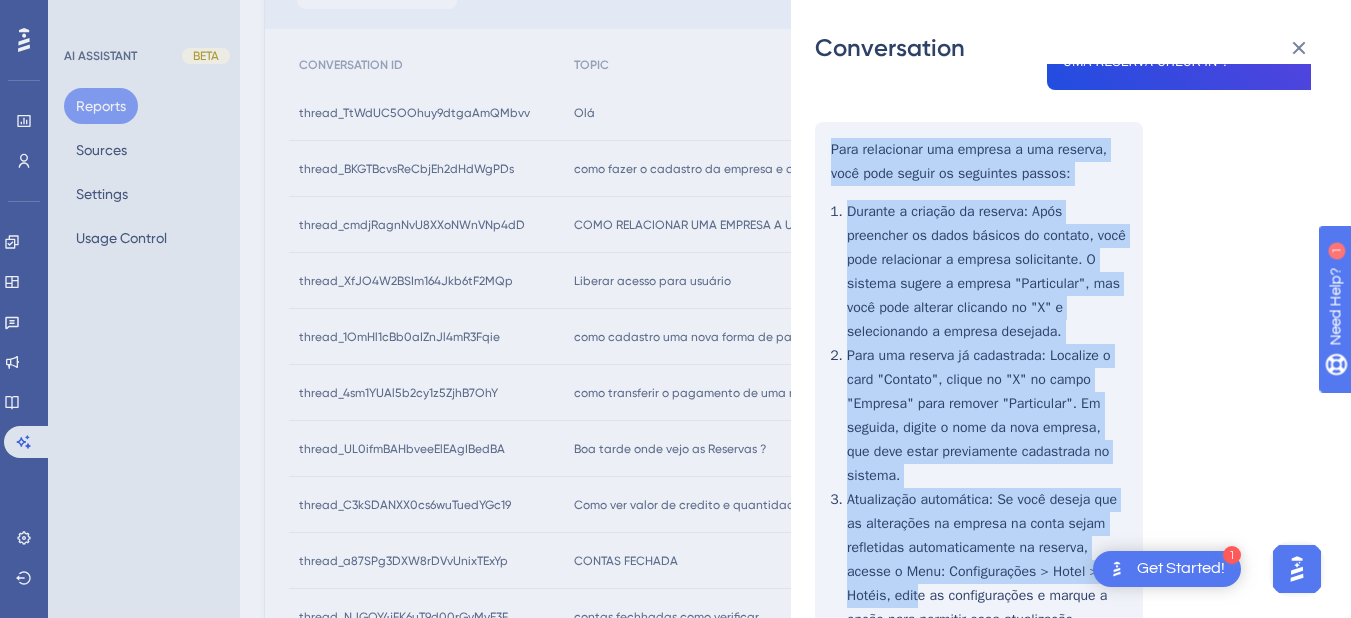 scroll, scrollTop: 428, scrollLeft: 0, axis: vertical 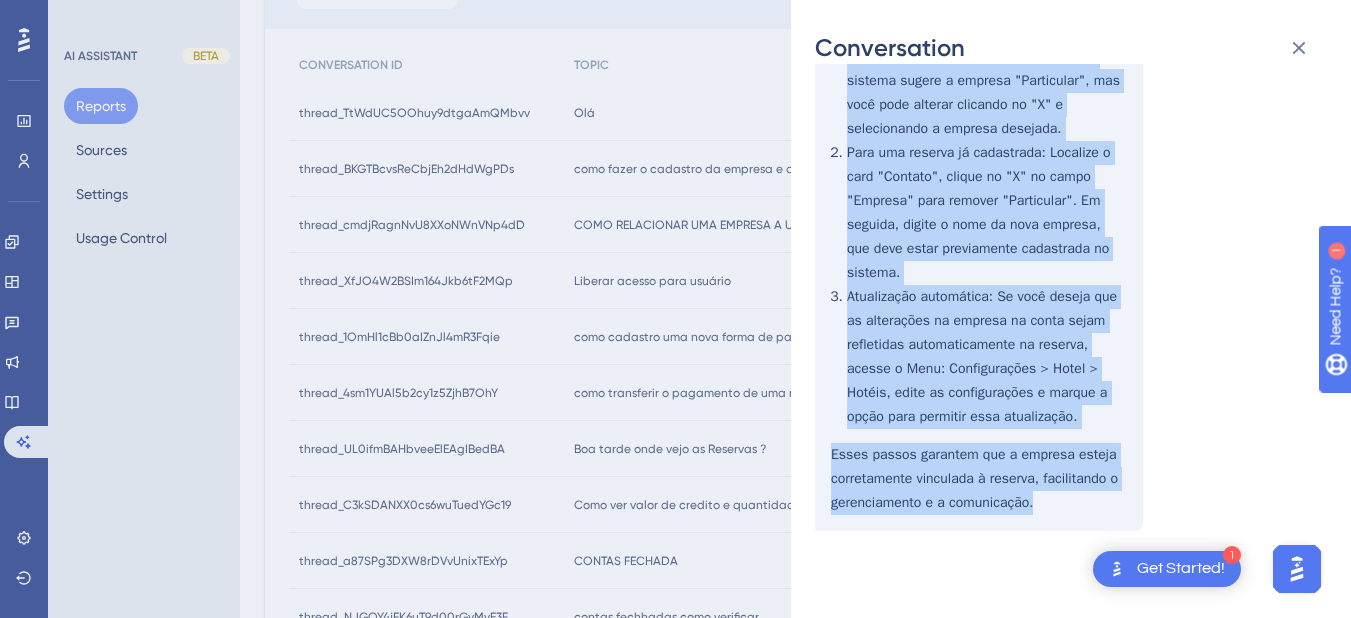 drag, startPoint x: 833, startPoint y: 350, endPoint x: 908, endPoint y: 263, distance: 114.865135 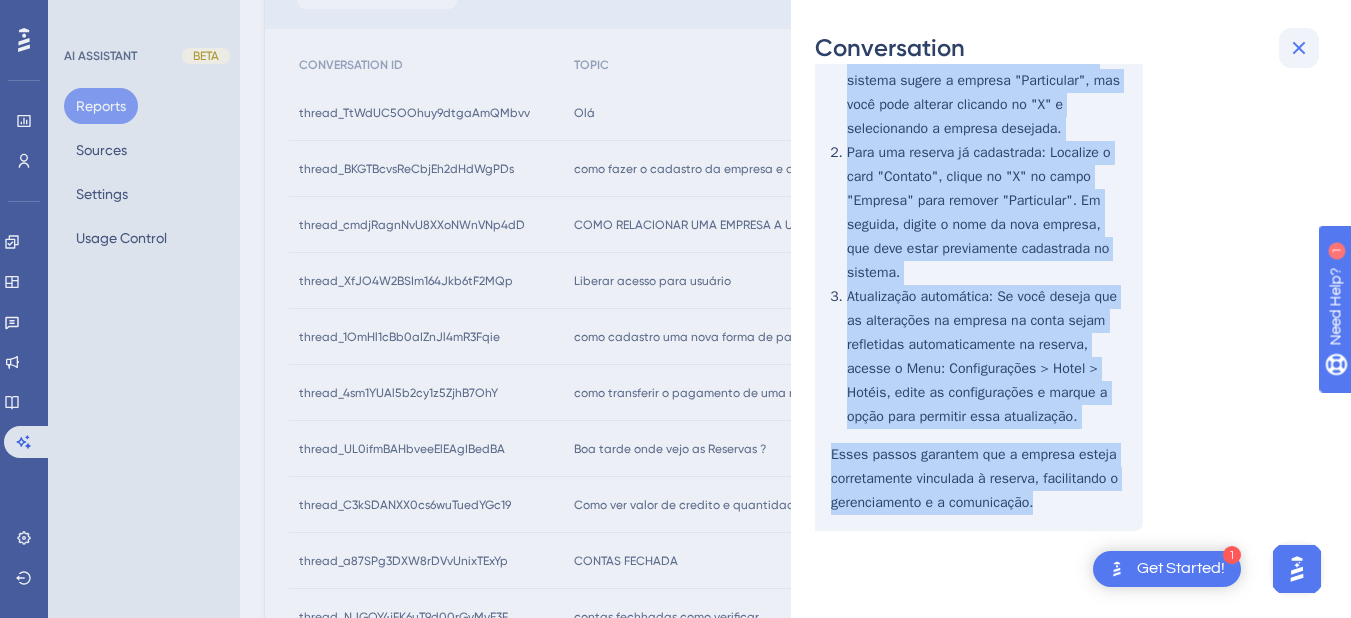 click 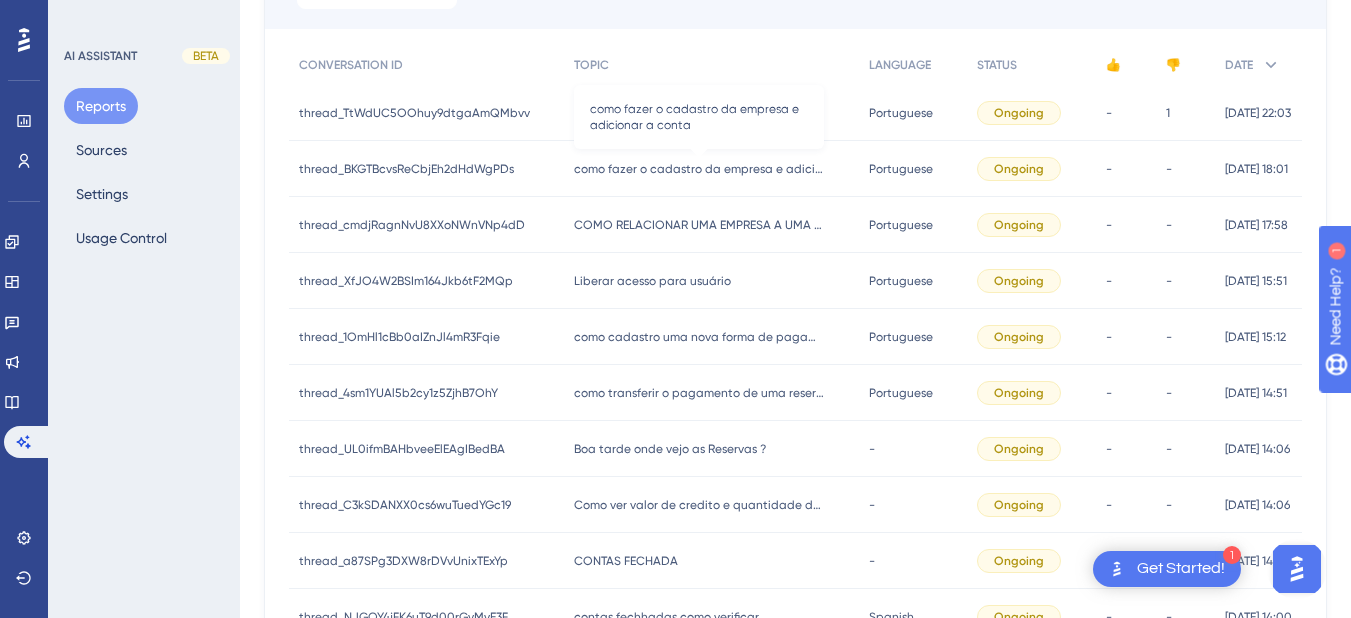 click on "como fazer o cadastro da empresa e adicionar a conta" at bounding box center [699, 169] 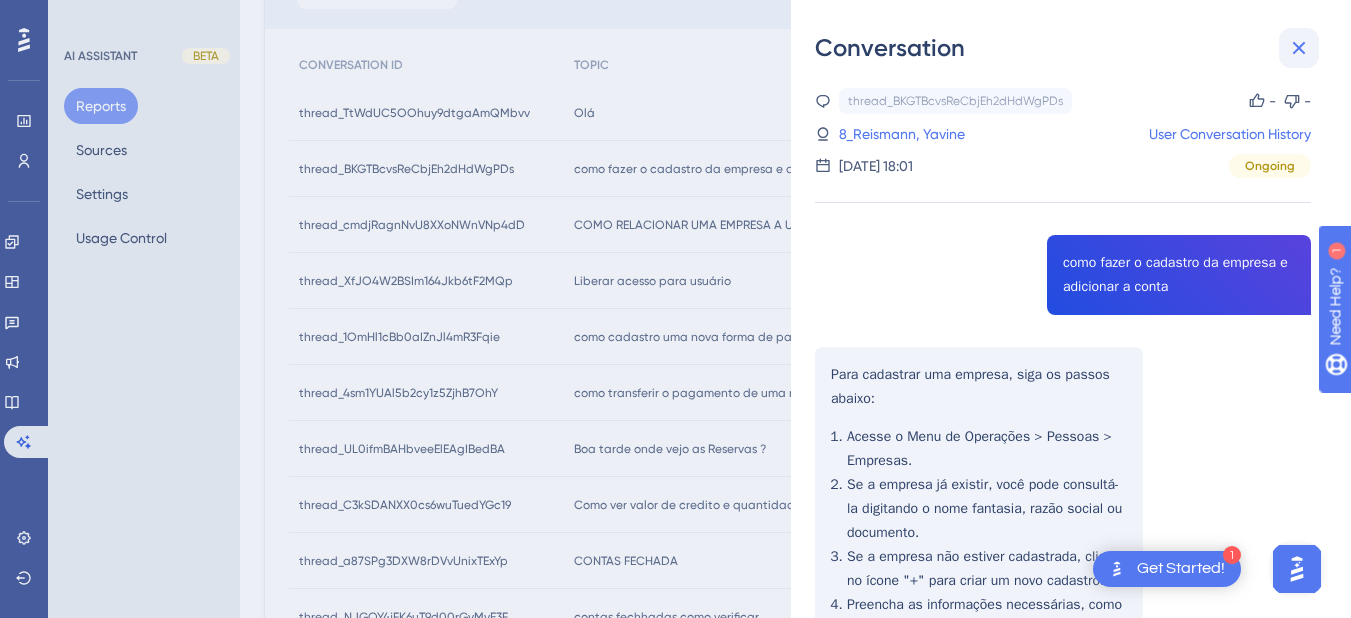 click 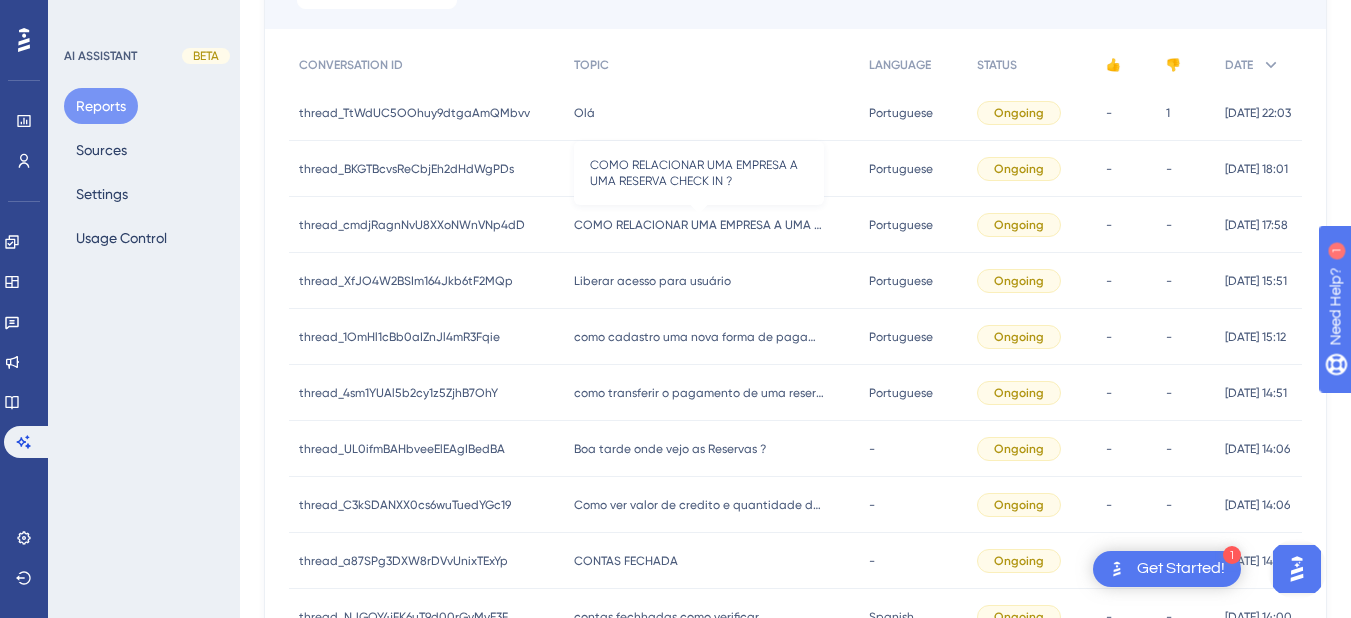 click on "COMO RELACIONAR UMA EMPRESA A UMA RESERVA CHECK IN ?" at bounding box center (699, 225) 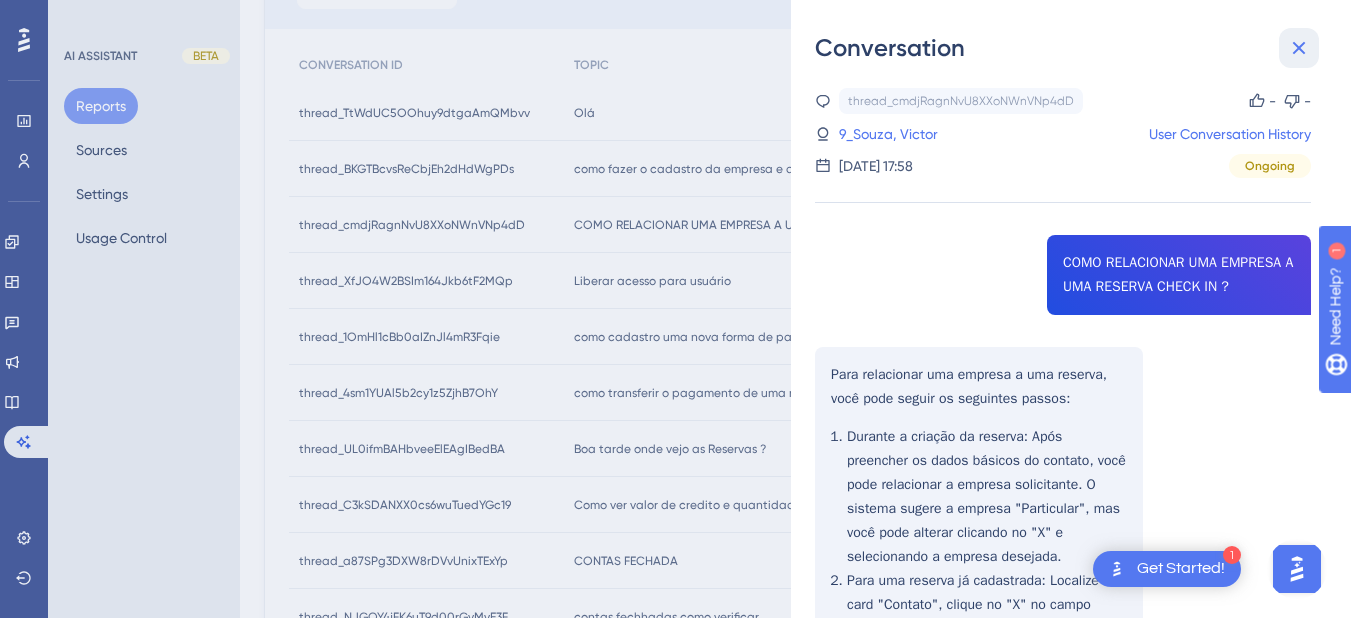 click 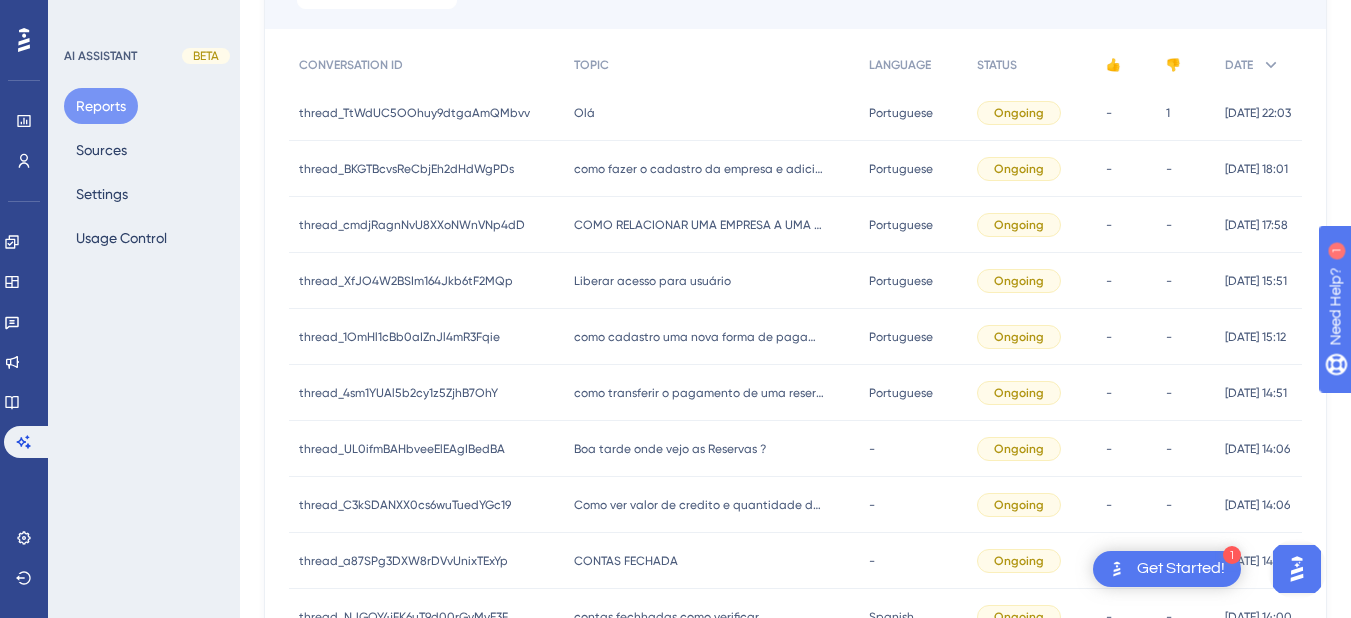 click on "Liberar acesso para usuário" at bounding box center (652, 281) 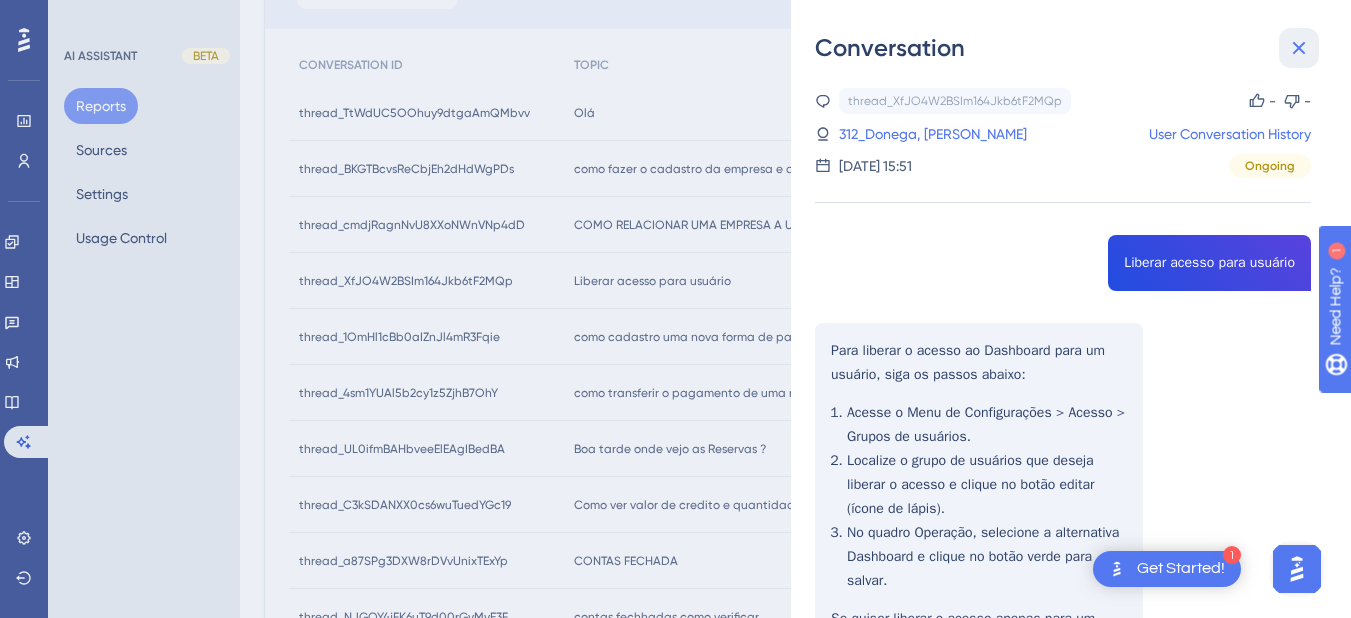 click 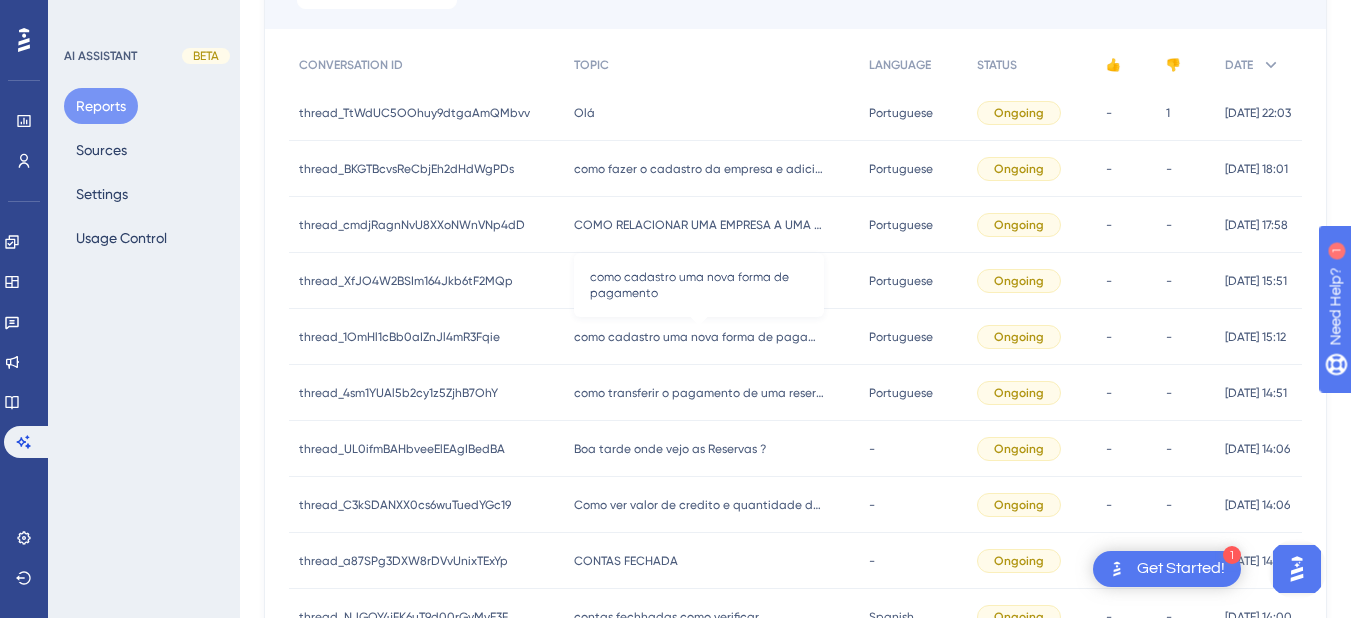 click on "como cadastro uma nova forma de pagamento" at bounding box center [699, 337] 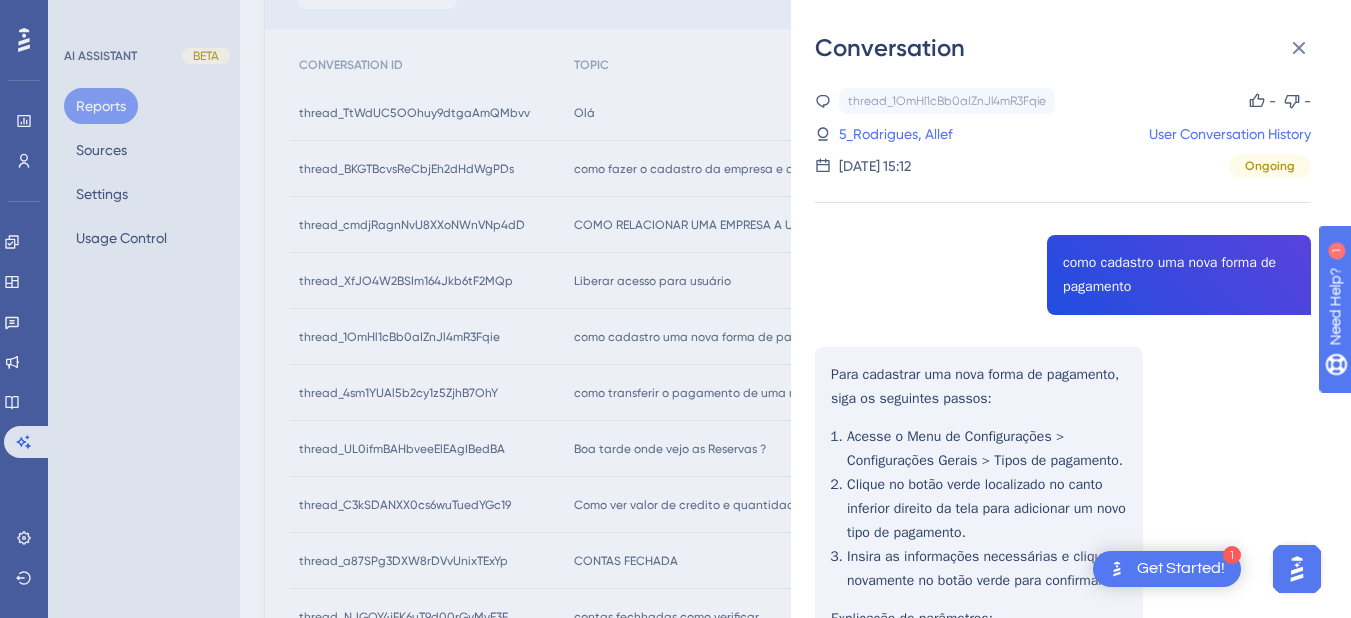 click on "thread_1OmHl1cBb0aIZnJl4mR3Fqie Copy - - 5_Rodrigues, Allef User Conversation History 10 de jul. de 2025, 15:12 Ongoing como cadastro uma nova forma de pagamento Para cadastrar uma nova forma de pagamento, siga os seguintes passos:
Acesse o Menu de Configurações > Configurações Gerais > Tipos de pagamento.
Clique no botão verde localizado no canto inferior direito da tela para adicionar um novo tipo de pagamento.
Insira as informações necessárias e clique novamente no botão verde para confirmar.
Explicação de parâmetros:
Tipo:  Selecione o tipo de pagamento (ex: Cartão de Débito).
Quantidade de parcelas:  Informe o máximo de parcelas permitidas.
Vencimento da primeira parcela (dias):  Informe a quantidade de dias para o vencimento da primeira parcela.
Sequência de exibição:  Insira a ordem desejada para o pagamento aparecer na tela.
Taxa de cartão:  Preencha se for cartão de crédito ou débito." at bounding box center [1063, 600] 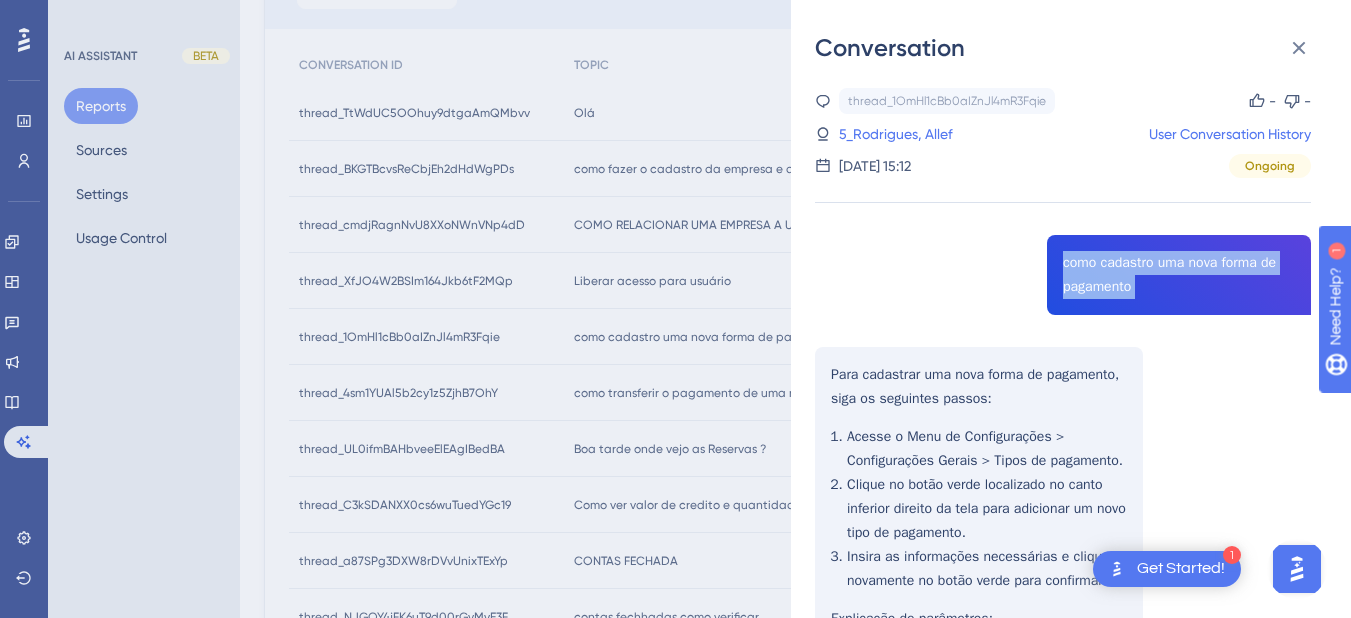 click on "thread_1OmHl1cBb0aIZnJl4mR3Fqie Copy - - 5_Rodrigues, Allef User Conversation History 10 de jul. de 2025, 15:12 Ongoing como cadastro uma nova forma de pagamento Para cadastrar uma nova forma de pagamento, siga os seguintes passos:
Acesse o Menu de Configurações > Configurações Gerais > Tipos de pagamento.
Clique no botão verde localizado no canto inferior direito da tela para adicionar um novo tipo de pagamento.
Insira as informações necessárias e clique novamente no botão verde para confirmar.
Explicação de parâmetros:
Tipo:  Selecione o tipo de pagamento (ex: Cartão de Débito).
Quantidade de parcelas:  Informe o máximo de parcelas permitidas.
Vencimento da primeira parcela (dias):  Informe a quantidade de dias para o vencimento da primeira parcela.
Sequência de exibição:  Insira a ordem desejada para o pagamento aparecer na tela.
Taxa de cartão:  Preencha se for cartão de crédito ou débito." at bounding box center (1063, 600) 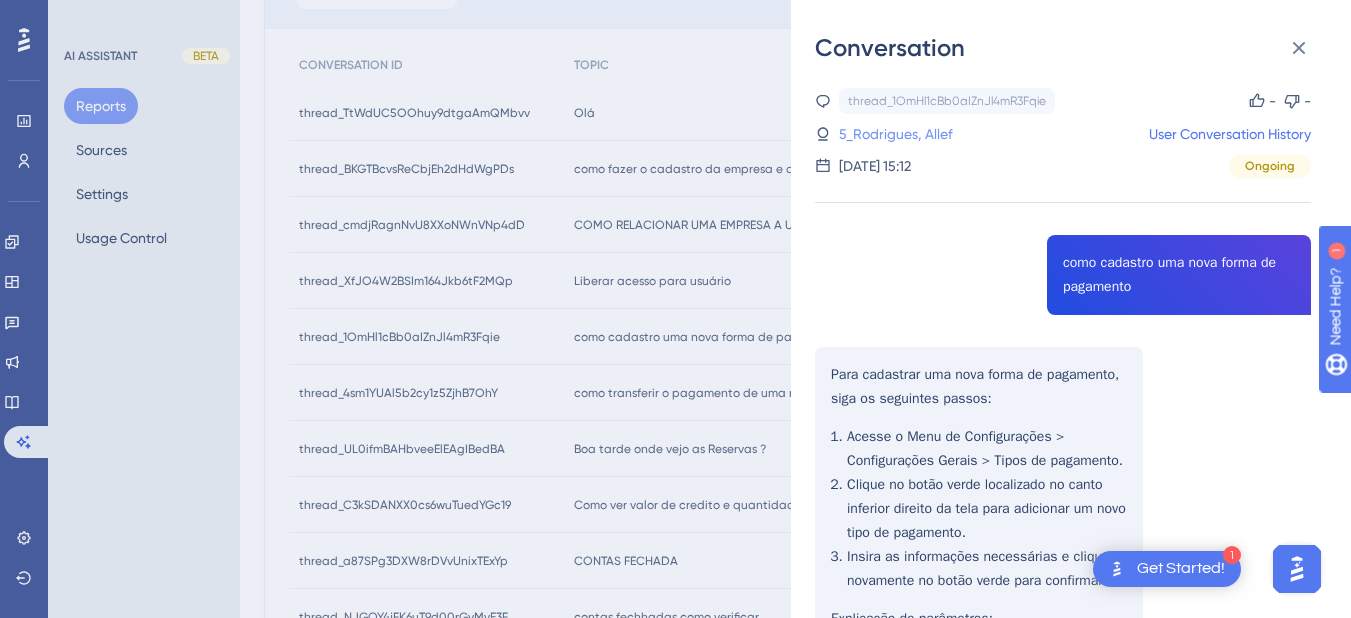 click on "5_Rodrigues, Allef" at bounding box center [896, 134] 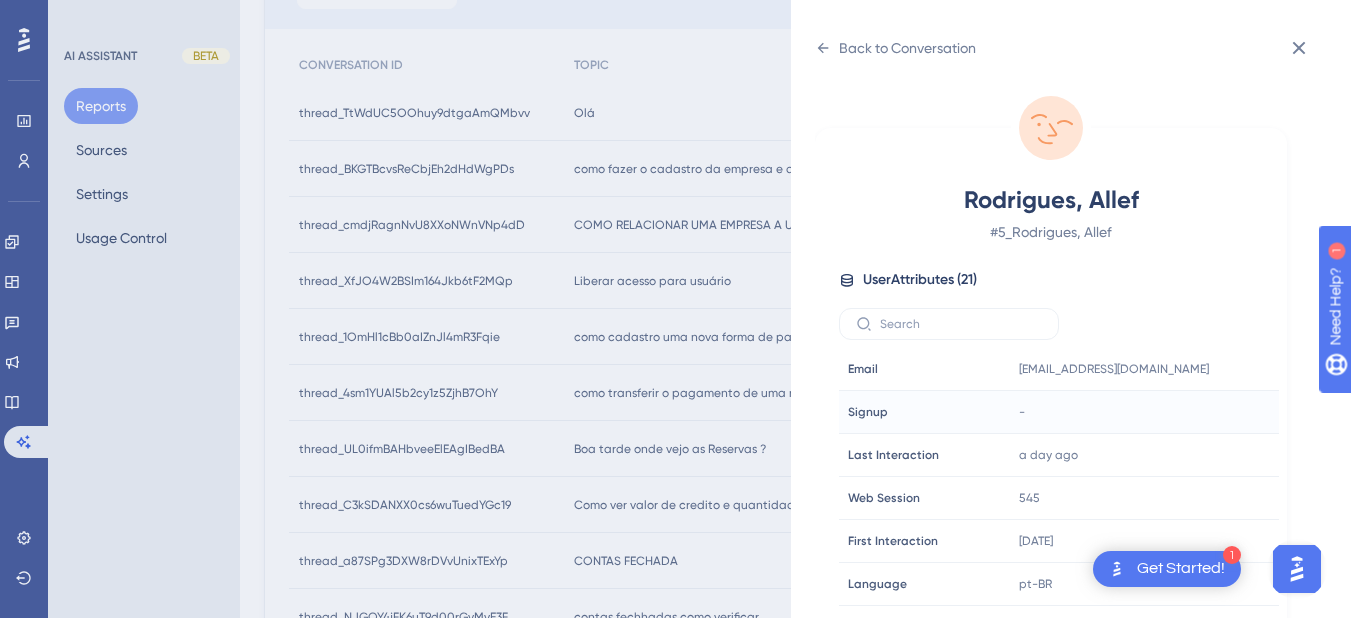 scroll, scrollTop: 25, scrollLeft: 0, axis: vertical 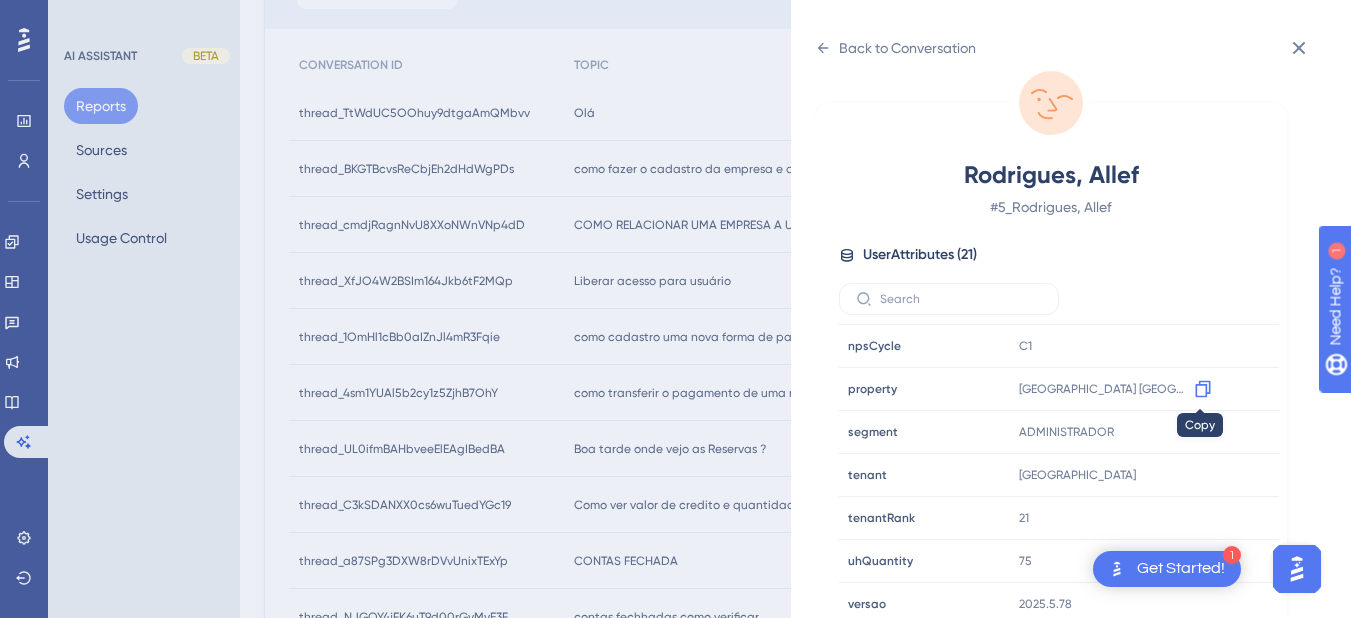click 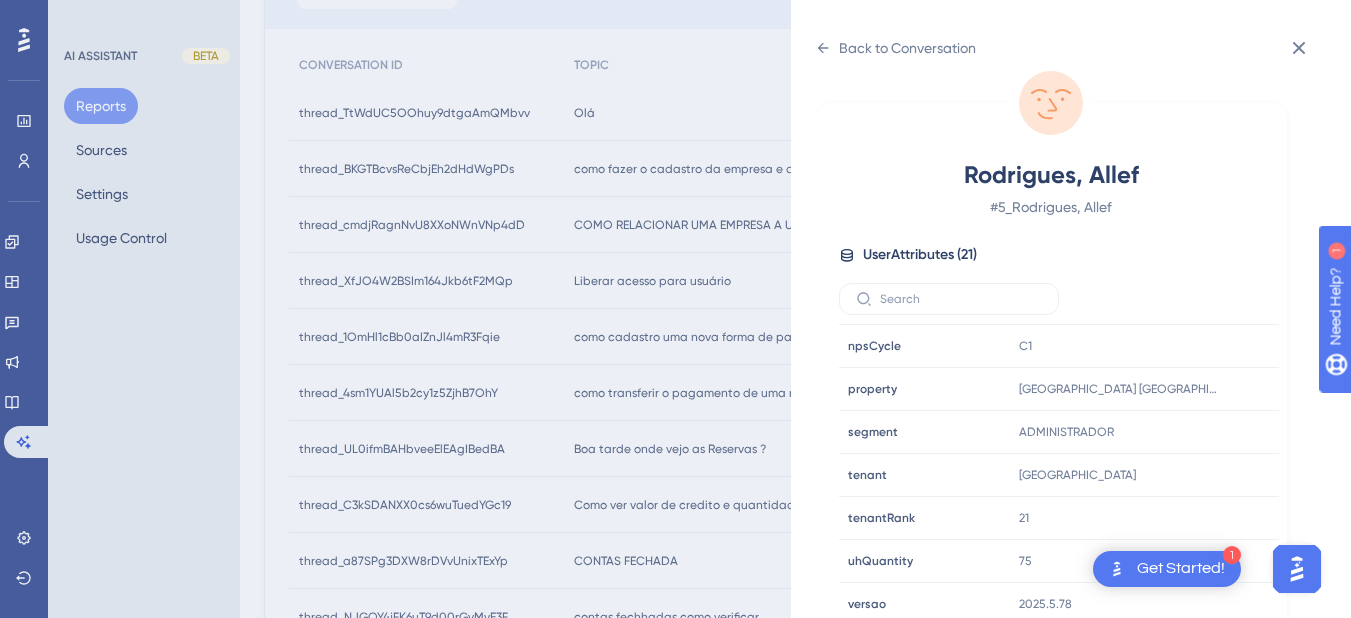 click on "Back to Conversation Rodrigues, Allef #  5_Rodrigues, Allef User  Attributes ( 21 ) Email Email cobranca@hamptonpark.com.br Signup Signup - Last Interaction Last Interaction a day ago 10 Jul 2025, 15:13 Web Session Web Session 545 First Interaction First Interaction 3 years ago 07 Jun 2022, 15:12 Language Language pt-BR Browser Browser Chrome Device Device computer Operating System Operating System Windows cnpj cnpj 26727808000169 consultRegister consultRegister true customerRank customerRank OURO event event true housekeeper housekeeper false npsCycle npsCycle C1 property property HOTEL HAMPTON PARK SÃO PAULO - JARDINS segment segment ADMINISTRADOR tenant tenant hamptonpark tenantRank tenantRank 21 uhQuantity uhQuantity 75 versao versao 2025.5.78" at bounding box center [1071, 309] 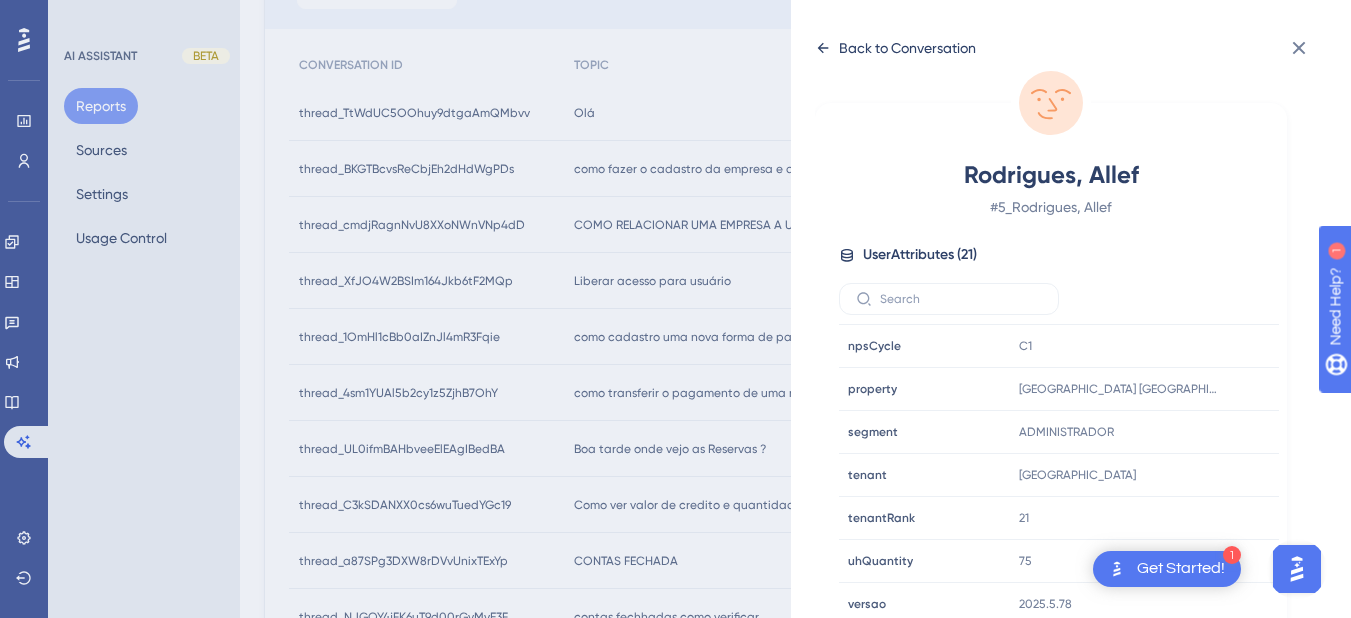click 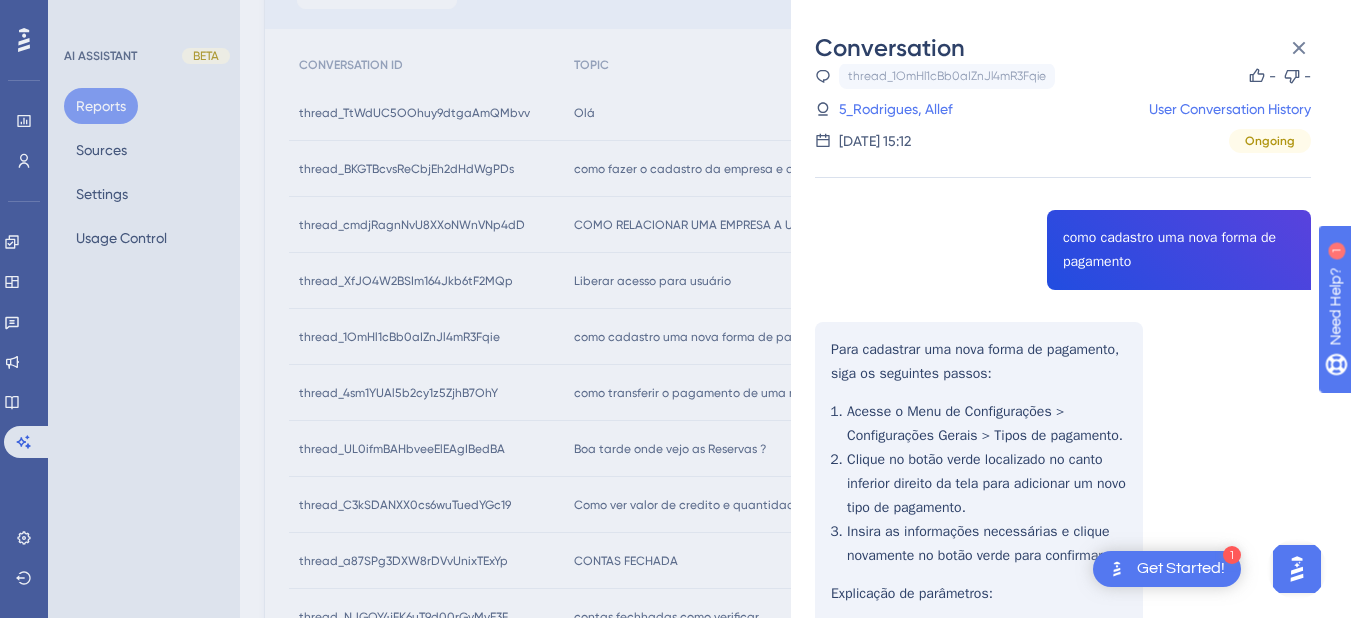 click on "thread_1OmHl1cBb0aIZnJl4mR3Fqie Copy - - 5_Rodrigues, Allef User Conversation History 10 de jul. de 2025, 15:12 Ongoing como cadastro uma nova forma de pagamento Para cadastrar uma nova forma de pagamento, siga os seguintes passos:
Acesse o Menu de Configurações > Configurações Gerais > Tipos de pagamento.
Clique no botão verde localizado no canto inferior direito da tela para adicionar um novo tipo de pagamento.
Insira as informações necessárias e clique novamente no botão verde para confirmar.
Explicação de parâmetros:
Tipo:  Selecione o tipo de pagamento (ex: Cartão de Débito).
Quantidade de parcelas:  Informe o máximo de parcelas permitidas.
Vencimento da primeira parcela (dias):  Informe a quantidade de dias para o vencimento da primeira parcela.
Sequência de exibição:  Insira a ordem desejada para o pagamento aparecer na tela.
Taxa de cartão:  Preencha se for cartão de crédito ou débito." at bounding box center [1063, 575] 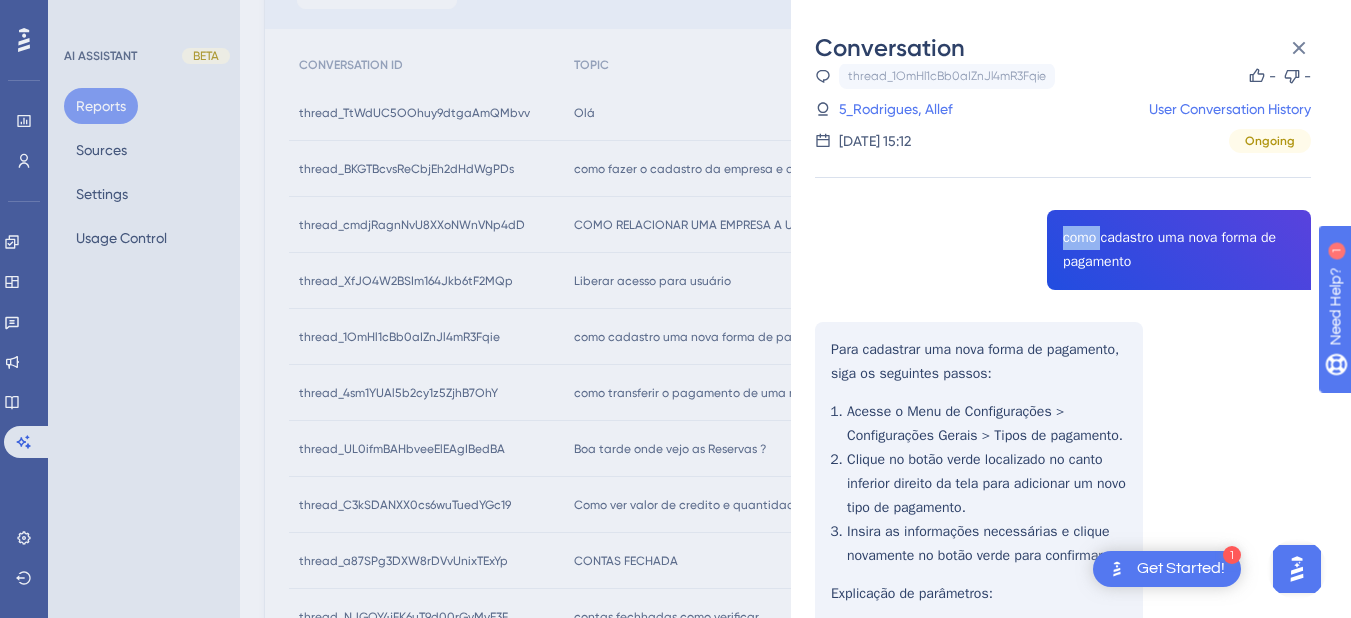 click on "thread_1OmHl1cBb0aIZnJl4mR3Fqie Copy - - 5_Rodrigues, Allef User Conversation History 10 de jul. de 2025, 15:12 Ongoing como cadastro uma nova forma de pagamento Para cadastrar uma nova forma de pagamento, siga os seguintes passos:
Acesse o Menu de Configurações > Configurações Gerais > Tipos de pagamento.
Clique no botão verde localizado no canto inferior direito da tela para adicionar um novo tipo de pagamento.
Insira as informações necessárias e clique novamente no botão verde para confirmar.
Explicação de parâmetros:
Tipo:  Selecione o tipo de pagamento (ex: Cartão de Débito).
Quantidade de parcelas:  Informe o máximo de parcelas permitidas.
Vencimento da primeira parcela (dias):  Informe a quantidade de dias para o vencimento da primeira parcela.
Sequência de exibição:  Insira a ordem desejada para o pagamento aparecer na tela.
Taxa de cartão:  Preencha se for cartão de crédito ou débito." at bounding box center [1063, 575] 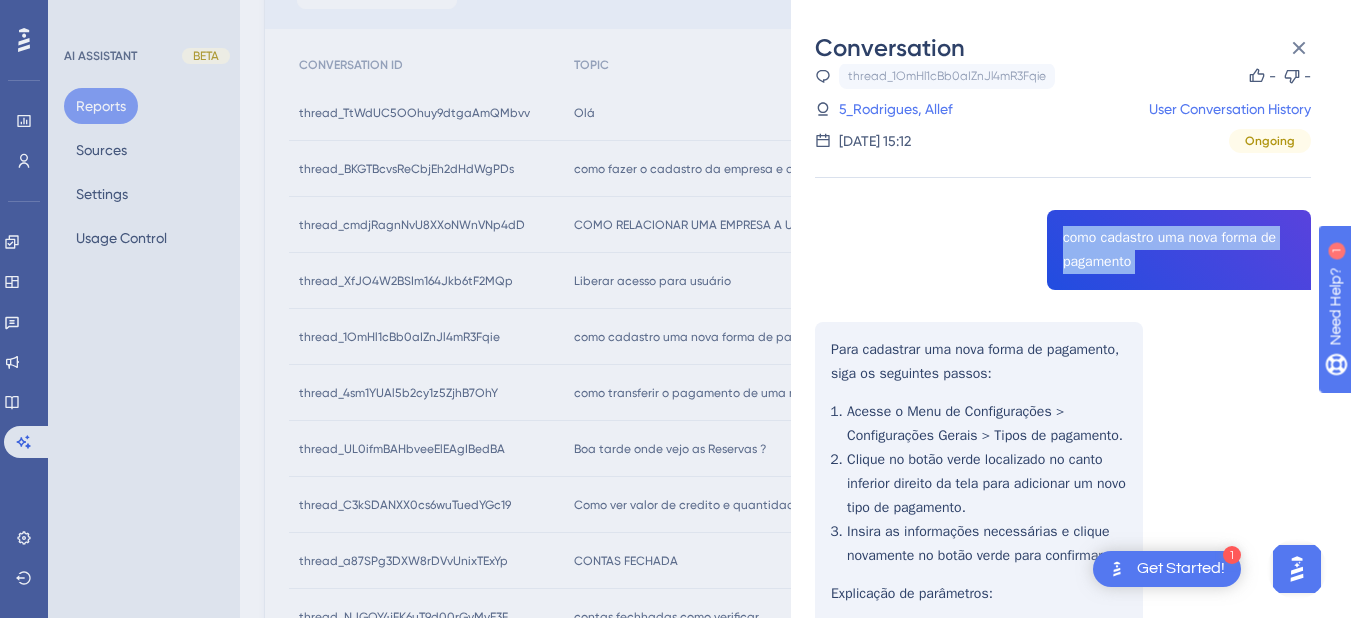 click on "thread_1OmHl1cBb0aIZnJl4mR3Fqie Copy - - 5_Rodrigues, Allef User Conversation History 10 de jul. de 2025, 15:12 Ongoing como cadastro uma nova forma de pagamento Para cadastrar uma nova forma de pagamento, siga os seguintes passos:
Acesse o Menu de Configurações > Configurações Gerais > Tipos de pagamento.
Clique no botão verde localizado no canto inferior direito da tela para adicionar um novo tipo de pagamento.
Insira as informações necessárias e clique novamente no botão verde para confirmar.
Explicação de parâmetros:
Tipo:  Selecione o tipo de pagamento (ex: Cartão de Débito).
Quantidade de parcelas:  Informe o máximo de parcelas permitidas.
Vencimento da primeira parcela (dias):  Informe a quantidade de dias para o vencimento da primeira parcela.
Sequência de exibição:  Insira a ordem desejada para o pagamento aparecer na tela.
Taxa de cartão:  Preencha se for cartão de crédito ou débito." at bounding box center [1063, 575] 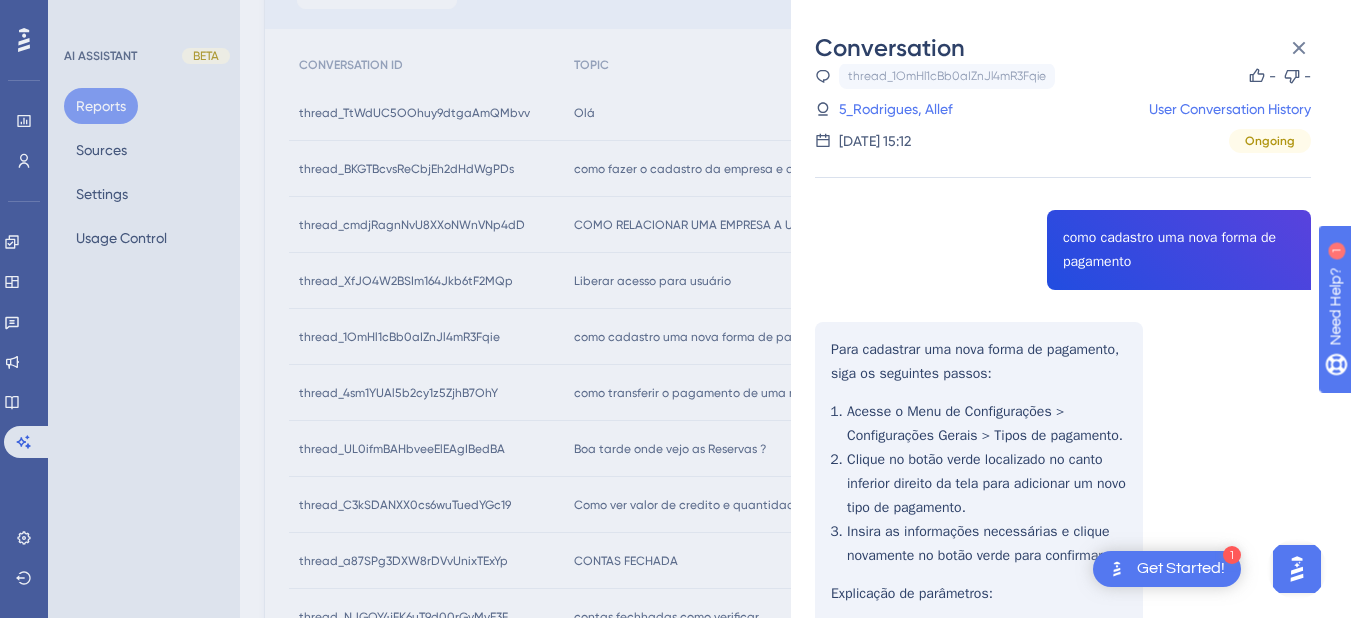 click on "thread_1OmHl1cBb0aIZnJl4mR3Fqie Copy - - 5_Rodrigues, Allef User Conversation History 10 de jul. de 2025, 15:12 Ongoing como cadastro uma nova forma de pagamento Para cadastrar uma nova forma de pagamento, siga os seguintes passos:
Acesse o Menu de Configurações > Configurações Gerais > Tipos de pagamento.
Clique no botão verde localizado no canto inferior direito da tela para adicionar um novo tipo de pagamento.
Insira as informações necessárias e clique novamente no botão verde para confirmar.
Explicação de parâmetros:
Tipo:  Selecione o tipo de pagamento (ex: Cartão de Débito).
Quantidade de parcelas:  Informe o máximo de parcelas permitidas.
Vencimento da primeira parcela (dias):  Informe a quantidade de dias para o vencimento da primeira parcela.
Sequência de exibição:  Insira a ordem desejada para o pagamento aparecer na tela.
Taxa de cartão:  Preencha se for cartão de crédito ou débito." at bounding box center (1063, 575) 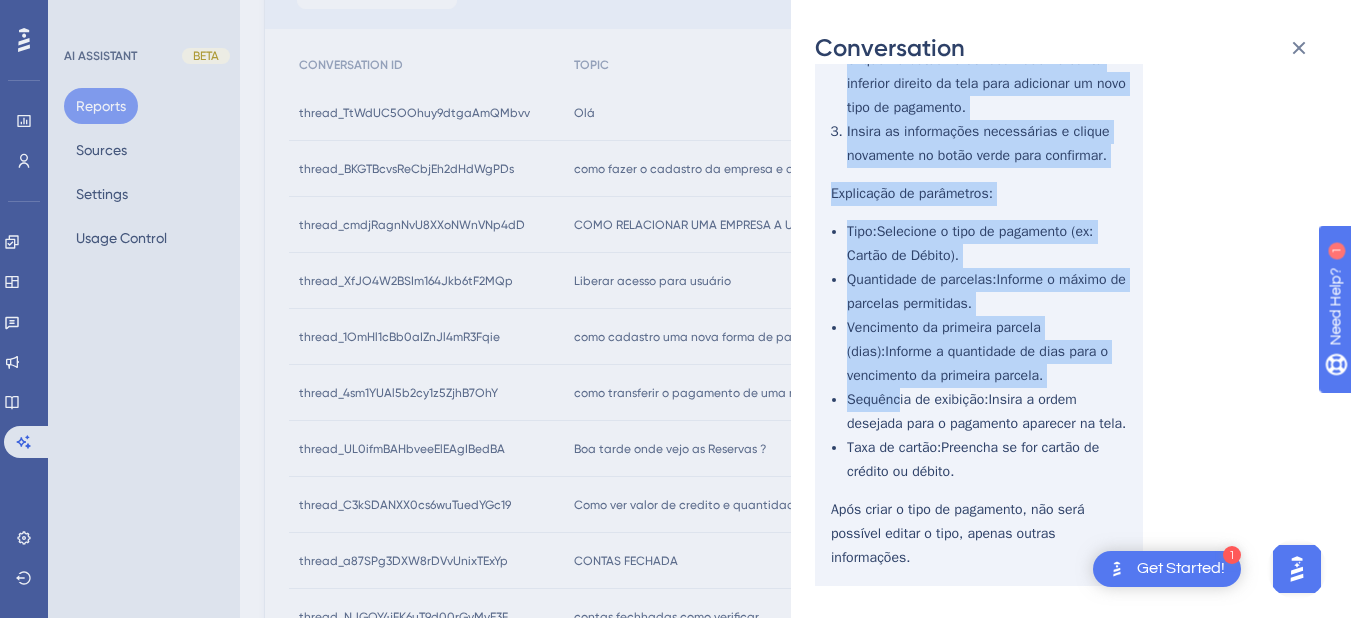 scroll, scrollTop: 480, scrollLeft: 0, axis: vertical 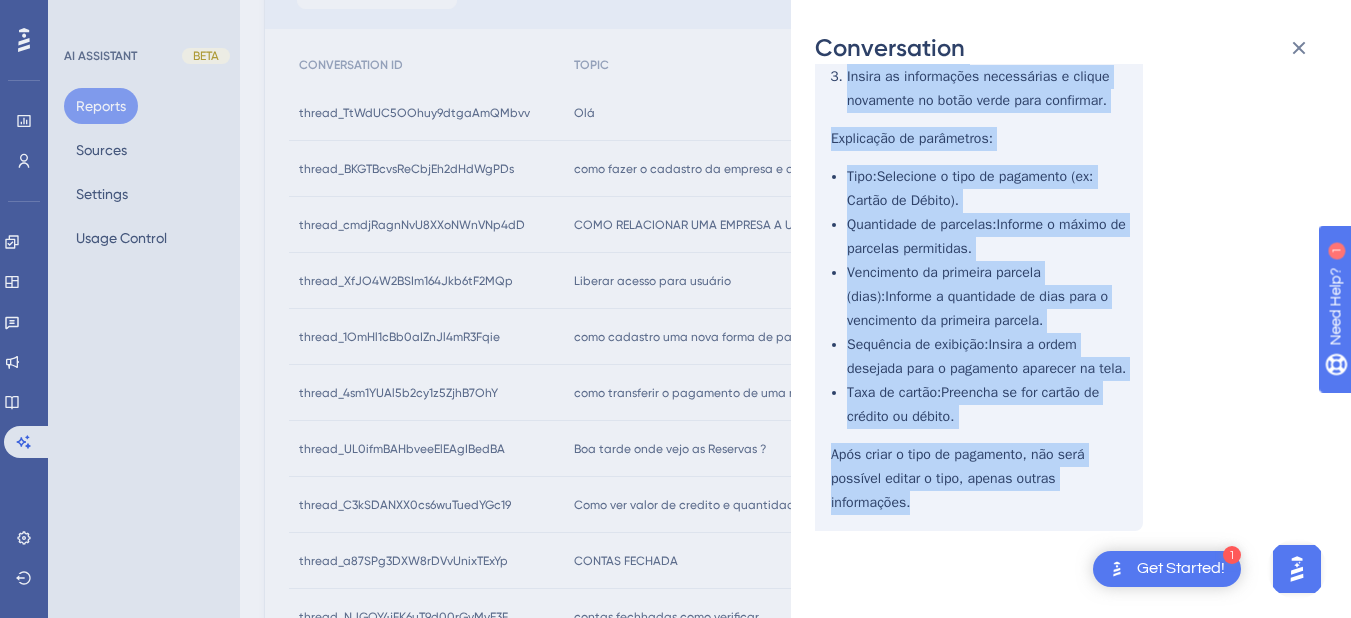 drag, startPoint x: 834, startPoint y: 348, endPoint x: 929, endPoint y: 501, distance: 180.09442 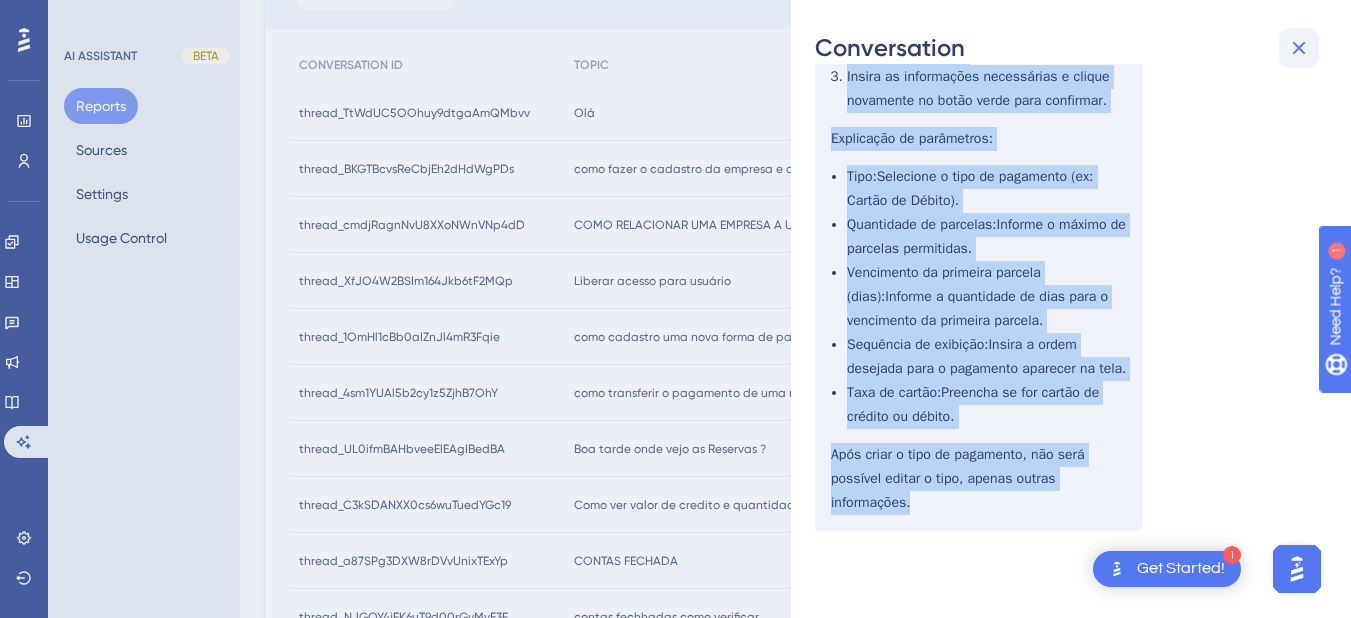 click 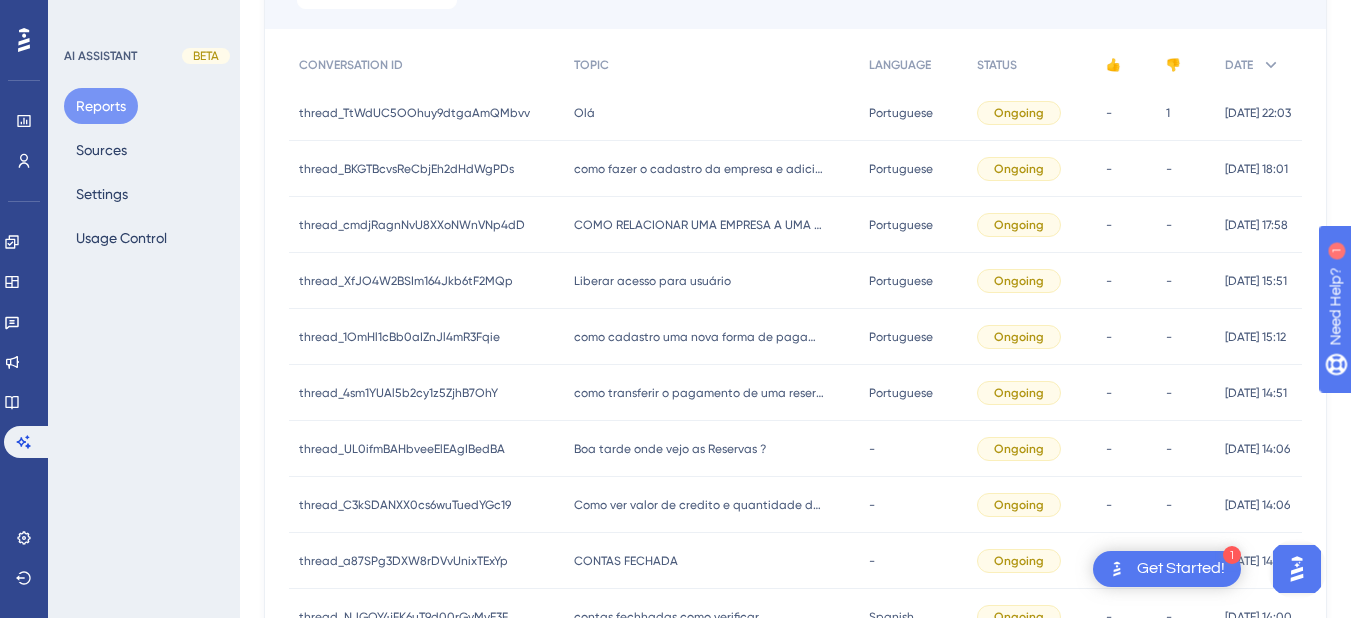 click on "como transferir o pagamento de uma reserva confirmada para uma reserva check in como transferir o pagamento de uma reserva confirmada para uma reserva check in" at bounding box center (711, 393) 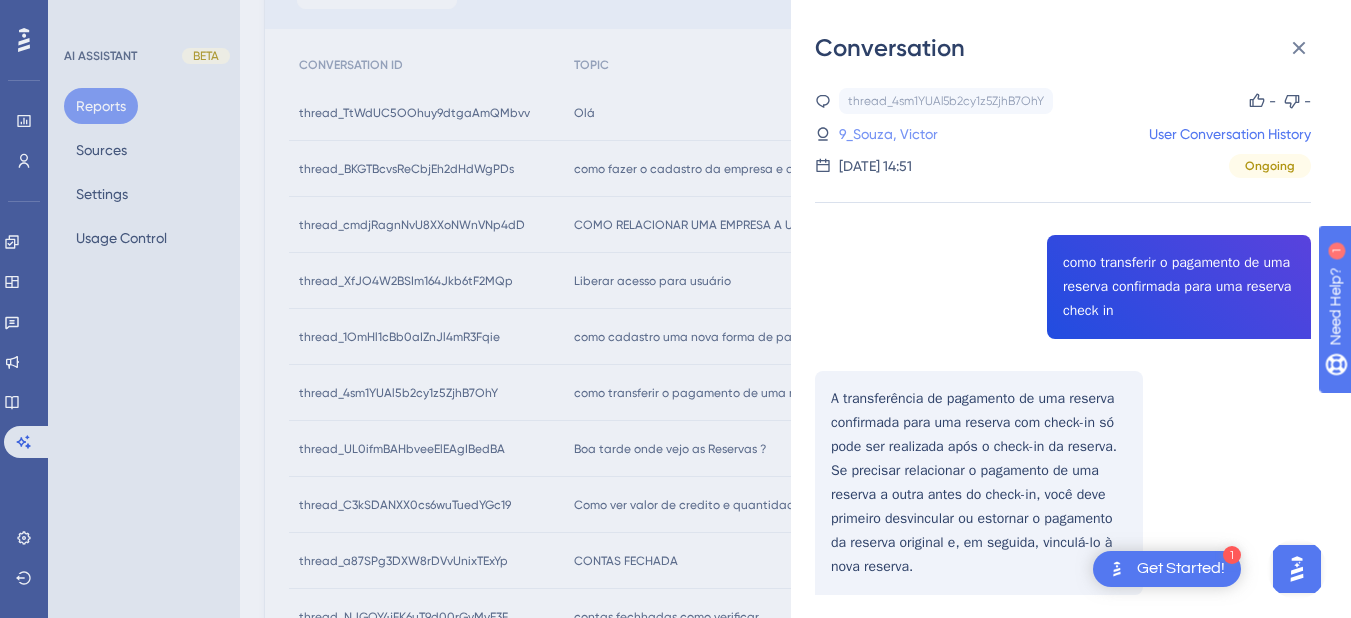 click on "9_Souza, Victor" at bounding box center [888, 134] 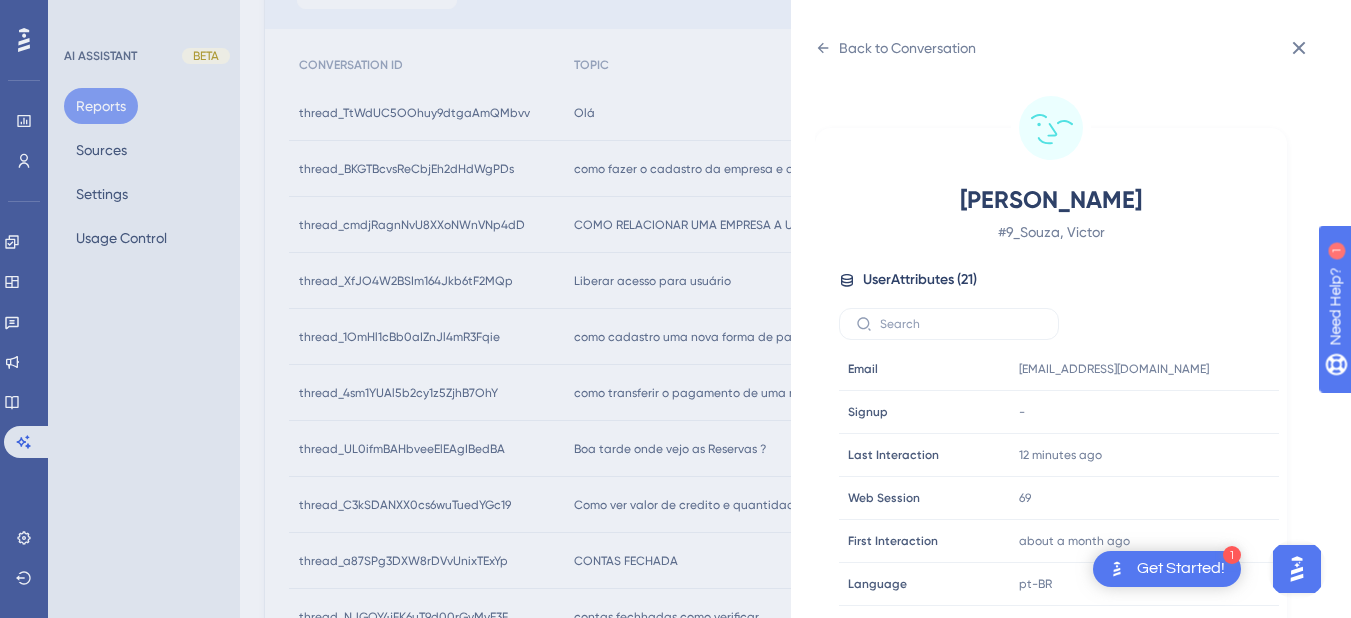 scroll, scrollTop: 600, scrollLeft: 0, axis: vertical 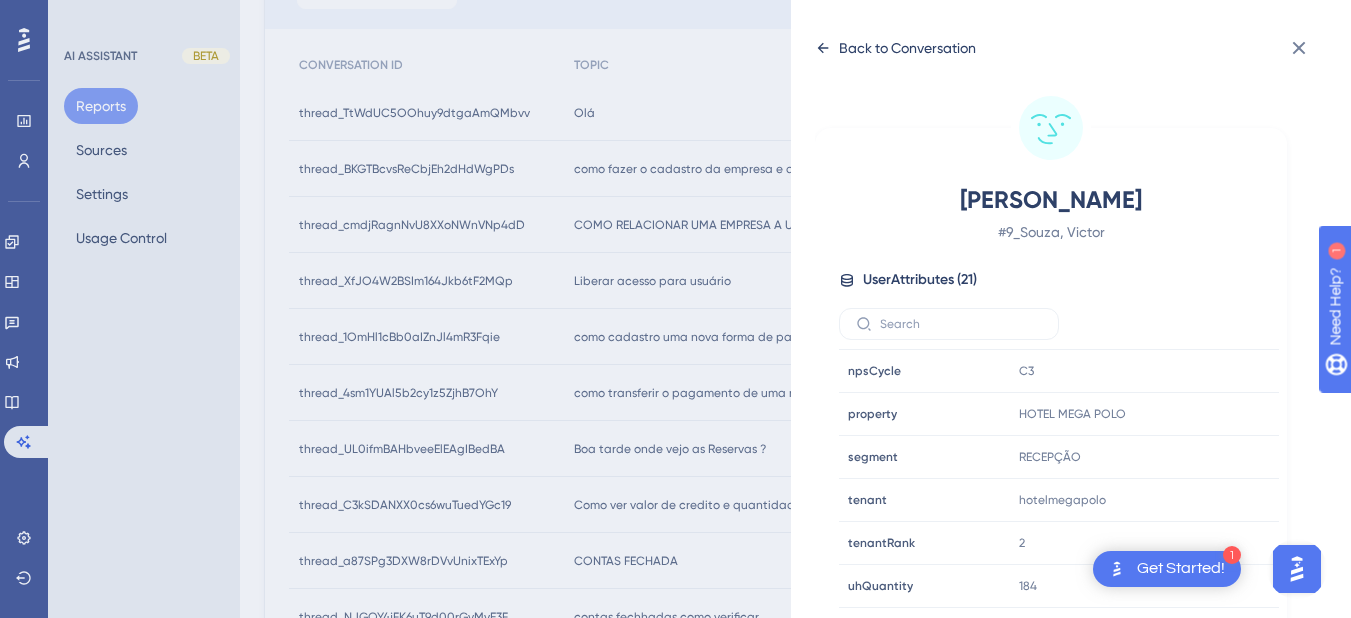 click 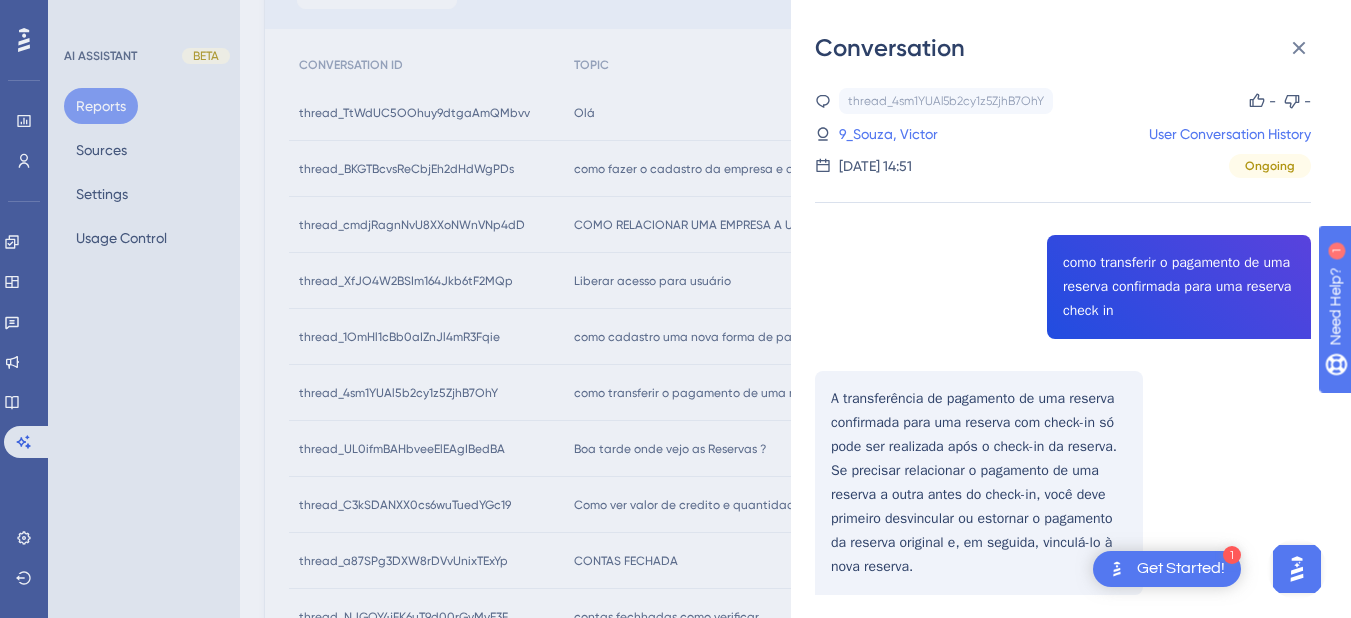 click on "thread_4sm1YUAl5b2cy1z5ZjhB7OhY Copy - - 9_Souza, Victor User Conversation History 10 de jul. de 2025, 14:51 Ongoing como transferir o pagamento de uma reserva confirmada para uma reserva check in A transferência de pagamento de uma reserva confirmada para uma reserva com check-in só pode ser realizada após o check-in da reserva. Se precisar relacionar o pagamento de uma reserva a outra antes do check-in, você deve primeiro desvincular ou estornar o pagamento da reserva original e, em seguida, vinculá-lo à nova reserva." at bounding box center (1063, 392) 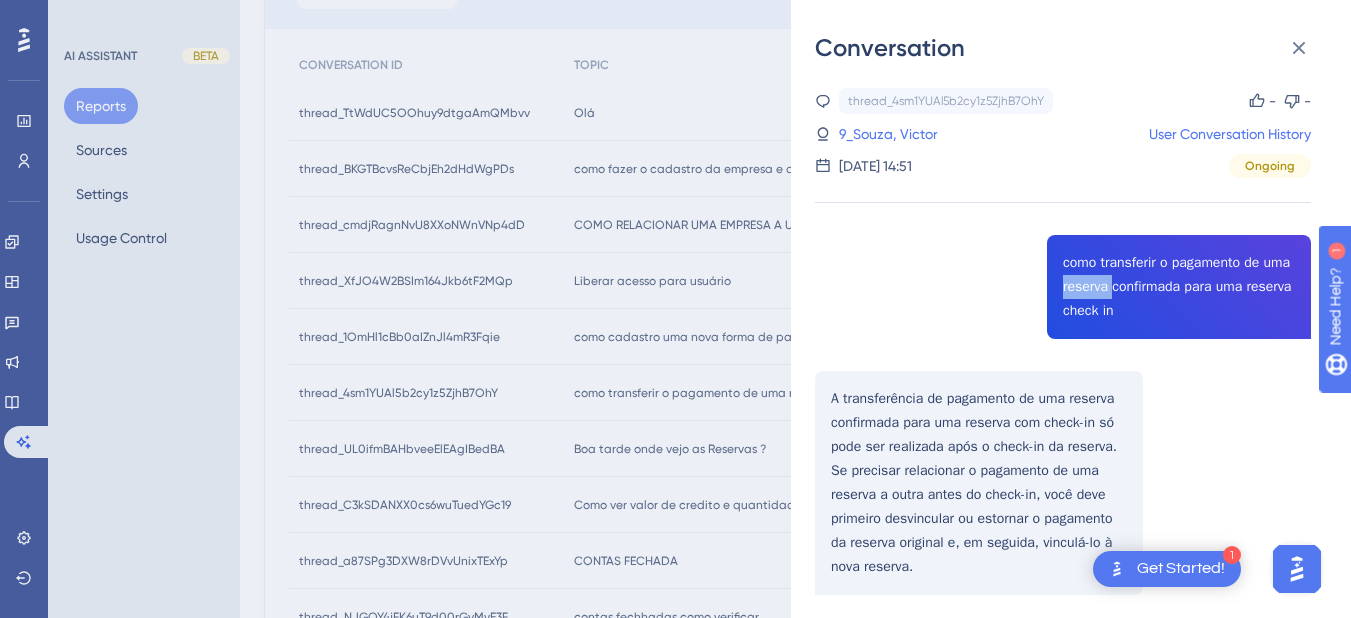 click on "thread_4sm1YUAl5b2cy1z5ZjhB7OhY Copy - - 9_Souza, Victor User Conversation History 10 de jul. de 2025, 14:51 Ongoing como transferir o pagamento de uma reserva confirmada para uma reserva check in A transferência de pagamento de uma reserva confirmada para uma reserva com check-in só pode ser realizada após o check-in da reserva. Se precisar relacionar o pagamento de uma reserva a outra antes do check-in, você deve primeiro desvincular ou estornar o pagamento da reserva original e, em seguida, vinculá-lo à nova reserva." at bounding box center [1063, 392] 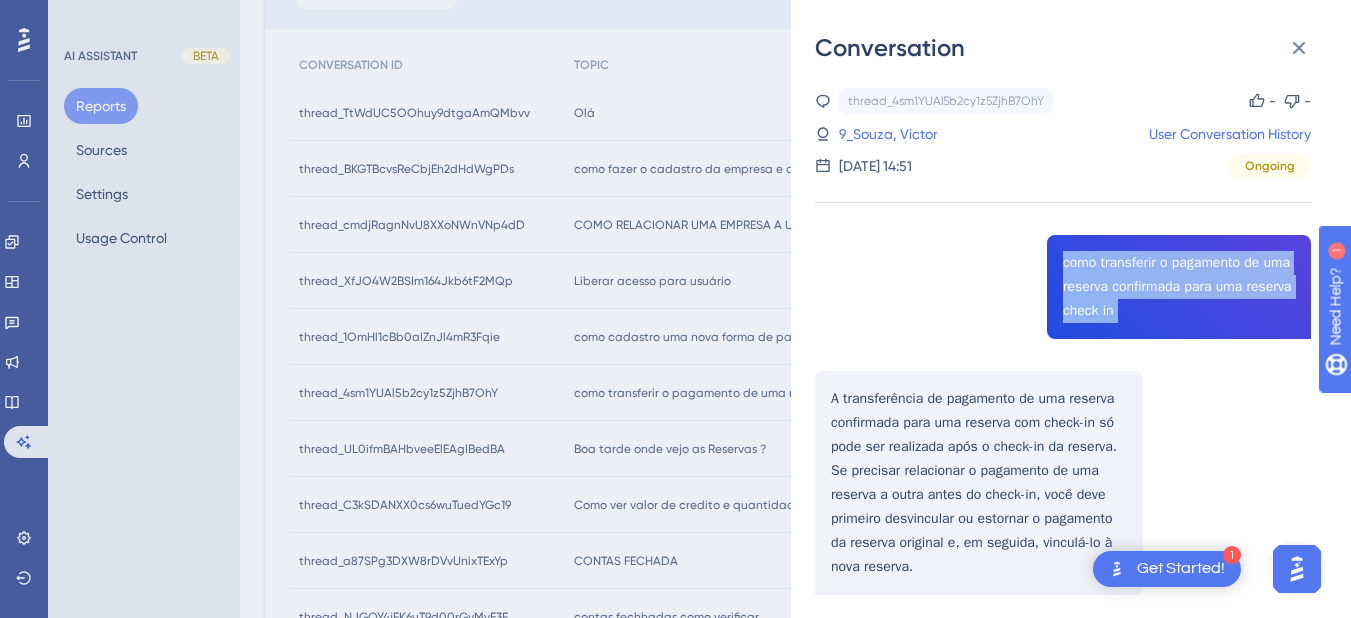click on "thread_4sm1YUAl5b2cy1z5ZjhB7OhY Copy - - 9_Souza, Victor User Conversation History 10 de jul. de 2025, 14:51 Ongoing como transferir o pagamento de uma reserva confirmada para uma reserva check in A transferência de pagamento de uma reserva confirmada para uma reserva com check-in só pode ser realizada após o check-in da reserva. Se precisar relacionar o pagamento de uma reserva a outra antes do check-in, você deve primeiro desvincular ou estornar o pagamento da reserva original e, em seguida, vinculá-lo à nova reserva." at bounding box center (1063, 392) 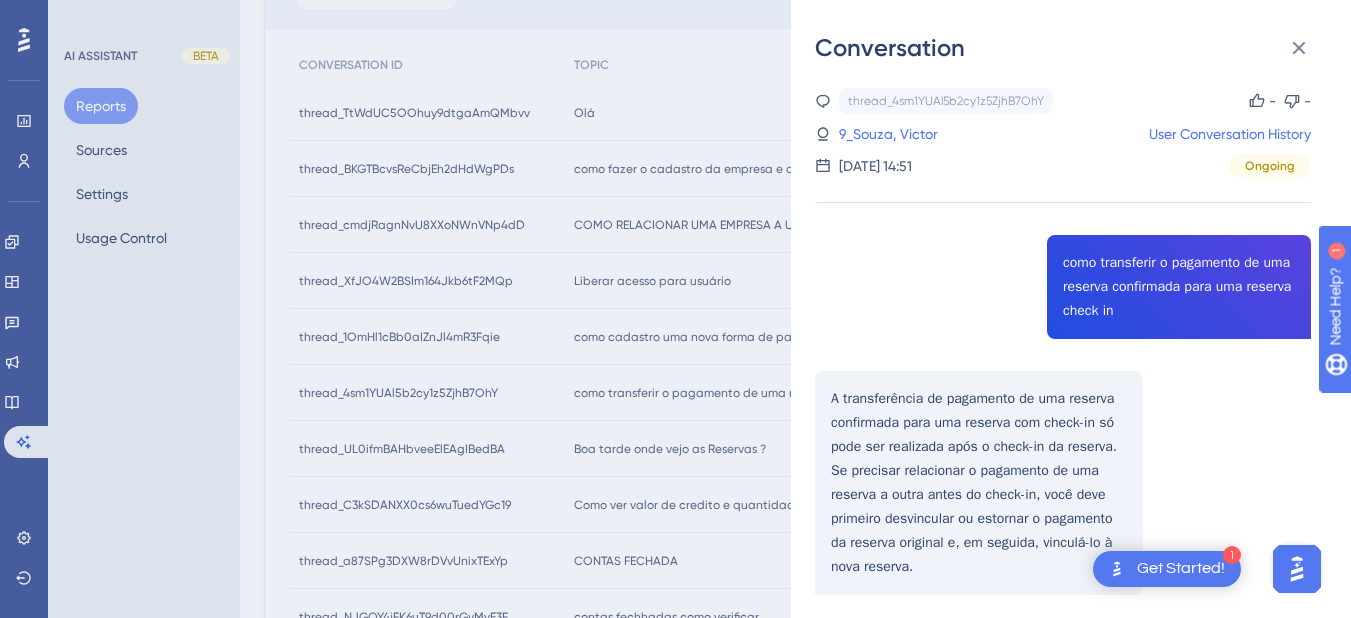click on "thread_4sm1YUAl5b2cy1z5ZjhB7OhY Copy - - 9_Souza, Victor User Conversation History 10 de jul. de 2025, 14:51 Ongoing como transferir o pagamento de uma reserva confirmada para uma reserva check in A transferência de pagamento de uma reserva confirmada para uma reserva com check-in só pode ser realizada após o check-in da reserva. Se precisar relacionar o pagamento de uma reserva a outra antes do check-in, você deve primeiro desvincular ou estornar o pagamento da reserva original e, em seguida, vinculá-lo à nova reserva." at bounding box center (1063, 392) 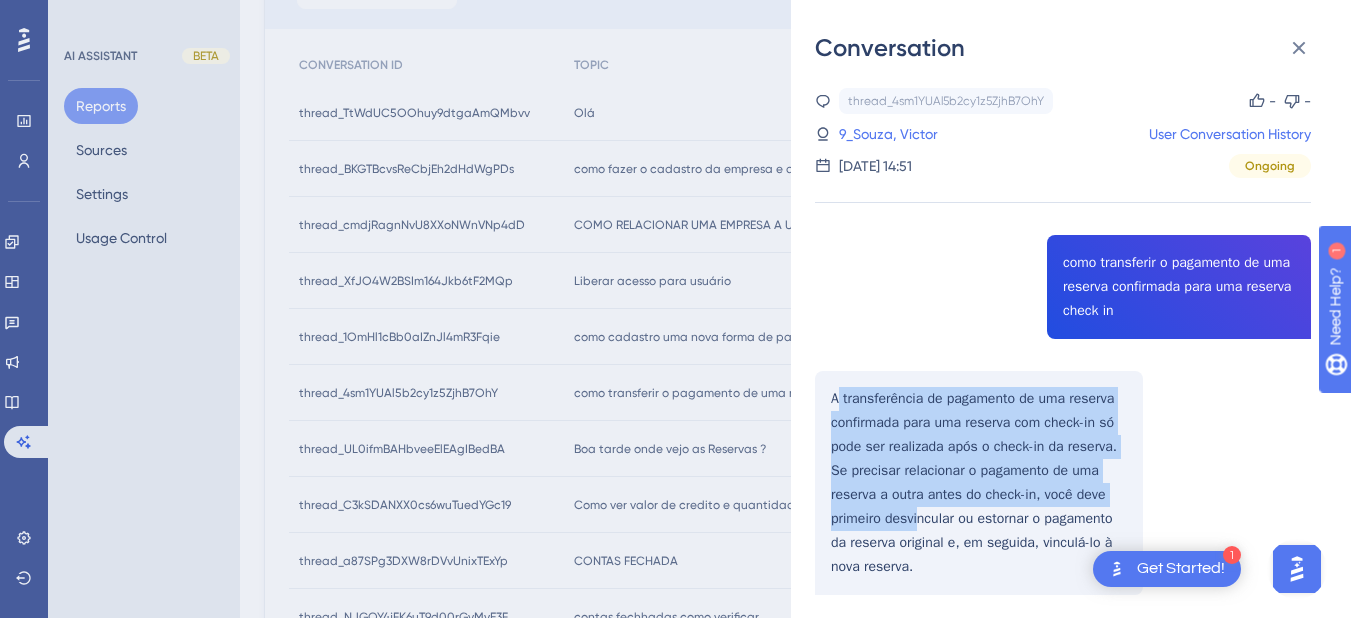 scroll, scrollTop: 64, scrollLeft: 0, axis: vertical 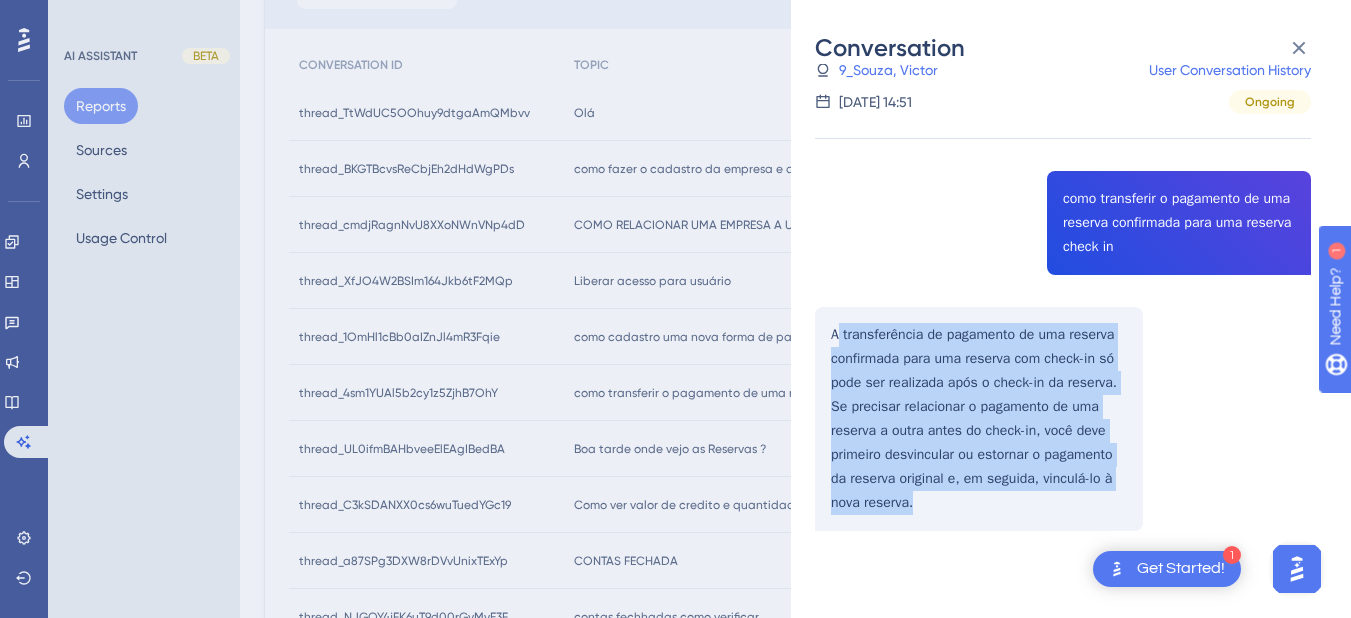 drag, startPoint x: 836, startPoint y: 395, endPoint x: 833, endPoint y: 335, distance: 60.074955 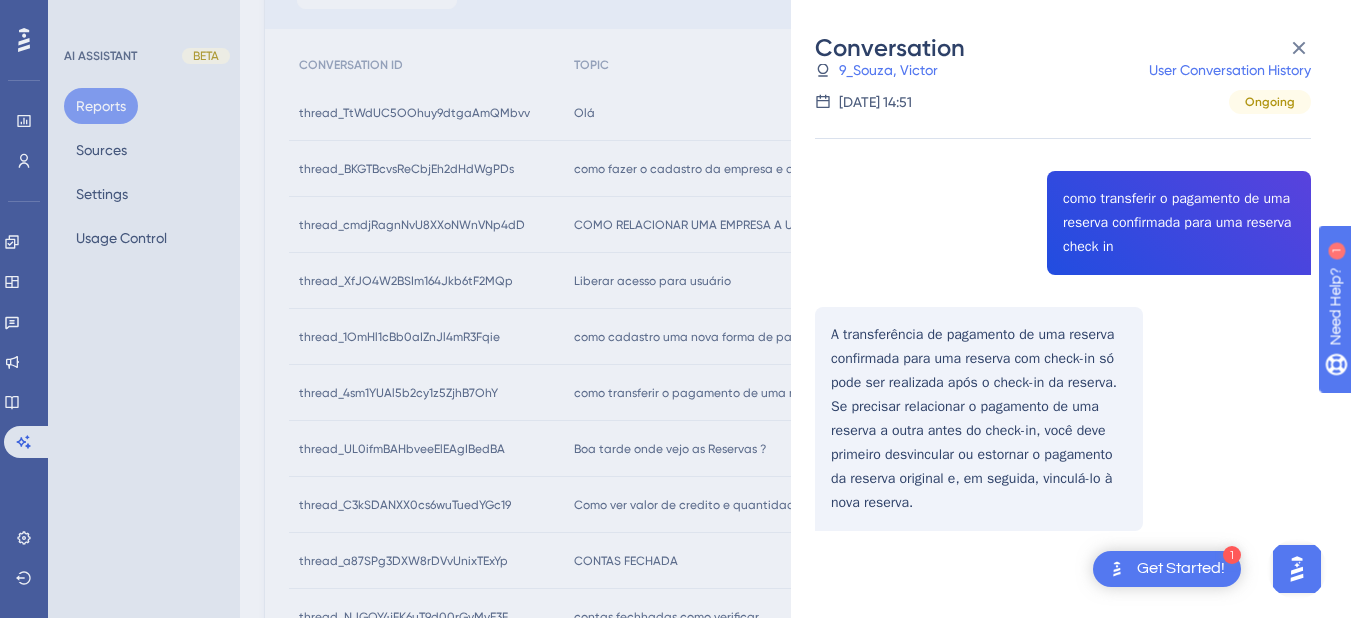 click on "thread_4sm1YUAl5b2cy1z5ZjhB7OhY Copy - - 9_Souza, Victor User Conversation History 10 de jul. de 2025, 14:51 Ongoing como transferir o pagamento de uma reserva confirmada para uma reserva check in A transferência de pagamento de uma reserva confirmada para uma reserva com check-in só pode ser realizada após o check-in da reserva. Se precisar relacionar o pagamento de uma reserva a outra antes do check-in, você deve primeiro desvincular ou estornar o pagamento da reserva original e, em seguida, vinculá-lo à nova reserva." at bounding box center [1063, 328] 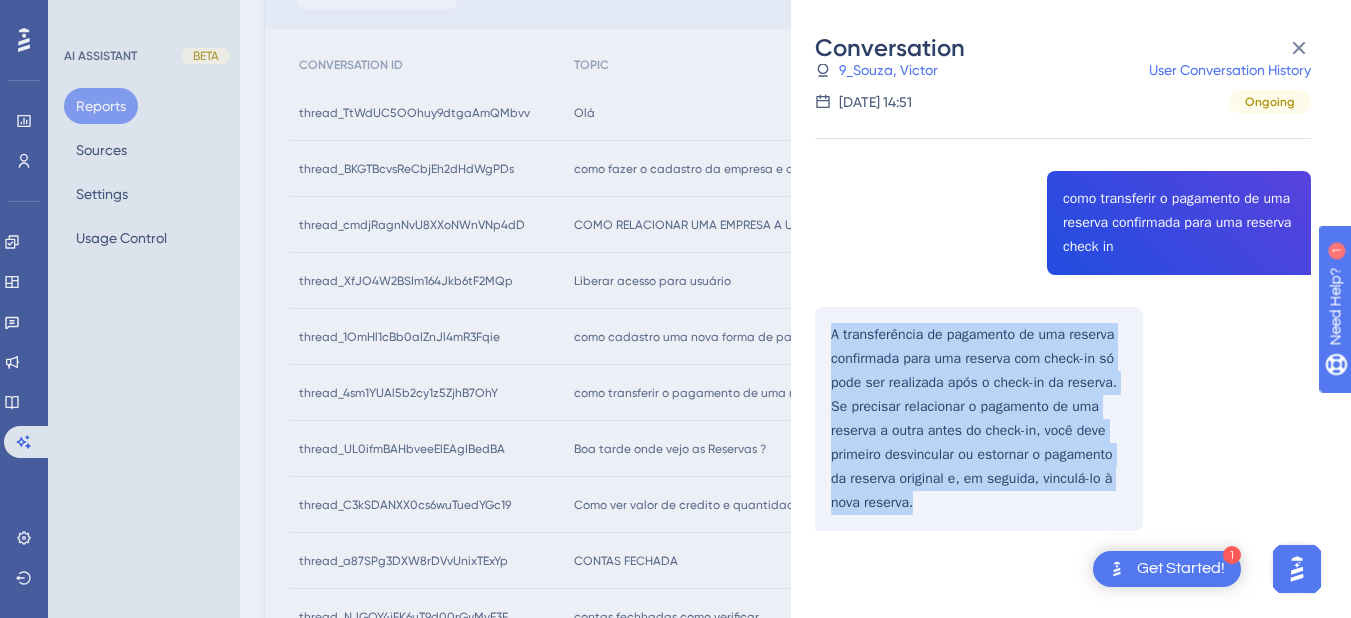 drag, startPoint x: 830, startPoint y: 334, endPoint x: 916, endPoint y: 474, distance: 164.3046 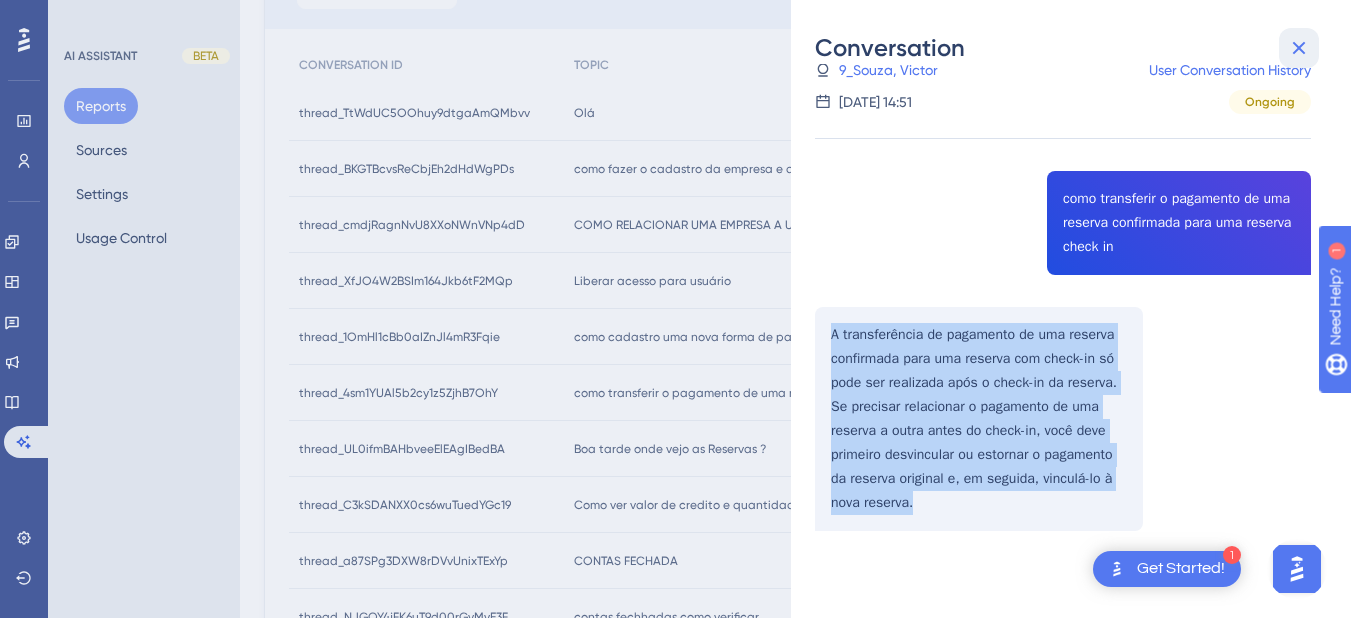 click 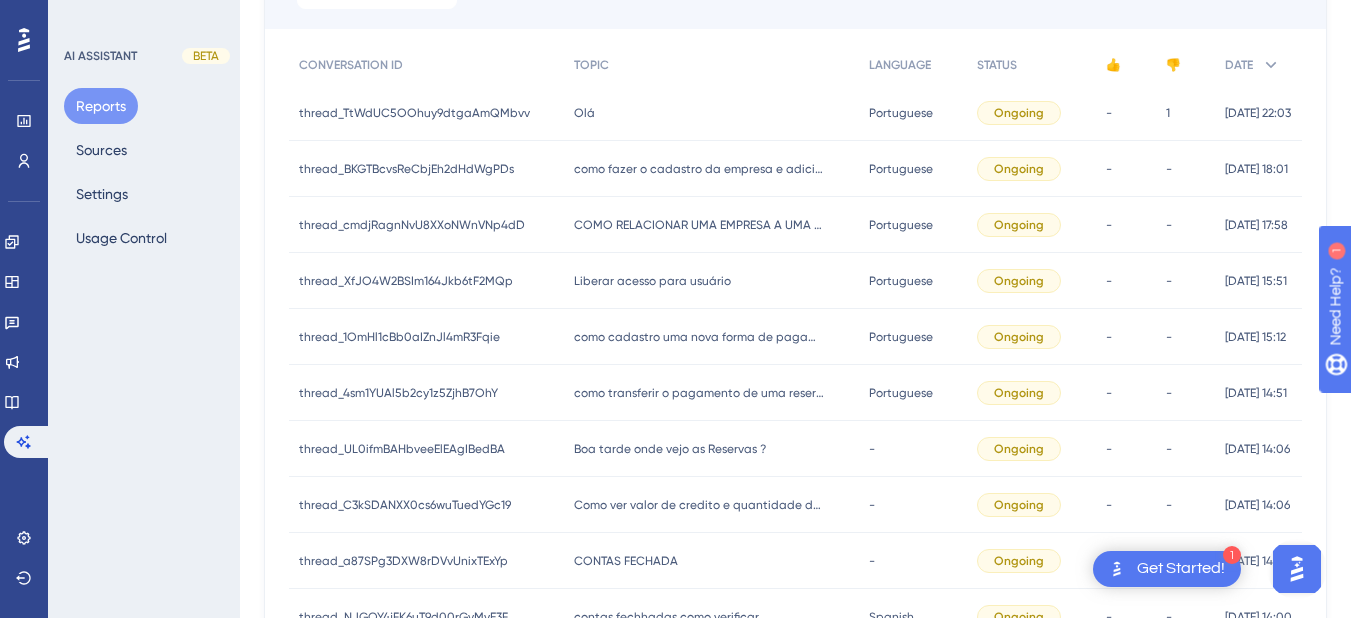 click on "Boa tarde onde vejo as Reservas ?" at bounding box center (670, 449) 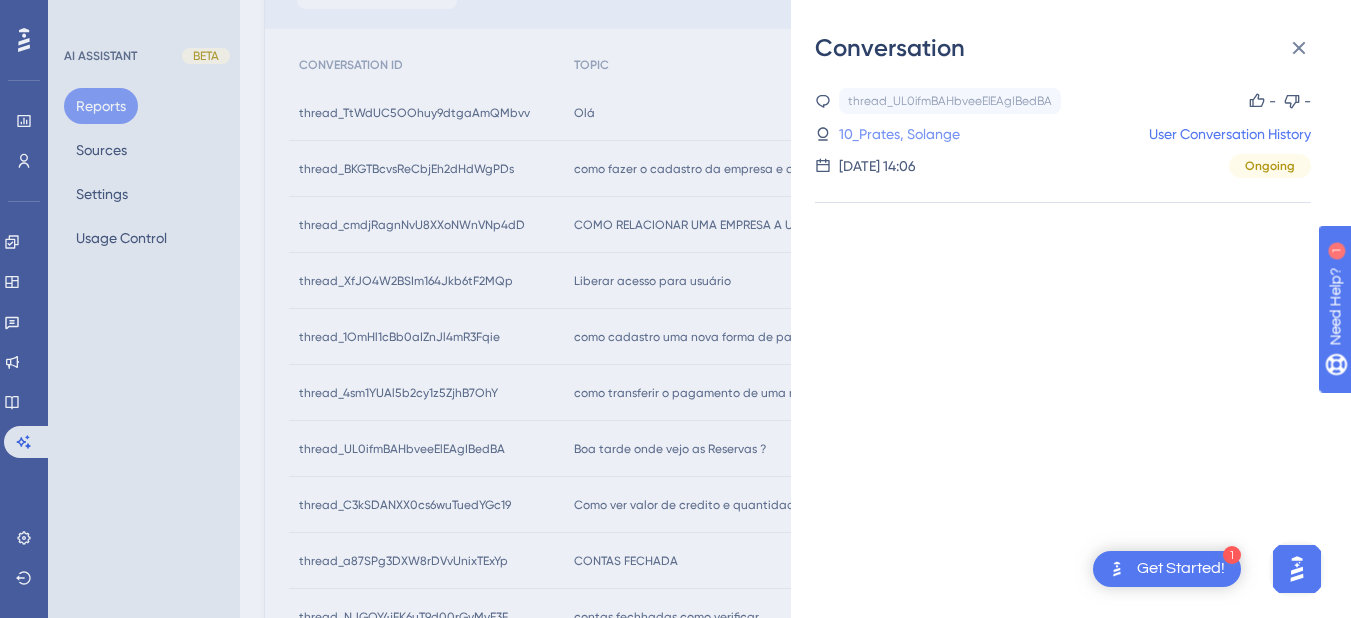 click on "10_Prates, Solange" at bounding box center (899, 134) 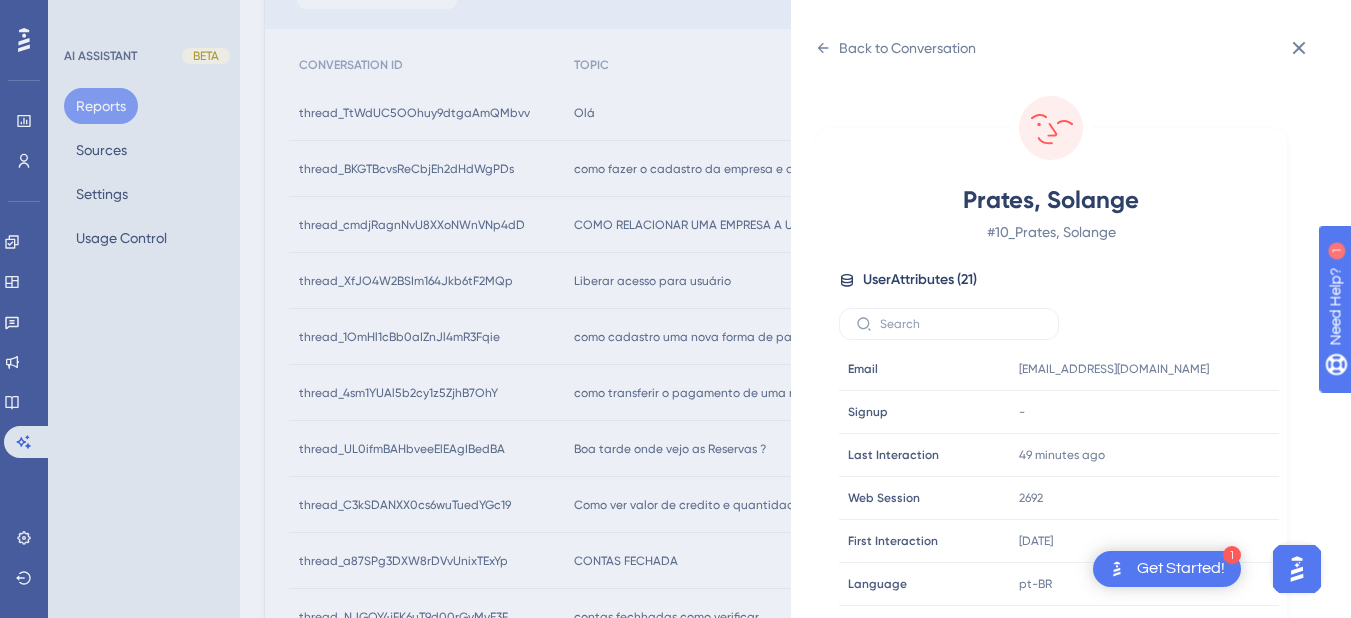 scroll, scrollTop: 600, scrollLeft: 0, axis: vertical 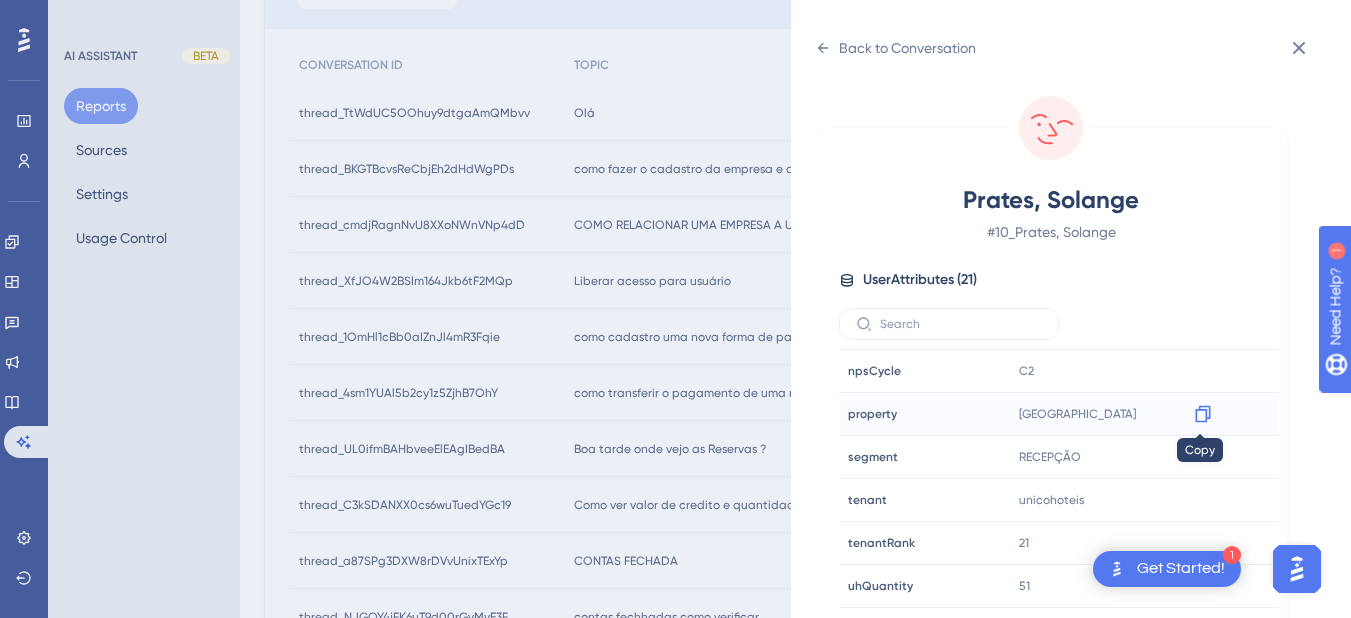 click 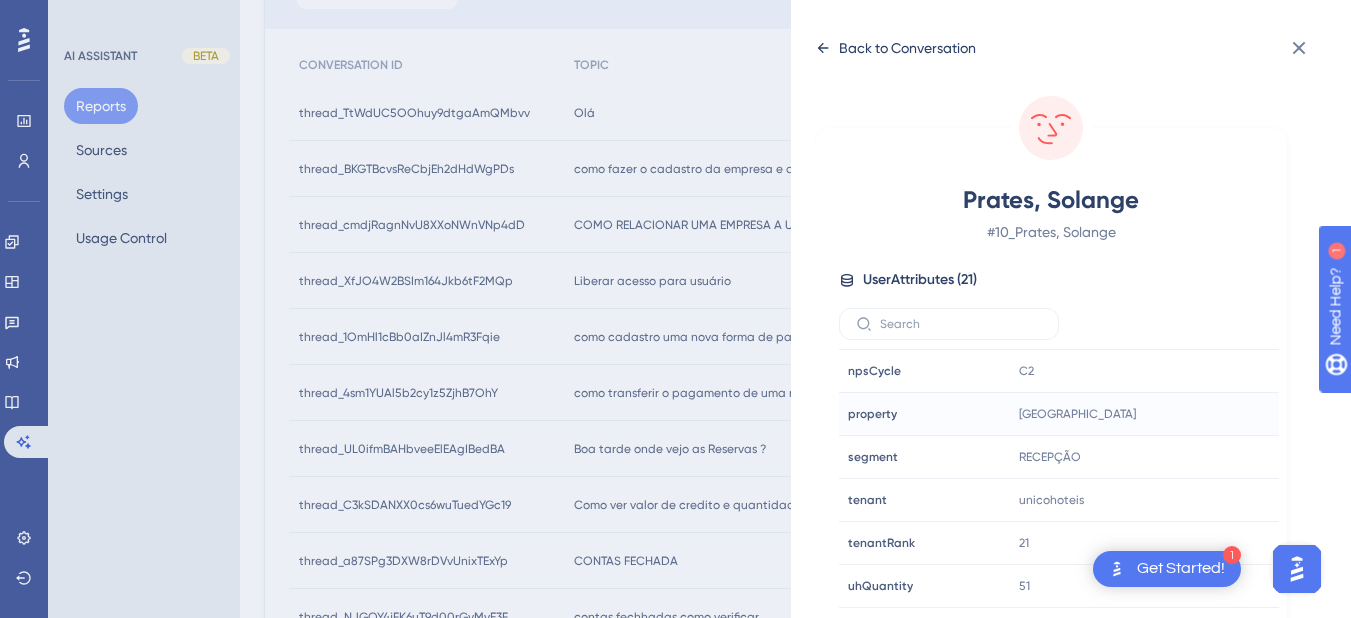 click 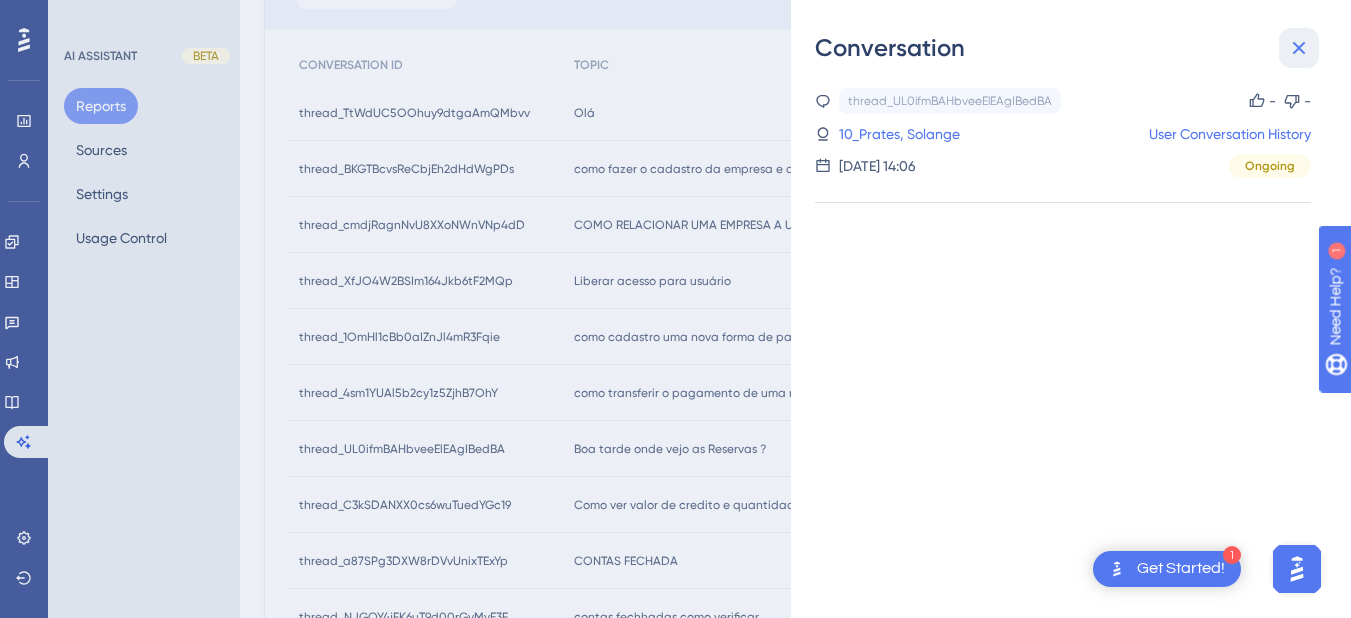click 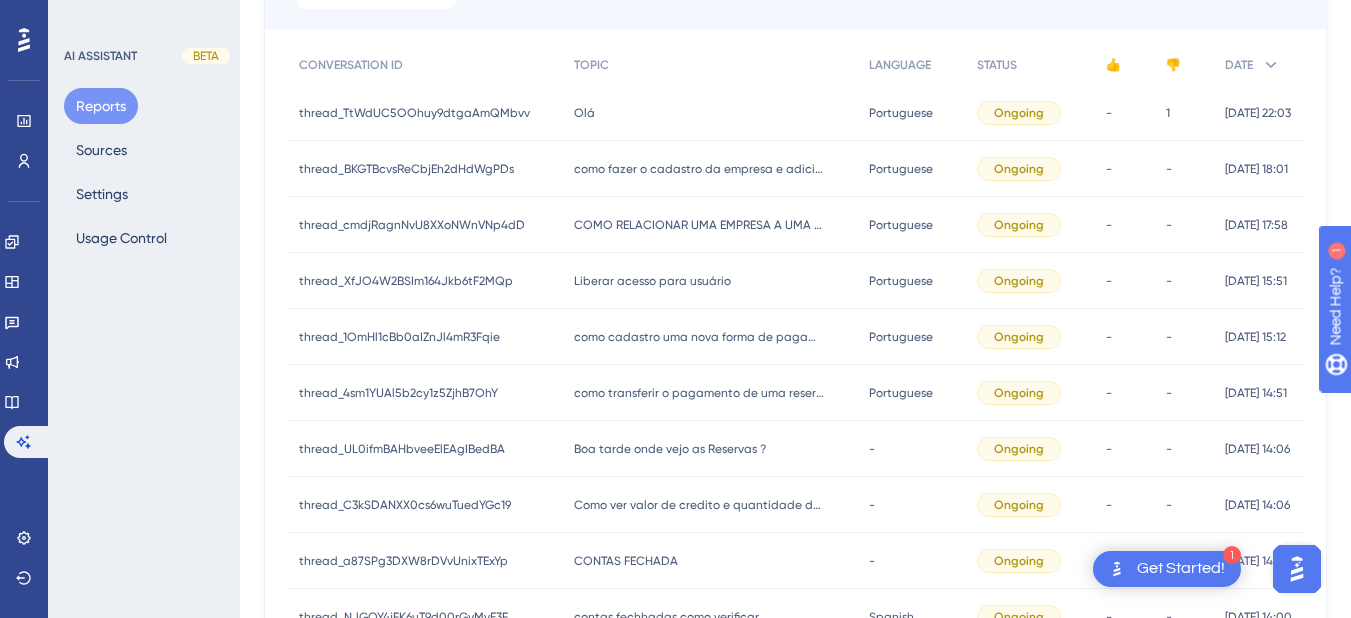 click on "Boa tarde onde vejo as Reservas ?" at bounding box center (670, 449) 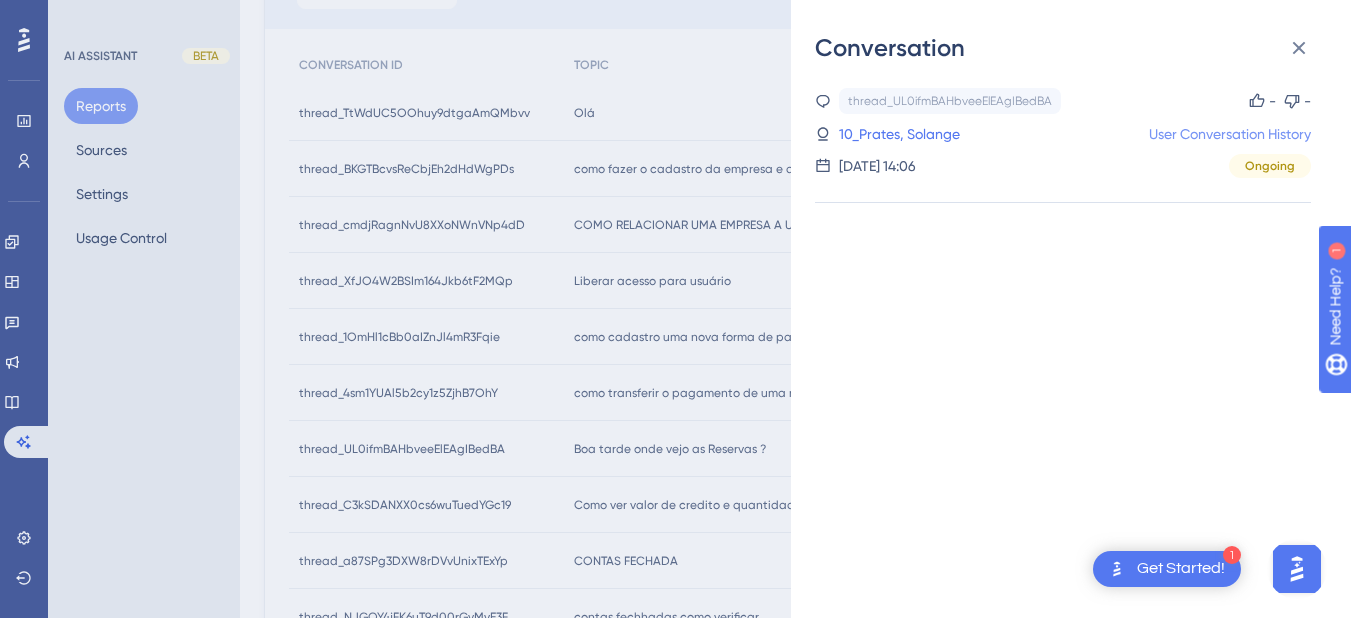 click on "User Conversation History" at bounding box center [1230, 134] 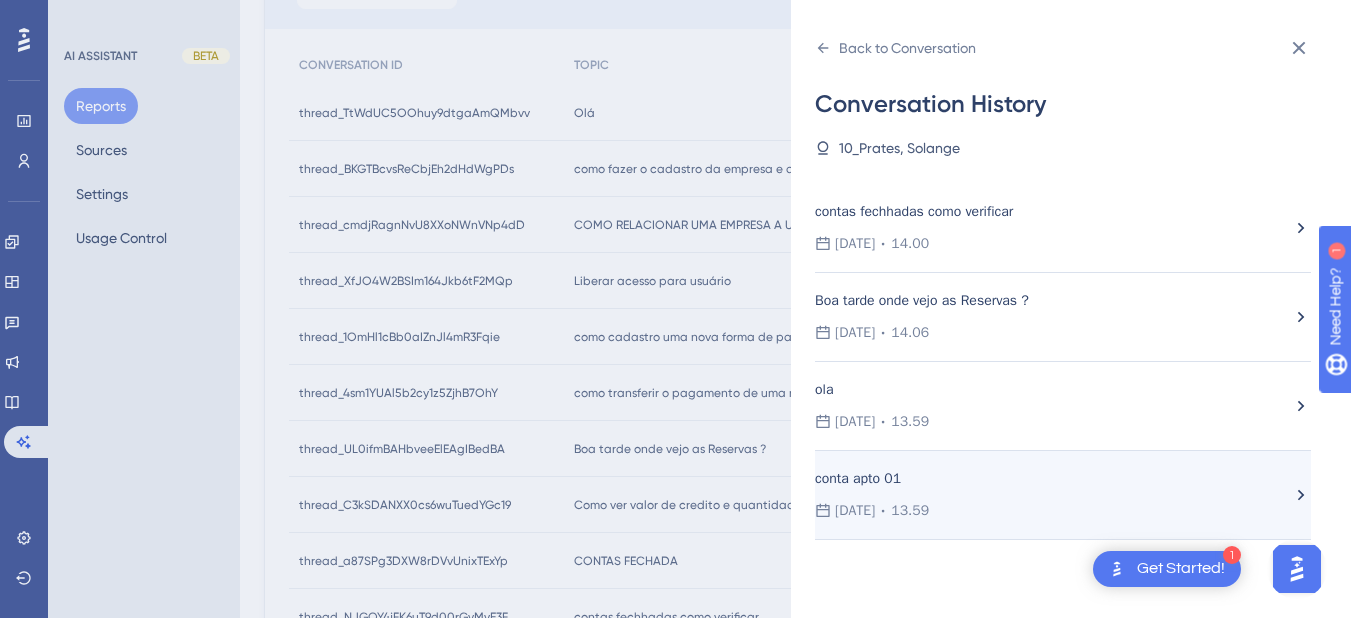 click on "conta apto 01 10.07.2025 13.59" at bounding box center [1053, 495] 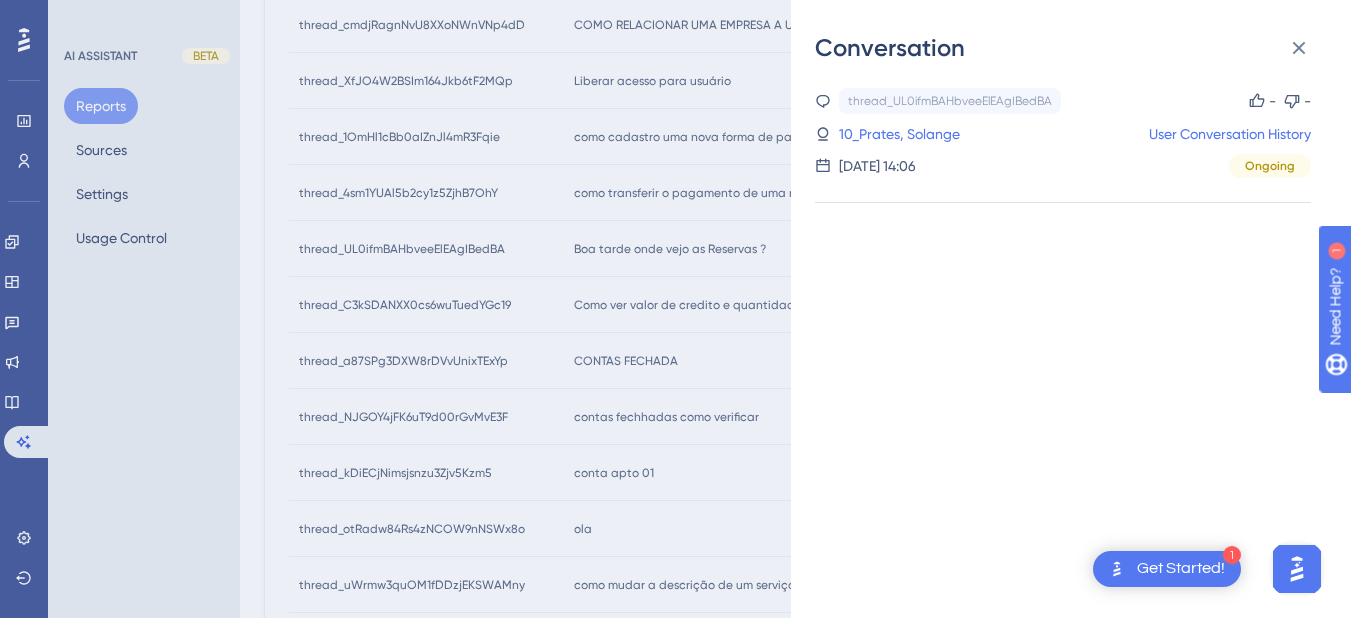 scroll, scrollTop: 92, scrollLeft: 0, axis: vertical 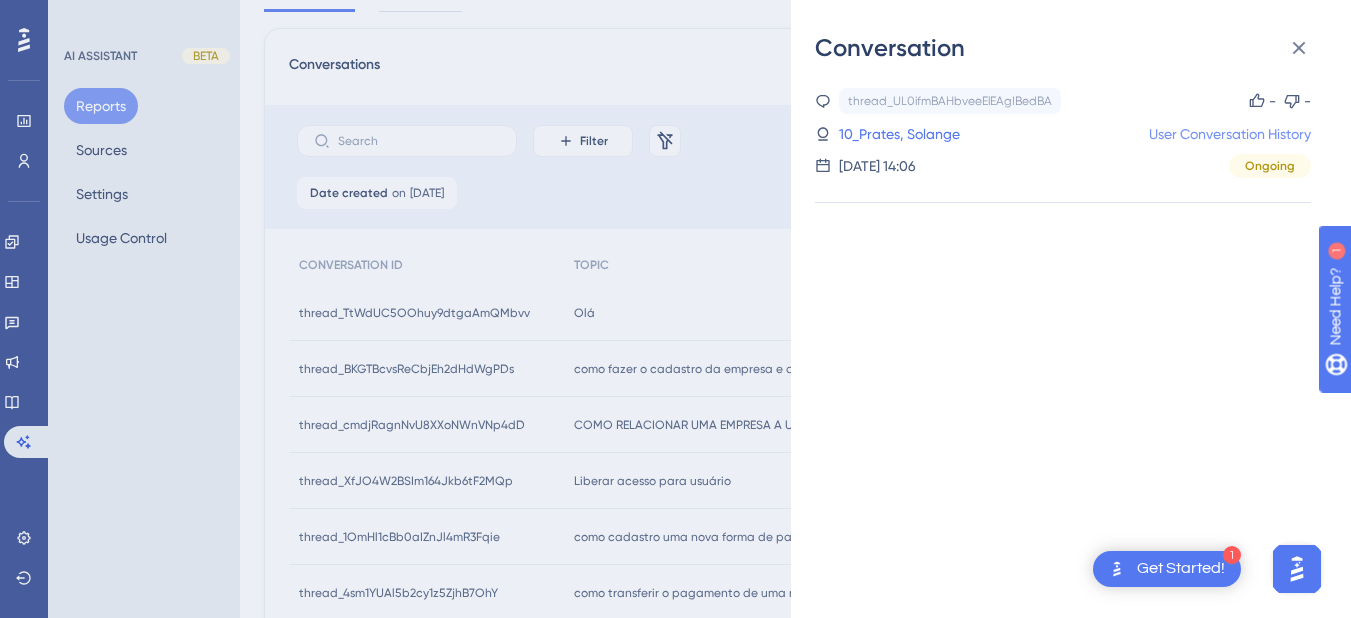 click on "User Conversation History" at bounding box center [1230, 134] 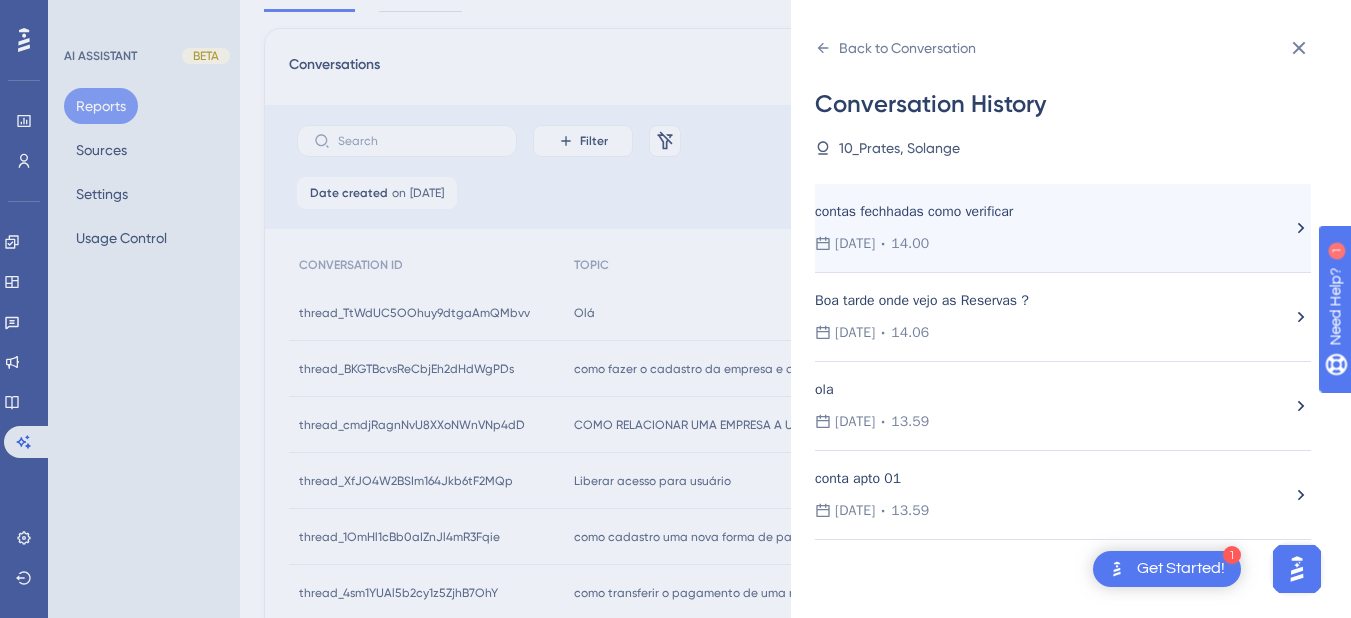 click on "14.00" at bounding box center (910, 244) 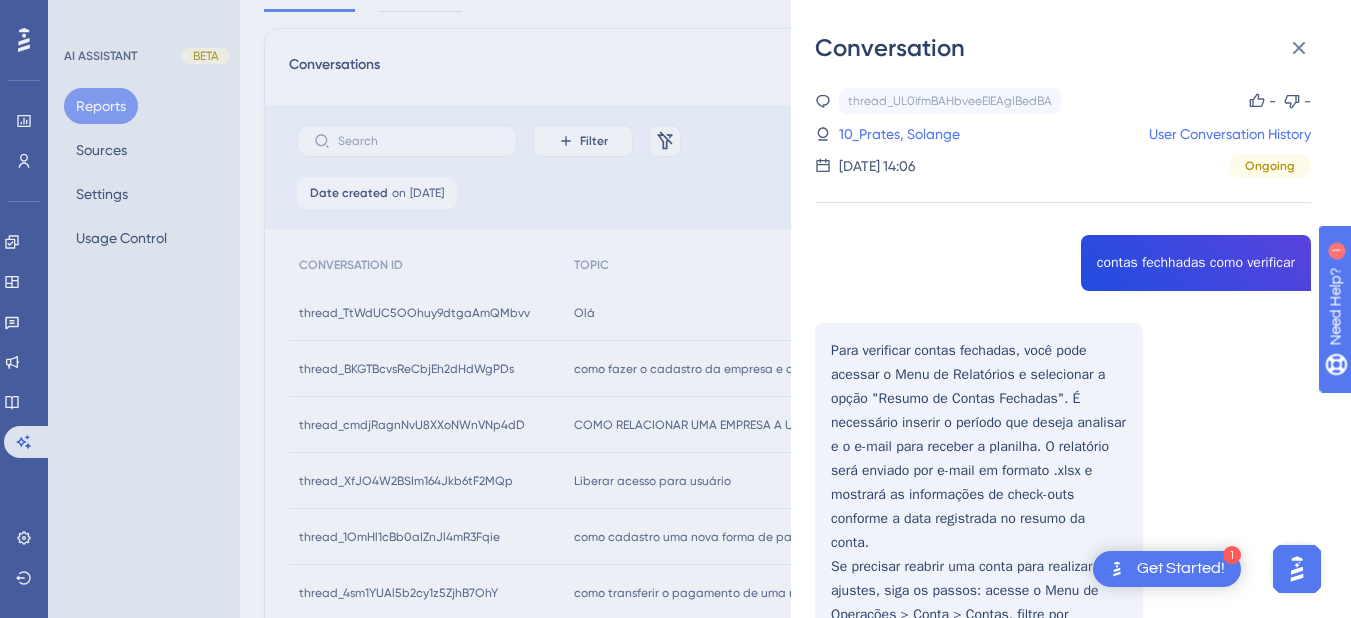 click on "thread_UL0ifmBAHbveeElEAgIBedBA Copy - - 10_Prates, Solange User Conversation History 10 de jul. de 2025, 14:06 Ongoing contas fechhadas como verificar Para verificar contas fechadas, você pode acessar o Menu de Relatórios e selecionar a opção "Resumo de Contas Fechadas". É necessário inserir o período que deseja analisar e o e-mail para receber a planilha. O relatório será enviado por e-mail em formato .xlsx e mostrará as informações de check-outs conforme a data registrada no resumo da conta.
Se precisar reabrir uma conta para realizar ajustes, siga os passos: acesse o Menu de Operações > Conta > Contas, filtre por "fechado", localize a conta desejada, clique no lápis para editar, e depois no cadeado para reabrir. Insira o motivo e confirme. credito Para creditar ou vincular um pagamento em conta, siga os passos:
Vínculo através da tela da conta :
Acesse a conta desejada.
Clique no botão de lançamento de pagamento (cifrão $).
Informe o valor a ser creditado e confirme." at bounding box center (1063, 818) 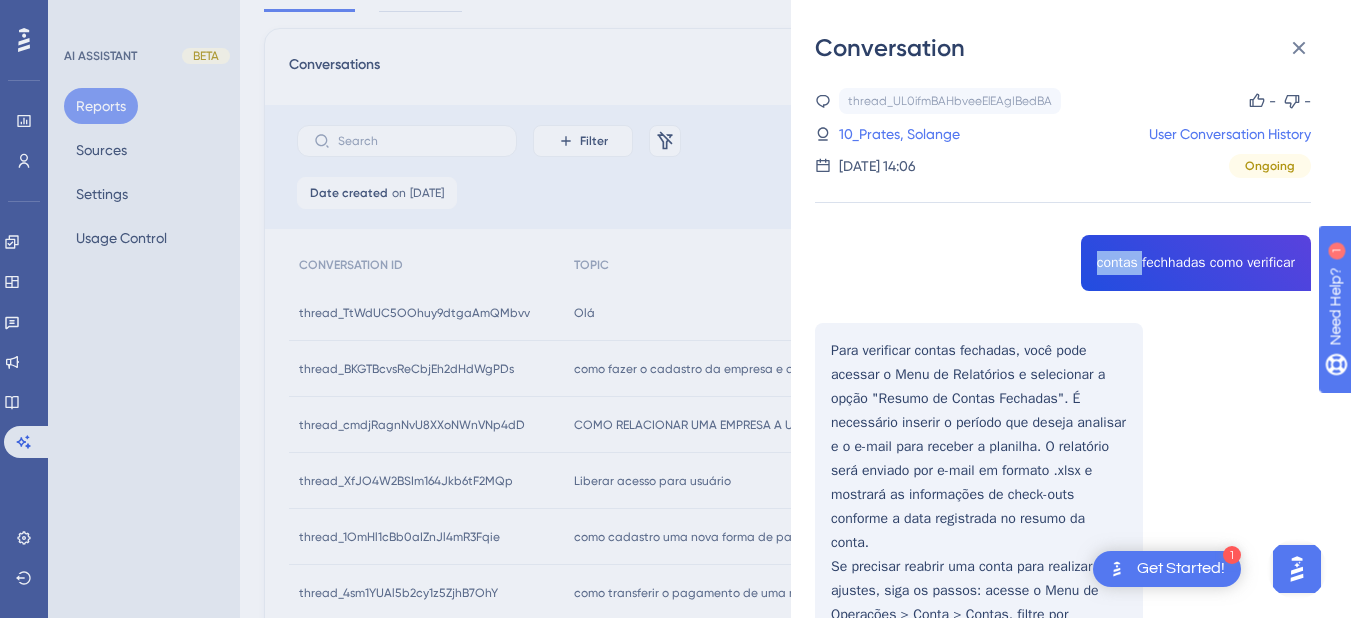 click on "thread_UL0ifmBAHbveeElEAgIBedBA Copy - - 10_Prates, Solange User Conversation History 10 de jul. de 2025, 14:06 Ongoing contas fechhadas como verificar Para verificar contas fechadas, você pode acessar o Menu de Relatórios e selecionar a opção "Resumo de Contas Fechadas". É necessário inserir o período que deseja analisar e o e-mail para receber a planilha. O relatório será enviado por e-mail em formato .xlsx e mostrará as informações de check-outs conforme a data registrada no resumo da conta.
Se precisar reabrir uma conta para realizar ajustes, siga os passos: acesse o Menu de Operações > Conta > Contas, filtre por "fechado", localize a conta desejada, clique no lápis para editar, e depois no cadeado para reabrir. Insira o motivo e confirme. credito Para creditar ou vincular um pagamento em conta, siga os passos:
Vínculo através da tela da conta :
Acesse a conta desejada.
Clique no botão de lançamento de pagamento (cifrão $).
Informe o valor a ser creditado e confirme." at bounding box center [1063, 818] 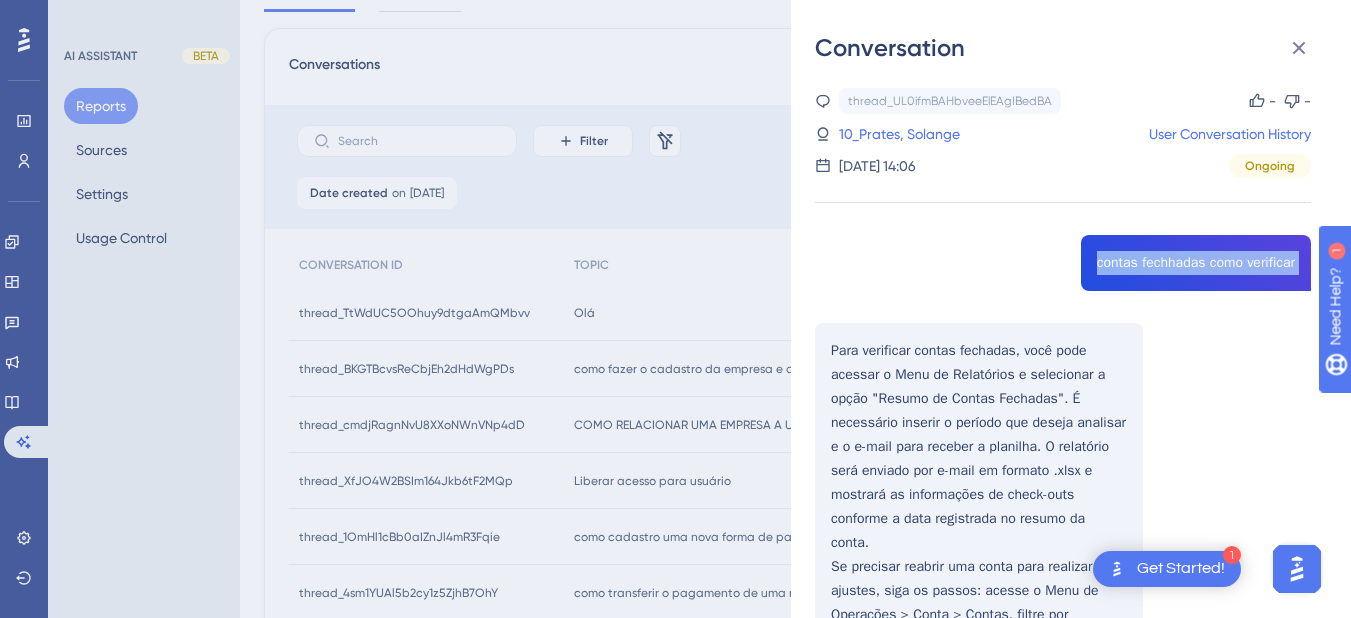 click on "thread_UL0ifmBAHbveeElEAgIBedBA Copy - - 10_Prates, Solange User Conversation History 10 de jul. de 2025, 14:06 Ongoing contas fechhadas como verificar Para verificar contas fechadas, você pode acessar o Menu de Relatórios e selecionar a opção "Resumo de Contas Fechadas". É necessário inserir o período que deseja analisar e o e-mail para receber a planilha. O relatório será enviado por e-mail em formato .xlsx e mostrará as informações de check-outs conforme a data registrada no resumo da conta.
Se precisar reabrir uma conta para realizar ajustes, siga os passos: acesse o Menu de Operações > Conta > Contas, filtre por "fechado", localize a conta desejada, clique no lápis para editar, e depois no cadeado para reabrir. Insira o motivo e confirme. credito Para creditar ou vincular um pagamento em conta, siga os passos:
Vínculo através da tela da conta :
Acesse a conta desejada.
Clique no botão de lançamento de pagamento (cifrão $).
Informe o valor a ser creditado e confirme." at bounding box center [1063, 818] 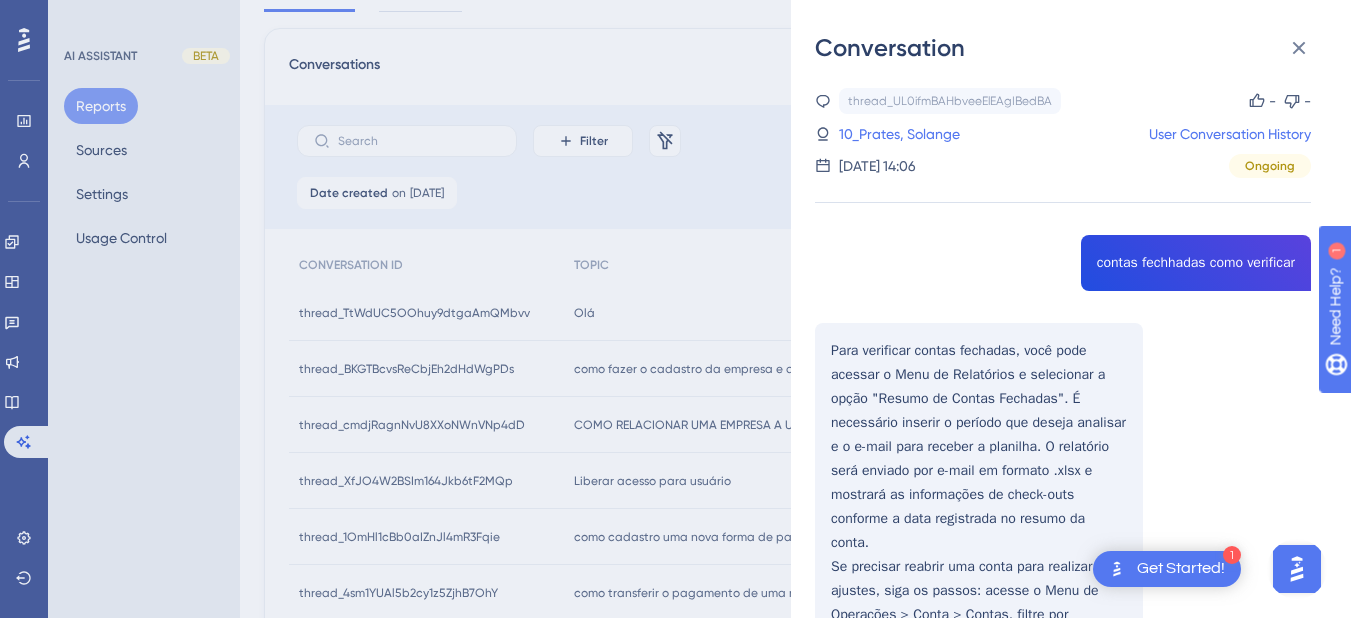 click on "thread_UL0ifmBAHbveeElEAgIBedBA Copy - - 10_Prates, Solange User Conversation History 10 de jul. de 2025, 14:06 Ongoing contas fechhadas como verificar Para verificar contas fechadas, você pode acessar o Menu de Relatórios e selecionar a opção "Resumo de Contas Fechadas". É necessário inserir o período que deseja analisar e o e-mail para receber a planilha. O relatório será enviado por e-mail em formato .xlsx e mostrará as informações de check-outs conforme a data registrada no resumo da conta.
Se precisar reabrir uma conta para realizar ajustes, siga os passos: acesse o Menu de Operações > Conta > Contas, filtre por "fechado", localize a conta desejada, clique no lápis para editar, e depois no cadeado para reabrir. Insira o motivo e confirme. credito Para creditar ou vincular um pagamento em conta, siga os passos:
Vínculo através da tela da conta :
Acesse a conta desejada.
Clique no botão de lançamento de pagamento (cifrão $).
Informe o valor a ser creditado e confirme." at bounding box center (1063, 818) 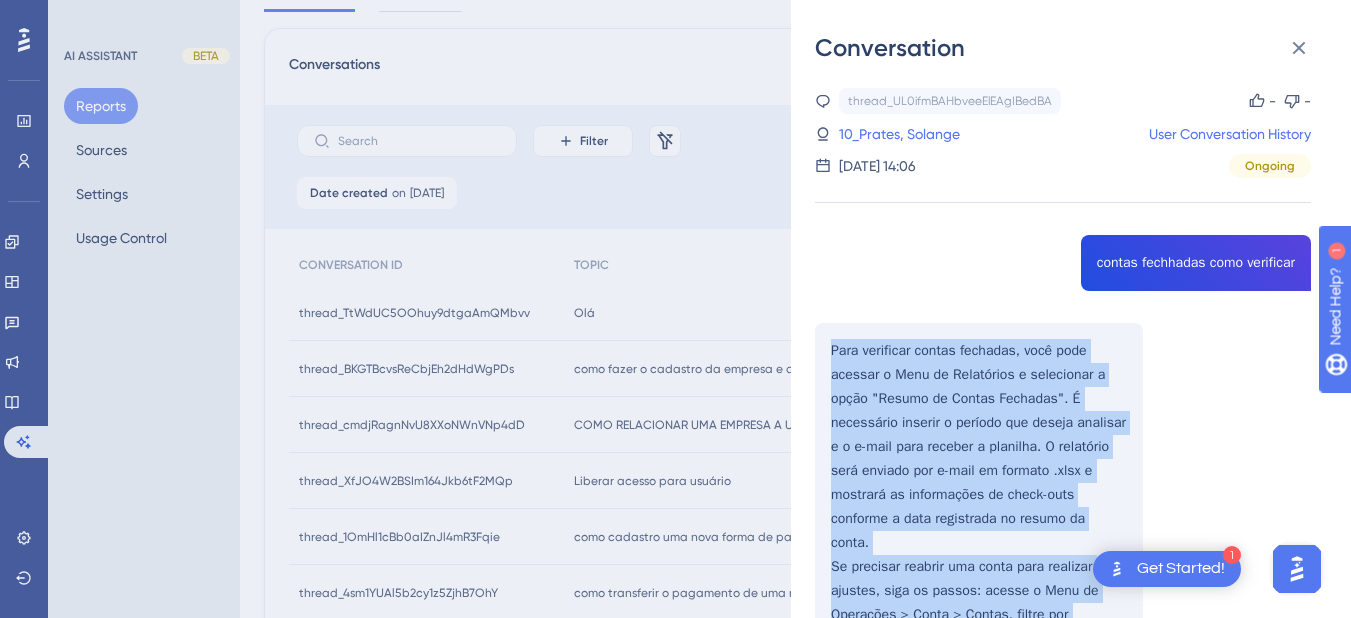 scroll, scrollTop: 400, scrollLeft: 0, axis: vertical 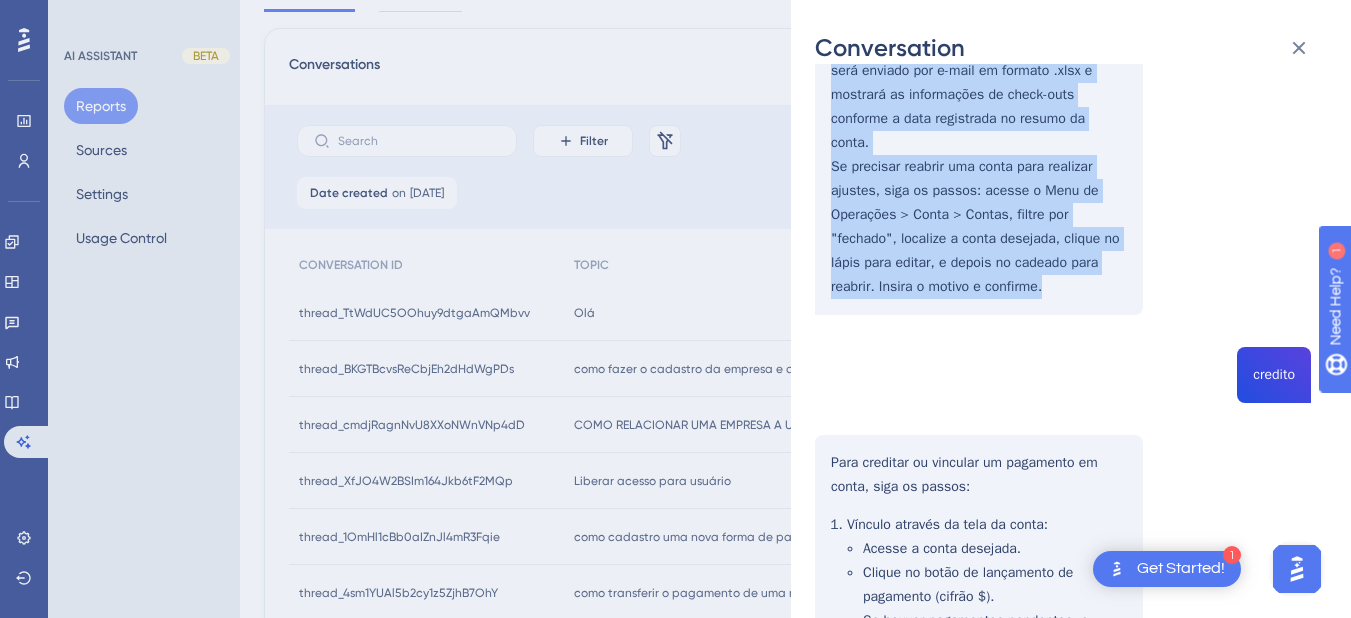 drag, startPoint x: 831, startPoint y: 349, endPoint x: 896, endPoint y: 229, distance: 136.47343 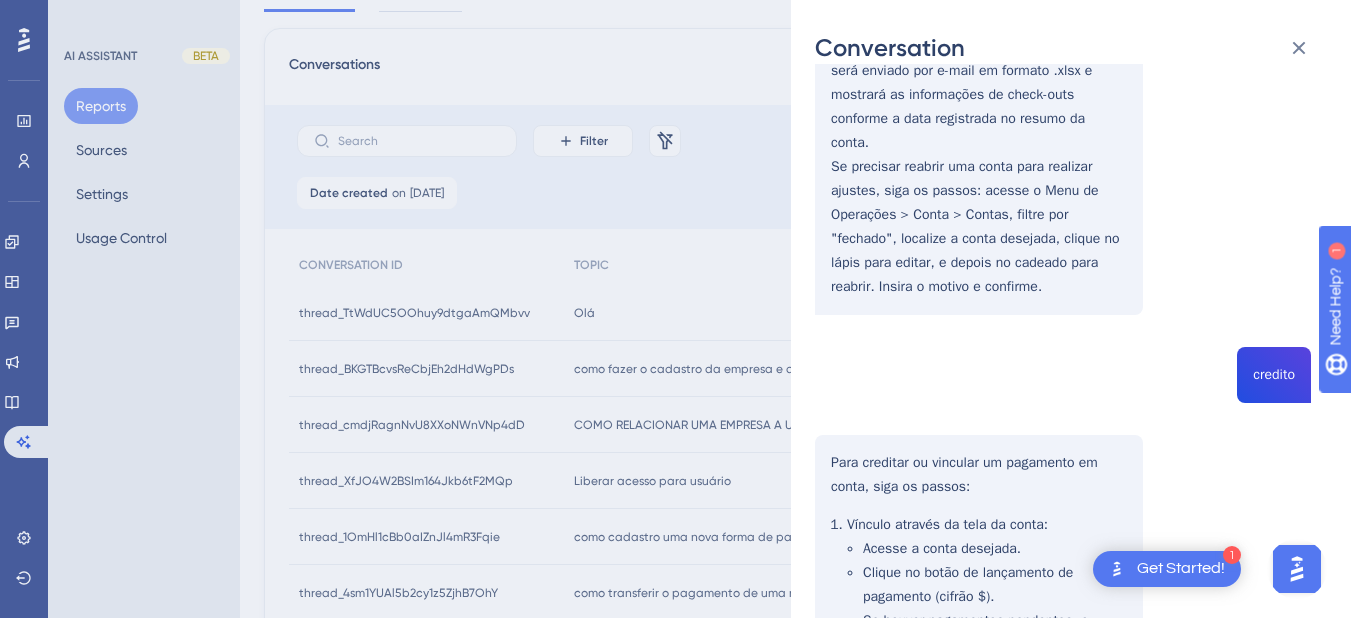 click on "thread_UL0ifmBAHbveeElEAgIBedBA Copy - - 10_Prates, Solange User Conversation History 10 de jul. de 2025, 14:06 Ongoing contas fechhadas como verificar Para verificar contas fechadas, você pode acessar o Menu de Relatórios e selecionar a opção "Resumo de Contas Fechadas". É necessário inserir o período que deseja analisar e o e-mail para receber a planilha. O relatório será enviado por e-mail em formato .xlsx e mostrará as informações de check-outs conforme a data registrada no resumo da conta.
Se precisar reabrir uma conta para realizar ajustes, siga os passos: acesse o Menu de Operações > Conta > Contas, filtre por "fechado", localize a conta desejada, clique no lápis para editar, e depois no cadeado para reabrir. Insira o motivo e confirme. credito Para creditar ou vincular um pagamento em conta, siga os passos:
Vínculo através da tela da conta :
Acesse a conta desejada.
Clique no botão de lançamento de pagamento (cifrão $).
Informe o valor a ser creditado e confirme." at bounding box center (1063, 418) 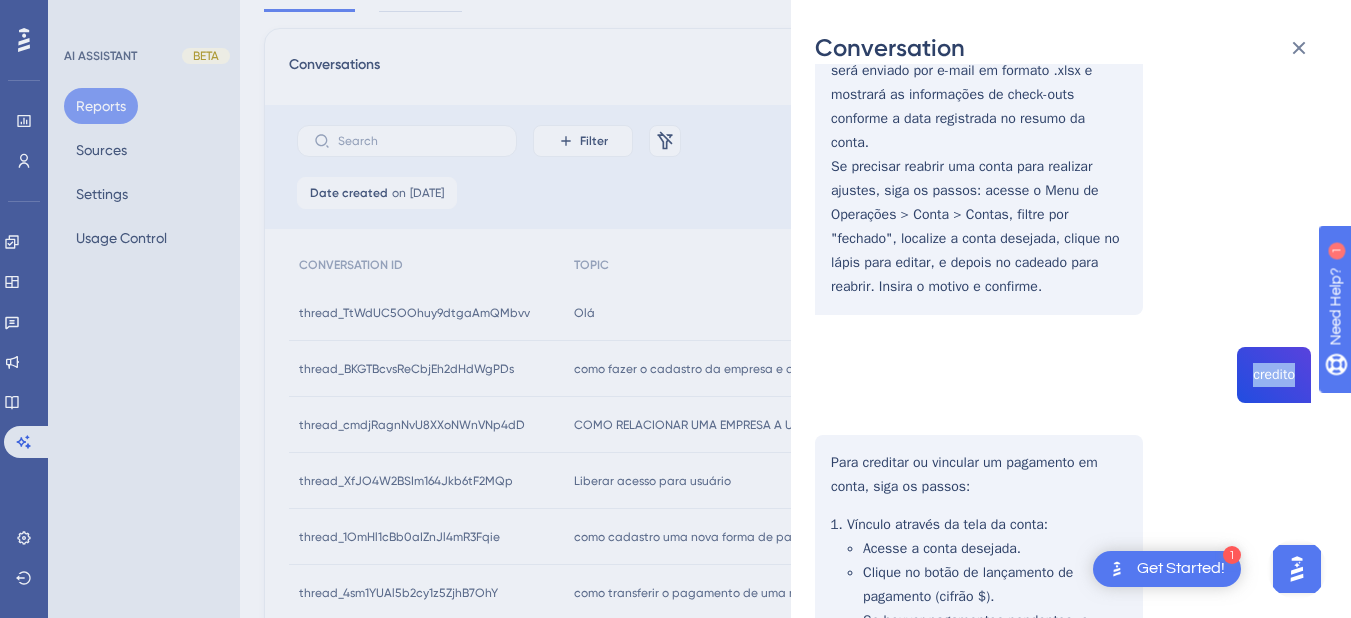click on "thread_UL0ifmBAHbveeElEAgIBedBA Copy - - 10_Prates, Solange User Conversation History 10 de jul. de 2025, 14:06 Ongoing contas fechhadas como verificar Para verificar contas fechadas, você pode acessar o Menu de Relatórios e selecionar a opção "Resumo de Contas Fechadas". É necessário inserir o período que deseja analisar e o e-mail para receber a planilha. O relatório será enviado por e-mail em formato .xlsx e mostrará as informações de check-outs conforme a data registrada no resumo da conta.
Se precisar reabrir uma conta para realizar ajustes, siga os passos: acesse o Menu de Operações > Conta > Contas, filtre por "fechado", localize a conta desejada, clique no lápis para editar, e depois no cadeado para reabrir. Insira o motivo e confirme. credito Para creditar ou vincular um pagamento em conta, siga os passos:
Vínculo através da tela da conta :
Acesse a conta desejada.
Clique no botão de lançamento de pagamento (cifrão $).
Informe o valor a ser creditado e confirme." at bounding box center [1063, 418] 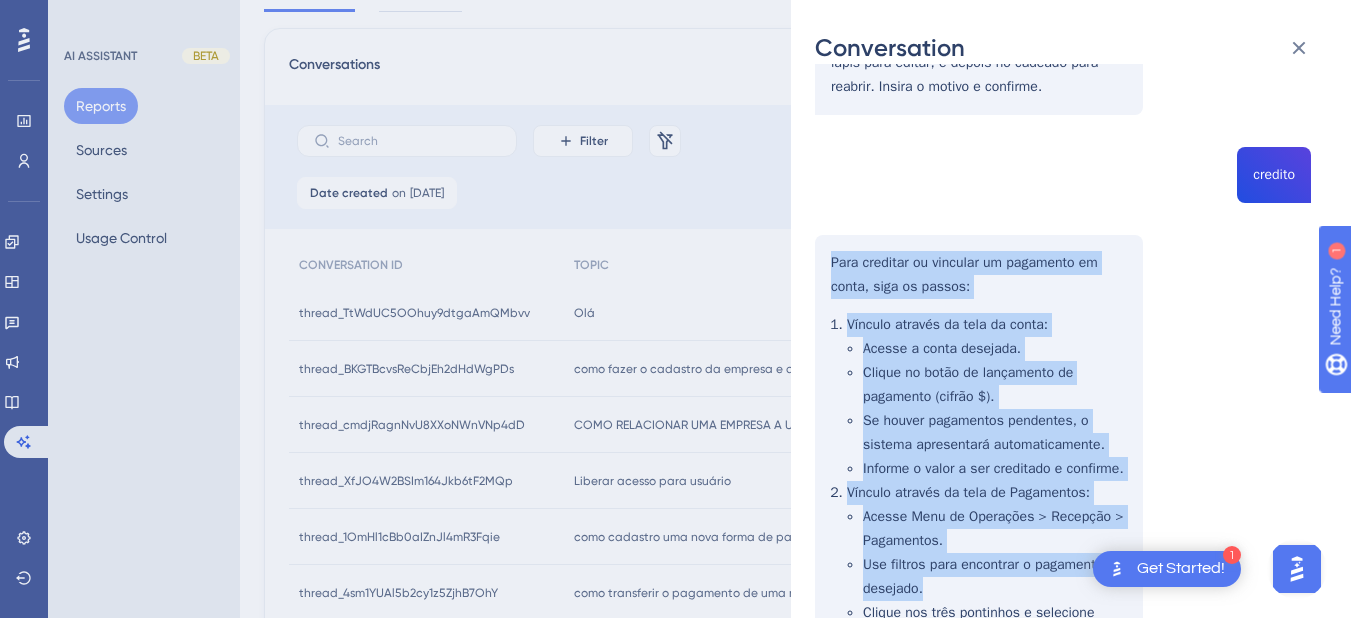 scroll, scrollTop: 916, scrollLeft: 0, axis: vertical 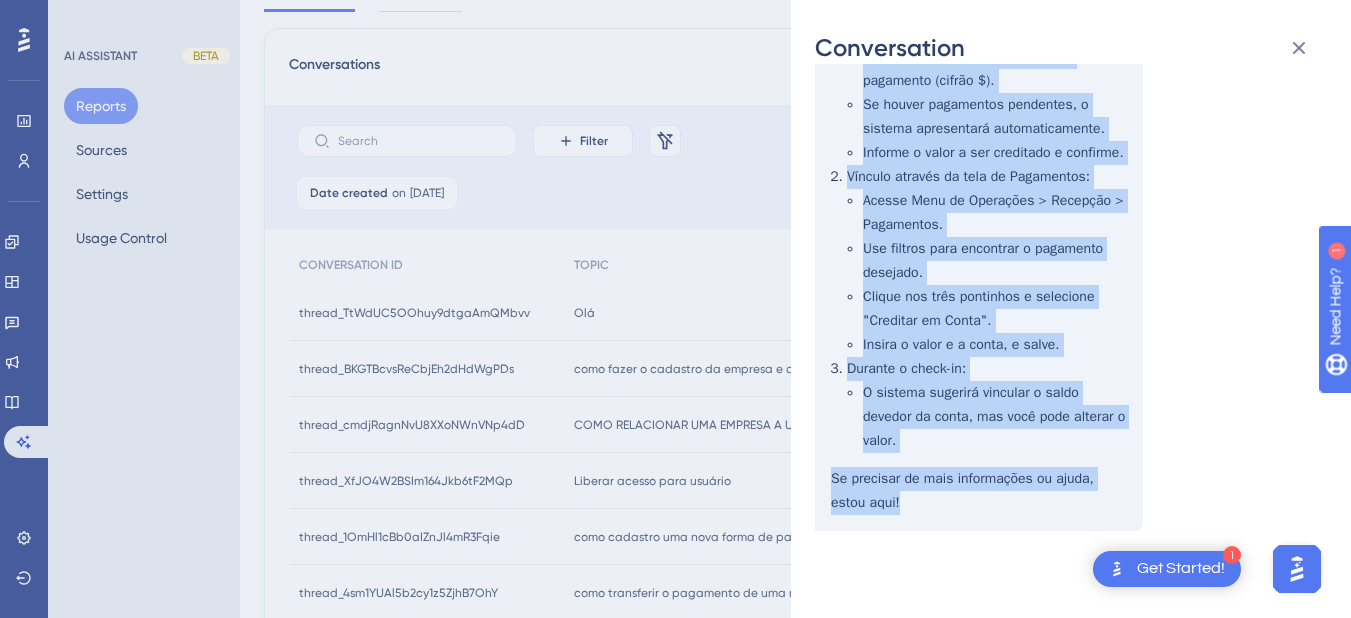 drag, startPoint x: 831, startPoint y: 262, endPoint x: 961, endPoint y: 502, distance: 272.94687 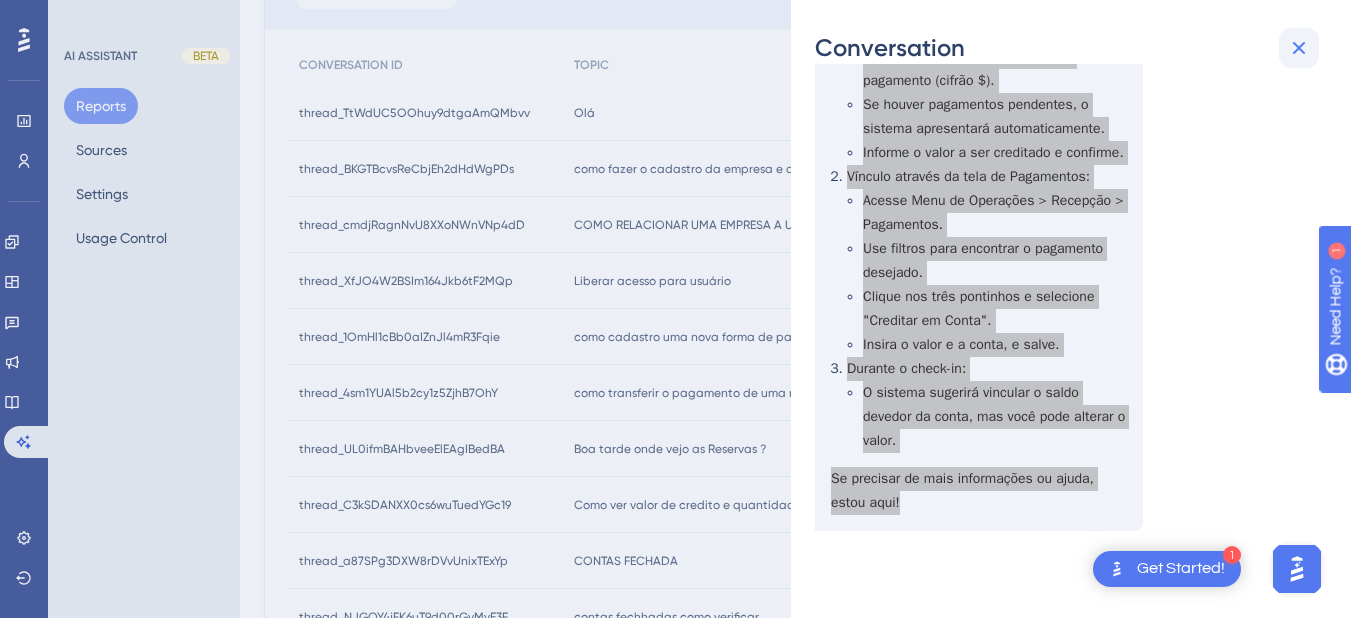 scroll, scrollTop: 92, scrollLeft: 0, axis: vertical 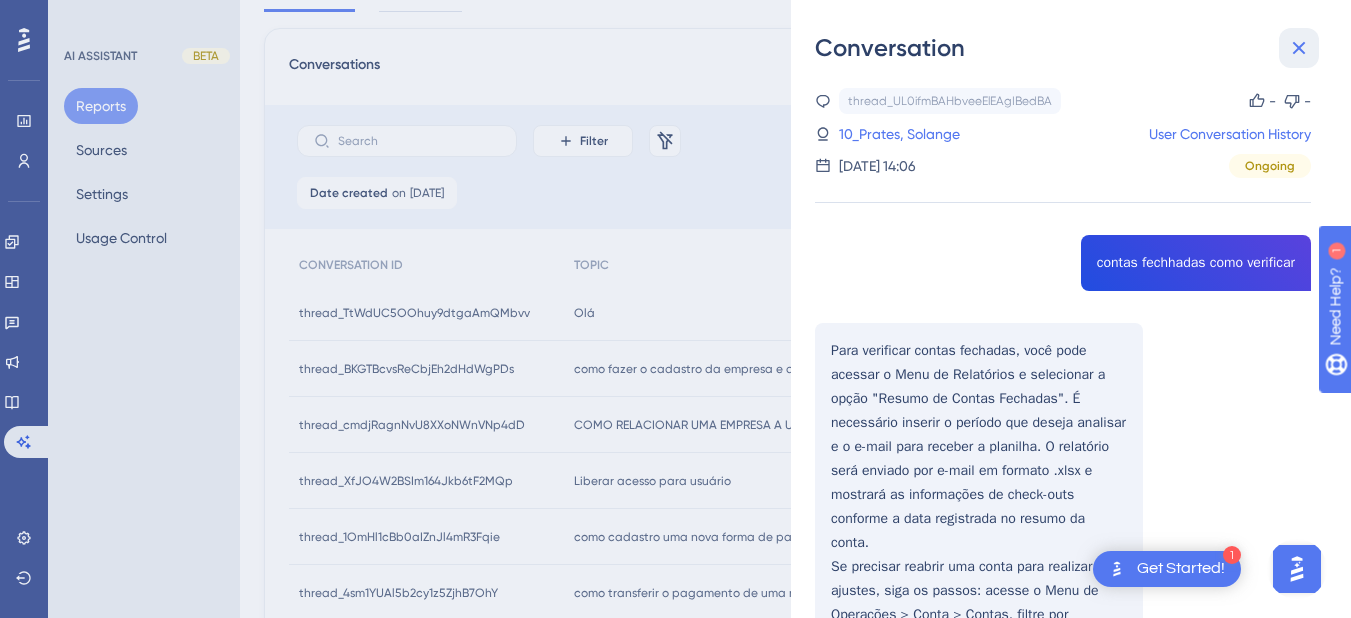 drag, startPoint x: 1294, startPoint y: 47, endPoint x: 1012, endPoint y: 129, distance: 293.68008 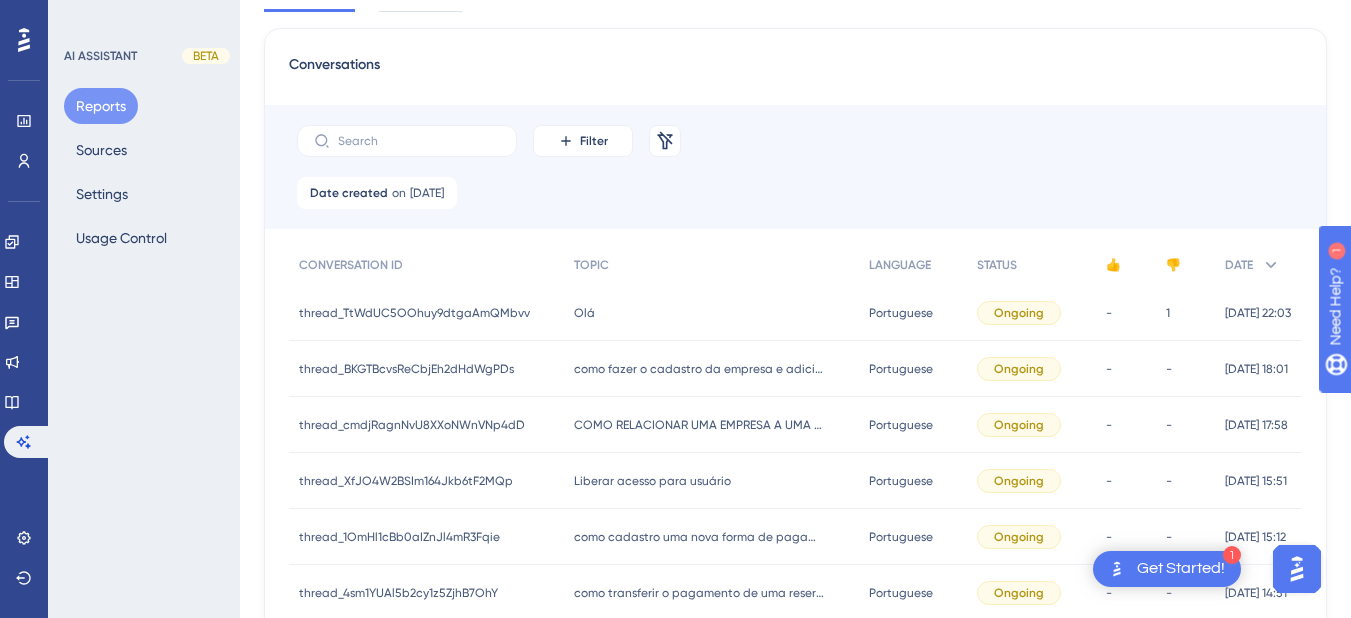 click on "Olá Olá" at bounding box center (711, 313) 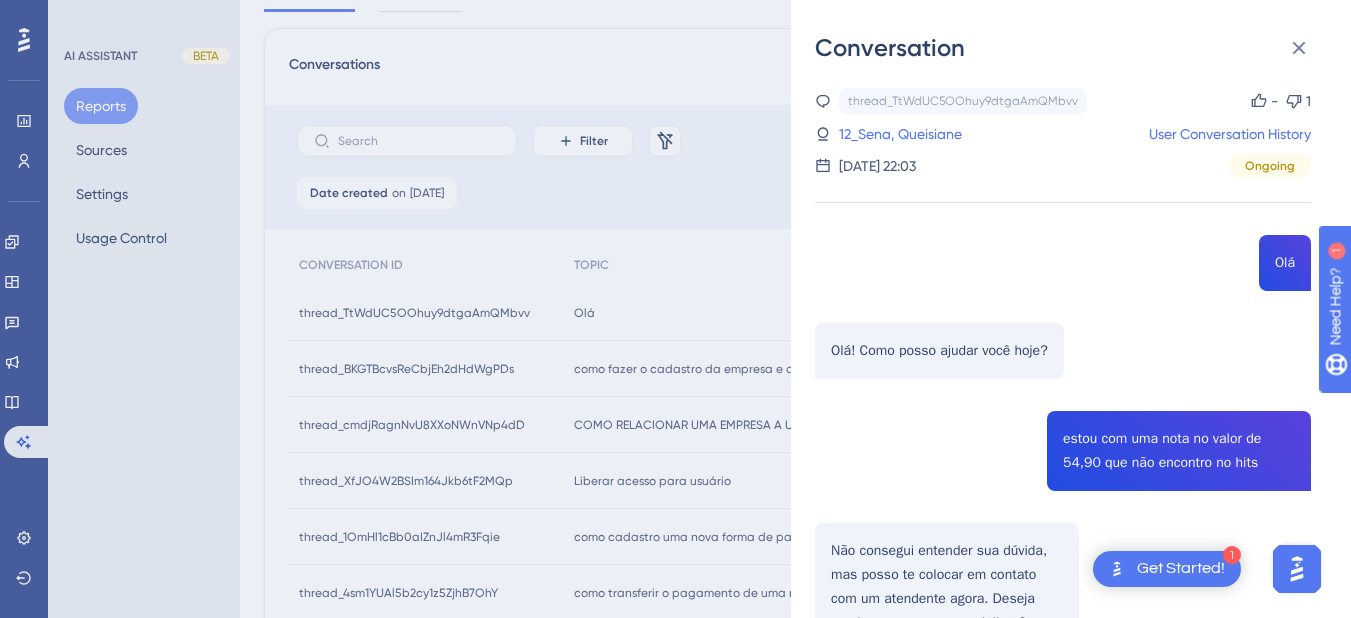 scroll, scrollTop: 210, scrollLeft: 0, axis: vertical 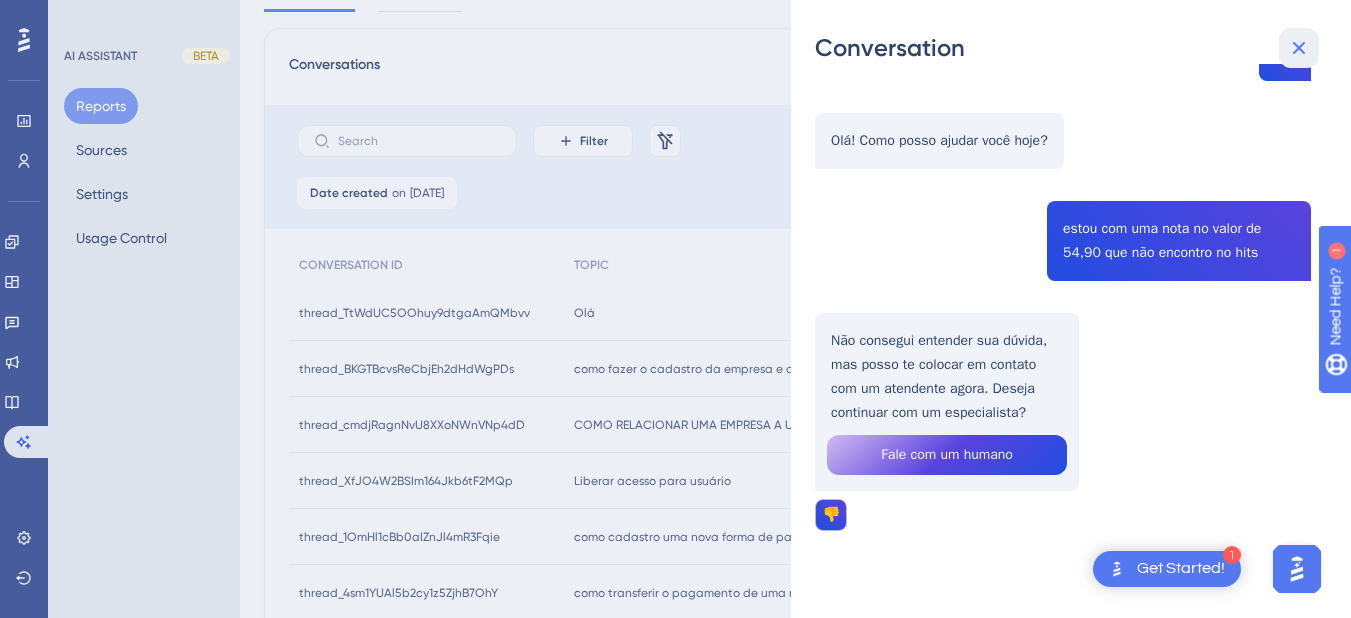 click at bounding box center [1299, 48] 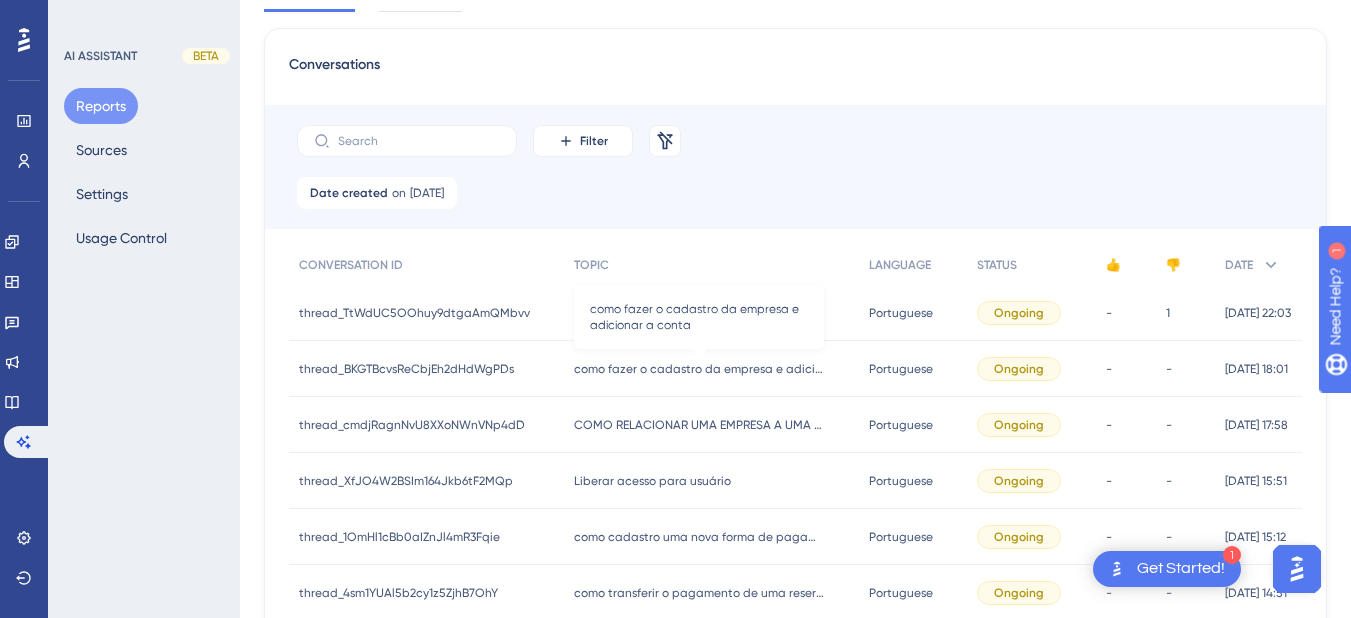 click on "como fazer o cadastro da empresa e adicionar a conta" at bounding box center (699, 369) 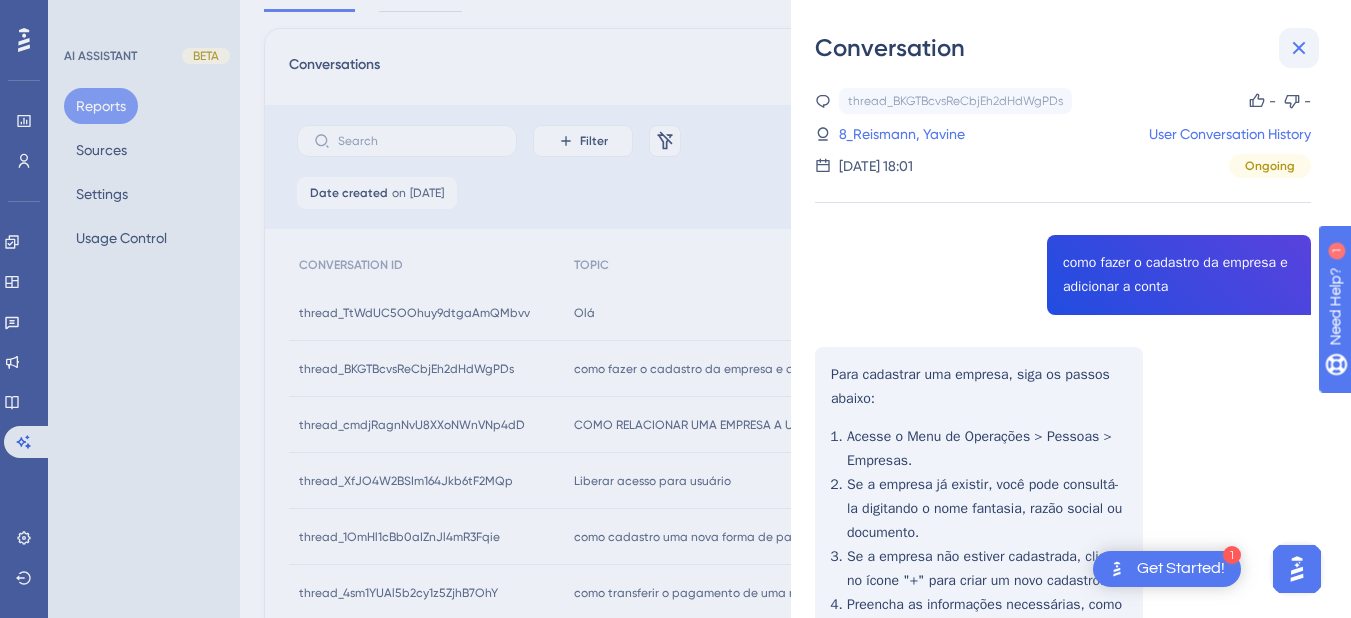 click at bounding box center [1299, 48] 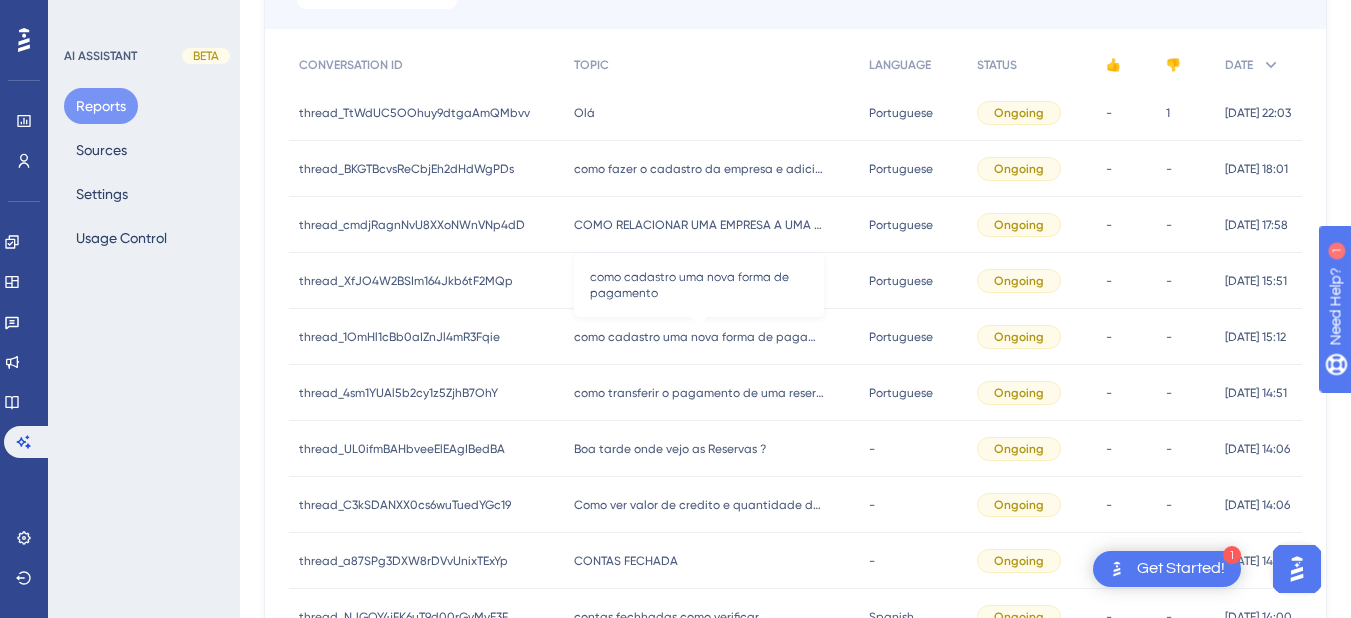 scroll, scrollTop: 492, scrollLeft: 0, axis: vertical 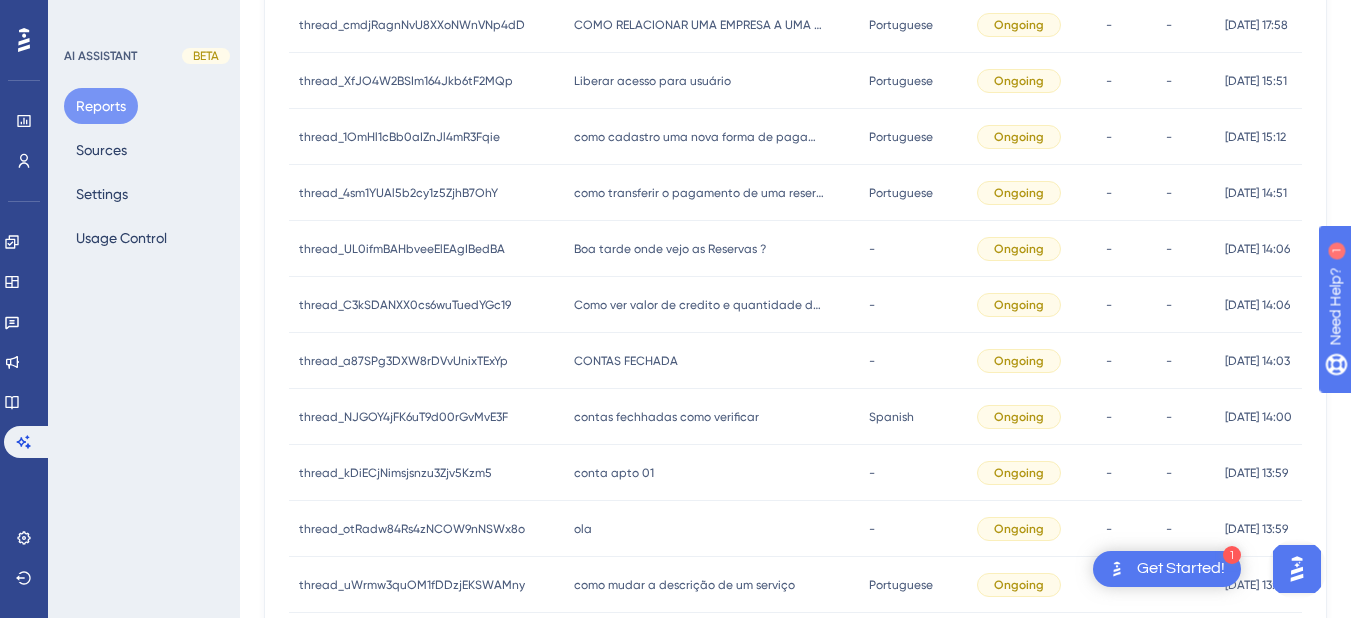 click on "Boa tarde onde vejo as Reservas ?" at bounding box center [670, 249] 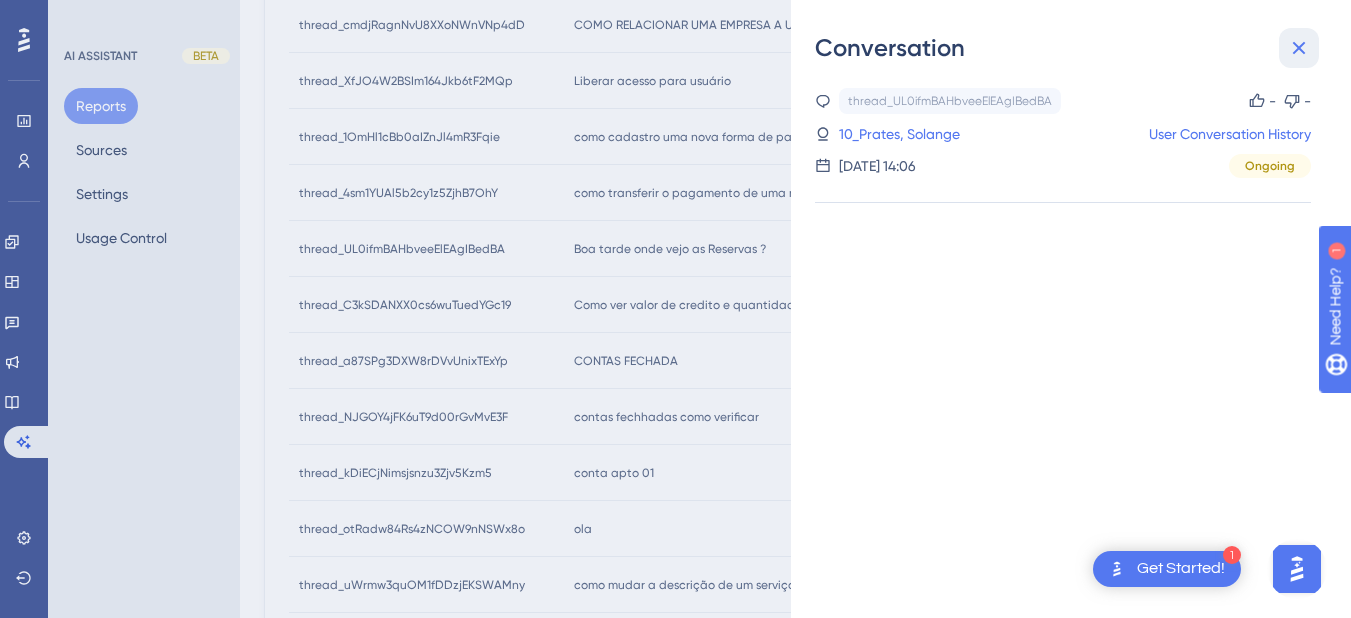 click 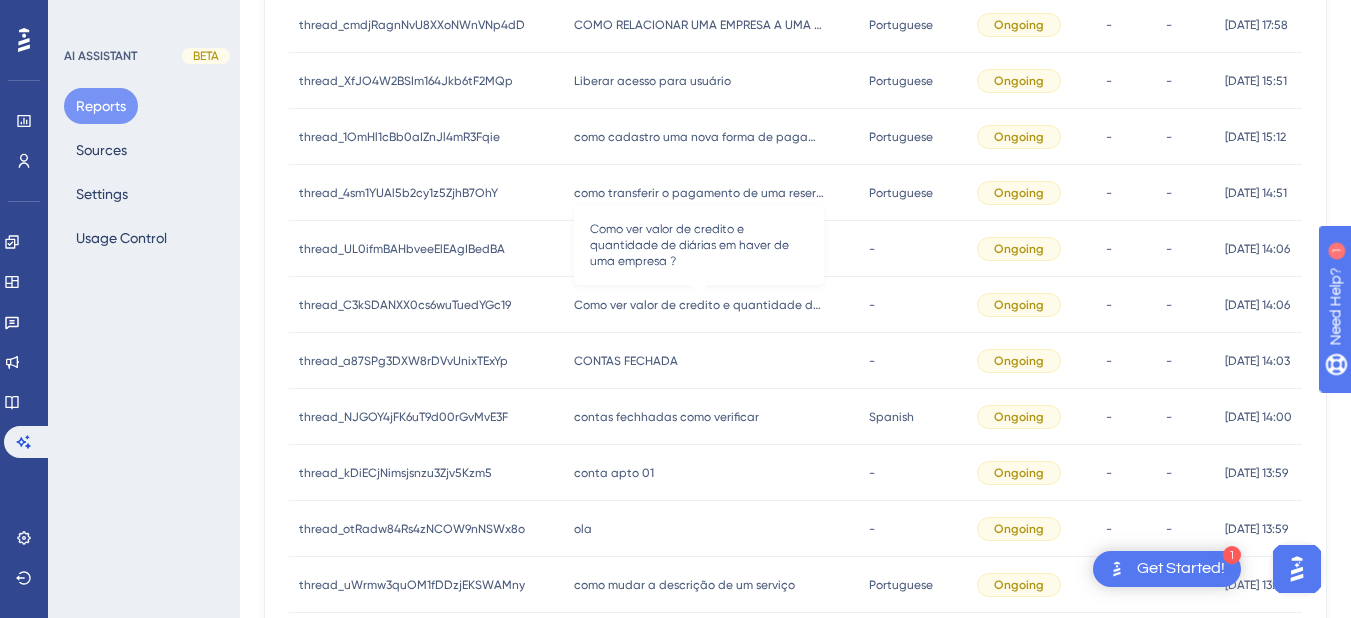 click on "Como ver valor de credito e quantidade de diárias em haver de uma empresa ?" at bounding box center [699, 305] 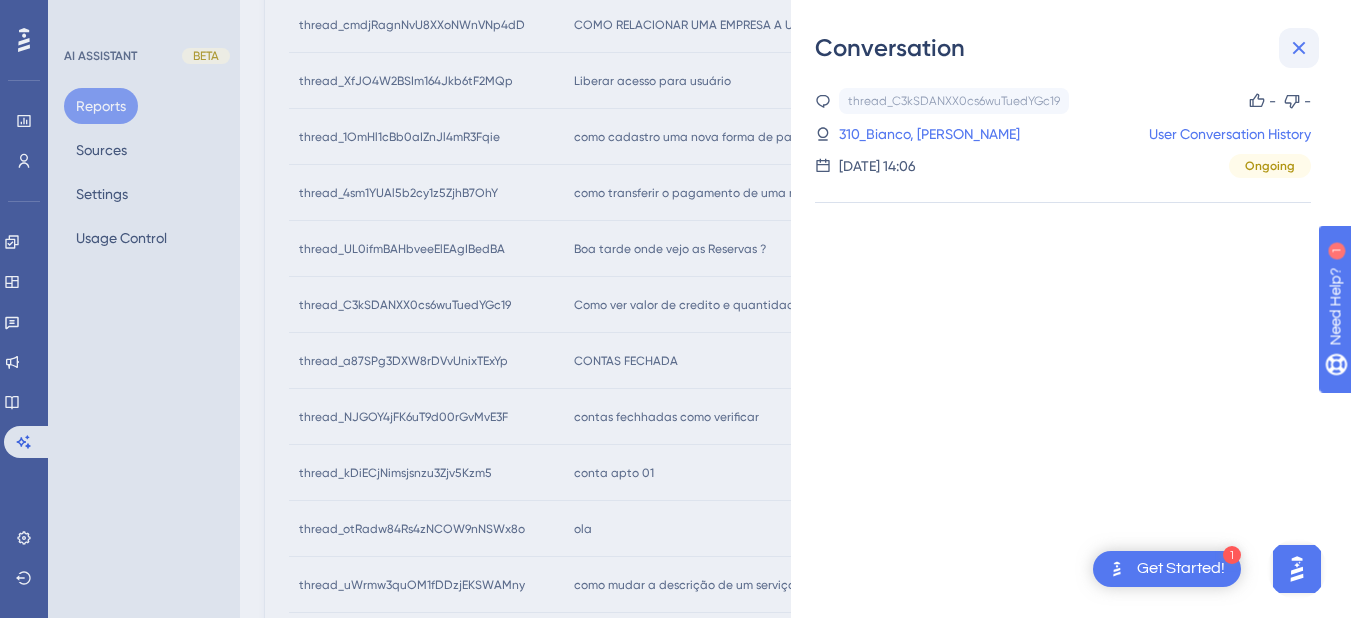 click 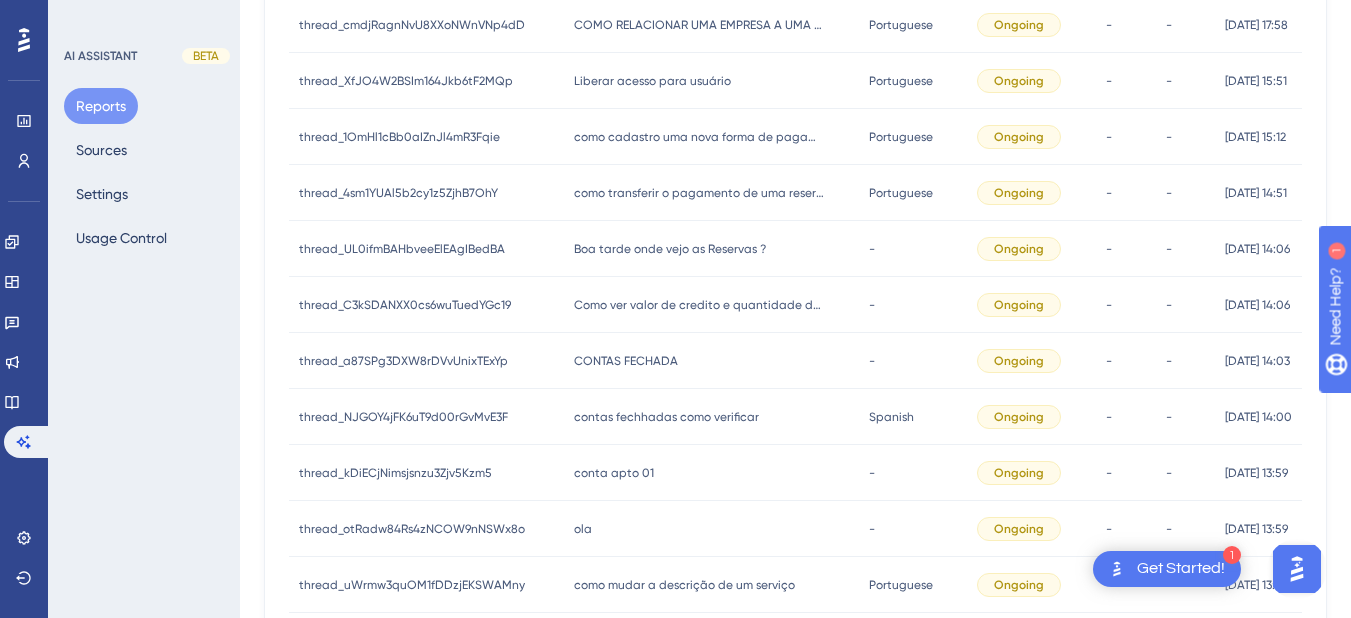 click on "contas fechhadas como verificar contas fechhadas como verificar" at bounding box center (711, 417) 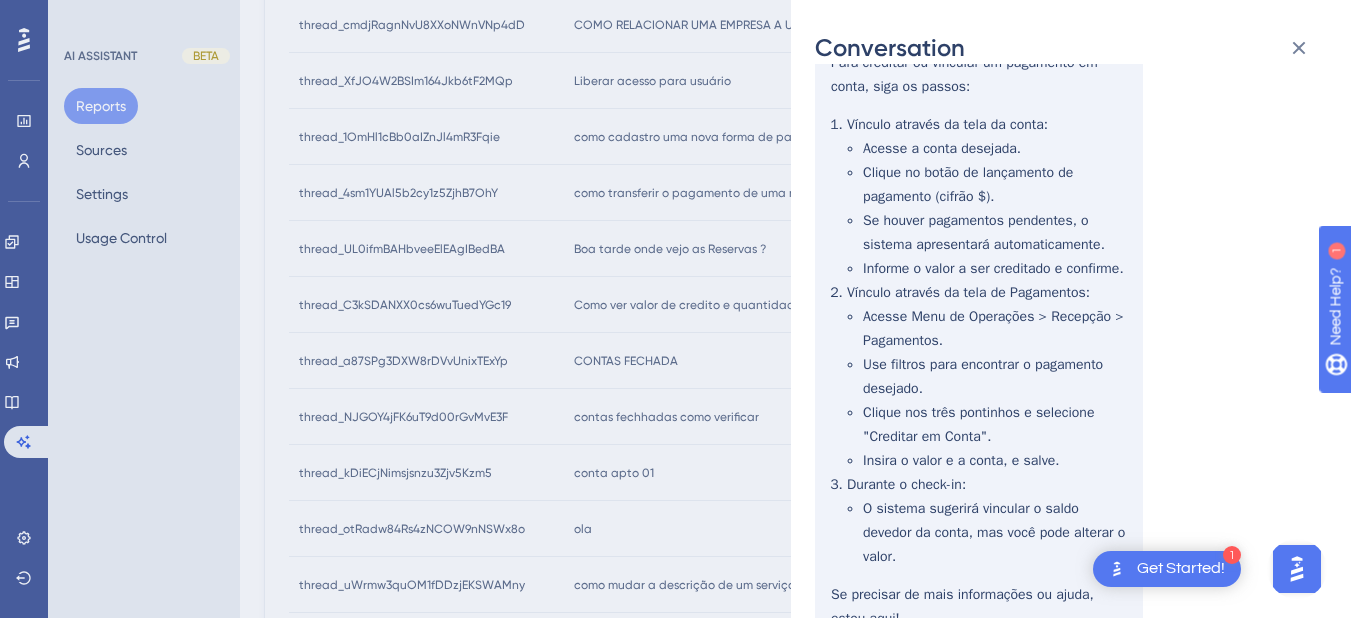 scroll, scrollTop: 916, scrollLeft: 0, axis: vertical 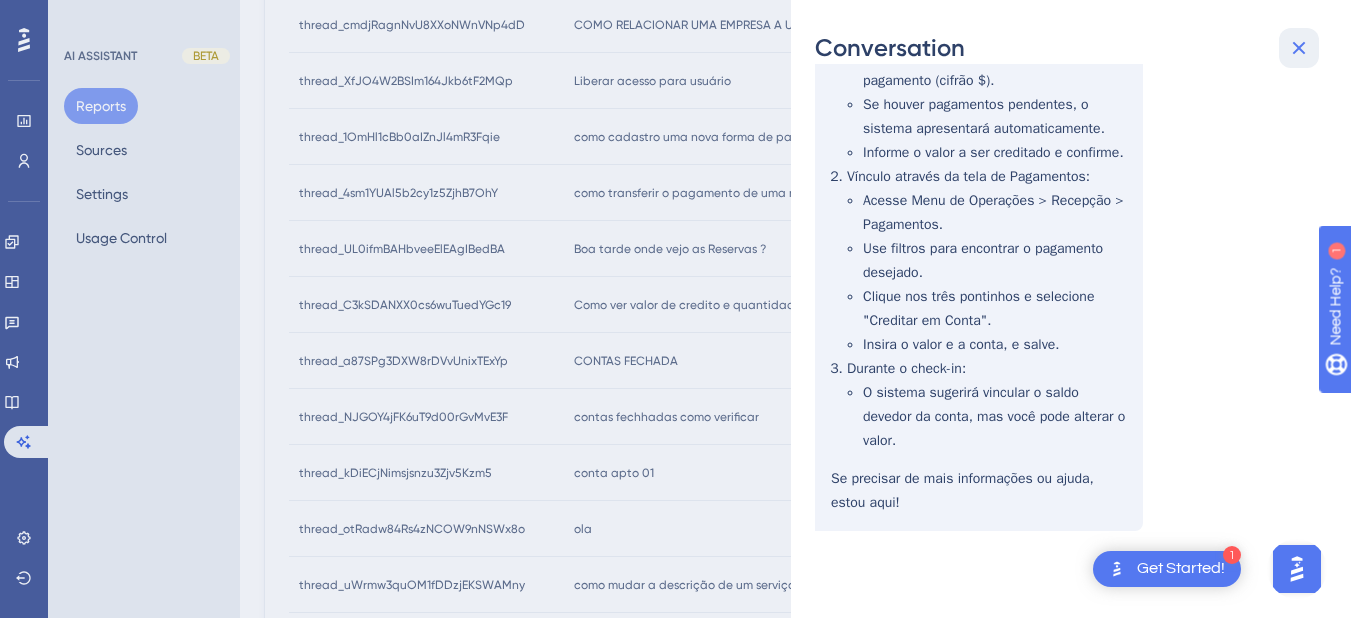 click at bounding box center (1299, 48) 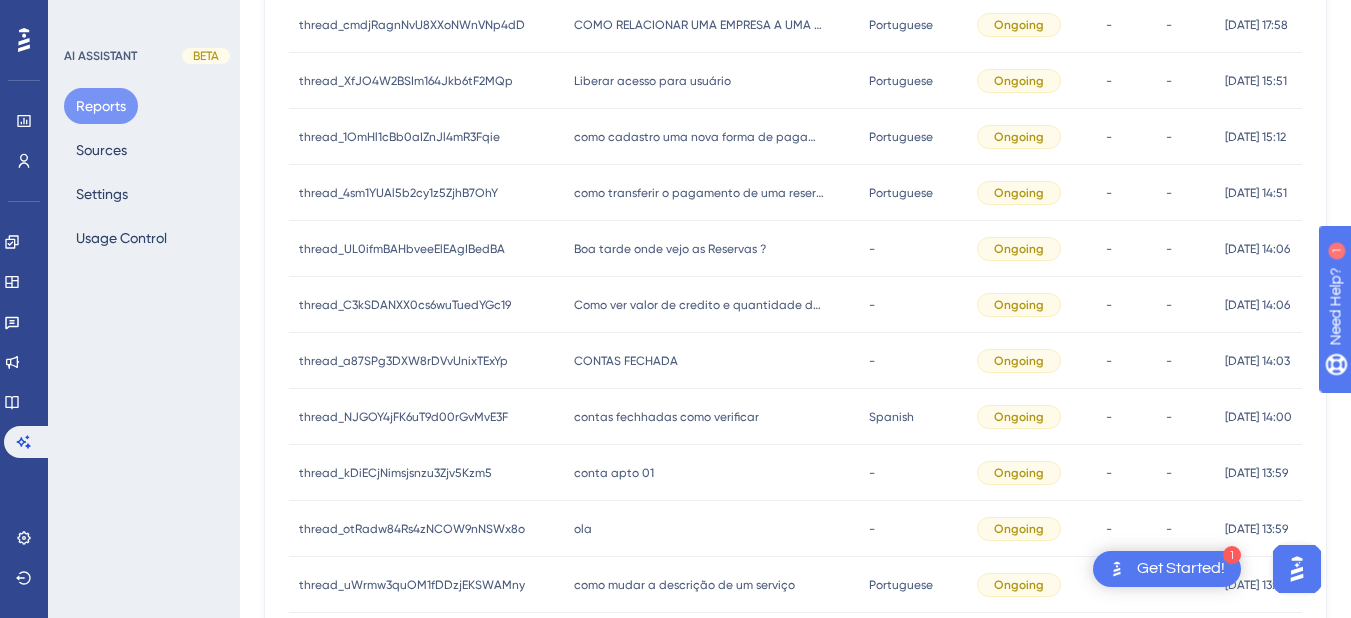 click on "ola ola" at bounding box center [711, 529] 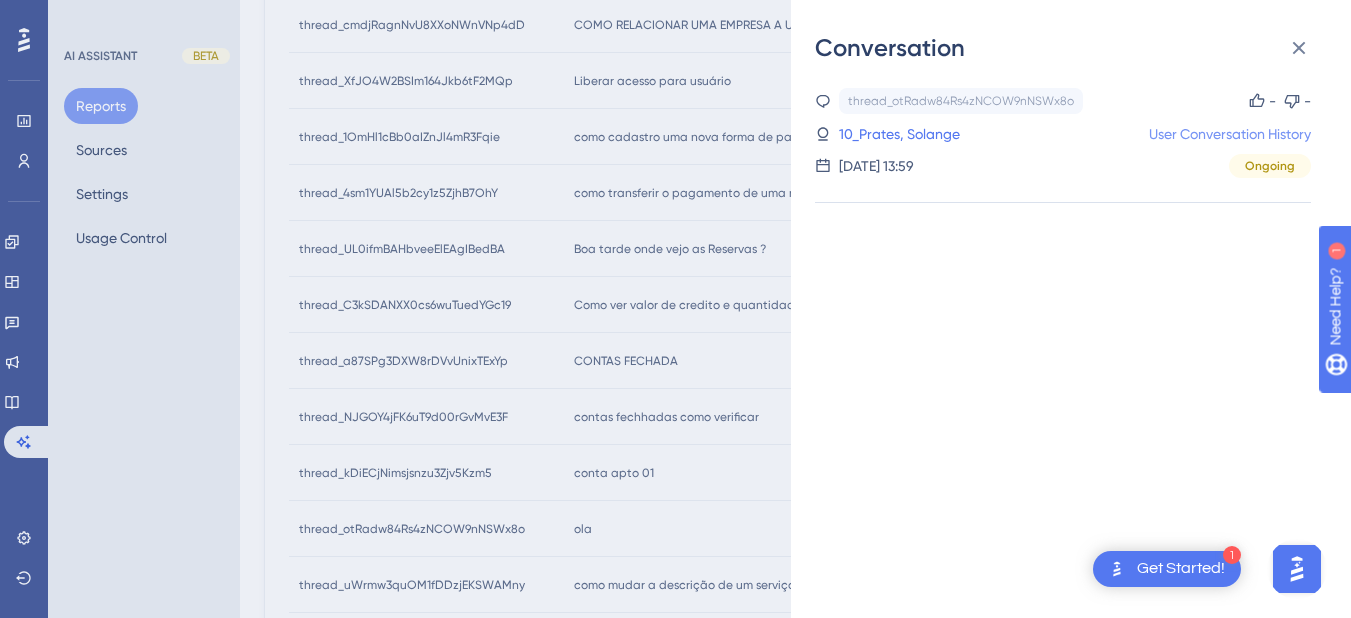 click on "User Conversation History" at bounding box center (1230, 134) 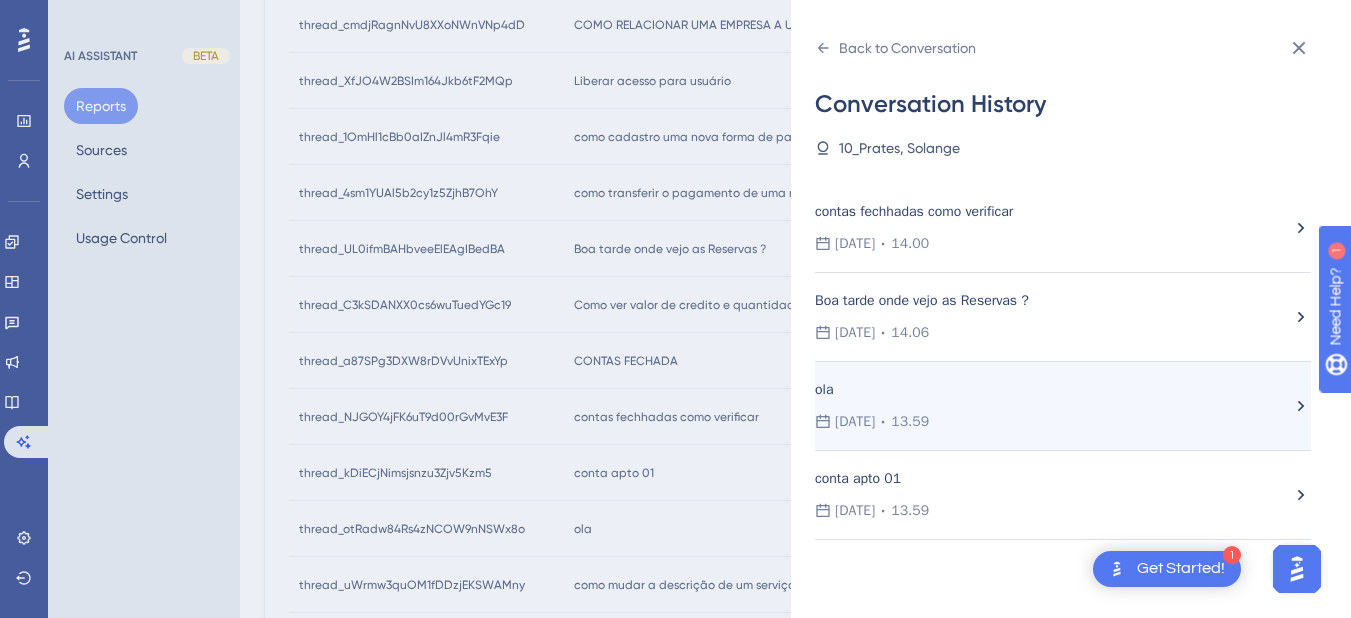 click on "ola 10.07.2025 13.59" at bounding box center [1053, 406] 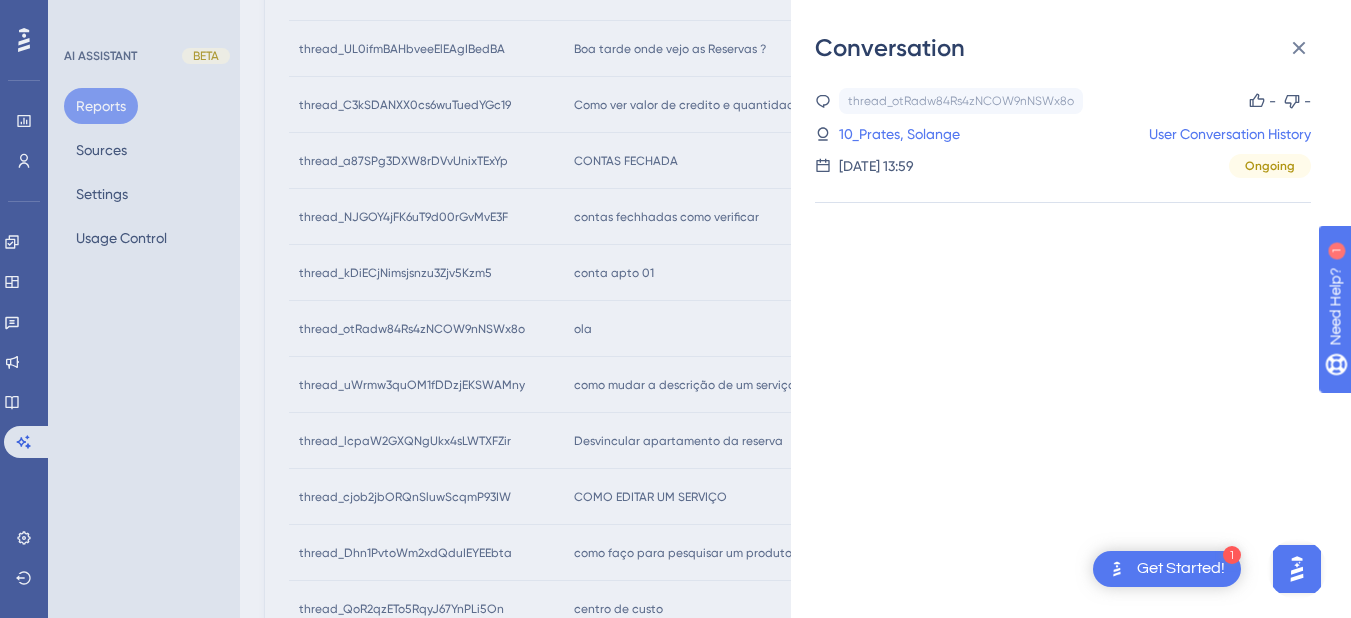 scroll, scrollTop: 492, scrollLeft: 0, axis: vertical 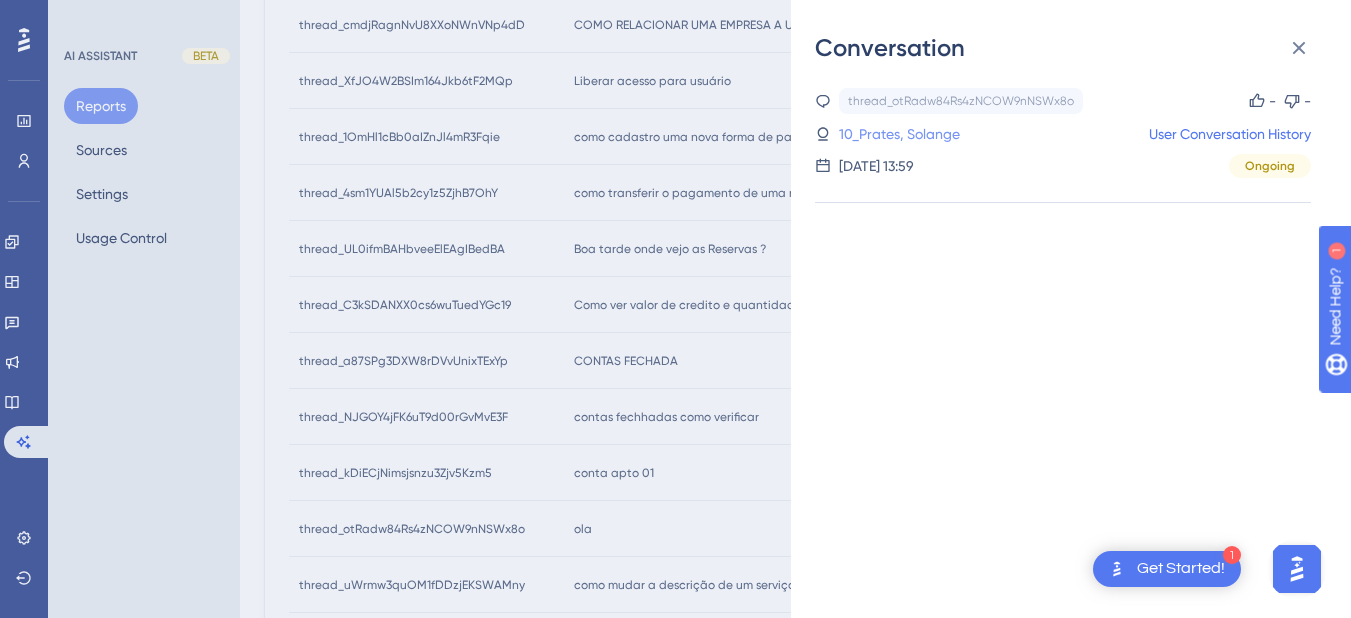 click on "10_Prates, Solange" at bounding box center (899, 134) 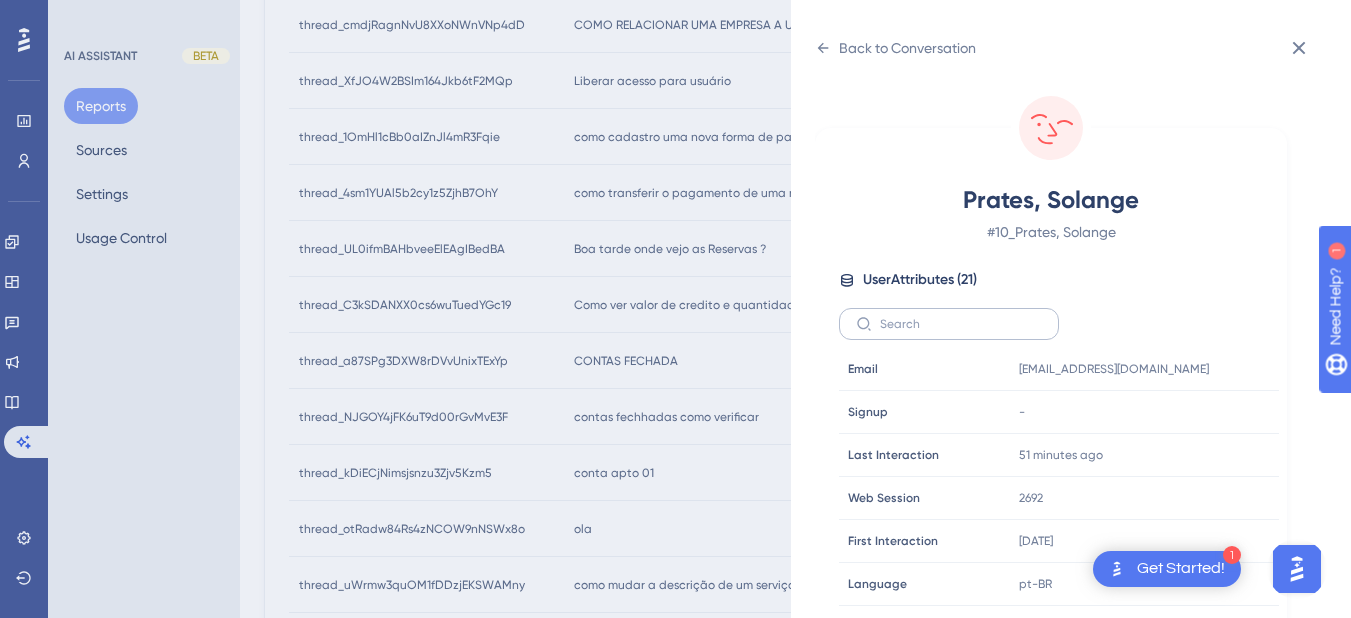 scroll, scrollTop: 25, scrollLeft: 0, axis: vertical 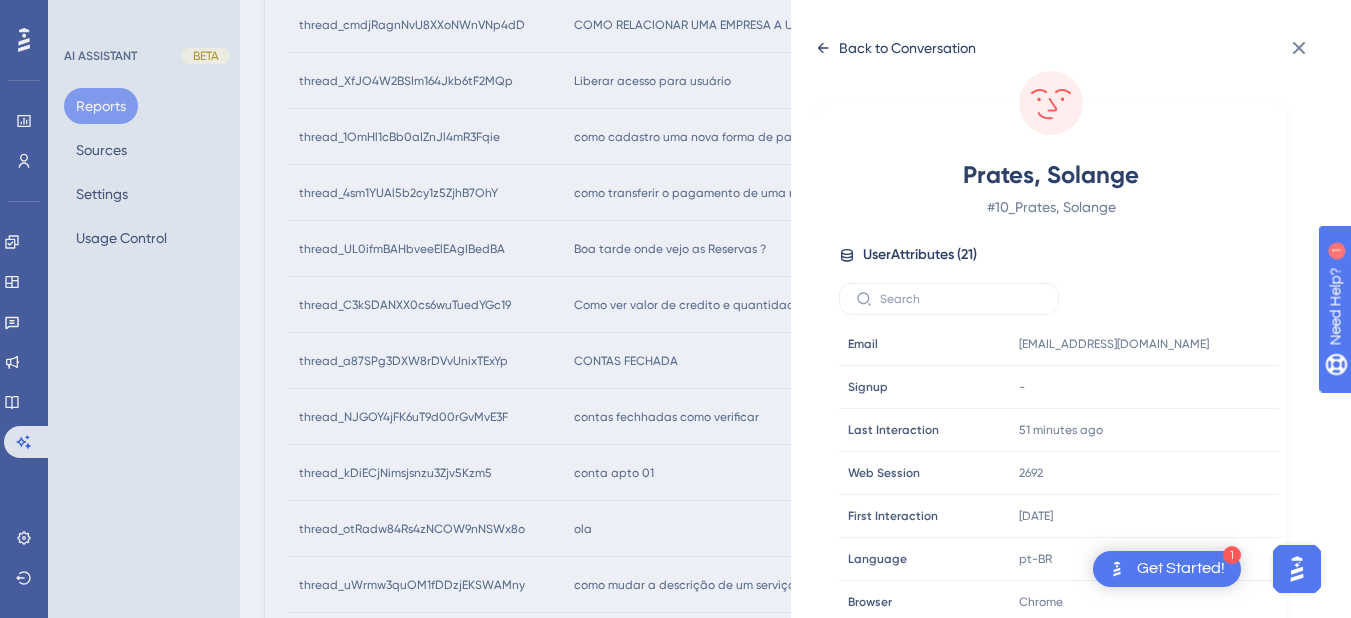 click 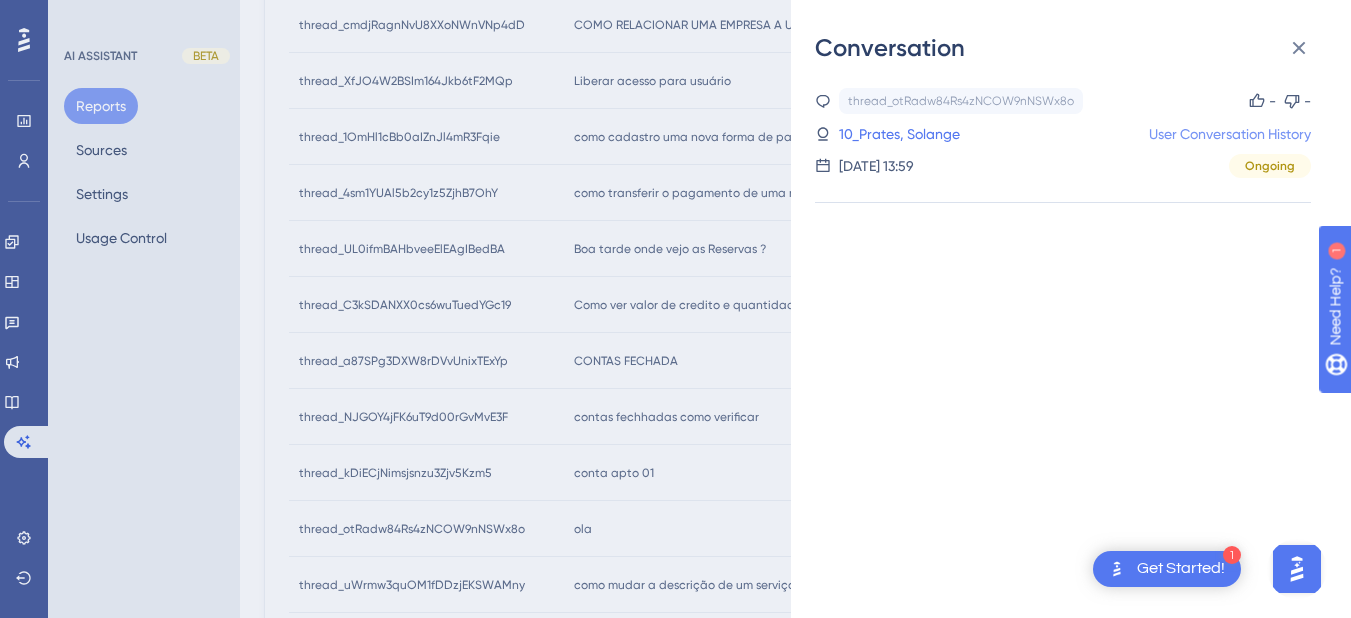 click on "User Conversation History" at bounding box center (1230, 134) 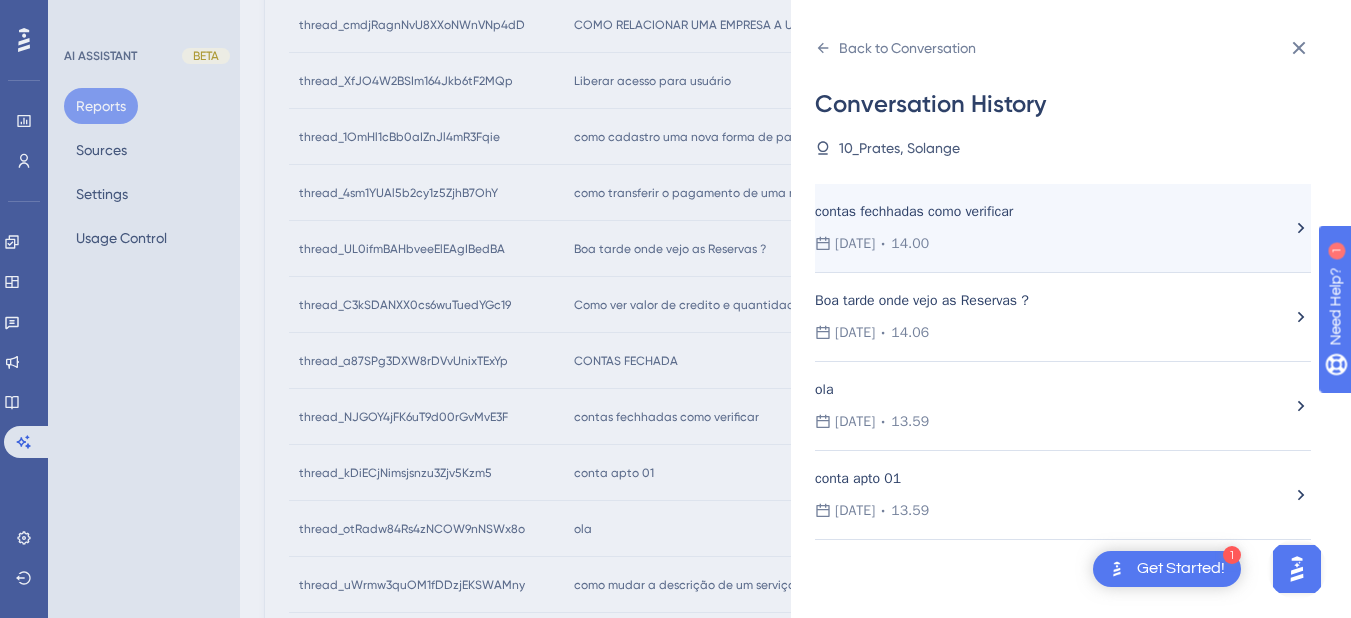 click on "contas fechhadas como verificar" at bounding box center (979, 212) 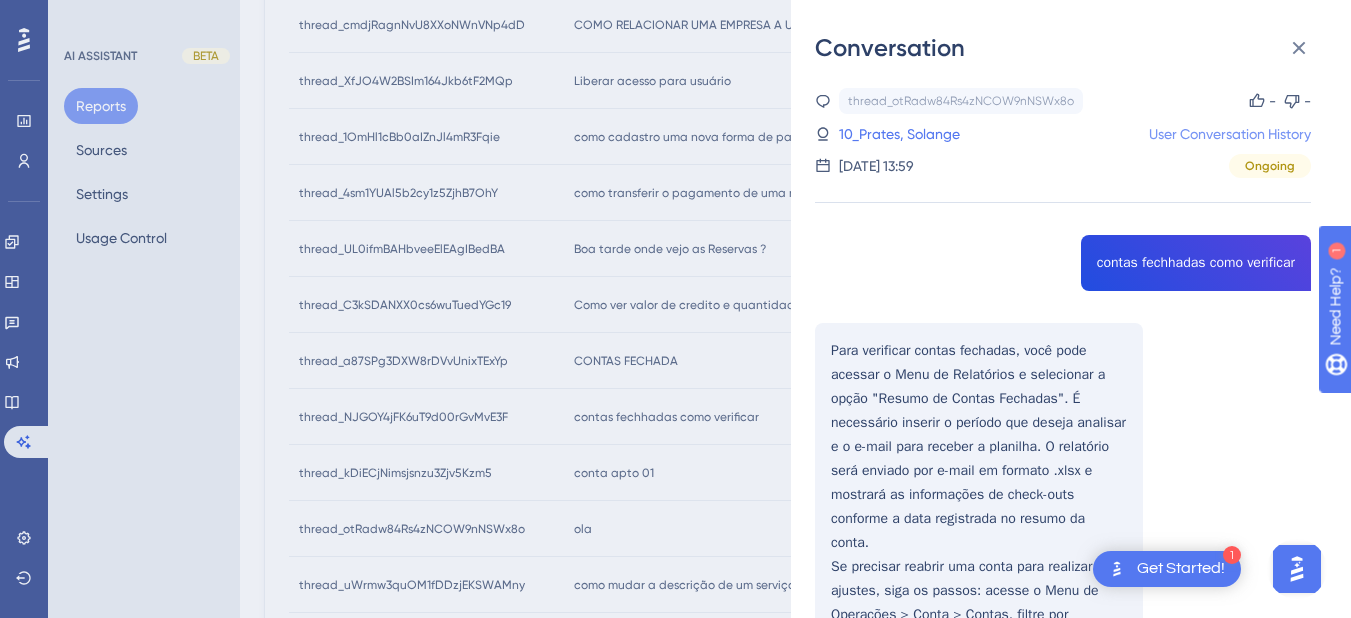 click on "User Conversation History" at bounding box center (1230, 134) 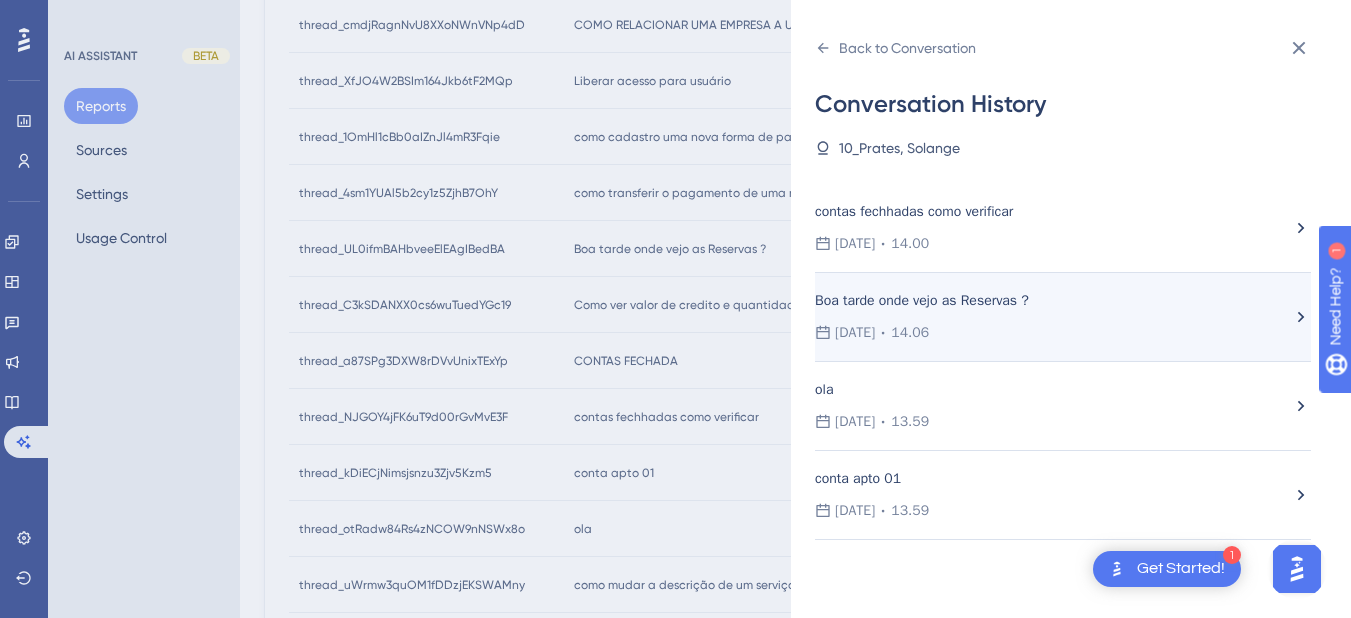 click on "Boa tarde onde vejo as Reservas ? 10.07.2025 14.06" at bounding box center [1053, 317] 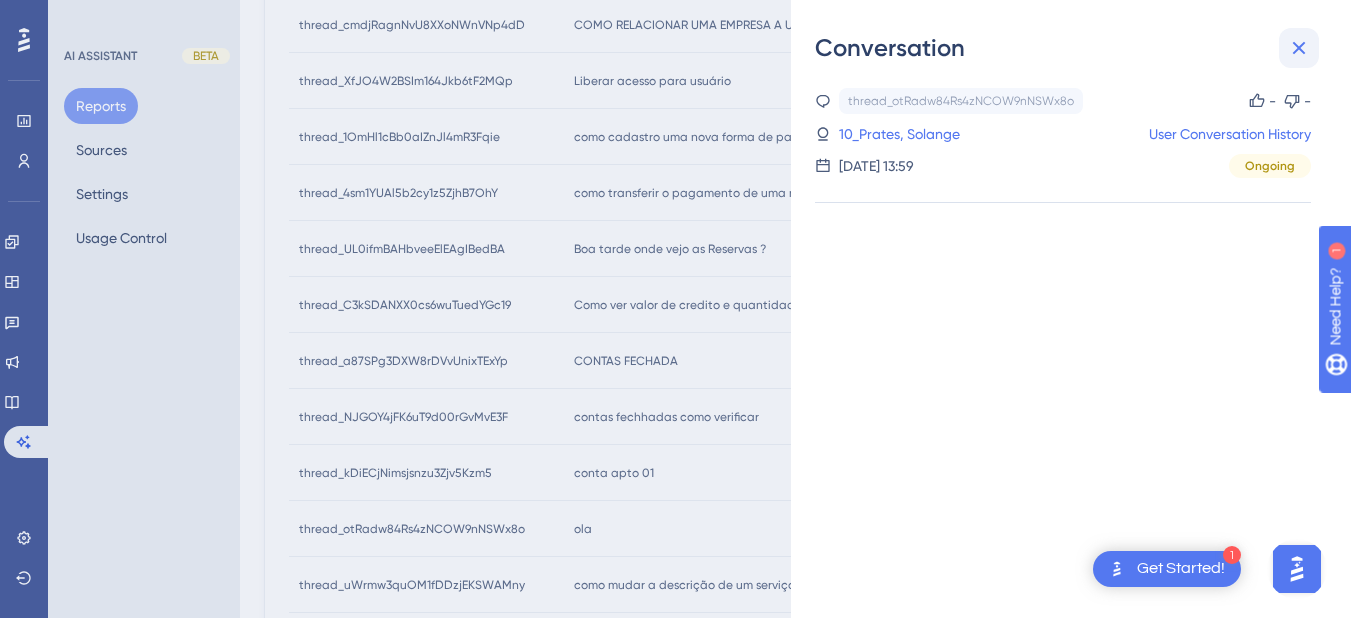 click at bounding box center [1299, 48] 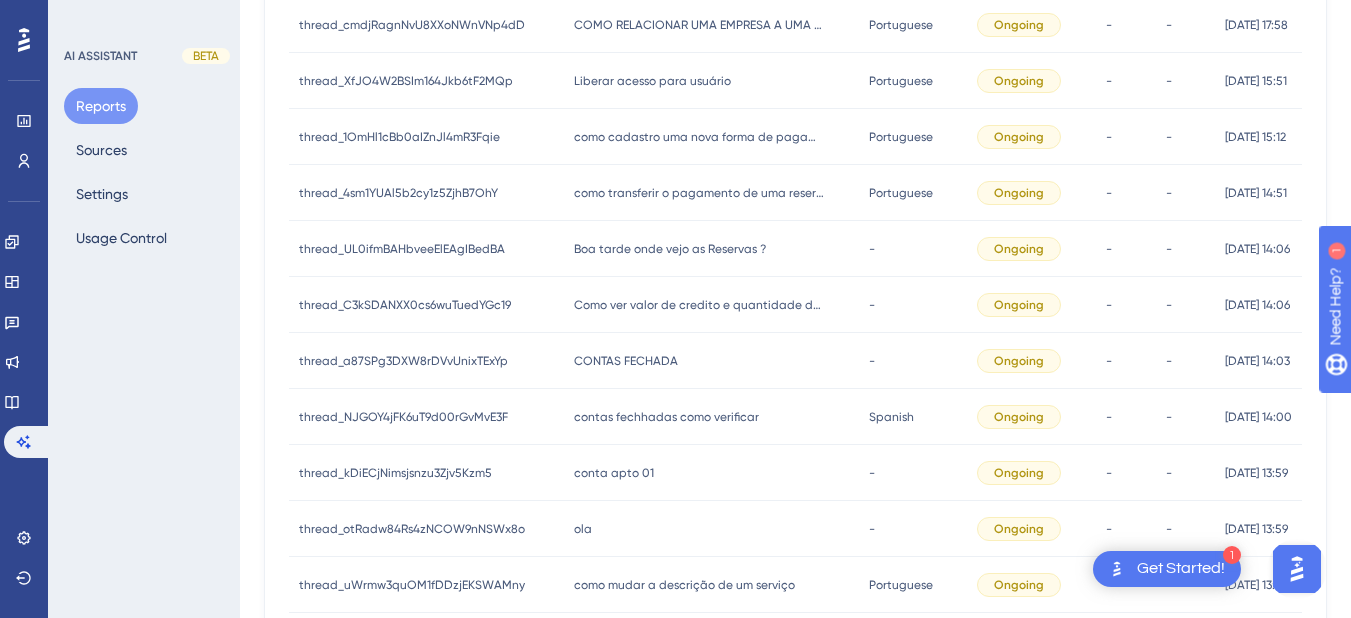 scroll, scrollTop: 692, scrollLeft: 0, axis: vertical 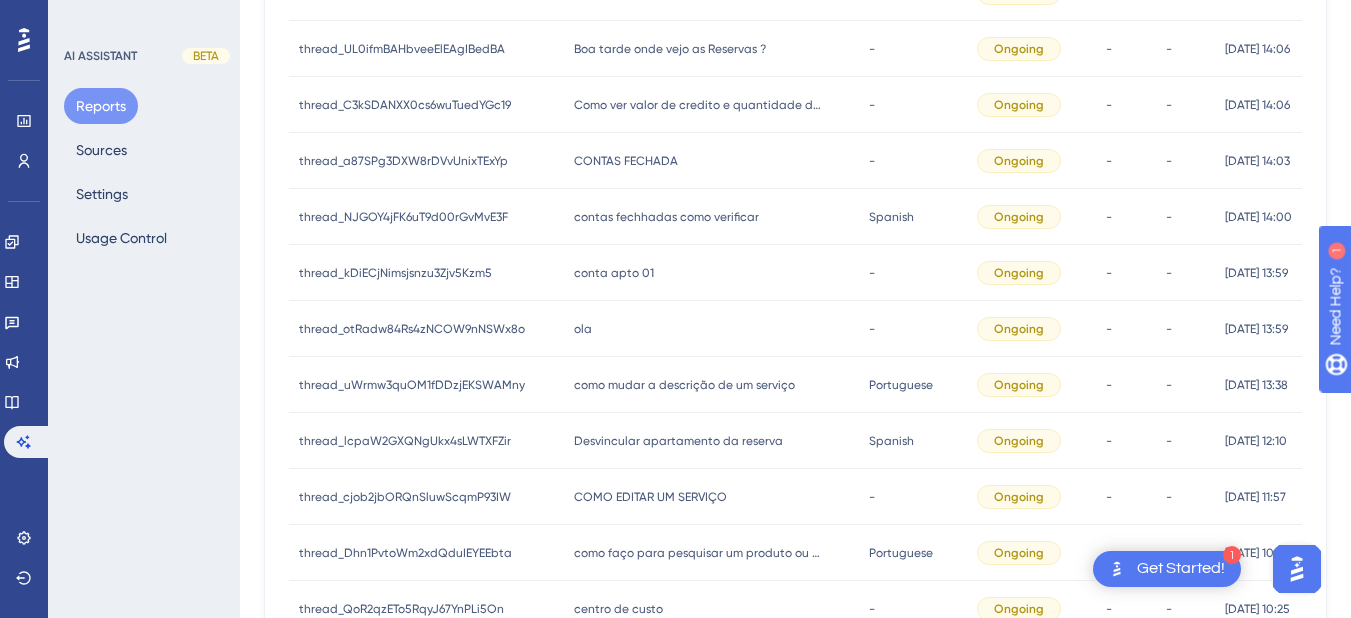 click on "conta apto 01 conta apto 01" at bounding box center [711, 273] 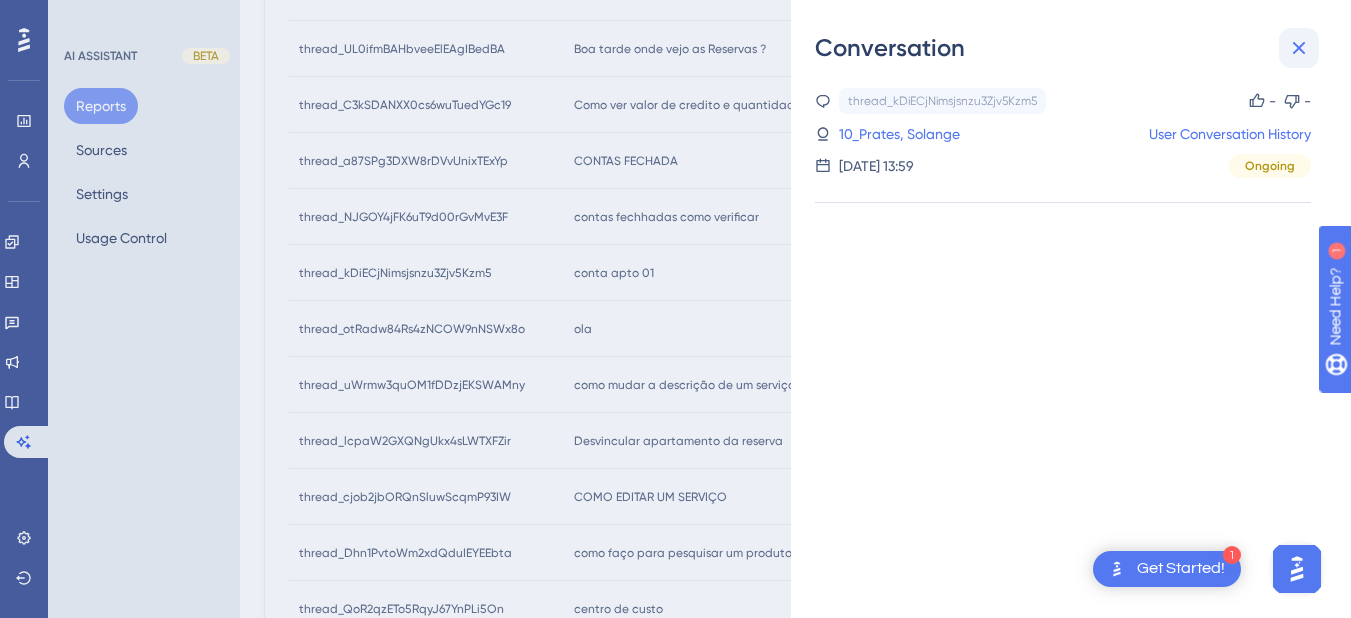 click 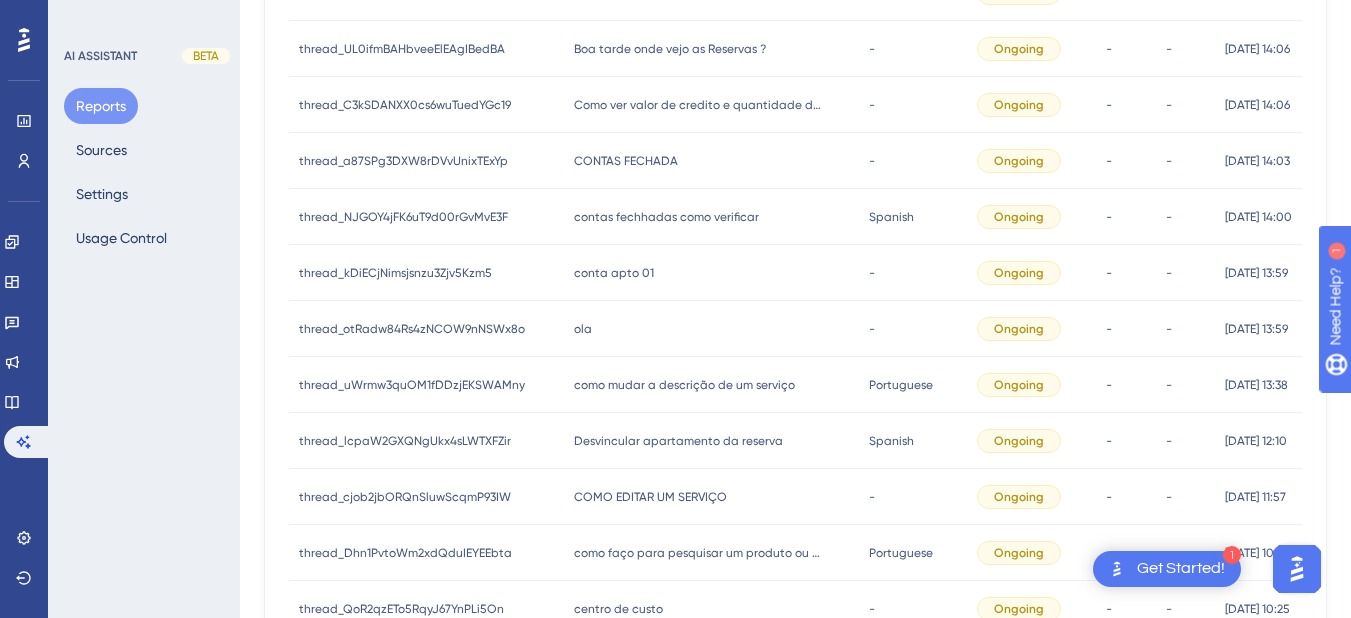 click on "como mudar a descrição de um serviço" at bounding box center [684, 385] 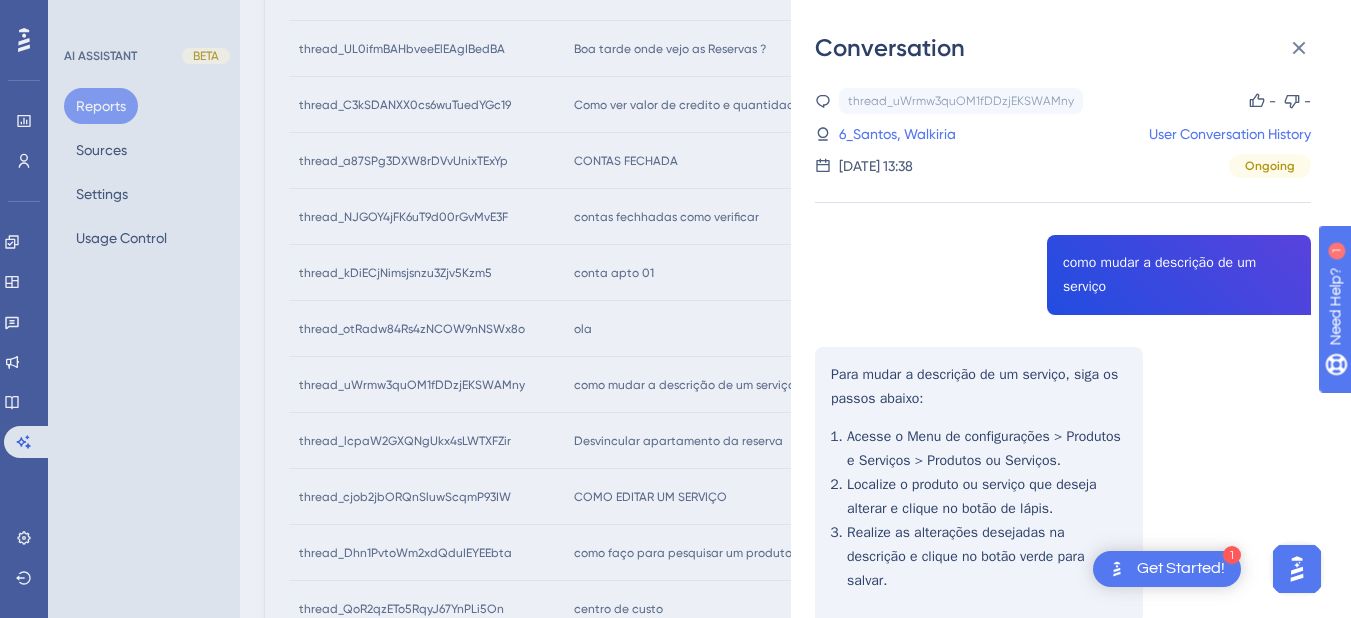 click on "thread_uWrmw3quOM1fDDzjEKSWAMny Copy - - 6_Santos, Walkiria User Conversation History 10 de jul. de 2025, 13:38 Ongoing como mudar a descrição de um serviço Para mudar a descrição de um serviço, siga os passos abaixo:
Acesse o Menu de configurações > Produtos e Serviços > Produtos ou Serviços.
Localize o produto ou serviço que deseja alterar e clique no botão de lápis.
Realize as alterações desejadas na descrição e clique no botão verde para salvar." at bounding box center [1063, 406] 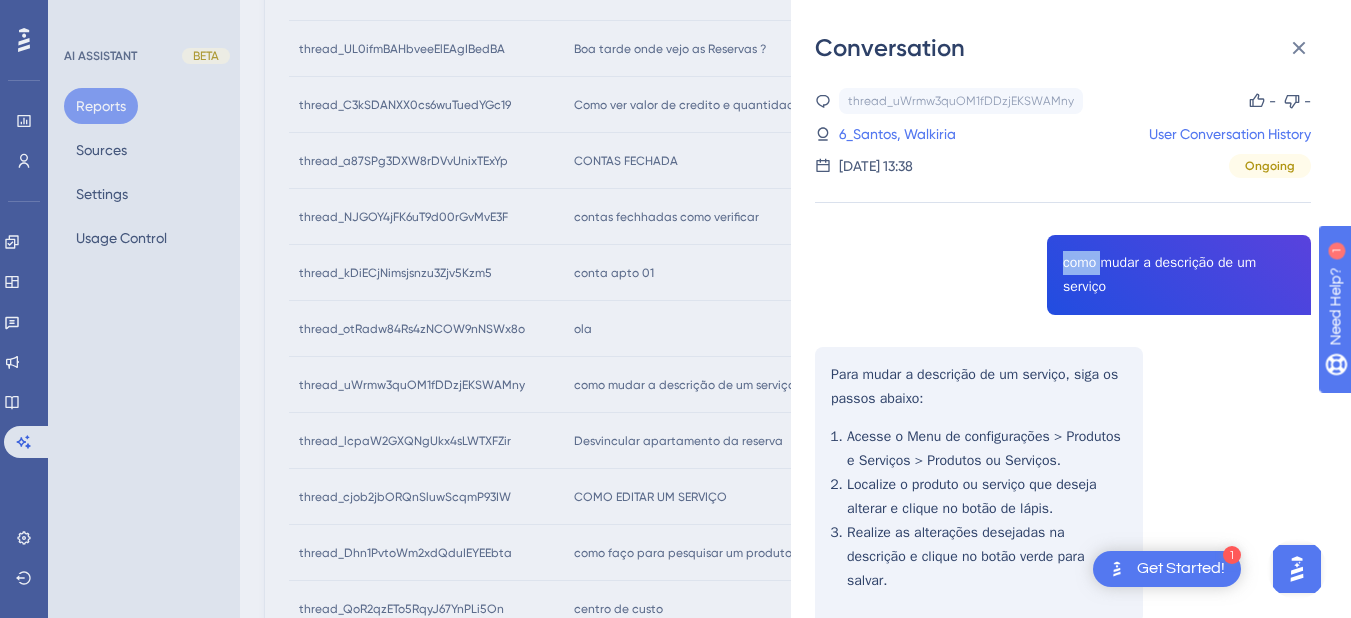 click on "thread_uWrmw3quOM1fDDzjEKSWAMny Copy - - 6_Santos, Walkiria User Conversation History 10 de jul. de 2025, 13:38 Ongoing como mudar a descrição de um serviço Para mudar a descrição de um serviço, siga os passos abaixo:
Acesse o Menu de configurações > Produtos e Serviços > Produtos ou Serviços.
Localize o produto ou serviço que deseja alterar e clique no botão de lápis.
Realize as alterações desejadas na descrição e clique no botão verde para salvar." at bounding box center [1063, 406] 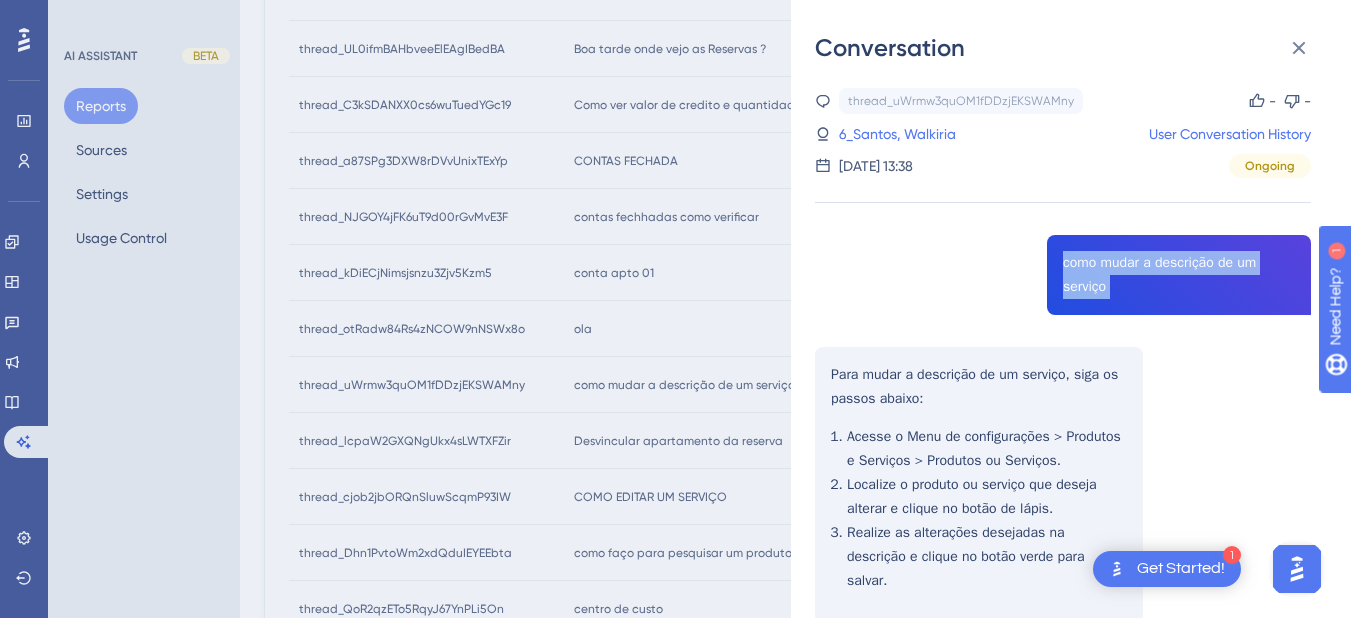 click on "thread_uWrmw3quOM1fDDzjEKSWAMny Copy - - 6_Santos, Walkiria User Conversation History 10 de jul. de 2025, 13:38 Ongoing como mudar a descrição de um serviço Para mudar a descrição de um serviço, siga os passos abaixo:
Acesse o Menu de configurações > Produtos e Serviços > Produtos ou Serviços.
Localize o produto ou serviço que deseja alterar e clique no botão de lápis.
Realize as alterações desejadas na descrição e clique no botão verde para salvar." at bounding box center [1063, 406] 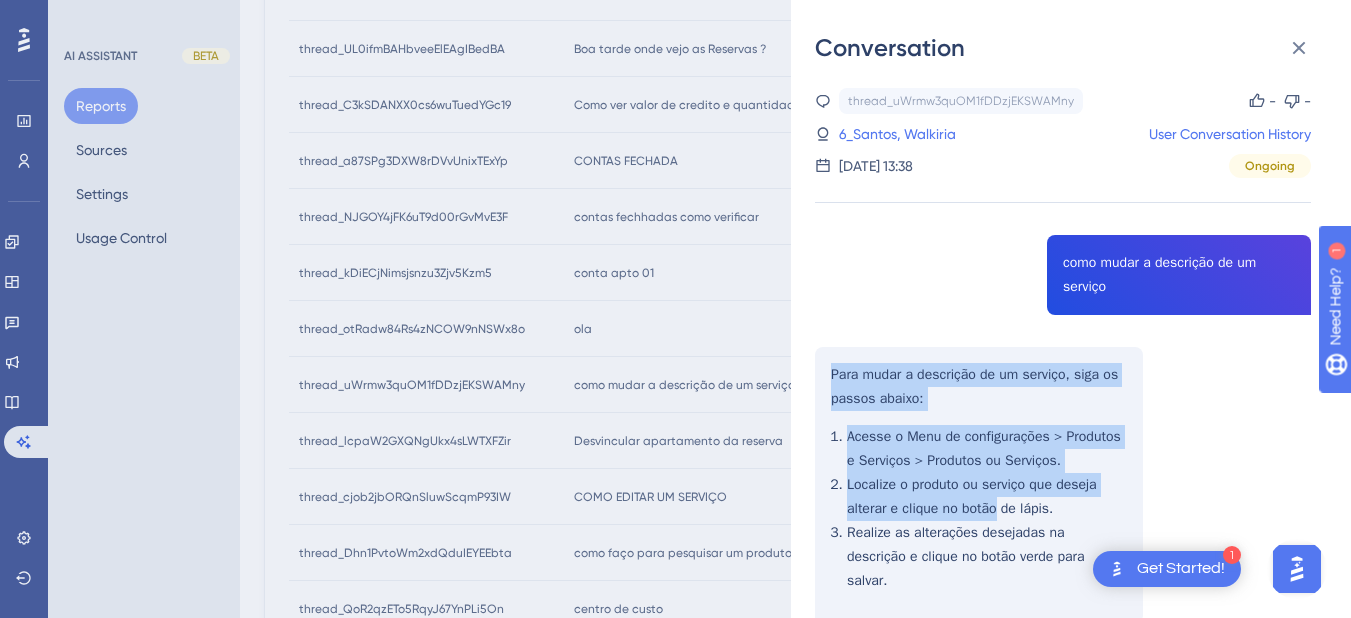 scroll, scrollTop: 68, scrollLeft: 0, axis: vertical 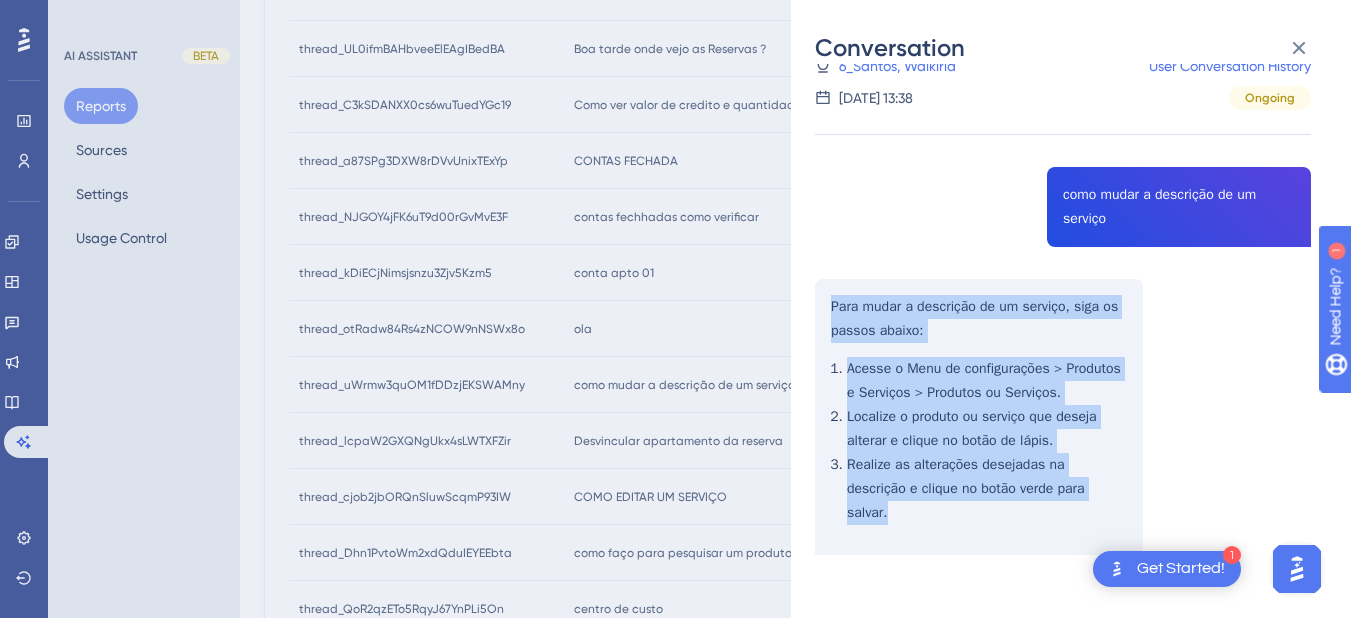 drag, startPoint x: 829, startPoint y: 372, endPoint x: 1015, endPoint y: 431, distance: 195.13329 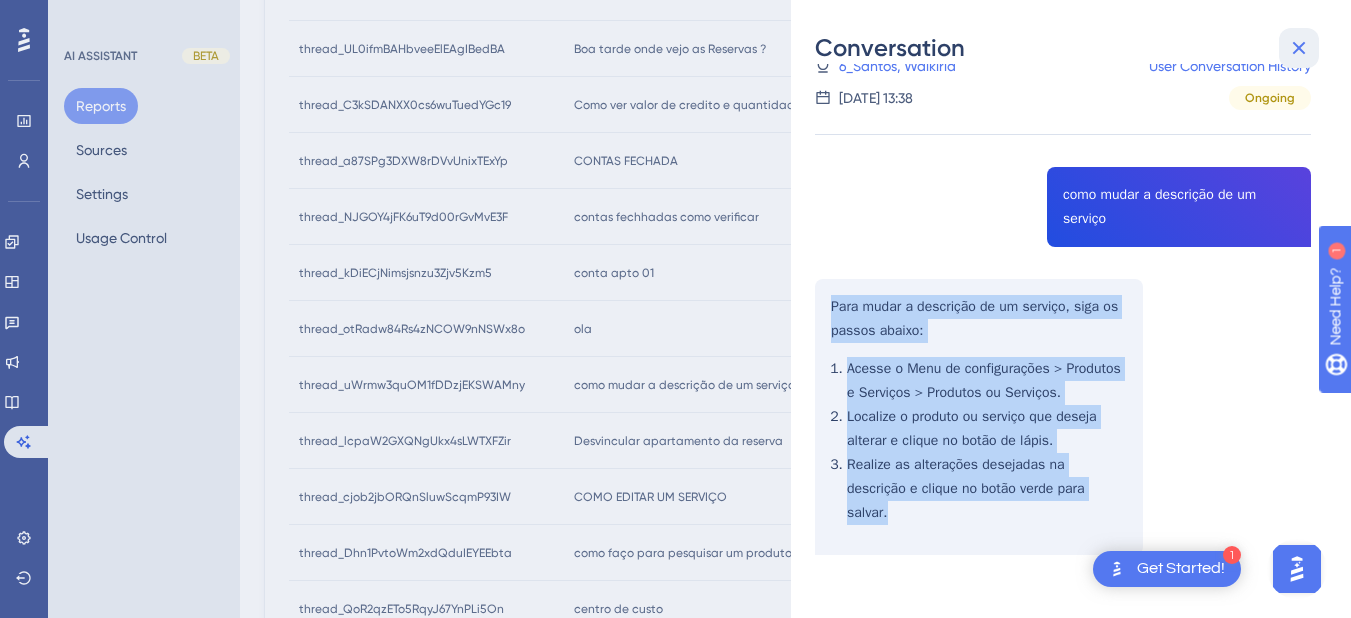 drag, startPoint x: 1299, startPoint y: 48, endPoint x: 926, endPoint y: 186, distance: 397.7097 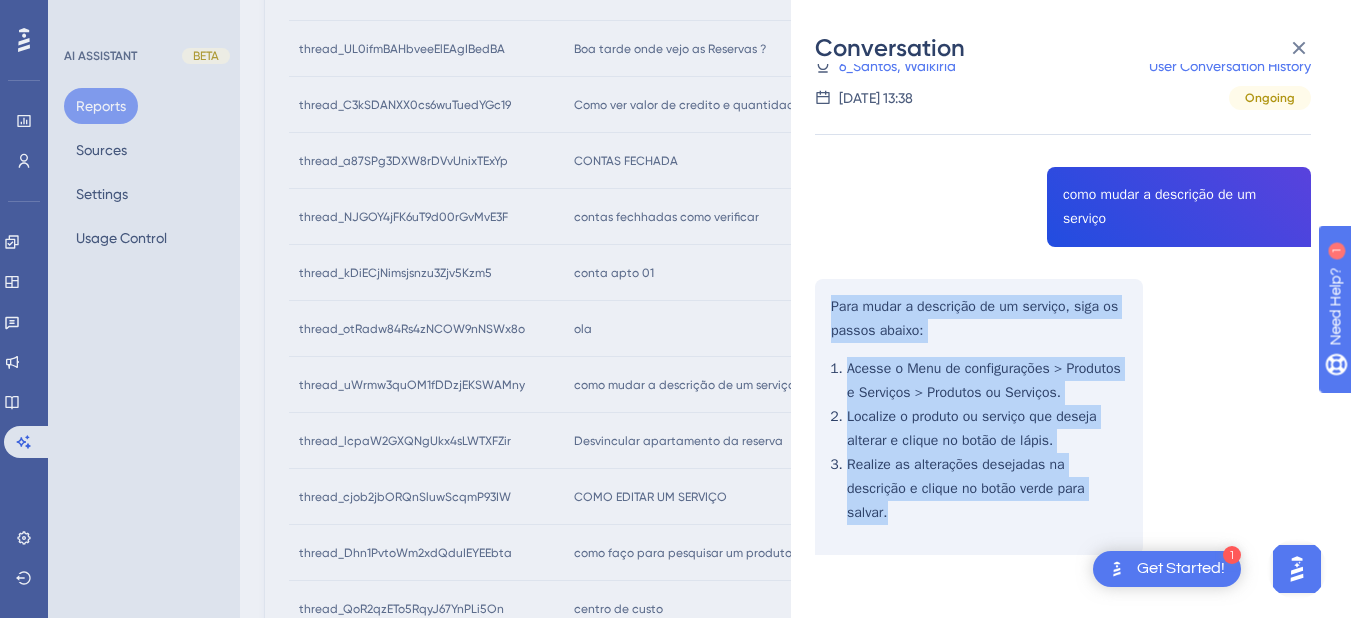 click 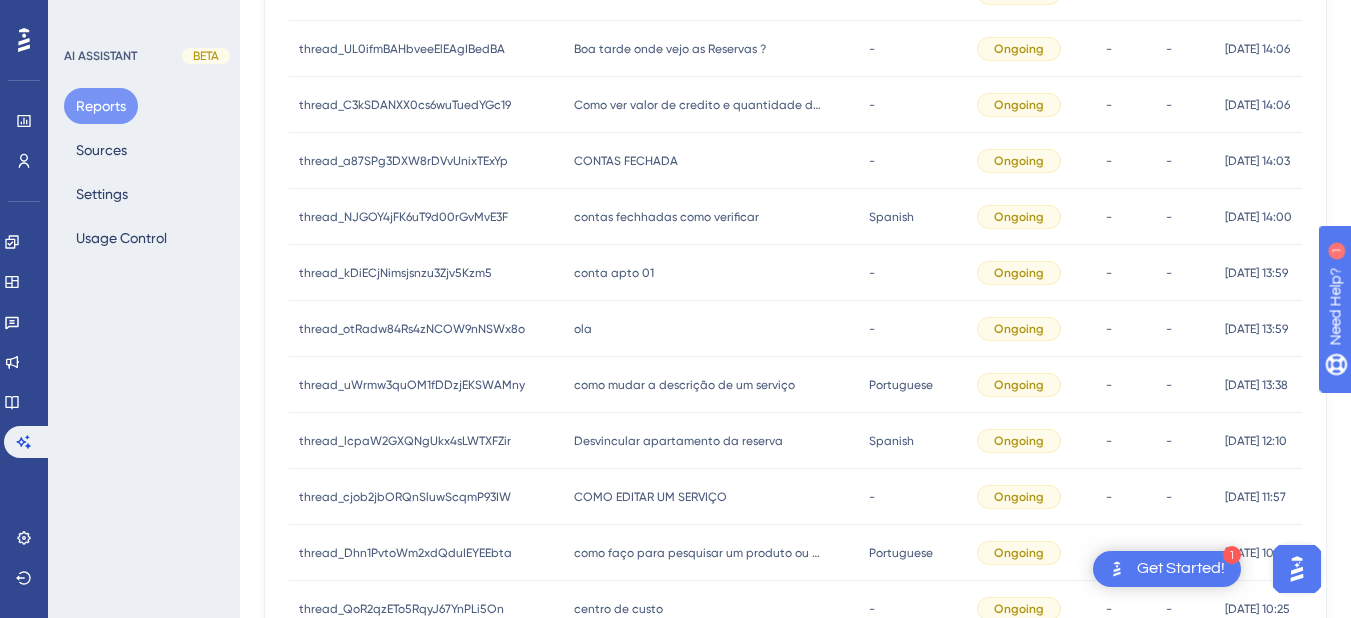 click on "Desvincular apartamento da reserva" at bounding box center (678, 441) 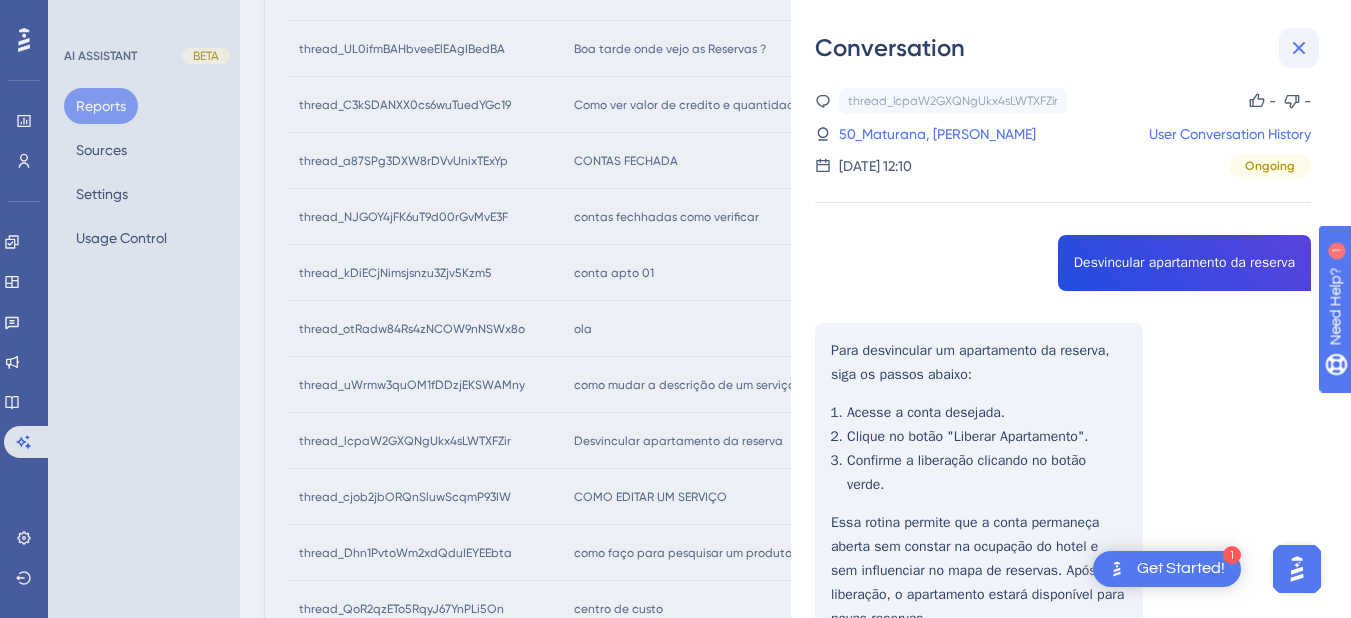 click 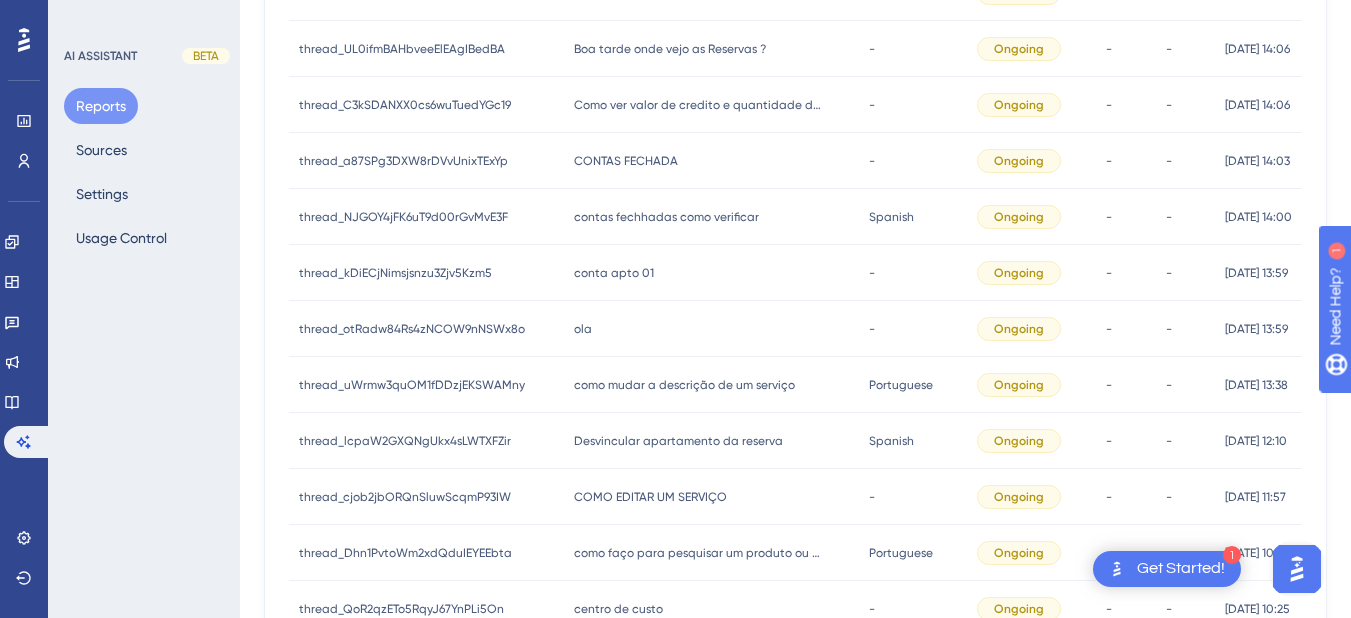 click on "COMO EDITAR UM SERVIÇO" at bounding box center [650, 497] 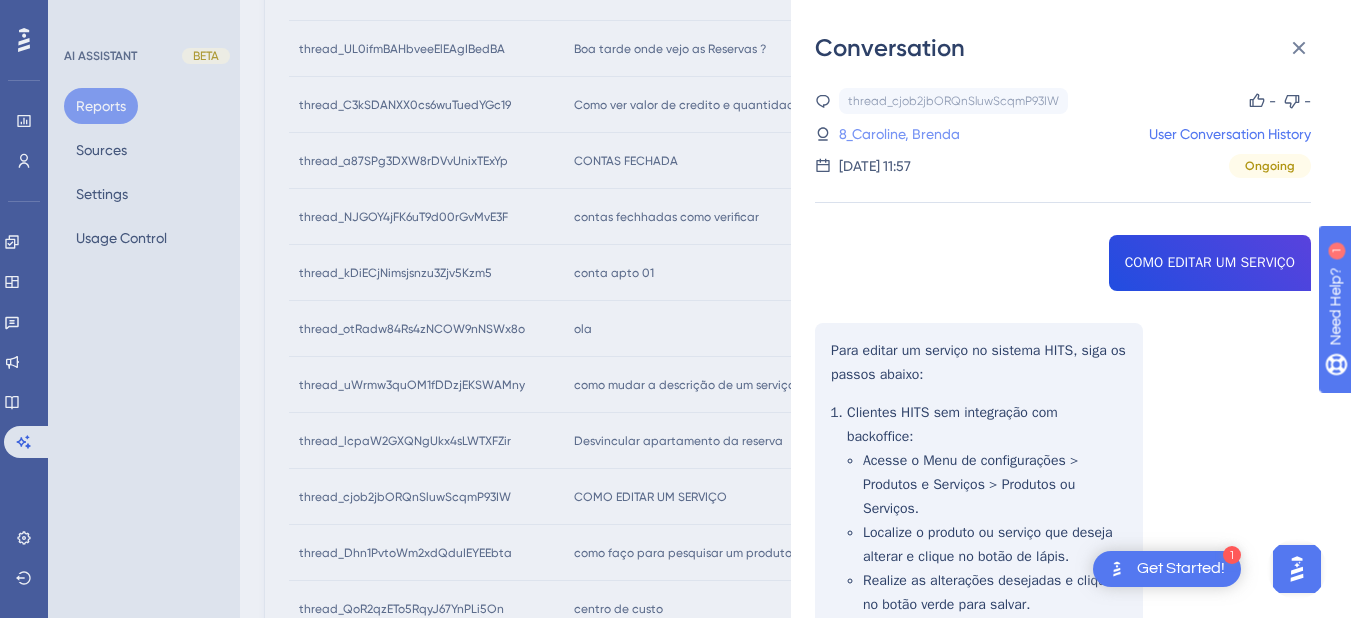 click on "8_Caroline, Brenda" at bounding box center (899, 134) 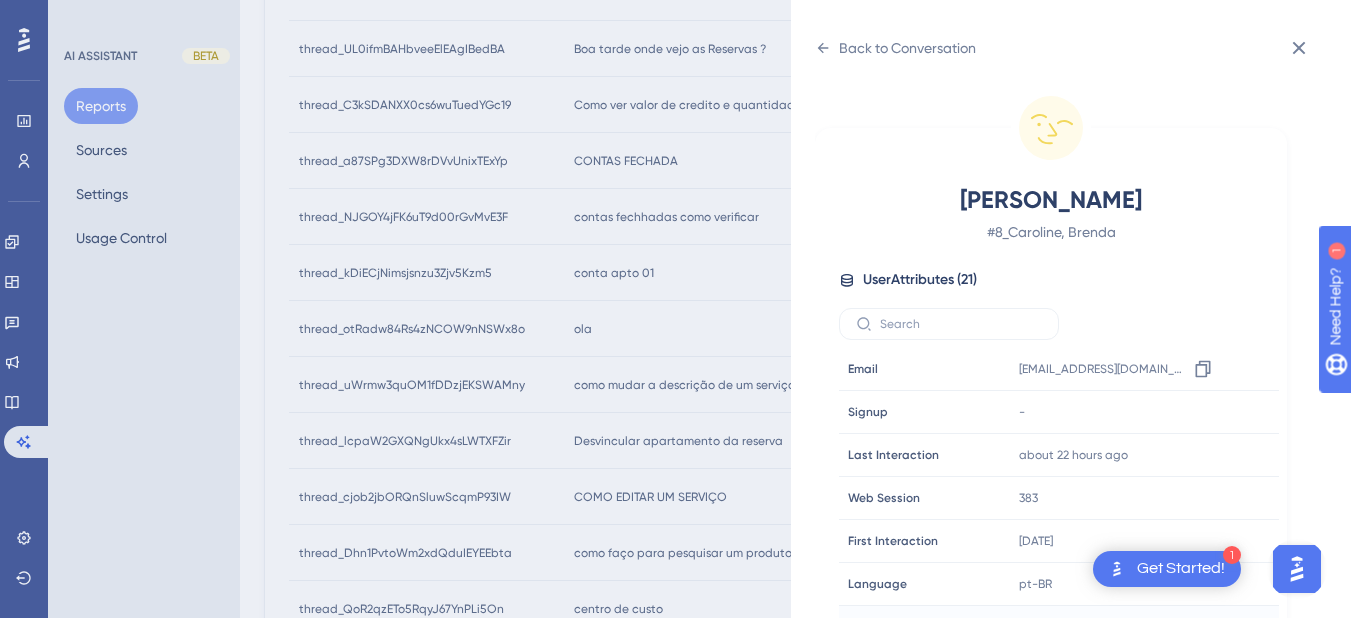 scroll, scrollTop: 25, scrollLeft: 0, axis: vertical 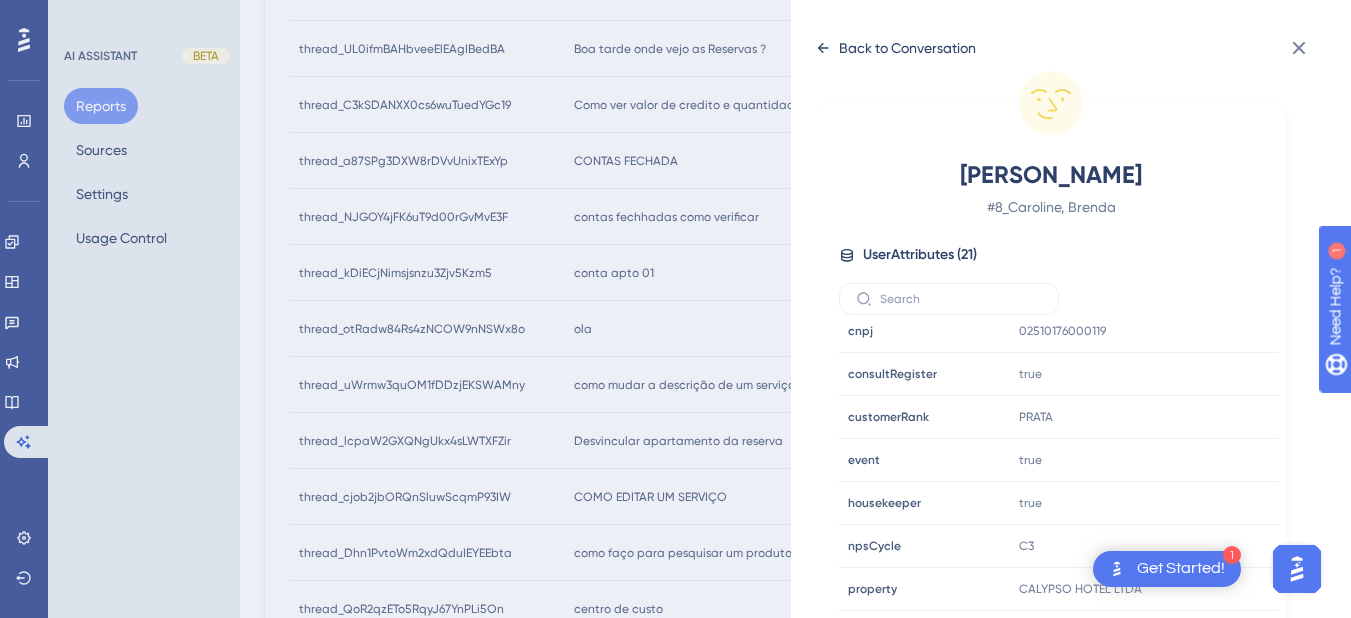 click 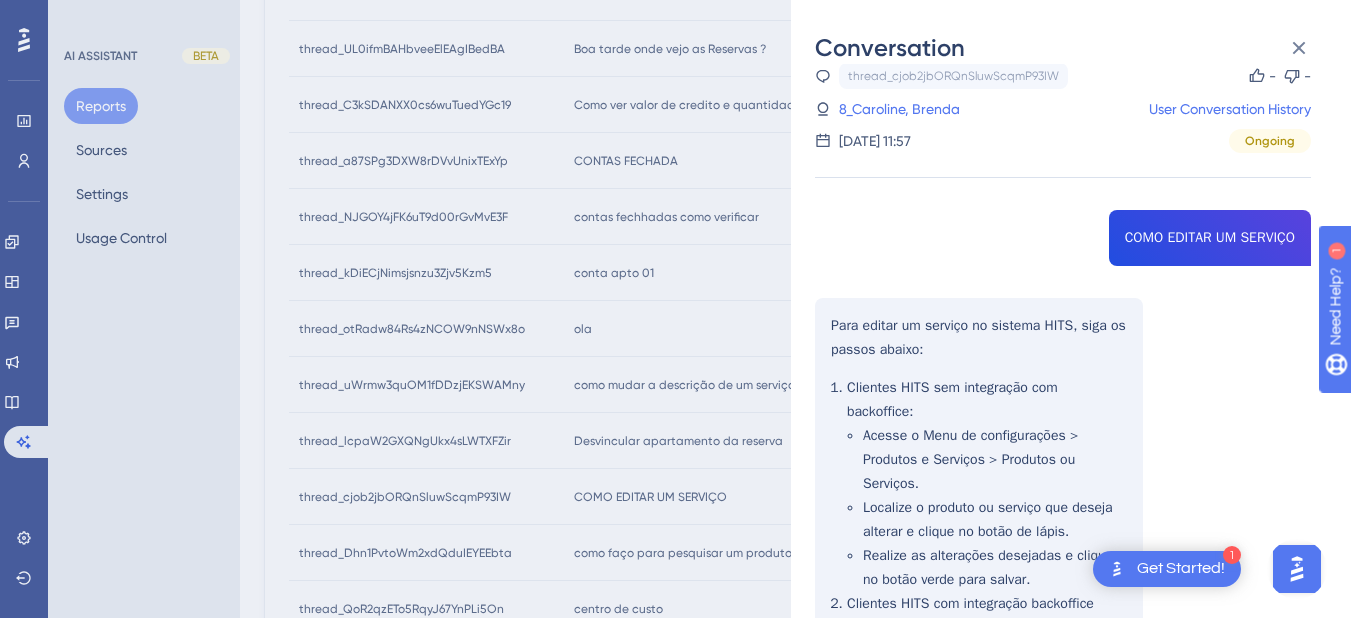 click on "thread_cjob2jbORQnSluwScqmP93IW Copy - - 8_Caroline, Brenda User Conversation History 10 de jul. de 2025, 11:57 Ongoing COMO EDITAR UM SERVIÇO Para editar um serviço no sistema HITS, siga os passos abaixo:
Clientes HITS sem integração com backoffice:
Acesse o Menu de configurações > Produtos e Serviços > Produtos ou Serviços.
Localize o produto ou serviço que deseja alterar e clique no botão de lápis.
Realize as alterações desejadas e clique no botão verde para salvar.
Clientes HITS com integração backoffice ativada (Omie):
Algumas informações, como código rápido, nome, preço e unidade, devem ser alteradas diretamente na Omie.
Após realizar as alterações na Omie, os dados serão integrados automaticamente ao HITS.
Se a alteração não se refere a esses campos, siga o mesmo procedimento mencionado para clientes sem integração." at bounding box center (1063, 525) 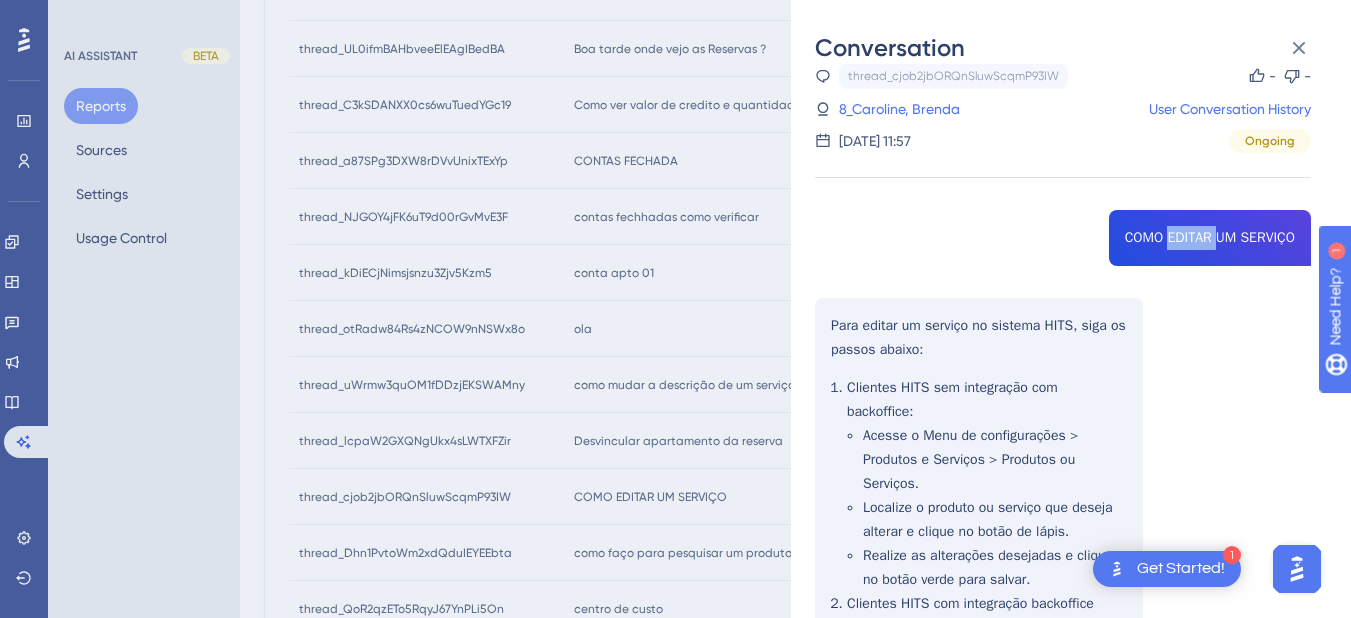 click on "thread_cjob2jbORQnSluwScqmP93IW Copy - - 8_Caroline, Brenda User Conversation History 10 de jul. de 2025, 11:57 Ongoing COMO EDITAR UM SERVIÇO Para editar um serviço no sistema HITS, siga os passos abaixo:
Clientes HITS sem integração com backoffice:
Acesse o Menu de configurações > Produtos e Serviços > Produtos ou Serviços.
Localize o produto ou serviço que deseja alterar e clique no botão de lápis.
Realize as alterações desejadas e clique no botão verde para salvar.
Clientes HITS com integração backoffice ativada (Omie):
Algumas informações, como código rápido, nome, preço e unidade, devem ser alteradas diretamente na Omie.
Após realizar as alterações na Omie, os dados serão integrados automaticamente ao HITS.
Se a alteração não se refere a esses campos, siga o mesmo procedimento mencionado para clientes sem integração." at bounding box center (1063, 525) 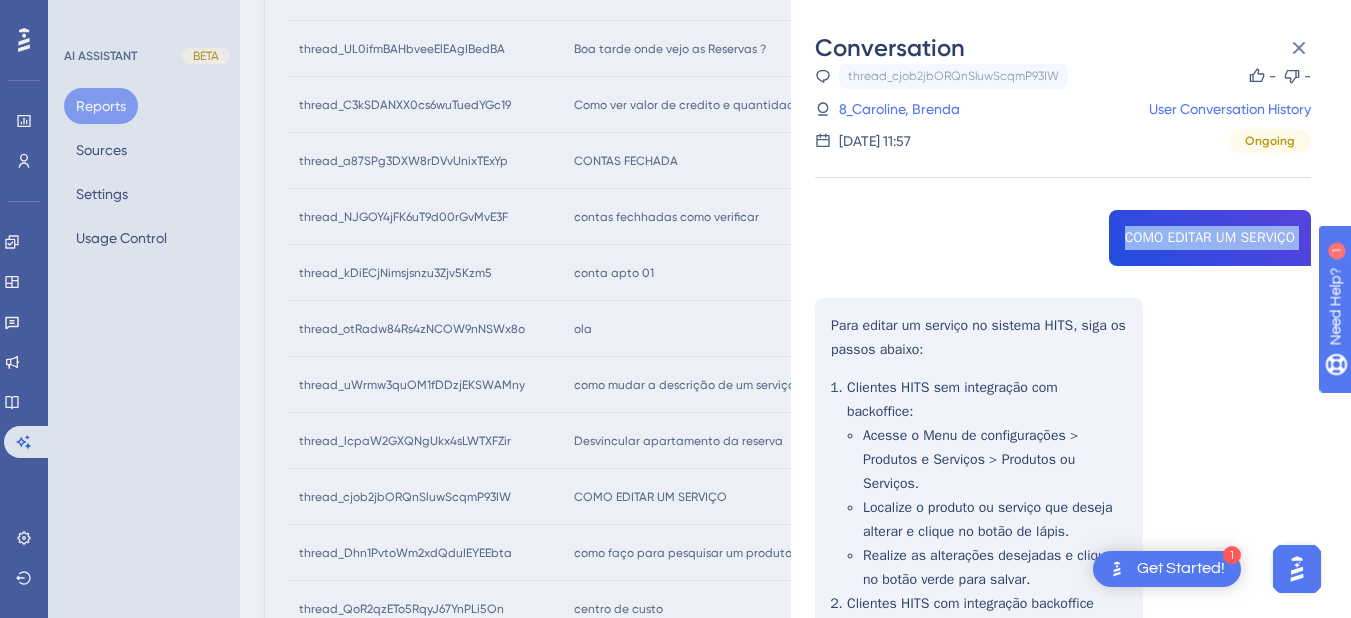 click on "thread_cjob2jbORQnSluwScqmP93IW Copy - - 8_Caroline, Brenda User Conversation History 10 de jul. de 2025, 11:57 Ongoing COMO EDITAR UM SERVIÇO Para editar um serviço no sistema HITS, siga os passos abaixo:
Clientes HITS sem integração com backoffice:
Acesse o Menu de configurações > Produtos e Serviços > Produtos ou Serviços.
Localize o produto ou serviço que deseja alterar e clique no botão de lápis.
Realize as alterações desejadas e clique no botão verde para salvar.
Clientes HITS com integração backoffice ativada (Omie):
Algumas informações, como código rápido, nome, preço e unidade, devem ser alteradas diretamente na Omie.
Após realizar as alterações na Omie, os dados serão integrados automaticamente ao HITS.
Se a alteração não se refere a esses campos, siga o mesmo procedimento mencionado para clientes sem integração." at bounding box center (1063, 525) 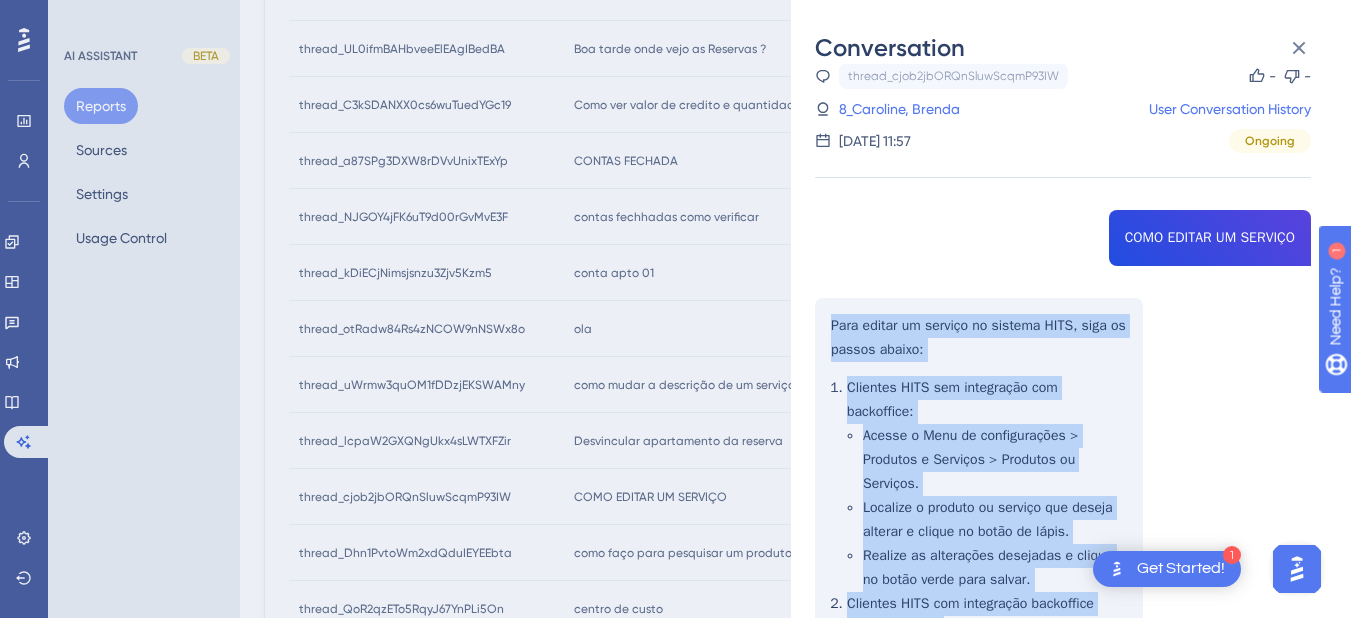 scroll, scrollTop: 380, scrollLeft: 0, axis: vertical 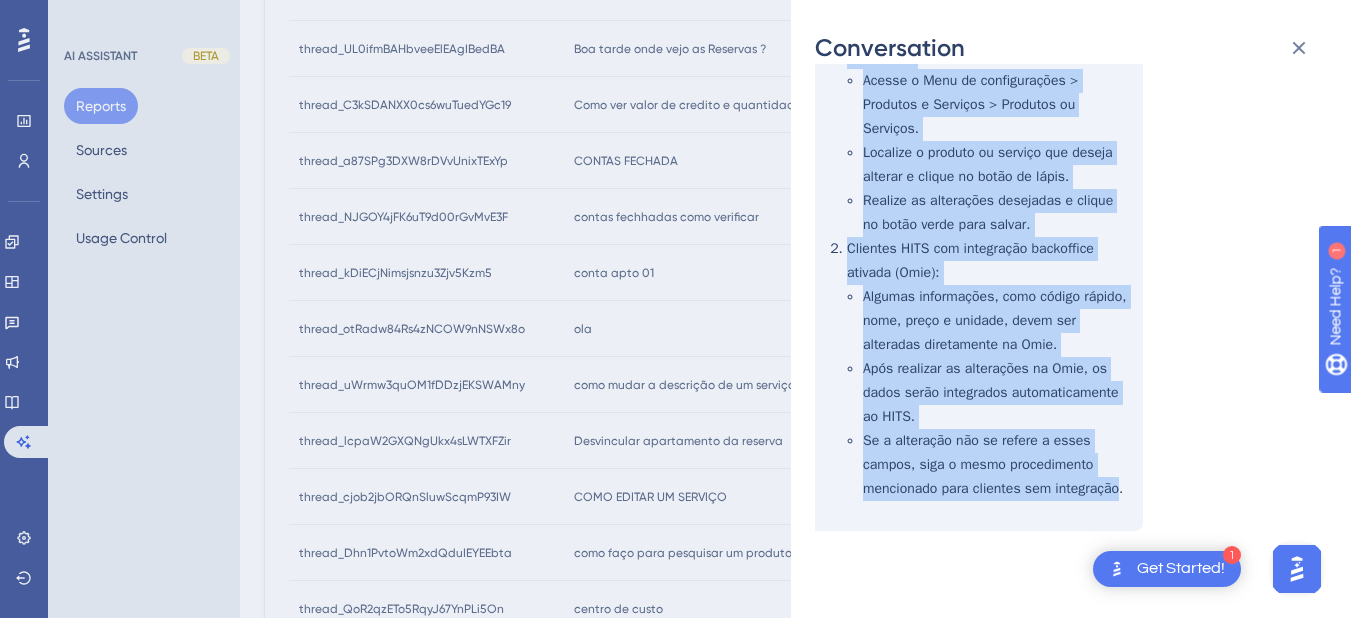 drag, startPoint x: 833, startPoint y: 323, endPoint x: 1120, endPoint y: 490, distance: 332.0512 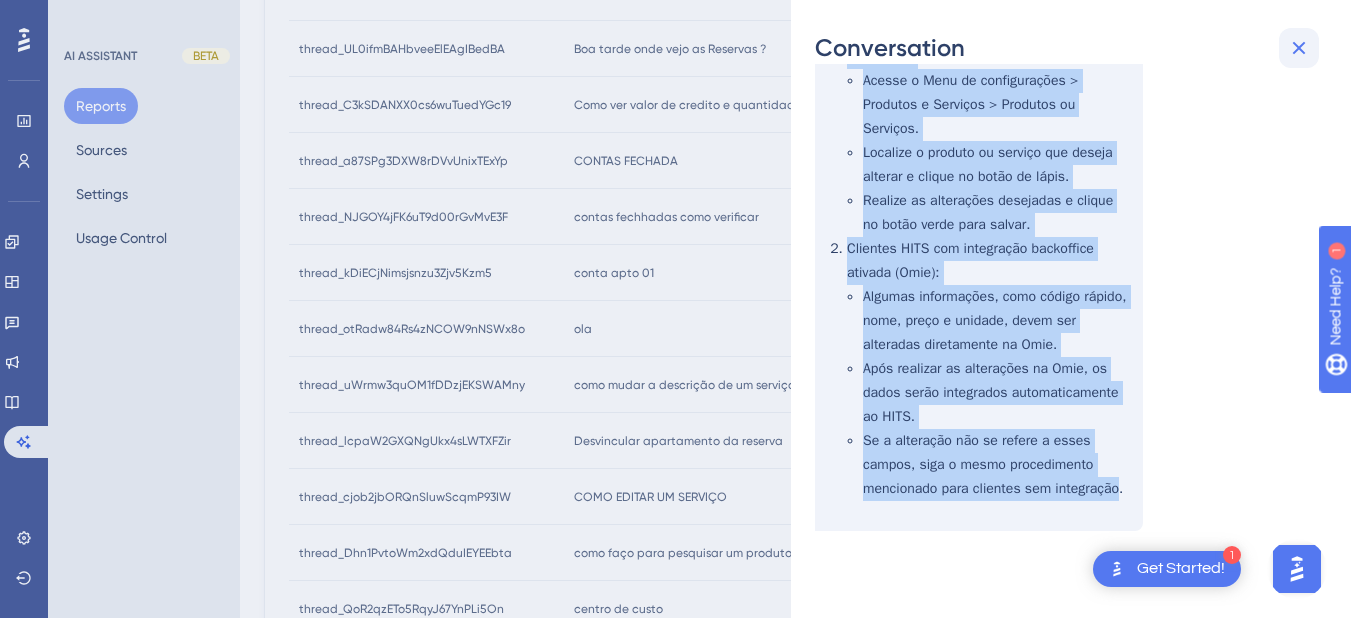 click at bounding box center [1299, 48] 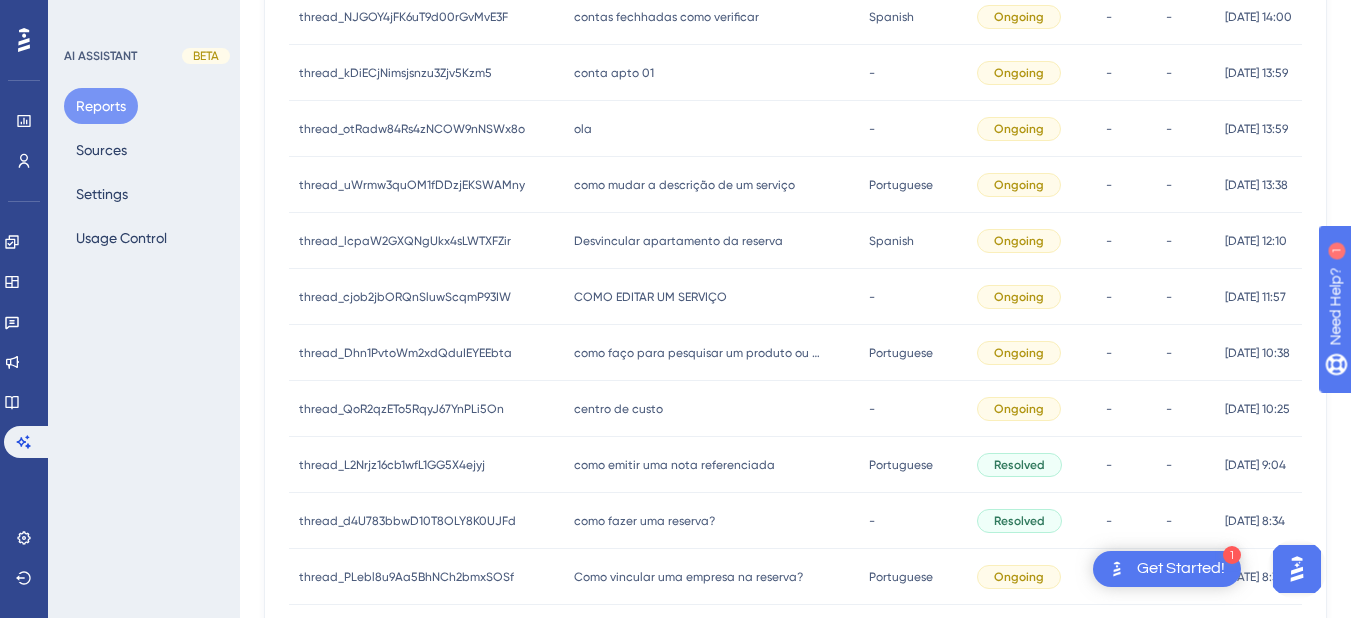 scroll, scrollTop: 1032, scrollLeft: 0, axis: vertical 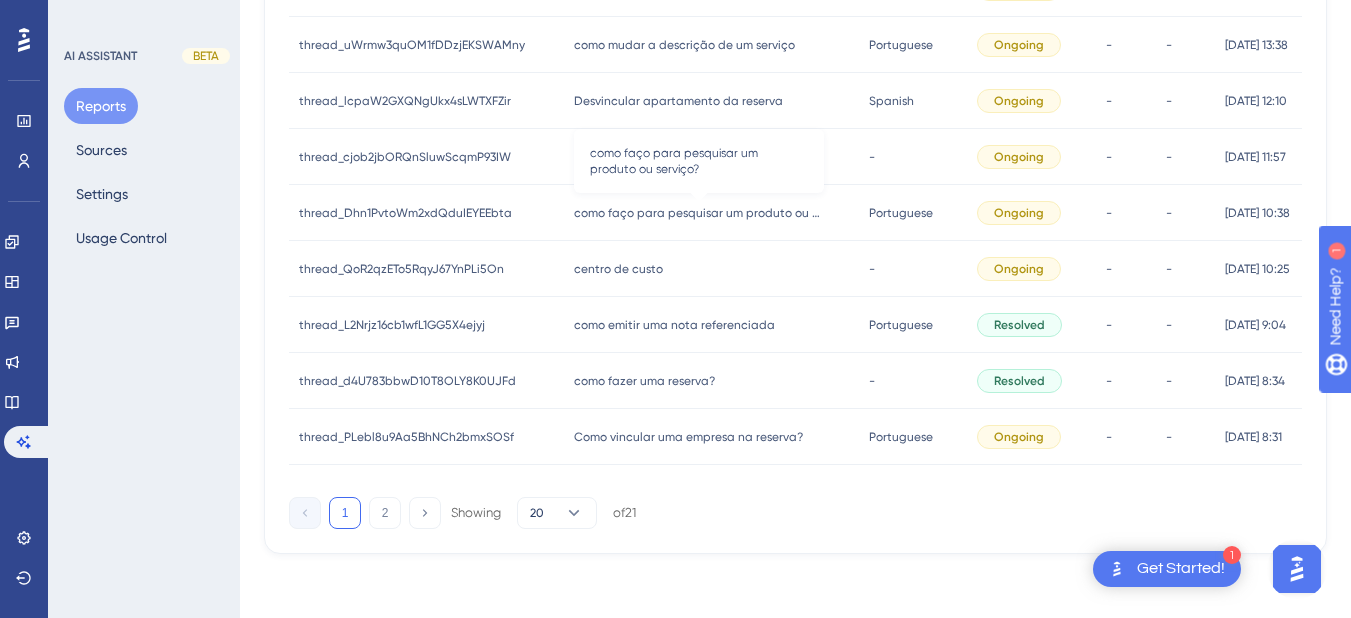 click on "como faço para pesquisar um produto ou serviço? como faço para pesquisar um produto ou serviço?" at bounding box center [711, 213] 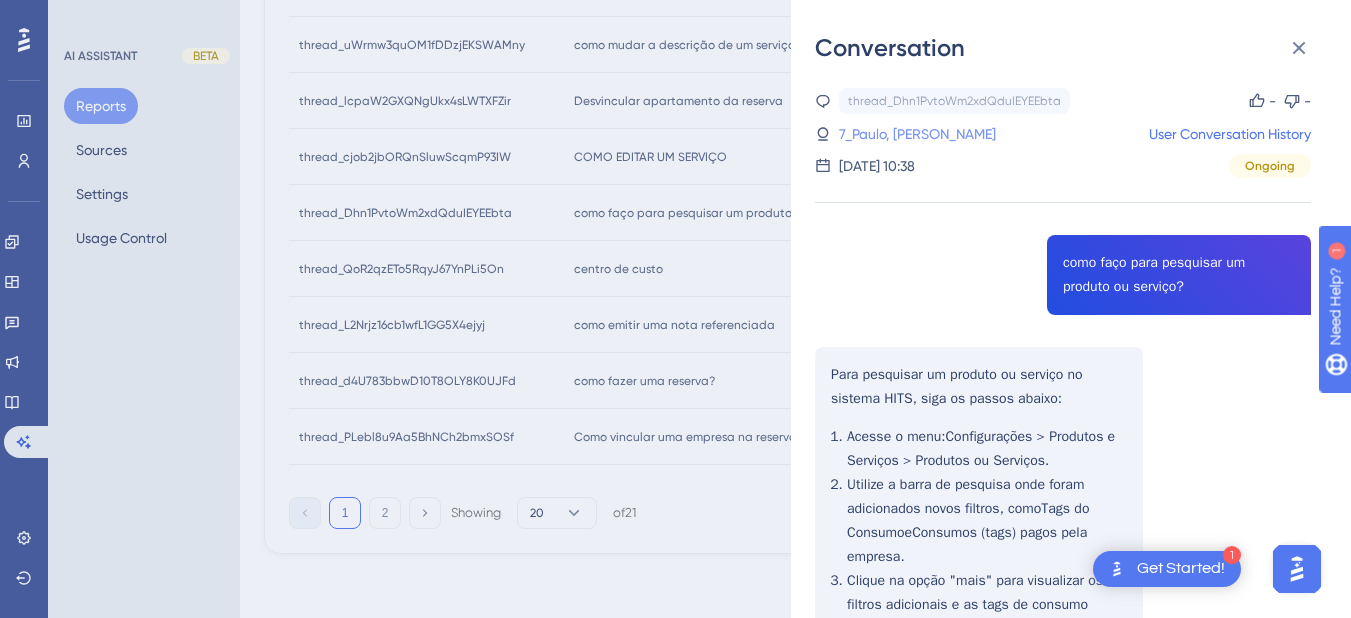 click on "7_Paulo, Marcos" at bounding box center [917, 134] 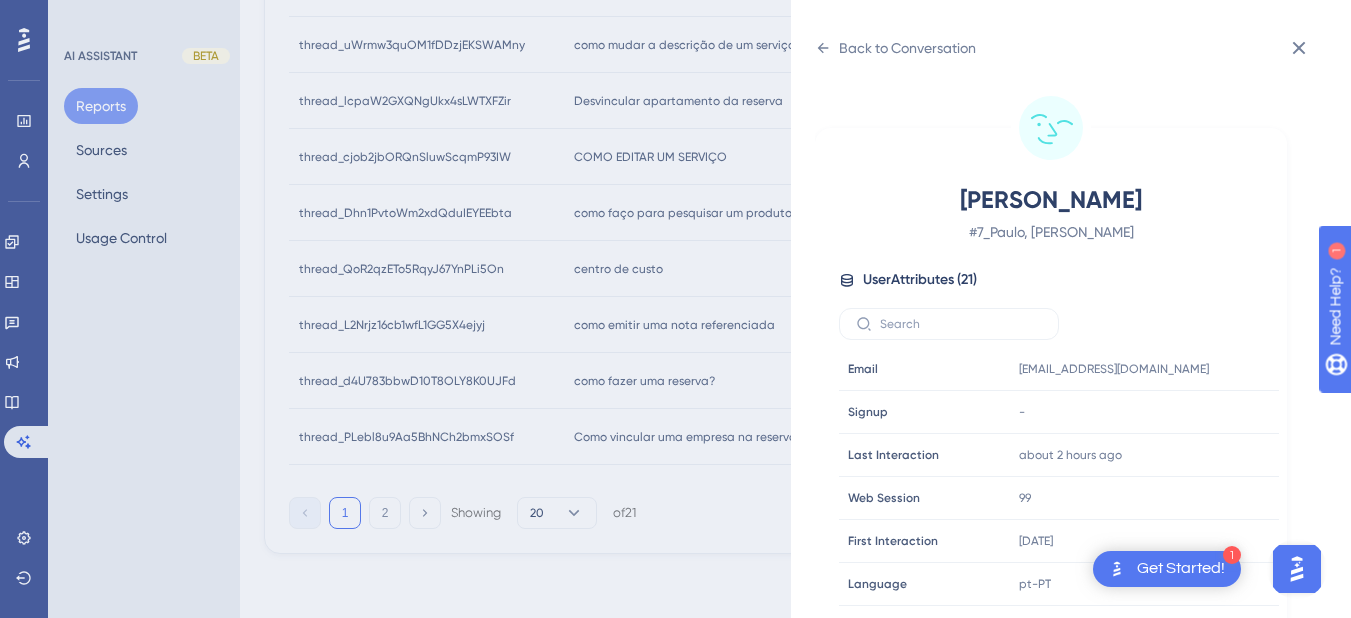 scroll, scrollTop: 25, scrollLeft: 0, axis: vertical 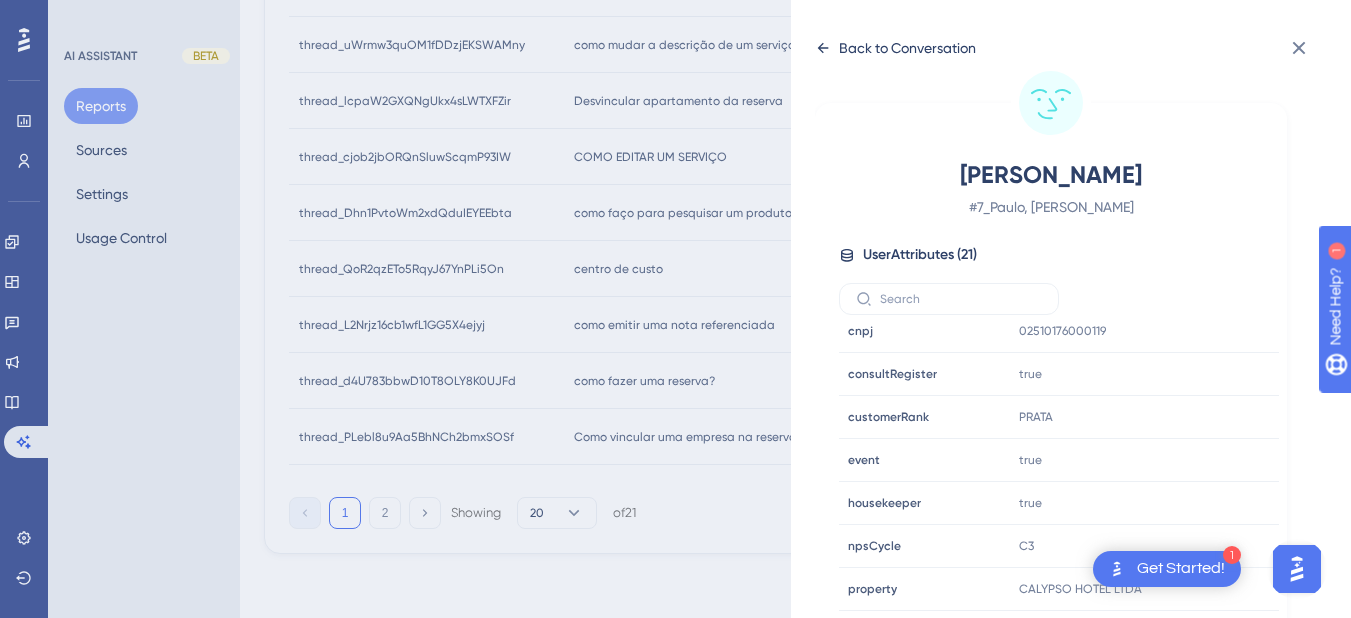 click 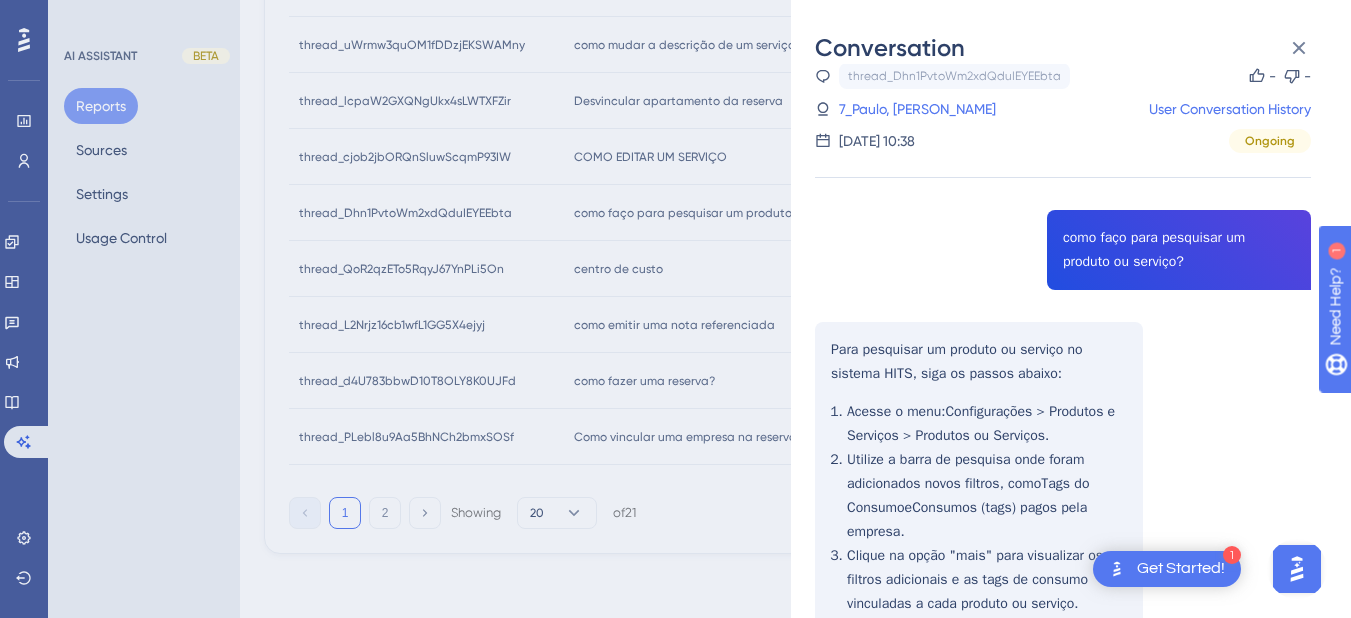 click on "thread_Dhn1PvtoWm2xdQduIEYEEbta Copy - - 7_Paulo, Marcos User Conversation History 10 de jul. de 2025, 10:38 Ongoing como faço para pesquisar um produto ou serviço? Para pesquisar um produto ou serviço no sistema HITS, siga os passos abaixo:
Acesse o menu:  Configurações > Produtos e Serviços > Produtos ou Serviços .
Utilize a barra de pesquisa onde foram adicionados novos filtros, como  Tags do Consumo  e  Consumos (tags) pagos pela empresa .
Clique na opção "mais" para visualizar os filtros adicionais e as tags de consumo vinculadas a cada produto ou serviço.
Se precisar de mais informações ou ajuda, estou aqui!" at bounding box center (1063, 429) 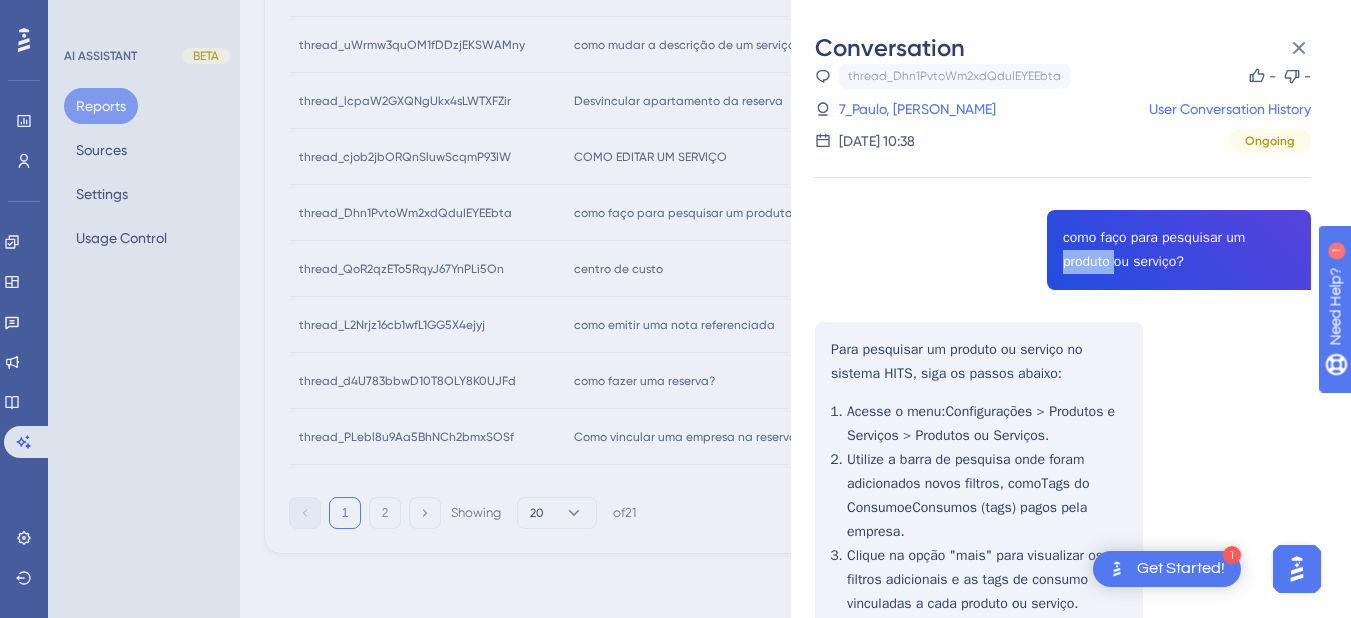 click on "thread_Dhn1PvtoWm2xdQduIEYEEbta Copy - - 7_Paulo, Marcos User Conversation History 10 de jul. de 2025, 10:38 Ongoing como faço para pesquisar um produto ou serviço? Para pesquisar um produto ou serviço no sistema HITS, siga os passos abaixo:
Acesse o menu:  Configurações > Produtos e Serviços > Produtos ou Serviços .
Utilize a barra de pesquisa onde foram adicionados novos filtros, como  Tags do Consumo  e  Consumos (tags) pagos pela empresa .
Clique na opção "mais" para visualizar os filtros adicionais e as tags de consumo vinculadas a cada produto ou serviço.
Se precisar de mais informações ou ajuda, estou aqui!" at bounding box center (1063, 429) 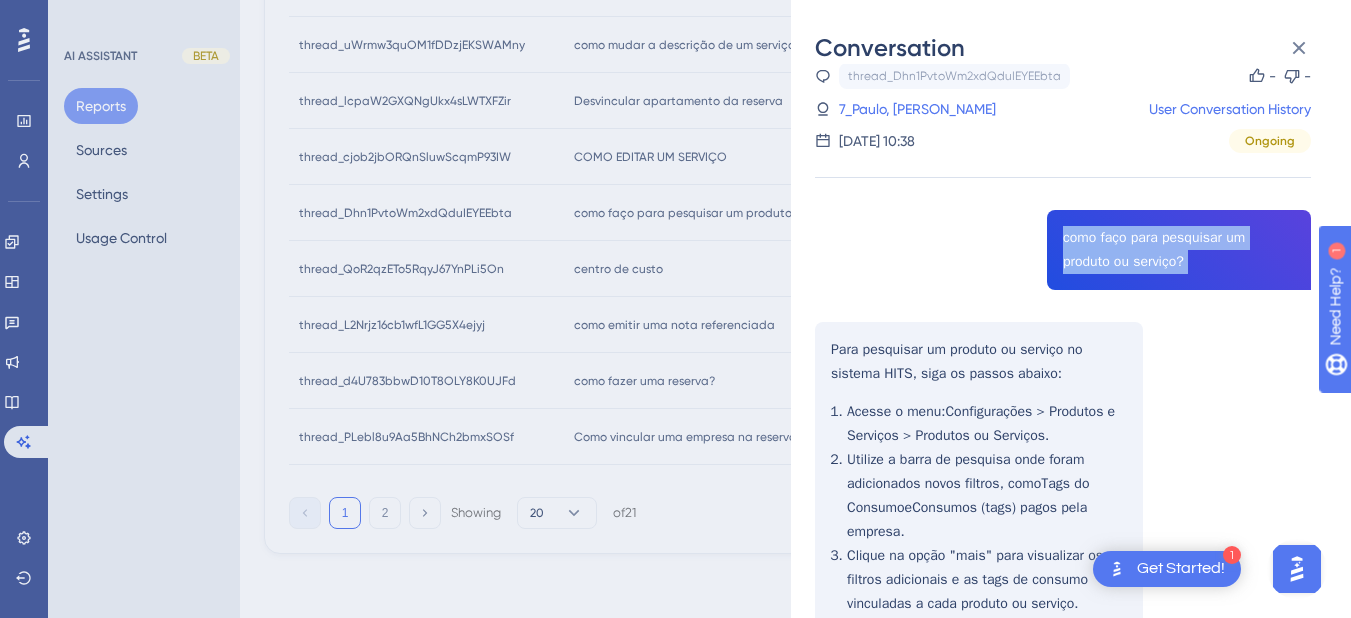 click on "thread_Dhn1PvtoWm2xdQduIEYEEbta Copy - - 7_Paulo, Marcos User Conversation History 10 de jul. de 2025, 10:38 Ongoing como faço para pesquisar um produto ou serviço? Para pesquisar um produto ou serviço no sistema HITS, siga os passos abaixo:
Acesse o menu:  Configurações > Produtos e Serviços > Produtos ou Serviços .
Utilize a barra de pesquisa onde foram adicionados novos filtros, como  Tags do Consumo  e  Consumos (tags) pagos pela empresa .
Clique na opção "mais" para visualizar os filtros adicionais e as tags de consumo vinculadas a cada produto ou serviço.
Se precisar de mais informações ou ajuda, estou aqui!" at bounding box center (1063, 429) 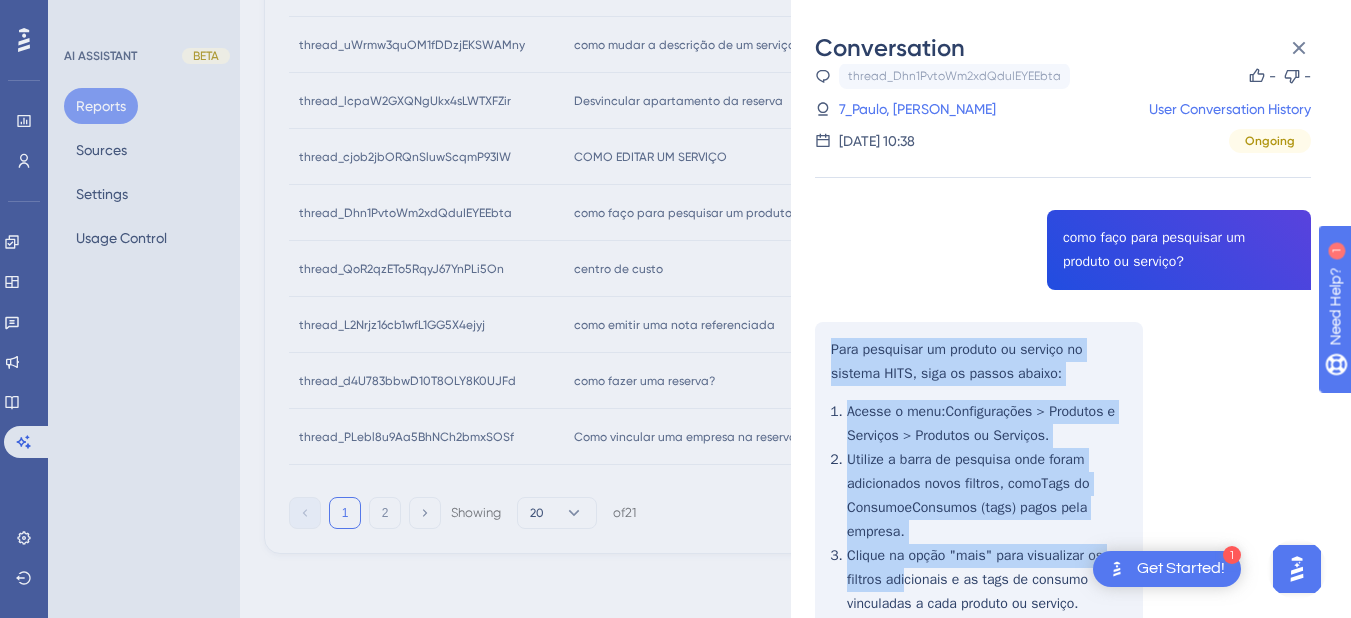 scroll, scrollTop: 188, scrollLeft: 0, axis: vertical 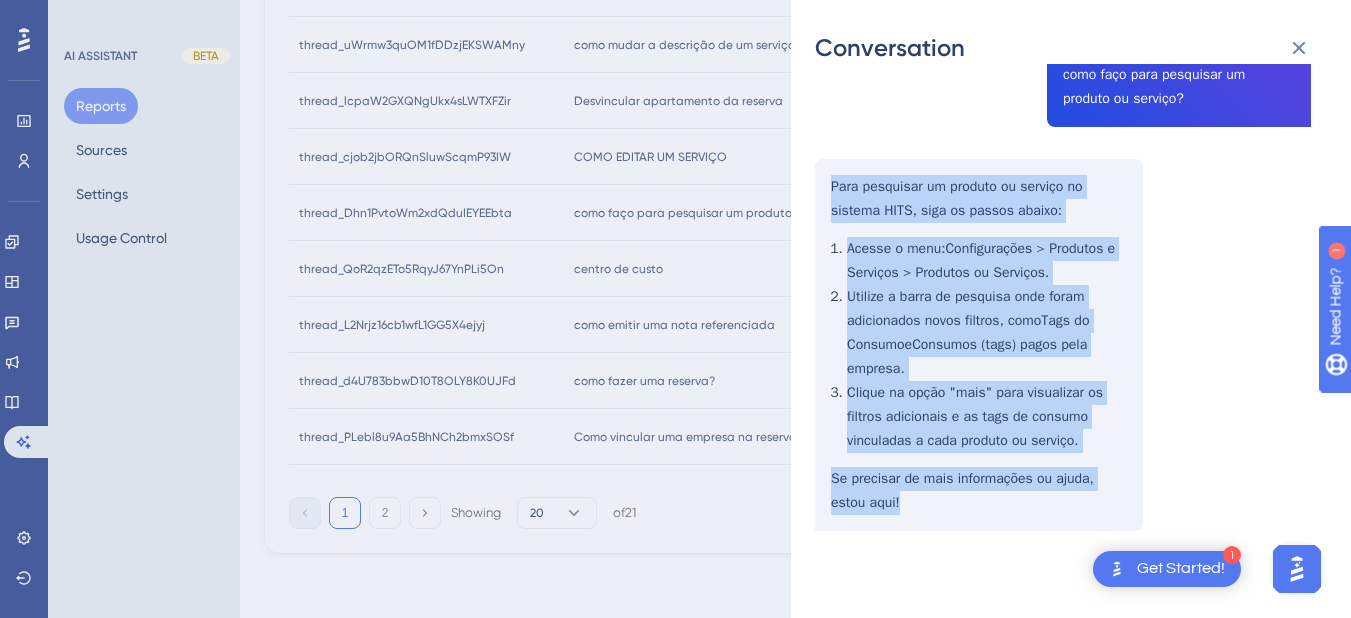 drag, startPoint x: 834, startPoint y: 346, endPoint x: 949, endPoint y: 536, distance: 222.09232 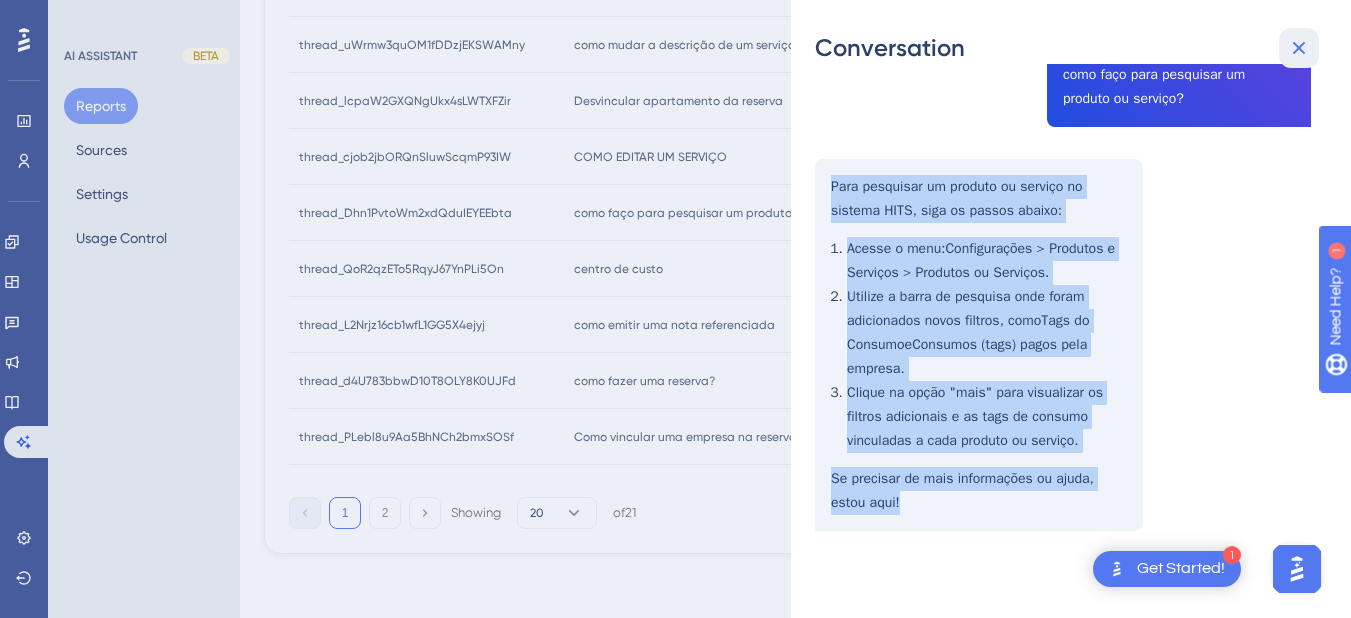 drag, startPoint x: 1289, startPoint y: 48, endPoint x: 1240, endPoint y: 91, distance: 65.192024 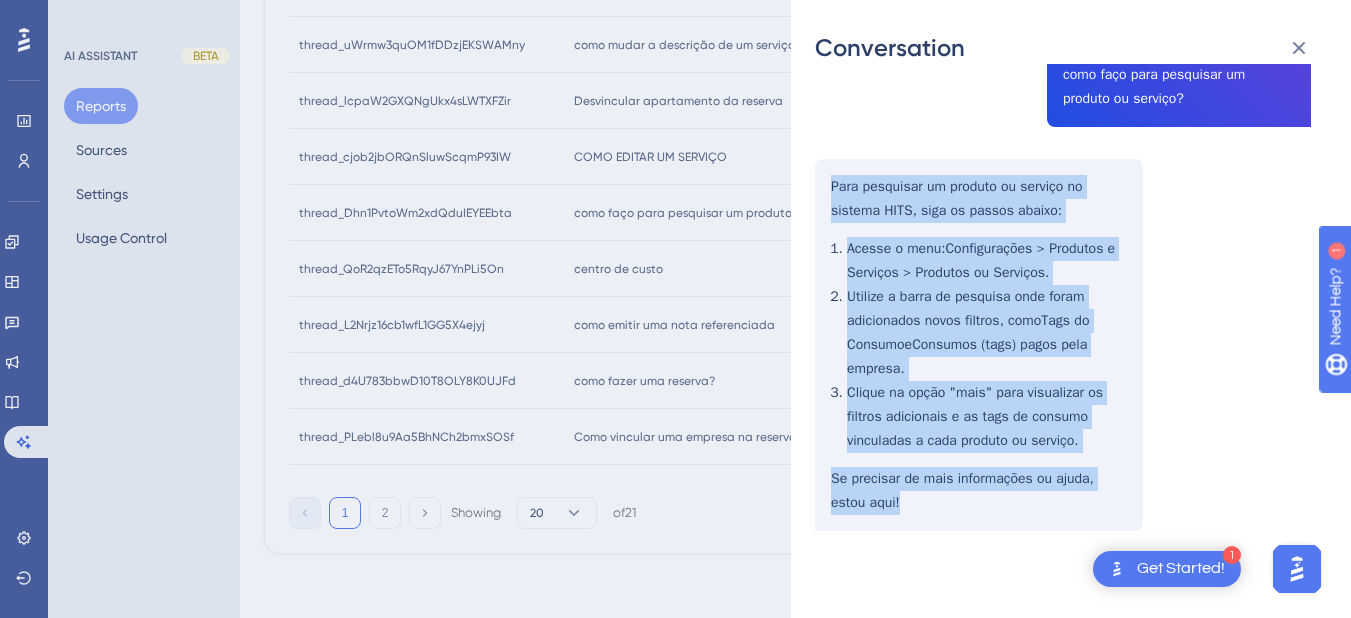 scroll, scrollTop: 0, scrollLeft: 0, axis: both 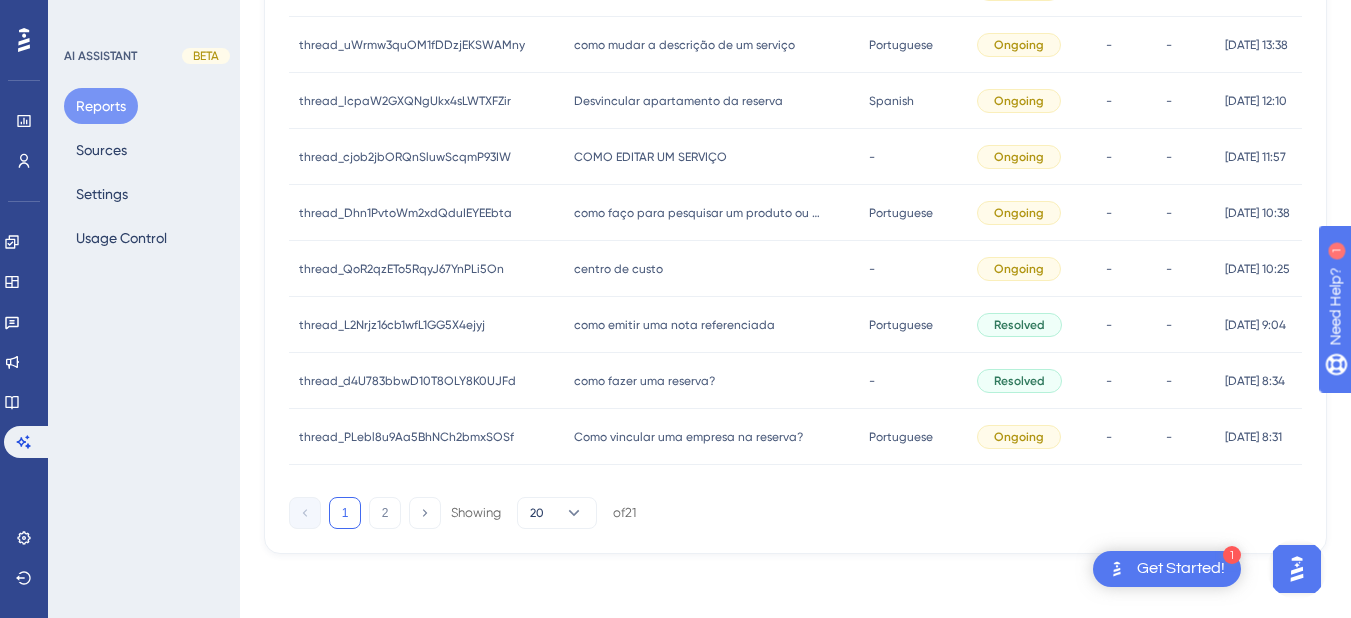 click on "centro de custo centro de custo" at bounding box center (711, 269) 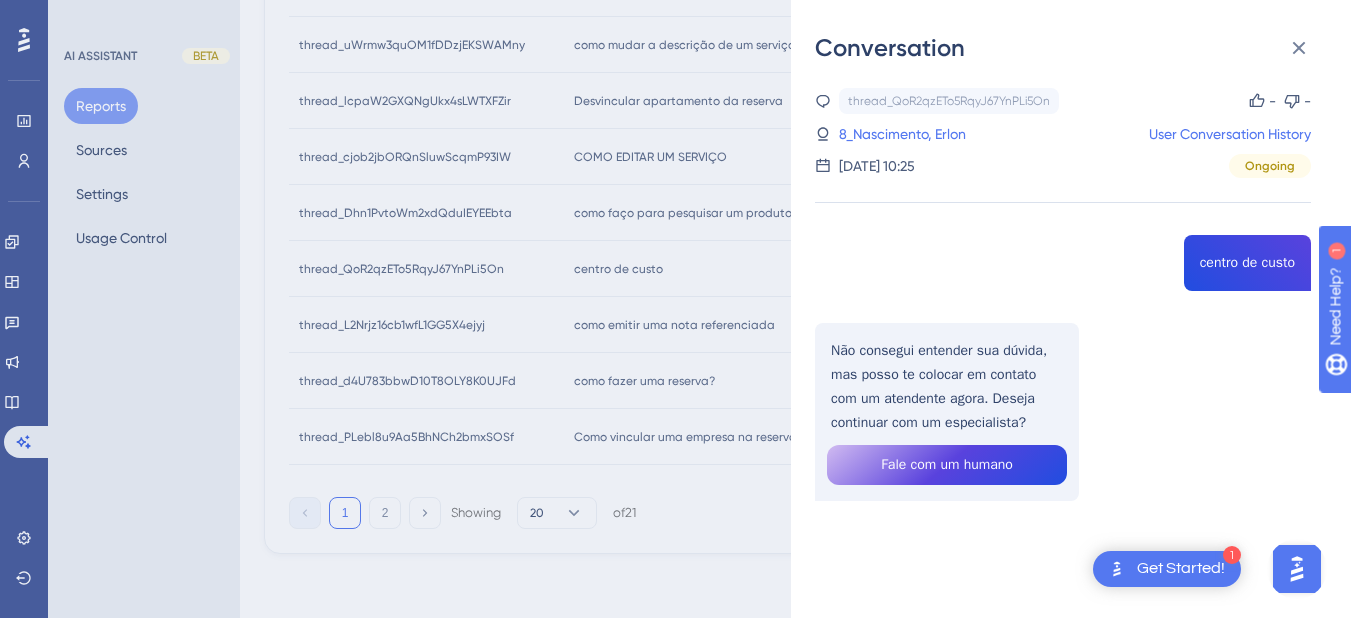 click on "thread_QoR2qzETo5RqyJ67YnPLi5On Copy - - 8_Nascimento, Erlon User Conversation History 10 de jul. de 2025, 10:25 Ongoing centro de custo Não consegui entender sua dúvida, mas posso te colocar em contato com um atendente agora. Deseja continuar com um especialista? Fale com um humano" at bounding box center (1063, 345) 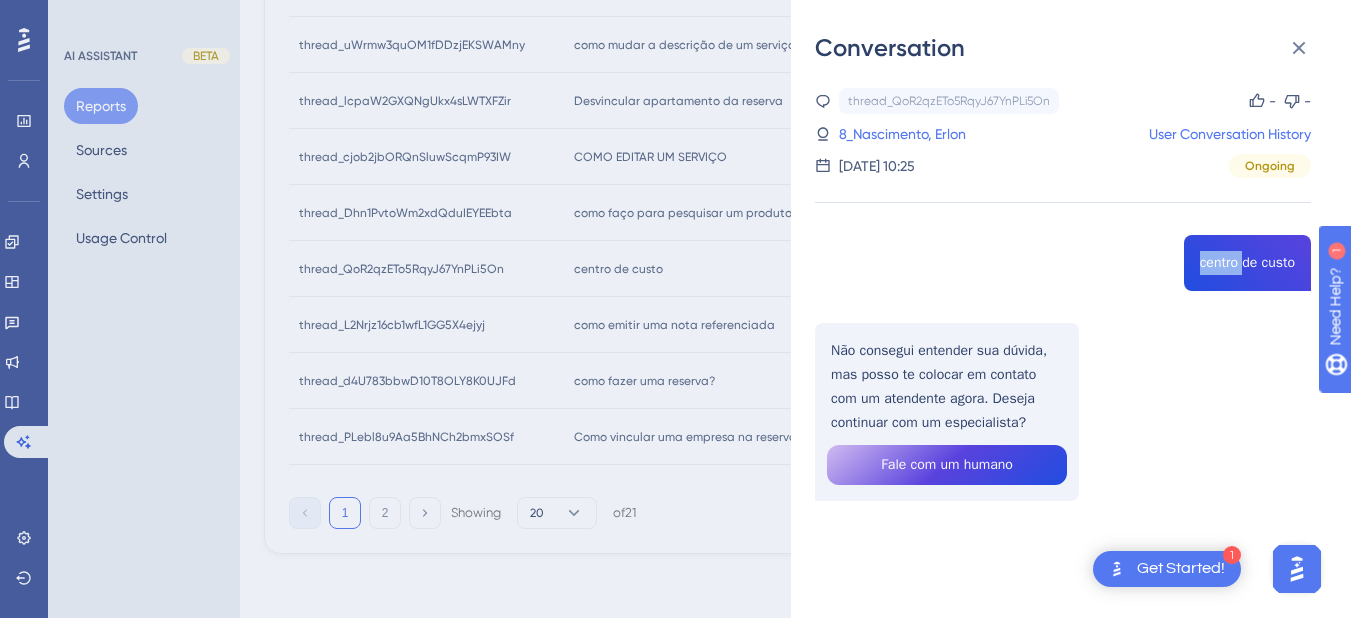 click on "thread_QoR2qzETo5RqyJ67YnPLi5On Copy - - 8_Nascimento, Erlon User Conversation History 10 de jul. de 2025, 10:25 Ongoing centro de custo Não consegui entender sua dúvida, mas posso te colocar em contato com um atendente agora. Deseja continuar com um especialista? Fale com um humano" at bounding box center [1063, 345] 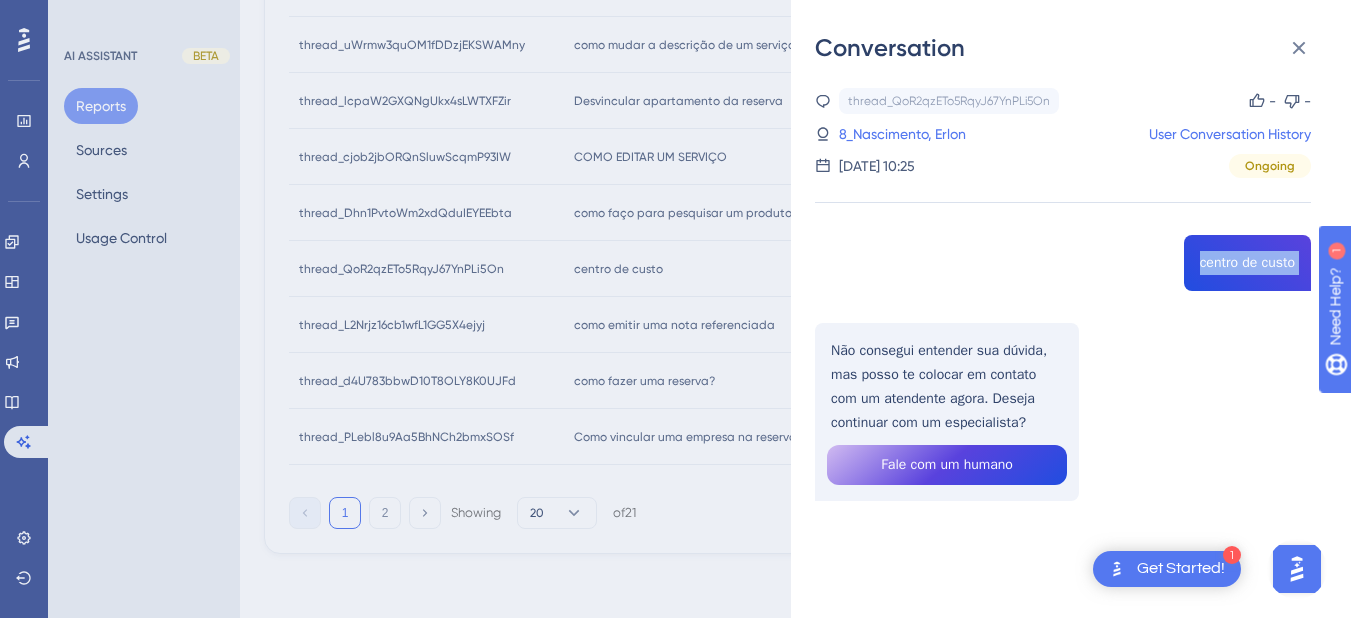 click on "thread_QoR2qzETo5RqyJ67YnPLi5On Copy - - 8_Nascimento, Erlon User Conversation History 10 de jul. de 2025, 10:25 Ongoing centro de custo Não consegui entender sua dúvida, mas posso te colocar em contato com um atendente agora. Deseja continuar com um especialista? Fale com um humano" at bounding box center (1063, 345) 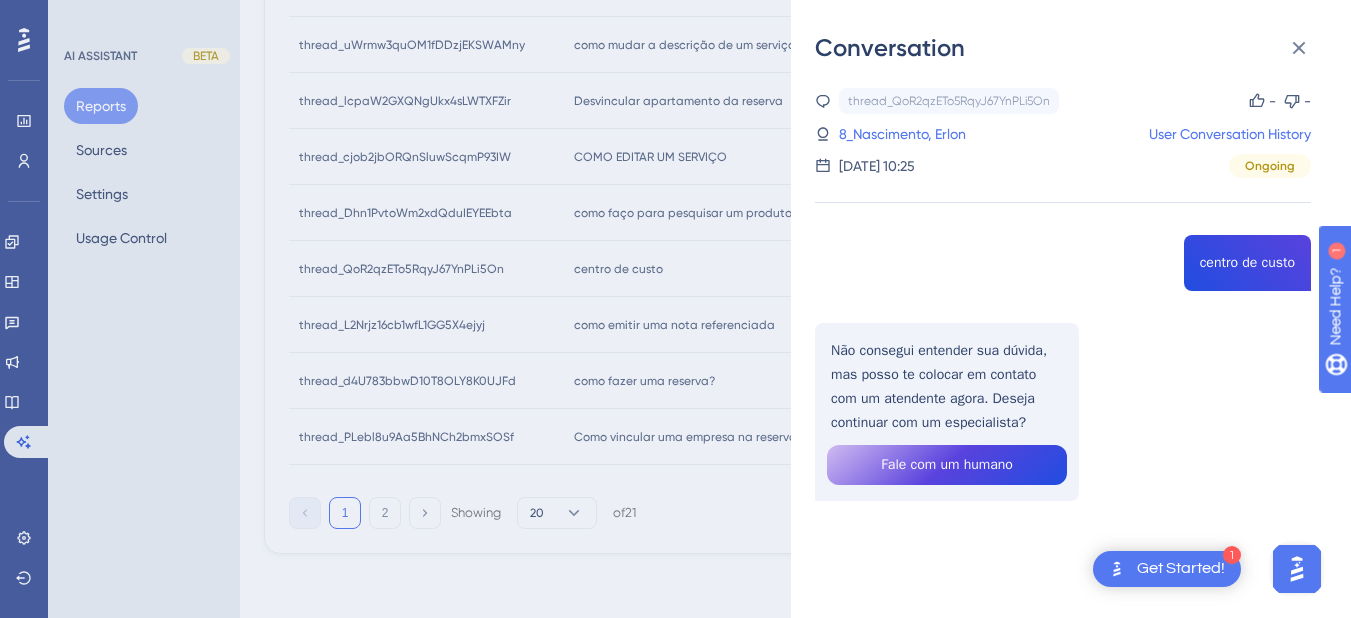 click on "thread_QoR2qzETo5RqyJ67YnPLi5On Copy - - 8_Nascimento, Erlon User Conversation History 10 de jul. de 2025, 10:25 Ongoing centro de custo Não consegui entender sua dúvida, mas posso te colocar em contato com um atendente agora. Deseja continuar com um especialista? Fale com um humano" at bounding box center [1063, 345] 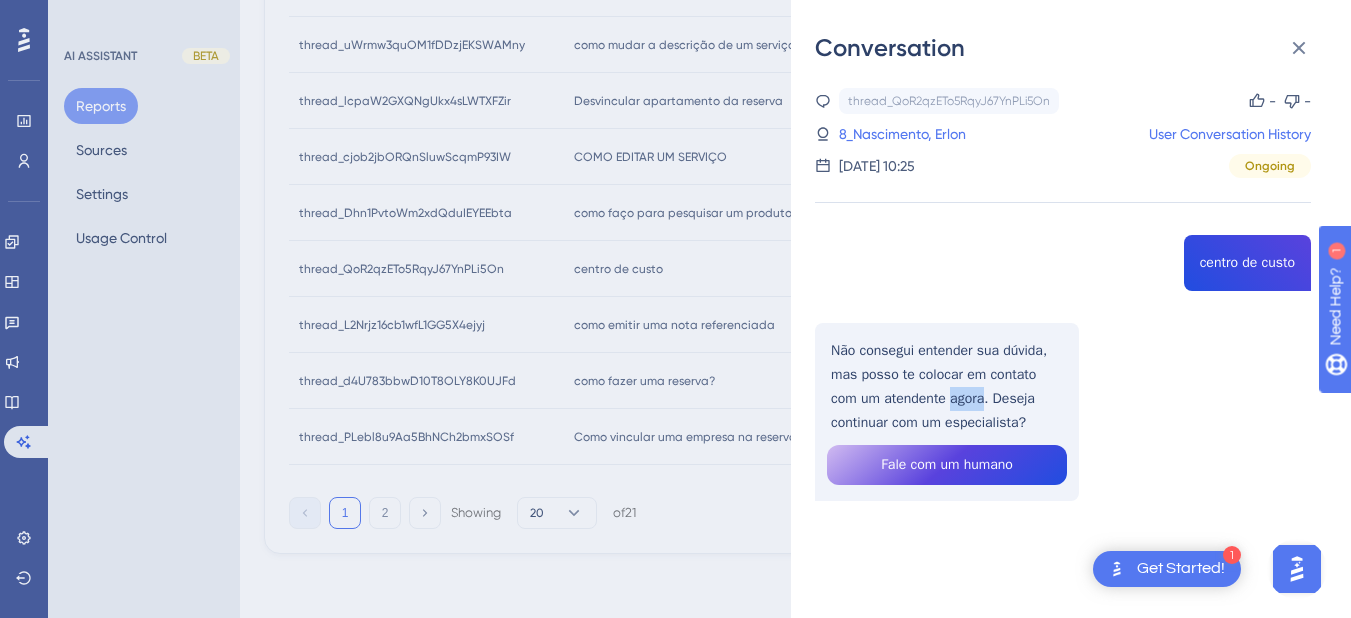 click on "thread_QoR2qzETo5RqyJ67YnPLi5On Copy - - 8_Nascimento, Erlon User Conversation History 10 de jul. de 2025, 10:25 Ongoing centro de custo Não consegui entender sua dúvida, mas posso te colocar em contato com um atendente agora. Deseja continuar com um especialista? Fale com um humano" at bounding box center (1063, 345) 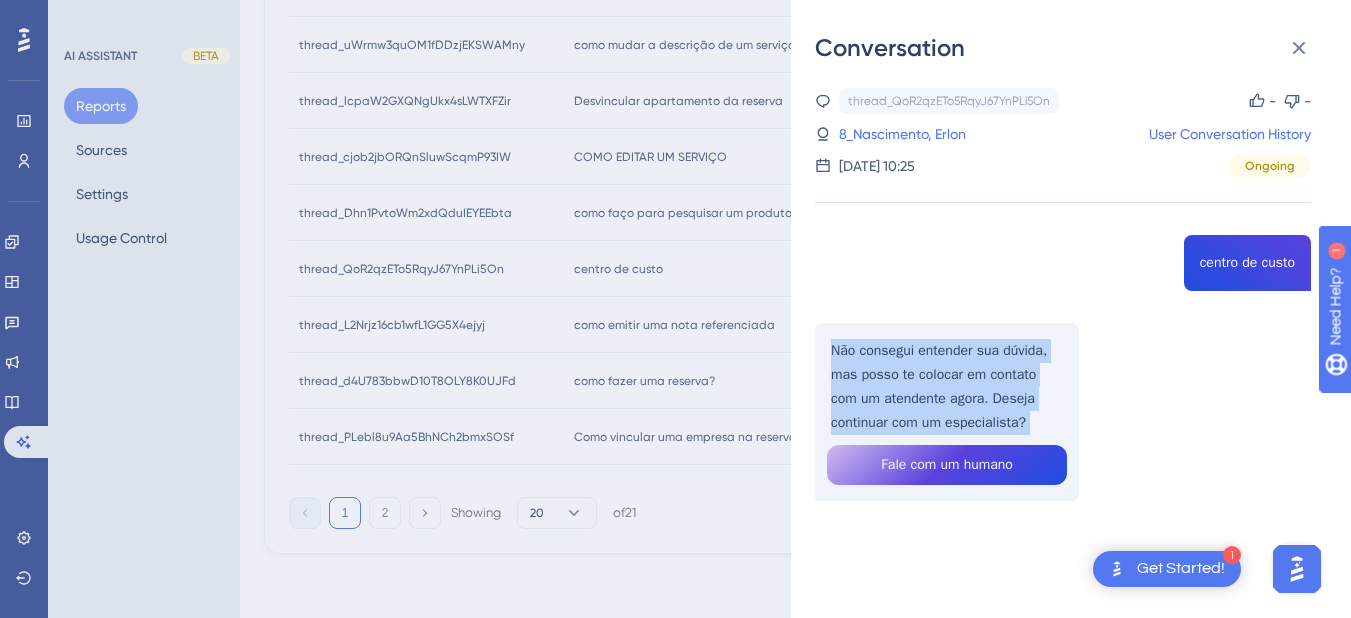 click on "thread_QoR2qzETo5RqyJ67YnPLi5On Copy - - 8_Nascimento, Erlon User Conversation History 10 de jul. de 2025, 10:25 Ongoing centro de custo Não consegui entender sua dúvida, mas posso te colocar em contato com um atendente agora. Deseja continuar com um especialista? Fale com um humano" at bounding box center (1063, 345) 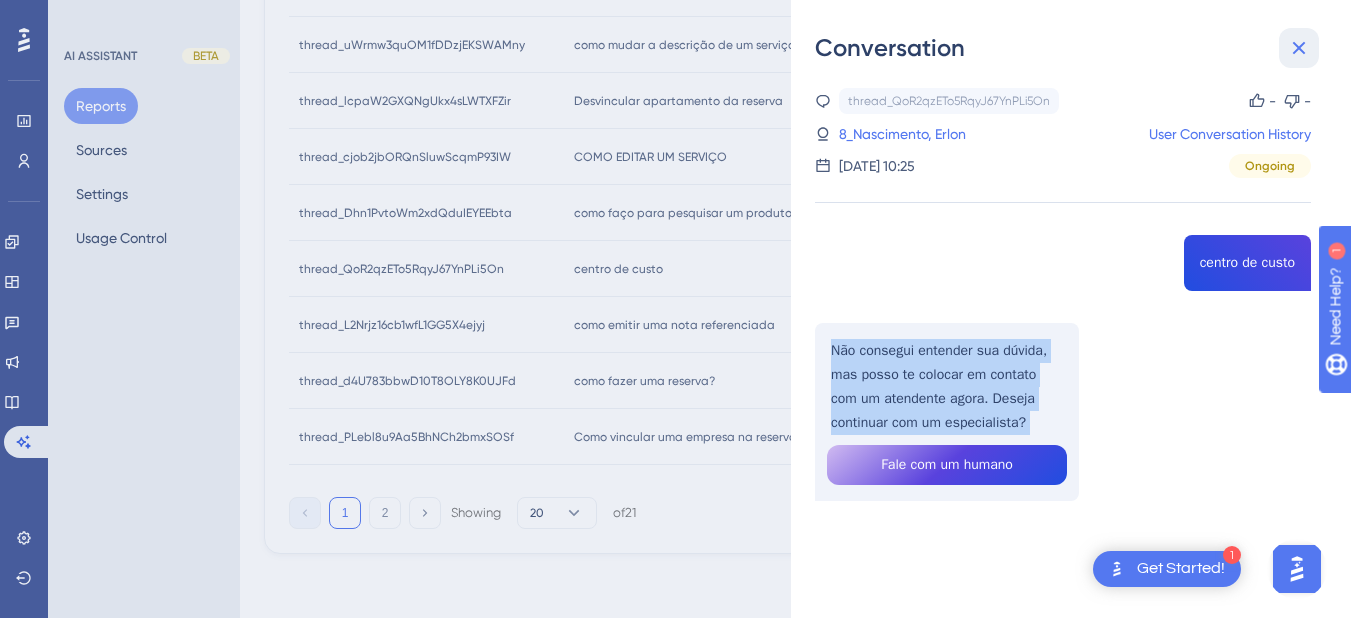 drag, startPoint x: 1295, startPoint y: 49, endPoint x: 1241, endPoint y: 52, distance: 54.08327 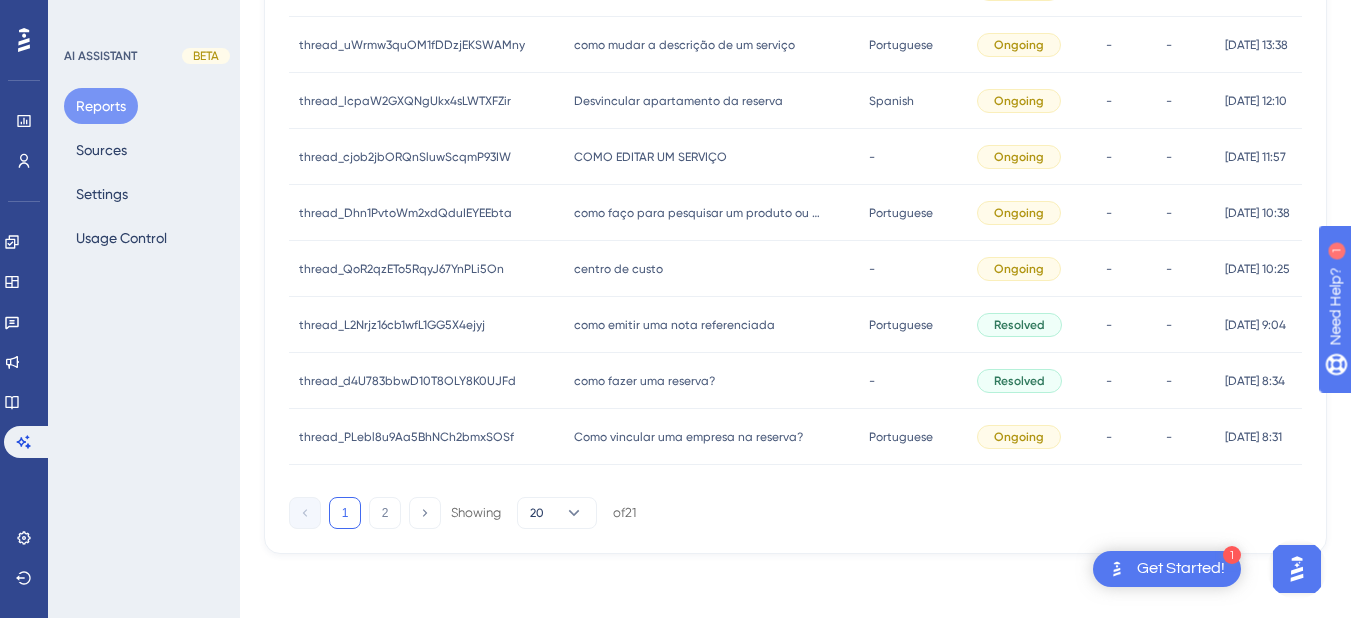 click on "como emitir uma nota referenciada" at bounding box center (674, 325) 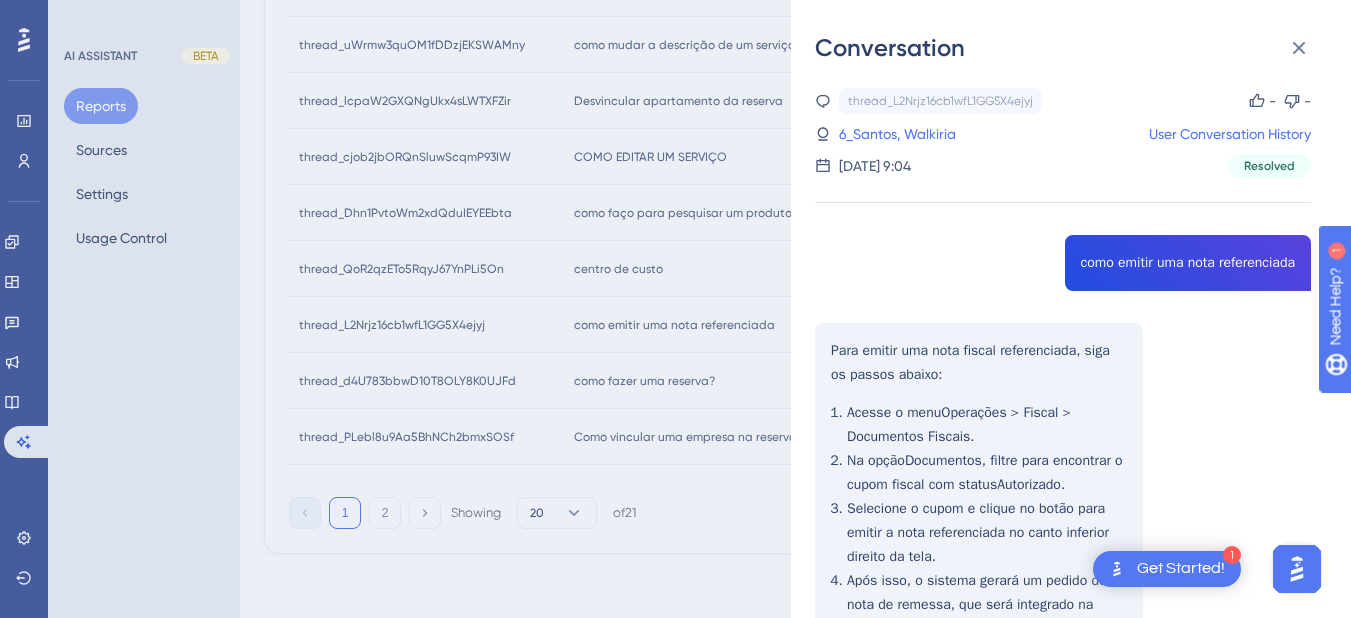 click on "thread_L2Nrjz16cb1wfL1GG5X4ejyj Copy - - 6_Santos, Walkiria User Conversation History 10 de jul. de 2025, 9:04 Resolved como emitir uma nota referenciada Para emitir uma nota fiscal referenciada, siga os passos abaixo:
Acesse o menu  Operações > Fiscal > Documentos Fiscais .
Na opção  Documentos , filtre para encontrar o cupom fiscal com status  Autorizado .
Selecione o cupom e clique no botão para emitir a nota referenciada no canto inferior direito da tela.
Após isso, o sistema gerará um pedido de nota de remessa, que será integrado na Omie.
Acesse a Omie e vá para  Vendas e NF-e . Selecione  Exibir todas  dentro do grupo  Remessa de Produto .
Clique duas vezes sobre a remessa desejada e clique em  Concluir Remessa de Produto .
Aguarde o retorno da secretaria da fazenda para a autorização da nota, que poderá ser impressa ou enviada por e-mail.
Importante : A nota referenciada só pode ser emitida a partir de um cupom com status  Autorizado" at bounding box center (1063, 586) 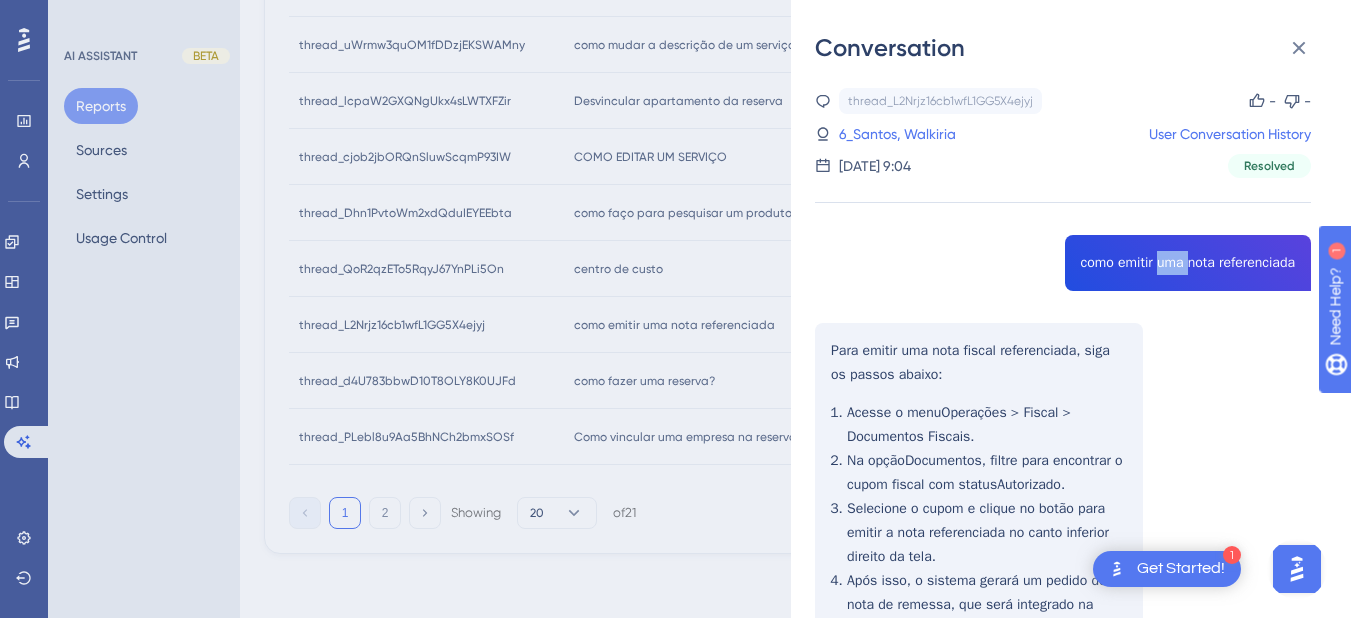 click on "thread_L2Nrjz16cb1wfL1GG5X4ejyj Copy - - 6_Santos, Walkiria User Conversation History 10 de jul. de 2025, 9:04 Resolved como emitir uma nota referenciada Para emitir uma nota fiscal referenciada, siga os passos abaixo:
Acesse o menu  Operações > Fiscal > Documentos Fiscais .
Na opção  Documentos , filtre para encontrar o cupom fiscal com status  Autorizado .
Selecione o cupom e clique no botão para emitir a nota referenciada no canto inferior direito da tela.
Após isso, o sistema gerará um pedido de nota de remessa, que será integrado na Omie.
Acesse a Omie e vá para  Vendas e NF-e . Selecione  Exibir todas  dentro do grupo  Remessa de Produto .
Clique duas vezes sobre a remessa desejada e clique em  Concluir Remessa de Produto .
Aguarde o retorno da secretaria da fazenda para a autorização da nota, que poderá ser impressa ou enviada por e-mail.
Importante : A nota referenciada só pode ser emitida a partir de um cupom com status  Autorizado" at bounding box center (1063, 586) 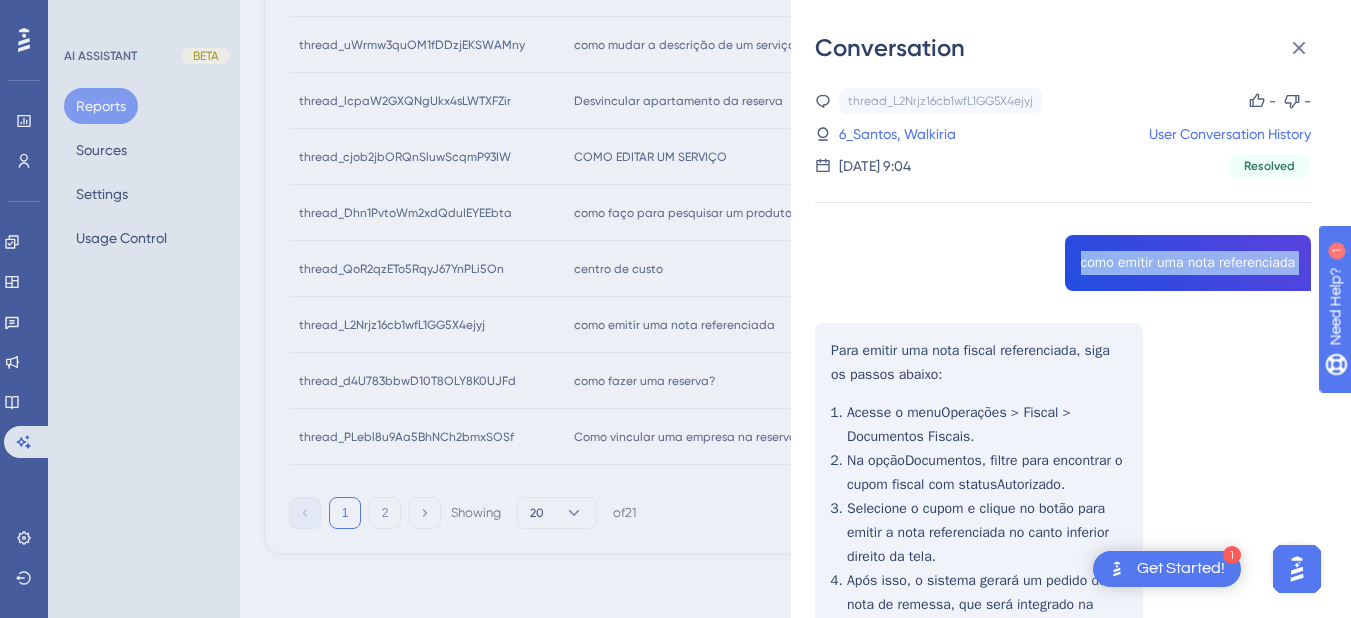 click on "thread_L2Nrjz16cb1wfL1GG5X4ejyj Copy - - 6_Santos, Walkiria User Conversation History 10 de jul. de 2025, 9:04 Resolved como emitir uma nota referenciada Para emitir uma nota fiscal referenciada, siga os passos abaixo:
Acesse o menu  Operações > Fiscal > Documentos Fiscais .
Na opção  Documentos , filtre para encontrar o cupom fiscal com status  Autorizado .
Selecione o cupom e clique no botão para emitir a nota referenciada no canto inferior direito da tela.
Após isso, o sistema gerará um pedido de nota de remessa, que será integrado na Omie.
Acesse a Omie e vá para  Vendas e NF-e . Selecione  Exibir todas  dentro do grupo  Remessa de Produto .
Clique duas vezes sobre a remessa desejada e clique em  Concluir Remessa de Produto .
Aguarde o retorno da secretaria da fazenda para a autorização da nota, que poderá ser impressa ou enviada por e-mail.
Importante : A nota referenciada só pode ser emitida a partir de um cupom com status  Autorizado" at bounding box center (1063, 586) 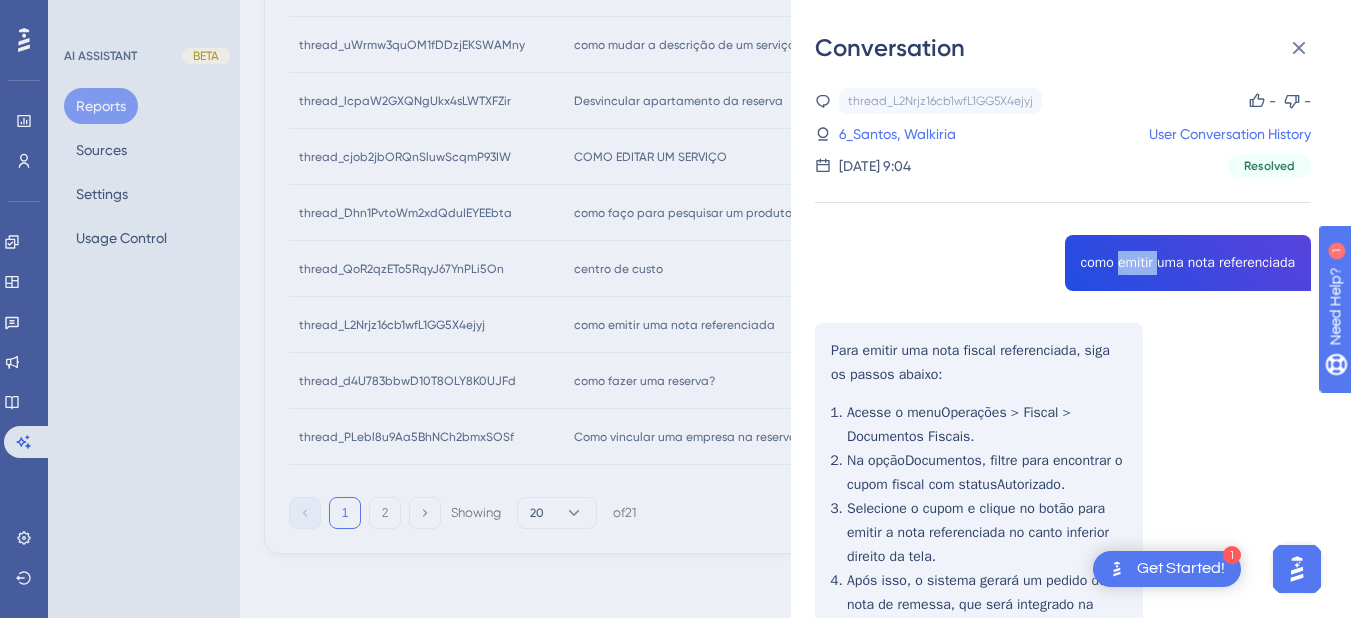 click on "thread_L2Nrjz16cb1wfL1GG5X4ejyj Copy - - 6_Santos, Walkiria User Conversation History 10 de jul. de 2025, 9:04 Resolved como emitir uma nota referenciada Para emitir uma nota fiscal referenciada, siga os passos abaixo:
Acesse o menu  Operações > Fiscal > Documentos Fiscais .
Na opção  Documentos , filtre para encontrar o cupom fiscal com status  Autorizado .
Selecione o cupom e clique no botão para emitir a nota referenciada no canto inferior direito da tela.
Após isso, o sistema gerará um pedido de nota de remessa, que será integrado na Omie.
Acesse a Omie e vá para  Vendas e NF-e . Selecione  Exibir todas  dentro do grupo  Remessa de Produto .
Clique duas vezes sobre a remessa desejada e clique em  Concluir Remessa de Produto .
Aguarde o retorno da secretaria da fazenda para a autorização da nota, que poderá ser impressa ou enviada por e-mail.
Importante : A nota referenciada só pode ser emitida a partir de um cupom com status  Autorizado" at bounding box center (1063, 586) 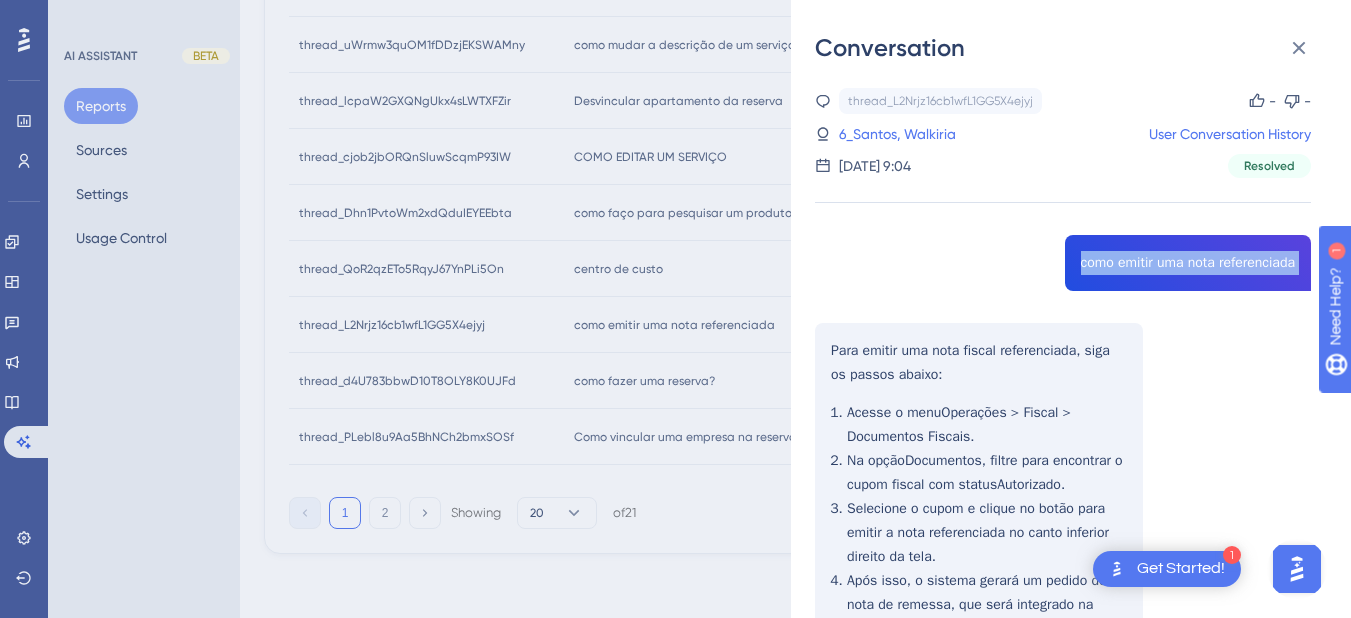 click on "thread_L2Nrjz16cb1wfL1GG5X4ejyj Copy - - 6_Santos, Walkiria User Conversation History 10 de jul. de 2025, 9:04 Resolved como emitir uma nota referenciada Para emitir uma nota fiscal referenciada, siga os passos abaixo:
Acesse o menu  Operações > Fiscal > Documentos Fiscais .
Na opção  Documentos , filtre para encontrar o cupom fiscal com status  Autorizado .
Selecione o cupom e clique no botão para emitir a nota referenciada no canto inferior direito da tela.
Após isso, o sistema gerará um pedido de nota de remessa, que será integrado na Omie.
Acesse a Omie e vá para  Vendas e NF-e . Selecione  Exibir todas  dentro do grupo  Remessa de Produto .
Clique duas vezes sobre a remessa desejada e clique em  Concluir Remessa de Produto .
Aguarde o retorno da secretaria da fazenda para a autorização da nota, que poderá ser impressa ou enviada por e-mail.
Importante : A nota referenciada só pode ser emitida a partir de um cupom com status  Autorizado" at bounding box center (1063, 586) 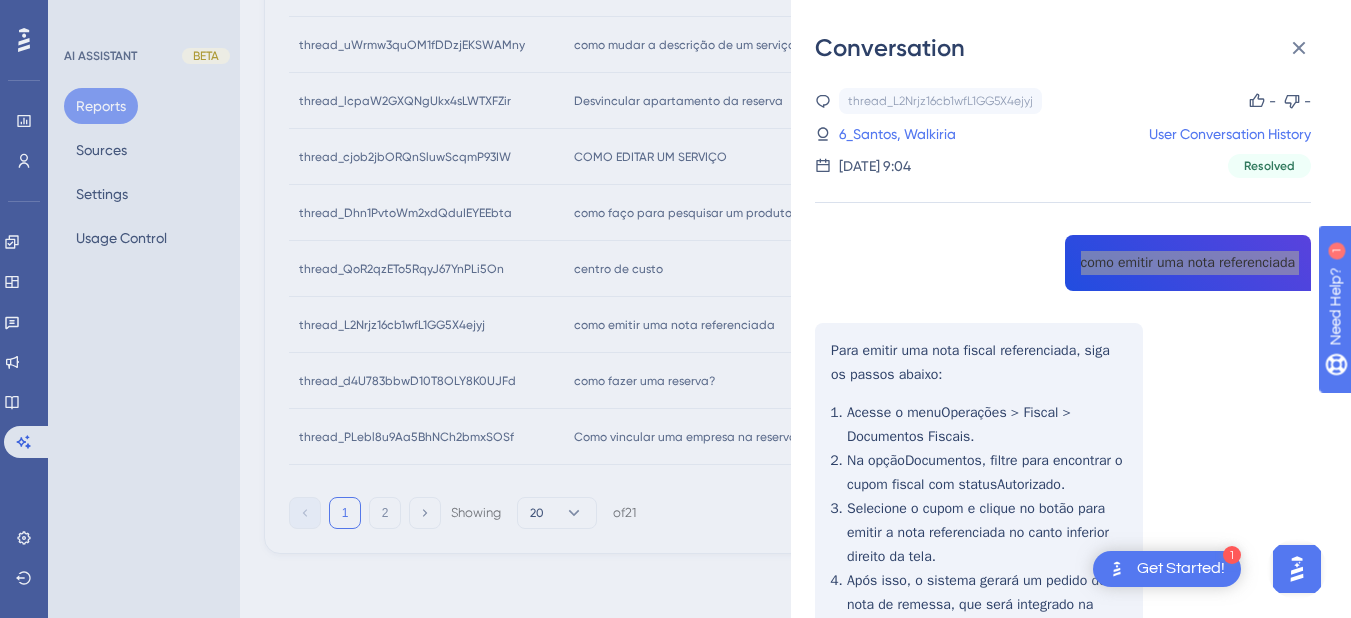 scroll, scrollTop: 400, scrollLeft: 0, axis: vertical 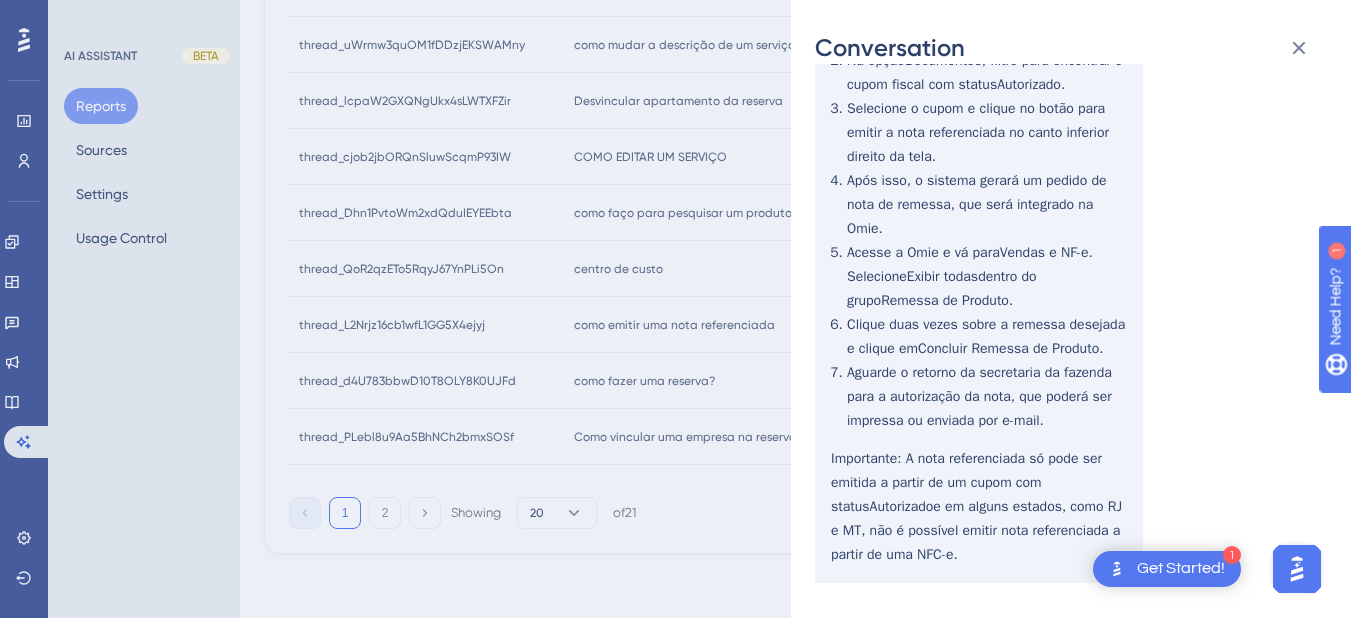 click on "thread_L2Nrjz16cb1wfL1GG5X4ejyj Copy - - 6_Santos, Walkiria User Conversation History 10 de jul. de 2025, 9:04 Resolved como emitir uma nota referenciada Para emitir uma nota fiscal referenciada, siga os passos abaixo:
Acesse o menu  Operações > Fiscal > Documentos Fiscais .
Na opção  Documentos , filtre para encontrar o cupom fiscal com status  Autorizado .
Selecione o cupom e clique no botão para emitir a nota referenciada no canto inferior direito da tela.
Após isso, o sistema gerará um pedido de nota de remessa, que será integrado na Omie.
Acesse a Omie e vá para  Vendas e NF-e . Selecione  Exibir todas  dentro do grupo  Remessa de Produto .
Clique duas vezes sobre a remessa desejada e clique em  Concluir Remessa de Produto .
Aguarde o retorno da secretaria da fazenda para a autorização da nota, que poderá ser impressa ou enviada por e-mail.
Importante : A nota referenciada só pode ser emitida a partir de um cupom com status  Autorizado" at bounding box center [1063, 186] 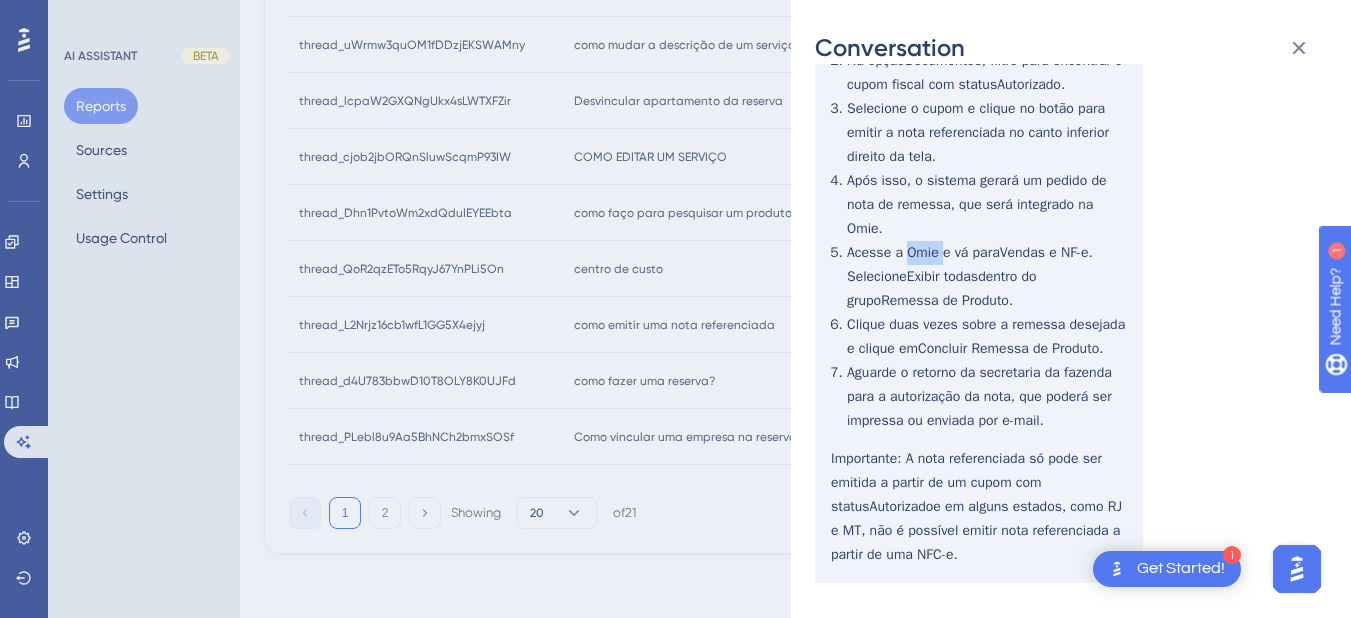 click on "thread_L2Nrjz16cb1wfL1GG5X4ejyj Copy - - 6_Santos, Walkiria User Conversation History 10 de jul. de 2025, 9:04 Resolved como emitir uma nota referenciada Para emitir uma nota fiscal referenciada, siga os passos abaixo:
Acesse o menu  Operações > Fiscal > Documentos Fiscais .
Na opção  Documentos , filtre para encontrar o cupom fiscal com status  Autorizado .
Selecione o cupom e clique no botão para emitir a nota referenciada no canto inferior direito da tela.
Após isso, o sistema gerará um pedido de nota de remessa, que será integrado na Omie.
Acesse a Omie e vá para  Vendas e NF-e . Selecione  Exibir todas  dentro do grupo  Remessa de Produto .
Clique duas vezes sobre a remessa desejada e clique em  Concluir Remessa de Produto .
Aguarde o retorno da secretaria da fazenda para a autorização da nota, que poderá ser impressa ou enviada por e-mail.
Importante : A nota referenciada só pode ser emitida a partir de um cupom com status  Autorizado" at bounding box center (1063, 186) 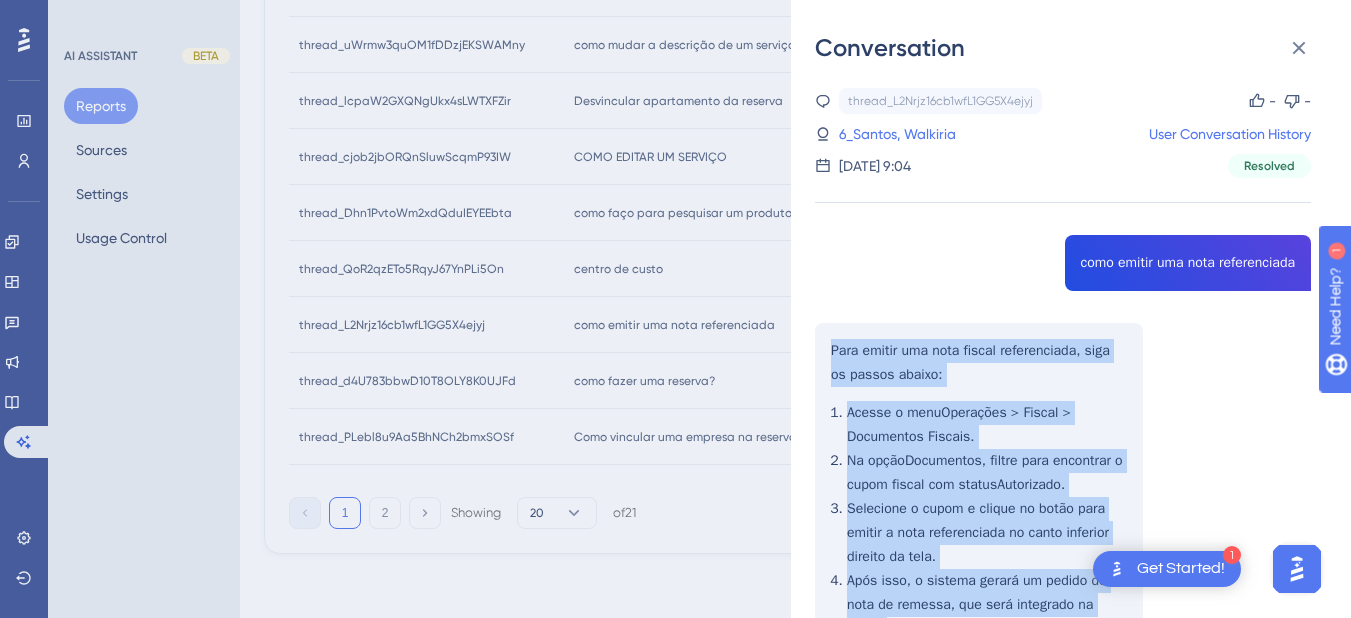 scroll, scrollTop: 452, scrollLeft: 0, axis: vertical 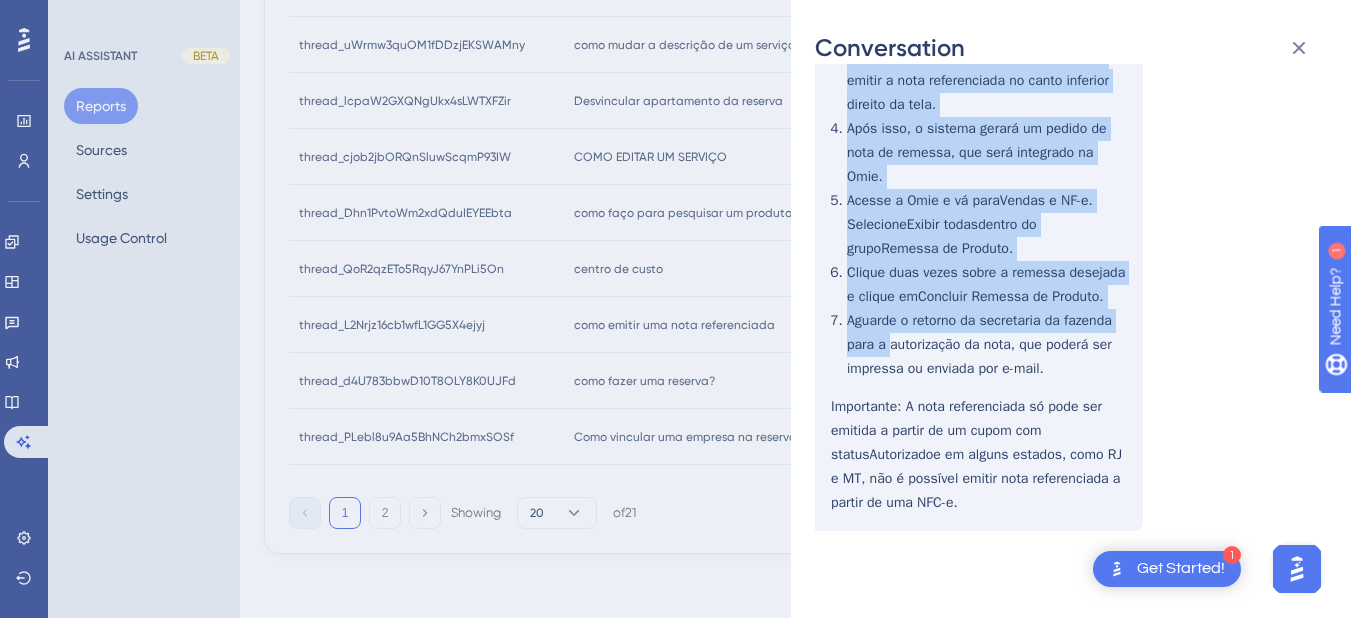 drag, startPoint x: 834, startPoint y: 352, endPoint x: 902, endPoint y: 324, distance: 73.53911 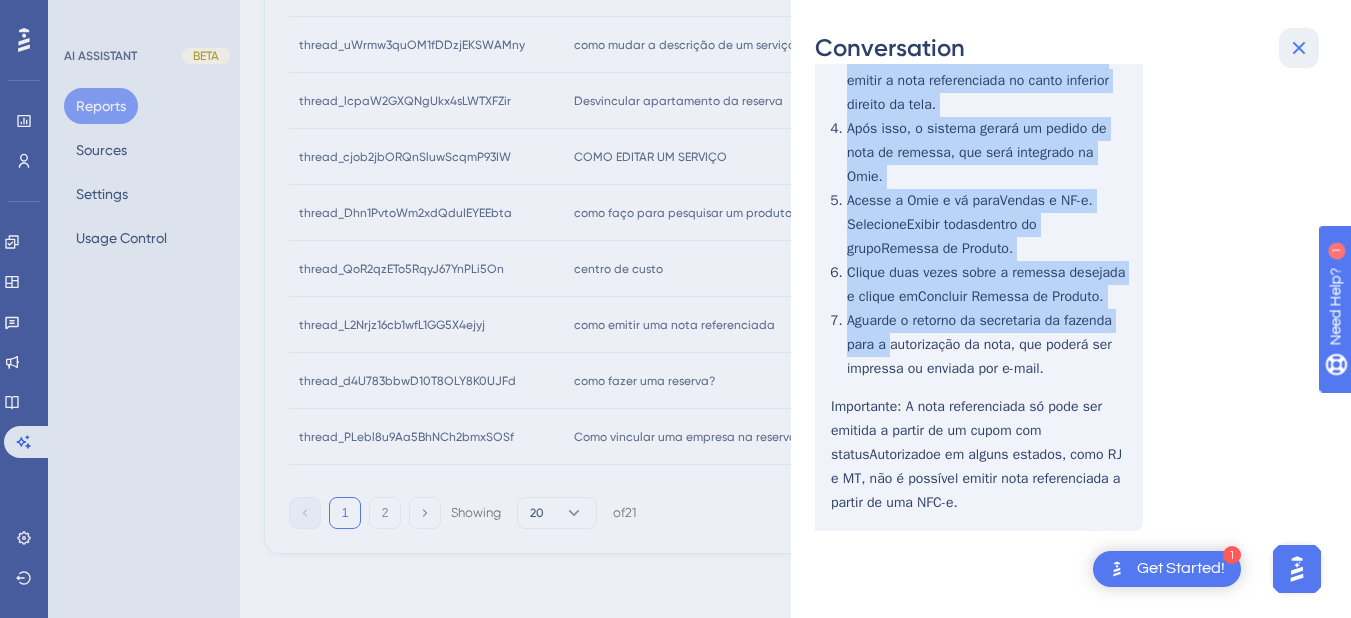 click at bounding box center (1299, 48) 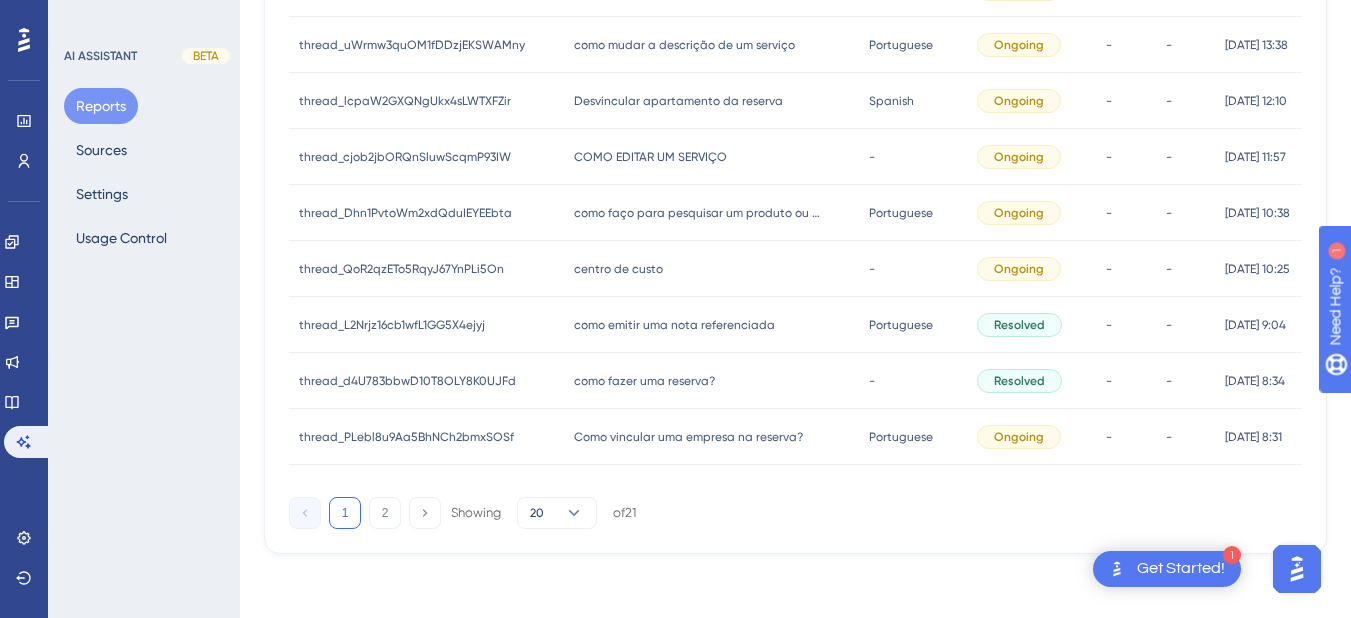 click on "como fazer uma reserva?" at bounding box center [644, 381] 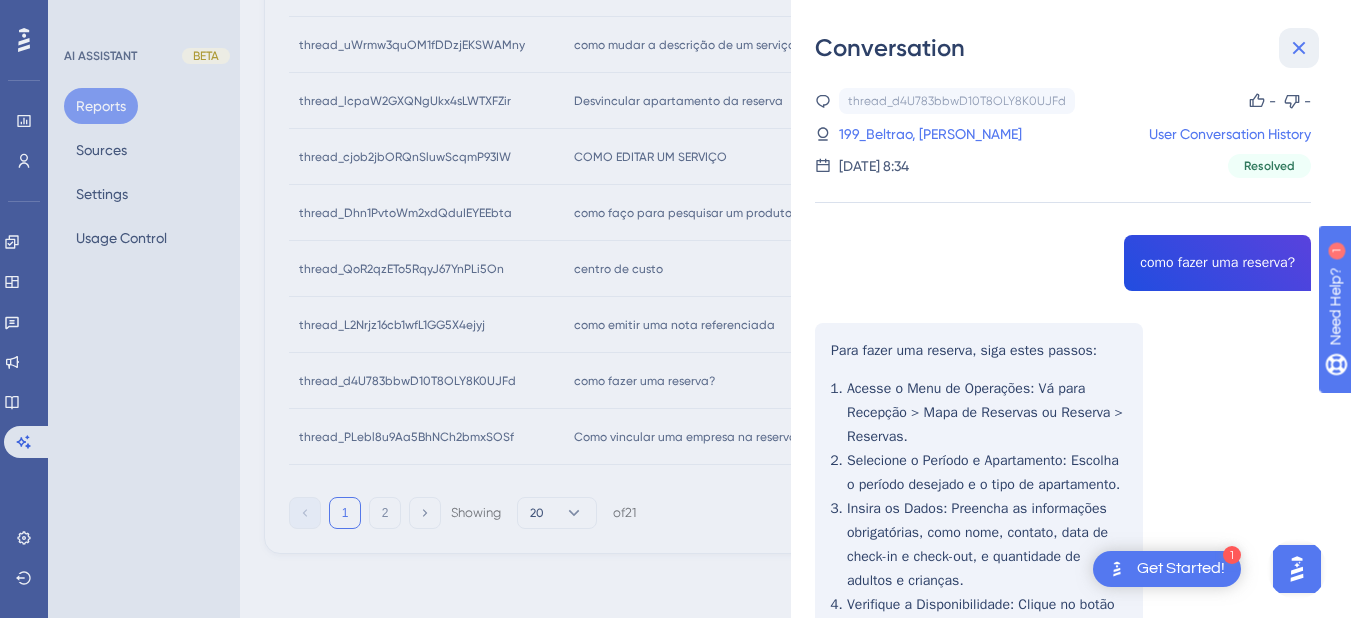 click 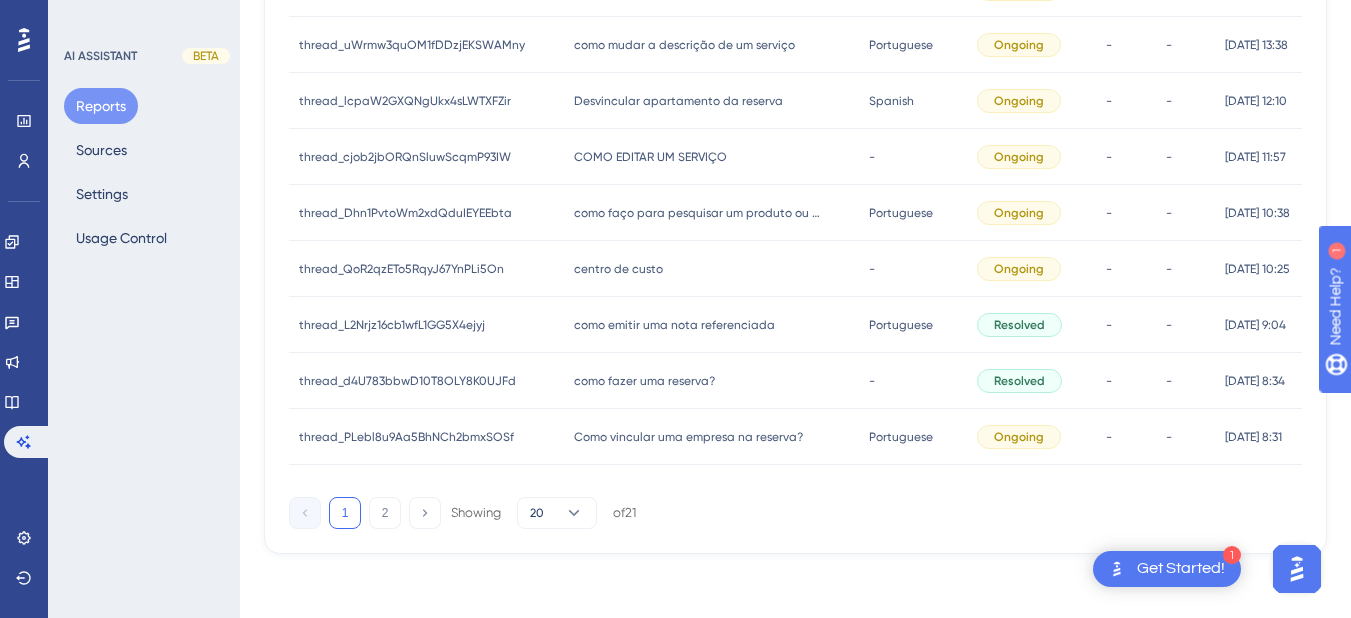 click on "Como vincular uma empresa na reserva?" at bounding box center [688, 437] 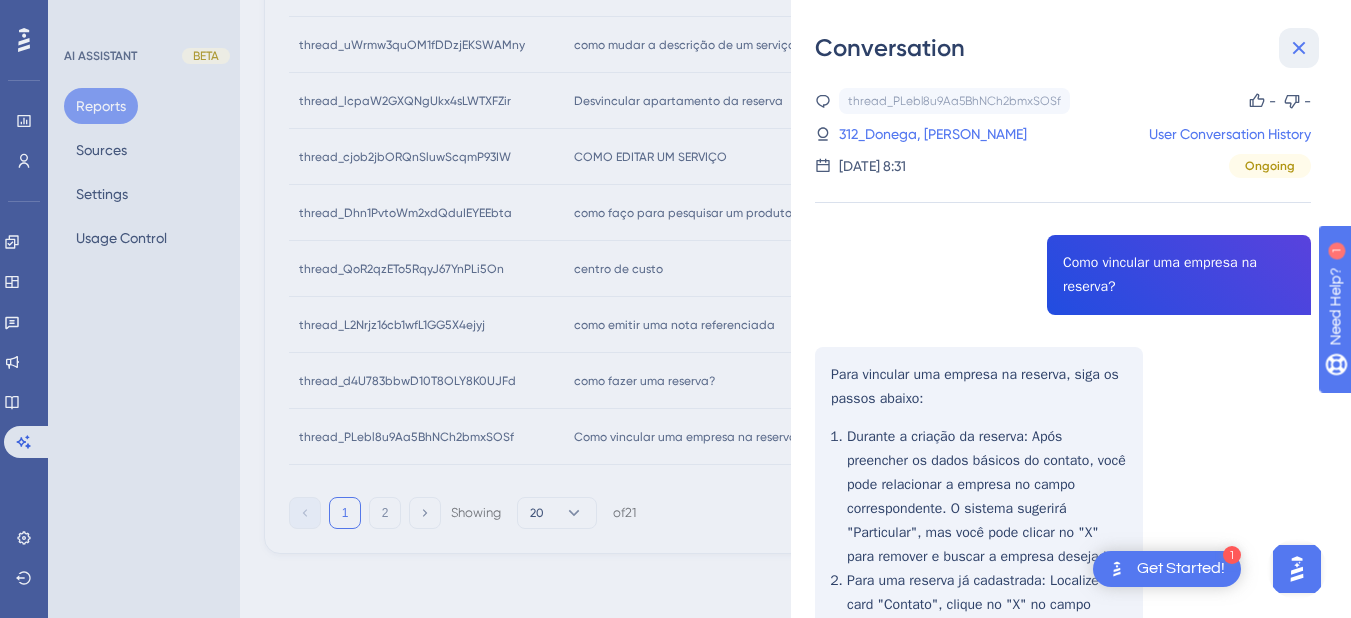click 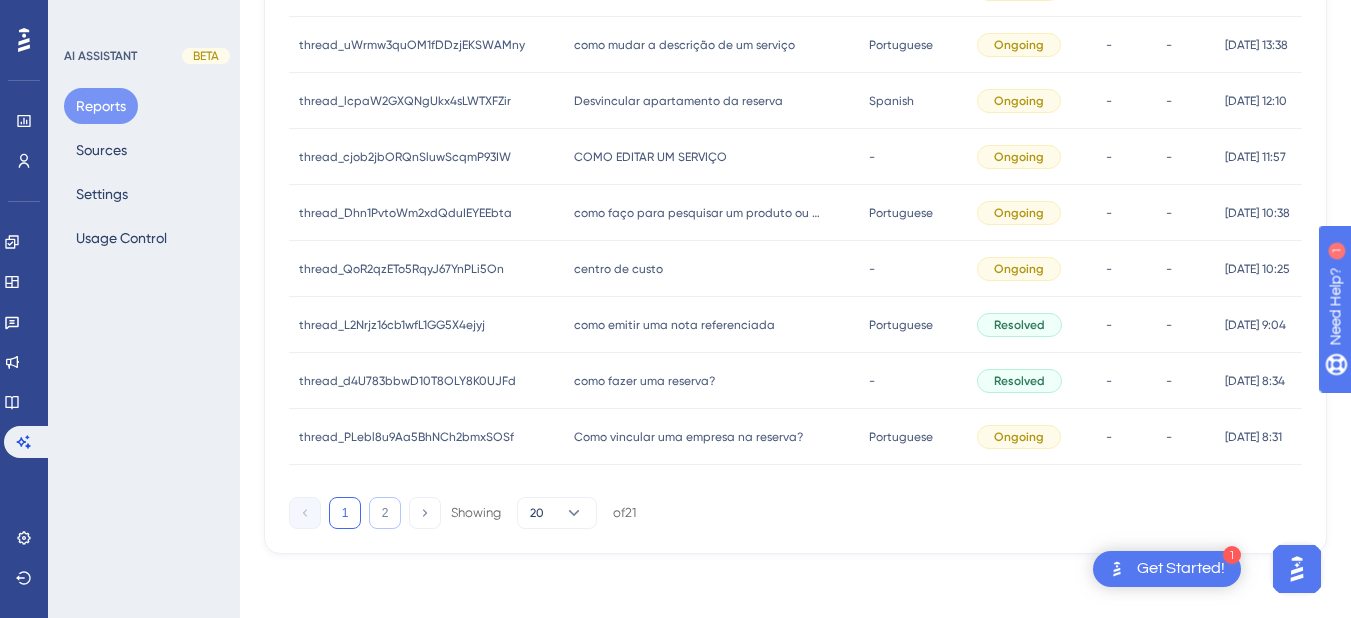 click on "2" at bounding box center (385, 513) 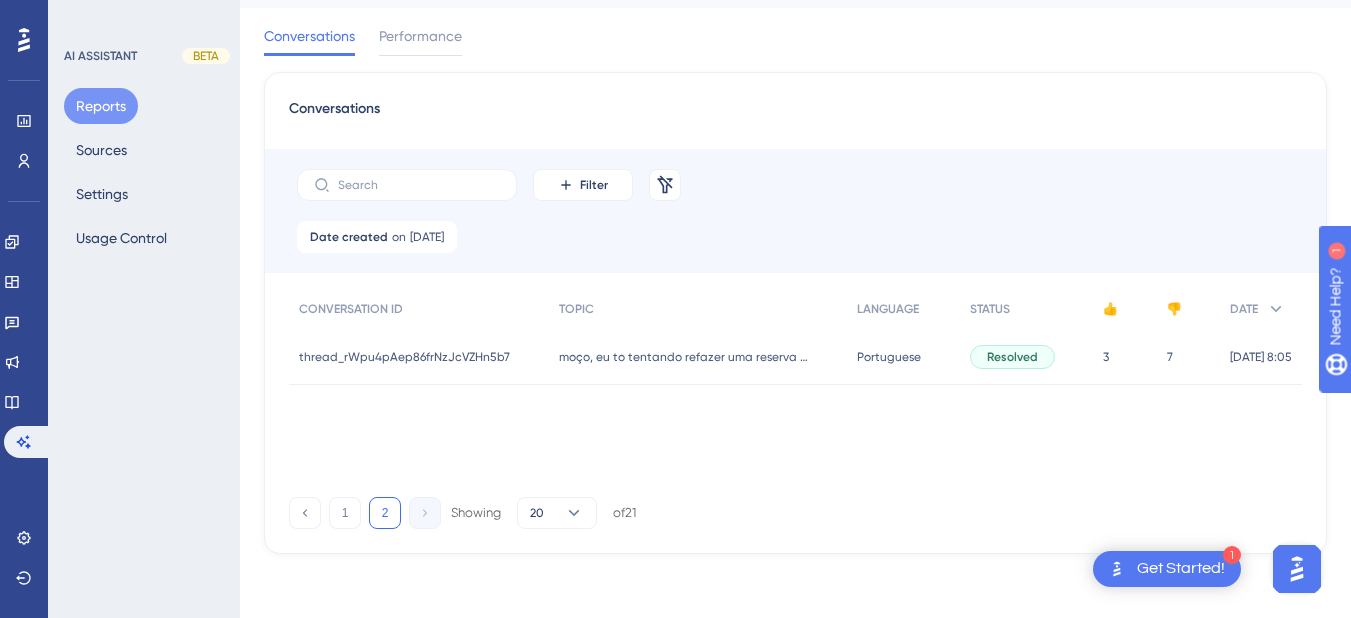 scroll, scrollTop: 0, scrollLeft: 0, axis: both 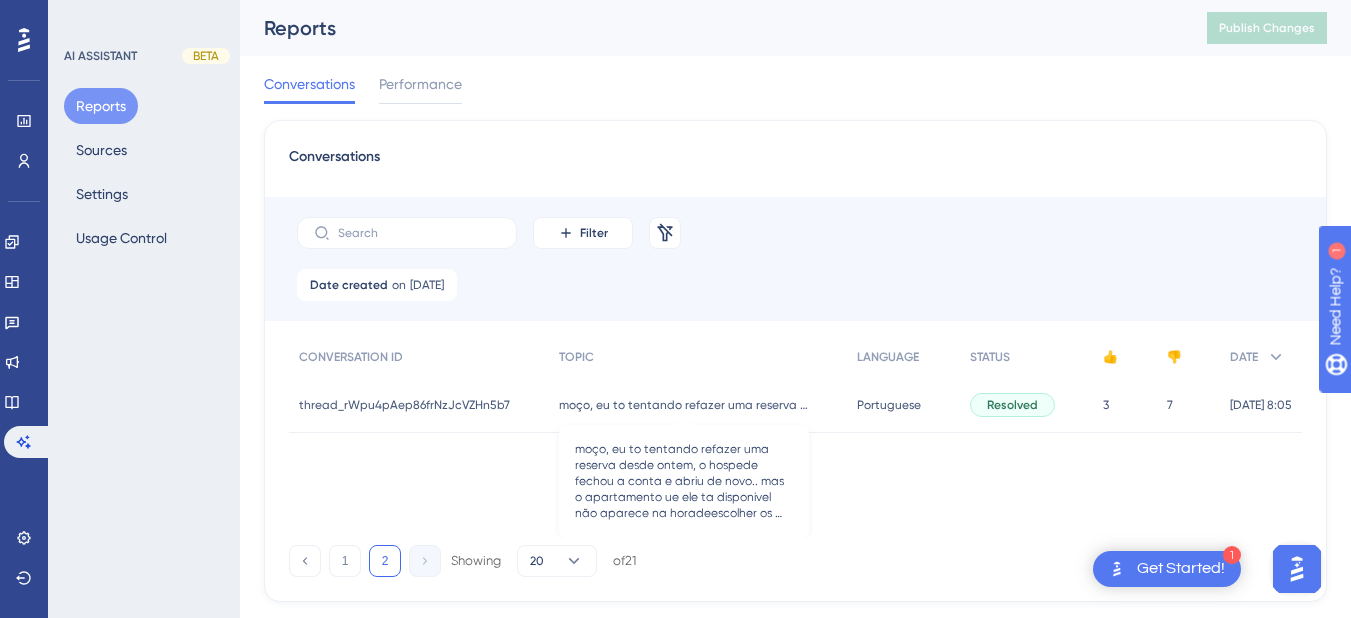 click on "moço, eu to tentando refazer uma reserva desde ontem, o hospede fechou a conta e abriu de novo.. mas o apartamento ue ele ta disponivel não aparece na horadeescolher os apartamentos
e agora eu preciso alterar a data de check in para ontem." at bounding box center [684, 405] 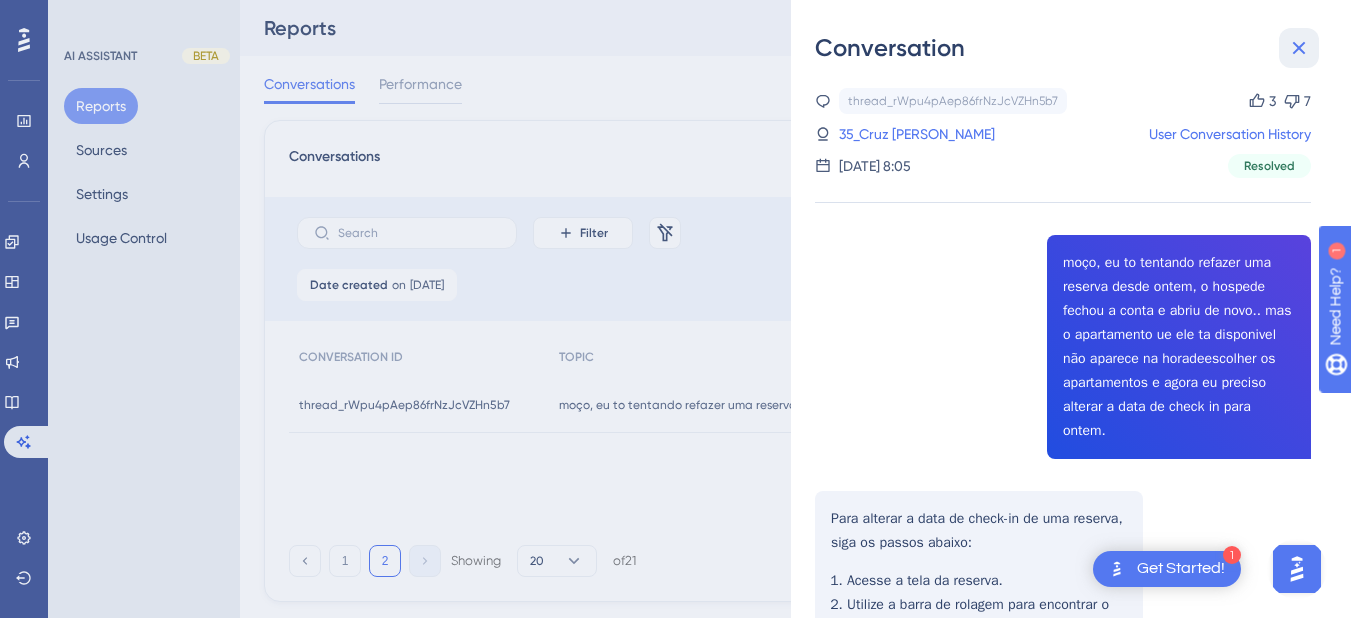 click 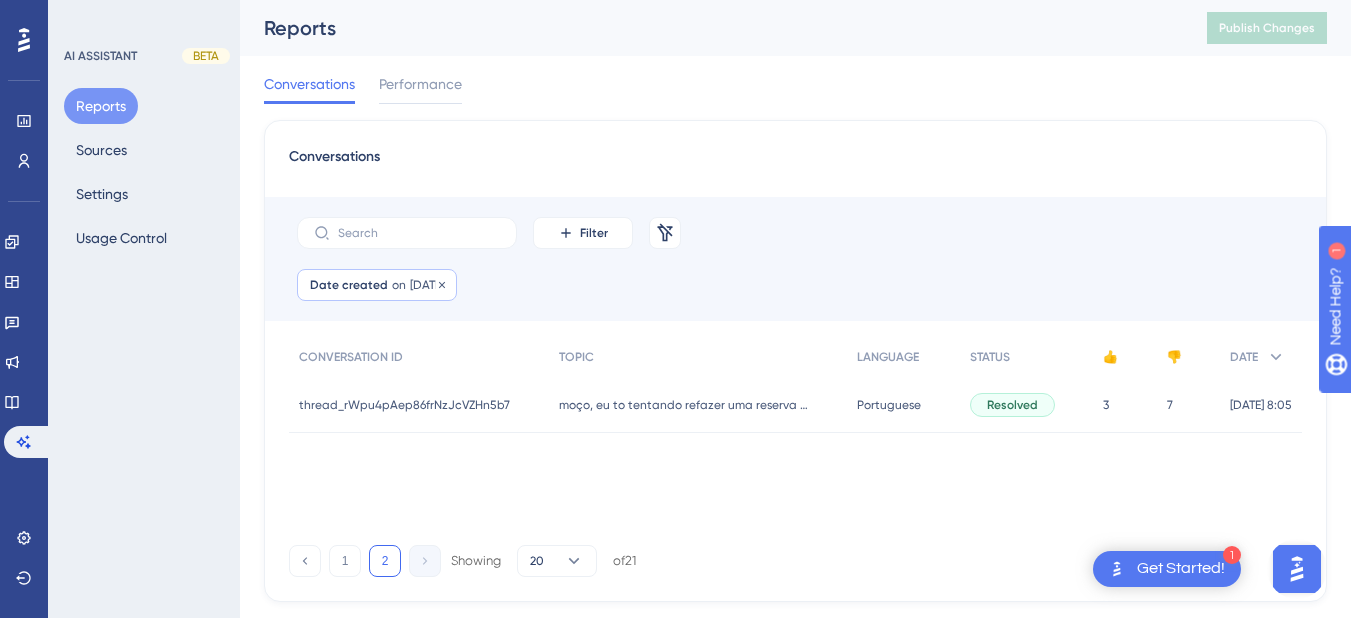click on "Date created" at bounding box center [349, 285] 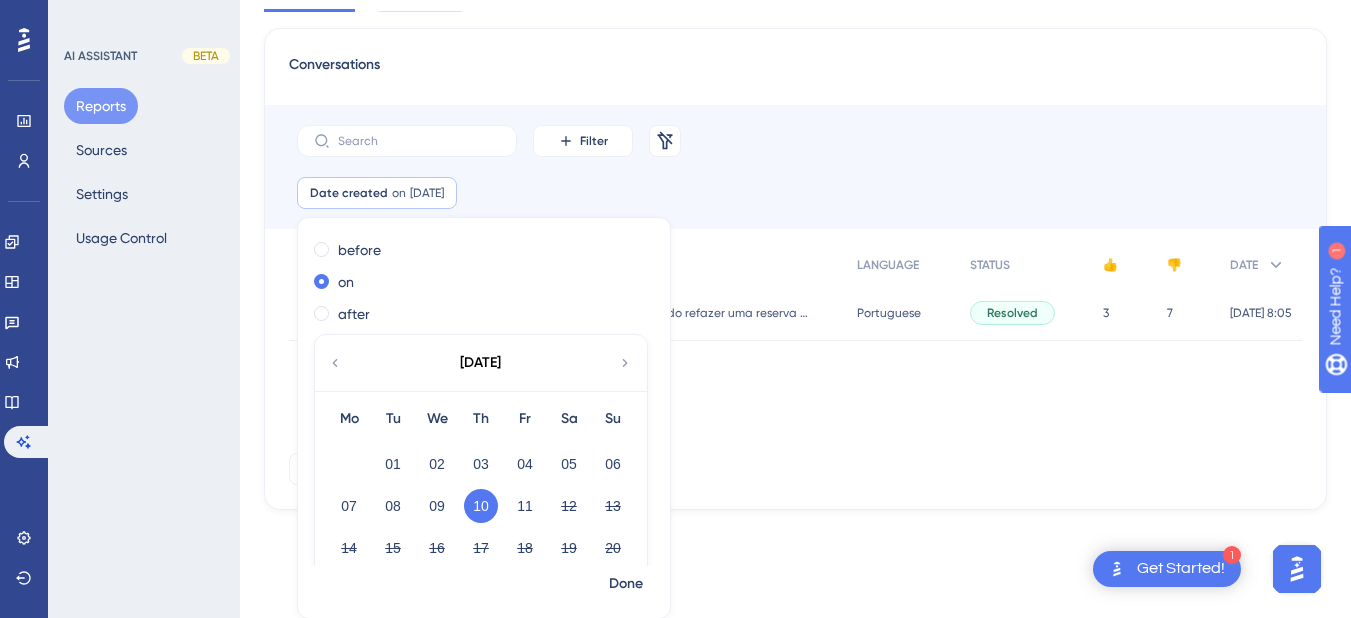 click on "11" at bounding box center [525, 506] 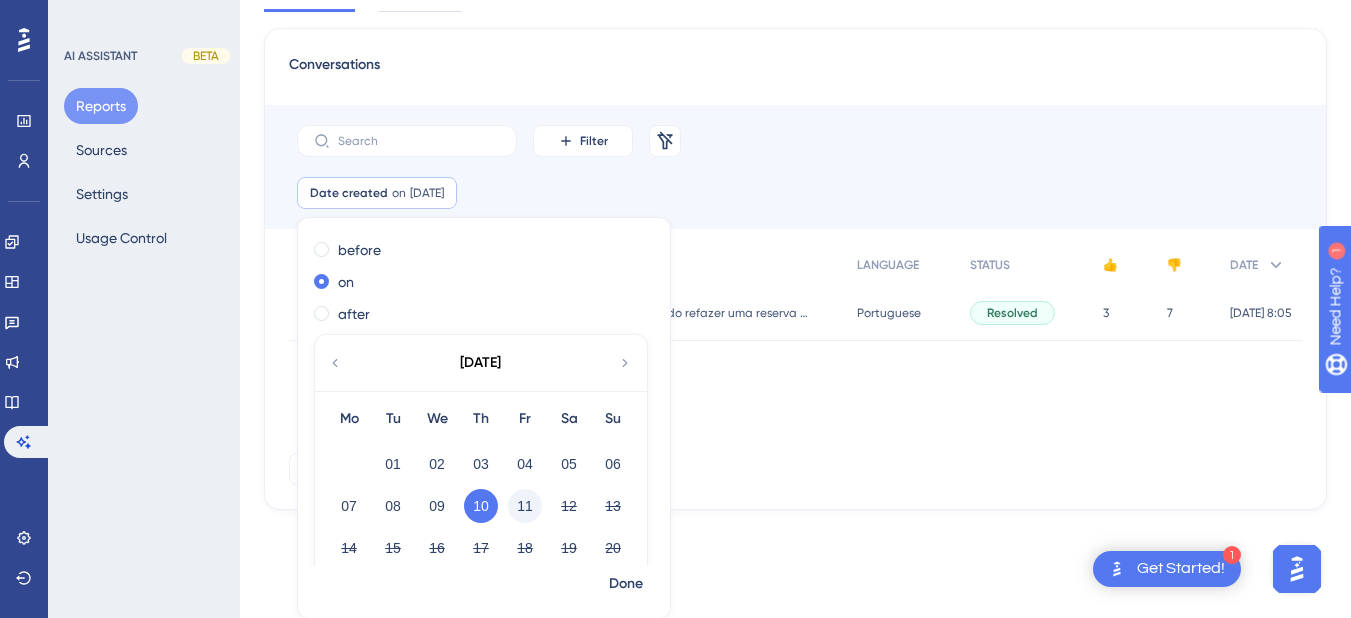 click on "11" at bounding box center [525, 506] 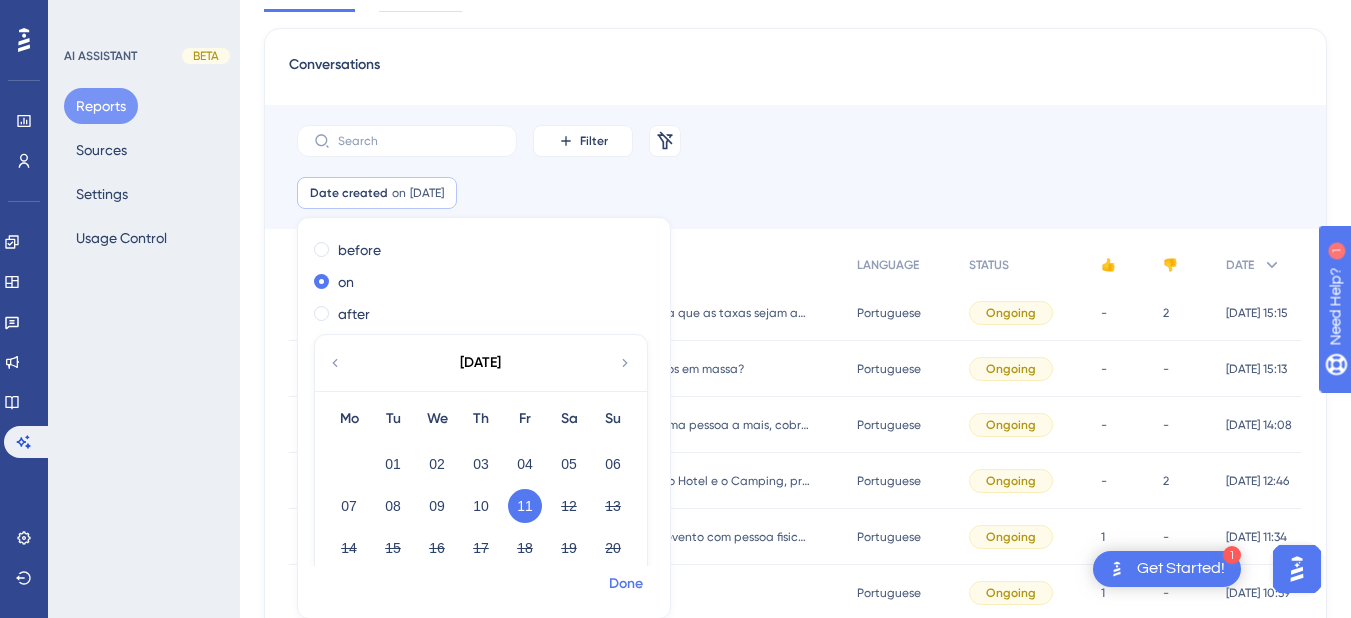 click on "Done" at bounding box center [626, 584] 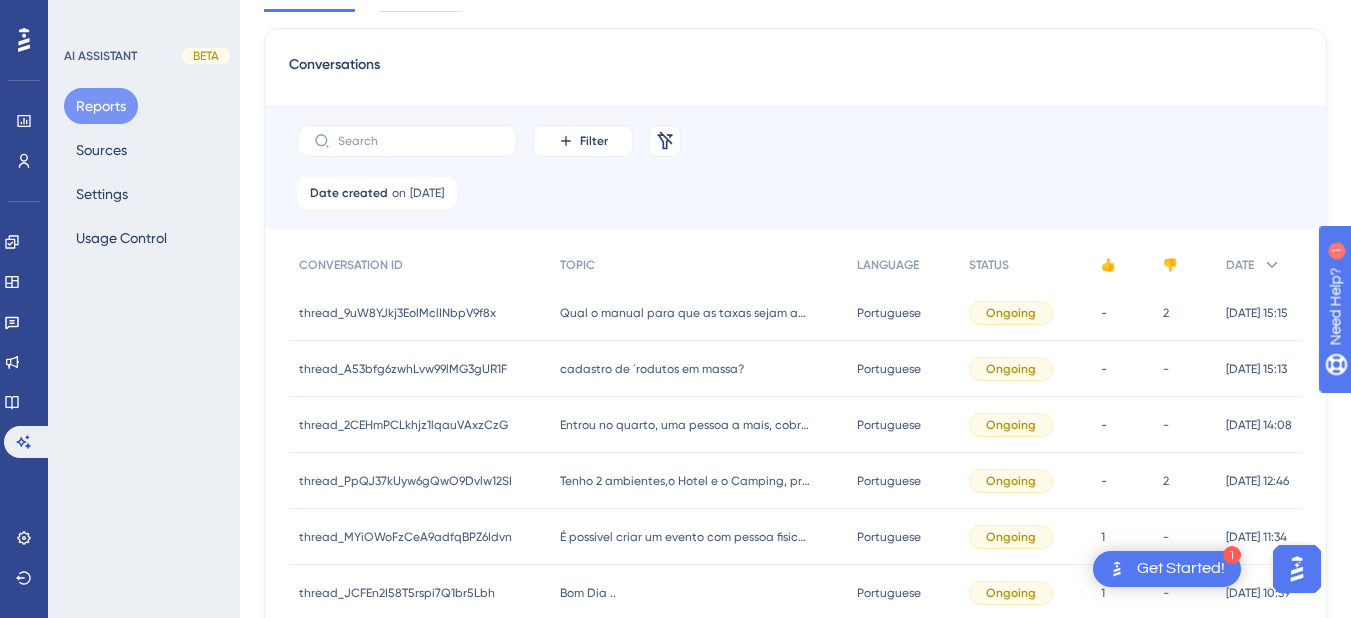 scroll, scrollTop: 320, scrollLeft: 0, axis: vertical 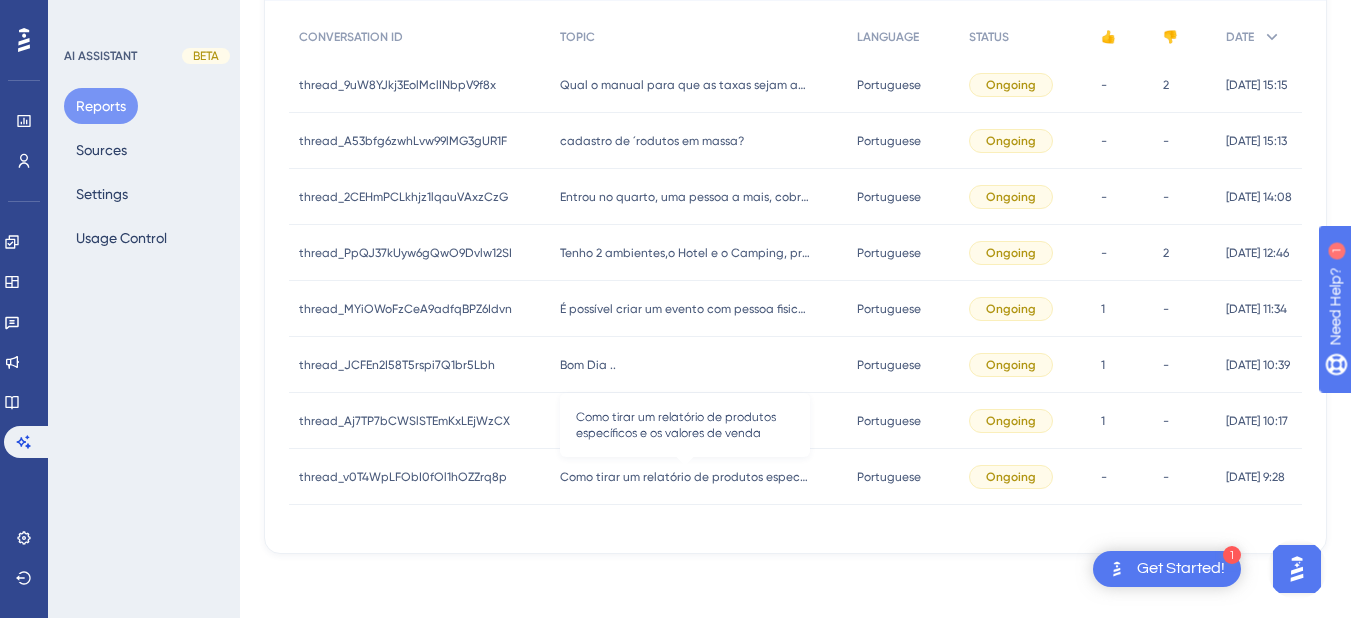 click on "Como tirar um relatório de produtos específicos e os valores de venda" at bounding box center [685, 477] 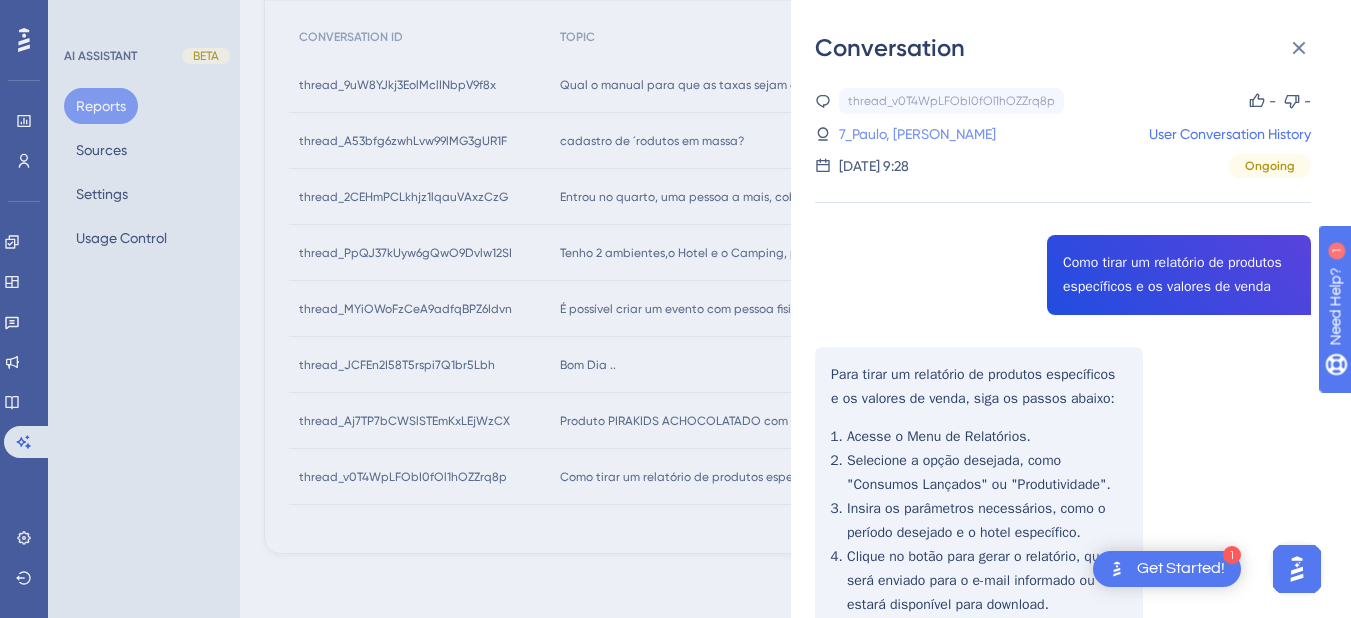 click on "7_Paulo, Marcos" at bounding box center (917, 134) 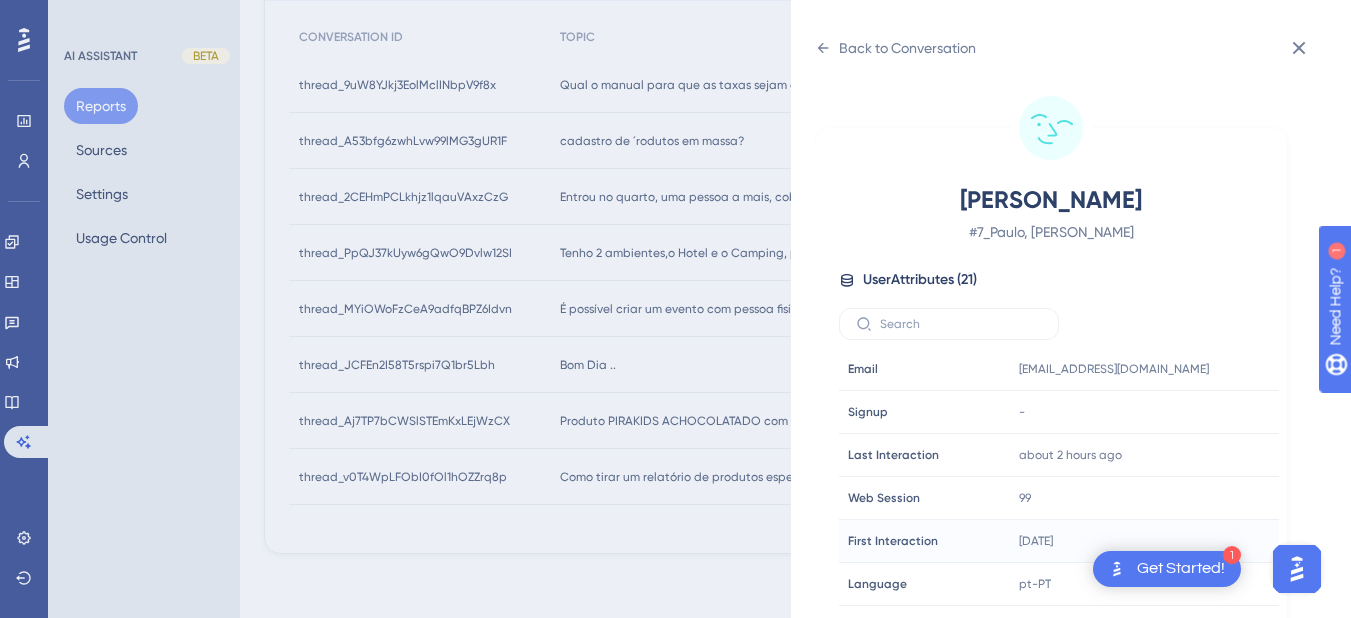 scroll, scrollTop: 25, scrollLeft: 0, axis: vertical 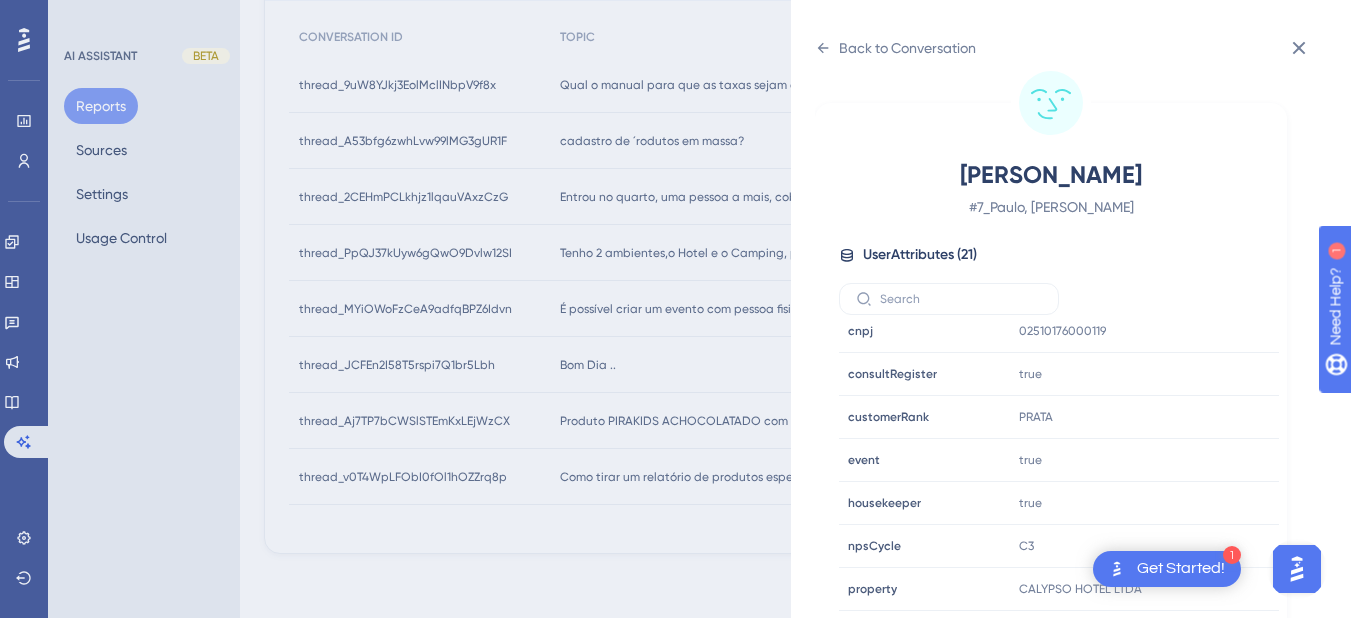 click on "Back to Conversation Paulo, Marcos #  7_Paulo, Marcos User  Attributes ( 21 ) Email Email compras@hotelcalypso.com.br Signup Signup - Last Interaction Last Interaction about 2 hours ago 11 Jul 2025, 15:05 Web Session Web Session 99 First Interaction First Interaction 3 months ago 03 Apr 2025, 10:51 Language Language pt-PT Browser Browser Chrome Device Device computer Operating System Operating System Windows cnpj cnpj 02510176000119 consultRegister consultRegister true customerRank customerRank PRATA event event true housekeeper housekeeper true npsCycle npsCycle C3 property property CALYPSO HOTEL LTDA segment segment ADMINISTRADOR tenant tenant calypsohotel tenantRank tenantRank 2 uhQuantity uhQuantity 51 versao versao 2025.5.81" at bounding box center (1071, 309) 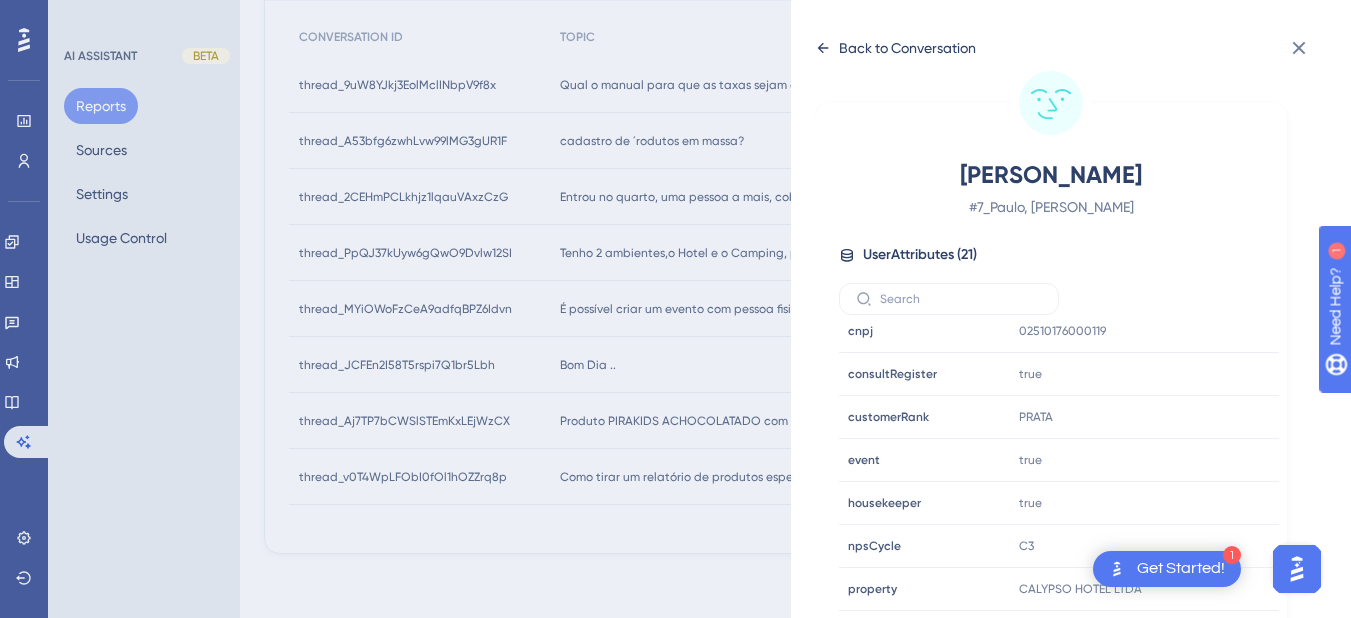 click 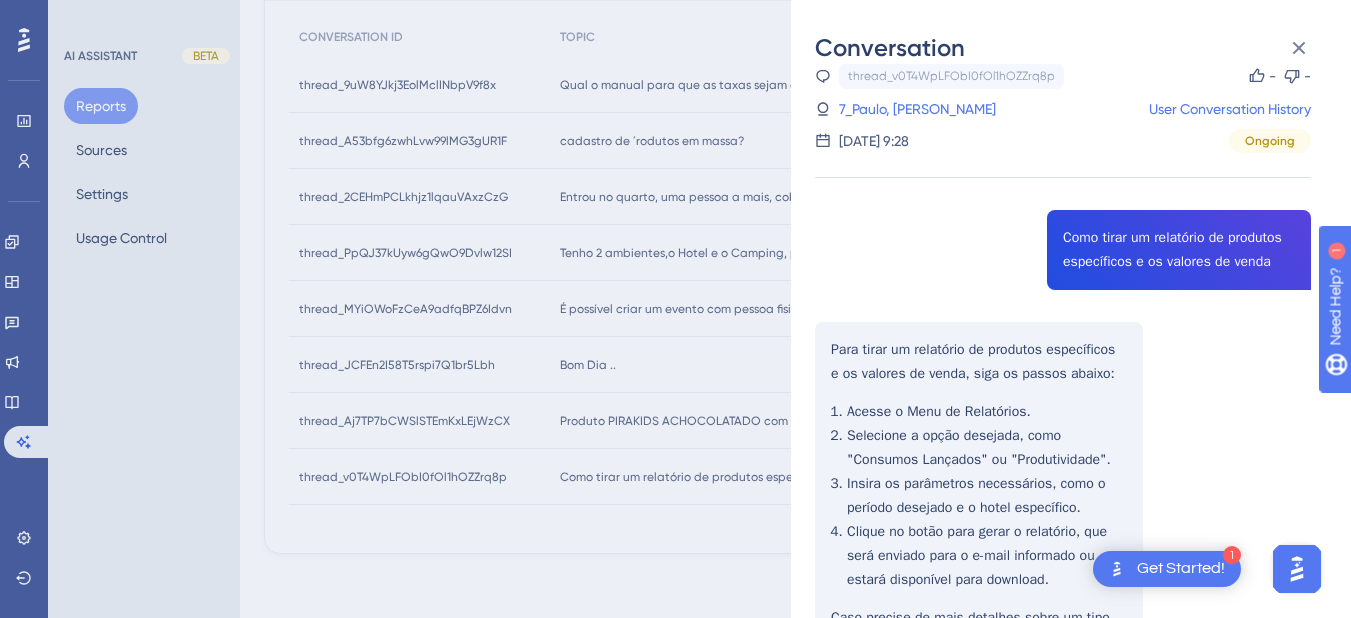 click on "thread_v0T4WpLFObI0fOl1hOZZrq8p Copy - - 7_Paulo, Marcos User Conversation History 11 de jul. de 2025, 9:28 Ongoing Como tirar um relatório de produtos específicos e os valores de venda Para tirar um relatório de produtos específicos e os valores de venda, siga os passos abaixo:
Acesse o Menu de Relatórios.
Selecione a opção desejada, como "Consumos Lançados" ou "Produtividade".
Insira os parâmetros necessários, como o período desejado e o hotel específico.
Clique no botão para gerar o relatório, que será enviado para o e-mail informado ou estará disponível para download.
Caso precise de mais detalhes sobre um tipo específico de relatório, como "Resumo de Contas Fechadas" ou "Diárias Lançadas", posso ajudar com informações adicionais." at bounding box center [1063, 441] 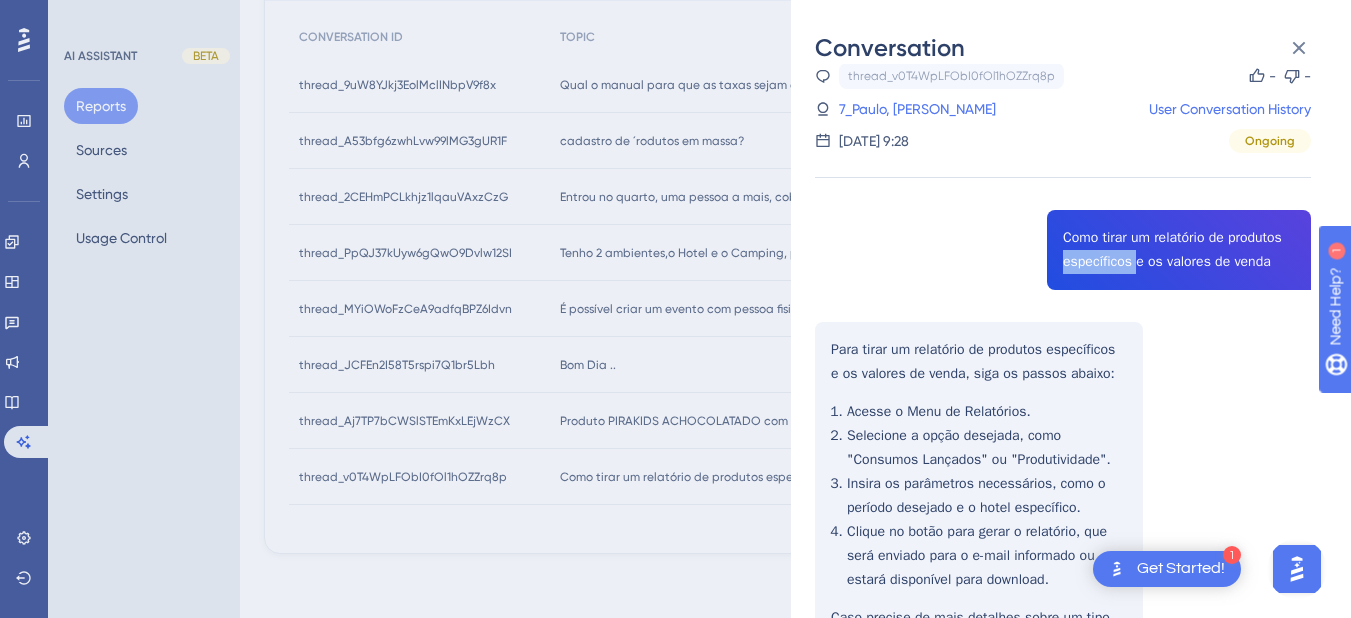click on "thread_v0T4WpLFObI0fOl1hOZZrq8p Copy - - 7_Paulo, Marcos User Conversation History 11 de jul. de 2025, 9:28 Ongoing Como tirar um relatório de produtos específicos e os valores de venda Para tirar um relatório de produtos específicos e os valores de venda, siga os passos abaixo:
Acesse o Menu de Relatórios.
Selecione a opção desejada, como "Consumos Lançados" ou "Produtividade".
Insira os parâmetros necessários, como o período desejado e o hotel específico.
Clique no botão para gerar o relatório, que será enviado para o e-mail informado ou estará disponível para download.
Caso precise de mais detalhes sobre um tipo específico de relatório, como "Resumo de Contas Fechadas" ou "Diárias Lançadas", posso ajudar com informações adicionais." at bounding box center [1063, 441] 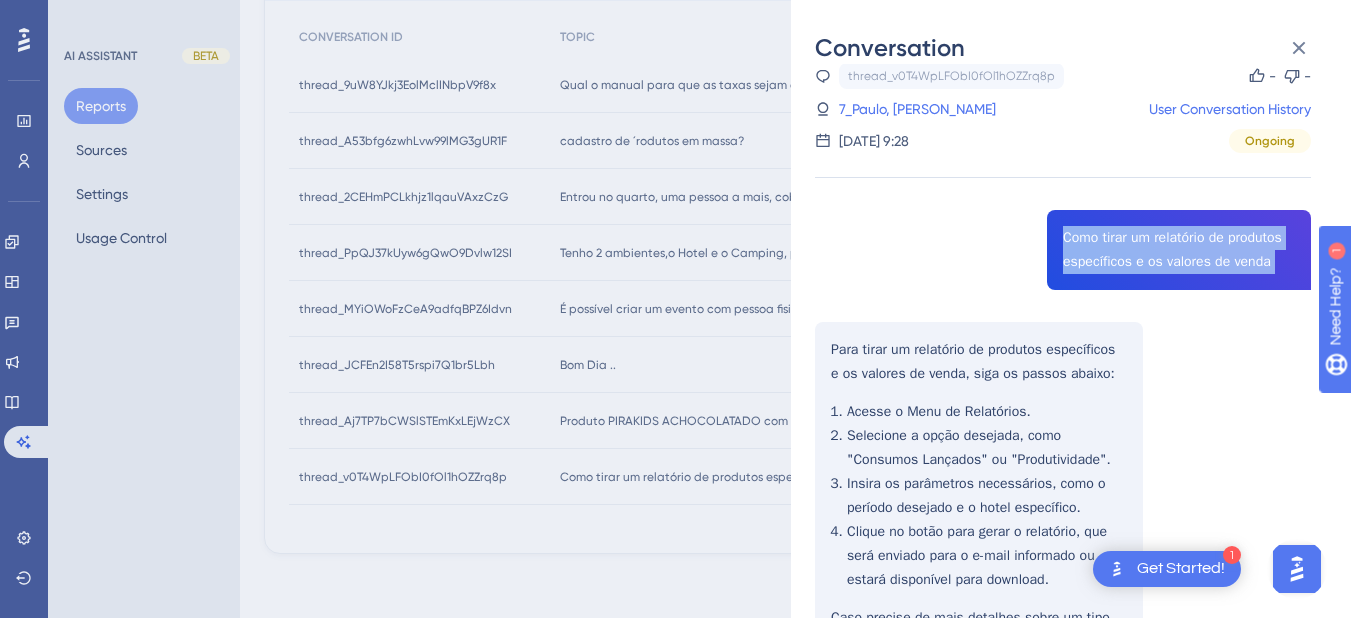 click on "thread_v0T4WpLFObI0fOl1hOZZrq8p Copy - - 7_Paulo, Marcos User Conversation History 11 de jul. de 2025, 9:28 Ongoing Como tirar um relatório de produtos específicos e os valores de venda Para tirar um relatório de produtos específicos e os valores de venda, siga os passos abaixo:
Acesse o Menu de Relatórios.
Selecione a opção desejada, como "Consumos Lançados" ou "Produtividade".
Insira os parâmetros necessários, como o período desejado e o hotel específico.
Clique no botão para gerar o relatório, que será enviado para o e-mail informado ou estará disponível para download.
Caso precise de mais detalhes sobre um tipo específico de relatório, como "Resumo de Contas Fechadas" ou "Diárias Lançadas", posso ajudar com informações adicionais." at bounding box center (1063, 441) 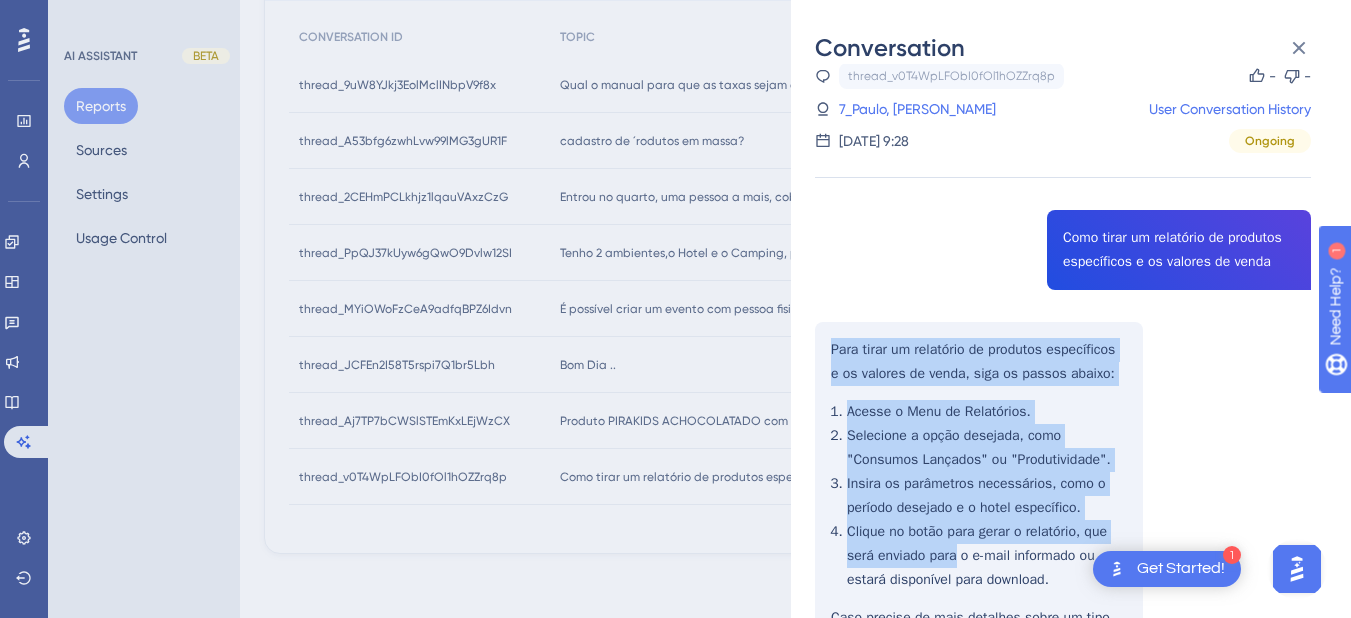 scroll, scrollTop: 212, scrollLeft: 0, axis: vertical 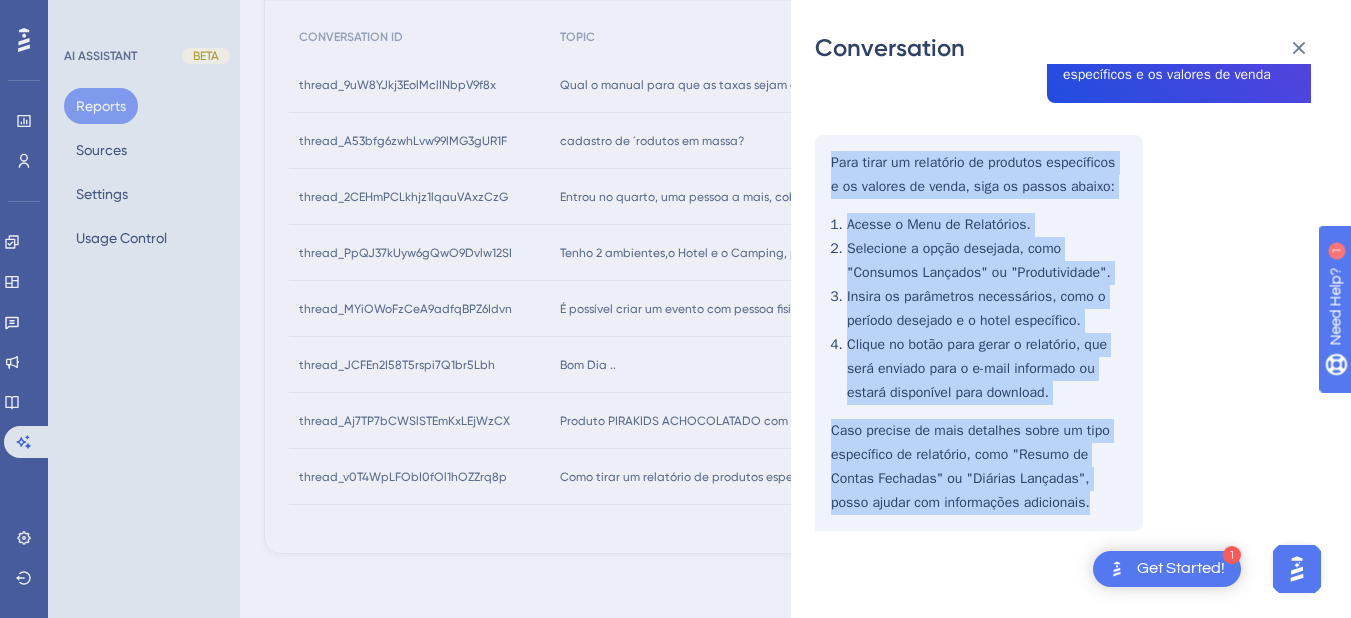 drag, startPoint x: 832, startPoint y: 340, endPoint x: 1068, endPoint y: 500, distance: 285.12454 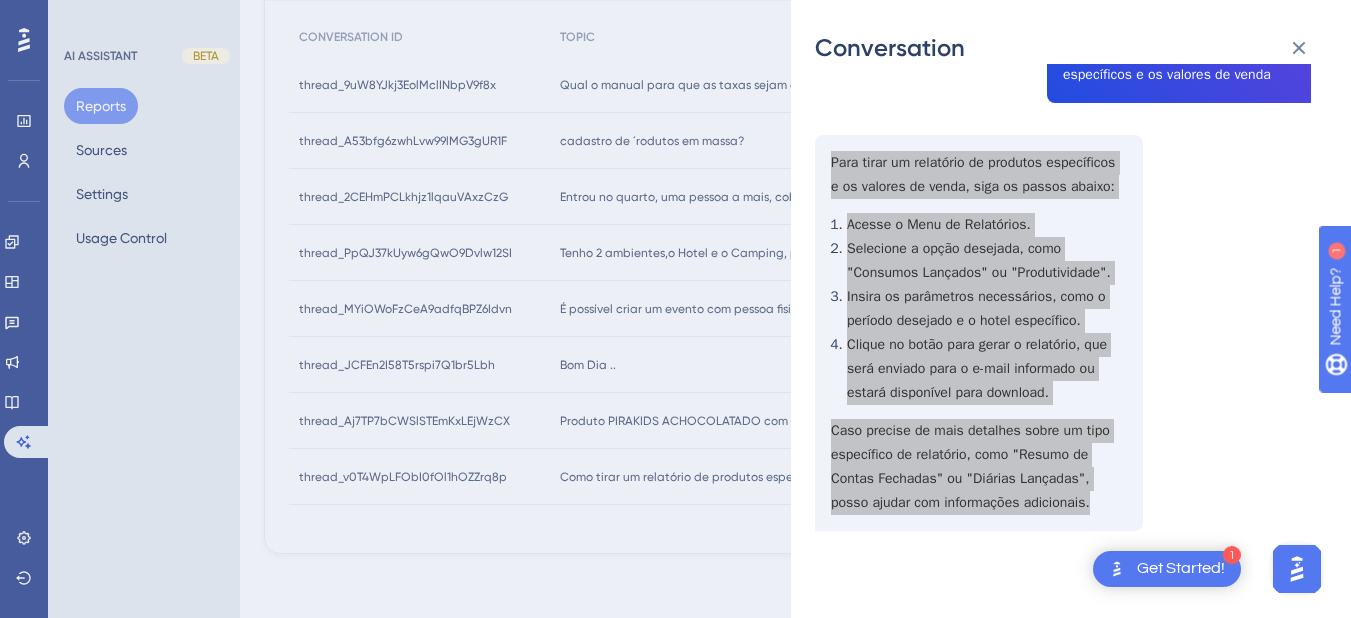 scroll, scrollTop: 0, scrollLeft: 0, axis: both 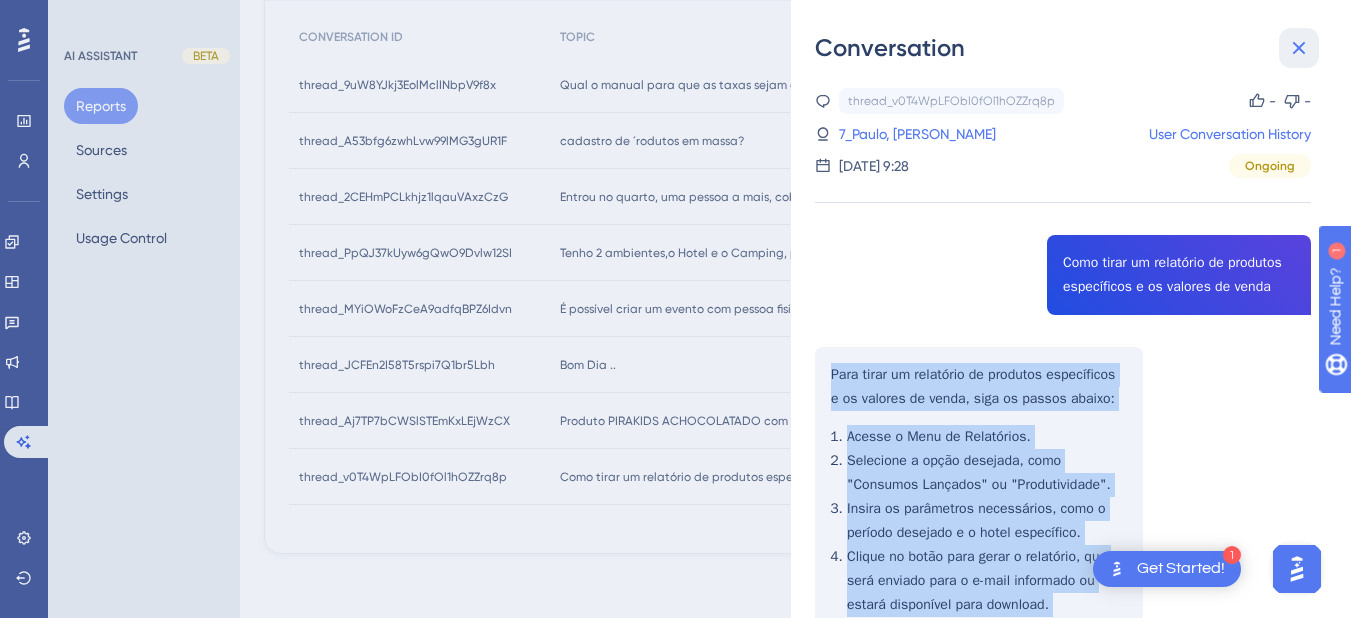 click 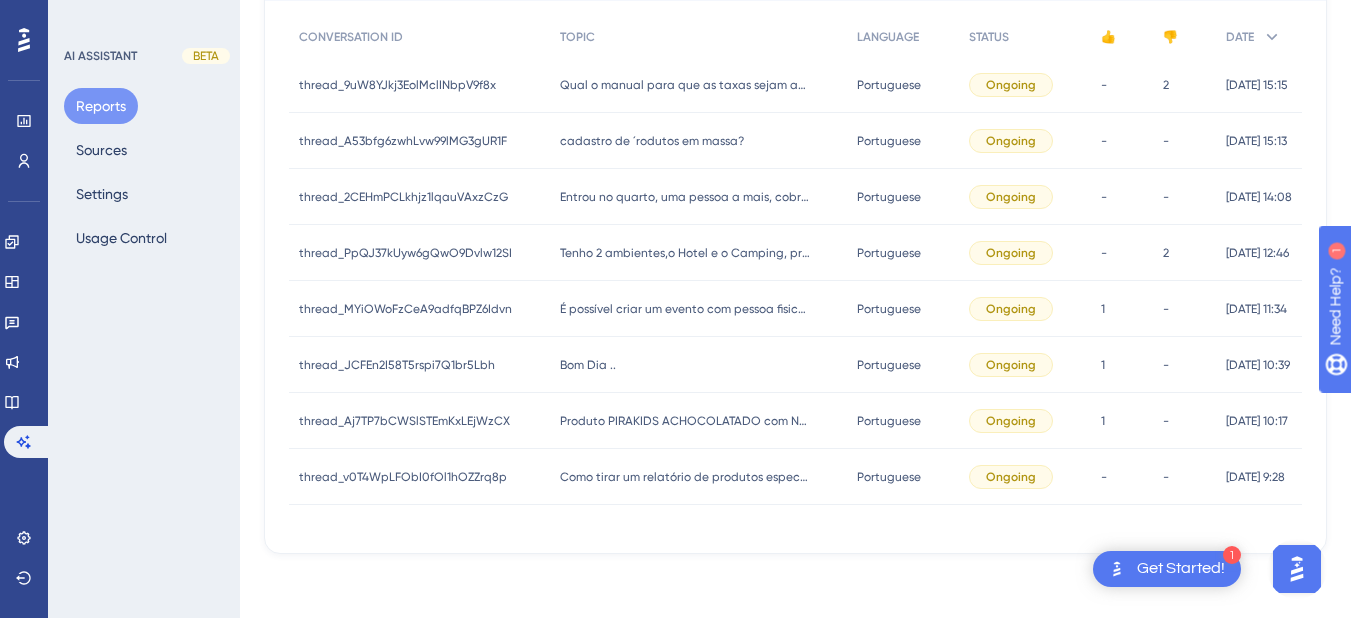 click on "Produto PIRAKIDS ACHOCOLATADO com NCM 22029900 sem tributação cadastrada! ==> HitsPms.Slip.BackOffice" at bounding box center [685, 421] 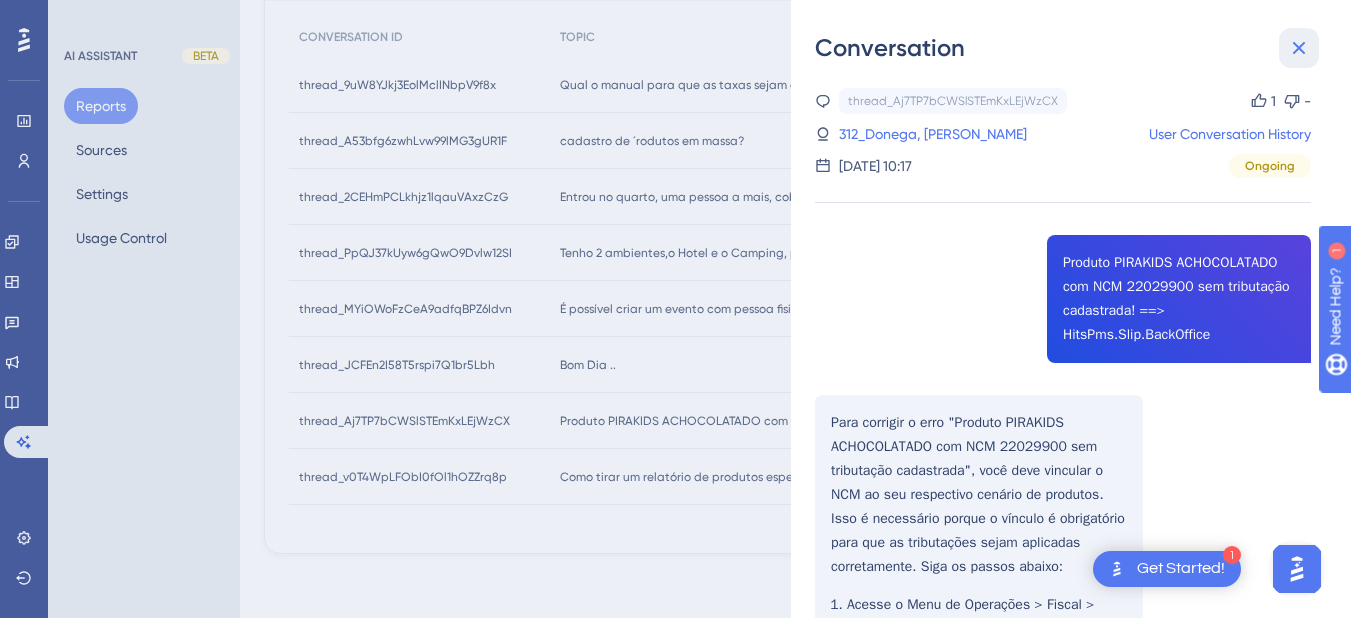 click 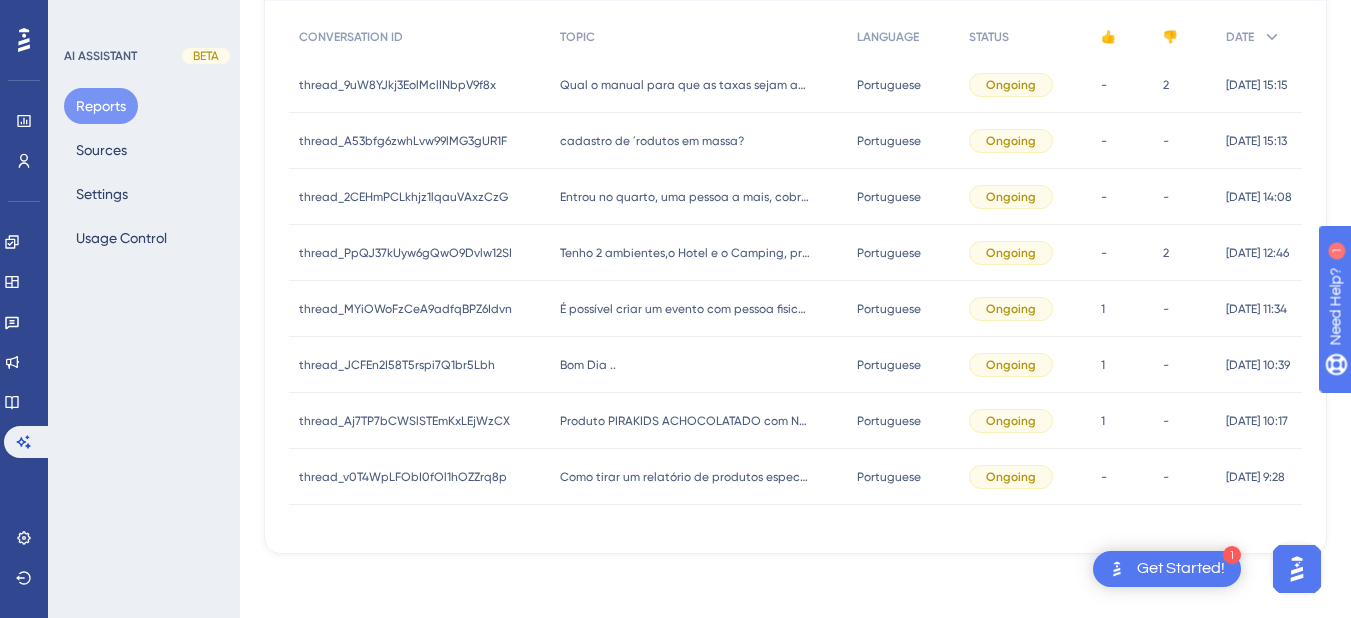 click on "Bom Dia .. Bom Dia .." at bounding box center [699, 365] 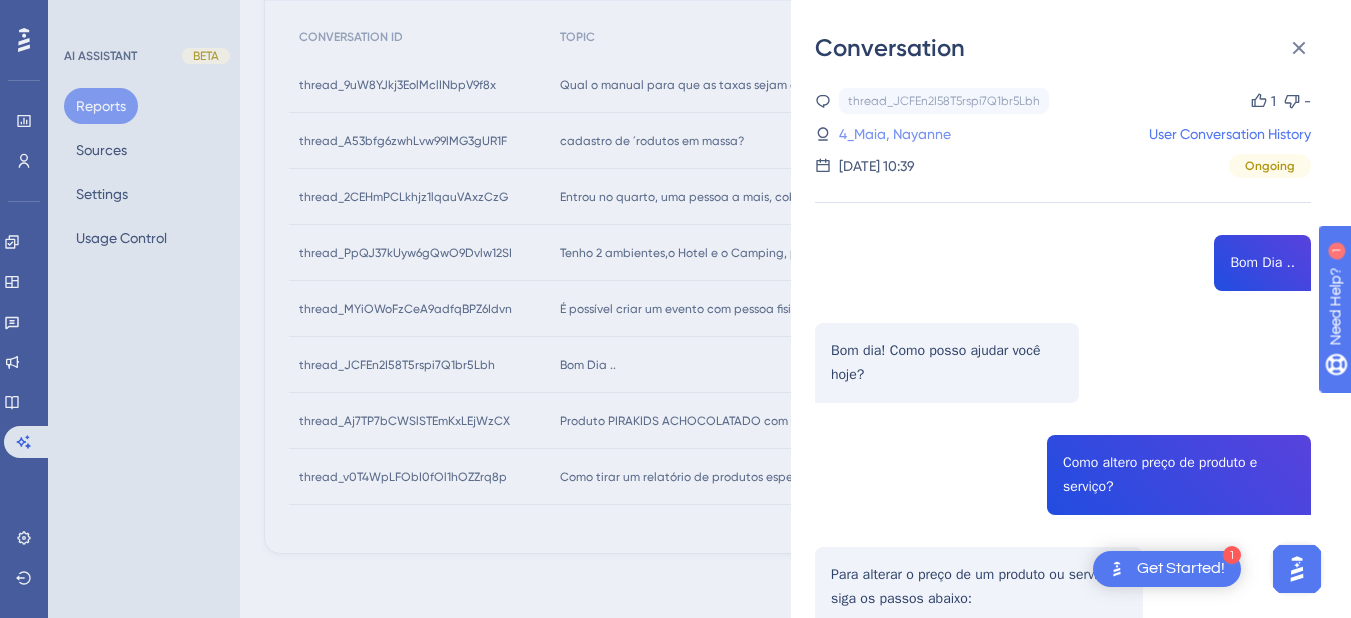 click on "4_Maia, Nayanne" at bounding box center [895, 134] 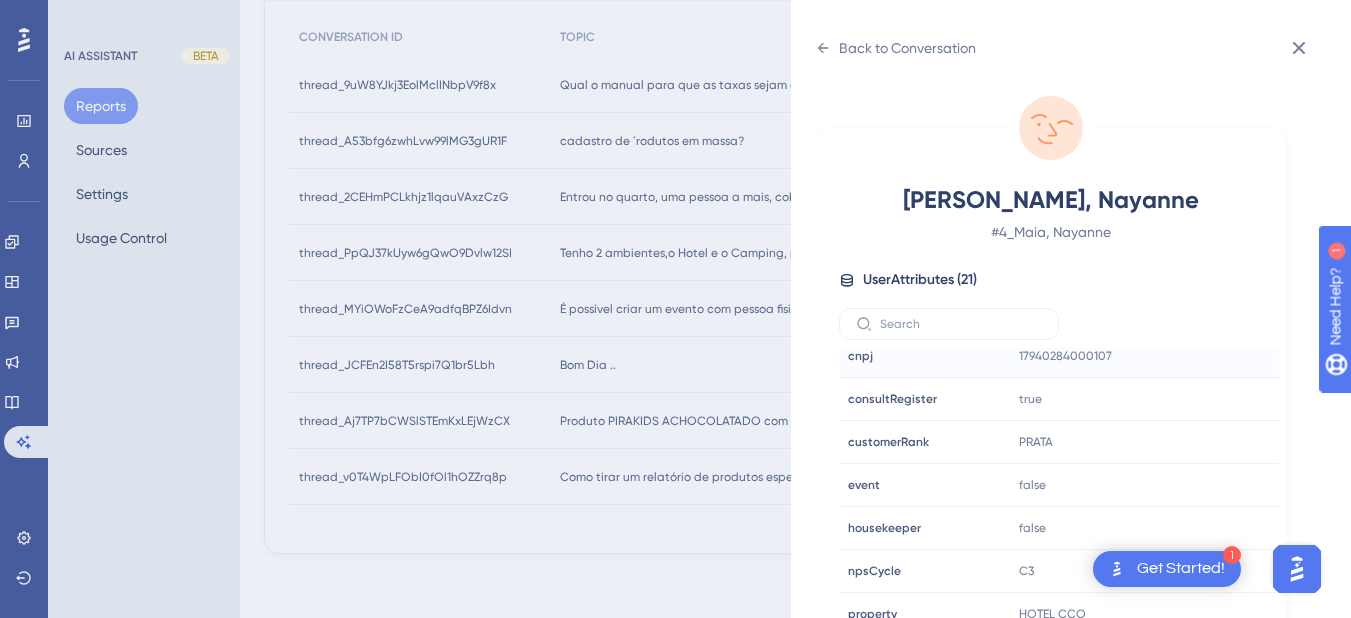 scroll, scrollTop: 609, scrollLeft: 0, axis: vertical 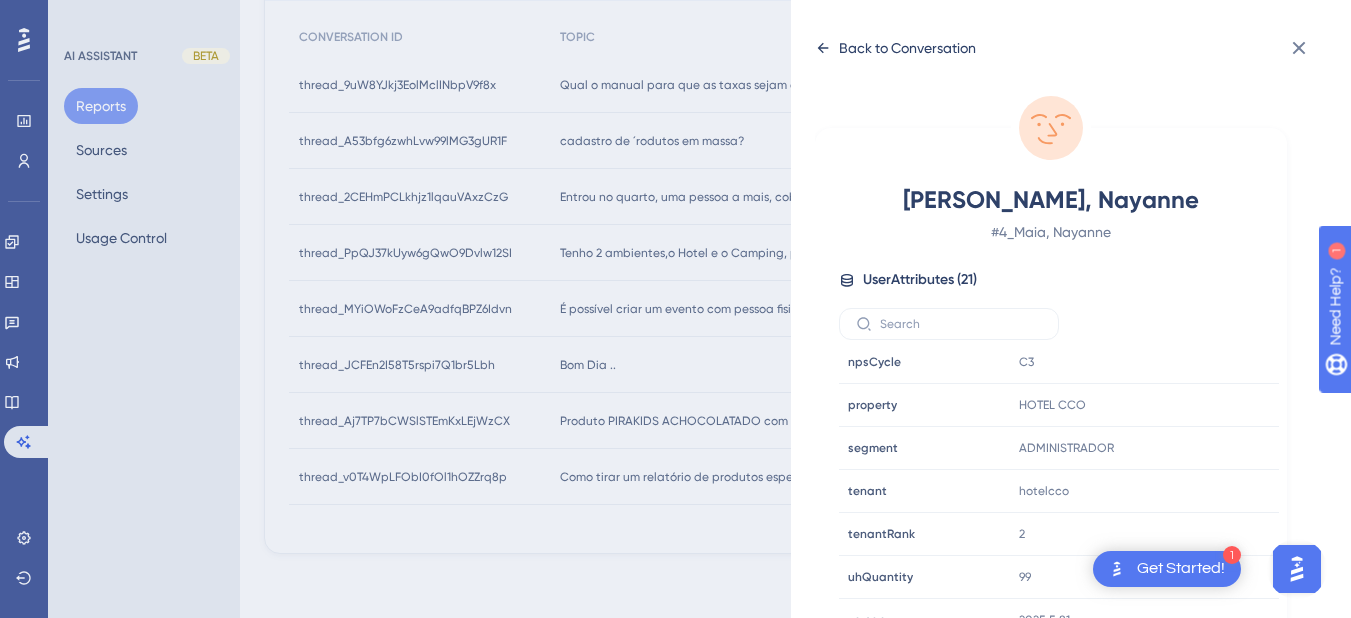 click on "Back to Conversation" at bounding box center [895, 48] 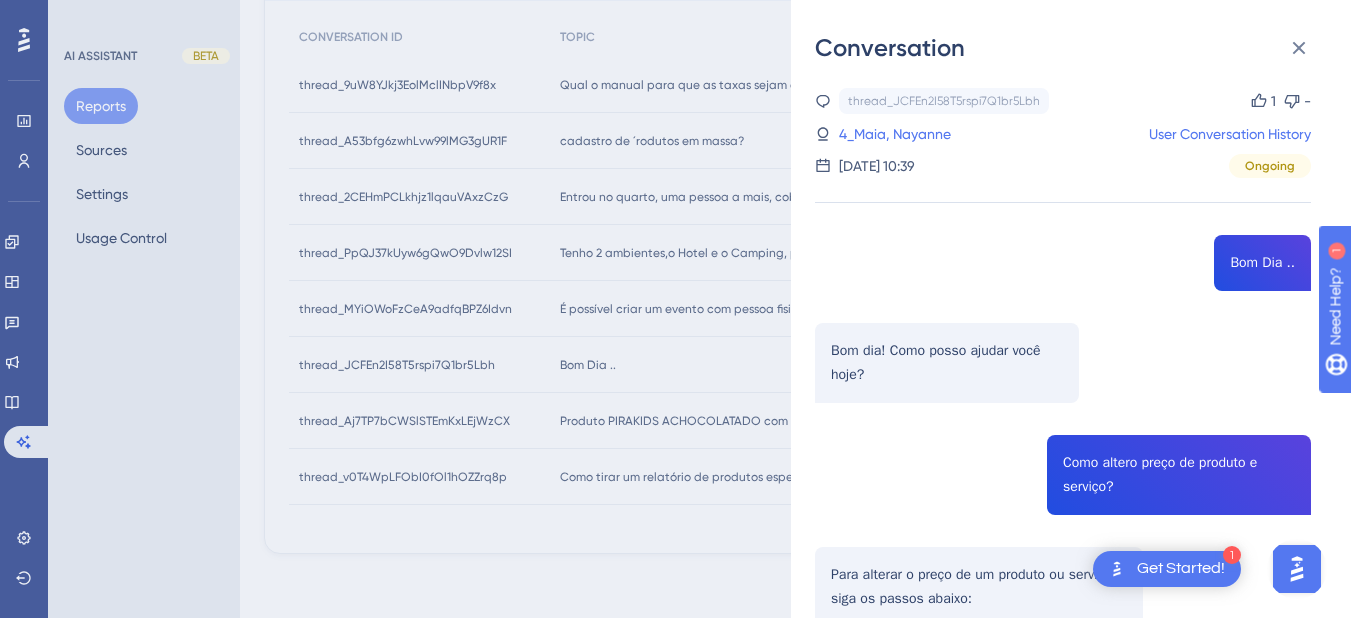 click on "thread_JCFEn2I58T5rspi7Q1br5Lbh Copy 1 - 4_Maia, Nayanne User Conversation History 11 de jul. de 2025, 10:39 Ongoing Bom Dia .. Bom dia! Como posso ajudar você hoje? Como altero preço de produto e serviço? Para alterar o preço de um produto ou serviço, siga os passos abaixo:
Clientes HITS sem integração com backoffice :
Acesse o Menu de configurações > Produtos e Serviços > Produtos ou Serviços.
Localize o produto ou serviço que deseja alterar e clique no botão de lápis.
Realize as alterações desejadas e clique no botão verde para salvar.
Clientes HITS com integração backoffice :
As alterações devem ser feitas diretamente na Omie para campos como código rápido, nome, preço e unidade.
Após alterar as informações no backoffice, os dados serão integrados ao HITS automaticamente.
Se precisar de mais detalhes ou ajuda, estou aqui! 👍" at bounding box center [1063, 658] 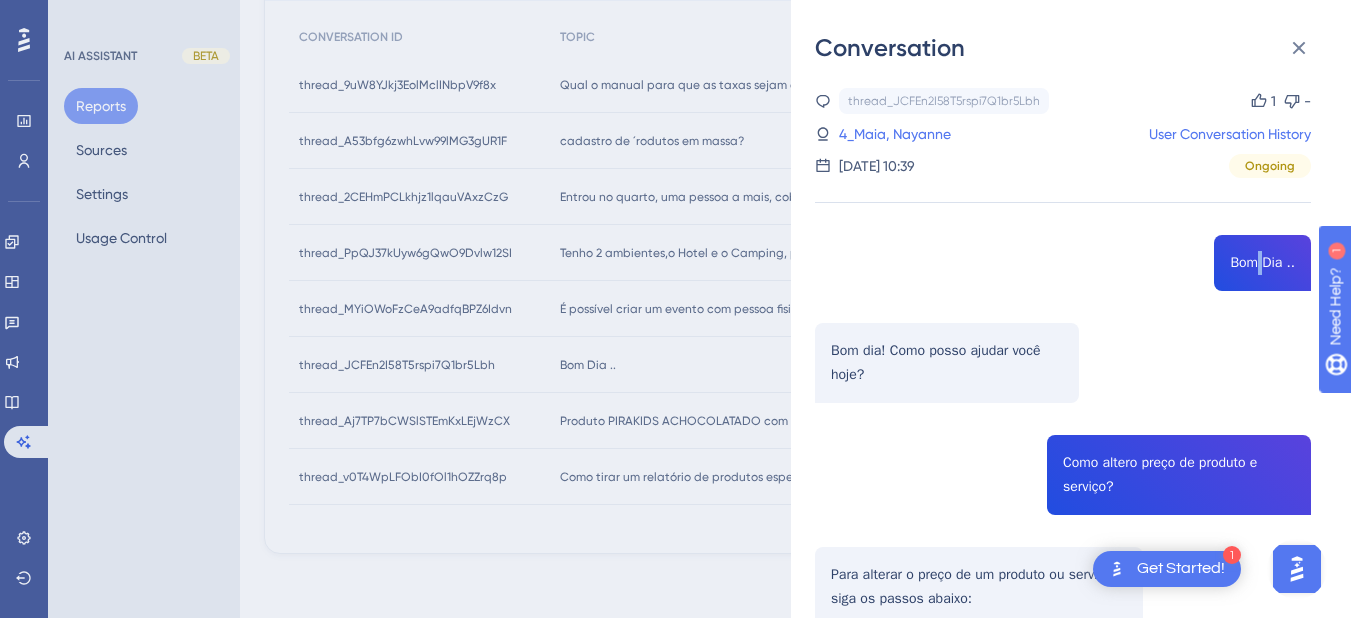 click on "thread_JCFEn2I58T5rspi7Q1br5Lbh Copy 1 - 4_Maia, Nayanne User Conversation History 11 de jul. de 2025, 10:39 Ongoing Bom Dia .. Bom dia! Como posso ajudar você hoje? Como altero preço de produto e serviço? Para alterar o preço de um produto ou serviço, siga os passos abaixo:
Clientes HITS sem integração com backoffice :
Acesse o Menu de configurações > Produtos e Serviços > Produtos ou Serviços.
Localize o produto ou serviço que deseja alterar e clique no botão de lápis.
Realize as alterações desejadas e clique no botão verde para salvar.
Clientes HITS com integração backoffice :
As alterações devem ser feitas diretamente na Omie para campos como código rápido, nome, preço e unidade.
Após alterar as informações no backoffice, os dados serão integrados ao HITS automaticamente.
Se precisar de mais detalhes ou ajuda, estou aqui! 👍" at bounding box center [1063, 658] 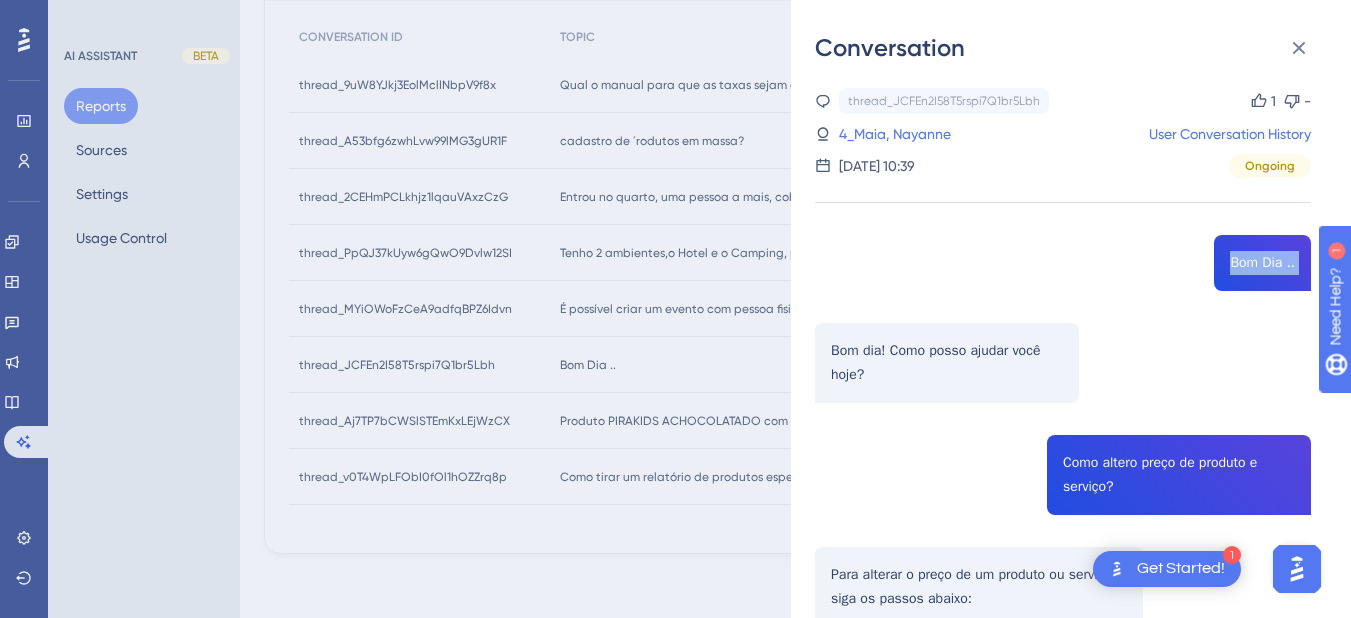 click on "thread_JCFEn2I58T5rspi7Q1br5Lbh Copy 1 - 4_Maia, Nayanne User Conversation History 11 de jul. de 2025, 10:39 Ongoing Bom Dia .. Bom dia! Como posso ajudar você hoje? Como altero preço de produto e serviço? Para alterar o preço de um produto ou serviço, siga os passos abaixo:
Clientes HITS sem integração com backoffice :
Acesse o Menu de configurações > Produtos e Serviços > Produtos ou Serviços.
Localize o produto ou serviço que deseja alterar e clique no botão de lápis.
Realize as alterações desejadas e clique no botão verde para salvar.
Clientes HITS com integração backoffice :
As alterações devem ser feitas diretamente na Omie para campos como código rápido, nome, preço e unidade.
Após alterar as informações no backoffice, os dados serão integrados ao HITS automaticamente.
Se precisar de mais detalhes ou ajuda, estou aqui! 👍" at bounding box center [1063, 658] 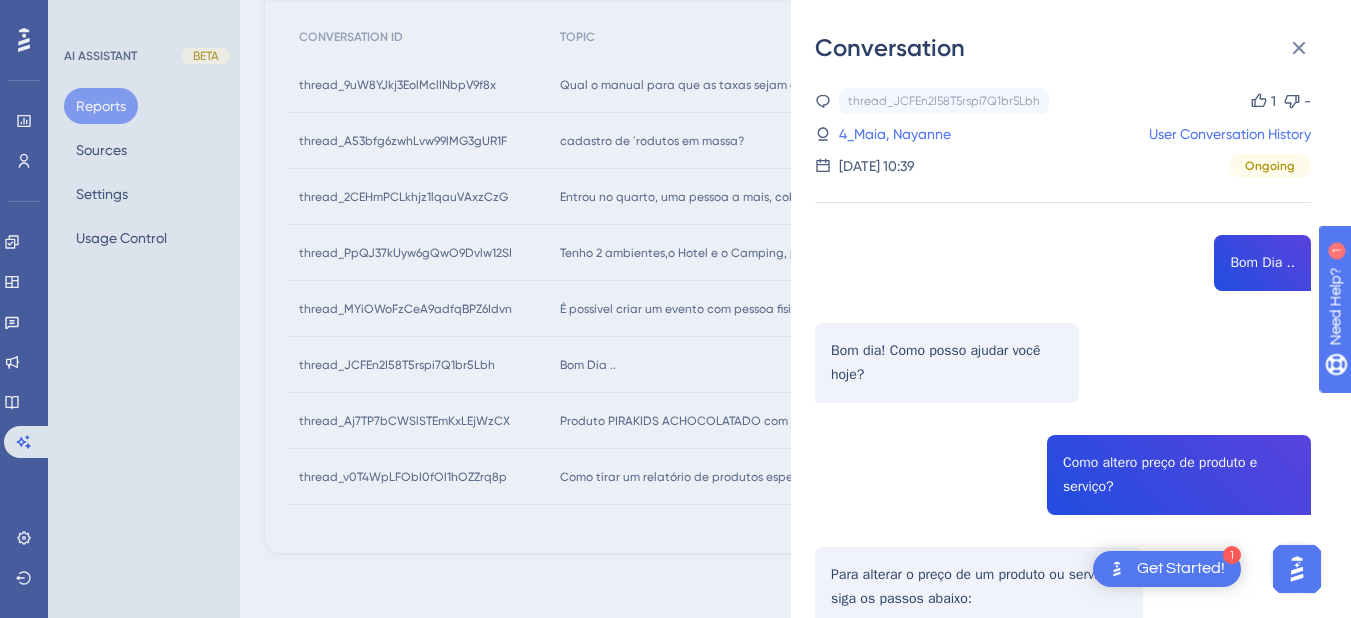 scroll, scrollTop: 200, scrollLeft: 0, axis: vertical 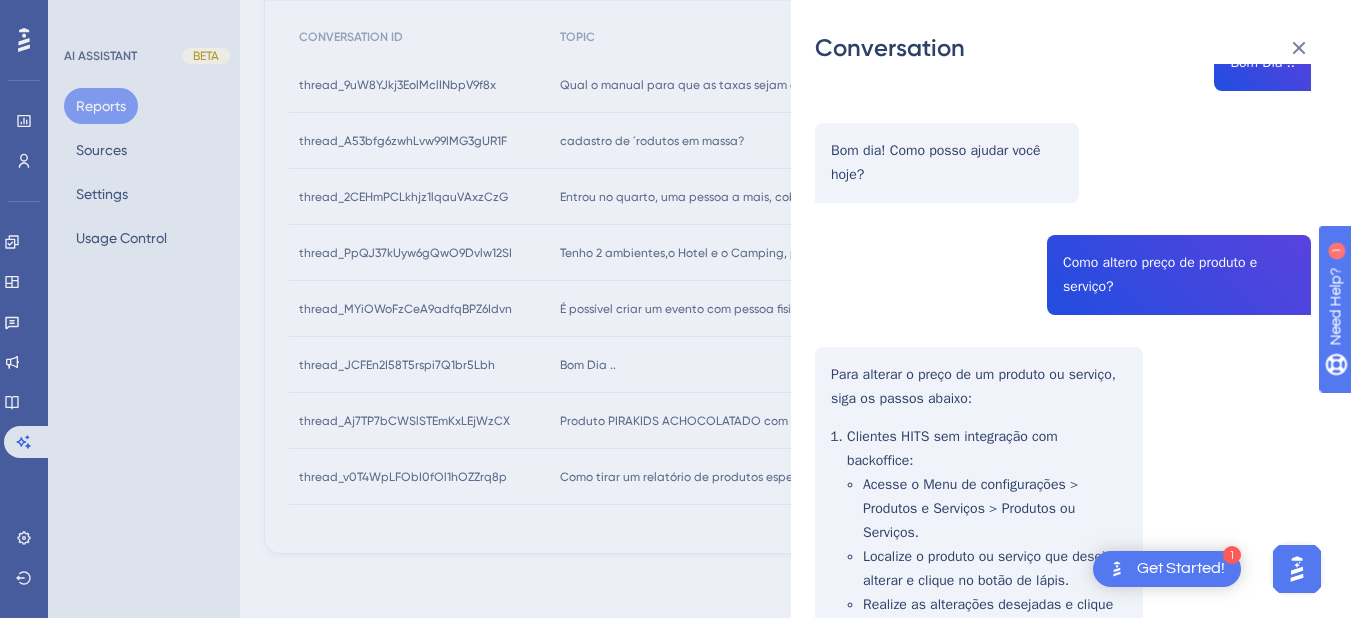 click on "thread_JCFEn2I58T5rspi7Q1br5Lbh Copy 1 - 4_Maia, Nayanne User Conversation History 11 de jul. de 2025, 10:39 Ongoing Bom Dia .. Bom dia! Como posso ajudar você hoje? Como altero preço de produto e serviço? Para alterar o preço de um produto ou serviço, siga os passos abaixo:
Clientes HITS sem integração com backoffice :
Acesse o Menu de configurações > Produtos e Serviços > Produtos ou Serviços.
Localize o produto ou serviço que deseja alterar e clique no botão de lápis.
Realize as alterações desejadas e clique no botão verde para salvar.
Clientes HITS com integração backoffice :
As alterações devem ser feitas diretamente na Omie para campos como código rápido, nome, preço e unidade.
Após alterar as informações no backoffice, os dados serão integrados ao HITS automaticamente.
Se precisar de mais detalhes ou ajuda, estou aqui! 👍" at bounding box center (1063, 458) 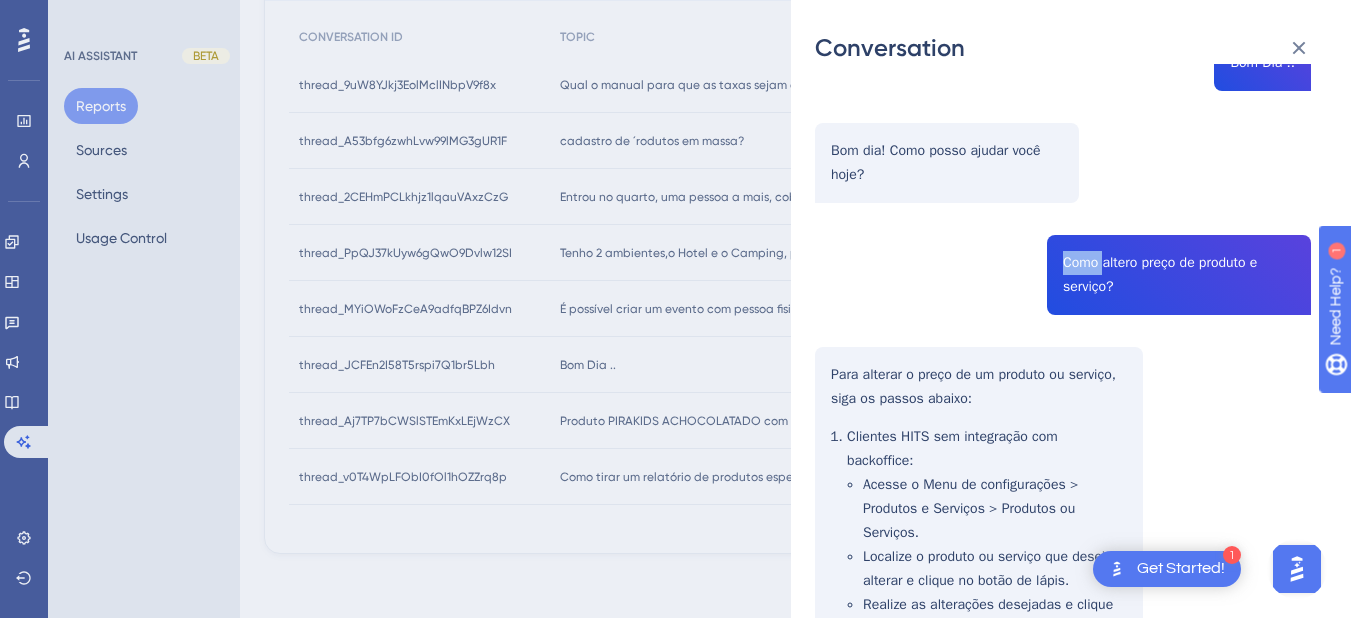 click on "thread_JCFEn2I58T5rspi7Q1br5Lbh Copy 1 - 4_Maia, Nayanne User Conversation History 11 de jul. de 2025, 10:39 Ongoing Bom Dia .. Bom dia! Como posso ajudar você hoje? Como altero preço de produto e serviço? Para alterar o preço de um produto ou serviço, siga os passos abaixo:
Clientes HITS sem integração com backoffice :
Acesse o Menu de configurações > Produtos e Serviços > Produtos ou Serviços.
Localize o produto ou serviço que deseja alterar e clique no botão de lápis.
Realize as alterações desejadas e clique no botão verde para salvar.
Clientes HITS com integração backoffice :
As alterações devem ser feitas diretamente na Omie para campos como código rápido, nome, preço e unidade.
Após alterar as informações no backoffice, os dados serão integrados ao HITS automaticamente.
Se precisar de mais detalhes ou ajuda, estou aqui! 👍" at bounding box center (1063, 458) 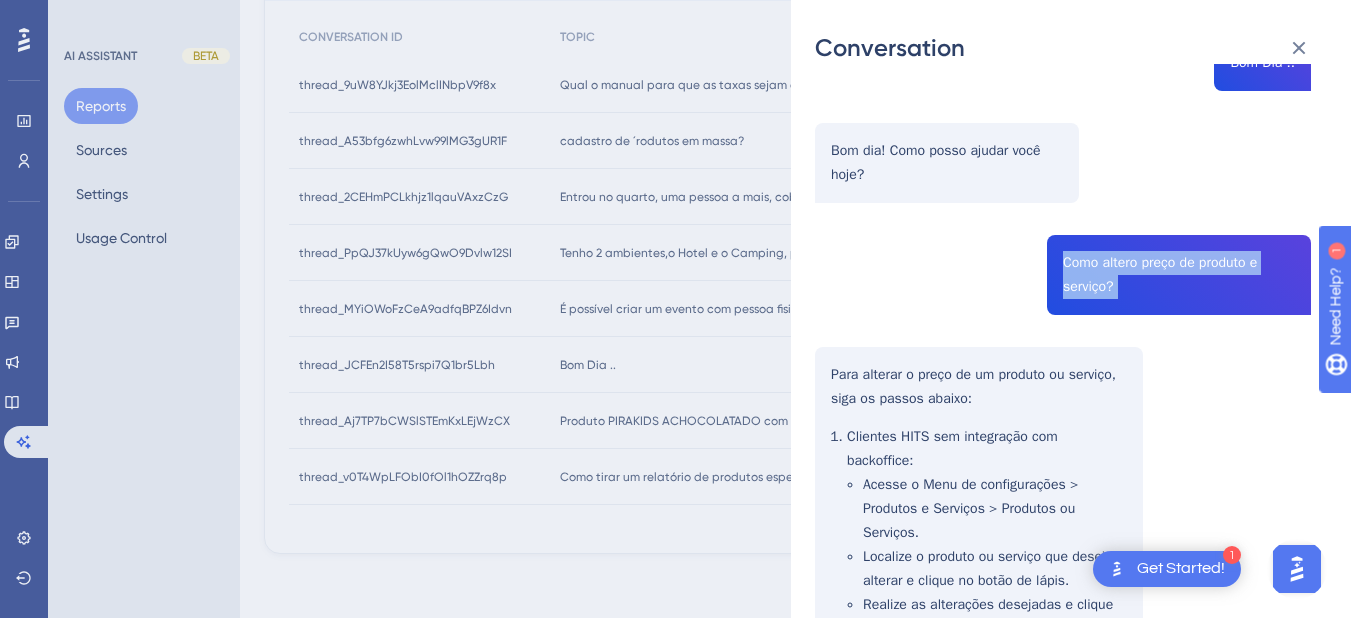 click on "thread_JCFEn2I58T5rspi7Q1br5Lbh Copy 1 - 4_Maia, Nayanne User Conversation History 11 de jul. de 2025, 10:39 Ongoing Bom Dia .. Bom dia! Como posso ajudar você hoje? Como altero preço de produto e serviço? Para alterar o preço de um produto ou serviço, siga os passos abaixo:
Clientes HITS sem integração com backoffice :
Acesse o Menu de configurações > Produtos e Serviços > Produtos ou Serviços.
Localize o produto ou serviço que deseja alterar e clique no botão de lápis.
Realize as alterações desejadas e clique no botão verde para salvar.
Clientes HITS com integração backoffice :
As alterações devem ser feitas diretamente na Omie para campos como código rápido, nome, preço e unidade.
Após alterar as informações no backoffice, os dados serão integrados ao HITS automaticamente.
Se precisar de mais detalhes ou ajuda, estou aqui! 👍" at bounding box center (1063, 458) 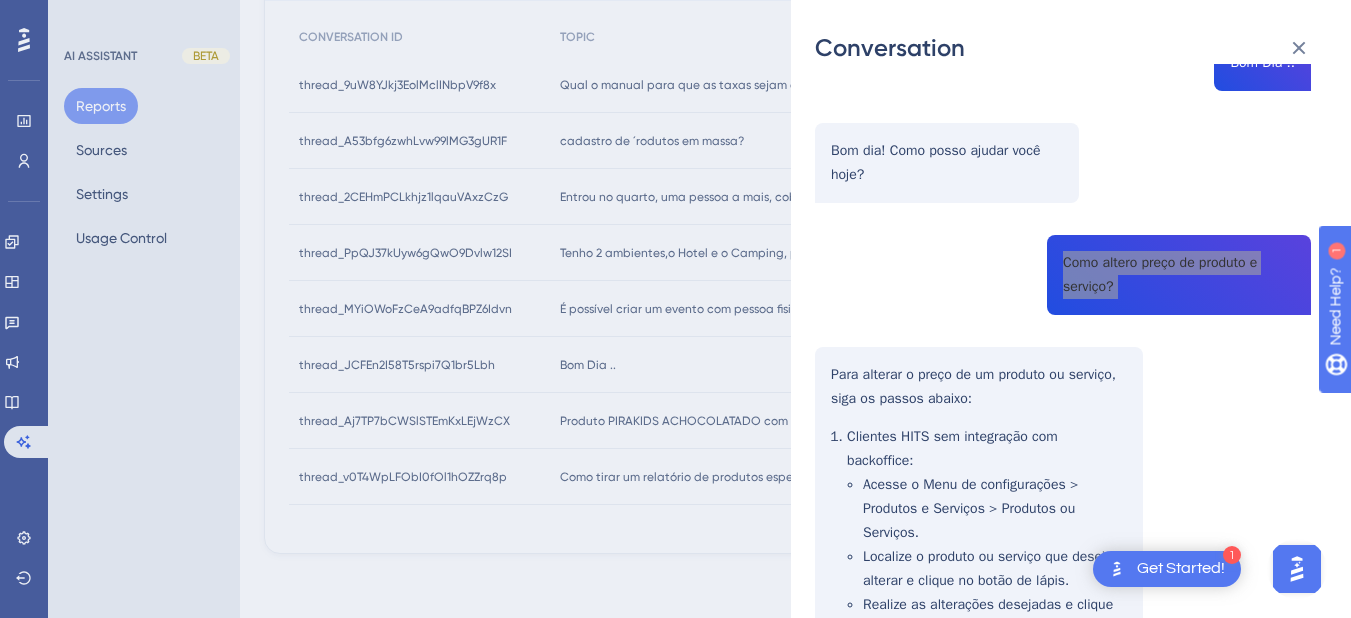 scroll, scrollTop: 400, scrollLeft: 0, axis: vertical 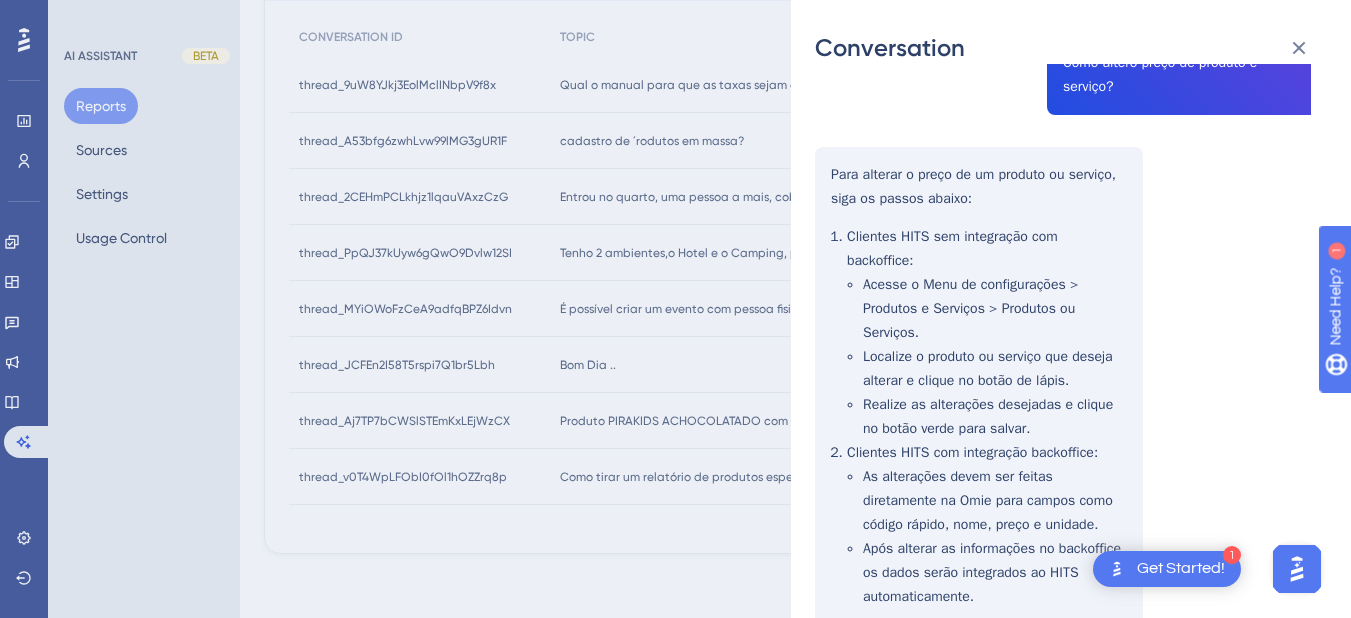 click on "thread_JCFEn2I58T5rspi7Q1br5Lbh Copy 1 - 4_Maia, Nayanne User Conversation History 11 de jul. de 2025, 10:39 Ongoing Bom Dia .. Bom dia! Como posso ajudar você hoje? Como altero preço de produto e serviço? Para alterar o preço de um produto ou serviço, siga os passos abaixo:
Clientes HITS sem integração com backoffice :
Acesse o Menu de configurações > Produtos e Serviços > Produtos ou Serviços.
Localize o produto ou serviço que deseja alterar e clique no botão de lápis.
Realize as alterações desejadas e clique no botão verde para salvar.
Clientes HITS com integração backoffice :
As alterações devem ser feitas diretamente na Omie para campos como código rápido, nome, preço e unidade.
Após alterar as informações no backoffice, os dados serão integrados ao HITS automaticamente.
Se precisar de mais detalhes ou ajuda, estou aqui! 👍" at bounding box center [1063, 258] 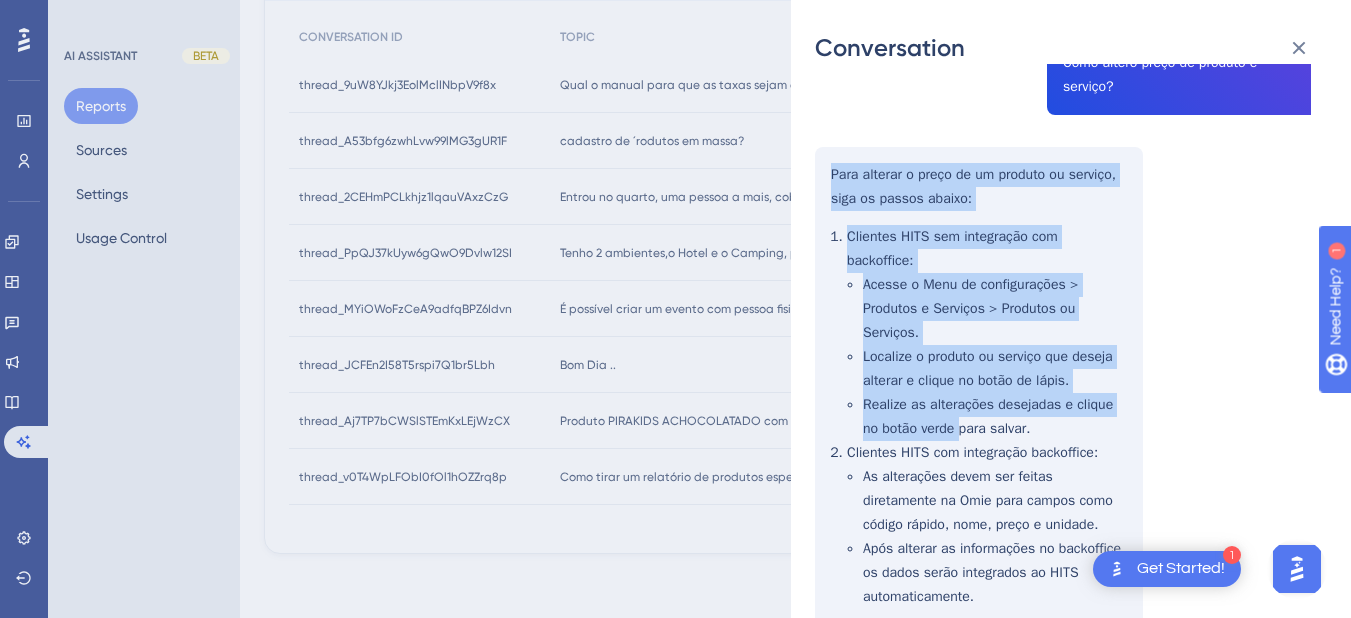 scroll, scrollTop: 596, scrollLeft: 0, axis: vertical 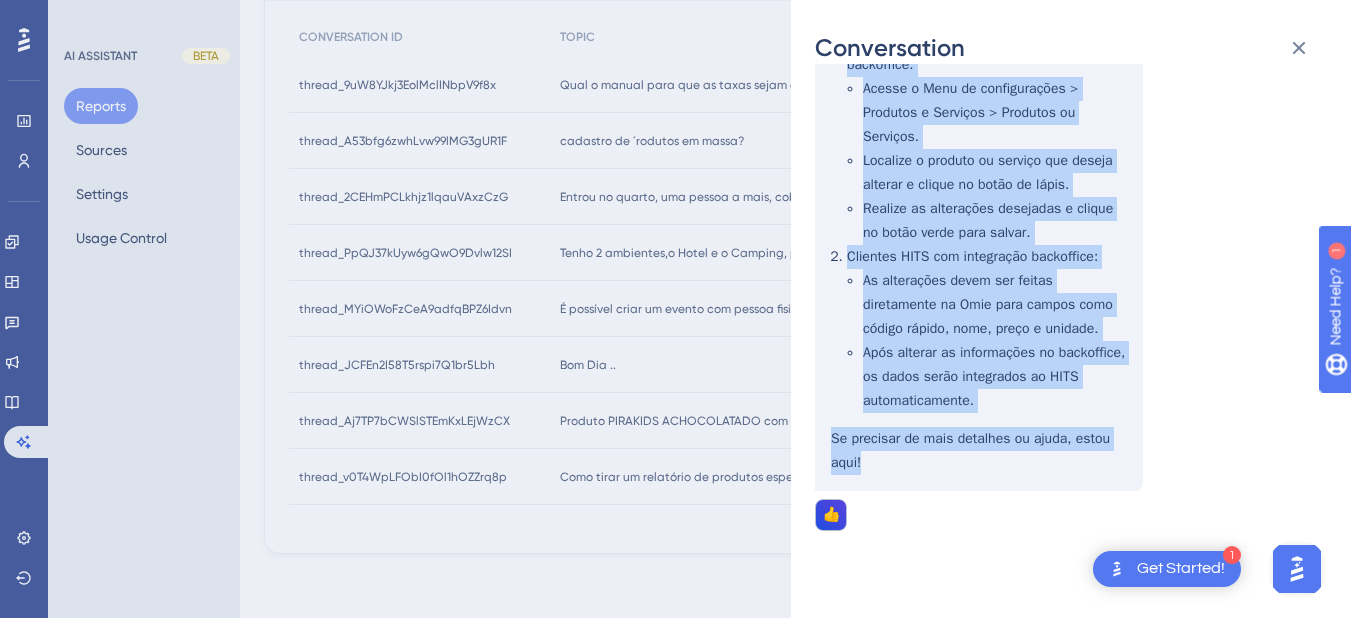 drag, startPoint x: 828, startPoint y: 170, endPoint x: 960, endPoint y: 459, distance: 317.7184 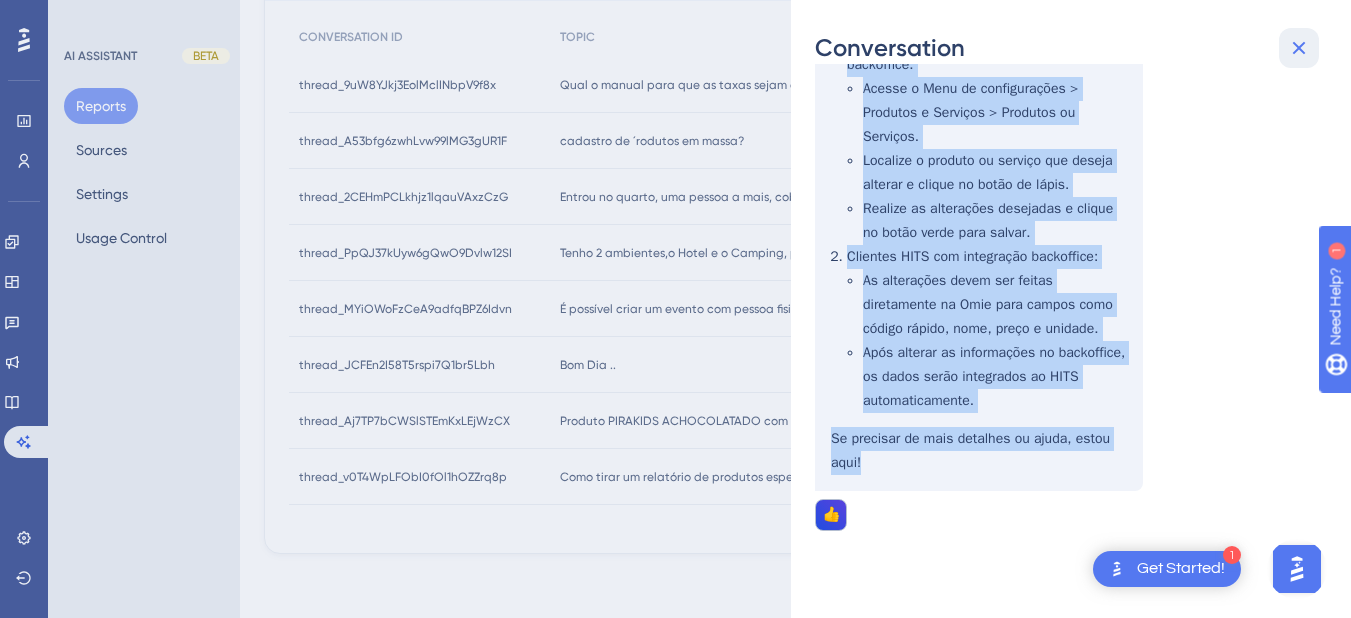 drag, startPoint x: 1294, startPoint y: 35, endPoint x: 1238, endPoint y: 92, distance: 79.9062 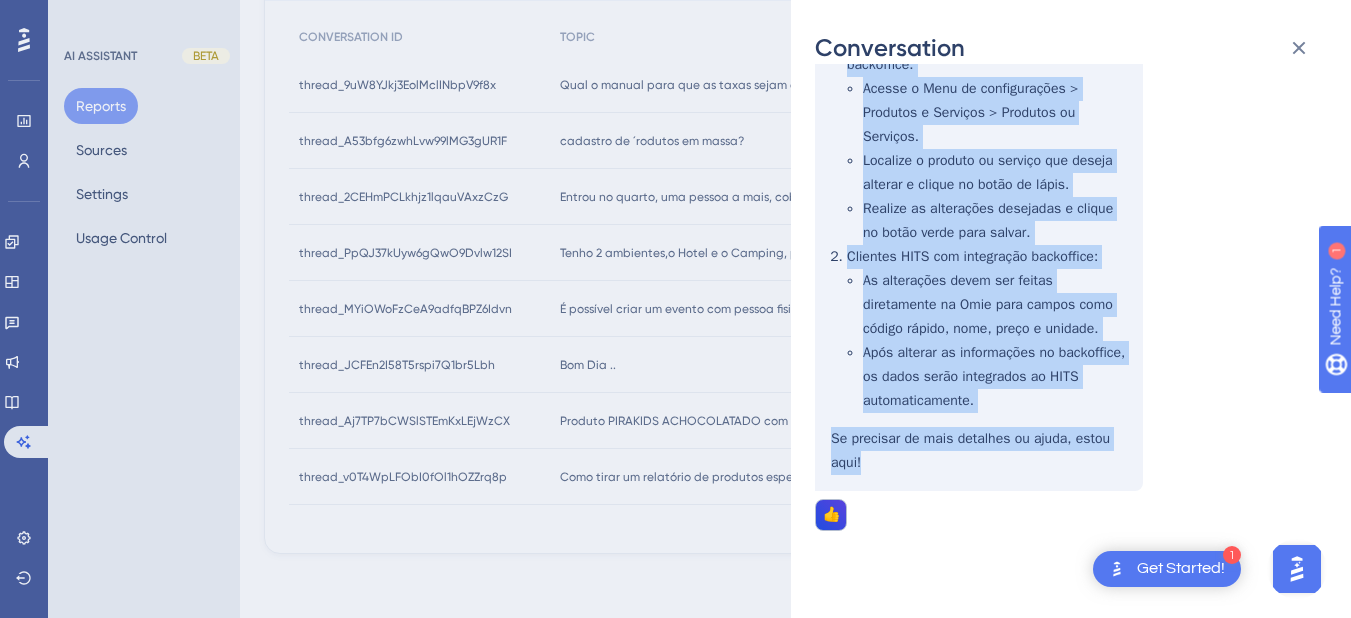 click at bounding box center (1299, 48) 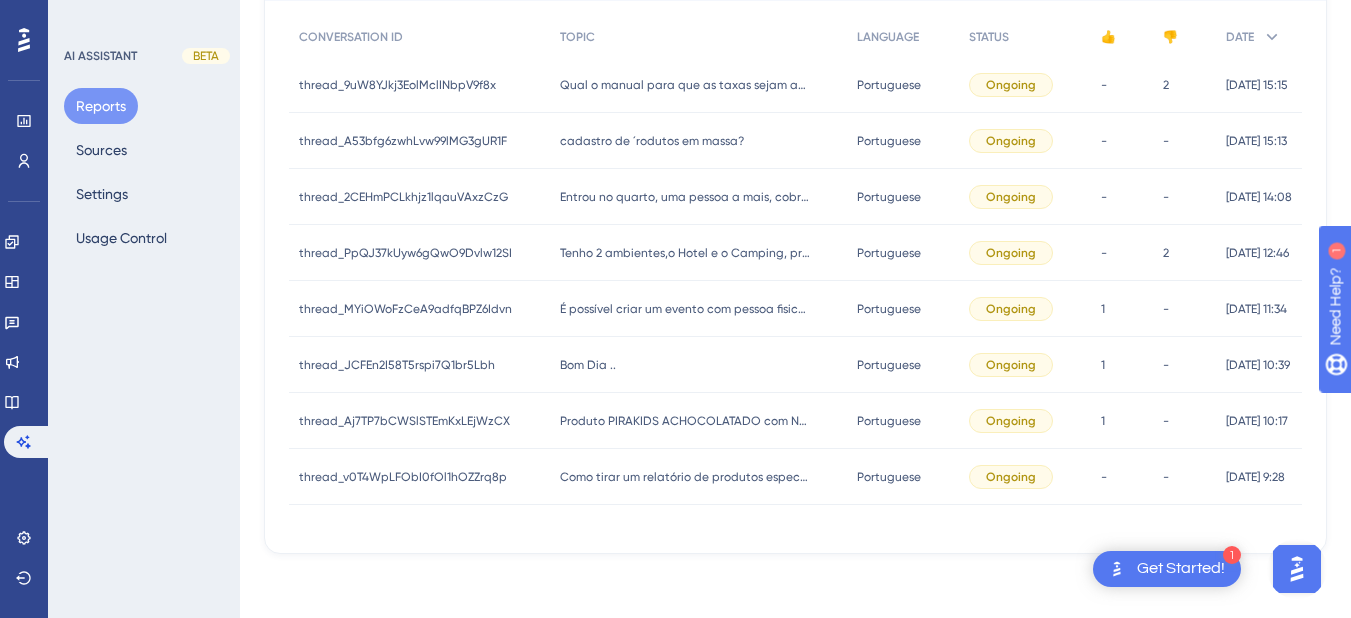 click on "É possível criar um evento com pessoa fisica? É possível criar um evento com pessoa fisica?" at bounding box center (699, 309) 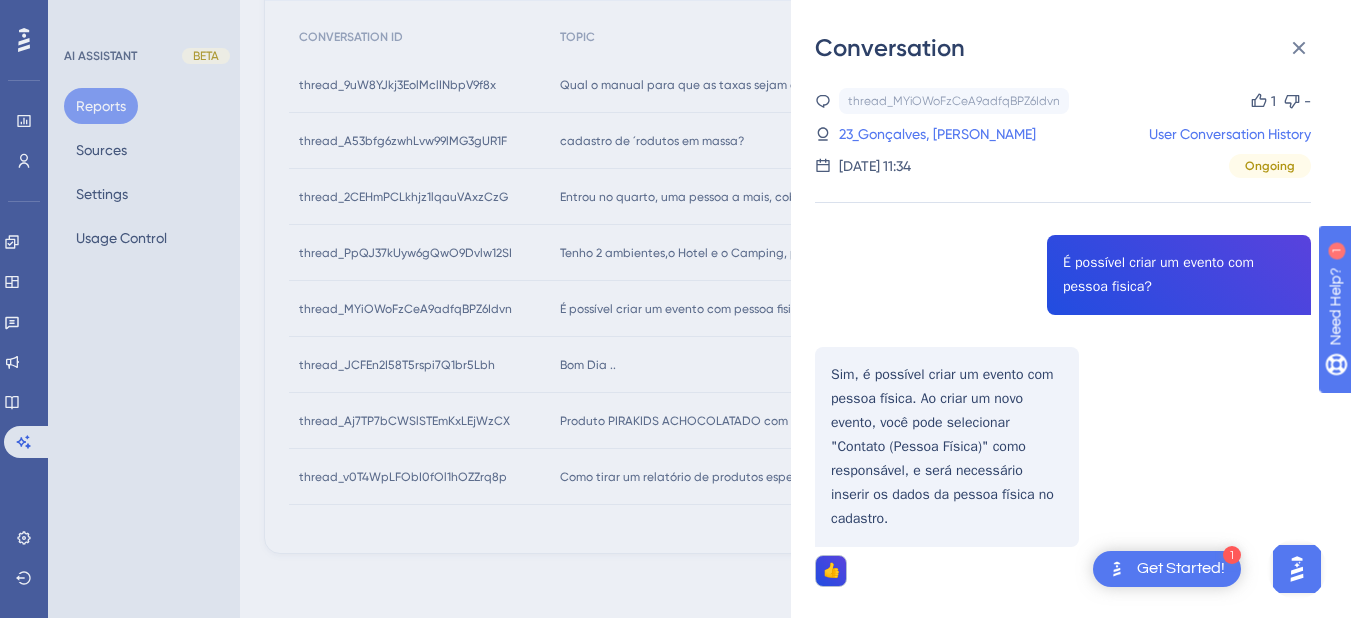click on "thread_MYiOWoFzCeA9adfqBPZ6Idvn Copy 1 - 23_Gonçalves, Jessica User Conversation History 11 de jul. de 2025, 11:34 Ongoing É possível criar um evento com pessoa fisica? Sim, é possível criar um evento com pessoa física. Ao criar um novo evento, você pode selecionar "Contato (Pessoa Física)" como responsável, e será necessário inserir os dados da pessoa física no cadastro. 👍" at bounding box center [1063, 388] 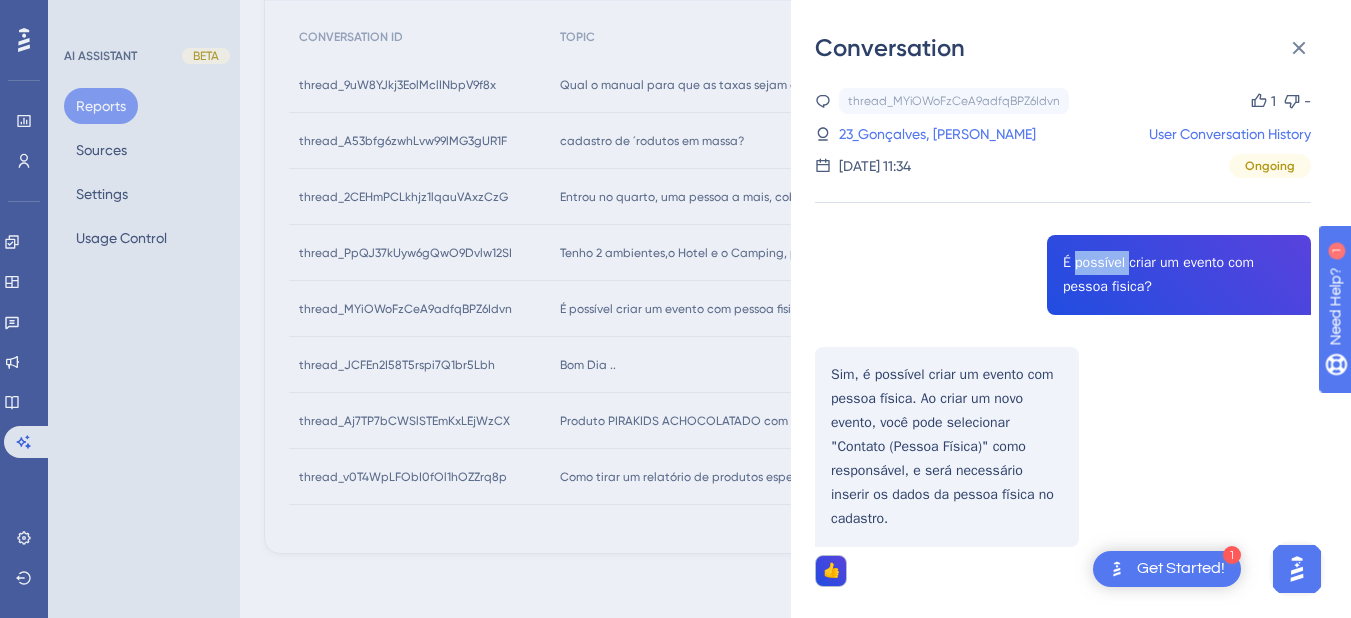 click on "thread_MYiOWoFzCeA9adfqBPZ6Idvn Copy 1 - 23_Gonçalves, Jessica User Conversation History 11 de jul. de 2025, 11:34 Ongoing É possível criar um evento com pessoa fisica? Sim, é possível criar um evento com pessoa física. Ao criar um novo evento, você pode selecionar "Contato (Pessoa Física)" como responsável, e será necessário inserir os dados da pessoa física no cadastro. 👍" at bounding box center (1063, 388) 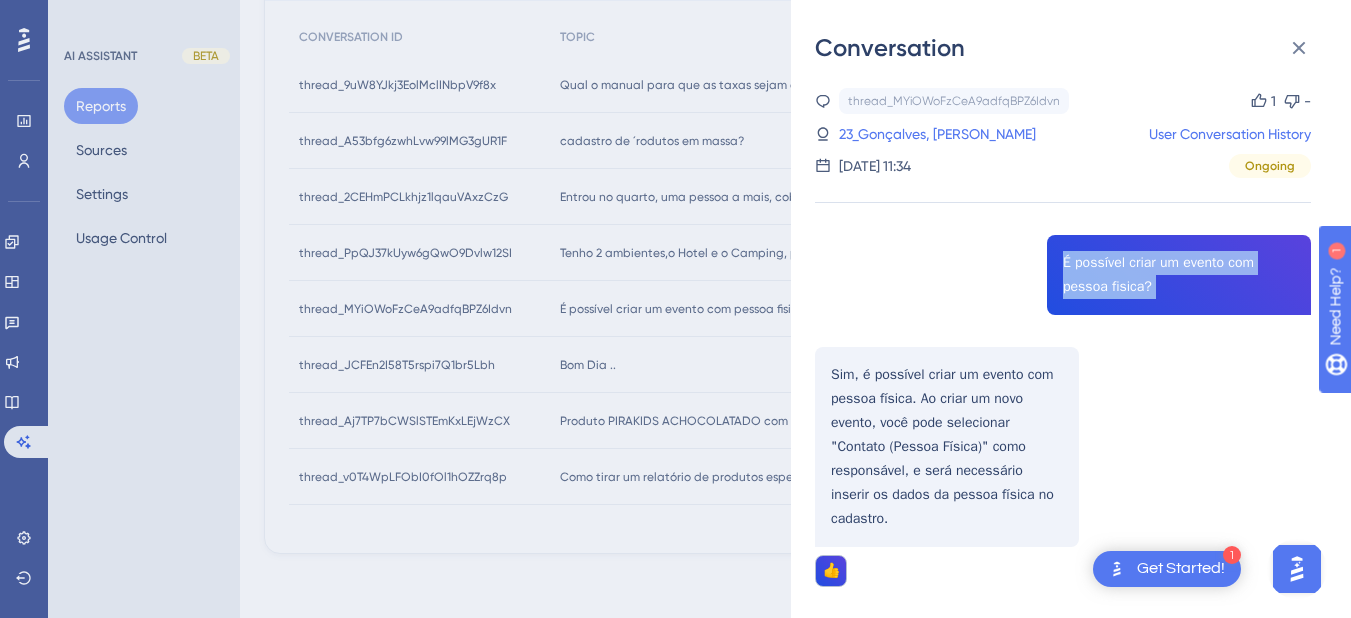 click on "thread_MYiOWoFzCeA9adfqBPZ6Idvn Copy 1 - 23_Gonçalves, Jessica User Conversation History 11 de jul. de 2025, 11:34 Ongoing É possível criar um evento com pessoa fisica? Sim, é possível criar um evento com pessoa física. Ao criar um novo evento, você pode selecionar "Contato (Pessoa Física)" como responsável, e será necessário inserir os dados da pessoa física no cadastro. 👍" at bounding box center [1063, 388] 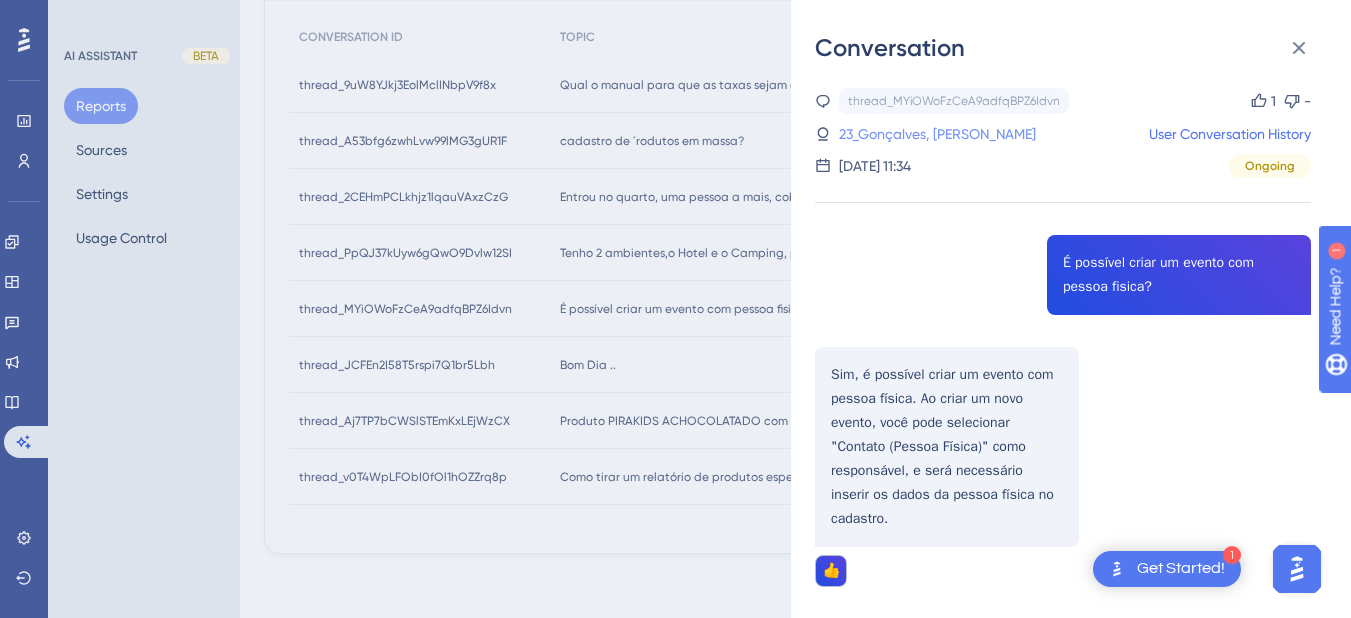 click on "23_Gonçalves, Jessica" at bounding box center [937, 134] 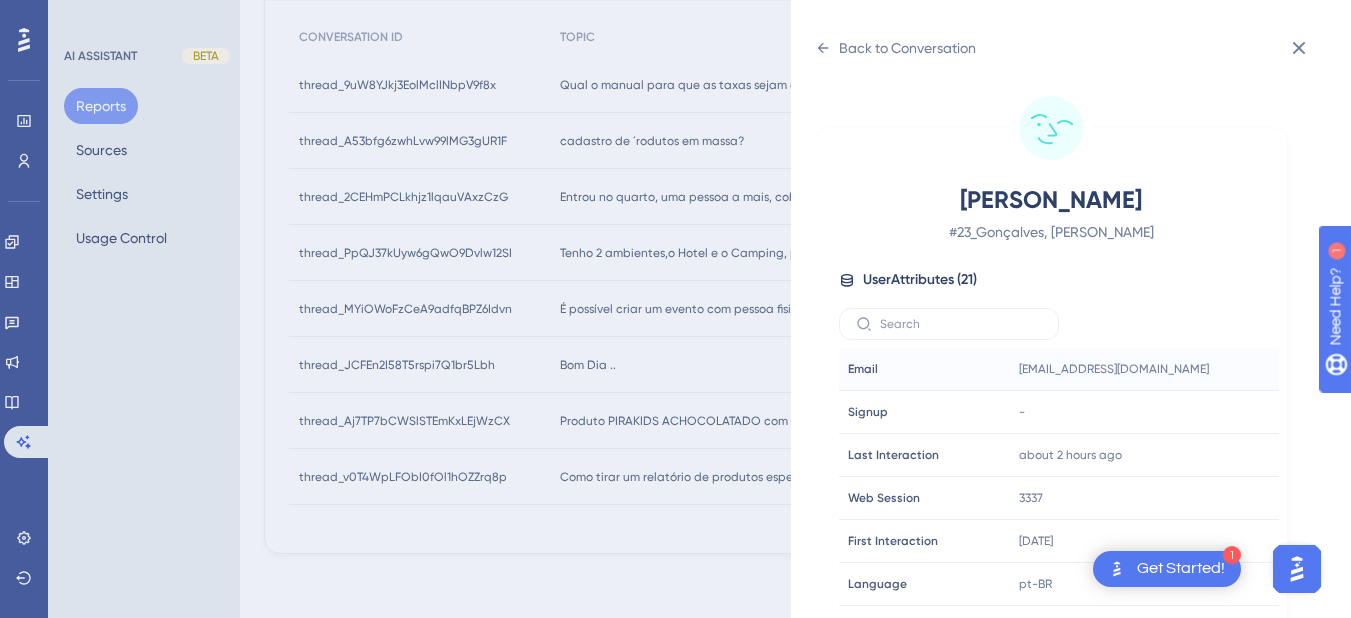 scroll, scrollTop: 25, scrollLeft: 0, axis: vertical 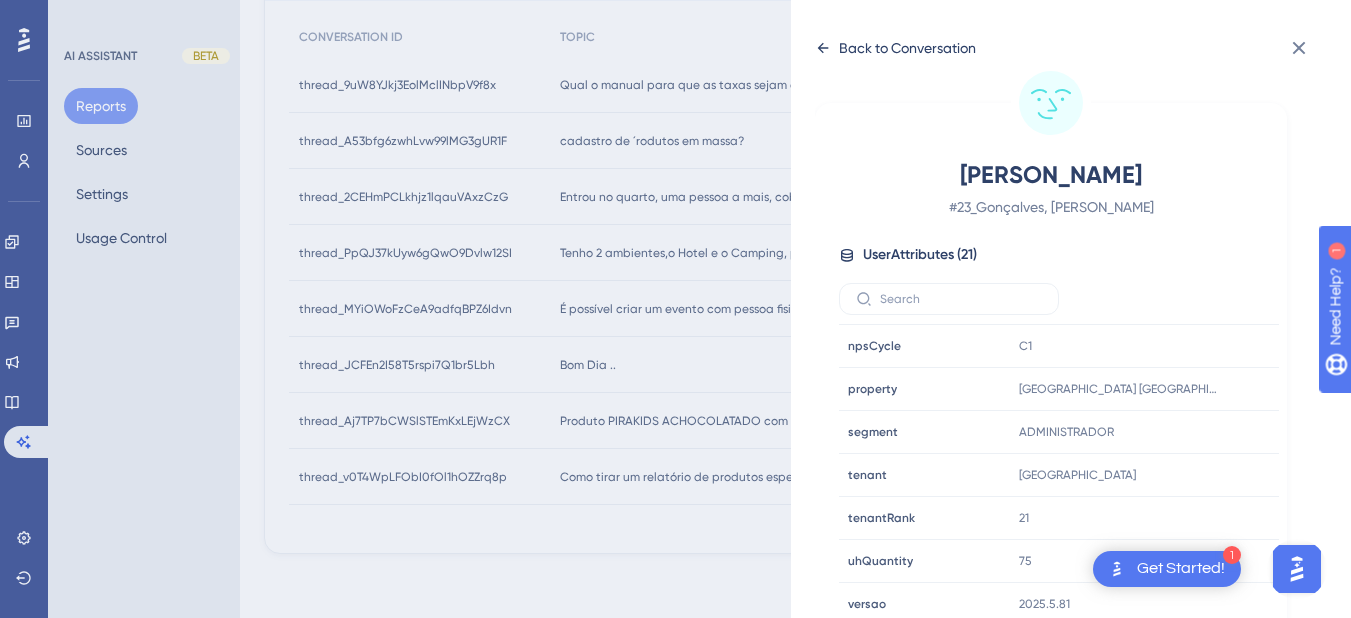 click 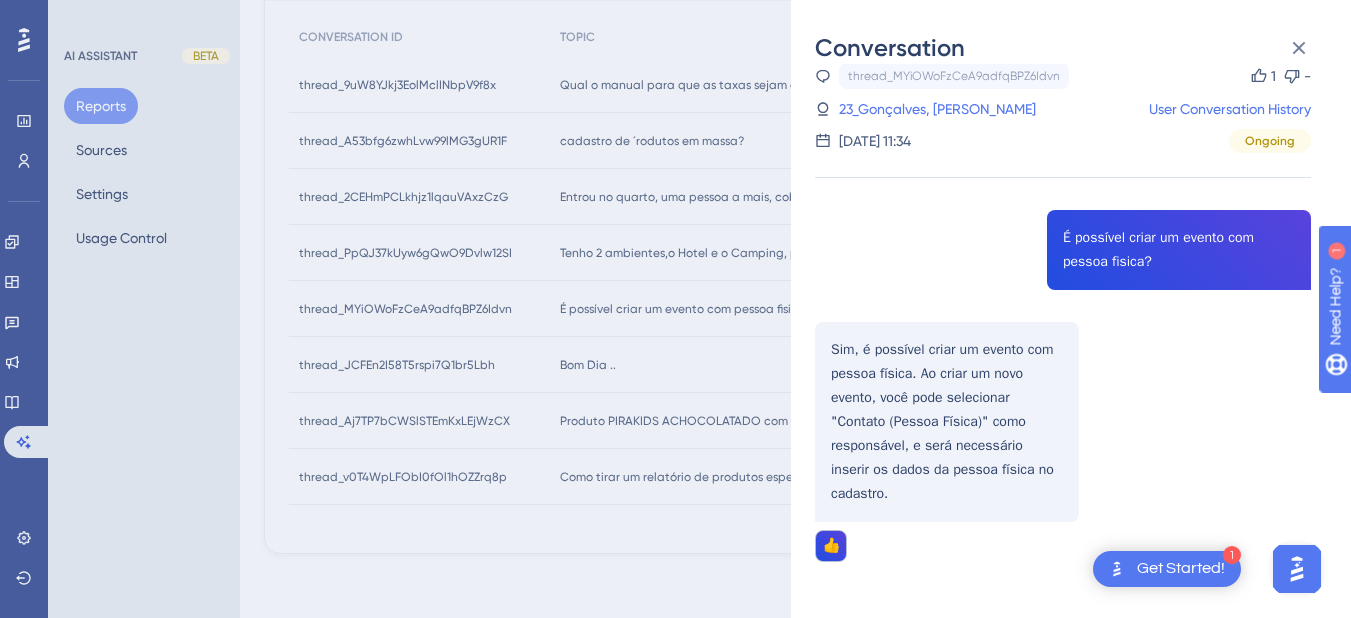 click on "thread_MYiOWoFzCeA9adfqBPZ6Idvn Copy 1 - 23_Gonçalves, Jessica User Conversation History 11 de jul. de 2025, 11:34 Ongoing É possível criar um evento com pessoa fisica? Sim, é possível criar um evento com pessoa física. Ao criar um novo evento, você pode selecionar "Contato (Pessoa Física)" como responsável, e será necessário inserir os dados da pessoa física no cadastro. 👍" at bounding box center (1063, 363) 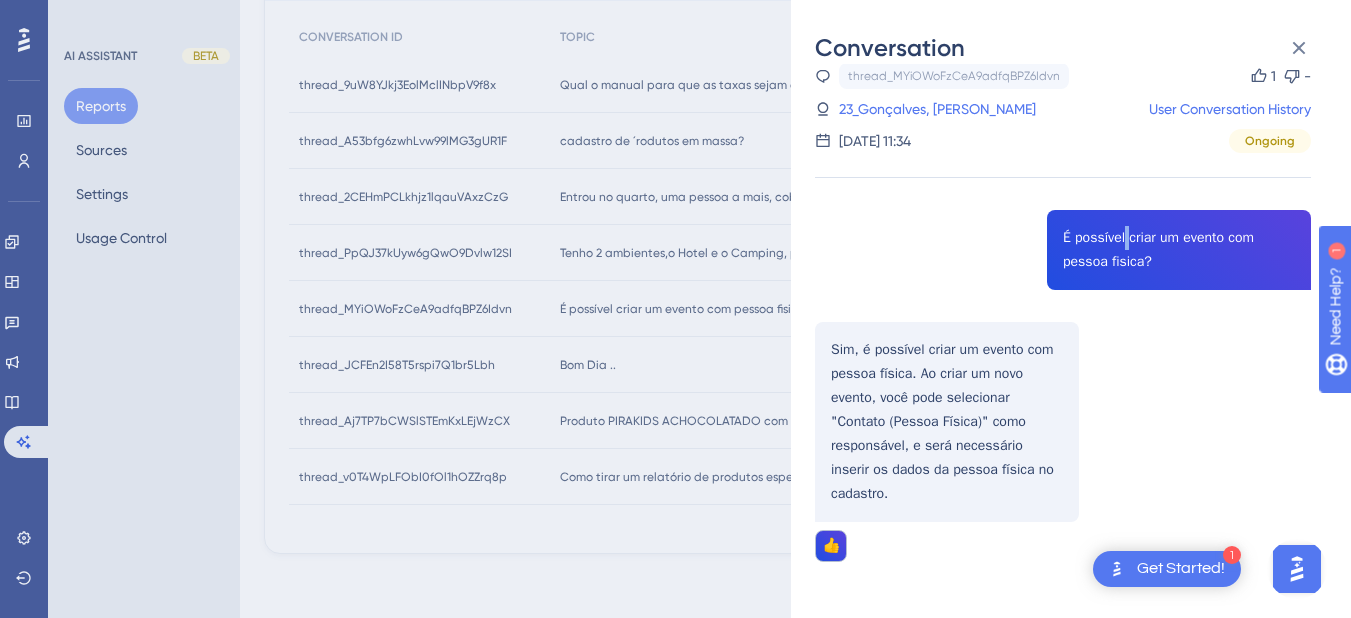 click on "thread_MYiOWoFzCeA9adfqBPZ6Idvn Copy 1 - 23_Gonçalves, Jessica User Conversation History 11 de jul. de 2025, 11:34 Ongoing É possível criar um evento com pessoa fisica? Sim, é possível criar um evento com pessoa física. Ao criar um novo evento, você pode selecionar "Contato (Pessoa Física)" como responsável, e será necessário inserir os dados da pessoa física no cadastro. 👍" at bounding box center (1063, 363) 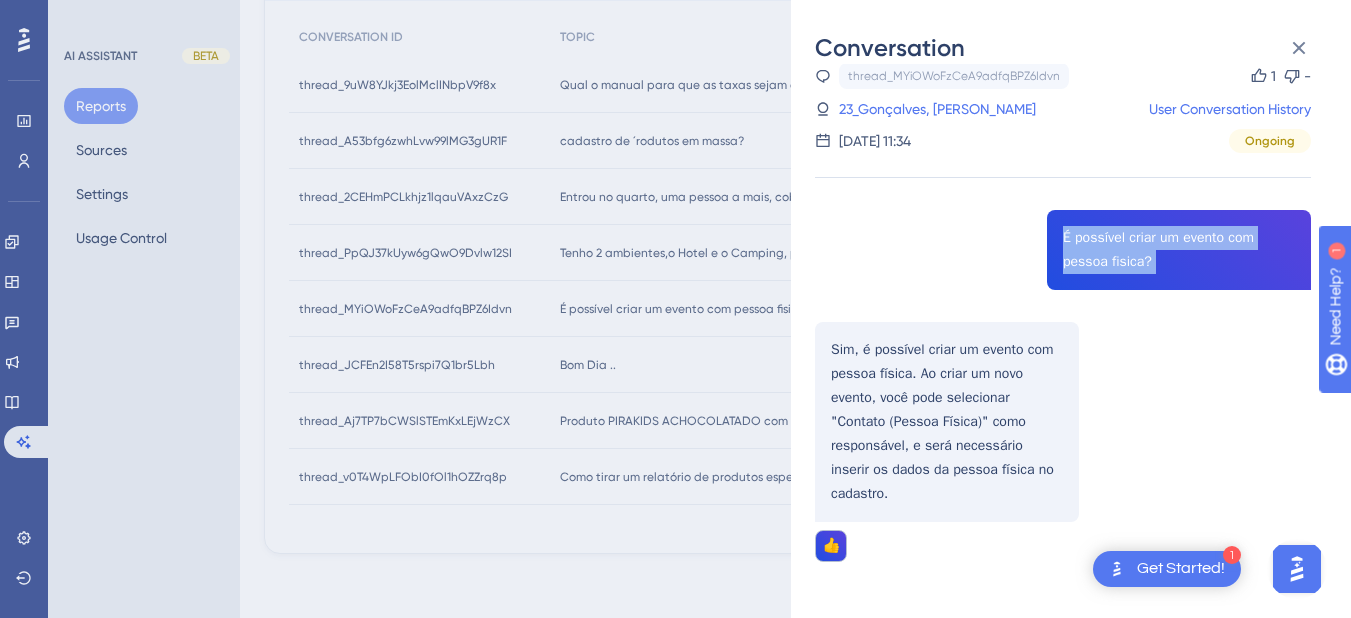 click on "thread_MYiOWoFzCeA9adfqBPZ6Idvn Copy 1 - 23_Gonçalves, Jessica User Conversation History 11 de jul. de 2025, 11:34 Ongoing É possível criar um evento com pessoa fisica? Sim, é possível criar um evento com pessoa física. Ao criar um novo evento, você pode selecionar "Contato (Pessoa Física)" como responsável, e será necessário inserir os dados da pessoa física no cadastro. 👍" at bounding box center (1063, 363) 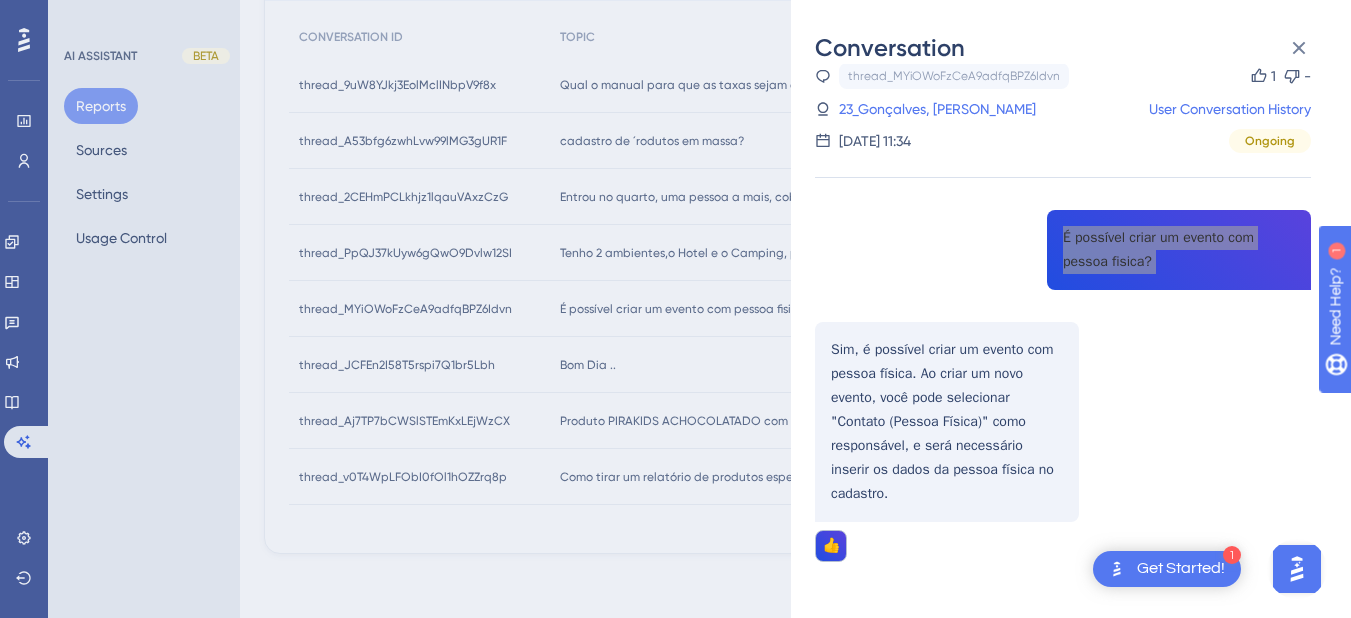scroll, scrollTop: 56, scrollLeft: 0, axis: vertical 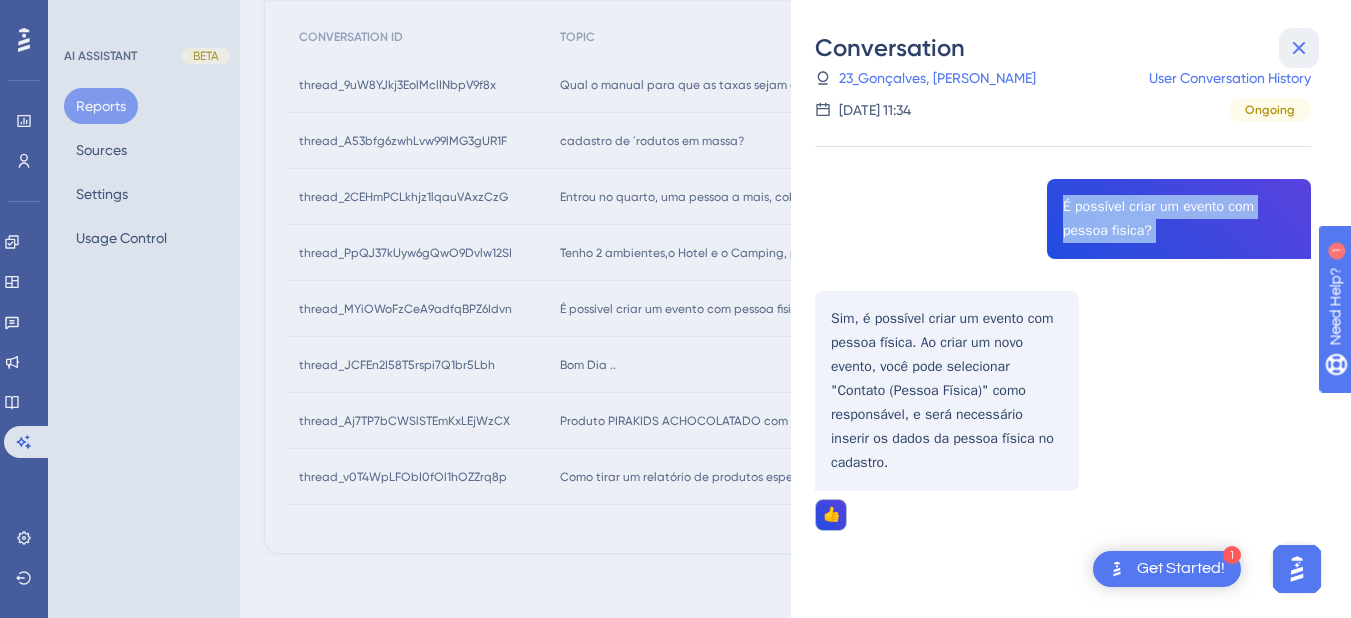 click 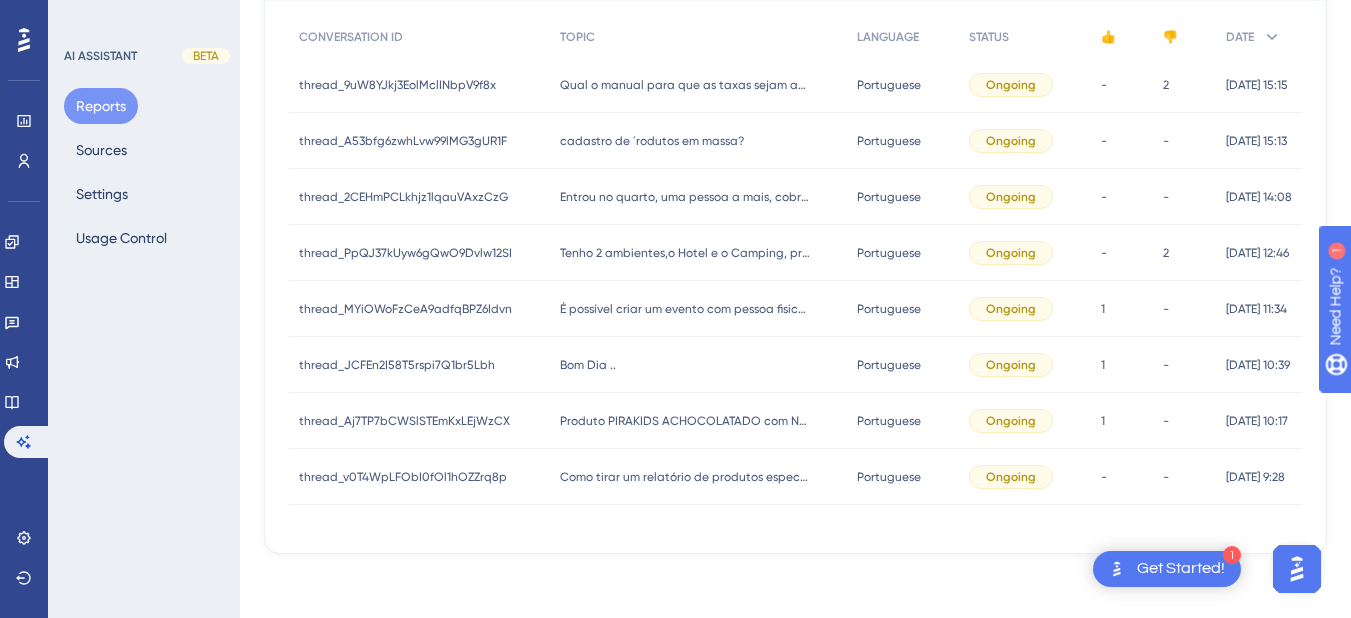click on "É possível criar um evento com pessoa fisica? É possível criar um evento com pessoa fisica?" at bounding box center [699, 309] 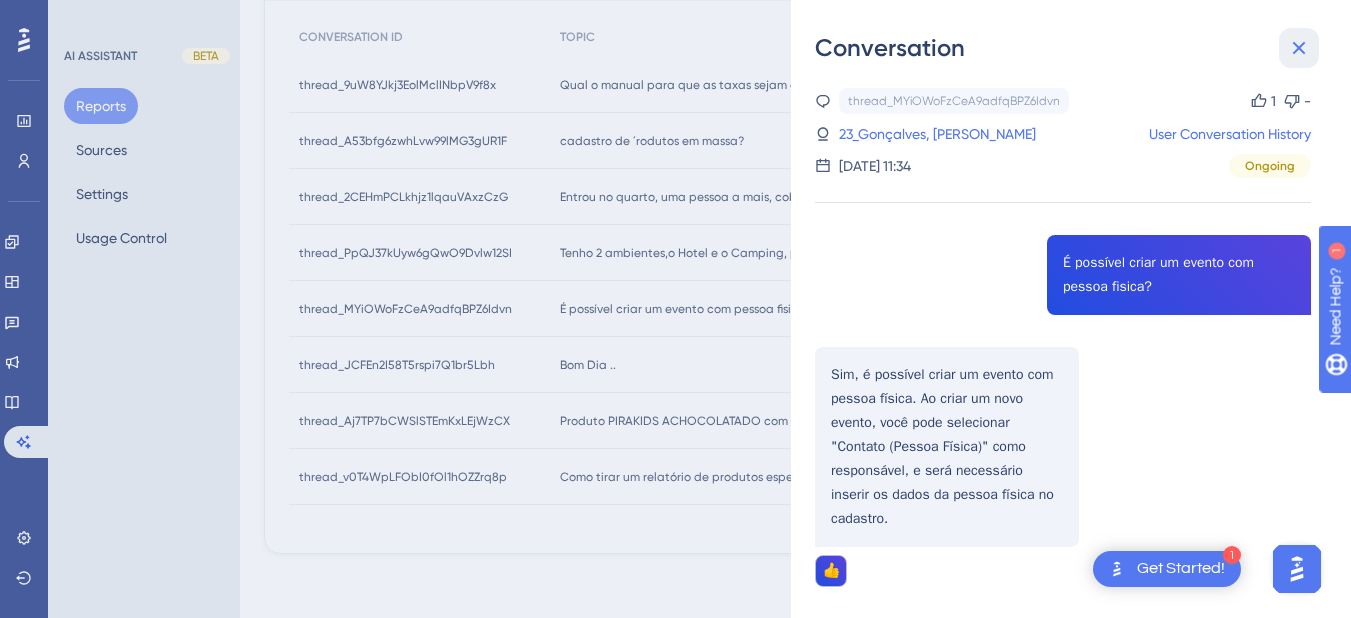click 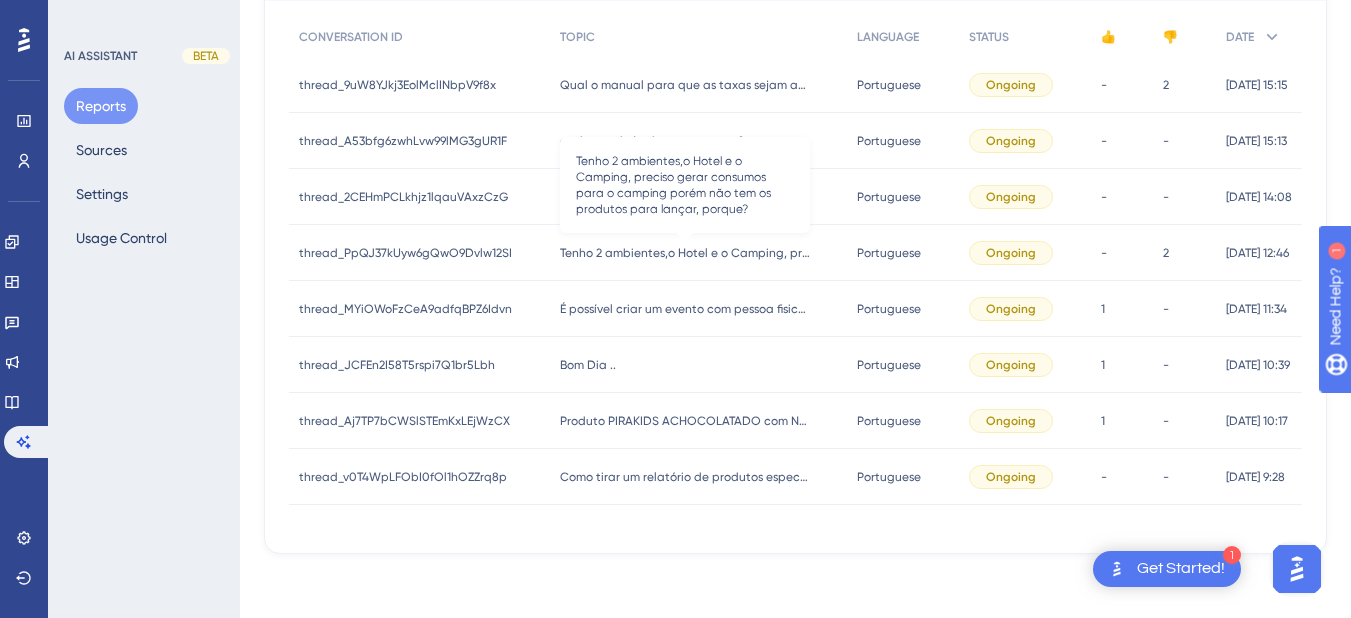click on "Tenho 2 ambientes,o Hotel e o Camping, preciso gerar consumos para o camping porém não tem os produtos para lançar, porque?" at bounding box center [685, 253] 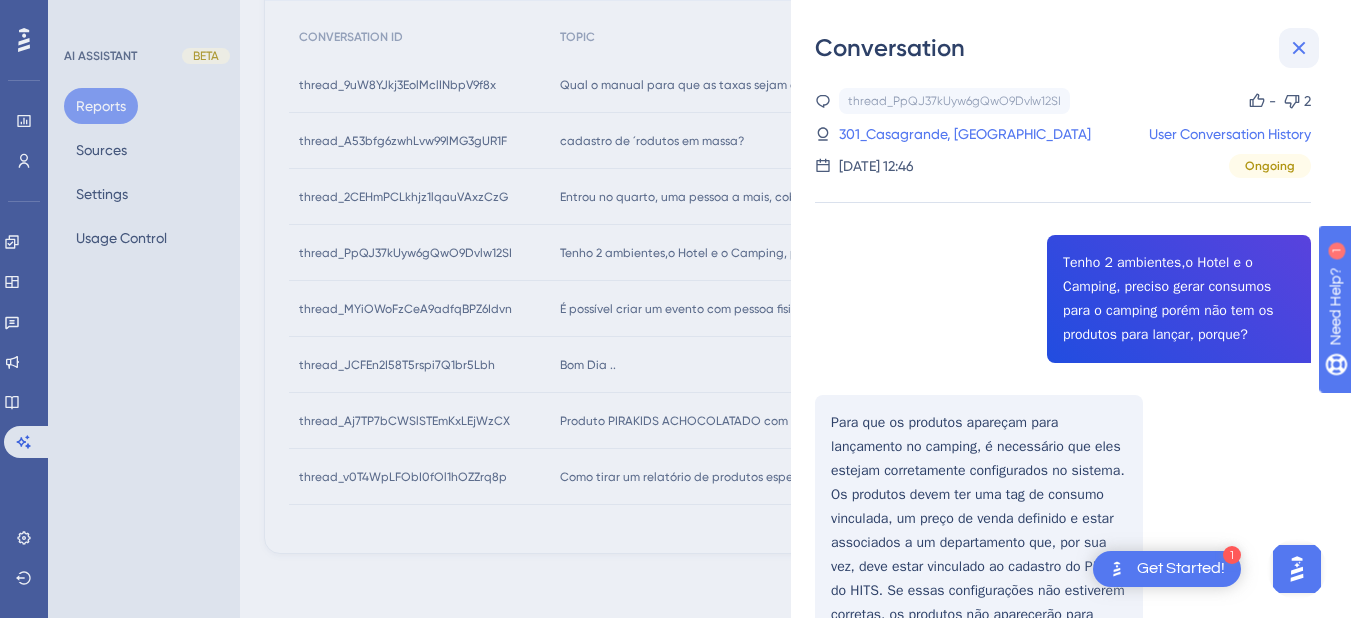 click 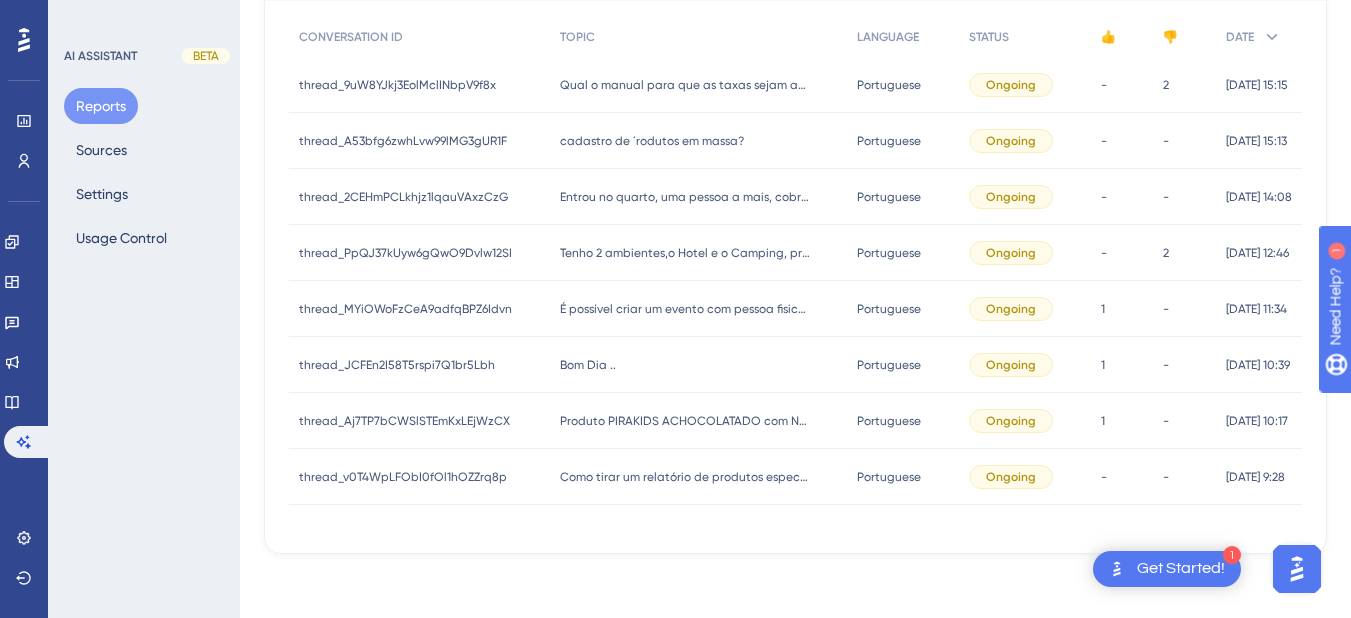 click on "Entrou no quarto, uma pessoa a mais, cobramos $100, nesses casos. como acrescentar no sistema?
Entrou no quarto, uma pessoa a mais, cobramos $100, nesses casos. como acrescentar no sistema?" at bounding box center [699, 197] 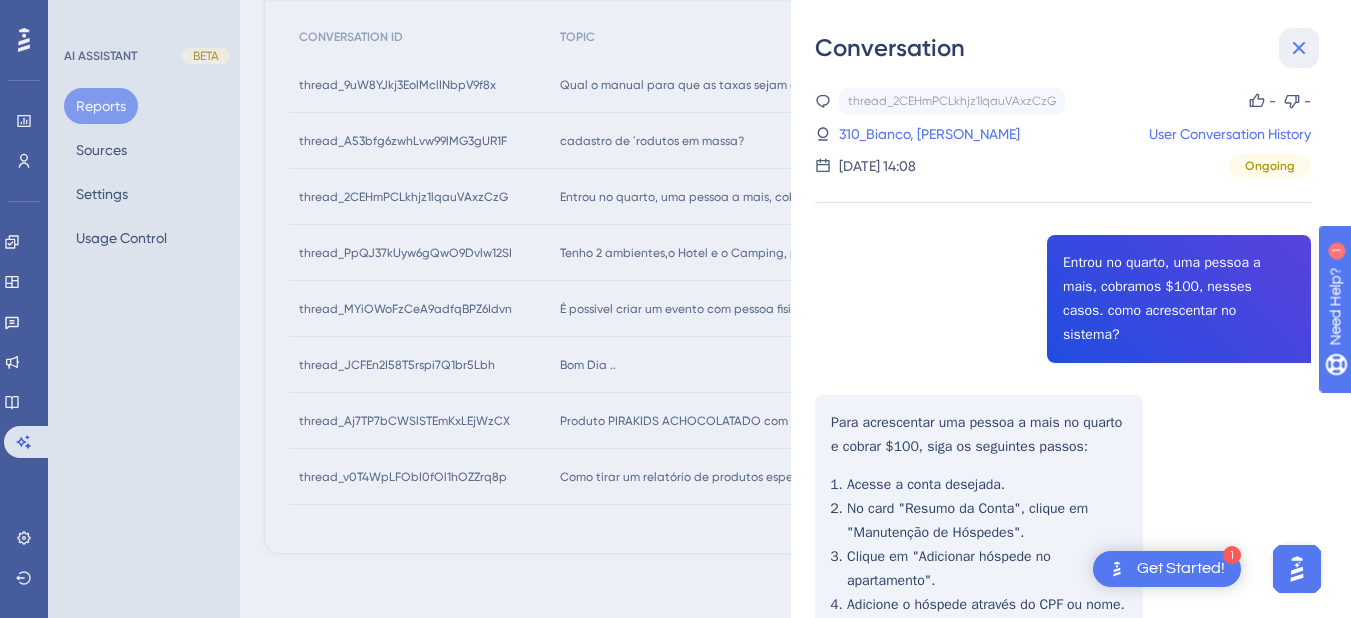 click 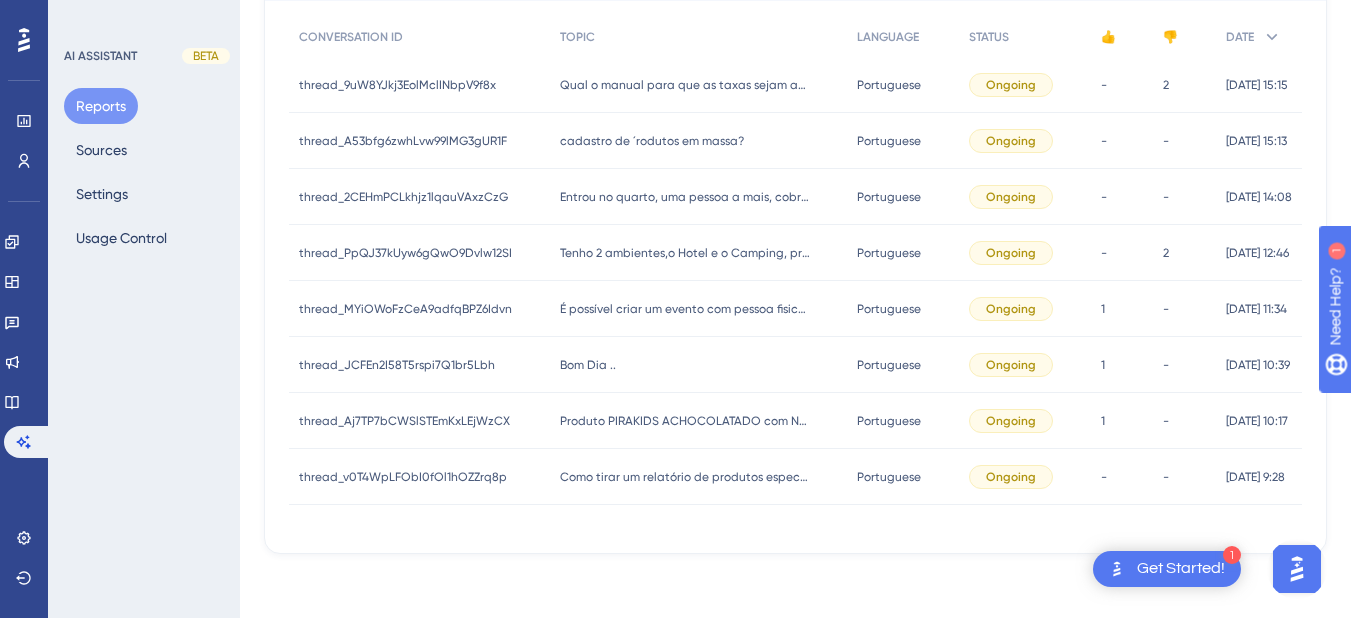 click on "cadastro de ´rodutos em massa? cadastro de ´rodutos em massa?" at bounding box center (699, 141) 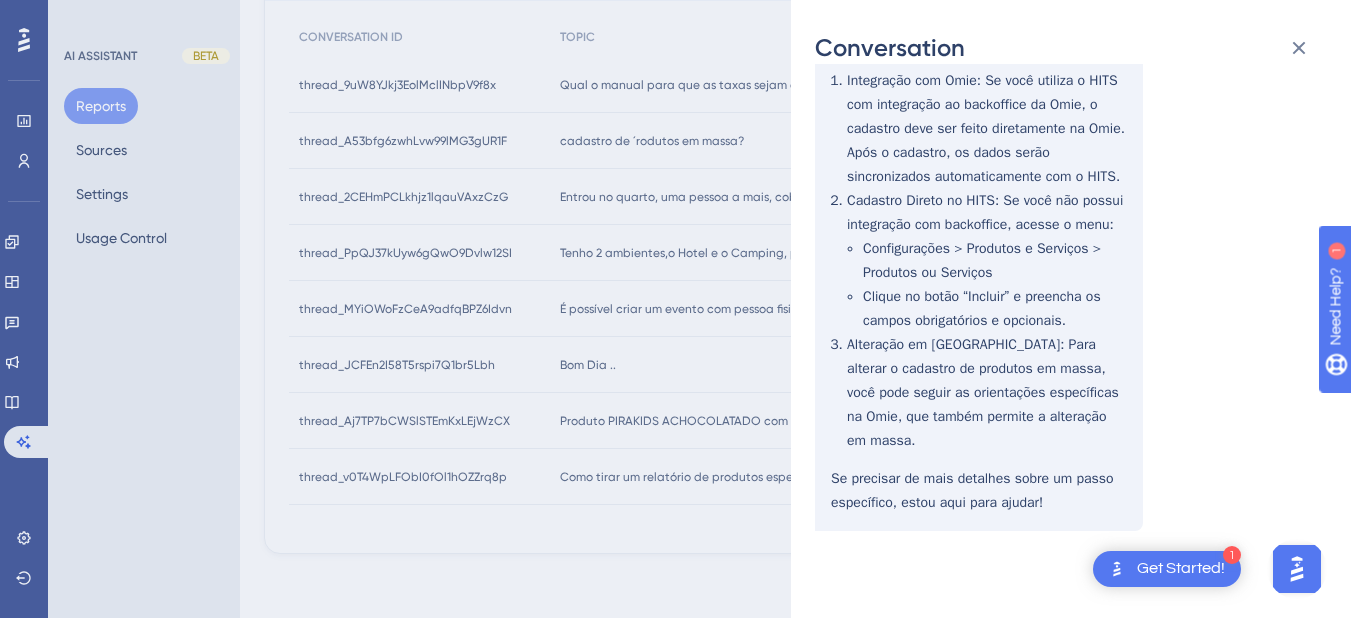 scroll, scrollTop: 156, scrollLeft: 0, axis: vertical 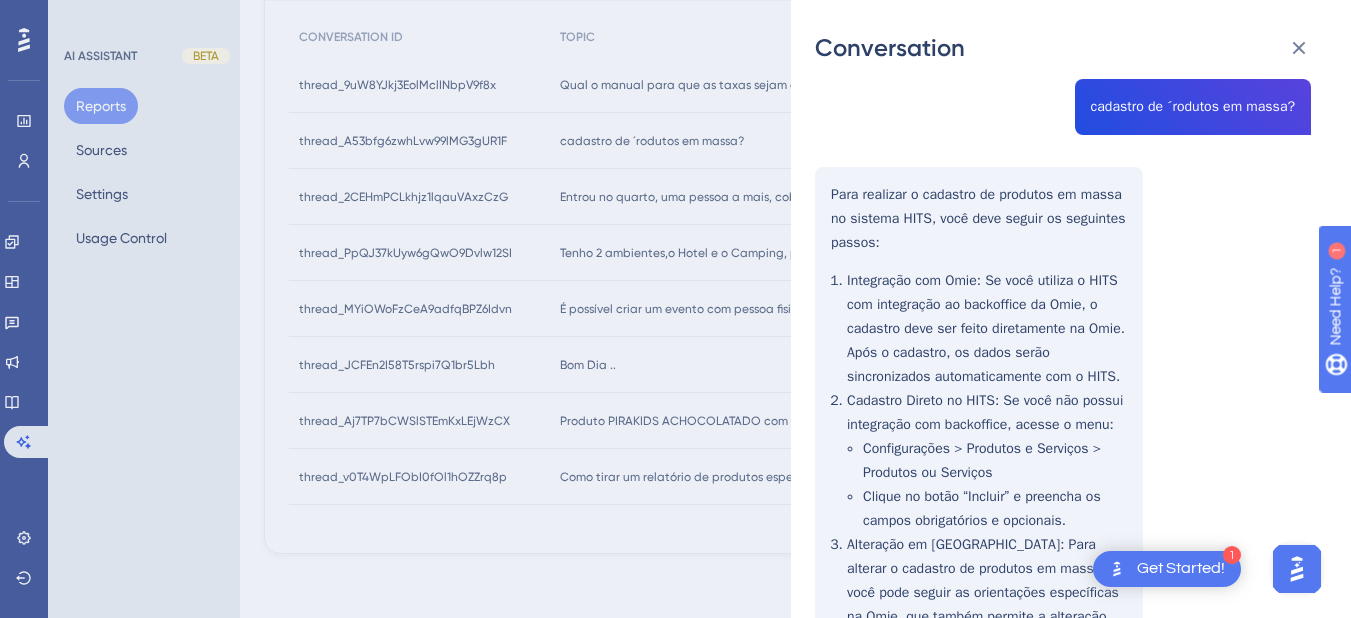 click on "thread_A53bfg6zwhLvw99lMG3gUR1F Copy - - 2_DONADIO, ANA BEATRIZ User Conversation History 11 de jul. de 2025, 15:13 Ongoing cadastro de ´rodutos em massa? Para realizar o cadastro de produtos em massa no sistema HITS, você deve seguir os seguintes passos:
Integração com Omie : Se você utiliza o HITS com integração ao backoffice da Omie, o cadastro deve ser feito diretamente na Omie. Após o cadastro, os dados serão sincronizados automaticamente com o HITS.
Cadastro Direto no HITS : Se você não possui integração com backoffice, acesse o menu:
Configurações > Produtos e Serviços > Produtos ou Serviços
Clique no botão “Incluir” e preencha os campos obrigatórios e opcionais.
Alteração em Massa : Para alterar o cadastro de produtos em massa, você pode seguir as orientações específicas na Omie, que também permite a alteração em massa.
Se precisar de mais detalhes sobre um passo específico, estou aqui para ajudar!" at bounding box center (1063, 382) 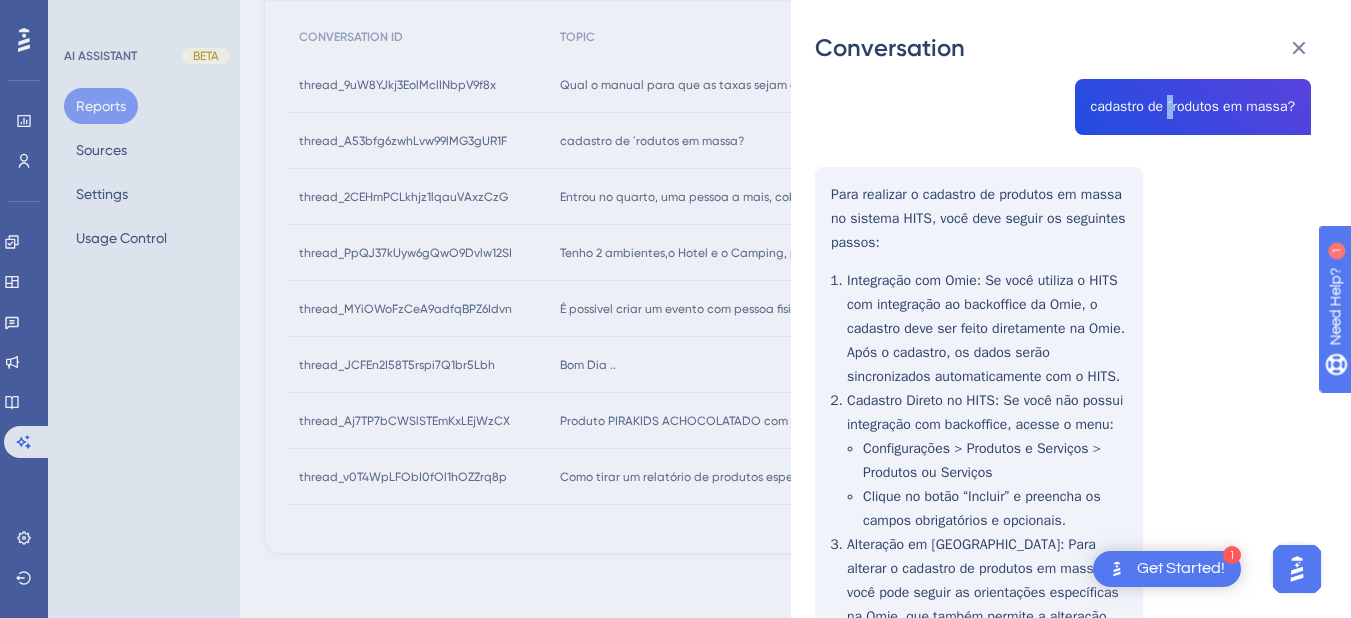 click on "thread_A53bfg6zwhLvw99lMG3gUR1F Copy - - 2_DONADIO, ANA BEATRIZ User Conversation History 11 de jul. de 2025, 15:13 Ongoing cadastro de ´rodutos em massa? Para realizar o cadastro de produtos em massa no sistema HITS, você deve seguir os seguintes passos:
Integração com Omie : Se você utiliza o HITS com integração ao backoffice da Omie, o cadastro deve ser feito diretamente na Omie. Após o cadastro, os dados serão sincronizados automaticamente com o HITS.
Cadastro Direto no HITS : Se você não possui integração com backoffice, acesse o menu:
Configurações > Produtos e Serviços > Produtos ou Serviços
Clique no botão “Incluir” e preencha os campos obrigatórios e opcionais.
Alteração em Massa : Para alterar o cadastro de produtos em massa, você pode seguir as orientações específicas na Omie, que também permite a alteração em massa.
Se precisar de mais detalhes sobre um passo específico, estou aqui para ajudar!" at bounding box center [1063, 382] 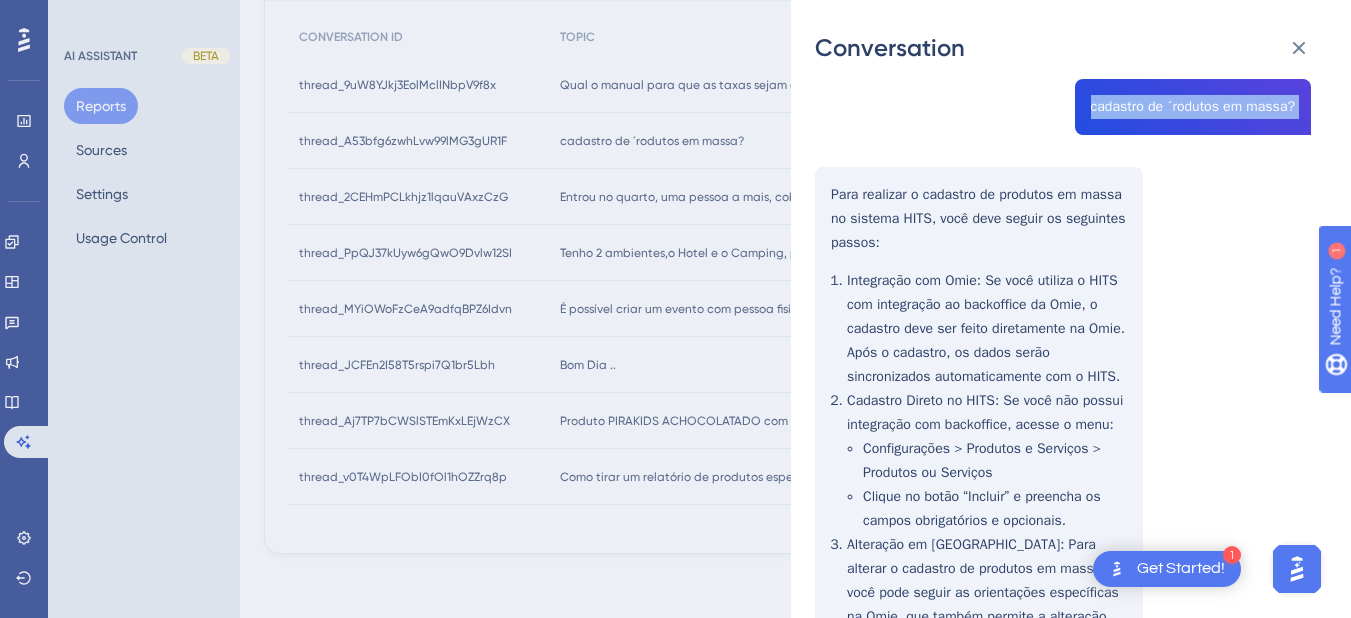 click on "thread_A53bfg6zwhLvw99lMG3gUR1F Copy - - 2_DONADIO, ANA BEATRIZ User Conversation History 11 de jul. de 2025, 15:13 Ongoing cadastro de ´rodutos em massa? Para realizar o cadastro de produtos em massa no sistema HITS, você deve seguir os seguintes passos:
Integração com Omie : Se você utiliza o HITS com integração ao backoffice da Omie, o cadastro deve ser feito diretamente na Omie. Após o cadastro, os dados serão sincronizados automaticamente com o HITS.
Cadastro Direto no HITS : Se você não possui integração com backoffice, acesse o menu:
Configurações > Produtos e Serviços > Produtos ou Serviços
Clique no botão “Incluir” e preencha os campos obrigatórios e opcionais.
Alteração em Massa : Para alterar o cadastro de produtos em massa, você pode seguir as orientações específicas na Omie, que também permite a alteração em massa.
Se precisar de mais detalhes sobre um passo específico, estou aqui para ajudar!" at bounding box center (1063, 382) 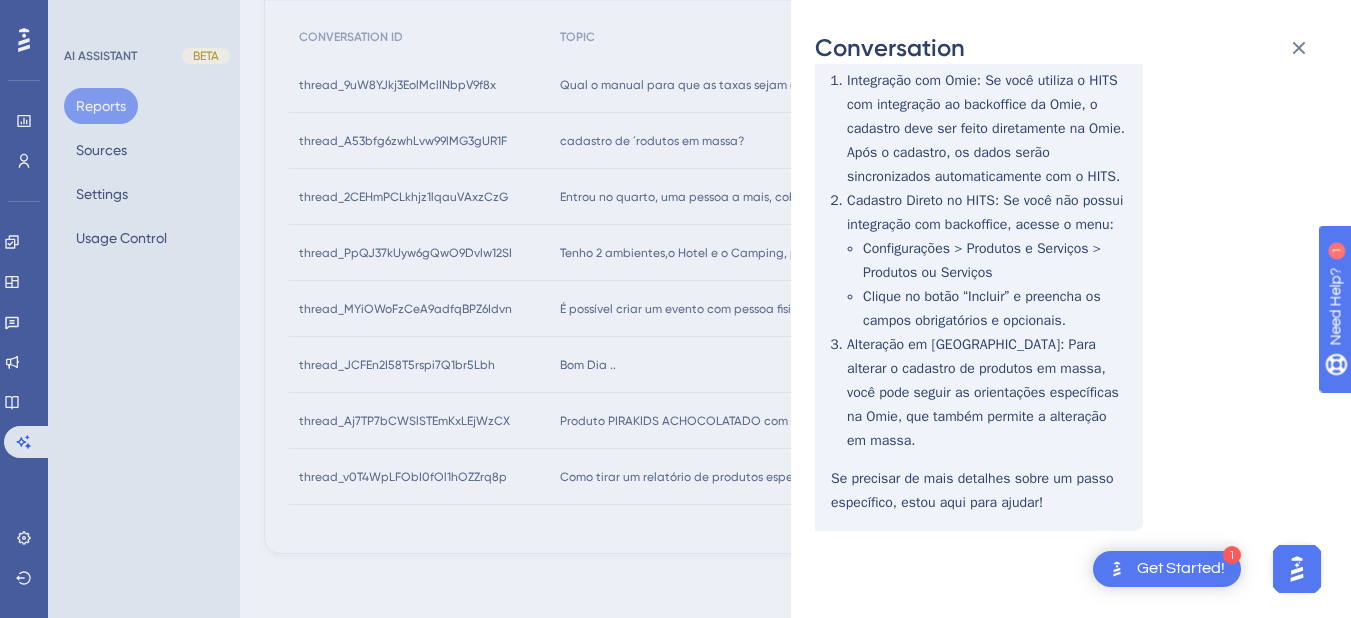scroll, scrollTop: 0, scrollLeft: 0, axis: both 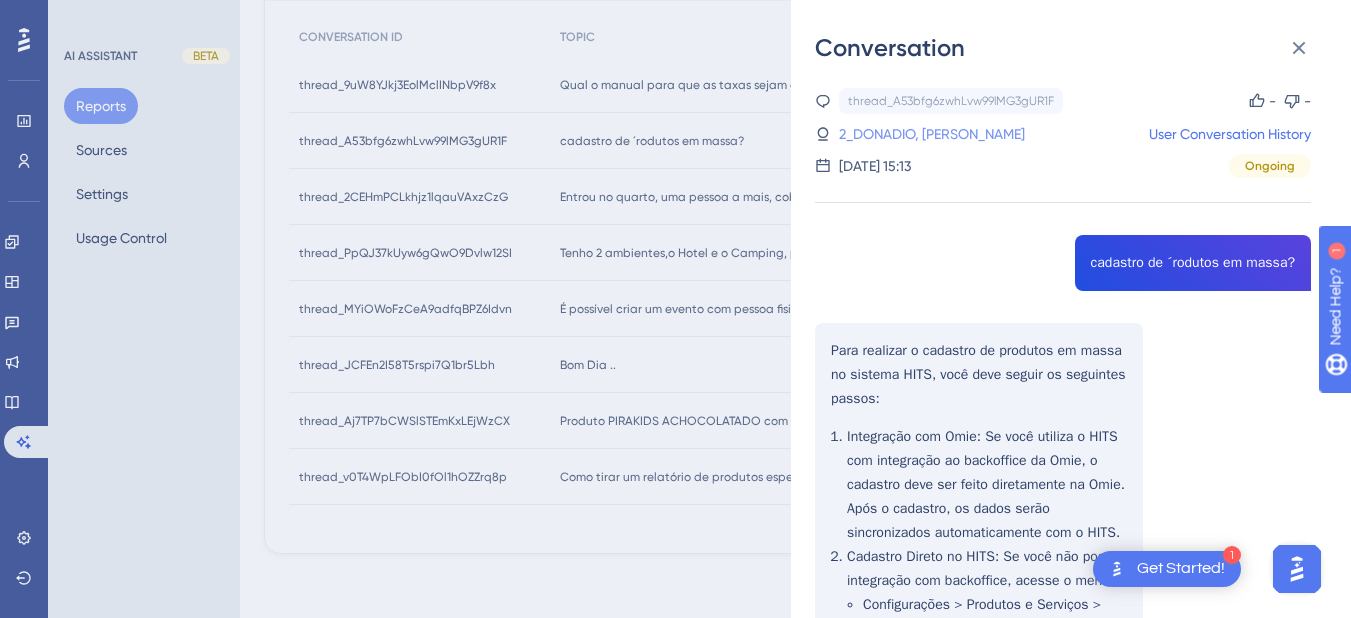 click on "2_DONADIO, ANA BEATRIZ" at bounding box center [932, 134] 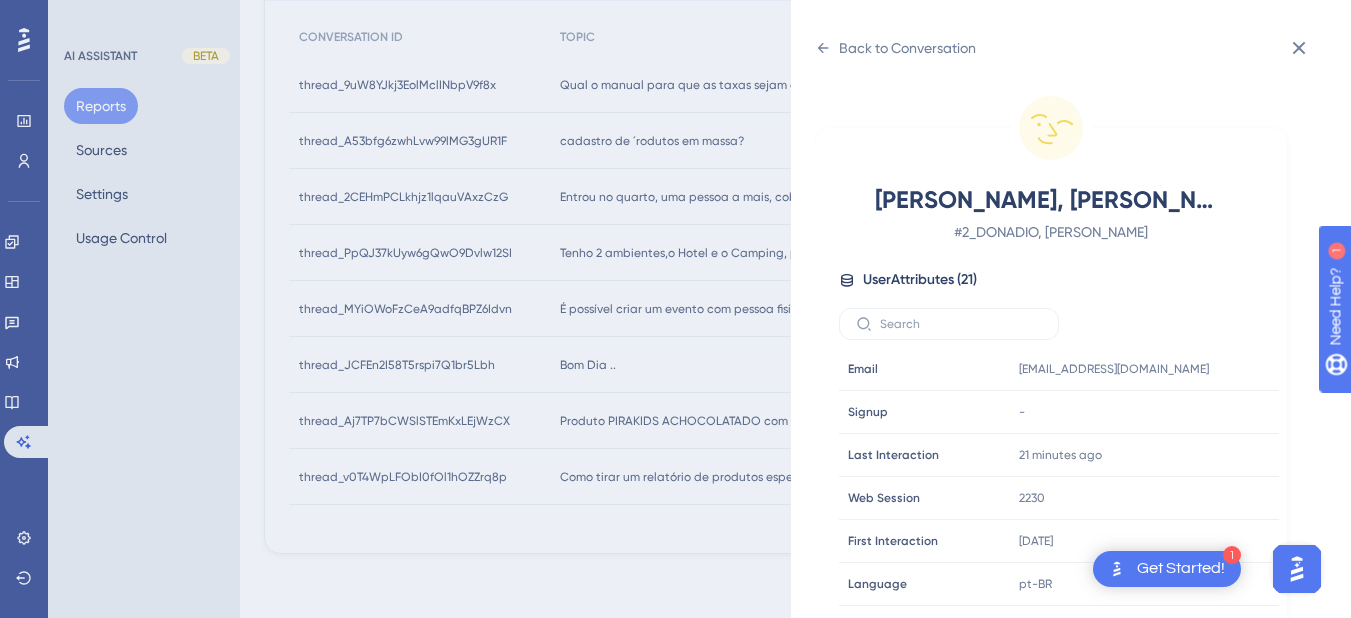 scroll, scrollTop: 25, scrollLeft: 0, axis: vertical 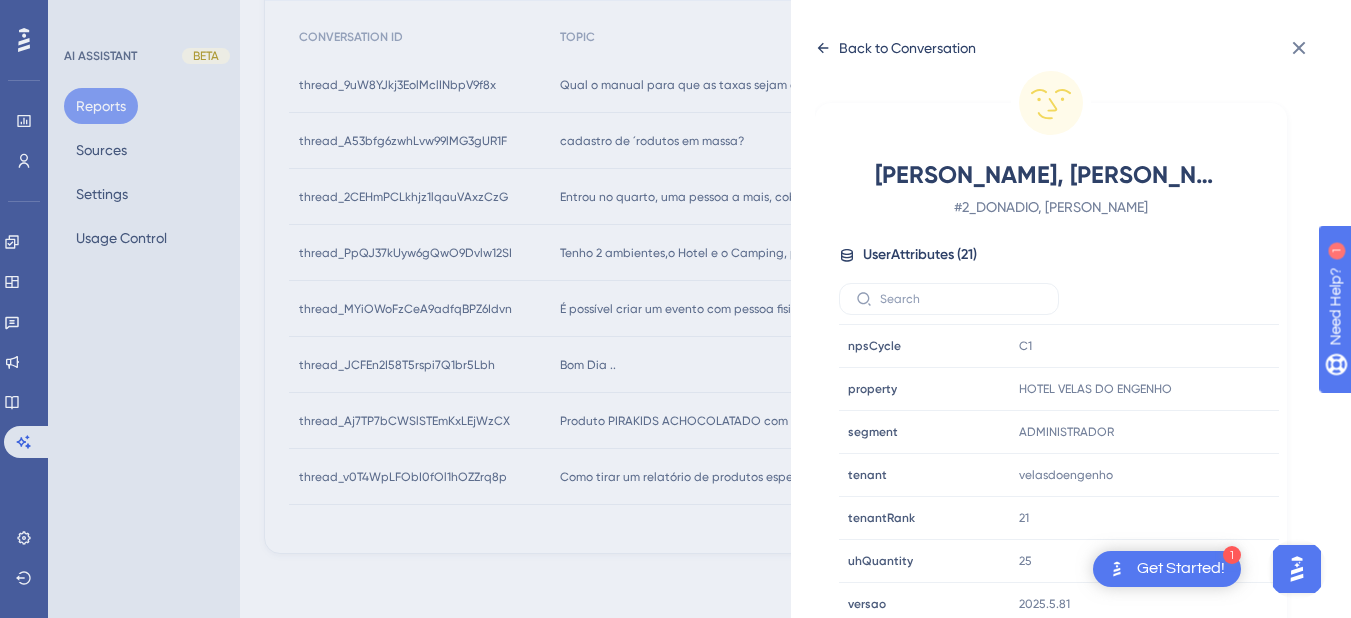 click on "Back to Conversation" at bounding box center (895, 48) 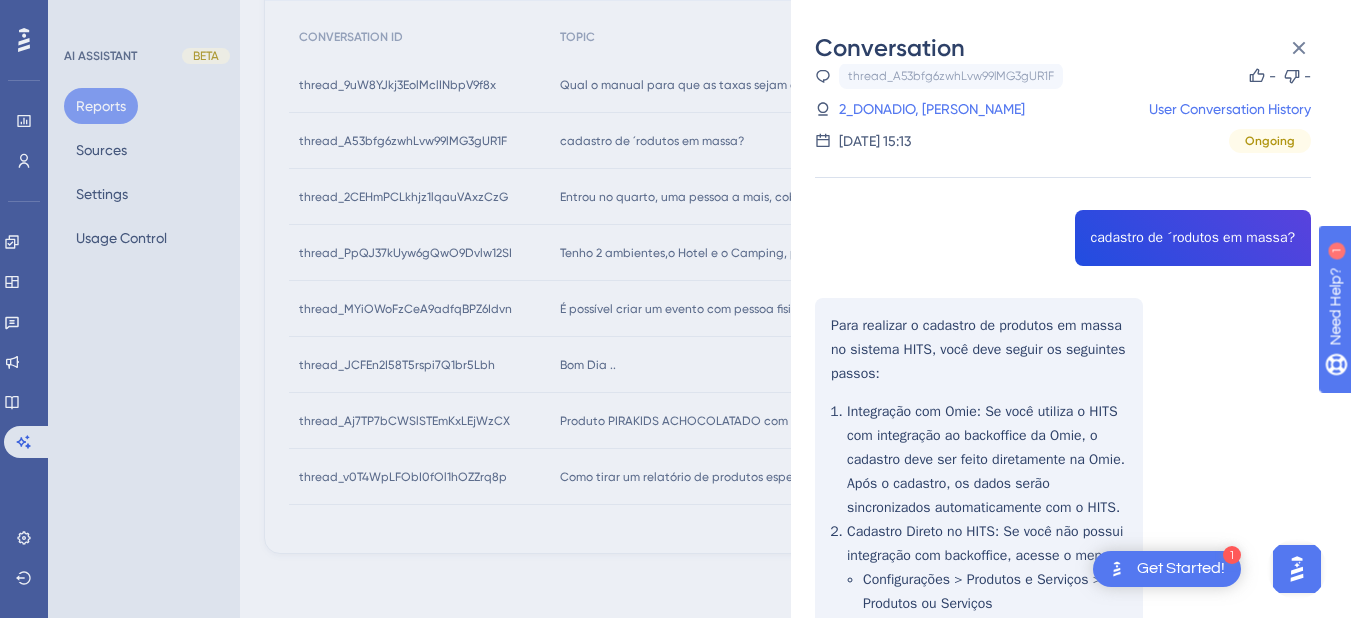 click on "thread_A53bfg6zwhLvw99lMG3gUR1F Copy - - 2_DONADIO, ANA BEATRIZ User Conversation History 11 de jul. de 2025, 15:13 Ongoing cadastro de ´rodutos em massa? Para realizar o cadastro de produtos em massa no sistema HITS, você deve seguir os seguintes passos:
Integração com Omie : Se você utiliza o HITS com integração ao backoffice da Omie, o cadastro deve ser feito diretamente na Omie. Após o cadastro, os dados serão sincronizados automaticamente com o HITS.
Cadastro Direto no HITS : Se você não possui integração com backoffice, acesse o menu:
Configurações > Produtos e Serviços > Produtos ou Serviços
Clique no botão “Incluir” e preencha os campos obrigatórios e opcionais.
Alteração em Massa : Para alterar o cadastro de produtos em massa, você pode seguir as orientações específicas na Omie, que também permite a alteração em massa.
Se precisar de mais detalhes sobre um passo específico, estou aqui para ajudar!" at bounding box center (1063, 513) 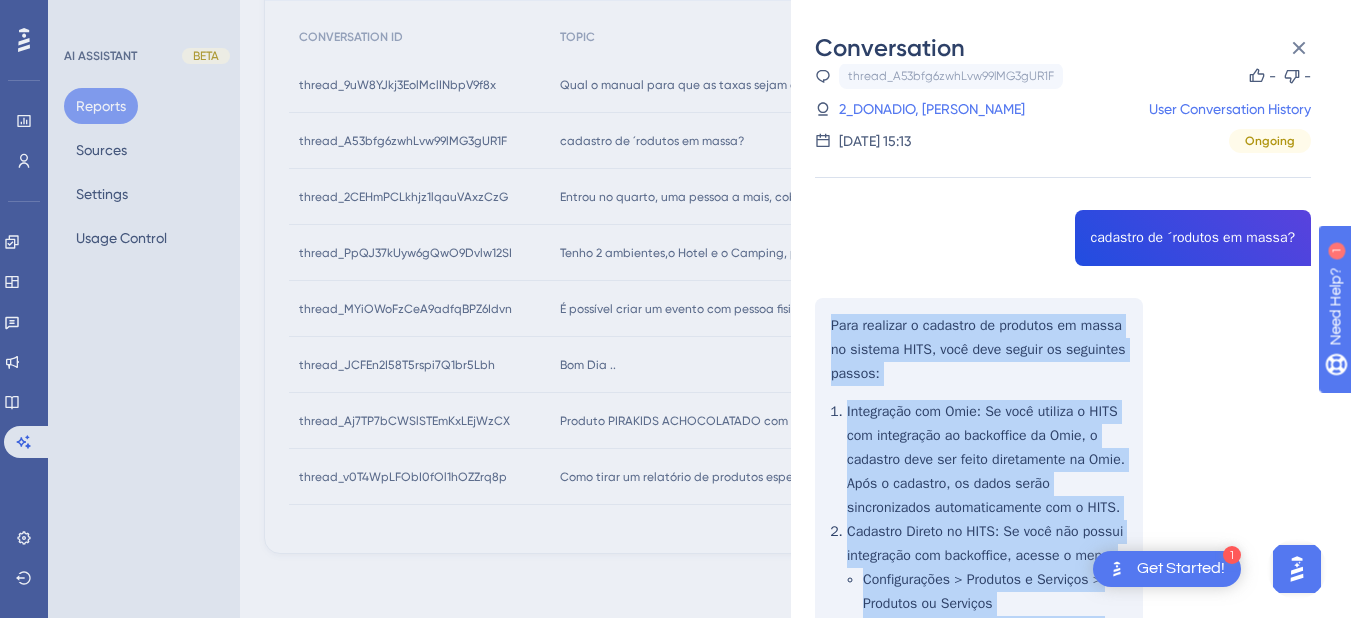 scroll, scrollTop: 356, scrollLeft: 0, axis: vertical 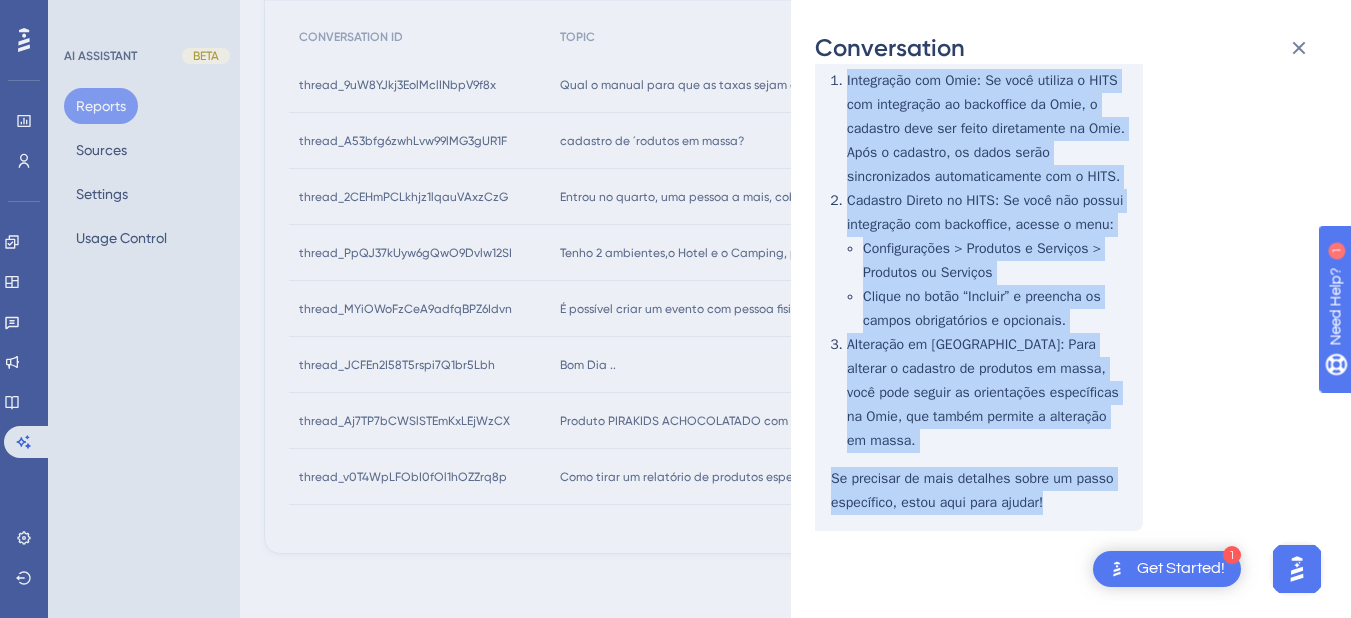 drag, startPoint x: 833, startPoint y: 322, endPoint x: 1049, endPoint y: 459, distance: 255.78311 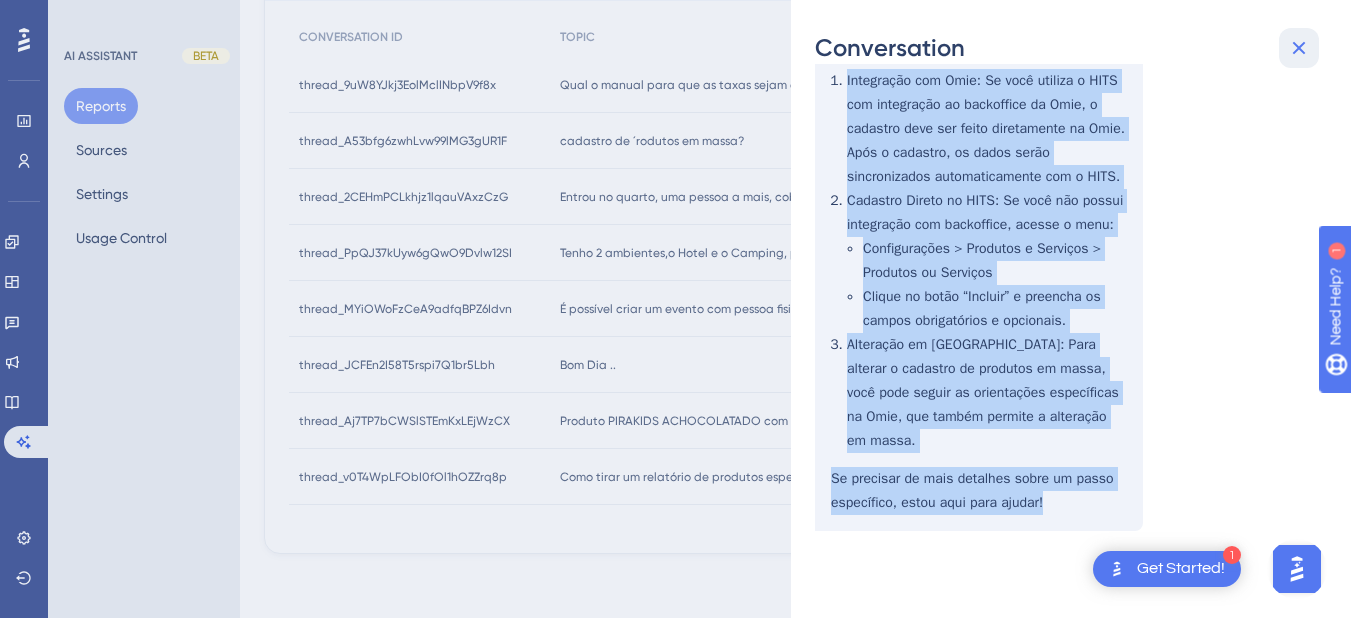 drag, startPoint x: 1303, startPoint y: 46, endPoint x: 1108, endPoint y: 45, distance: 195.00256 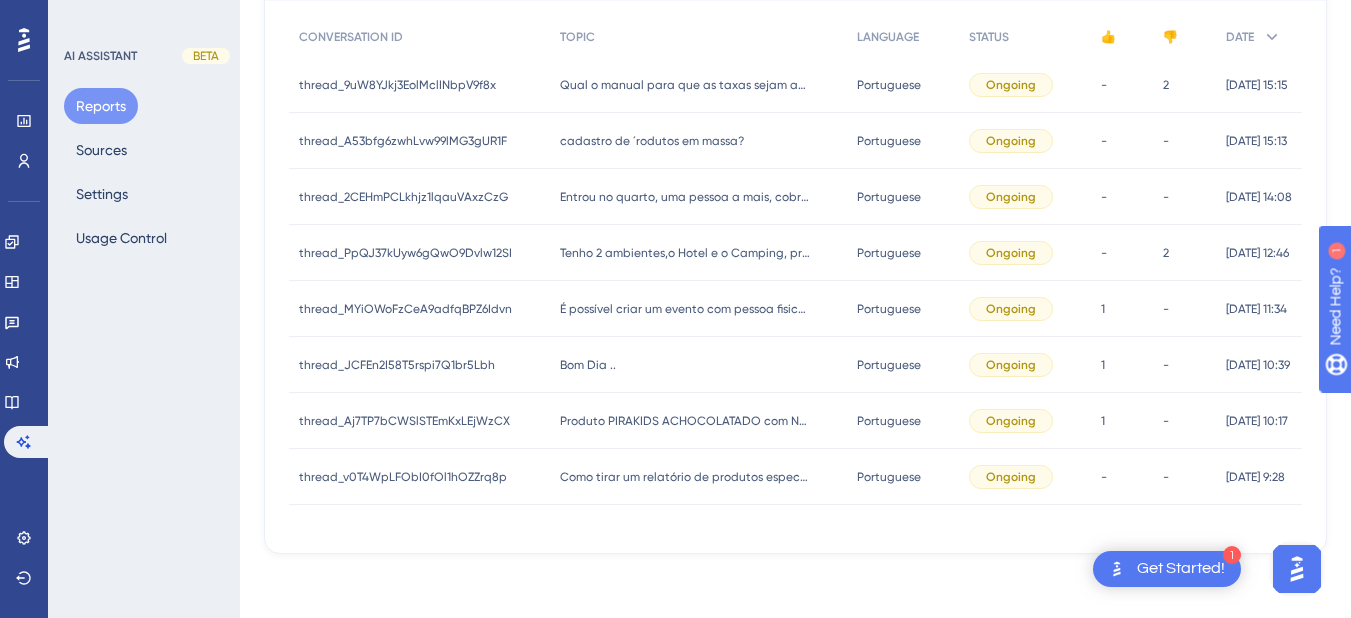 click on "Qual o manual  para que as taxas sejam aplicadas em diárias de reservas Qual o manual  para que as taxas sejam aplicadas em diárias de reservas" at bounding box center [699, 85] 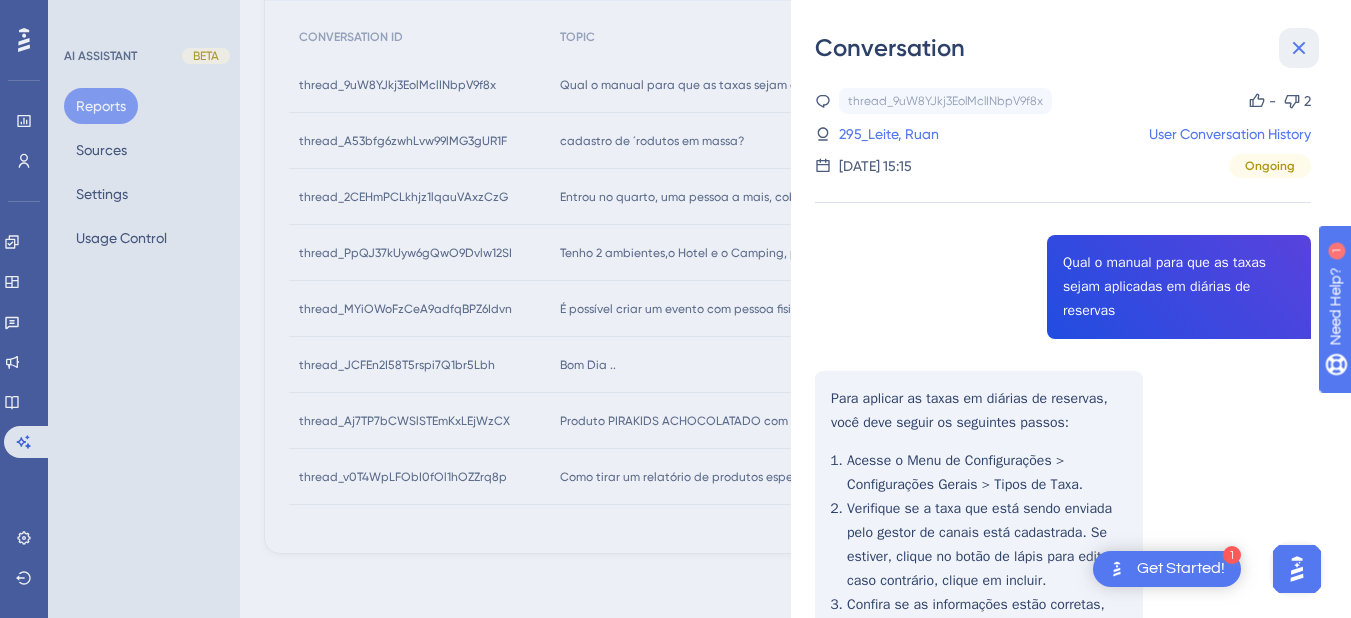 click 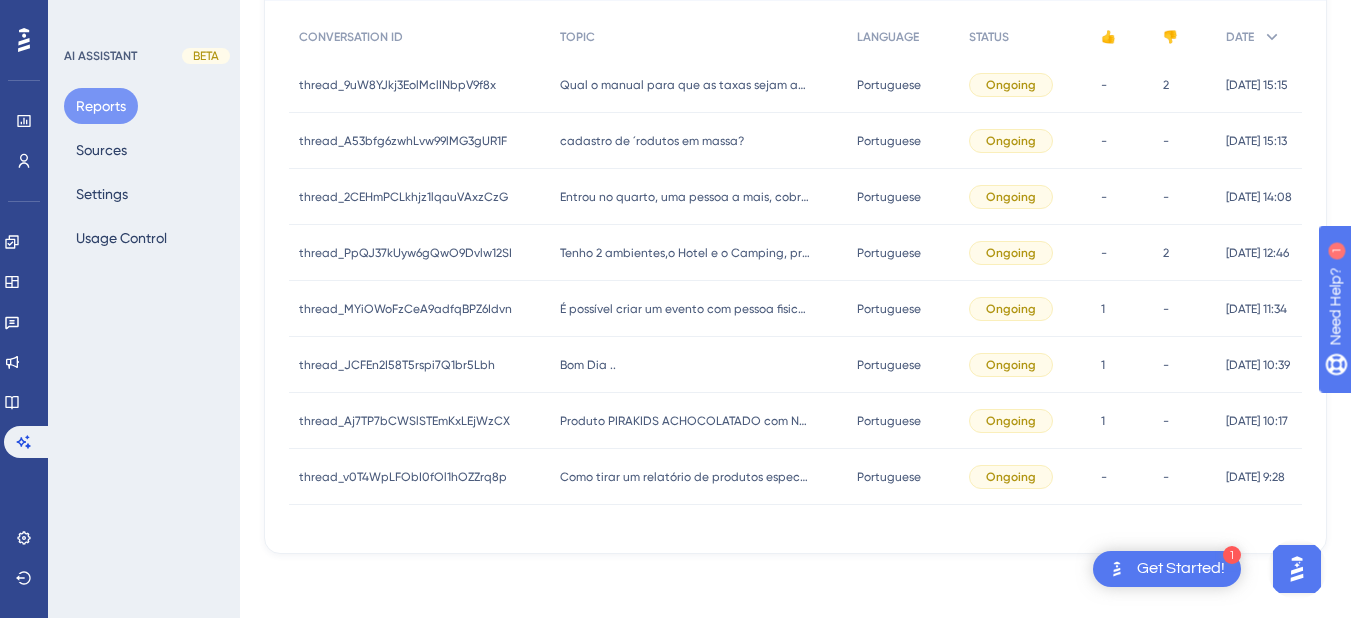 scroll, scrollTop: 120, scrollLeft: 0, axis: vertical 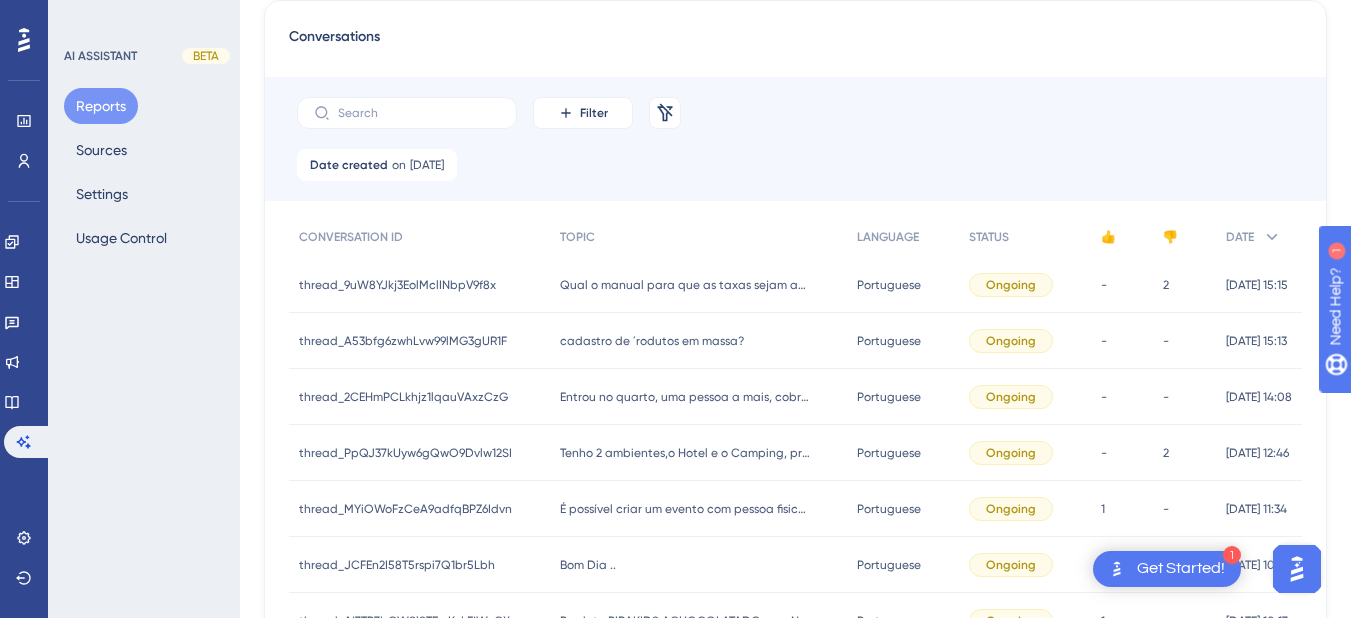 click on "Qual o manual  para que as taxas sejam aplicadas em diárias de reservas Qual o manual  para que as taxas sejam aplicadas em diárias de reservas" at bounding box center (699, 285) 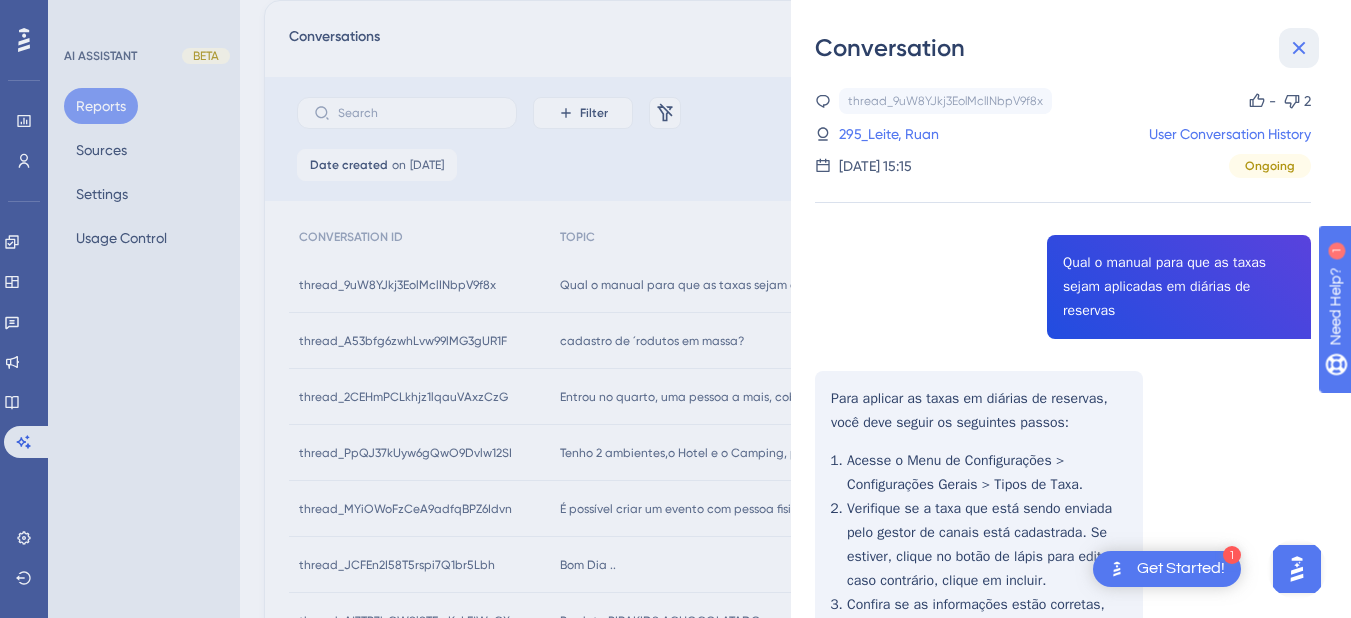 drag, startPoint x: 1307, startPoint y: 48, endPoint x: 1339, endPoint y: 74, distance: 41.231056 